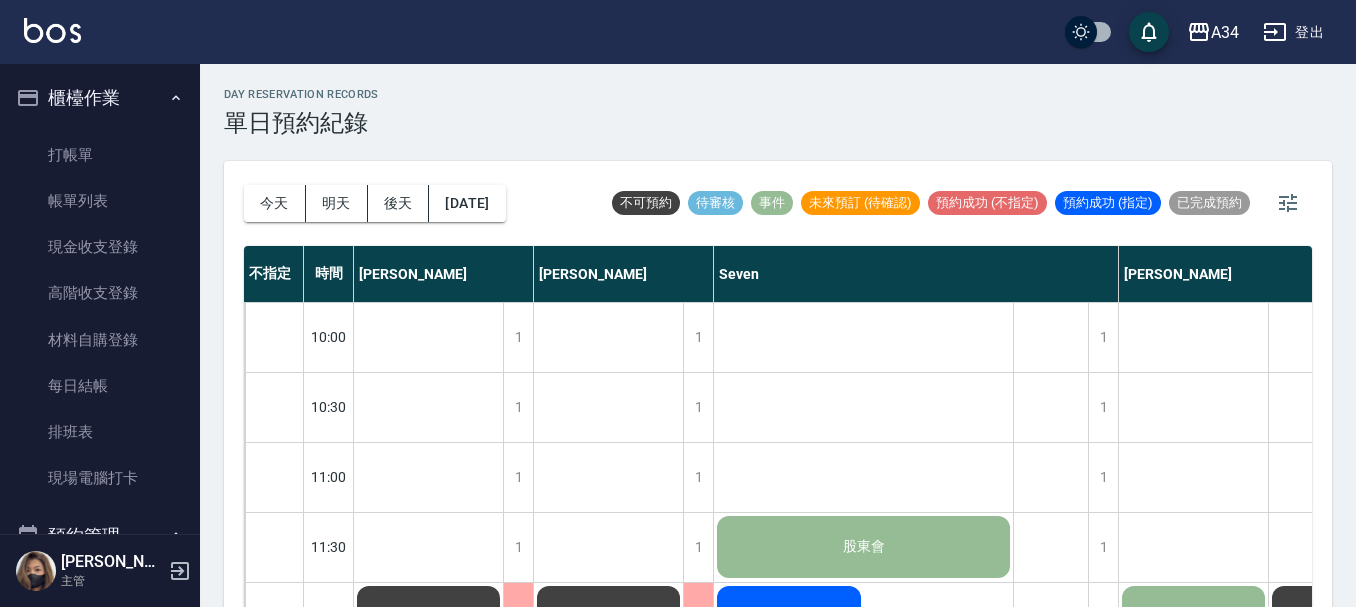 scroll, scrollTop: 0, scrollLeft: 0, axis: both 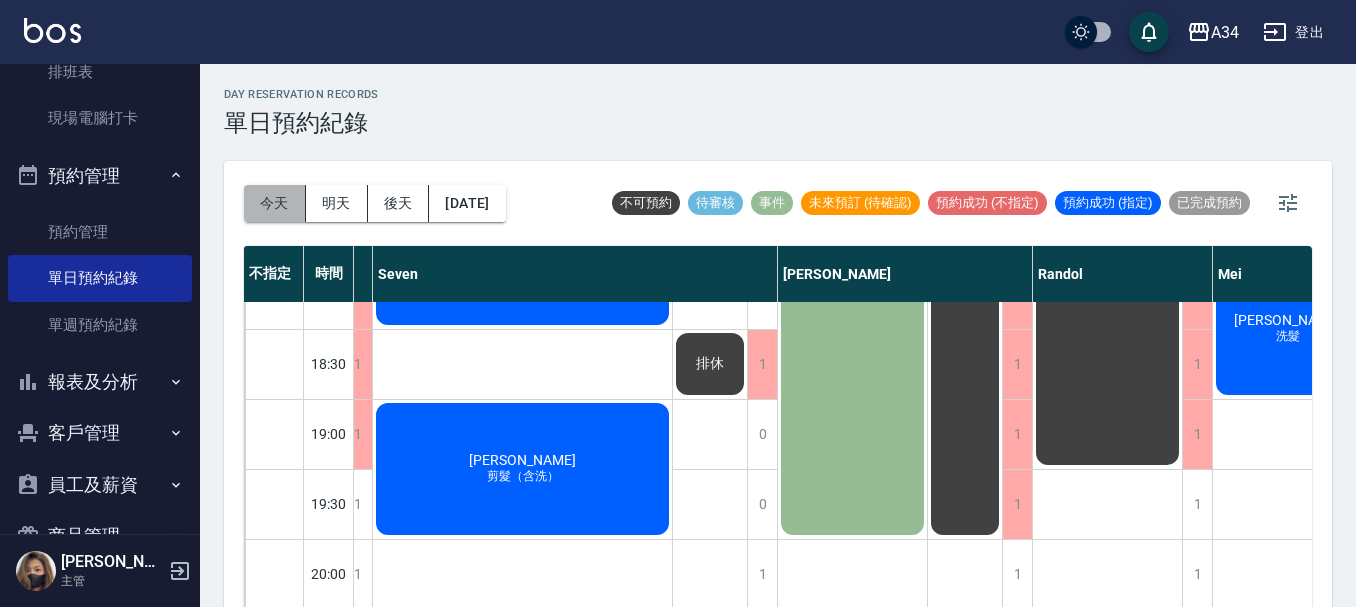 click on "今天" at bounding box center [275, 203] 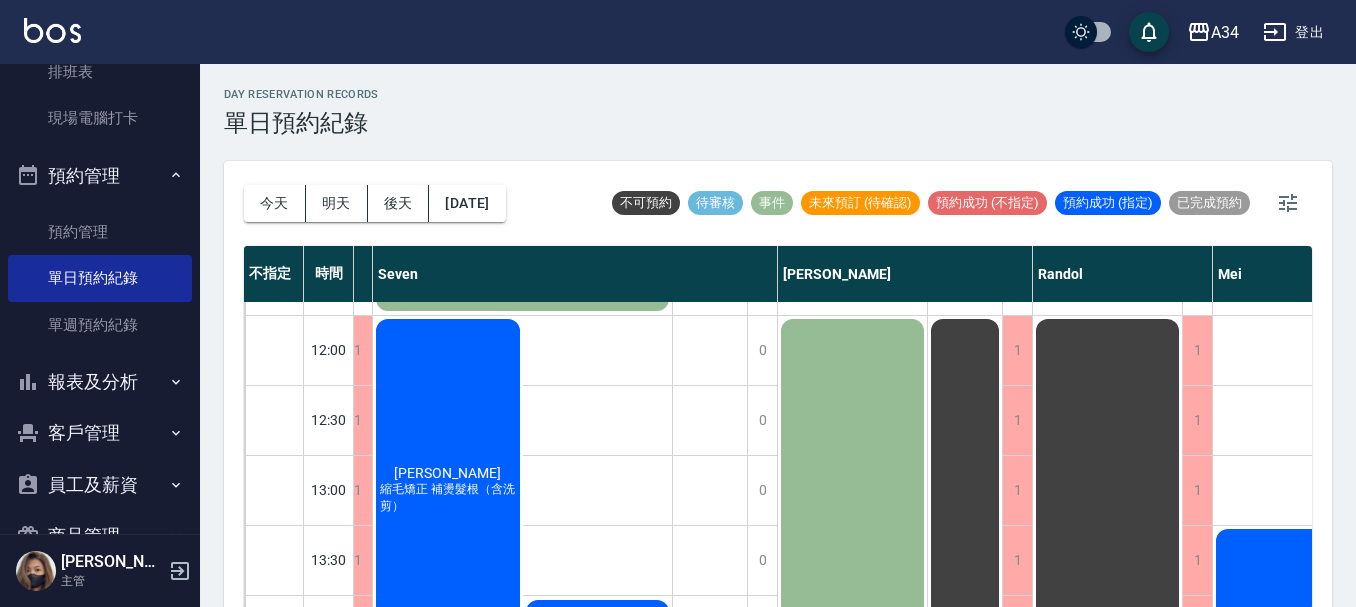 scroll, scrollTop: 78, scrollLeft: 341, axis: both 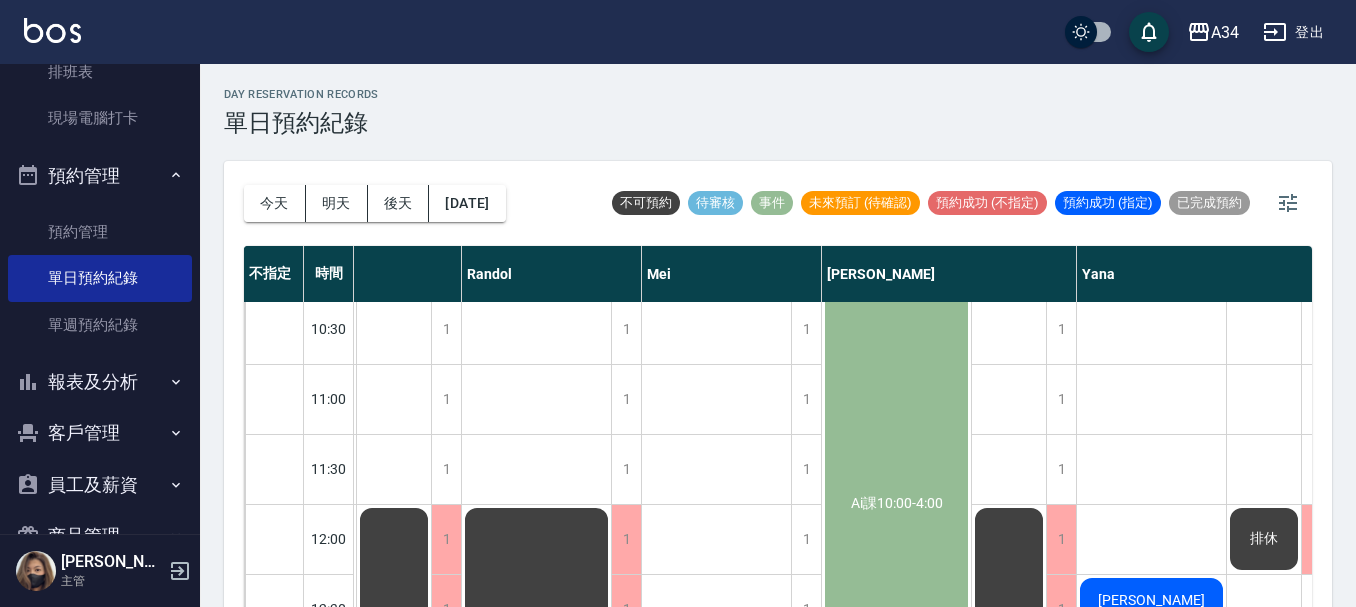 click on "排休" at bounding box center (-484, 1029) 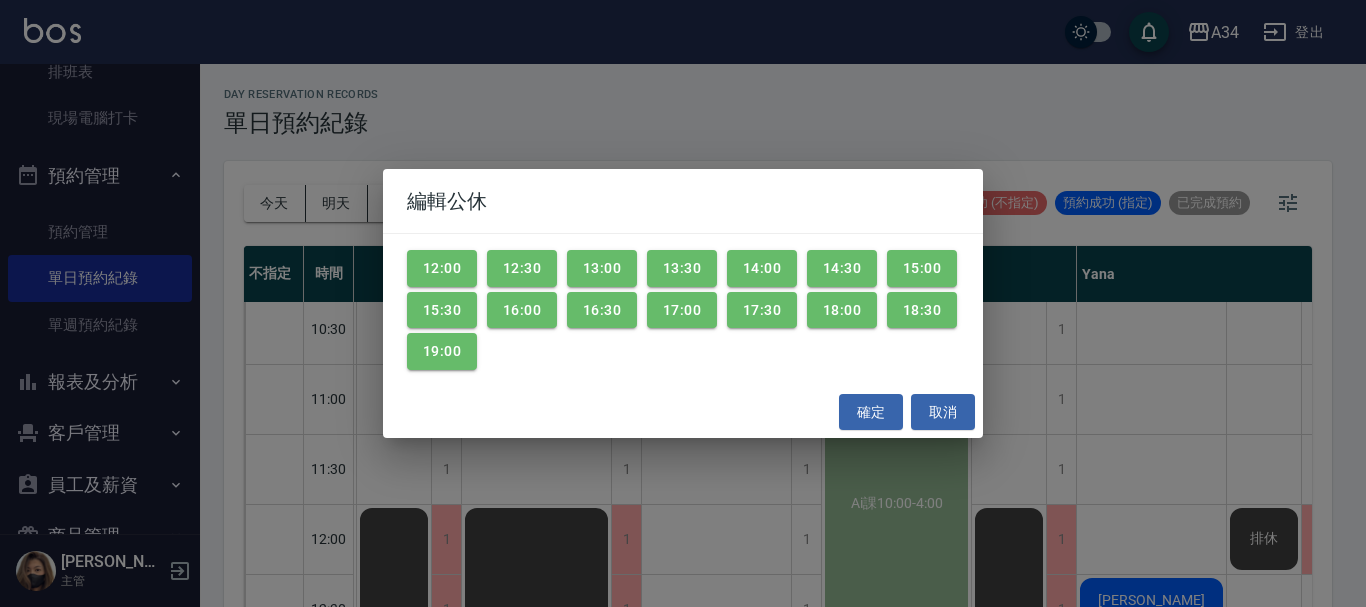 click on "編輯公休 12:00 12:30 13:00 13:30 14:00 14:30 15:00 15:30 16:00 16:30 17:00 17:30 18:00 18:30 19:00 確定 取消" at bounding box center [683, 303] 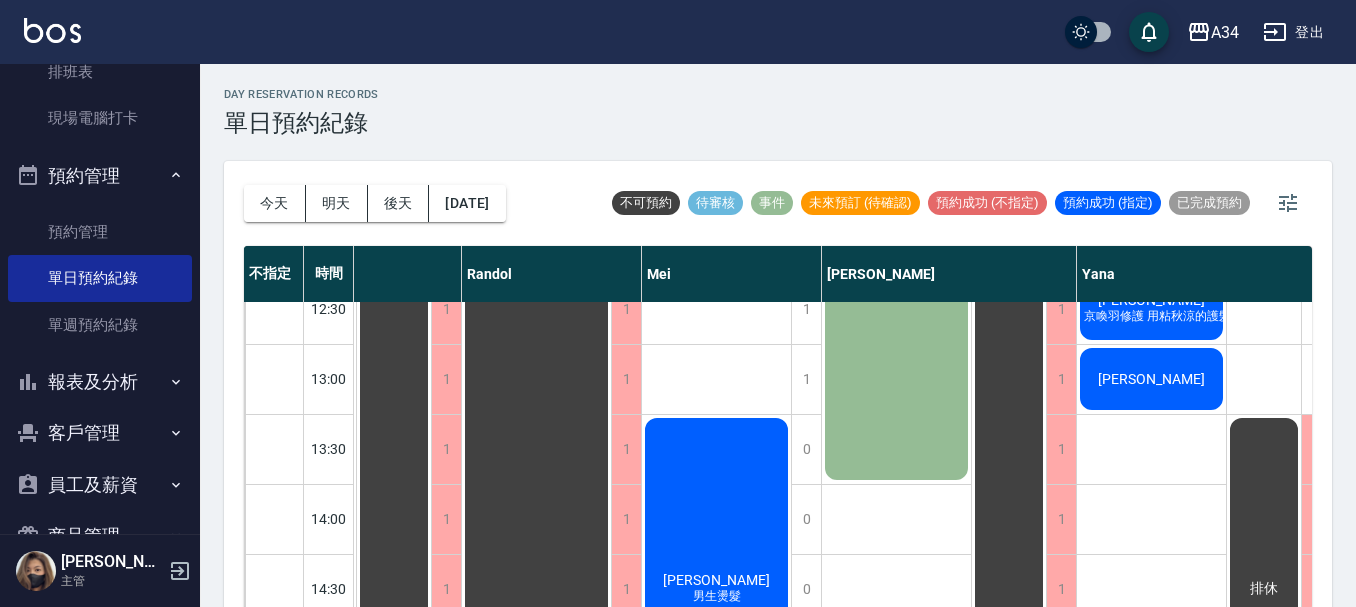 scroll, scrollTop: 678, scrollLeft: 912, axis: both 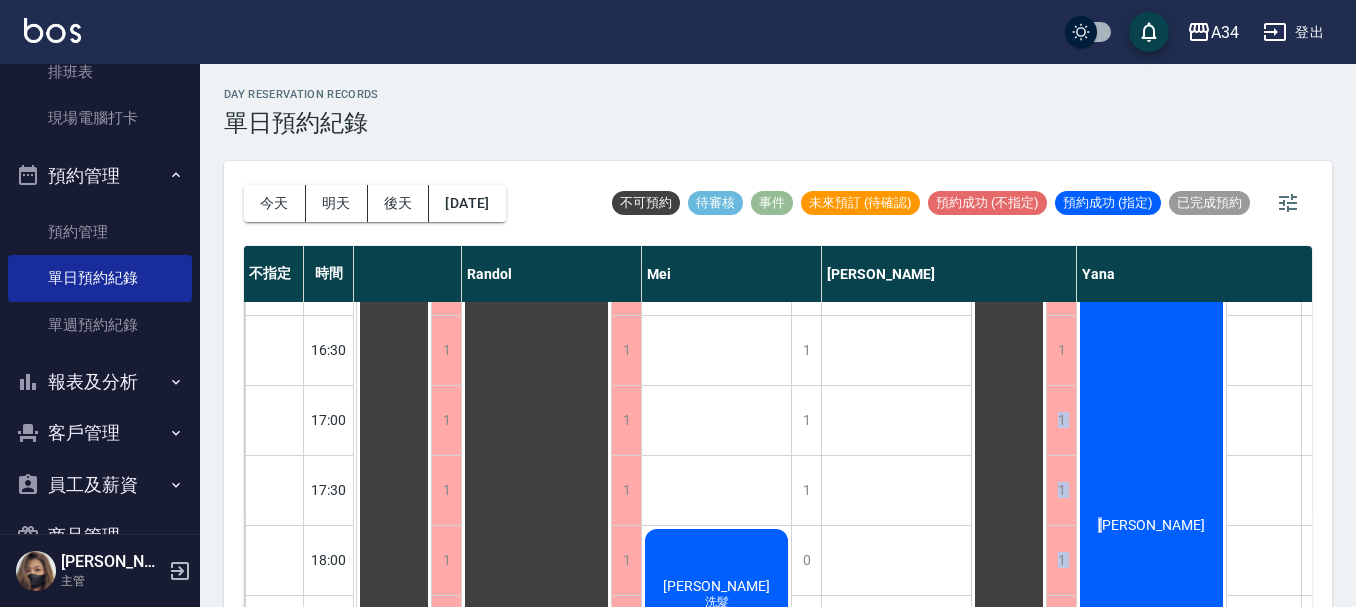 drag, startPoint x: 1078, startPoint y: 593, endPoint x: 1139, endPoint y: 585, distance: 61.522354 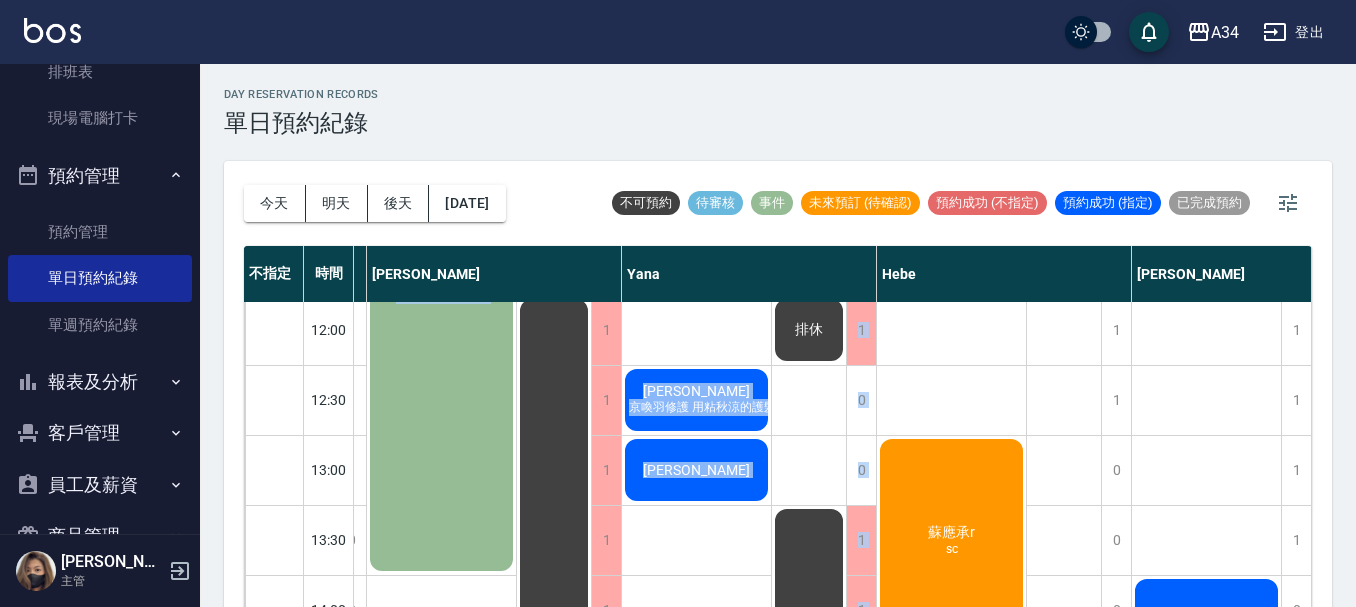 scroll, scrollTop: 303, scrollLeft: 1377, axis: both 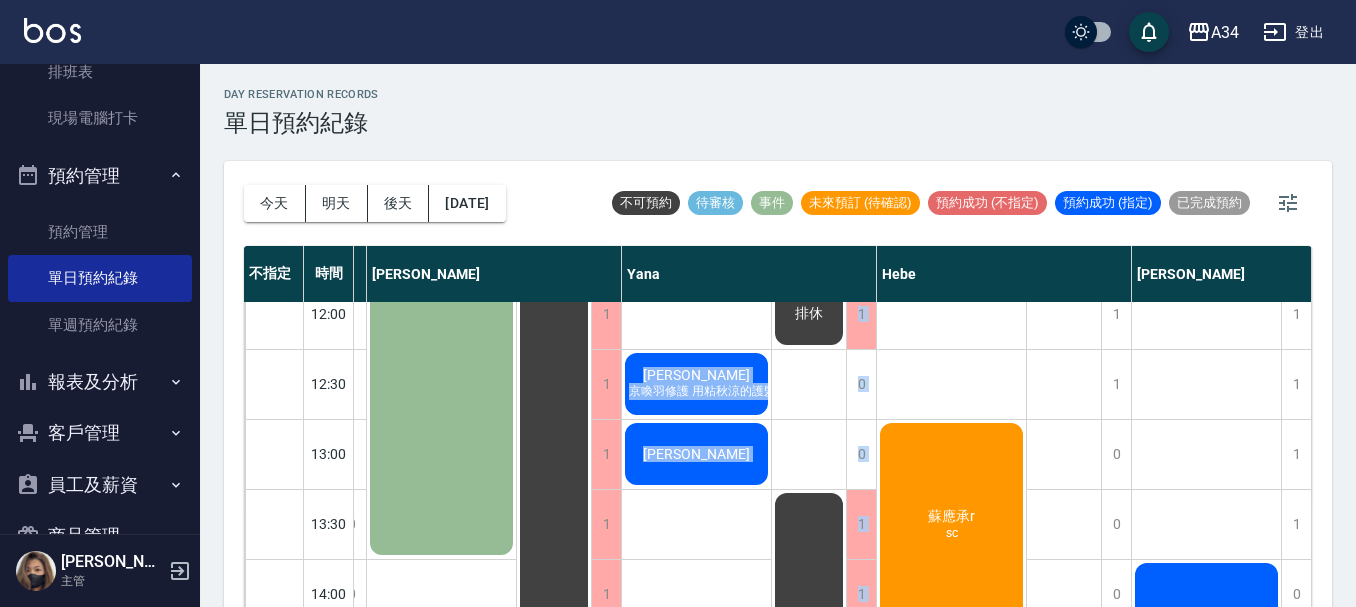 click on "李佳茹 京喚羽修護 用粘秋涼的護髮卡 羅小敏 蔡佳甄" at bounding box center (697, 734) 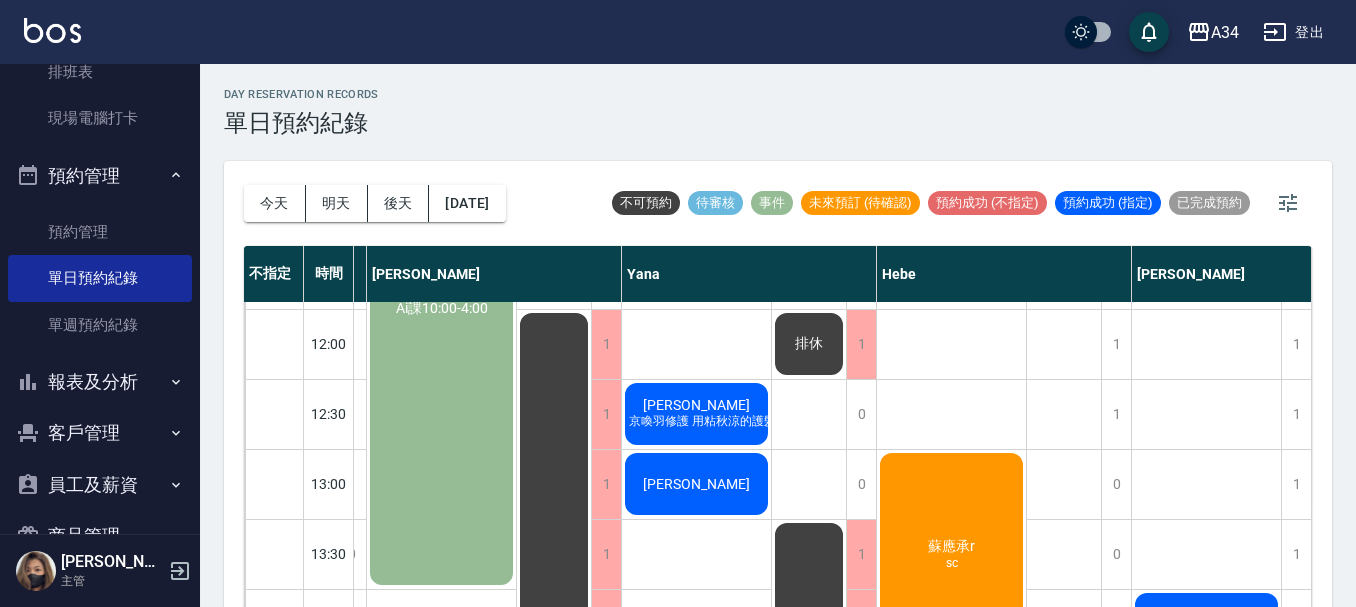scroll, scrollTop: 303, scrollLeft: 1377, axis: both 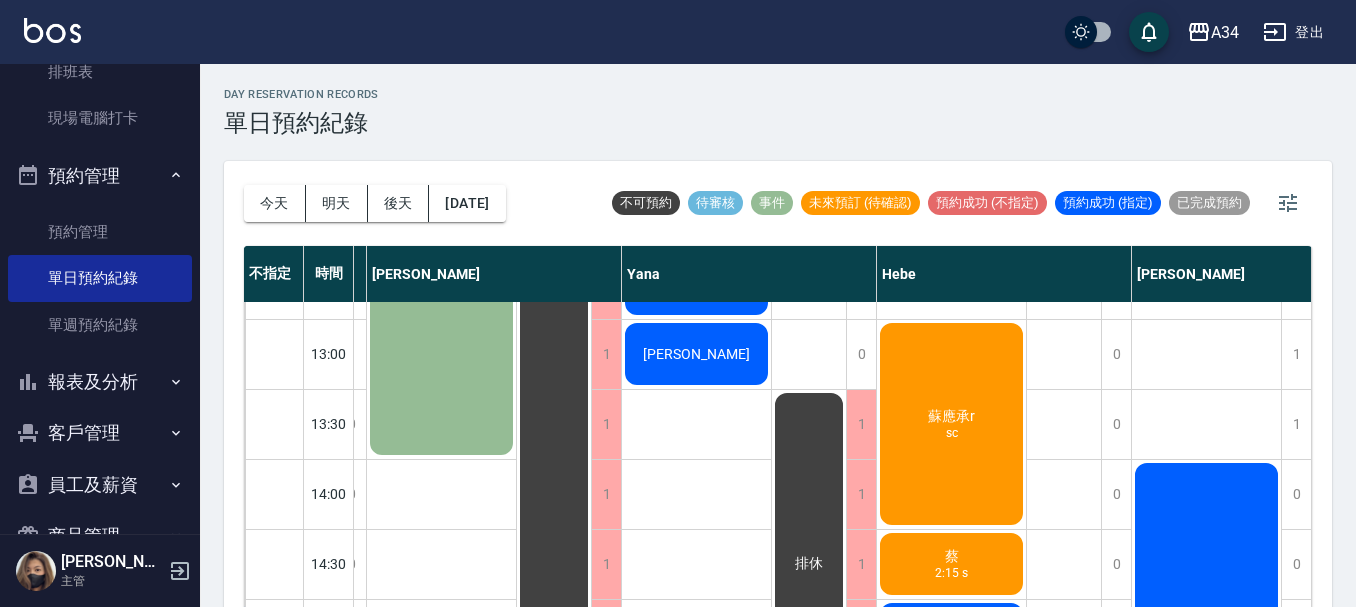 click on "sc" at bounding box center [-503, 153] 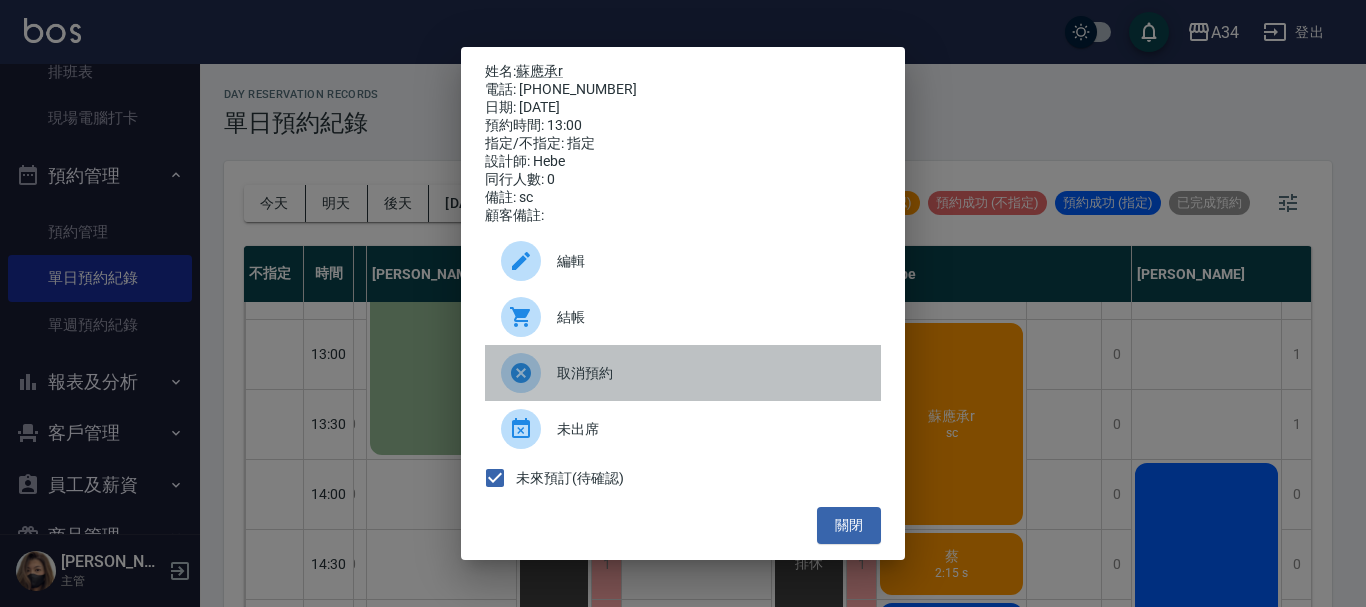 click on "取消預約" at bounding box center [683, 373] 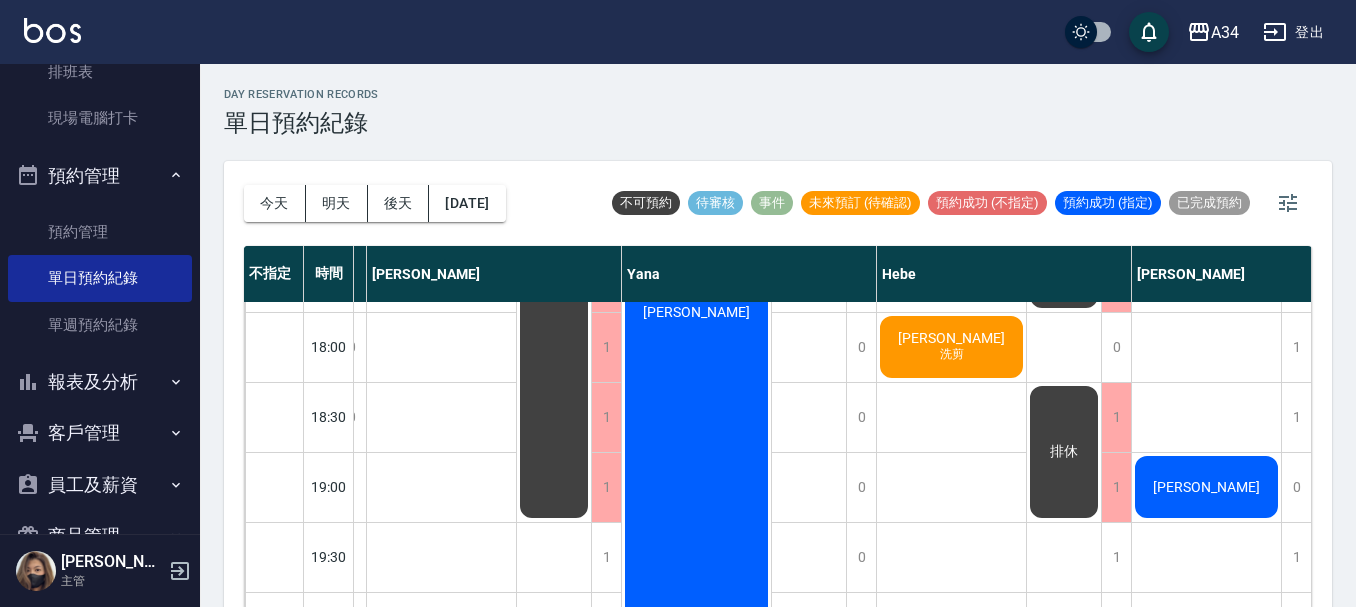 scroll, scrollTop: 1178, scrollLeft: 1367, axis: both 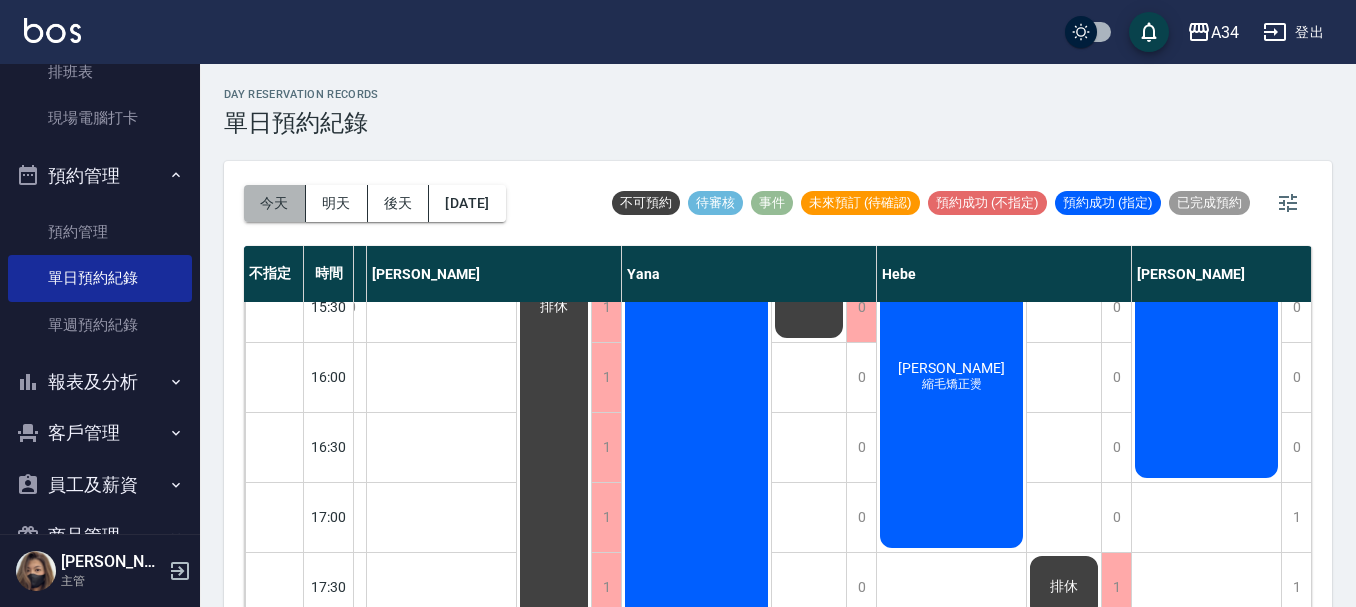 click on "今天" at bounding box center [275, 203] 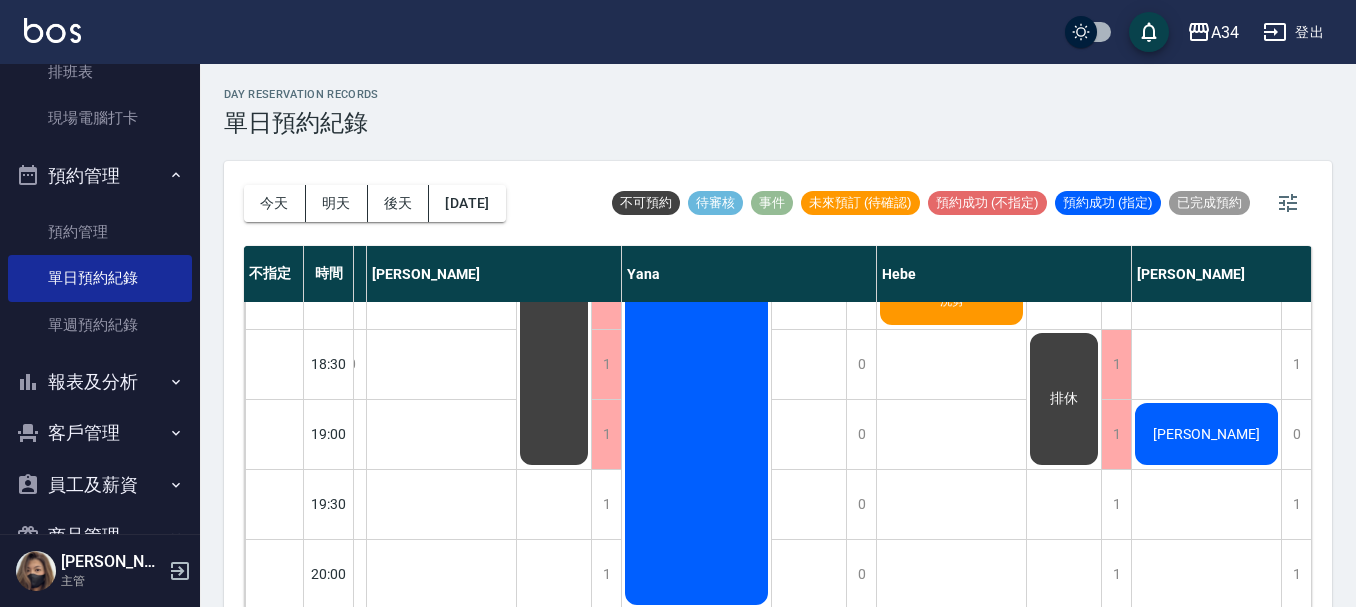 scroll, scrollTop: 1178, scrollLeft: 1377, axis: both 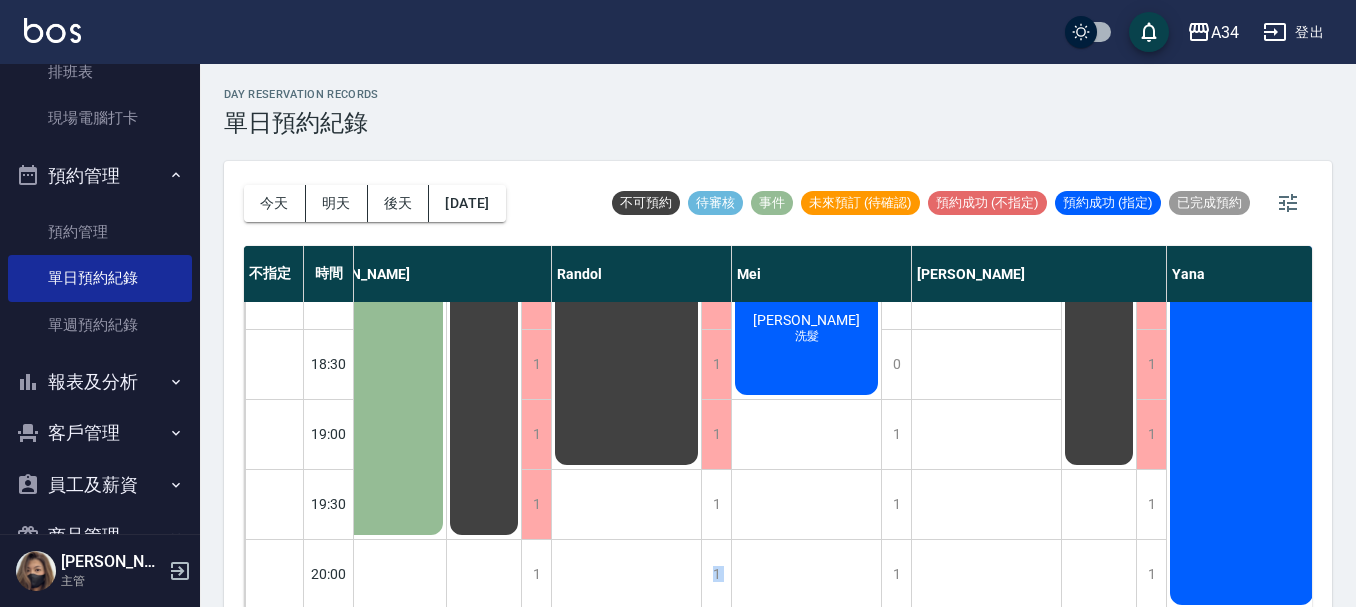 click on "今天 明天 後天 2025/07/15 不可預約 待審核 事件 未來預訂 (待確認) 預約成功 (不指定) 預約成功 (指定) 已完成預約 不指定 時間 Gina Wendy Seven annie Randol Mei Emily Yana Hebe Emma 10:00 10:30 11:00 11:30 12:00 12:30 13:00 13:30 14:00 14:30 15:00 15:30 16:00 16:30 17:00 17:30 18:00 18:30 19:00 19:30 20:00 1 1 1 1 1 1 1 1 1 1 1 1 1 1 1 1 1 1 1 1 1 排休 1 1 1 1 1 1 1 1 1 1 1 1 1 1 1 1 1 1 1 1 1 排休 1 1 1 1 0 0 0 0 0 0 1 0 0 0 0 0 0 1 0 0 1 股東會 王淑娟 縮毛矯正  補燙髮根（含洗剪） 邱鈺筑 剪髮（含洗）@ 蕭凱川 剪髮（含洗） 周冠汝 剪髮（含洗） 吳凱莉 洗髮 陳經瑋 剪髮（含洗） 排休 排休 1 1 1 1 1 1 1 1 1 1 1 1 1 1 1 1 1 1 1 1 1 排休 1 1 1 1 1 1 1 1 1 1 1 1 1 1 1 1 1 1 1 1 1 排休 1 1 1 1 1 1 1 0 0 0 0 0 1 1 1 1 0 0 1 1 1 吳依璇 男生燙髮 胡雅君 洗髮 1 1 1 1 1 1 1 1 1 1 1 1 1 1 1 1 1 1 1 1 1 Ai課10:00-4:00 排休 1 1 1 1 1 0 0 1 1 1 1 0 0 0 0 0 0 0 0 0 0 李佳茹 羅小敏 蔡佳甄 排休 1" at bounding box center [778, 395] 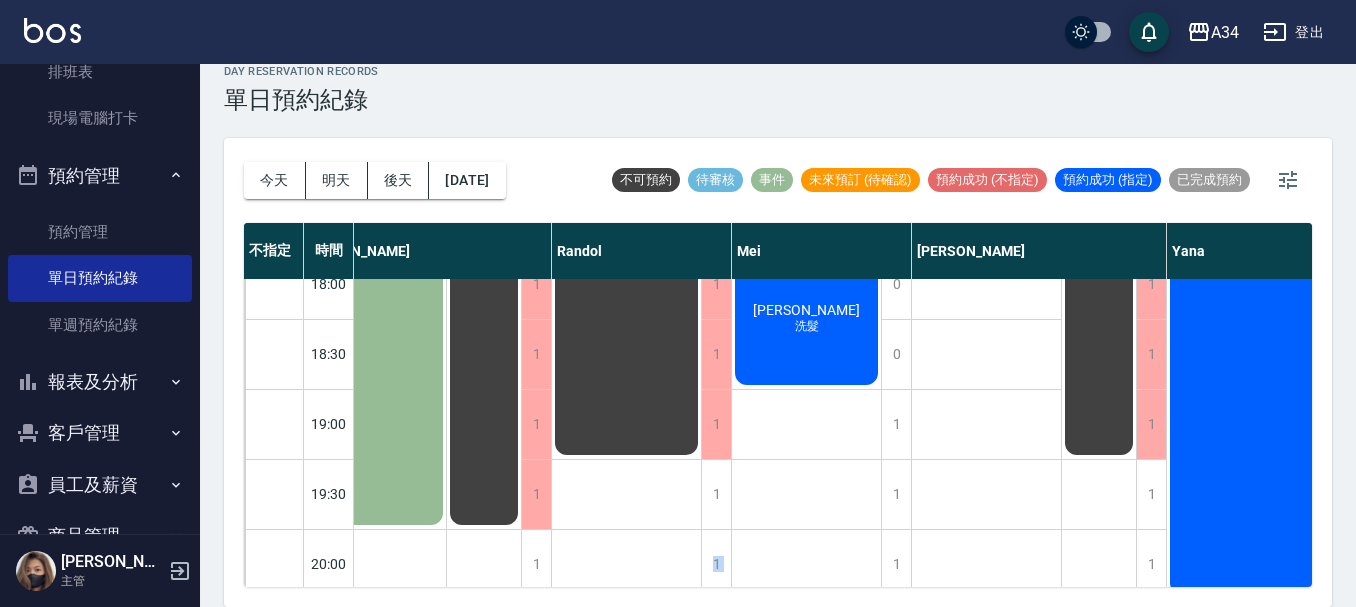 scroll, scrollTop: 1178, scrollLeft: 822, axis: both 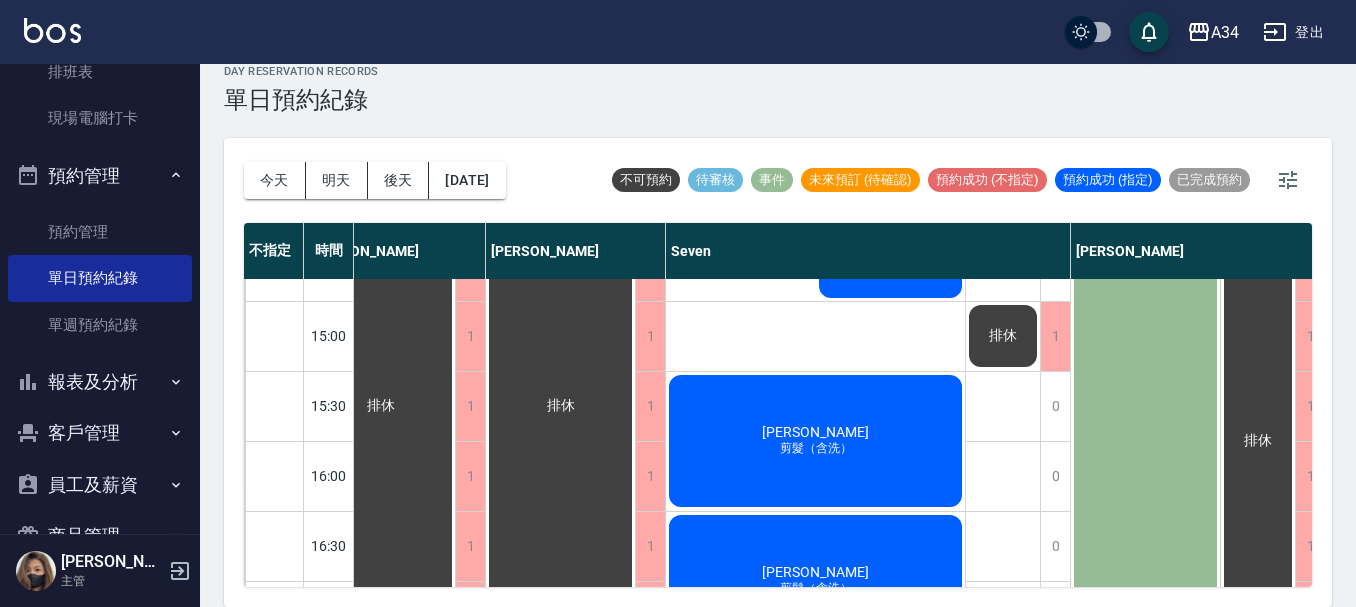 click on "今天 明天 後天 2025/07/15 不可預約 待審核 事件 未來預訂 (待確認) 預約成功 (不指定) 預約成功 (指定) 已完成預約 不指定 時間 Gina Wendy Seven annie Randol Mei Emily Yana Hebe Emma 10:00 10:30 11:00 11:30 12:00 12:30 13:00 13:30 14:00 14:30 15:00 15:30 16:00 16:30 17:00 17:30 18:00 18:30 19:00 19:30 20:00 1 1 1 1 1 1 1 1 1 1 1 1 1 1 1 1 1 1 1 1 1 排休 1 1 1 1 1 1 1 1 1 1 1 1 1 1 1 1 1 1 1 1 1 排休 1 1 1 1 0 0 0 0 0 0 1 0 0 0 0 0 0 1 0 0 1 股東會 王淑娟 縮毛矯正  補燙髮根（含洗剪） 邱鈺筑 剪髮（含洗）@ 蕭凱川 剪髮（含洗） 周冠汝 剪髮（含洗） 吳凱莉 洗髮 陳經瑋 剪髮（含洗） 排休 排休 1 1 1 1 1 1 1 1 1 1 1 1 1 1 1 1 1 1 1 1 1 排休 1 1 1 1 1 1 1 1 1 1 1 1 1 1 1 1 1 1 1 1 1 排休 1 1 1 1 1 1 1 0 0 0 0 0 1 1 1 1 0 0 1 1 1 吳依璇 男生燙髮 胡雅君 洗髮 1 1 1 1 1 1 1 1 1 1 1 1 1 1 1 1 1 1 1 1 1 Ai課10:00-4:00 排休 1 1 1 1 1 0 0 1 1 1 1 0 0 0 0 0 0 0 0 0 0 李佳茹 羅小敏 蔡佳甄 排休 1" at bounding box center (778, 372) 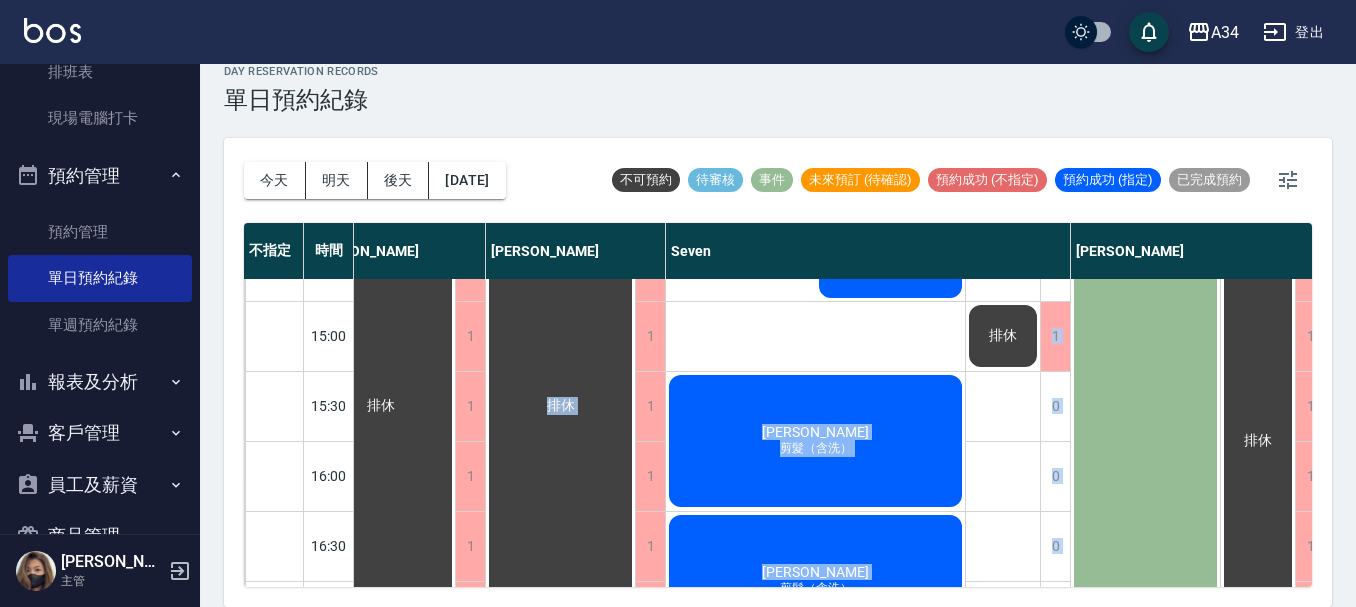 drag, startPoint x: 555, startPoint y: 594, endPoint x: 811, endPoint y: 557, distance: 258.66 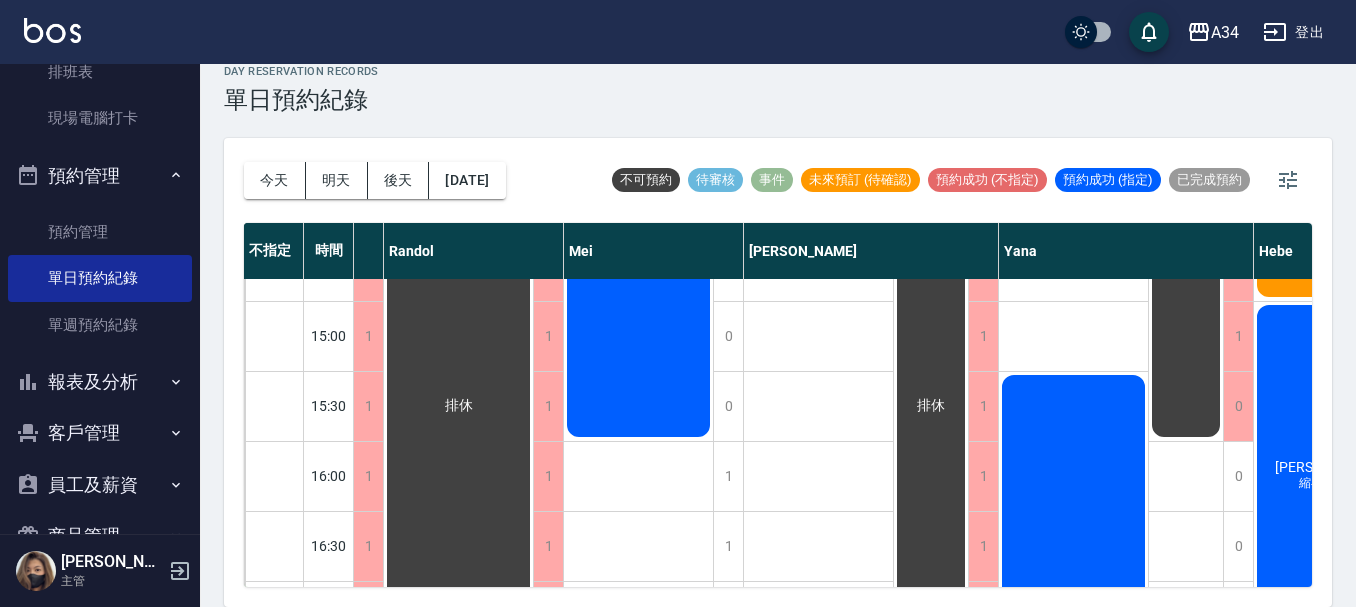 scroll, scrollTop: 678, scrollLeft: 985, axis: both 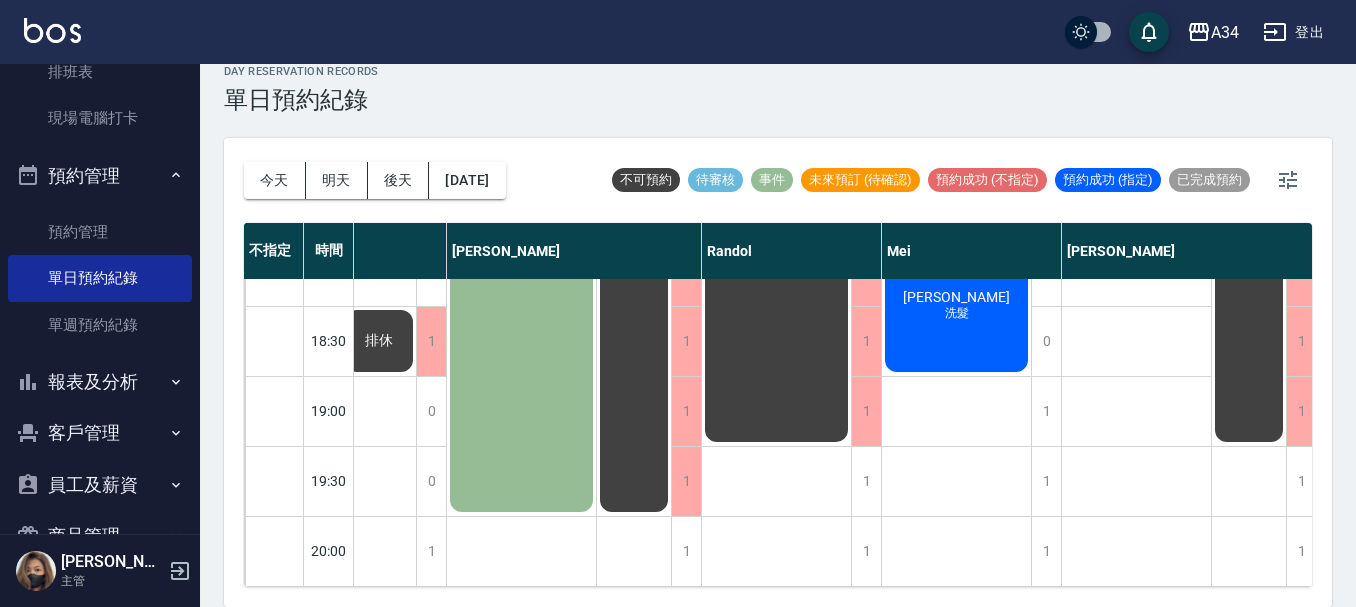 click on "吳依璇 男生燙髮 胡雅君 洗髮" at bounding box center [957, -149] 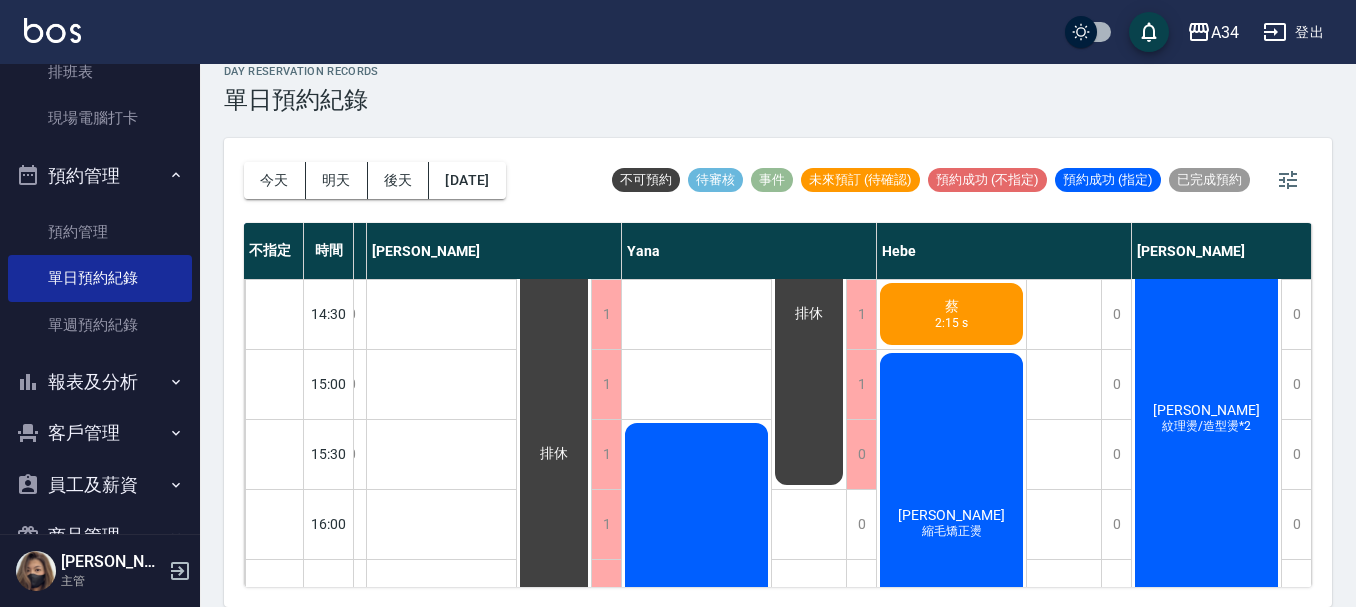 scroll, scrollTop: 678, scrollLeft: 1377, axis: both 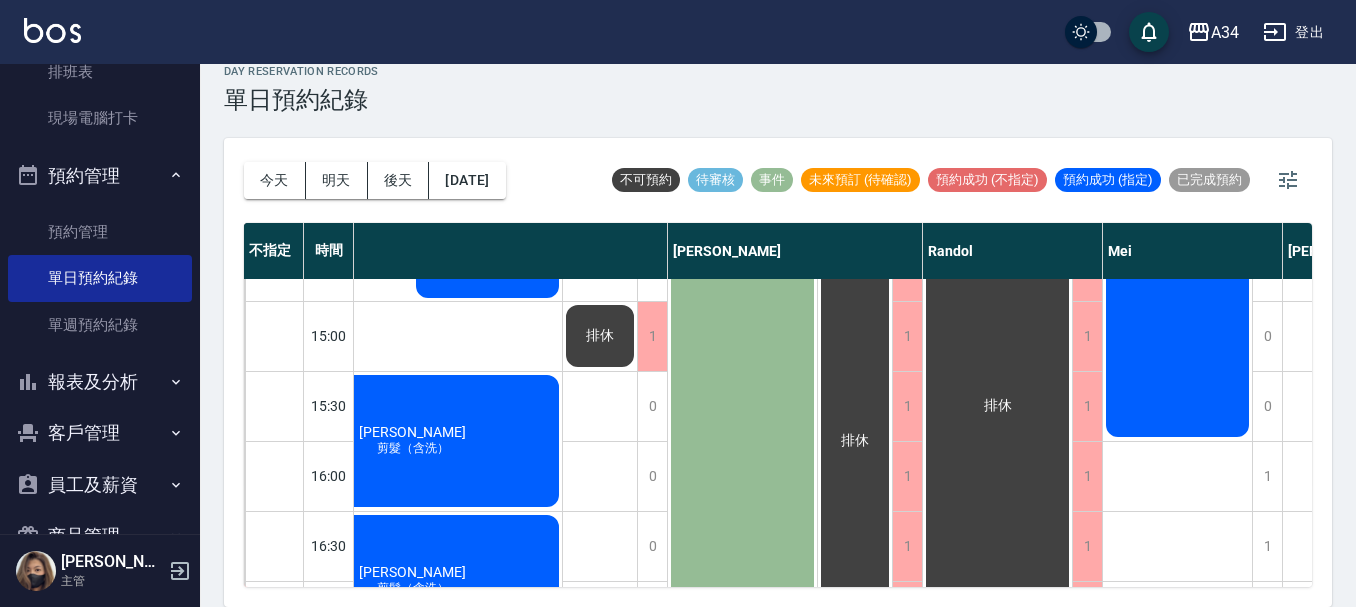 click on "今天 明天 後天 2025/07/15 不可預約 待審核 事件 未來預訂 (待確認) 預約成功 (不指定) 預約成功 (指定) 已完成預約 不指定 時間 Gina Wendy Seven annie Randol Mei Emily Yana Hebe Emma 10:00 10:30 11:00 11:30 12:00 12:30 13:00 13:30 14:00 14:30 15:00 15:30 16:00 16:30 17:00 17:30 18:00 18:30 19:00 19:30 20:00 1 1 1 1 1 1 1 1 1 1 1 1 1 1 1 1 1 1 1 1 1 排休 1 1 1 1 1 1 1 1 1 1 1 1 1 1 1 1 1 1 1 1 1 排休 1 1 1 1 0 0 0 0 0 0 1 0 0 0 0 0 0 1 0 0 1 股東會 王淑娟 縮毛矯正  補燙髮根（含洗剪） 邱鈺筑 剪髮（含洗）@ 蕭凱川 剪髮（含洗） 周冠汝 剪髮（含洗） 吳凱莉 洗髮 陳經瑋 剪髮（含洗） 排休 排休 1 1 1 1 1 1 1 1 1 1 1 1 1 1 1 1 1 1 1 1 1 排休 1 1 1 1 1 1 1 1 1 1 1 1 1 1 1 1 1 1 1 1 1 排休 1 1 1 1 1 1 1 0 0 0 0 0 1 1 1 1 0 0 1 1 1 吳依璇 男生燙髮 胡雅君 洗髮 1 1 1 1 1 1 1 1 1 1 1 1 1 1 1 1 1 1 1 1 1 Ai課10:00-4:00 排休 1 1 1 1 1 0 0 1 1 1 1 0 0 0 0 0 0 0 0 0 0 李佳茹 羅小敏 蔡佳甄 排休 1" at bounding box center [778, 372] 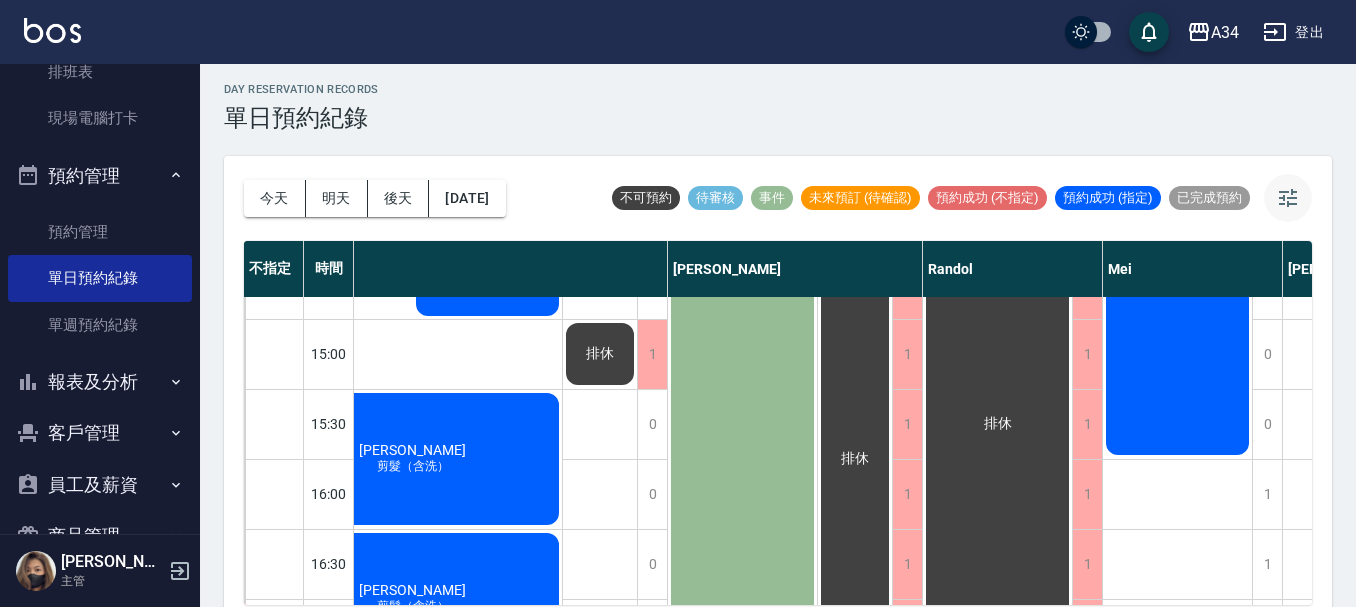scroll, scrollTop: 0, scrollLeft: 0, axis: both 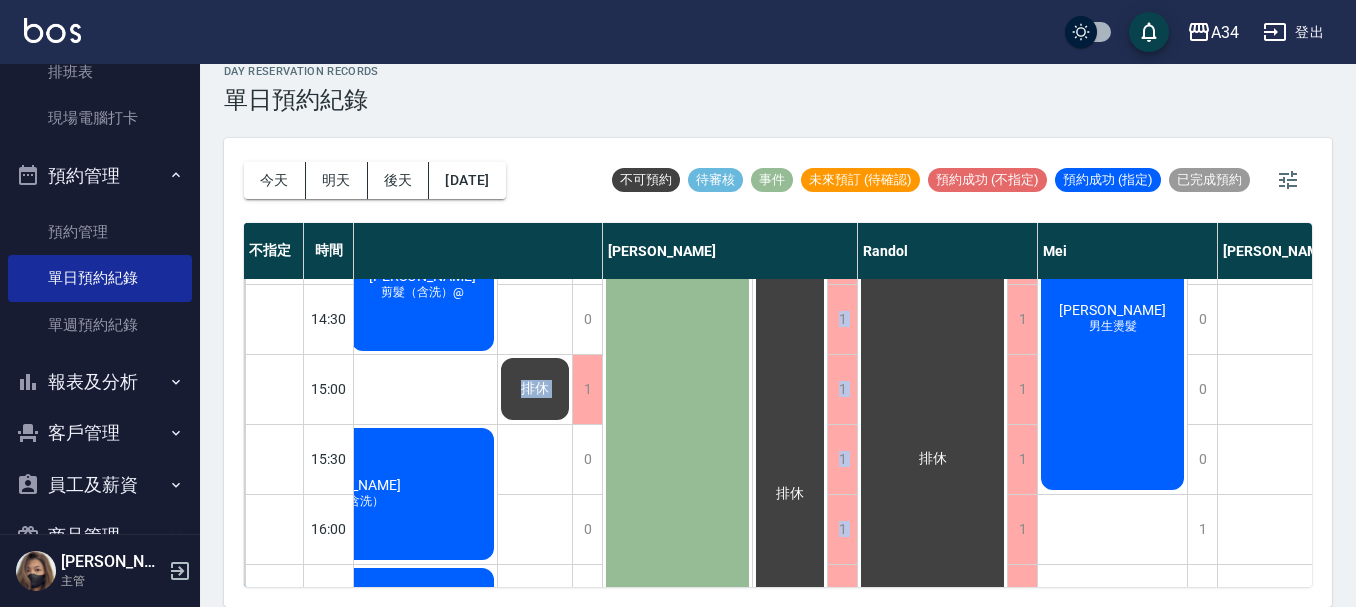 drag, startPoint x: 666, startPoint y: 568, endPoint x: 788, endPoint y: 561, distance: 122.20065 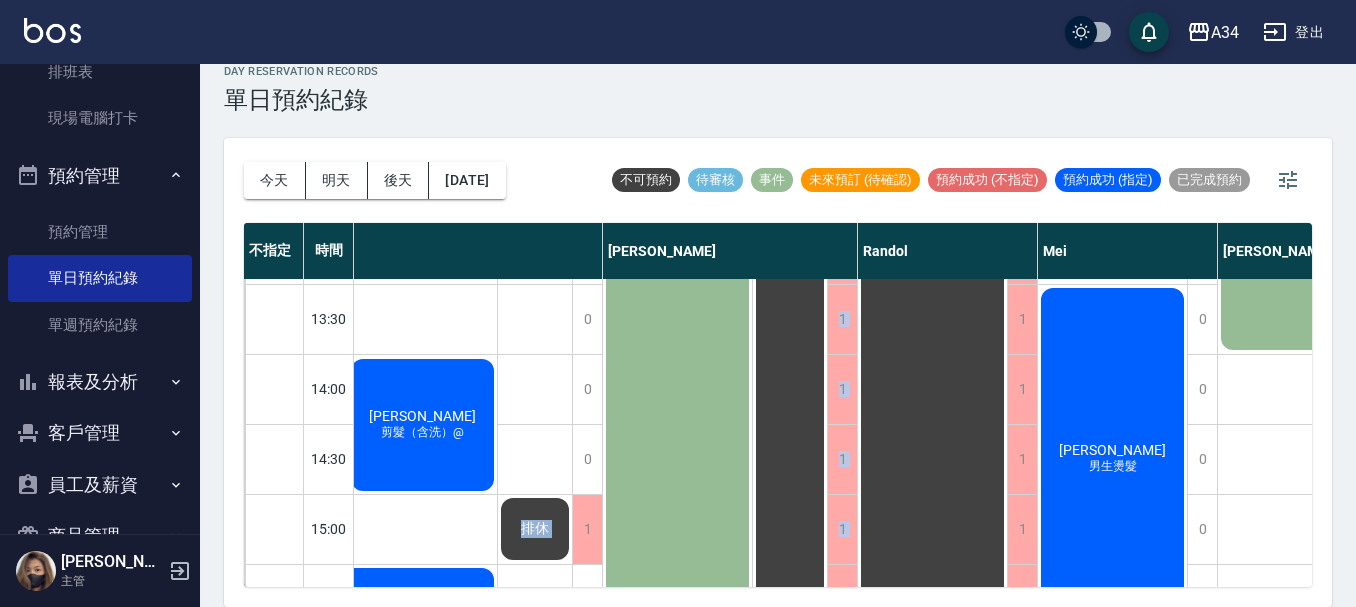 scroll, scrollTop: 478, scrollLeft: 516, axis: both 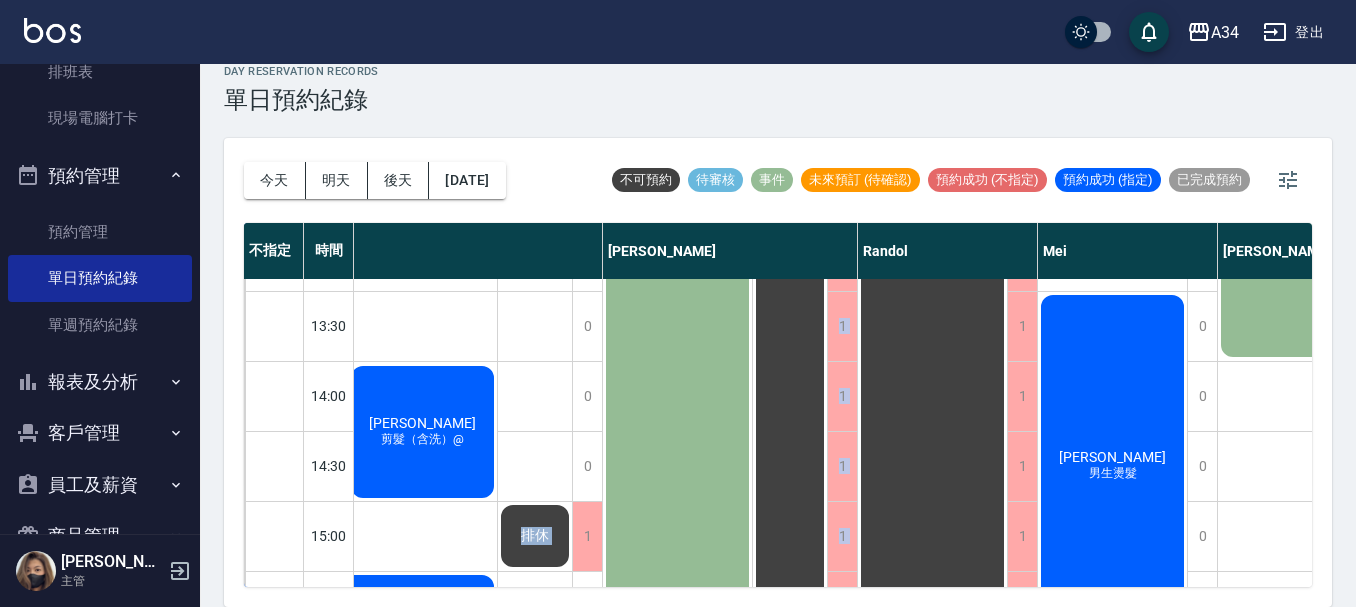 click at bounding box center [-88, 606] 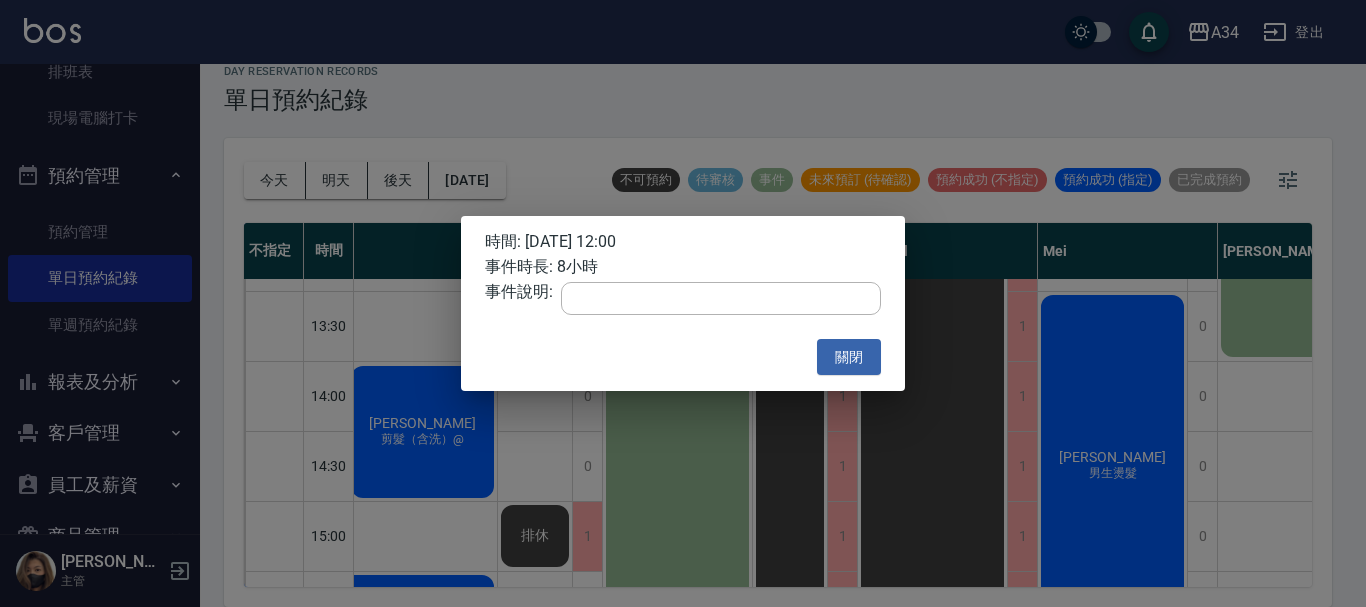 click on "時間: 2025/07/15  12:00 事件時長: 8小時 事件說明: x ​ 關閉" at bounding box center (683, 304) 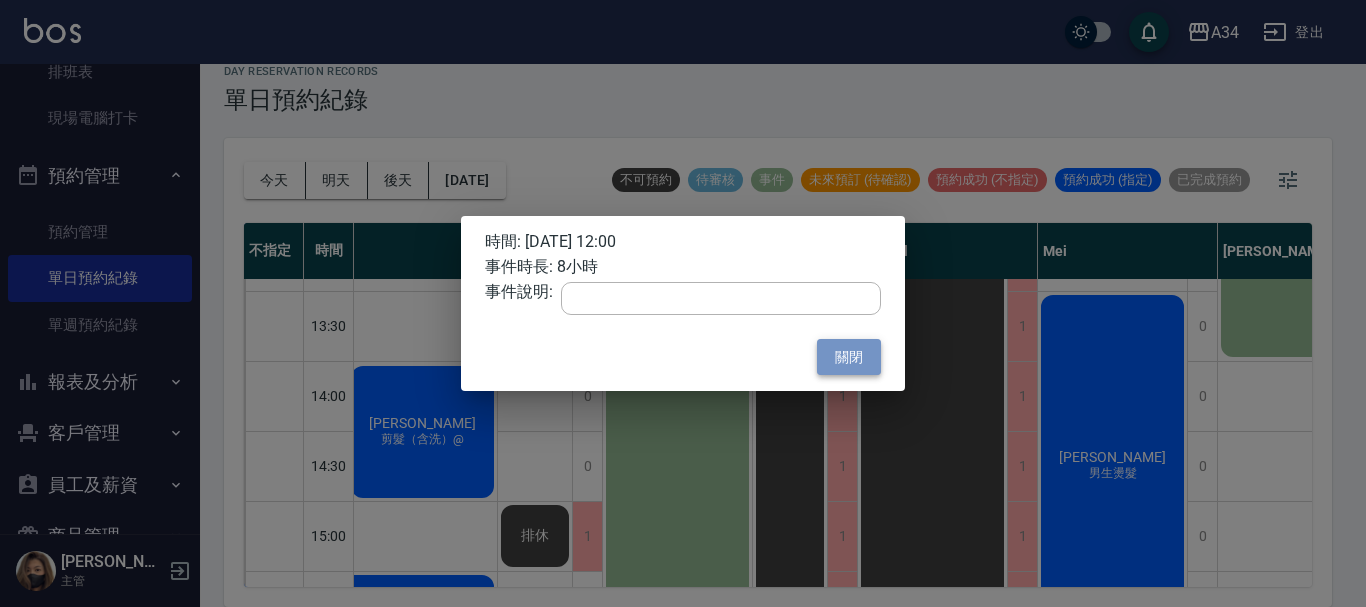 click on "關閉" at bounding box center (849, 357) 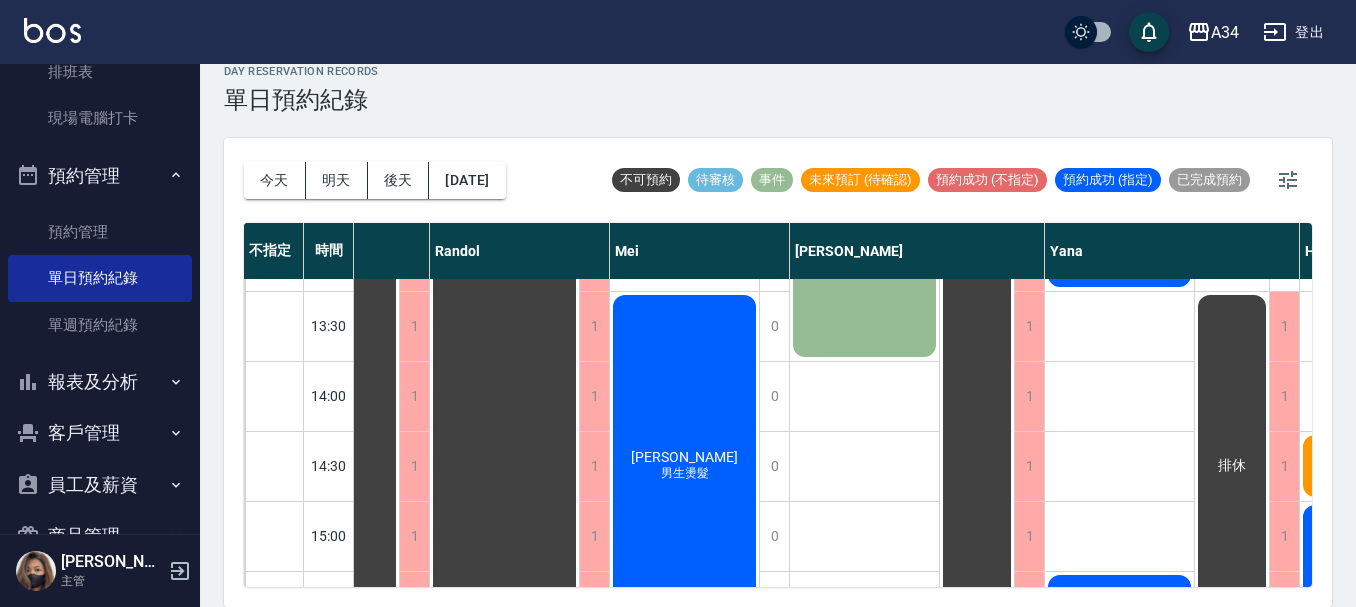 scroll, scrollTop: 478, scrollLeft: 953, axis: both 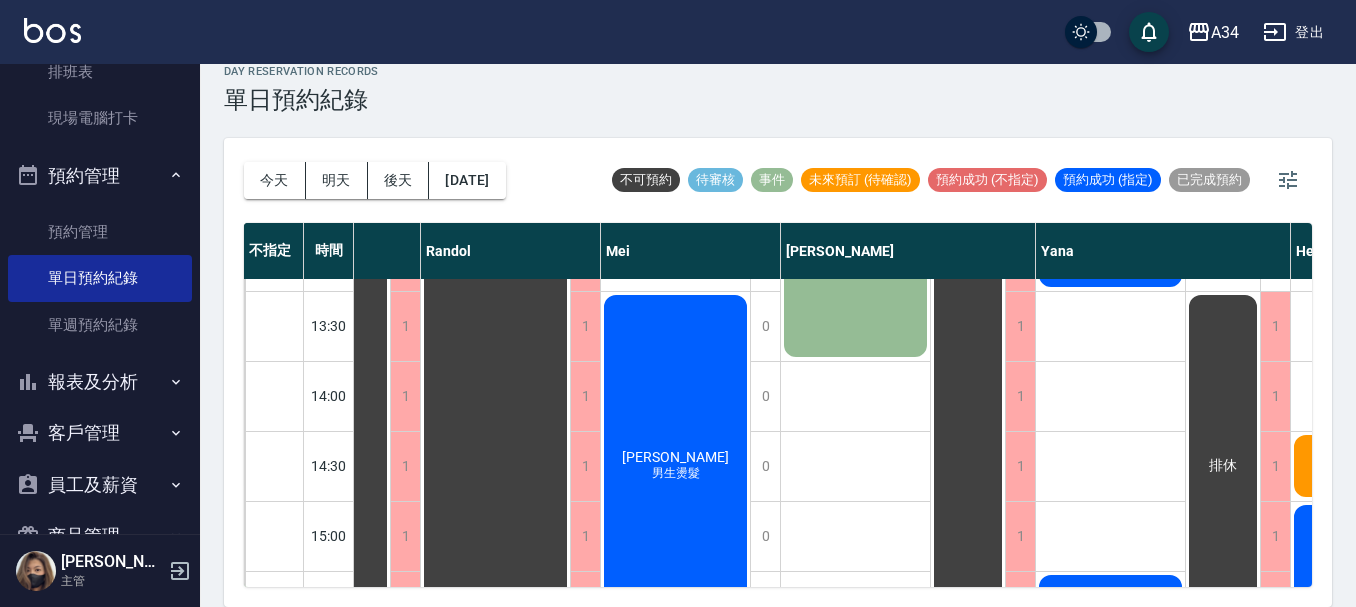 click on "Ai課10:00-4:00" at bounding box center (-525, 606) 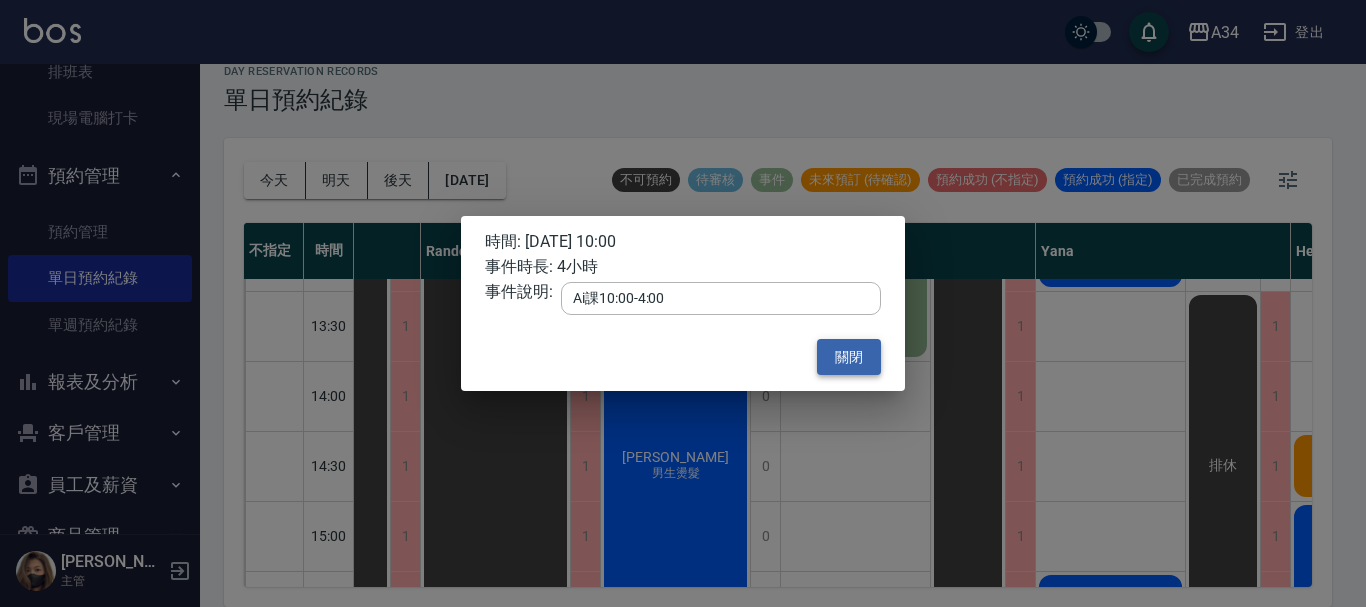 click on "關閉" at bounding box center (849, 357) 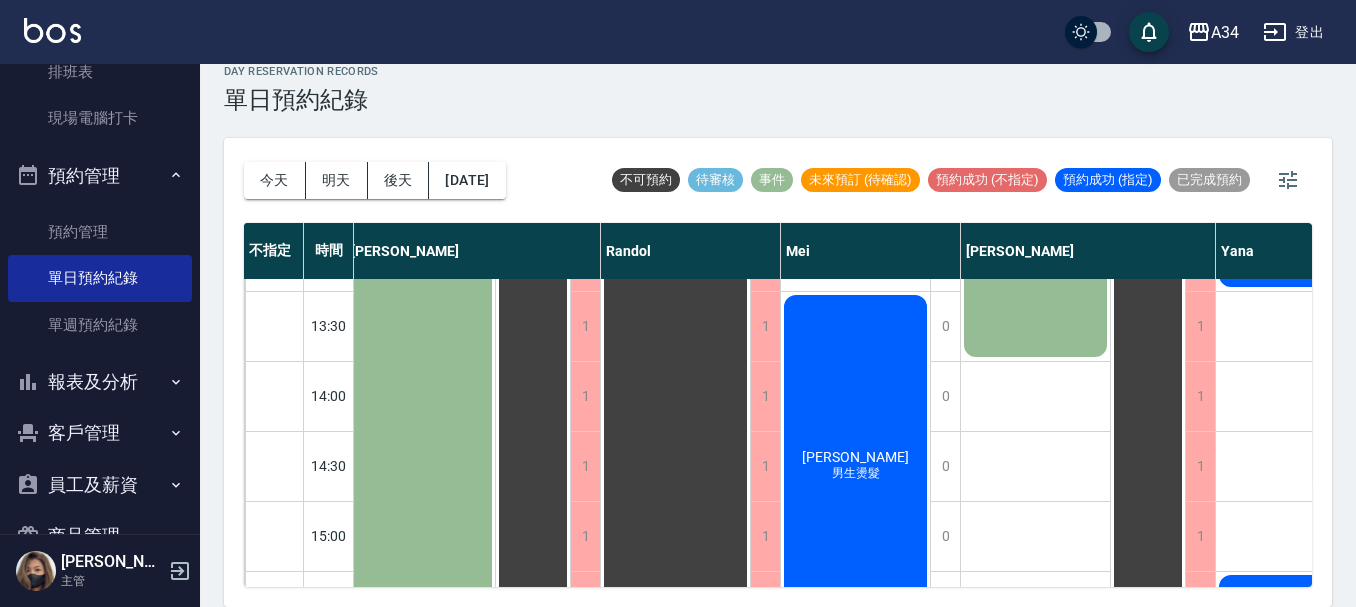 scroll, scrollTop: 478, scrollLeft: 765, axis: both 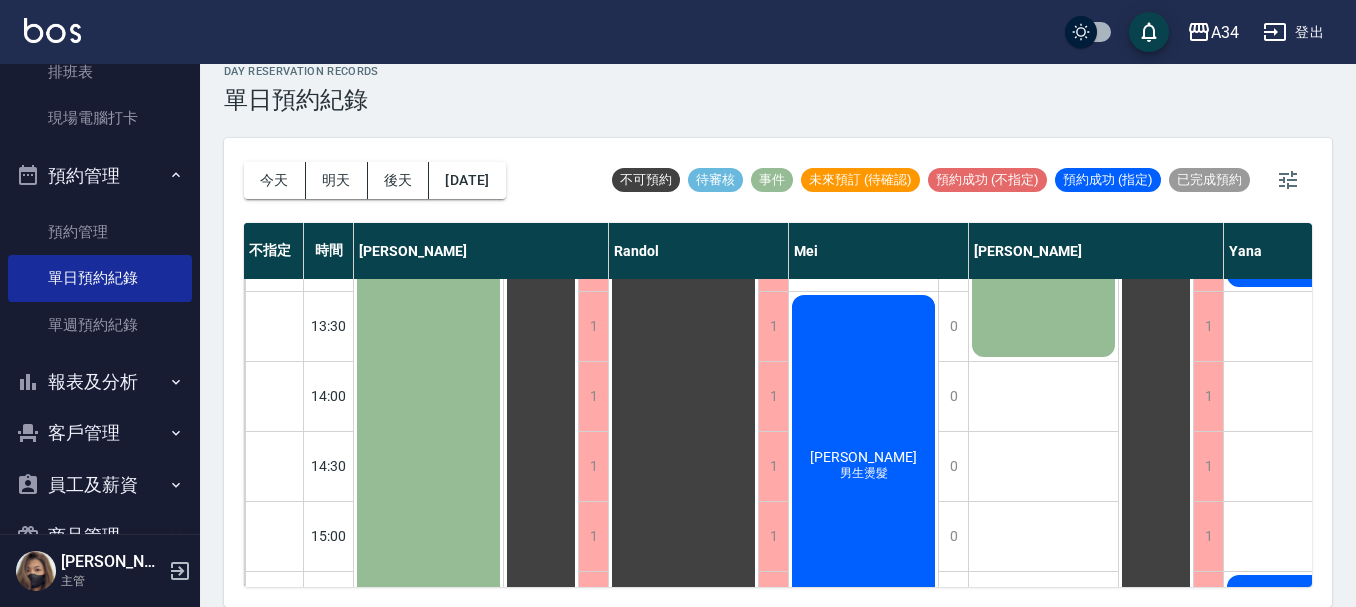 click at bounding box center [-337, 606] 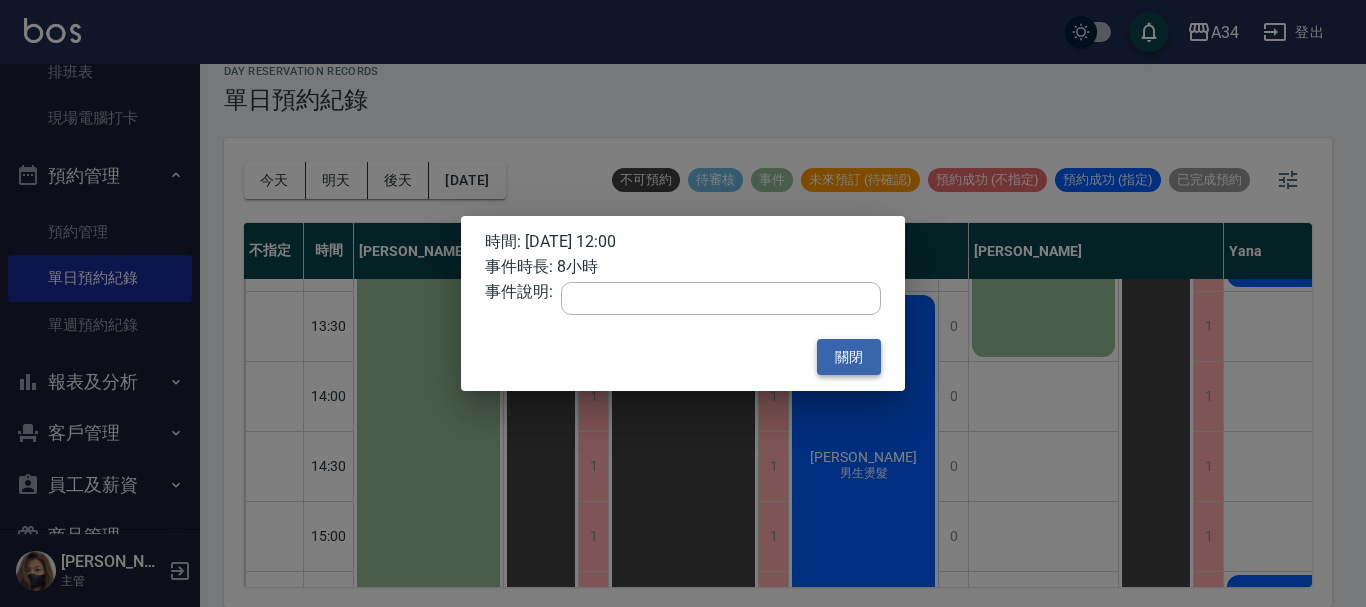 click on "關閉" at bounding box center [849, 357] 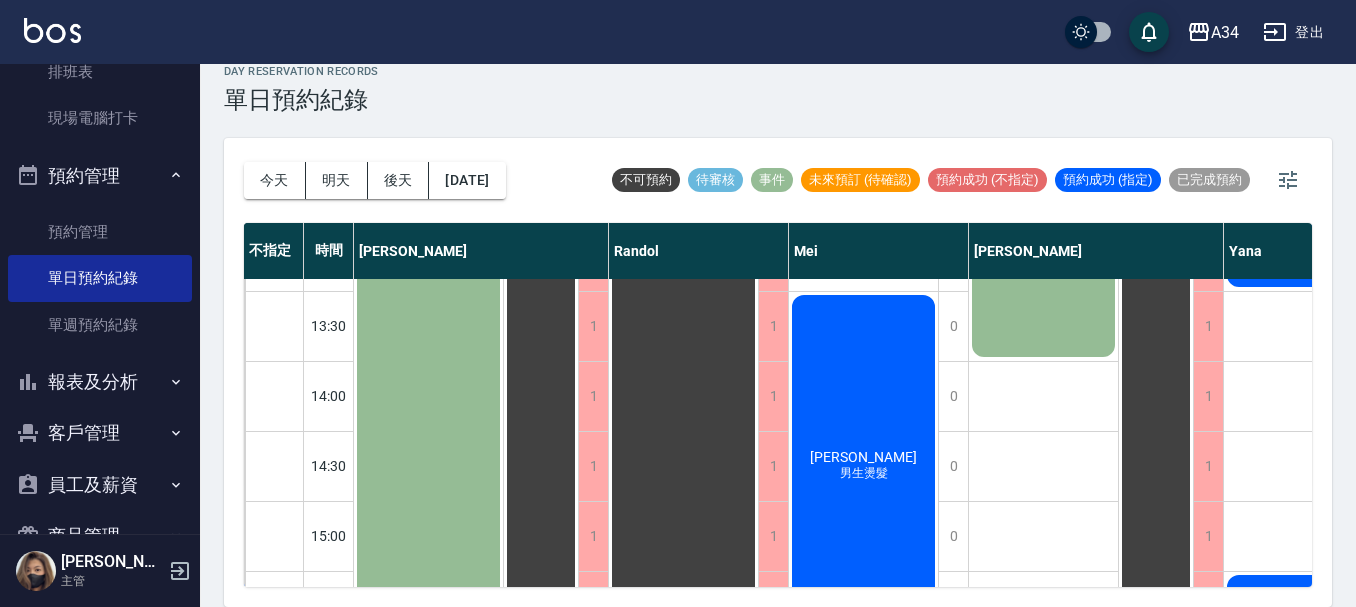 click on "Ai課10:00-4:00" at bounding box center [-337, 606] 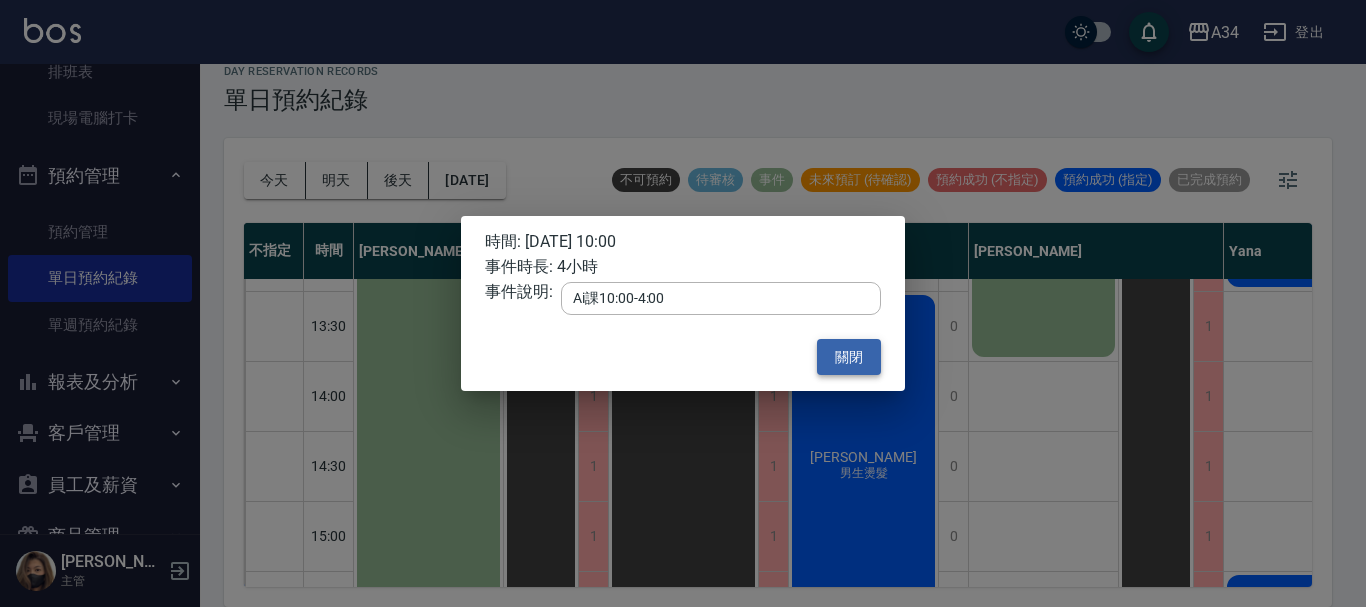 click on "關閉" at bounding box center [849, 357] 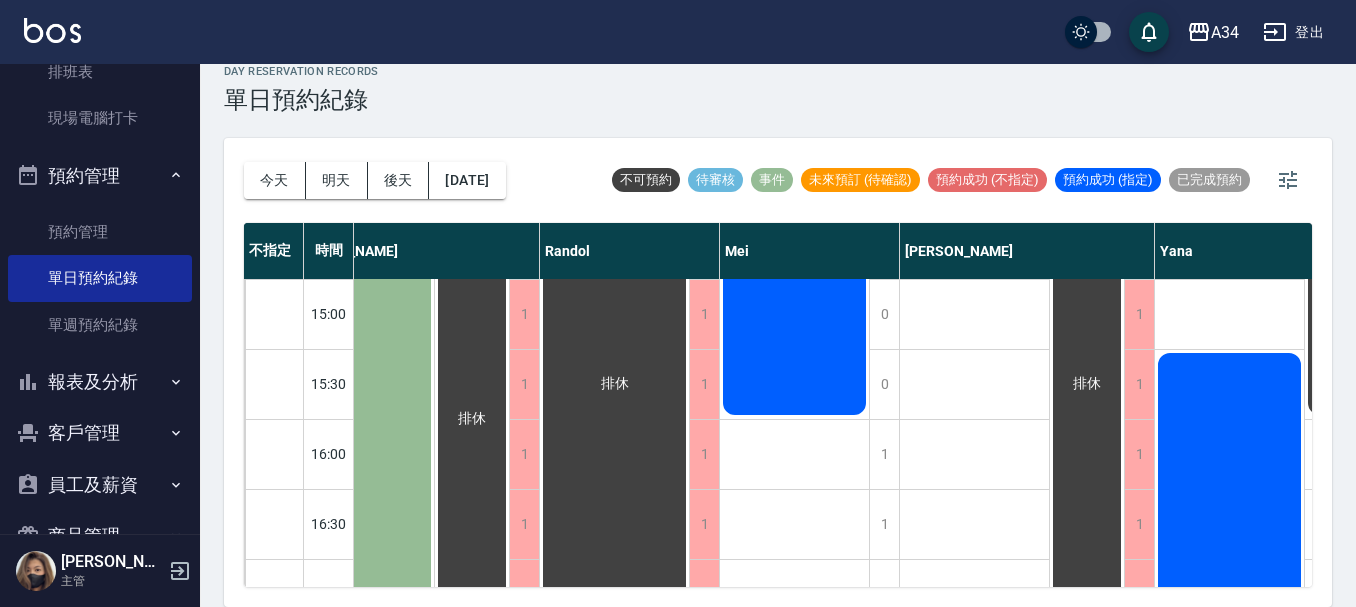 scroll, scrollTop: 700, scrollLeft: 836, axis: both 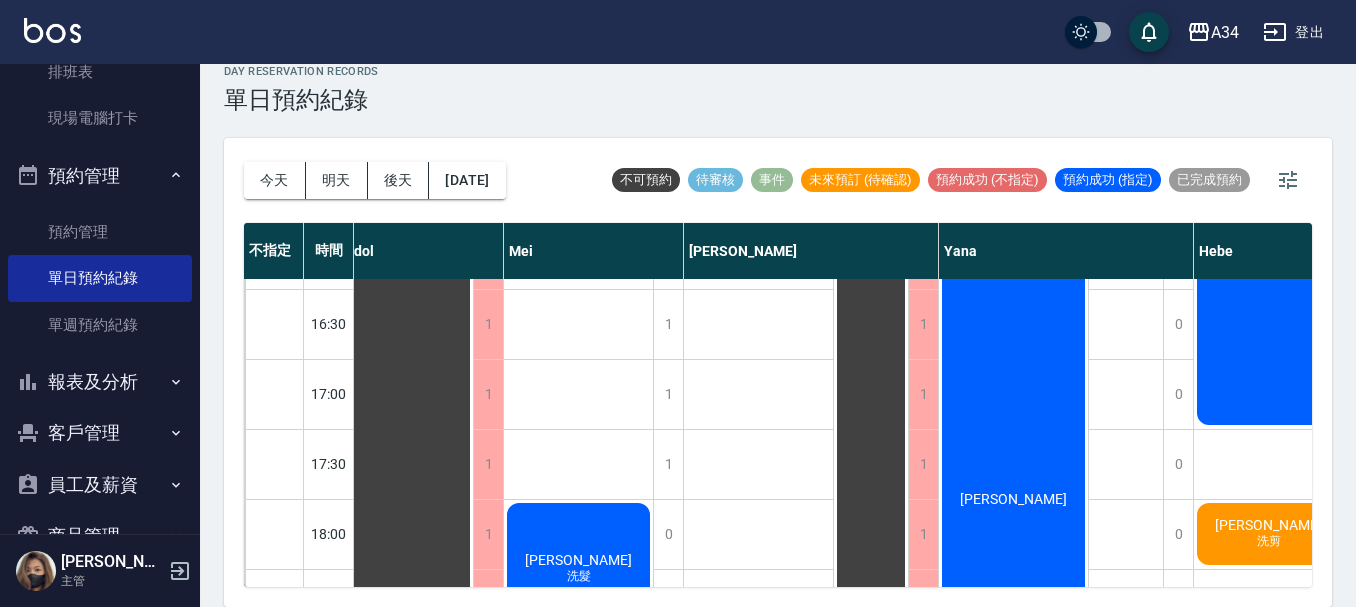 click on "蔡佳甄" at bounding box center [-621, 184] 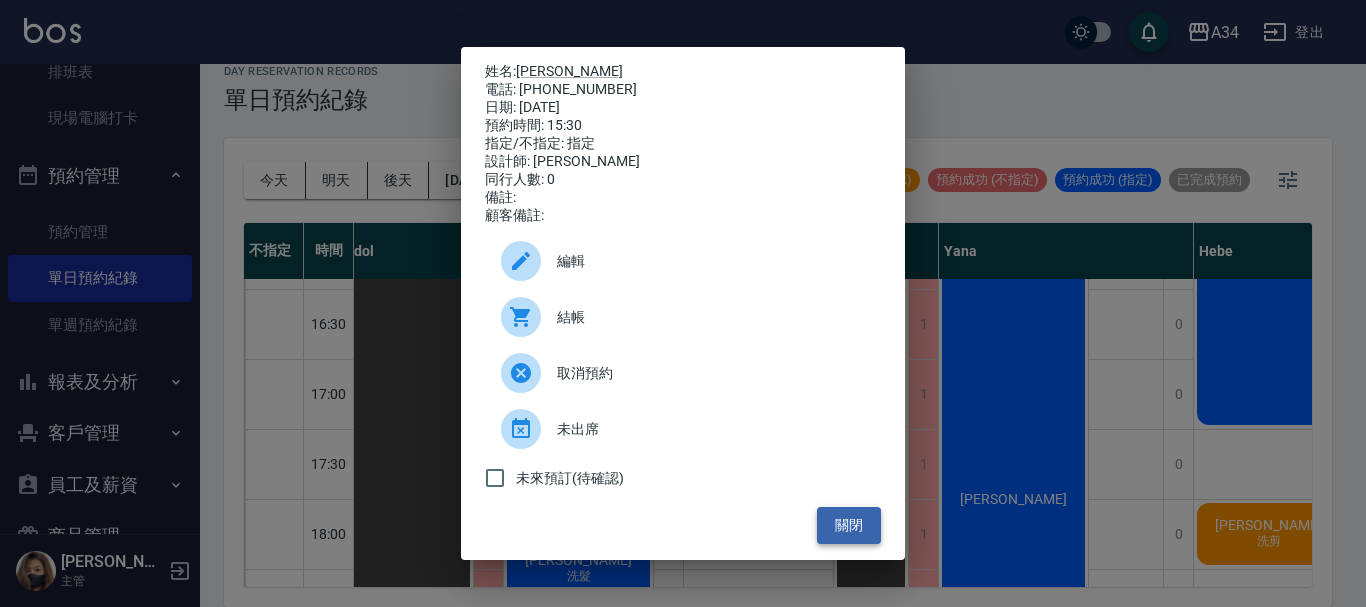 click on "關閉" at bounding box center [849, 525] 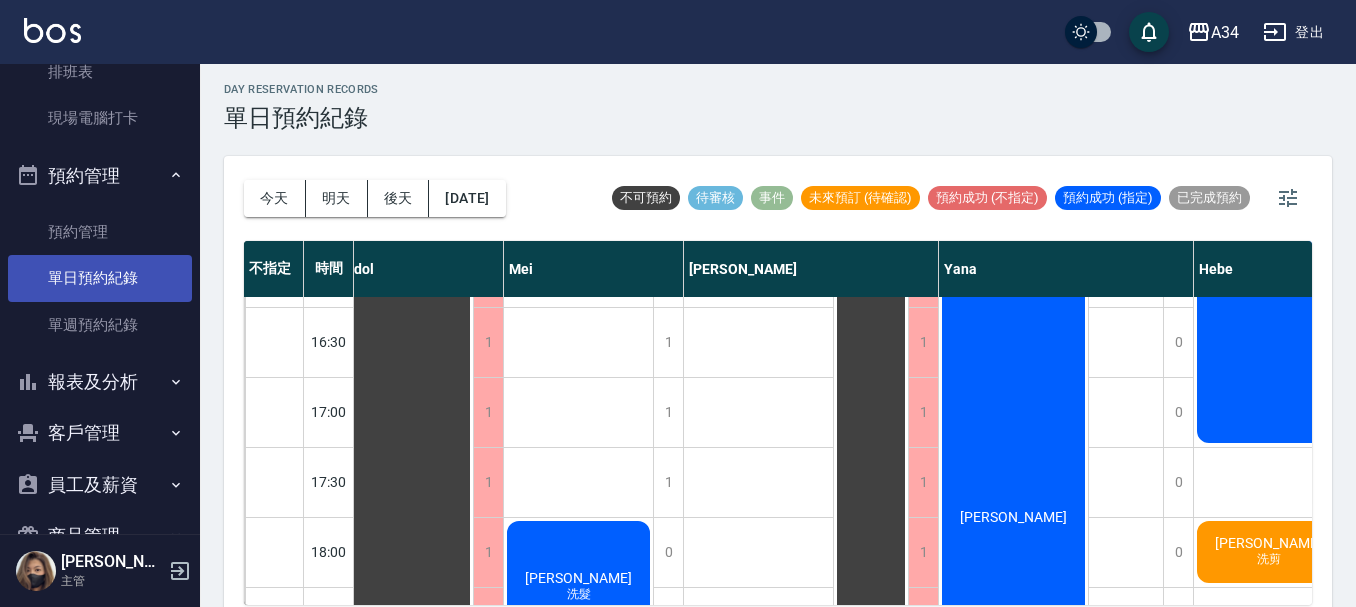 scroll, scrollTop: 0, scrollLeft: 0, axis: both 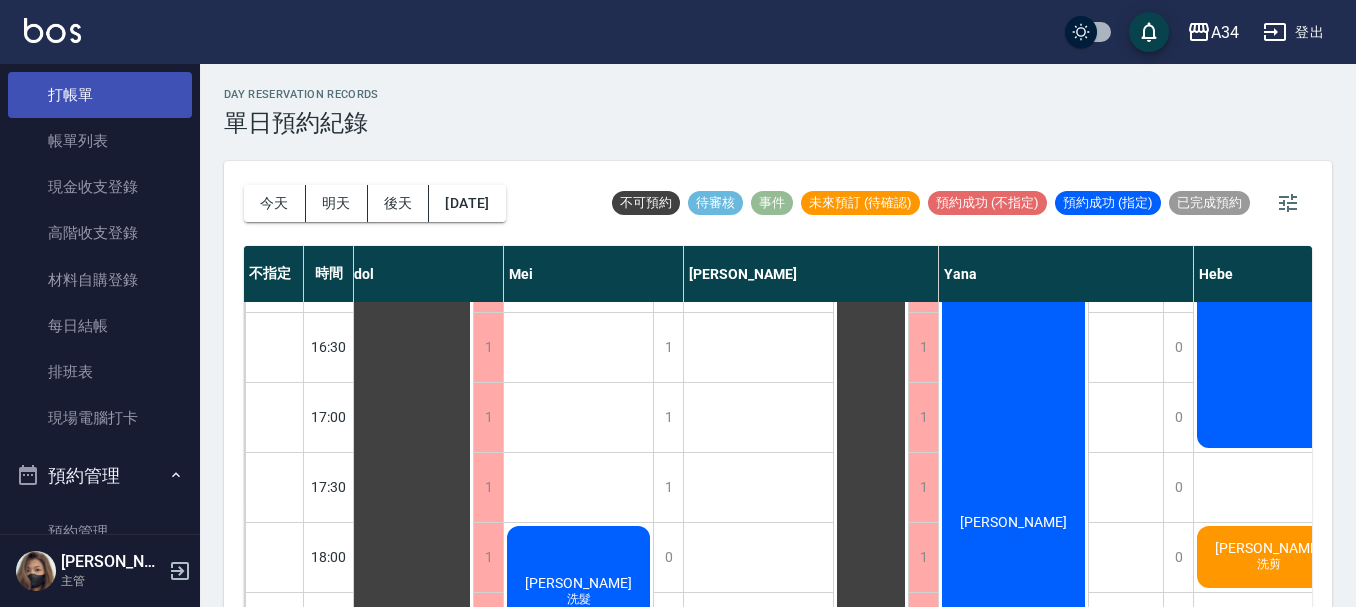 click on "打帳單" at bounding box center [100, 95] 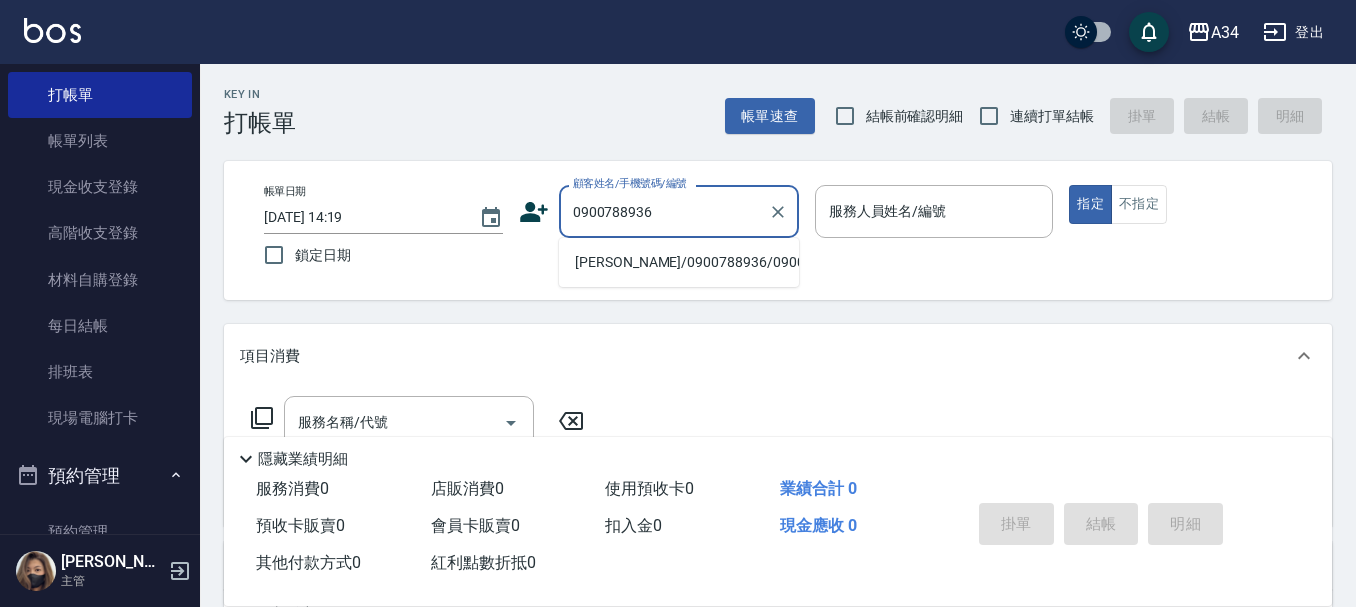 type on "魏嘉君/0900788936/0900788936" 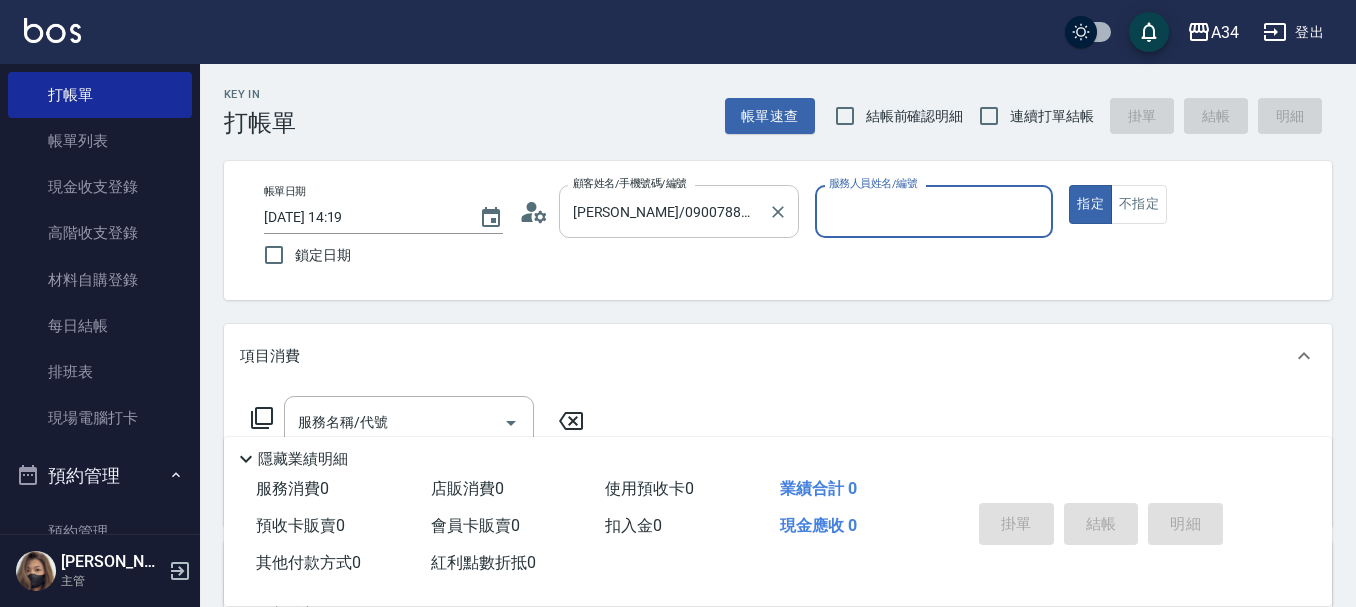 type on "Emma-08" 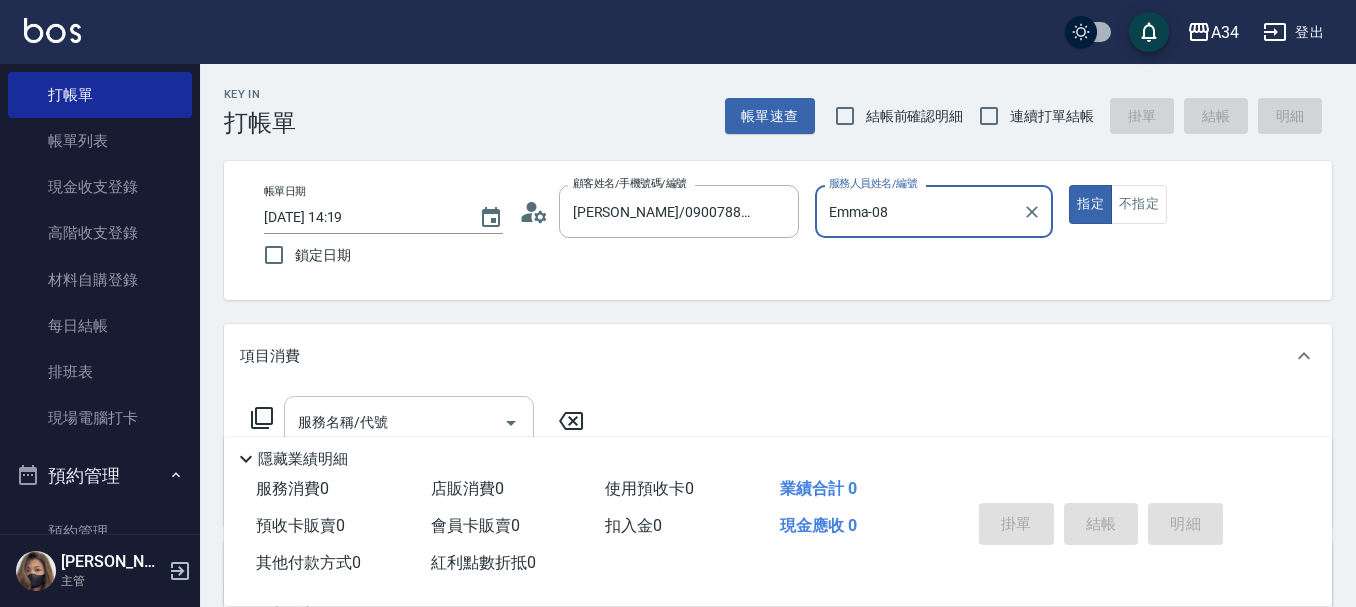click on "服務名稱/代號" at bounding box center [409, 422] 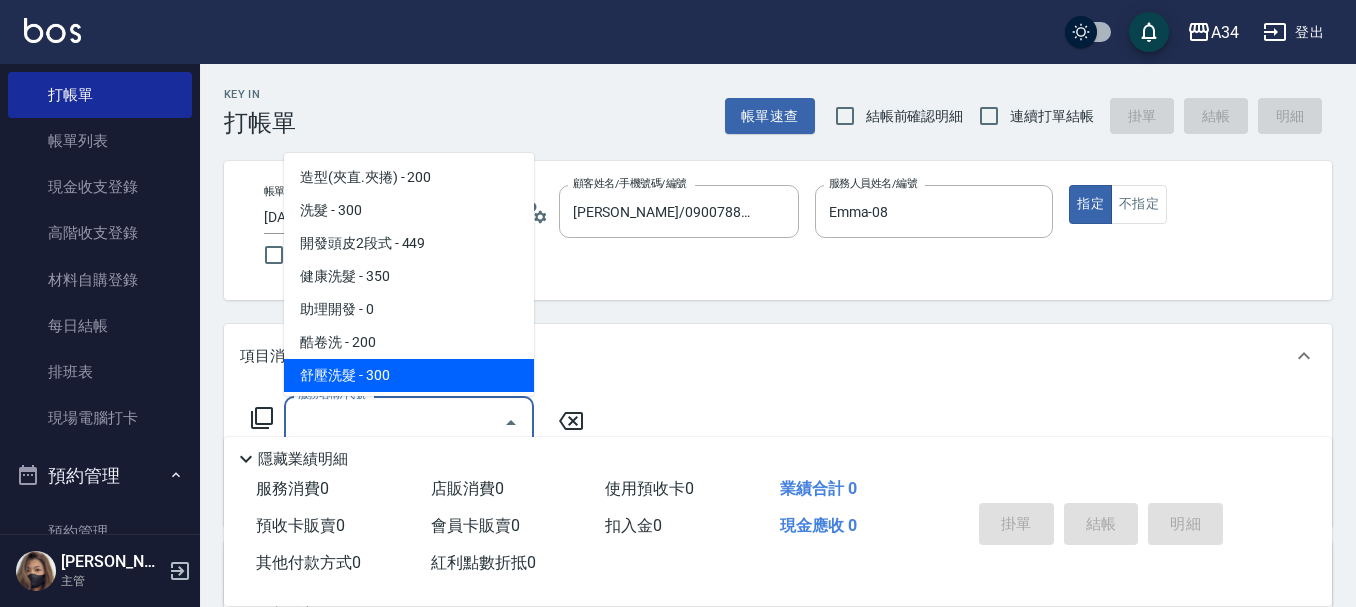 click on "舒壓洗髮 - 300" at bounding box center (409, 375) 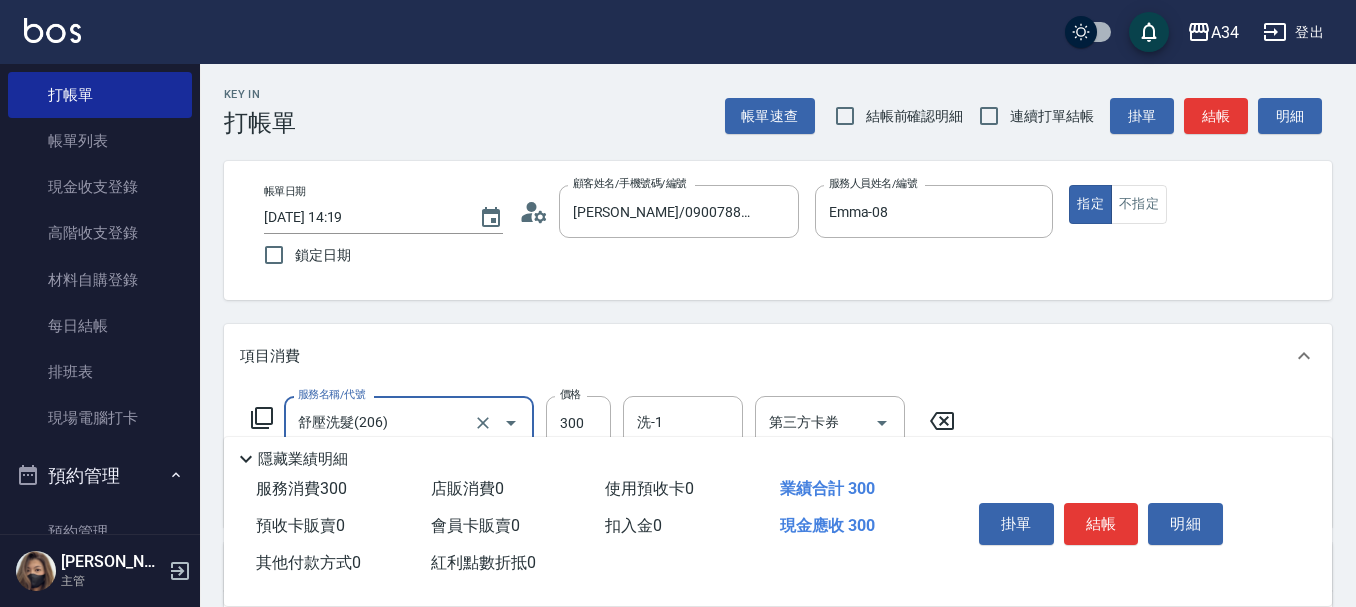 click 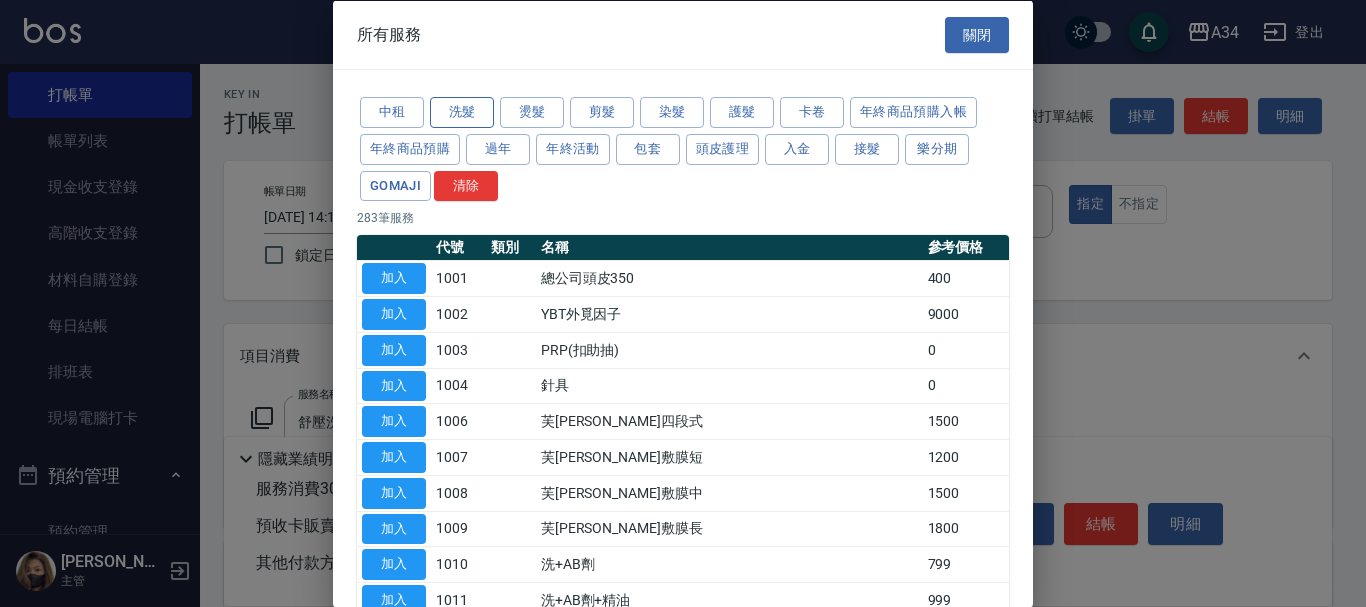 click on "洗髮" at bounding box center [462, 112] 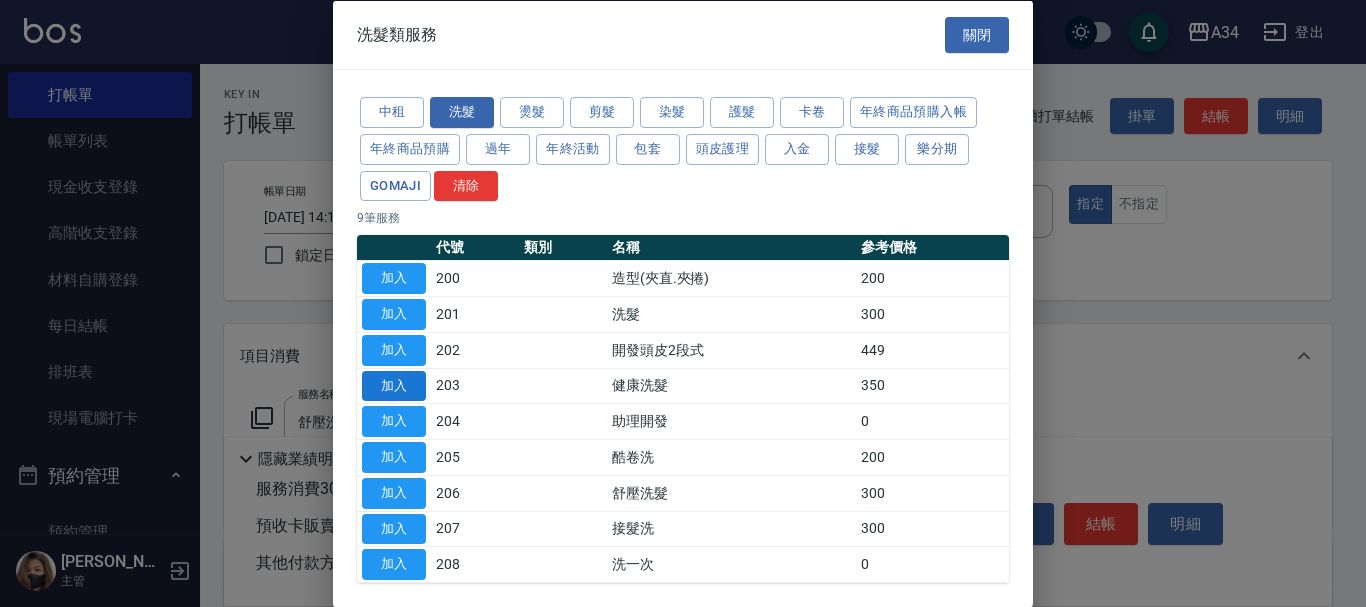 click on "加入" at bounding box center [394, 385] 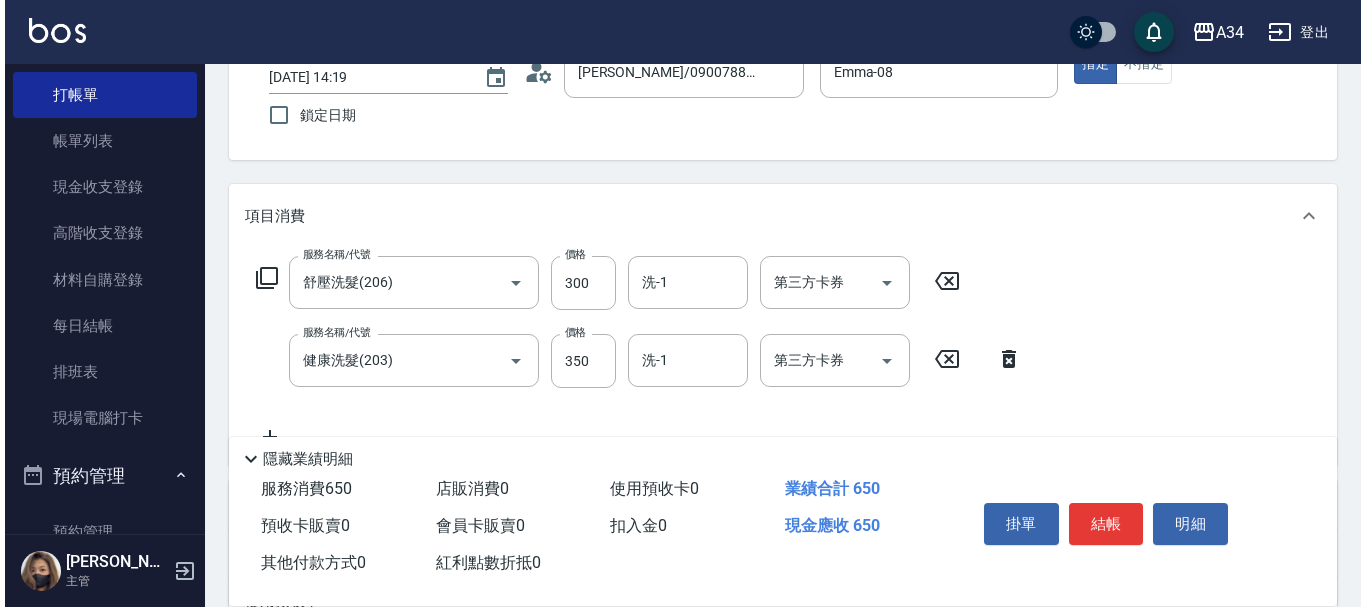 scroll, scrollTop: 200, scrollLeft: 0, axis: vertical 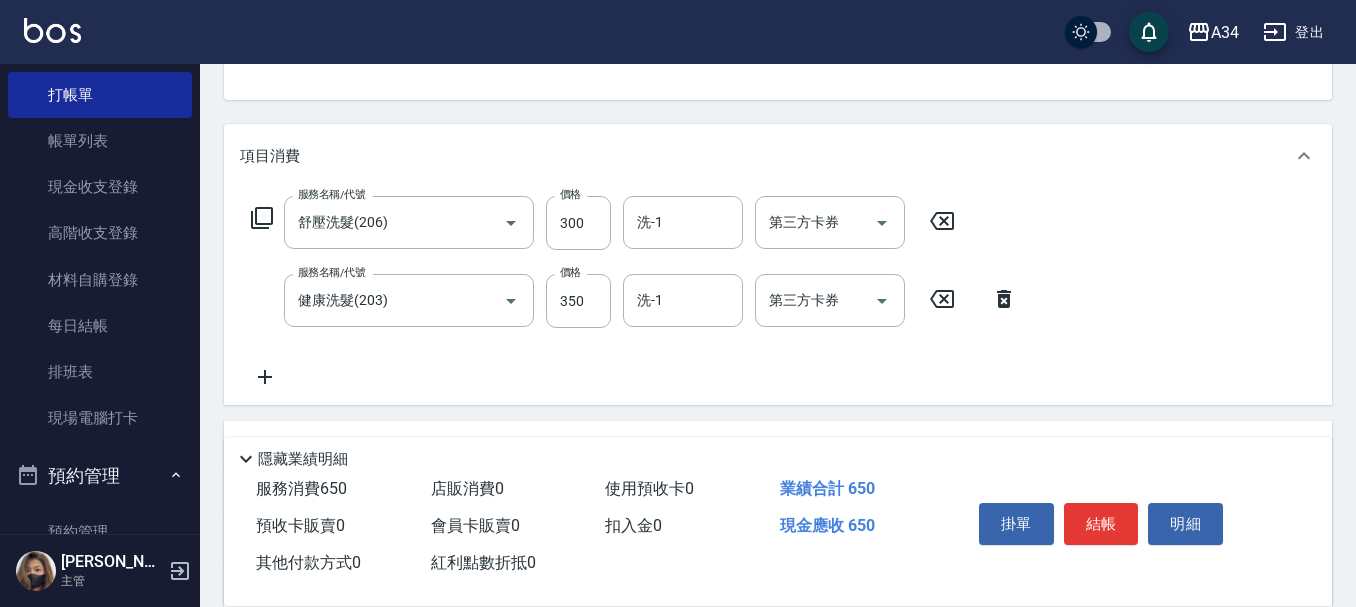 click 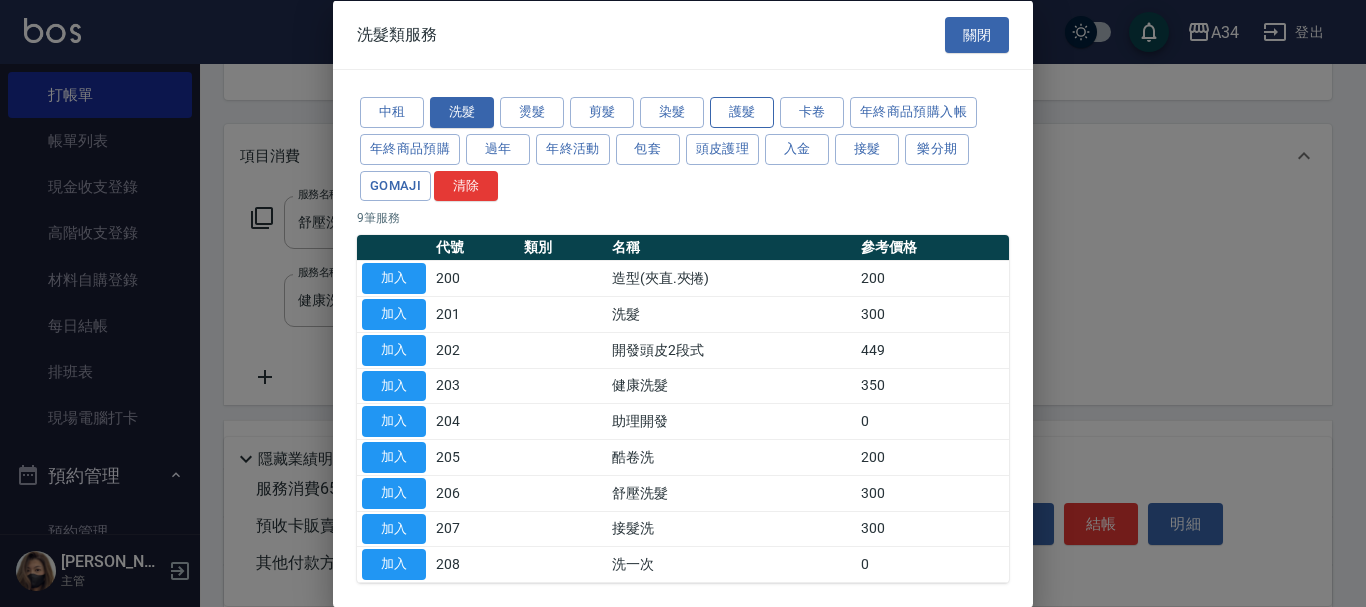 click on "護髮" at bounding box center [742, 112] 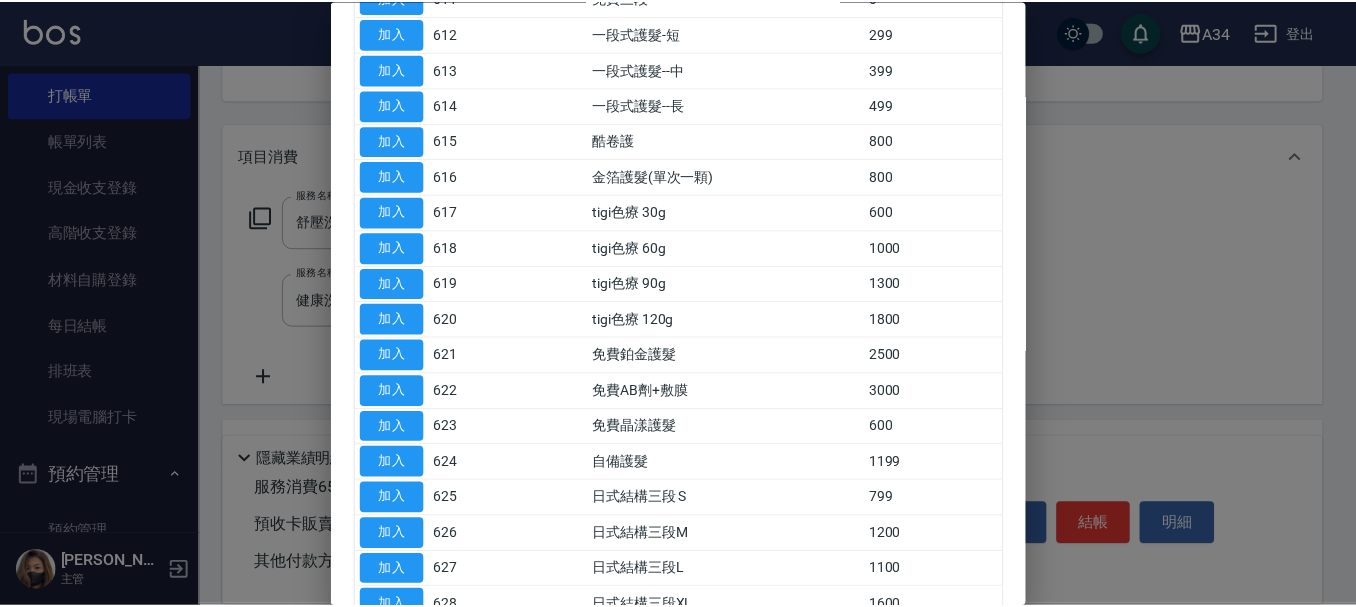 scroll, scrollTop: 700, scrollLeft: 0, axis: vertical 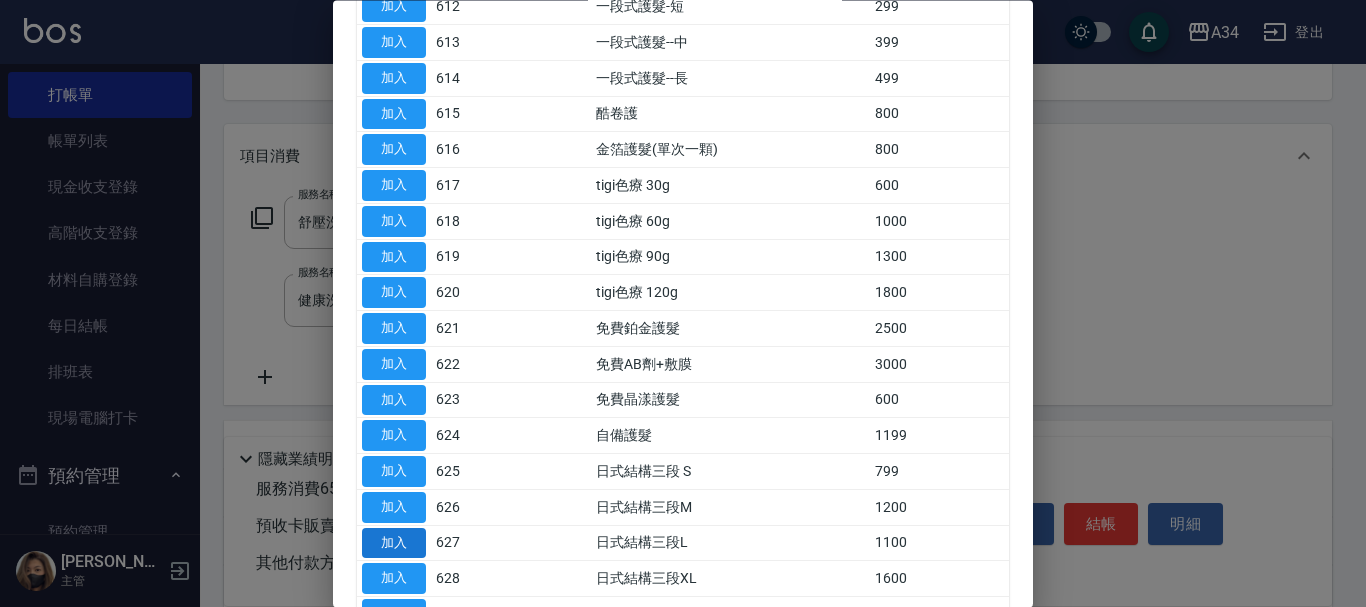 click on "加入" at bounding box center [394, 543] 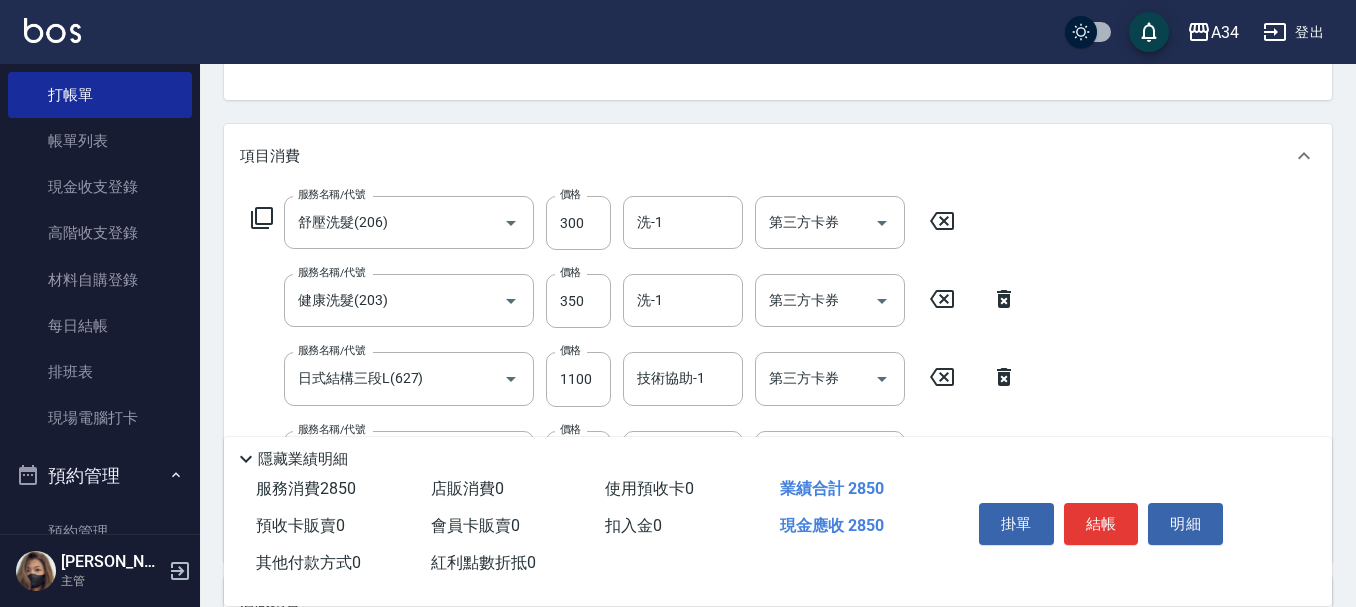 scroll, scrollTop: 300, scrollLeft: 0, axis: vertical 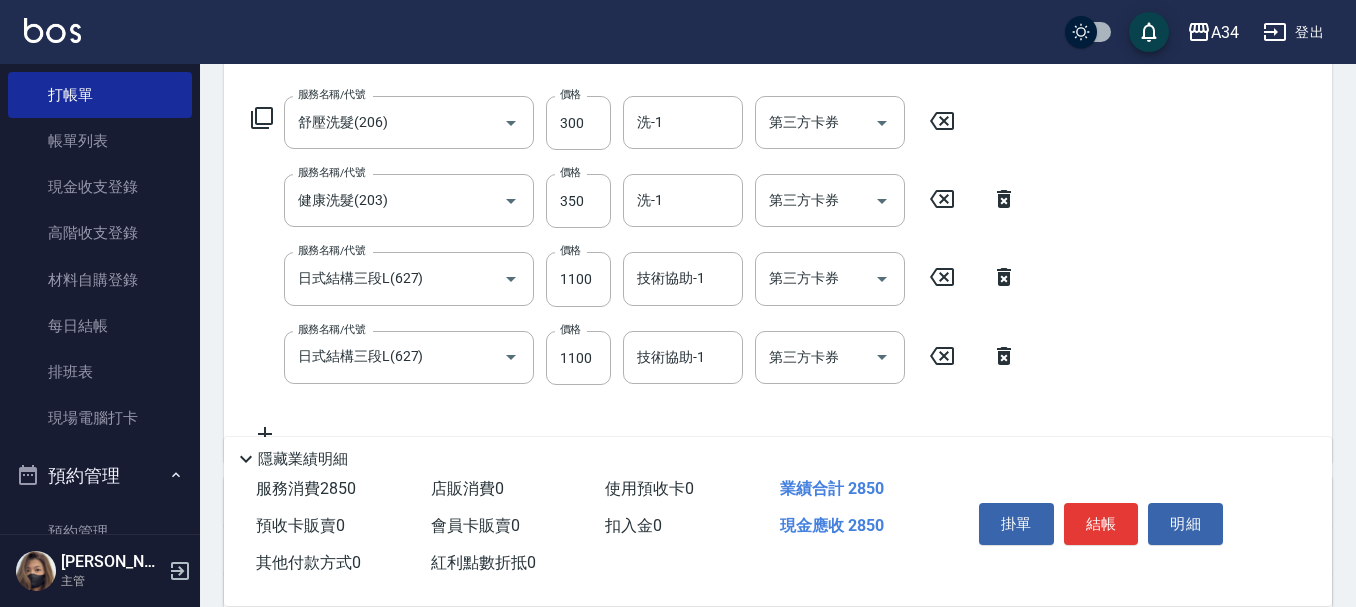 click 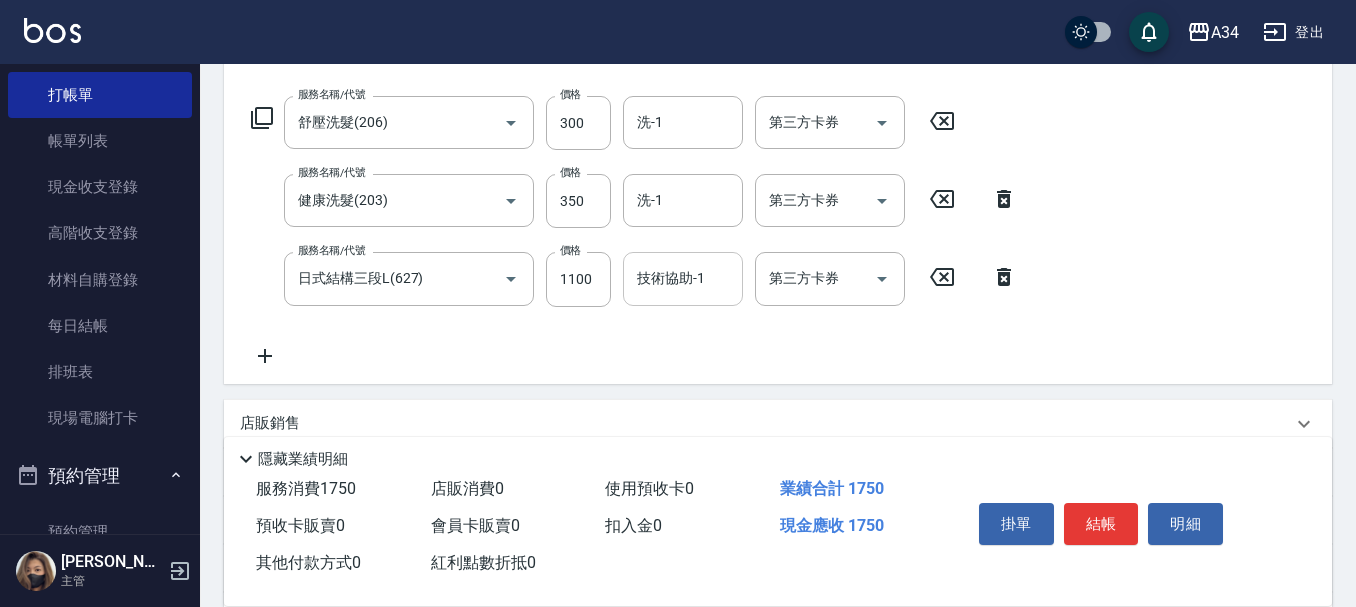 click on "技術協助-1" at bounding box center [683, 278] 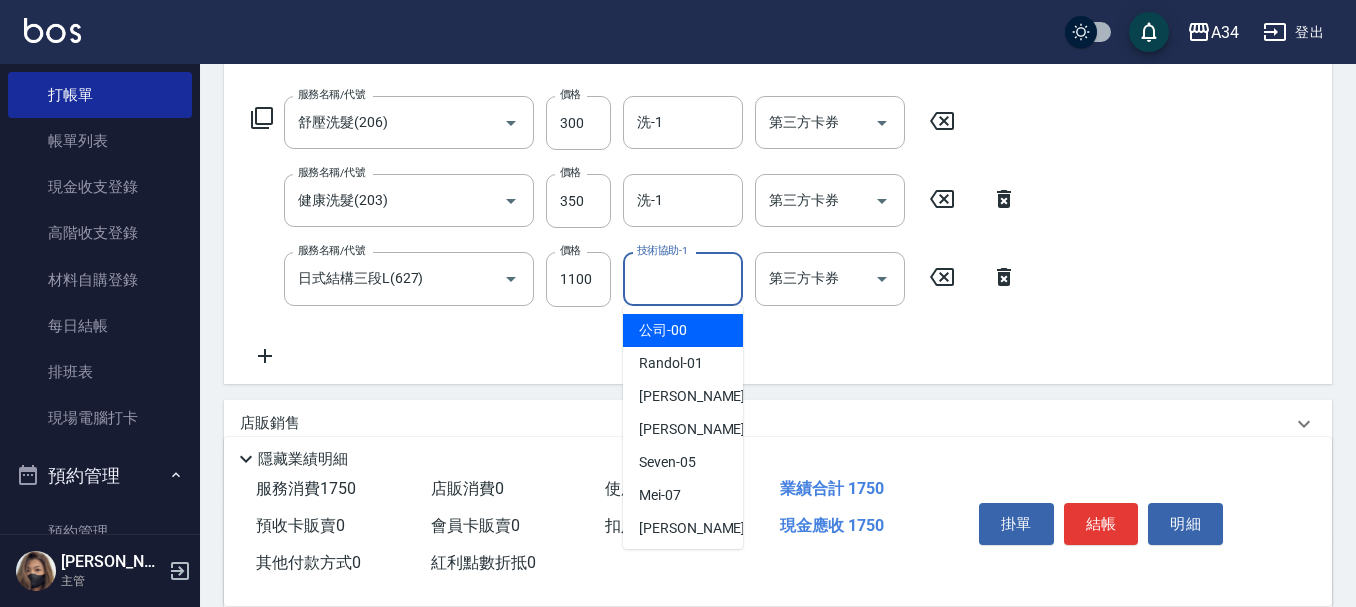 type on "2" 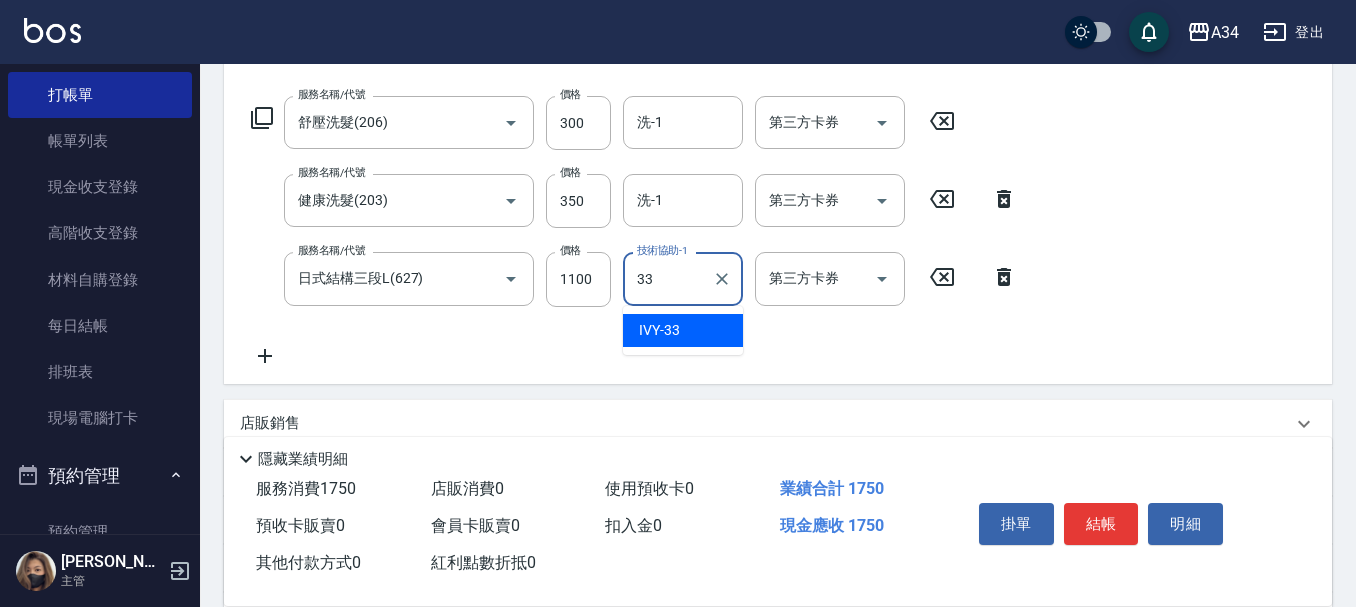 type on "IVY-33" 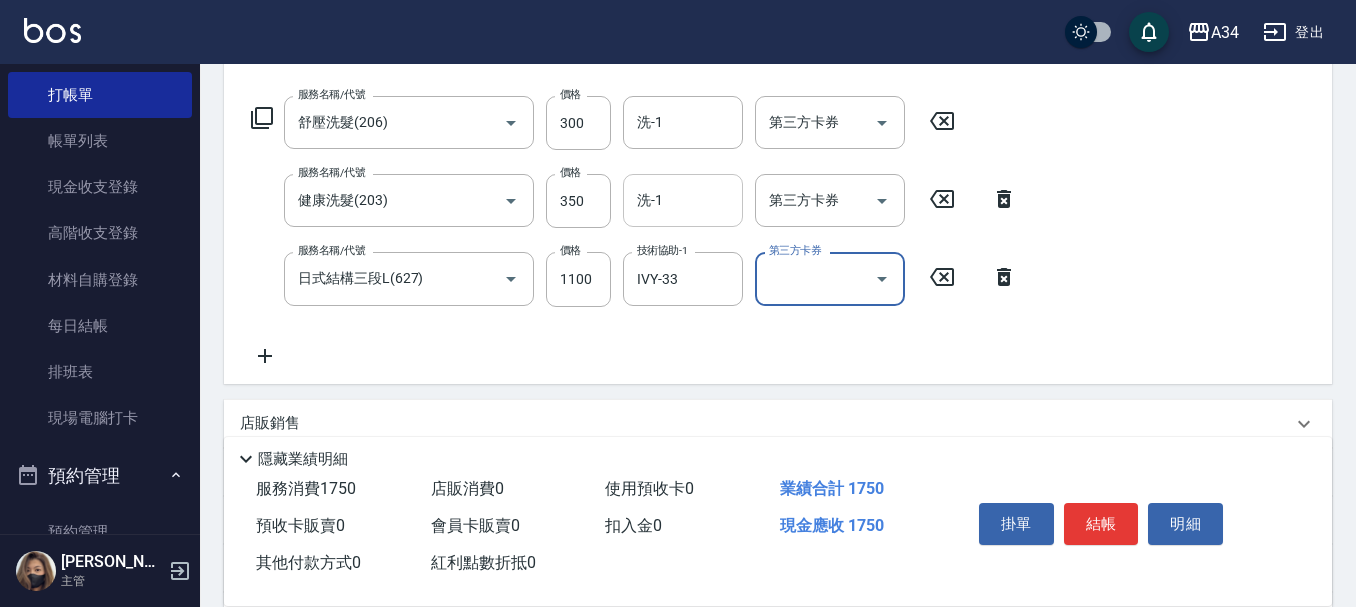 click on "洗-1" at bounding box center (683, 200) 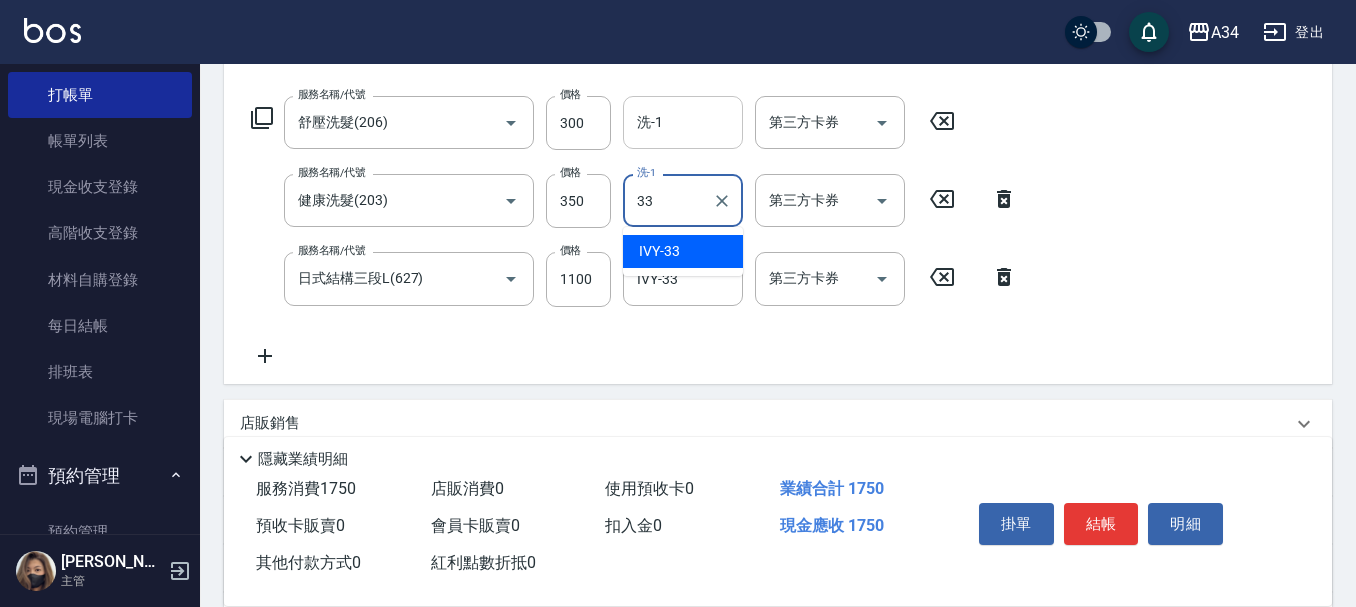 click on "洗-1" at bounding box center [683, 122] 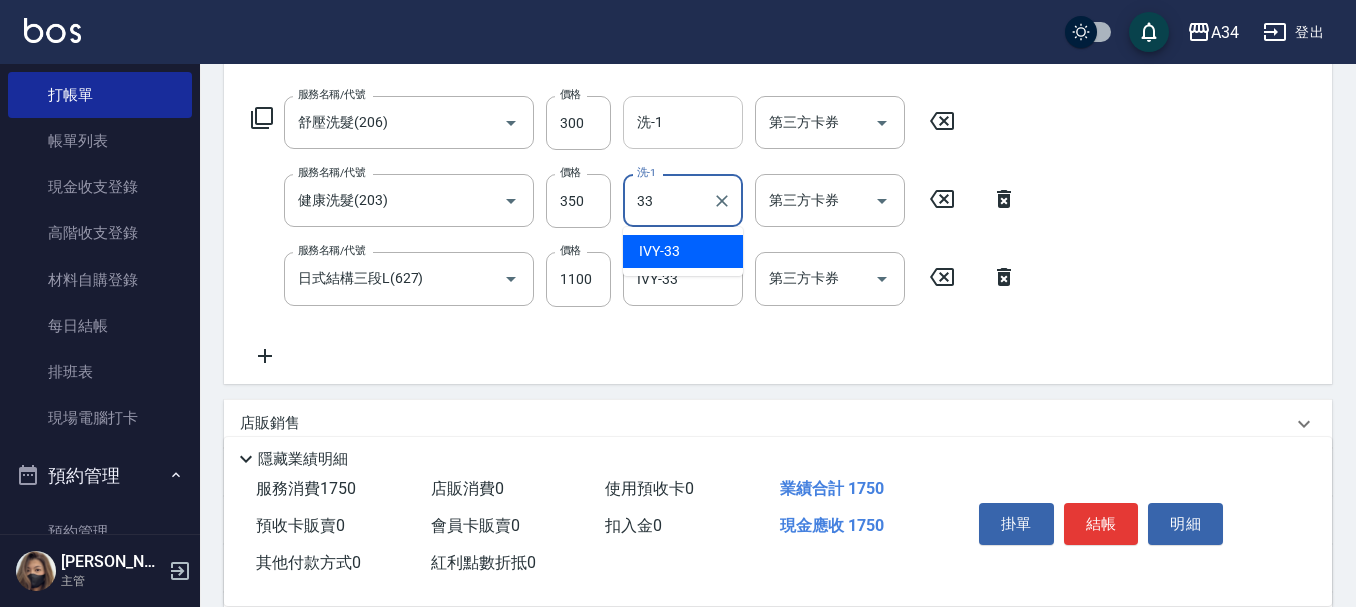 type on "33" 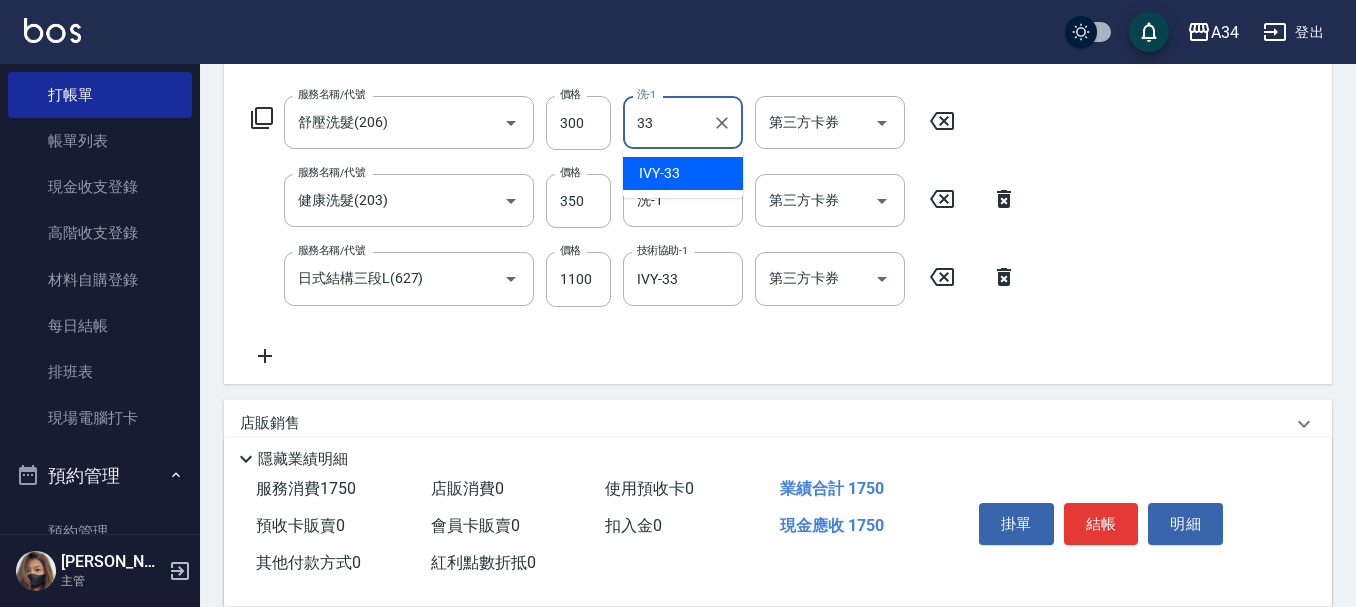 click on "IVY -33" at bounding box center (683, 173) 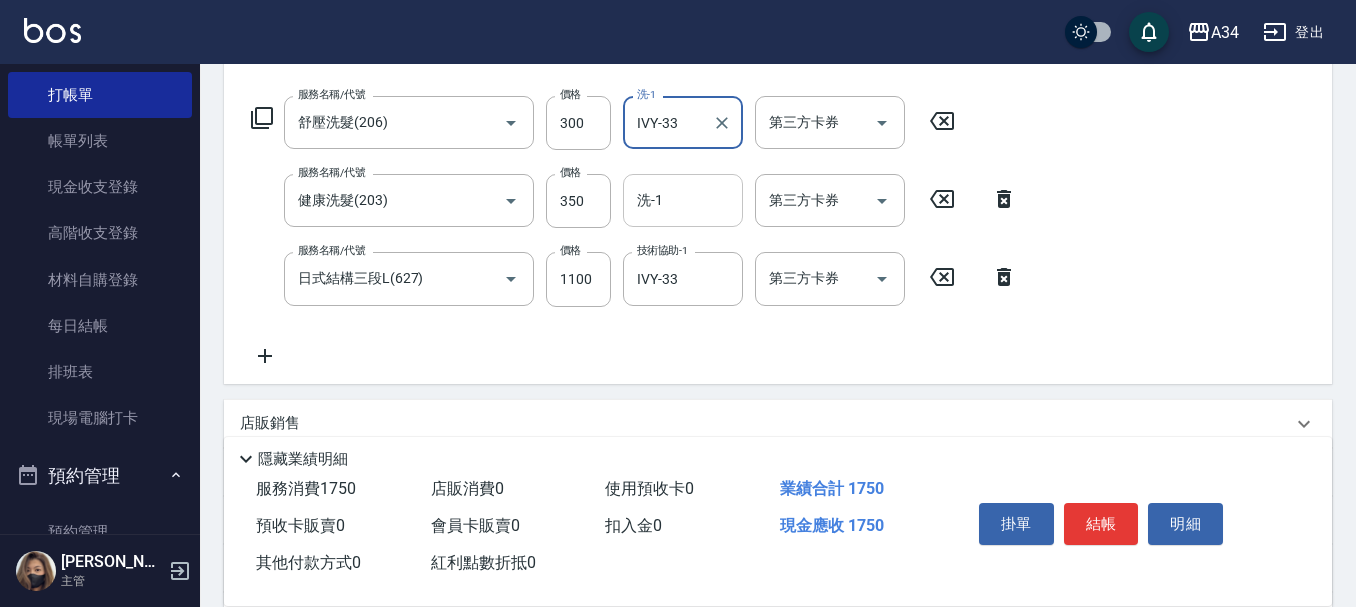 type on "IVY-33" 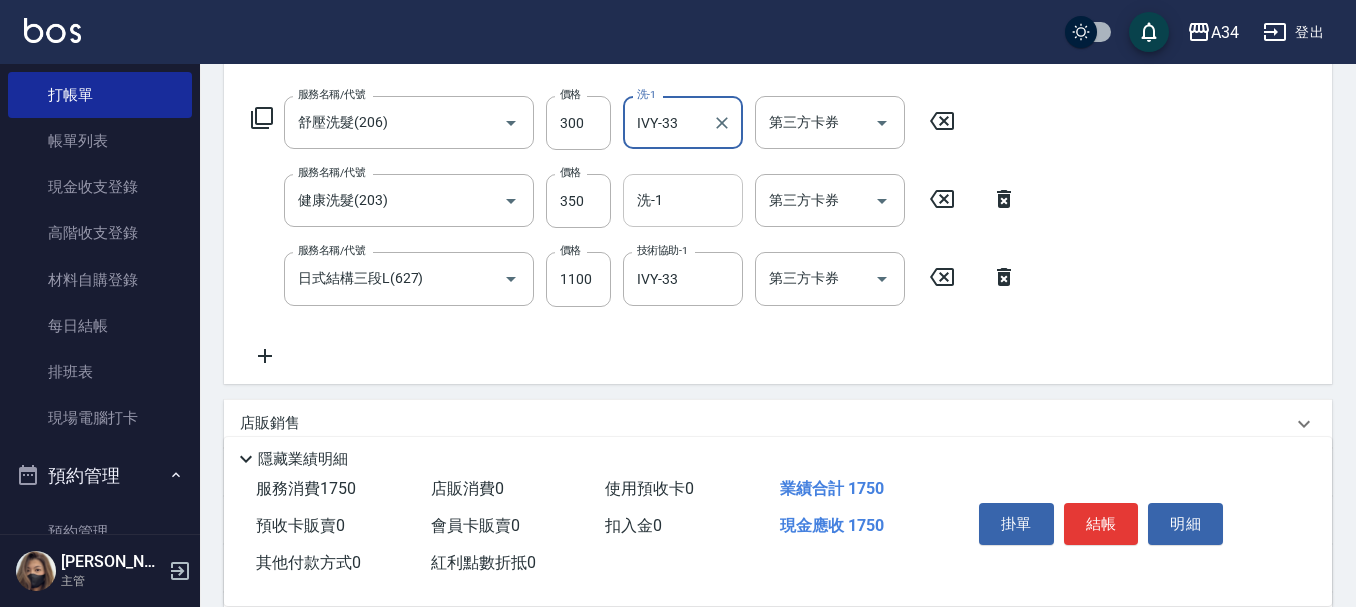 click on "洗-1" at bounding box center (683, 200) 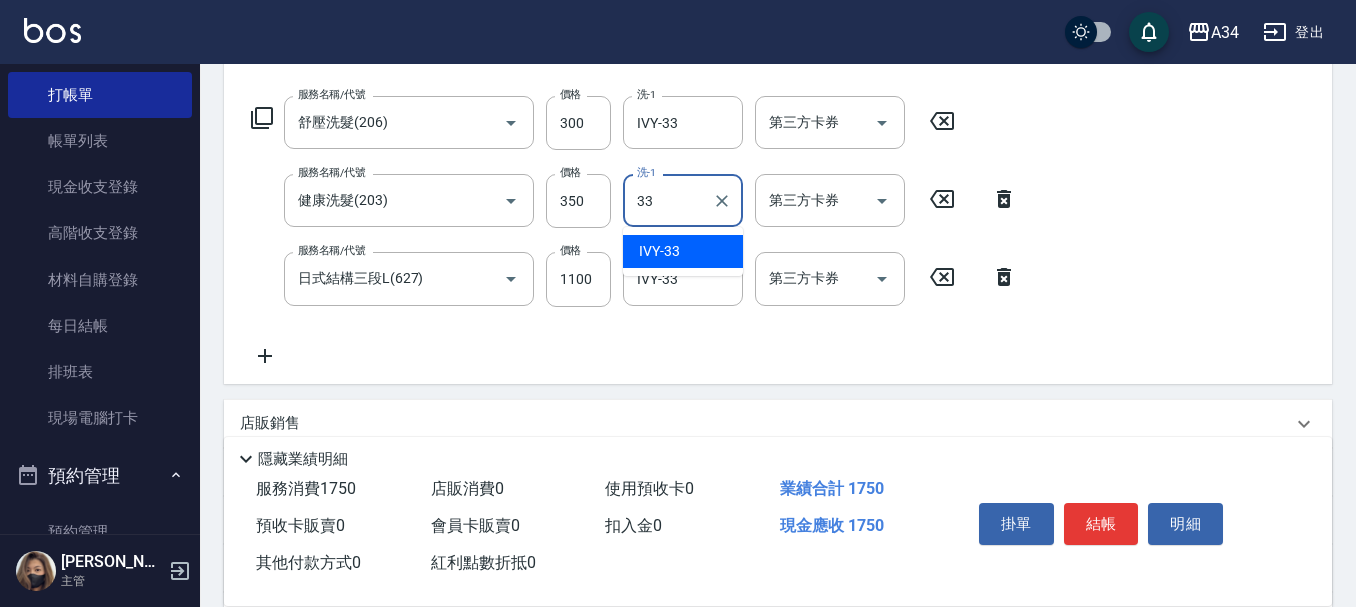 type on "IVY-33" 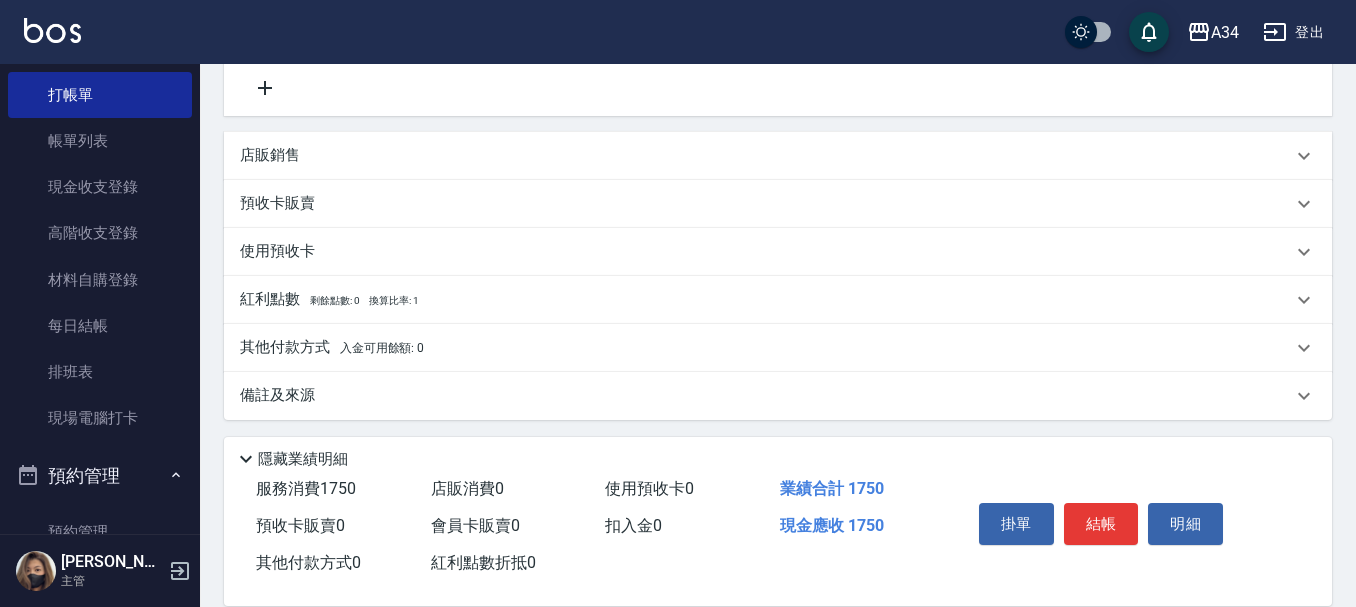 scroll, scrollTop: 573, scrollLeft: 0, axis: vertical 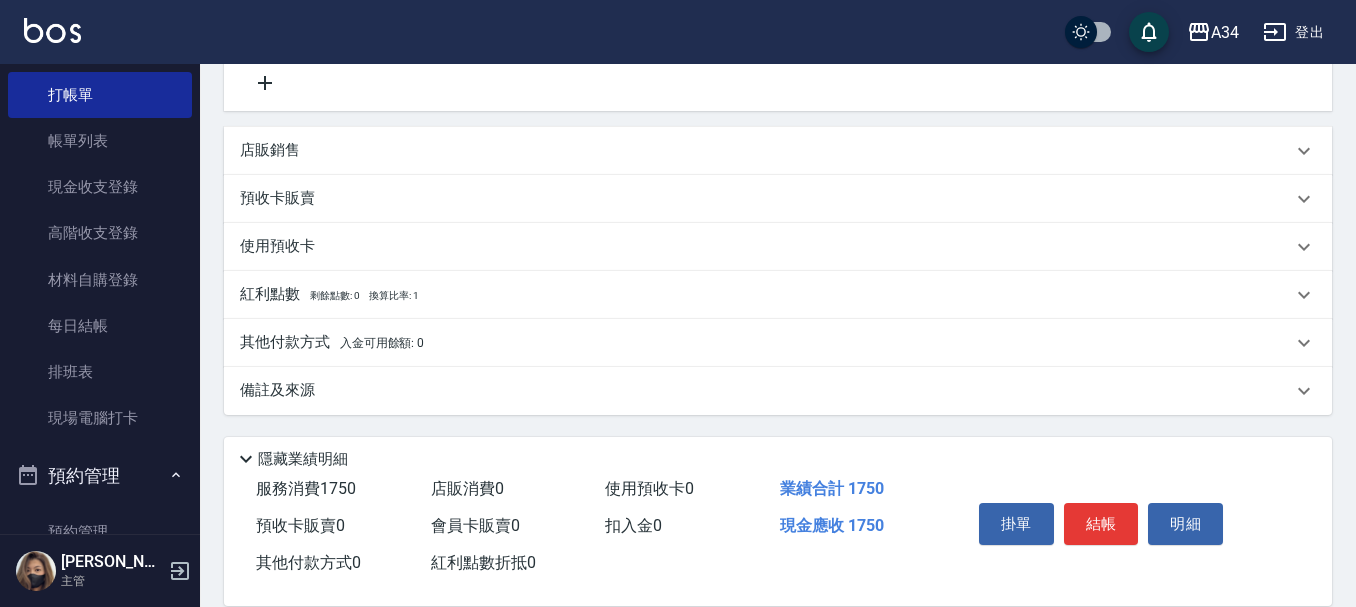click on "其他付款方式 入金可用餘額: 0" at bounding box center (332, 343) 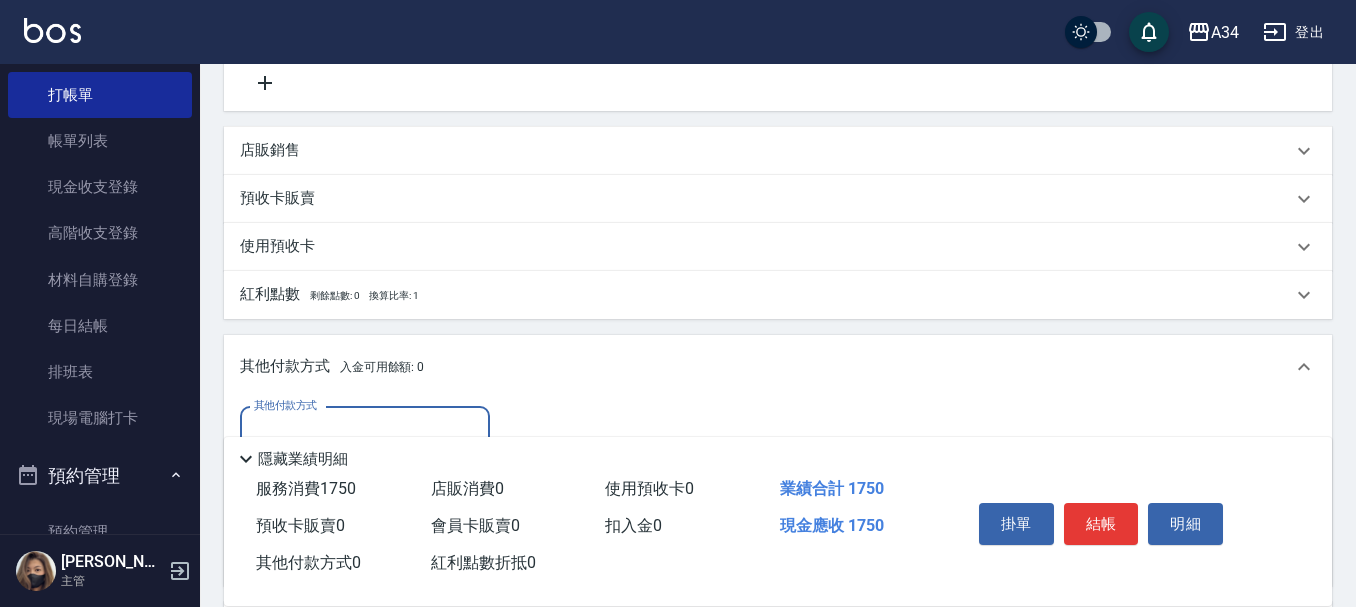 scroll, scrollTop: 0, scrollLeft: 0, axis: both 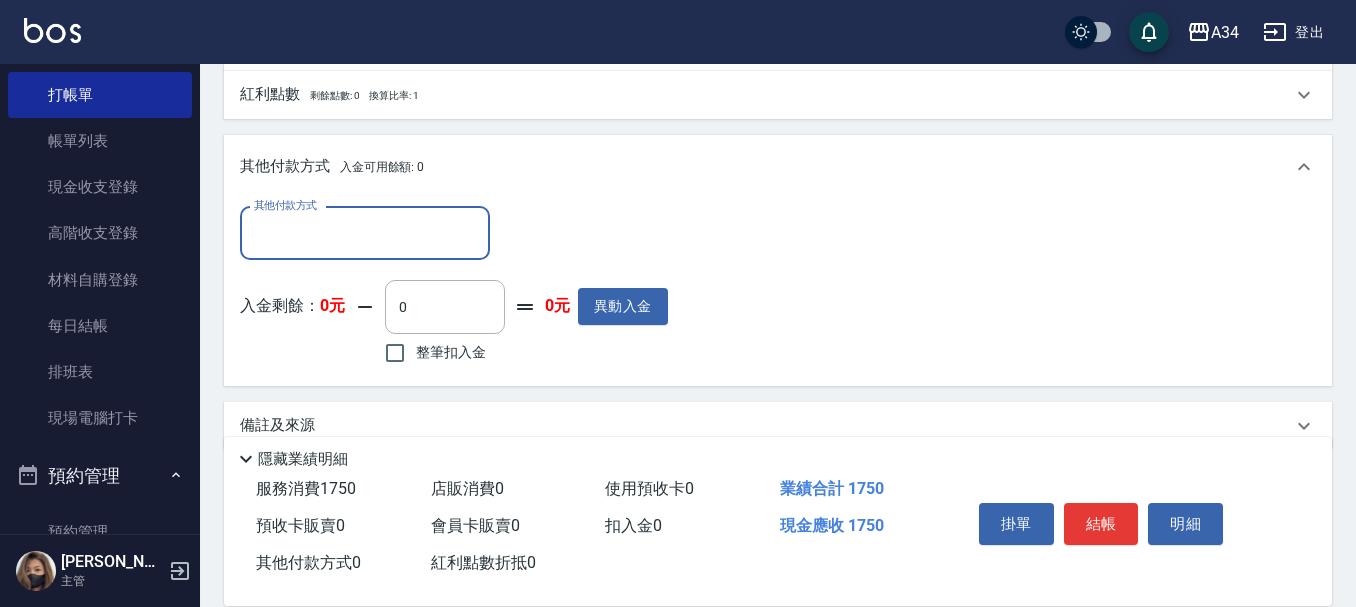 click on "其他付款方式" at bounding box center [365, 233] 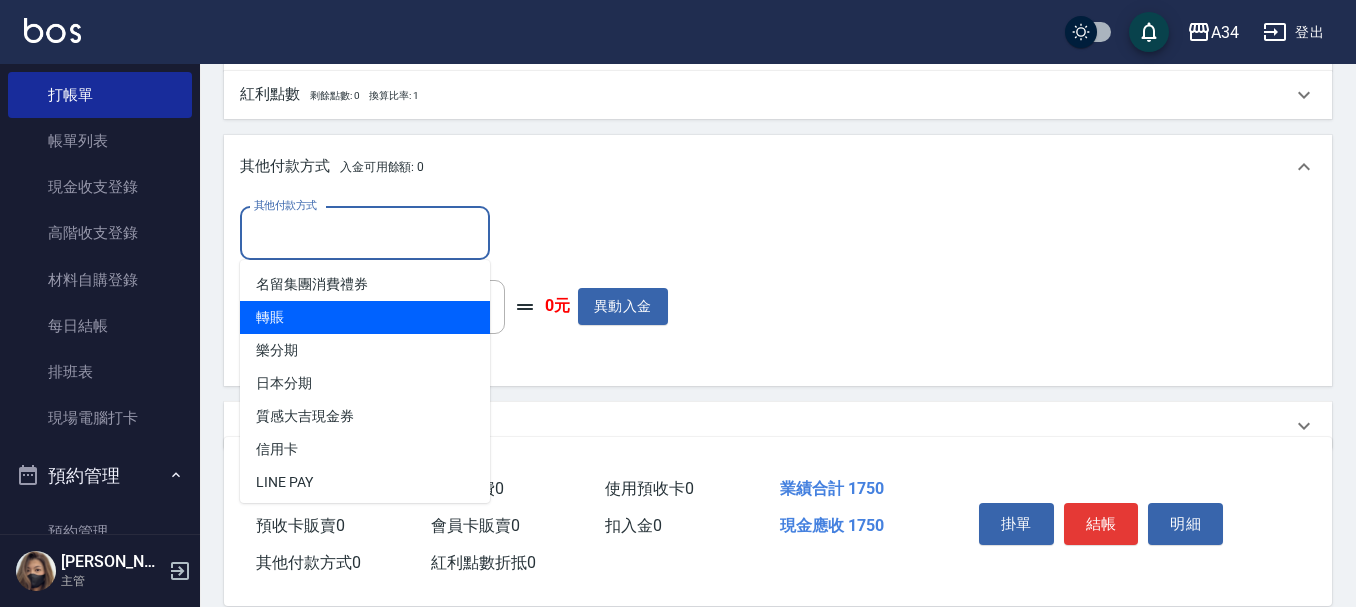 click on "轉賬" at bounding box center (365, 317) 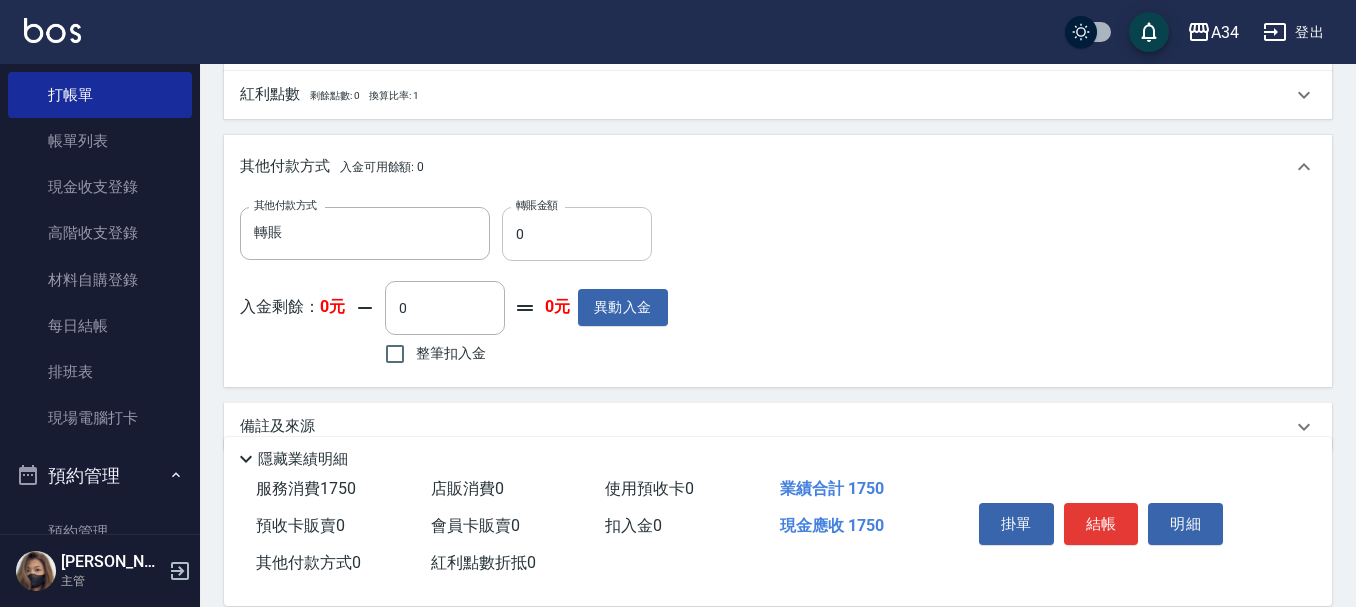 click on "0" at bounding box center [577, 234] 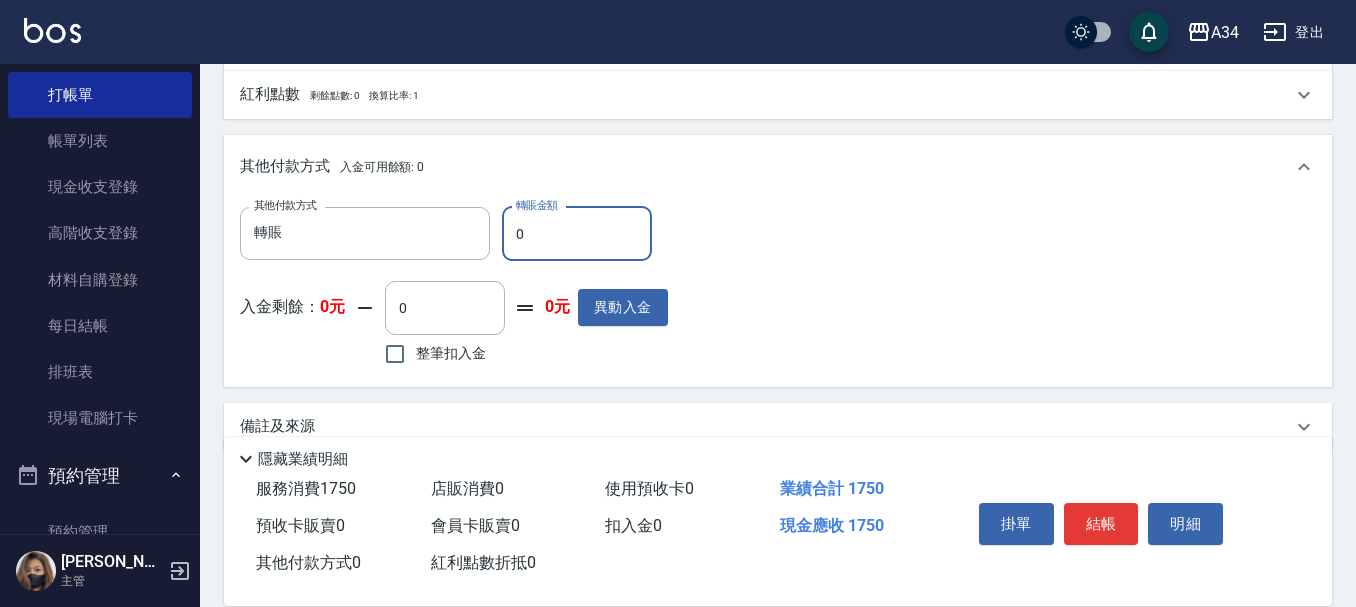 type on "11" 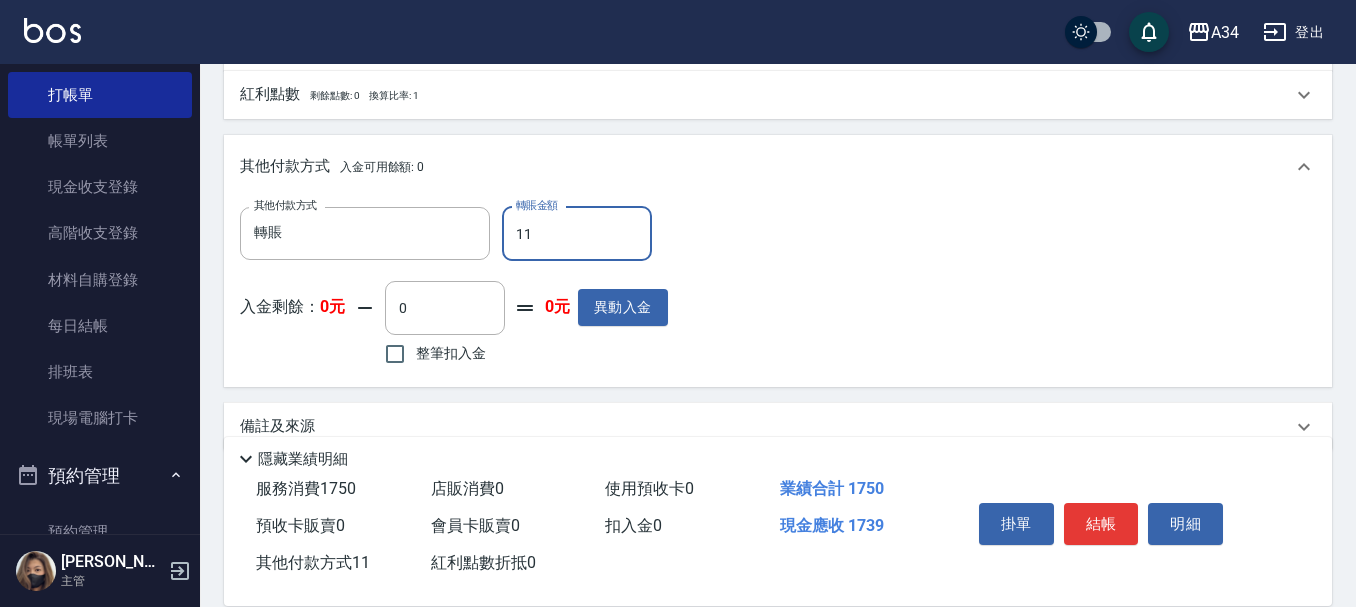 type on "160" 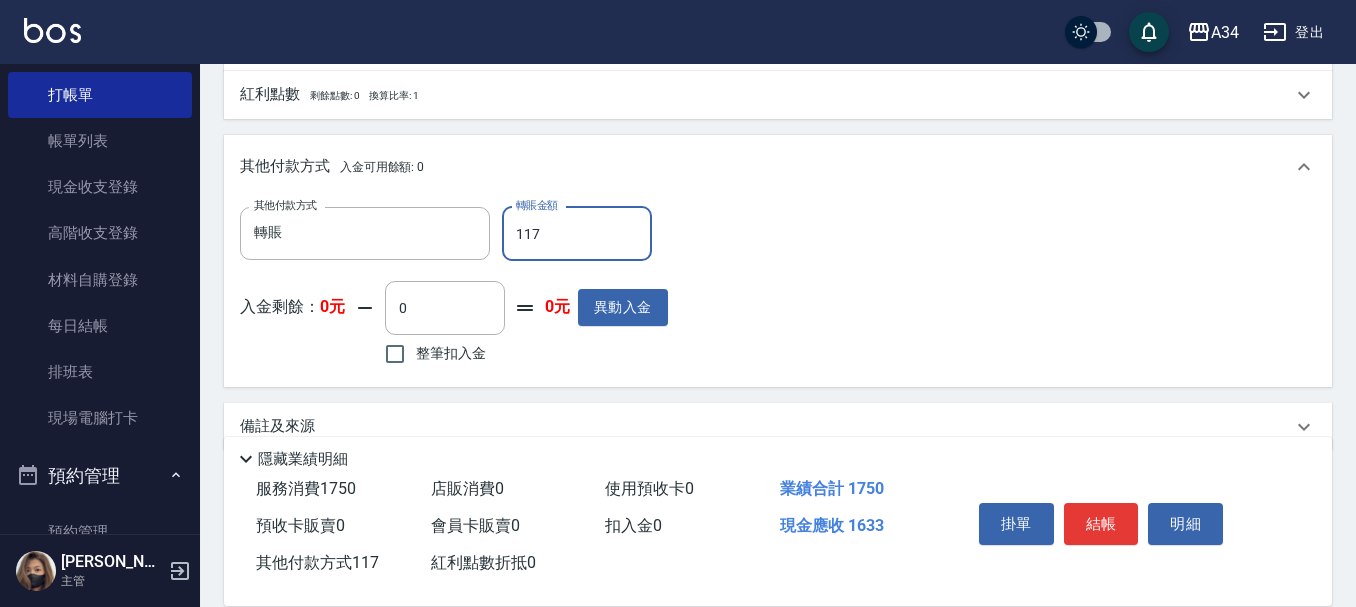 type on "50" 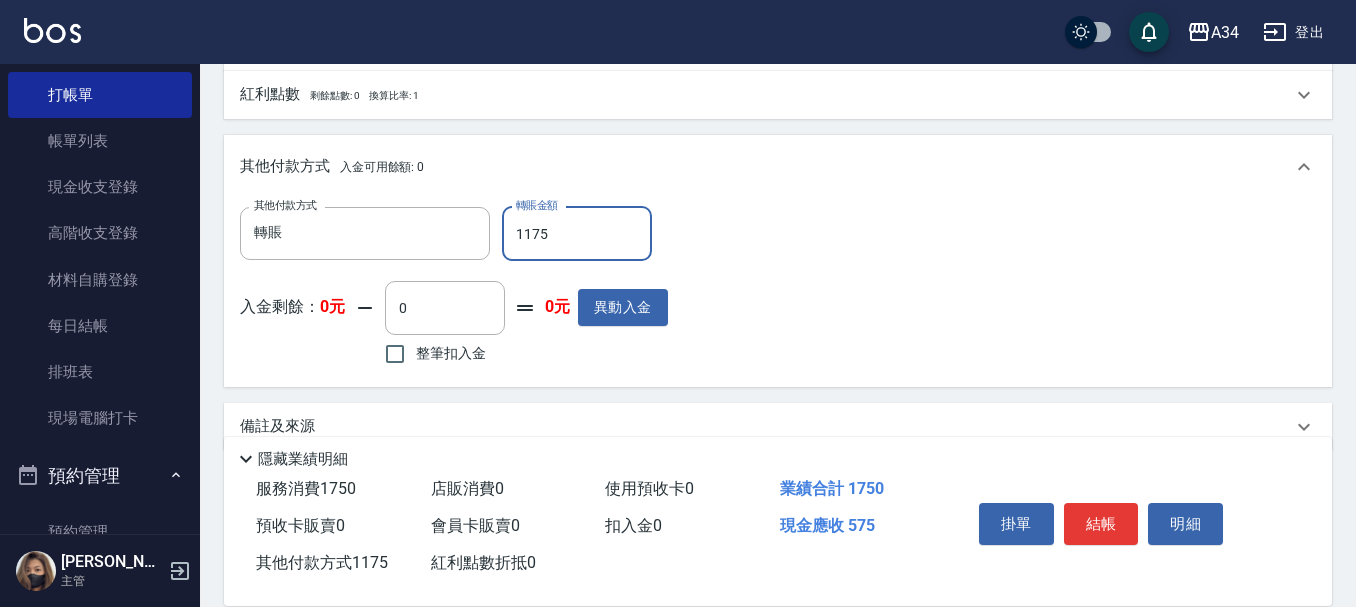 type on "117" 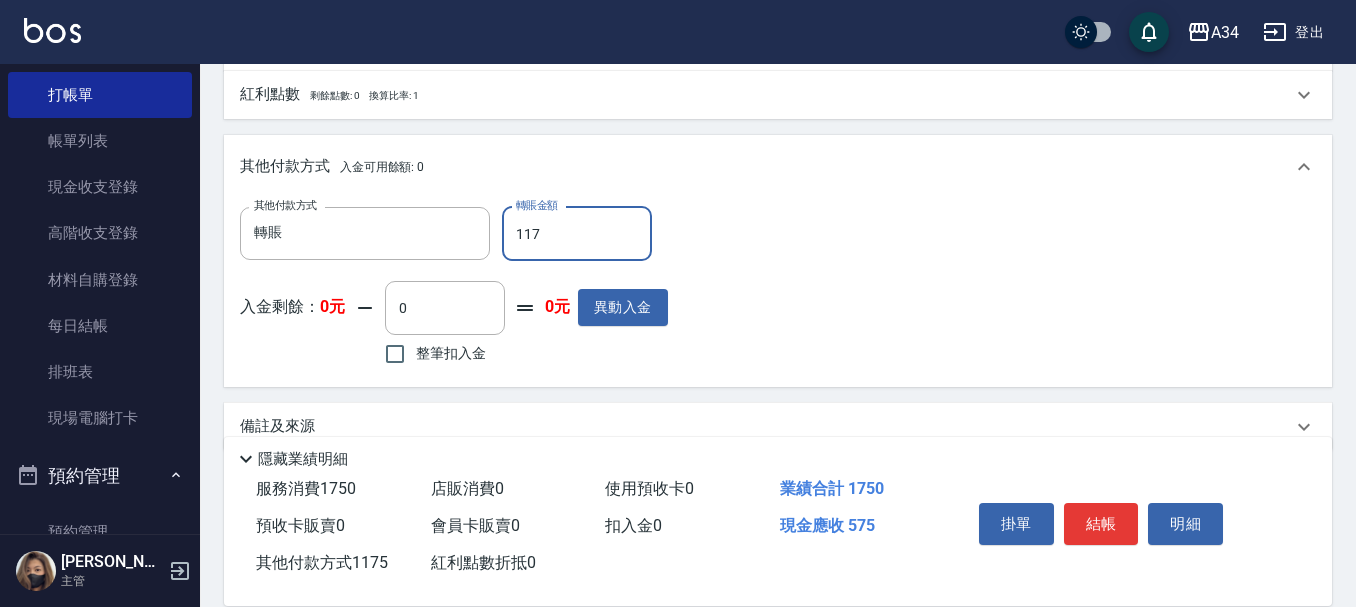 type on "160" 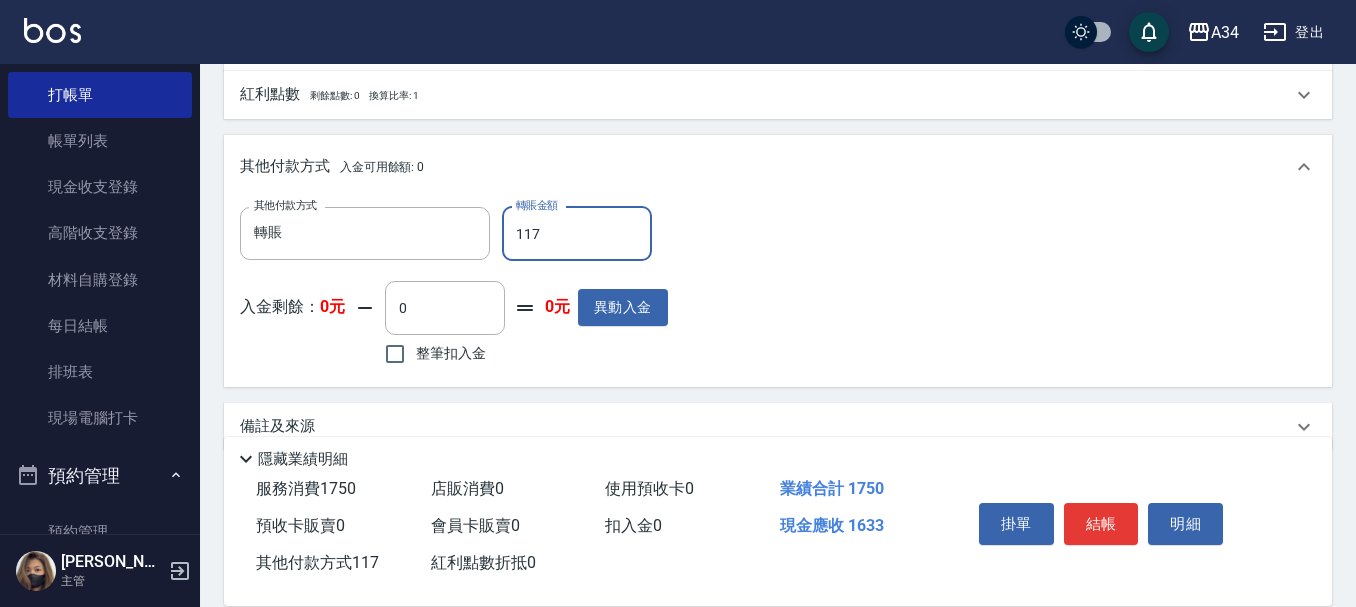 type on "11" 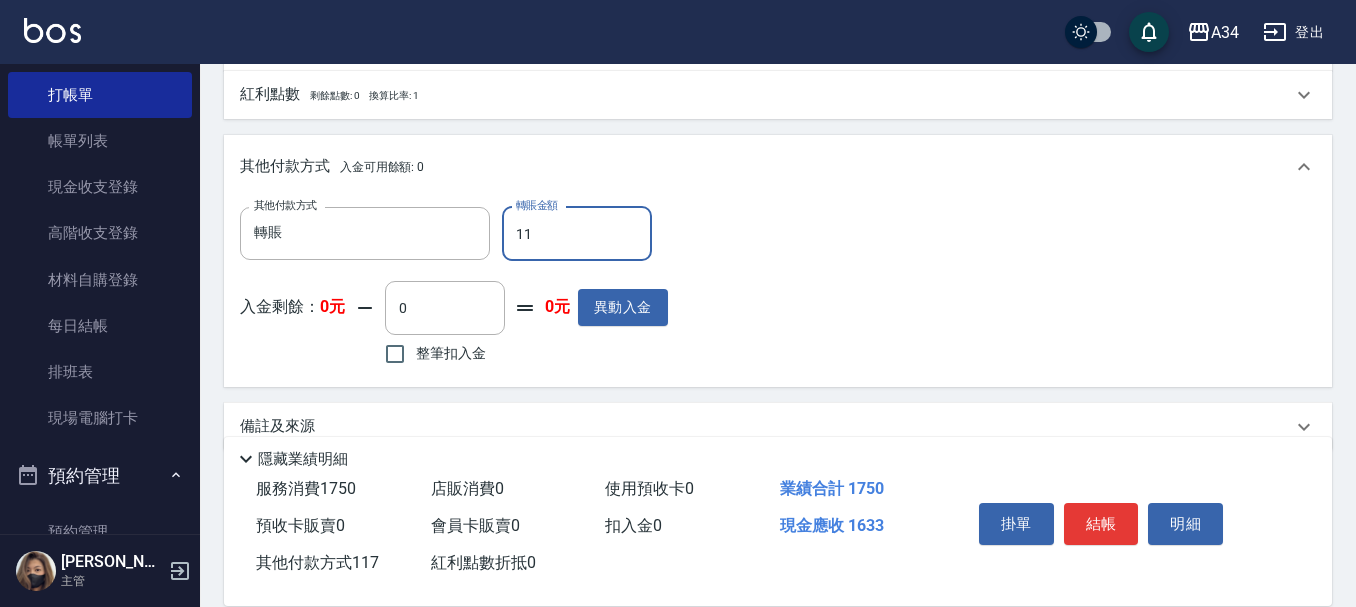 type on "170" 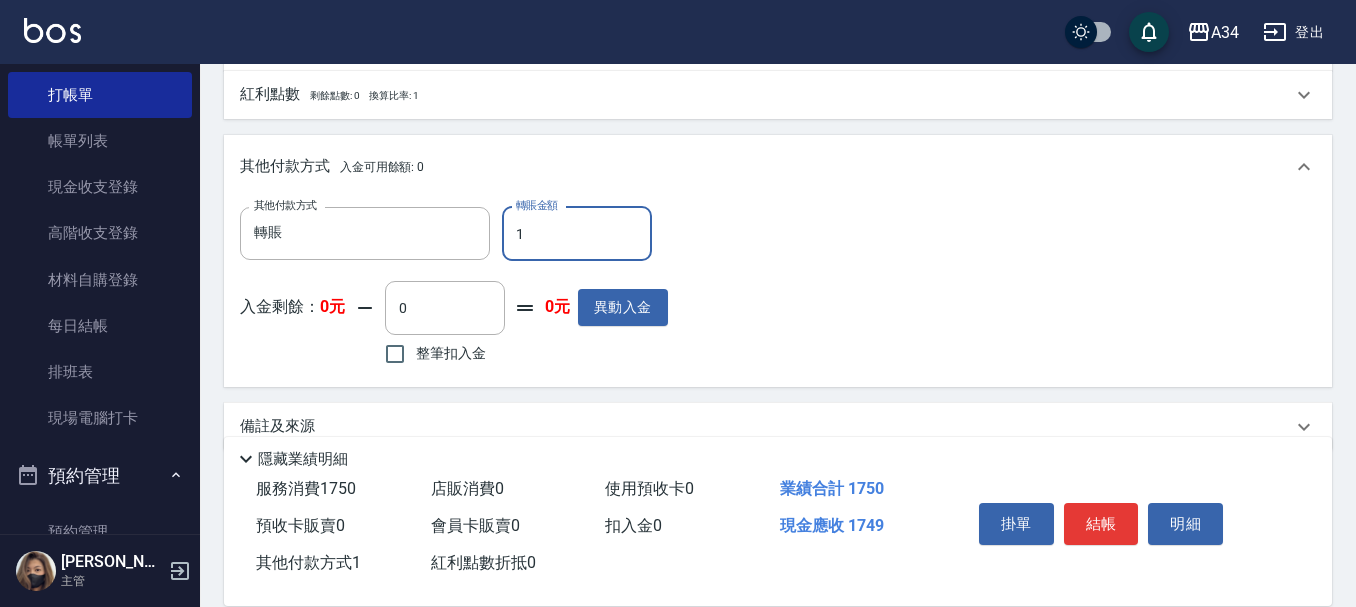 type on "17" 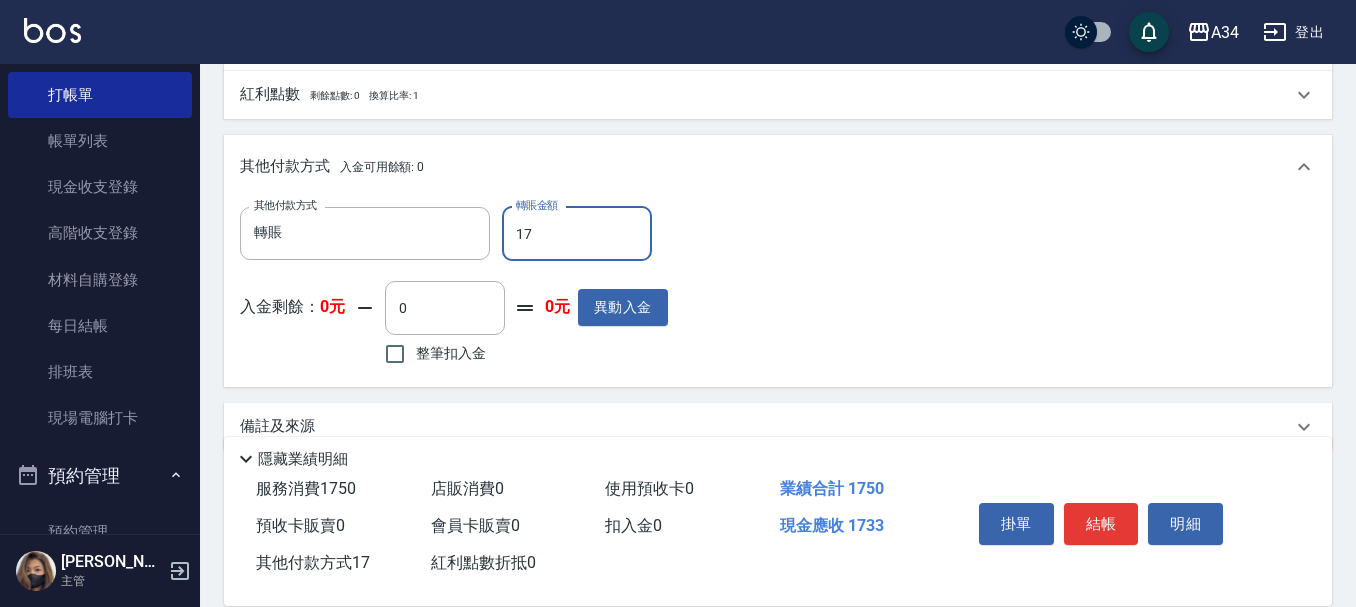 type on "150" 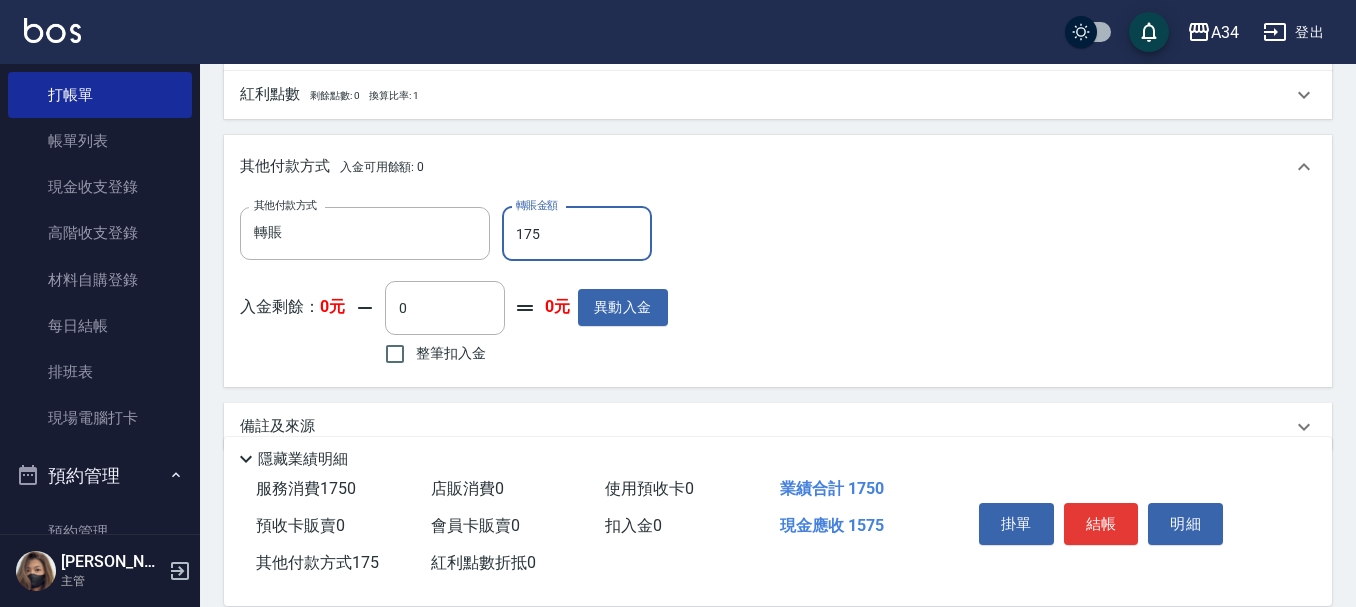 type on "0" 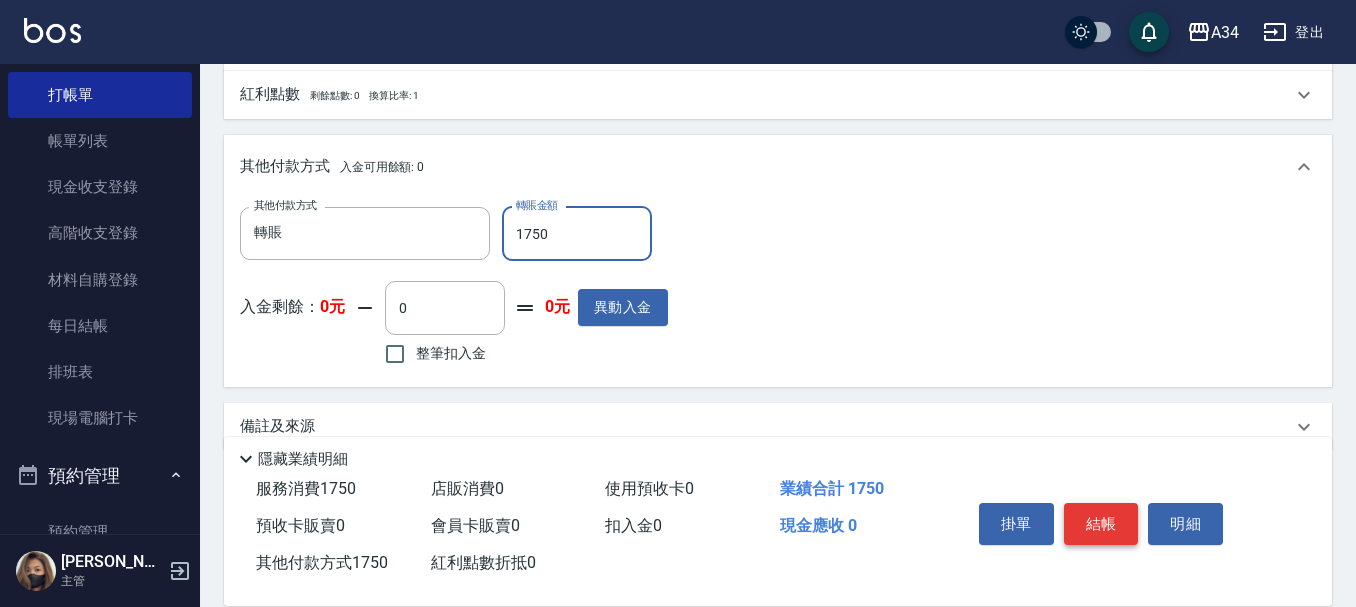 type on "1750" 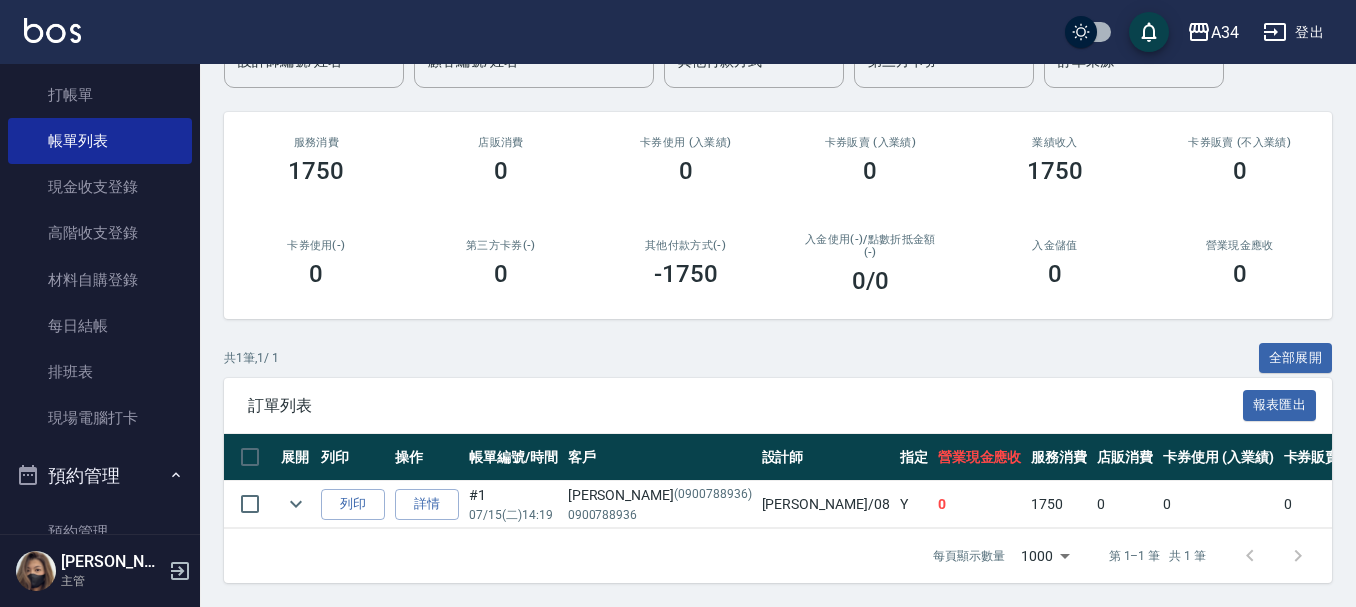 scroll, scrollTop: 212, scrollLeft: 0, axis: vertical 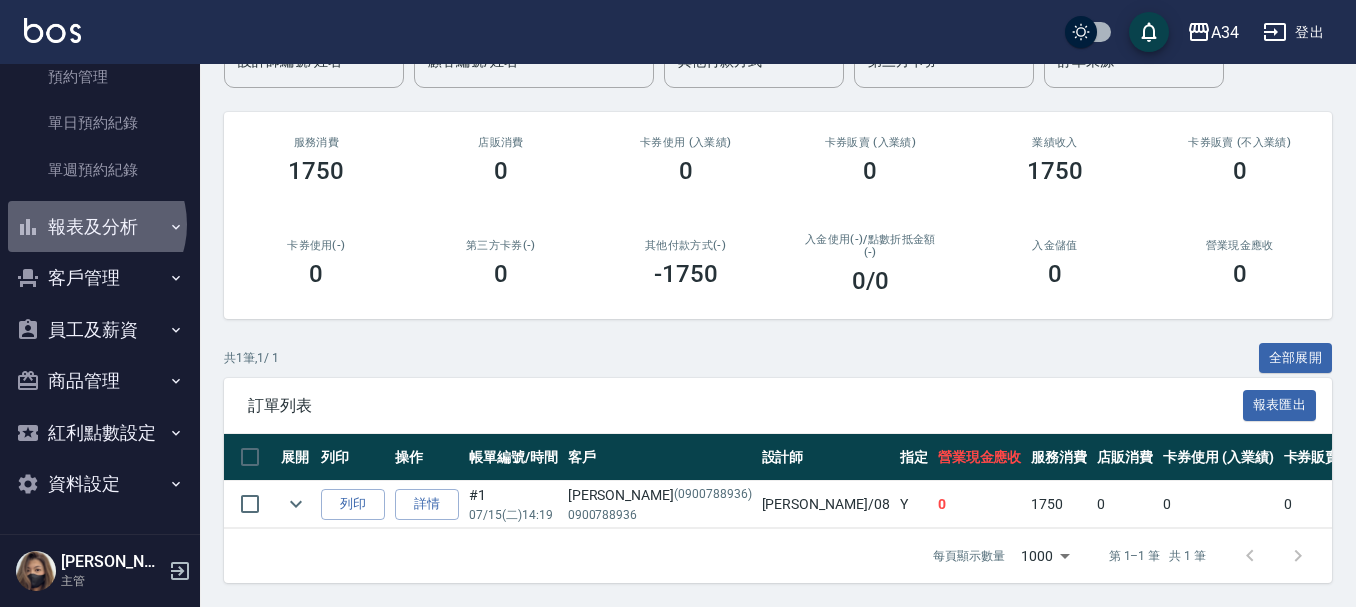 drag, startPoint x: 90, startPoint y: 225, endPoint x: 50, endPoint y: 251, distance: 47.707443 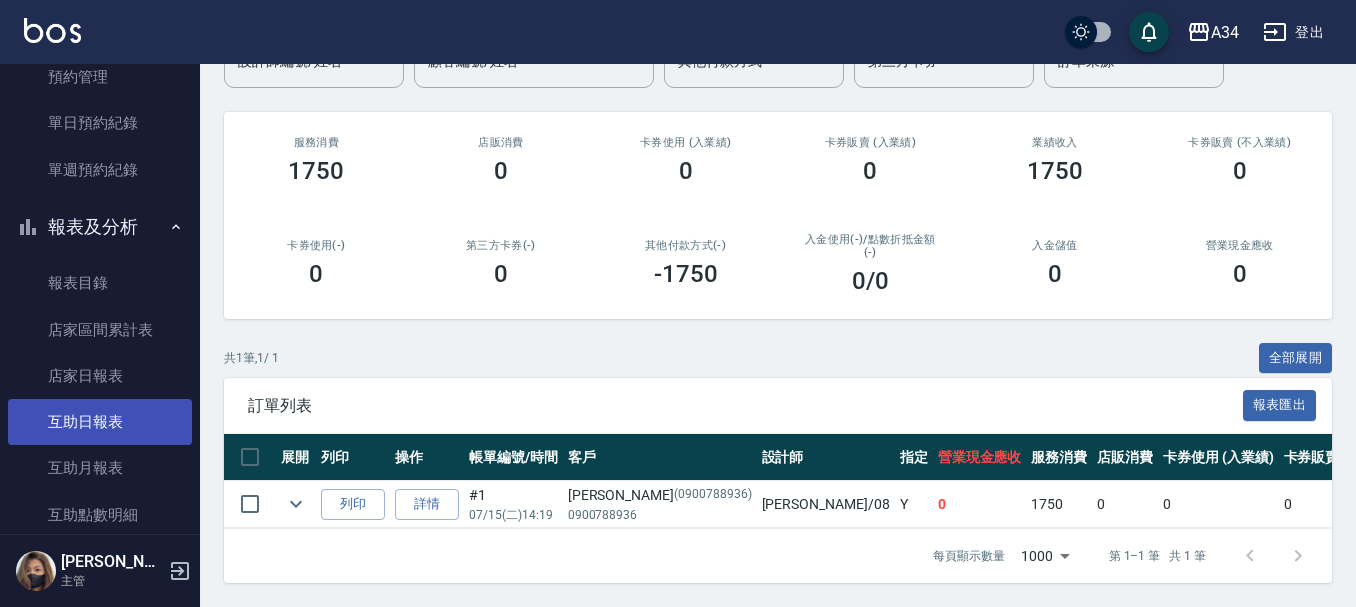 click on "互助日報表" at bounding box center [100, 422] 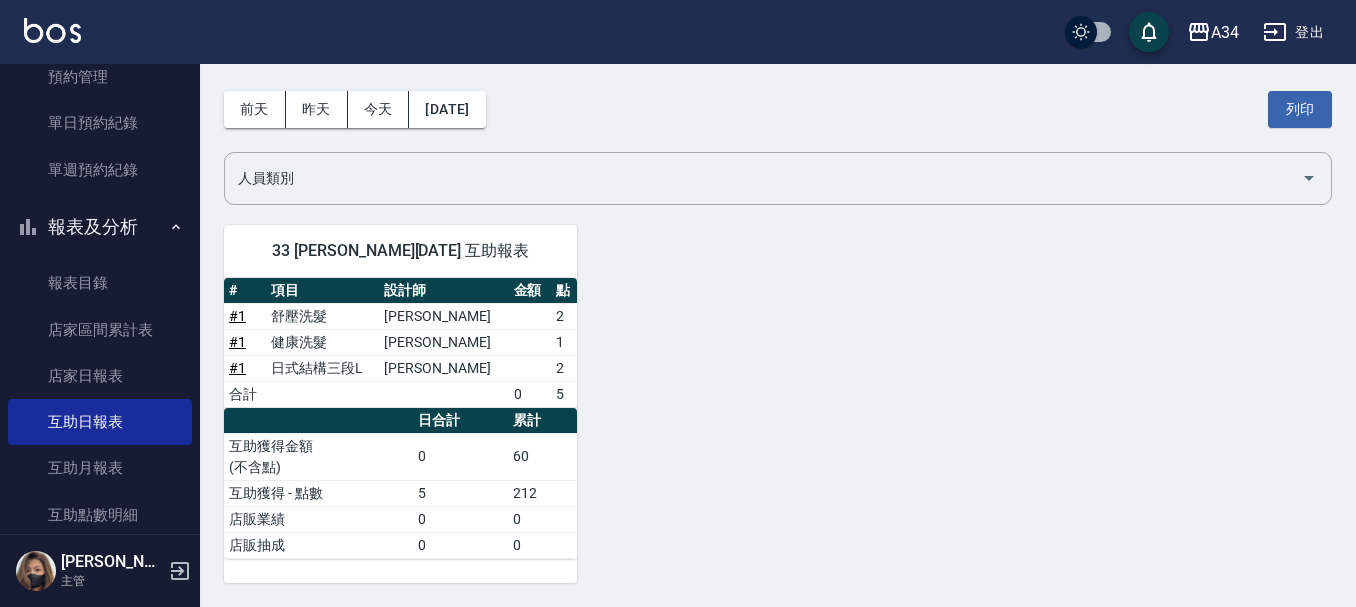 scroll, scrollTop: 0, scrollLeft: 0, axis: both 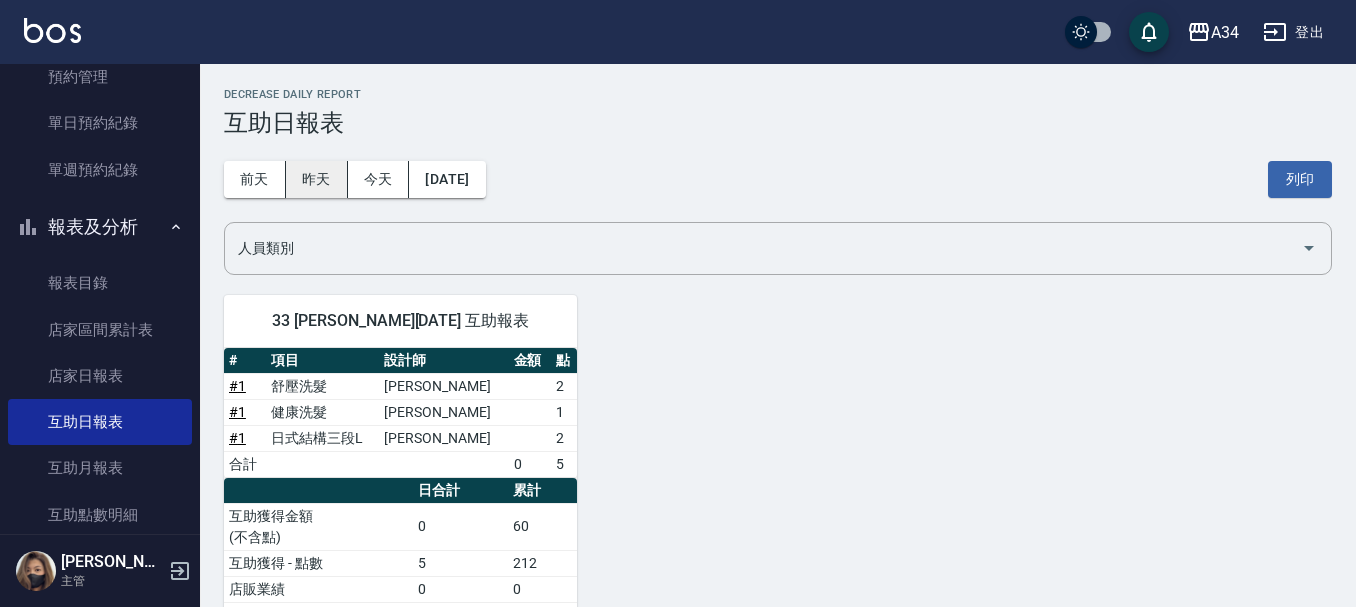 click on "昨天" at bounding box center [317, 179] 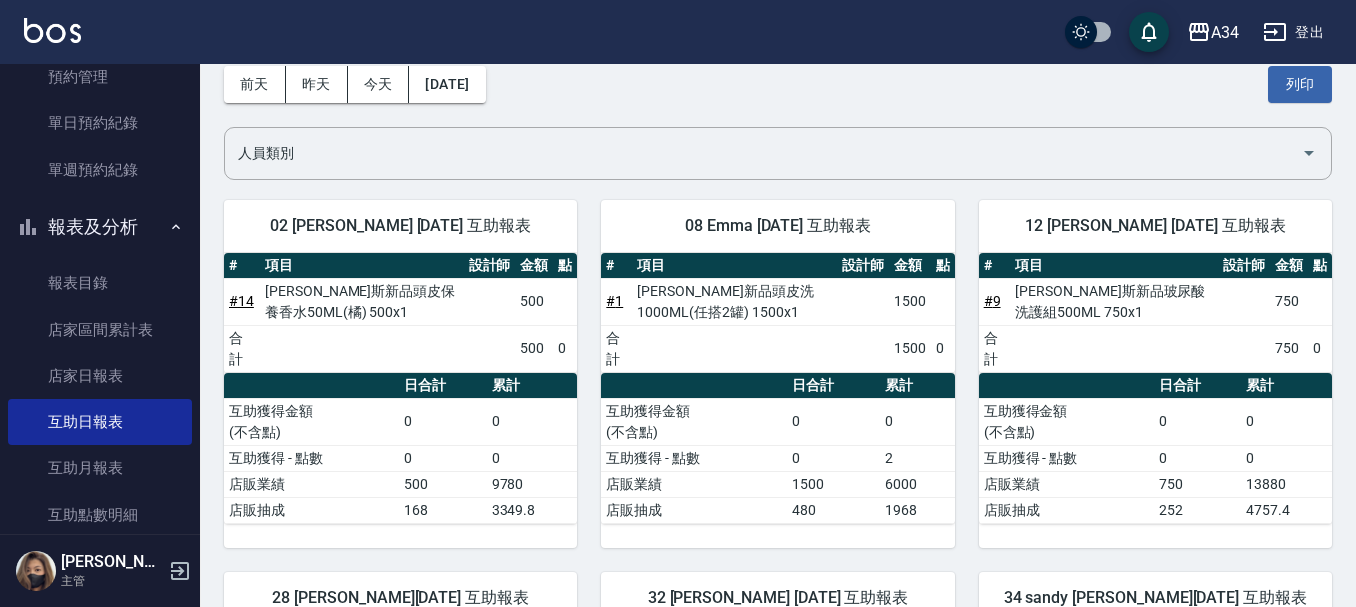 scroll, scrollTop: 0, scrollLeft: 0, axis: both 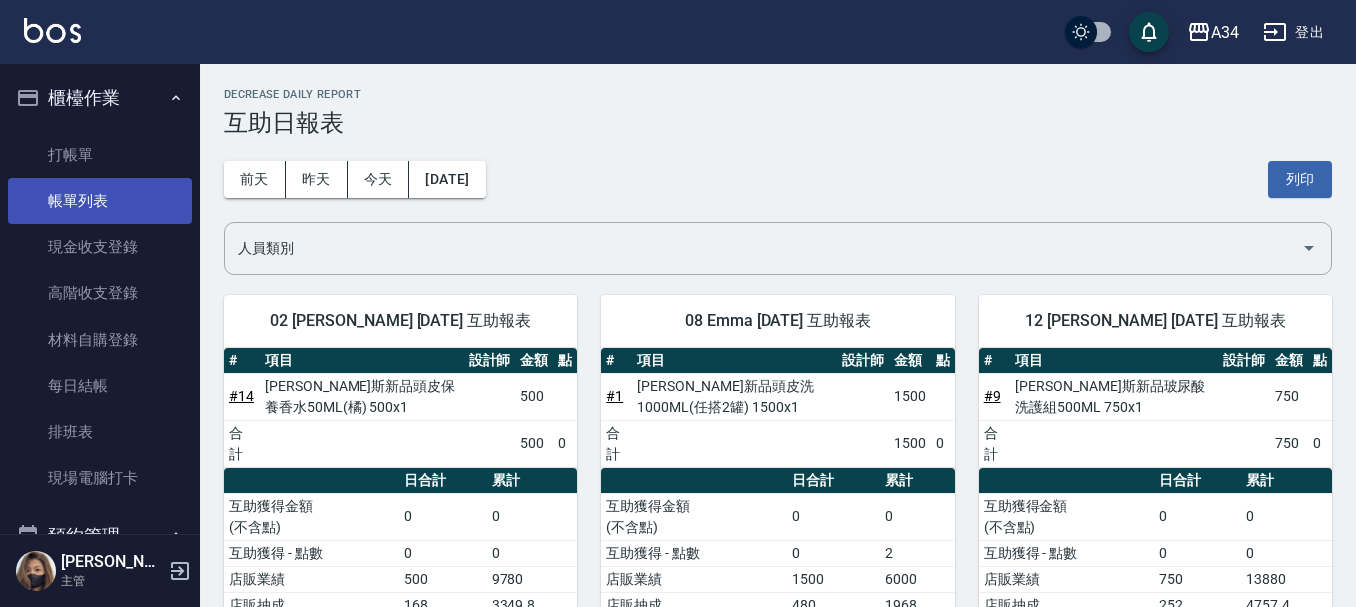 click on "帳單列表" at bounding box center [100, 201] 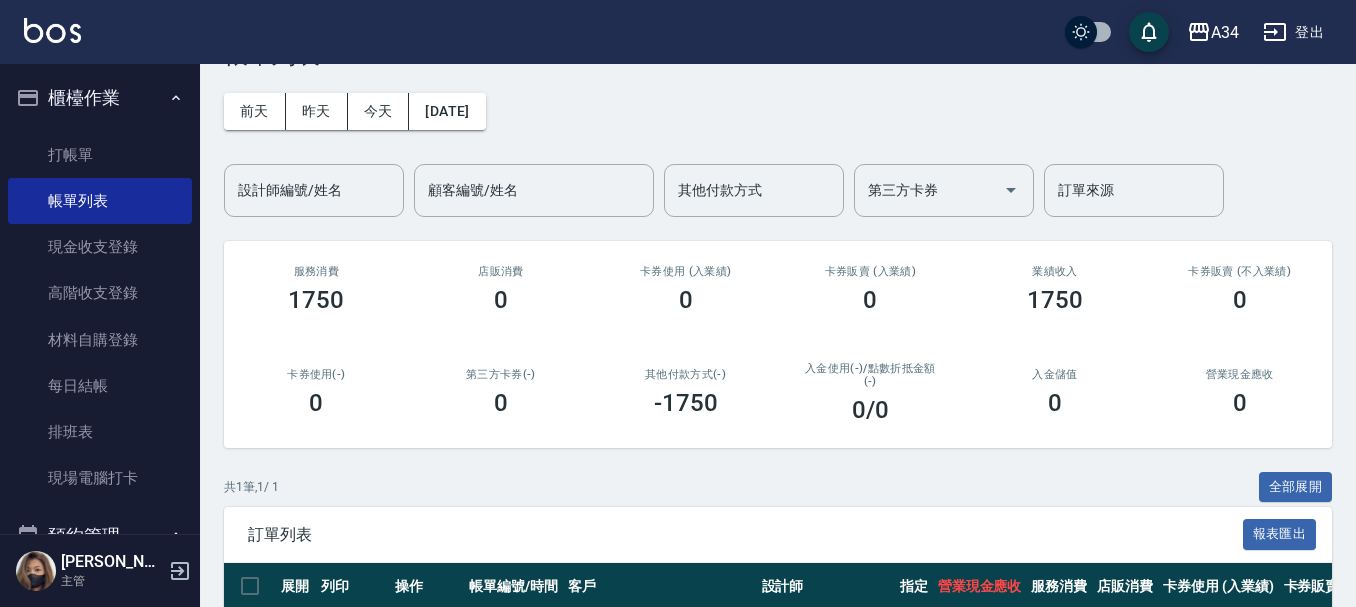 scroll, scrollTop: 100, scrollLeft: 0, axis: vertical 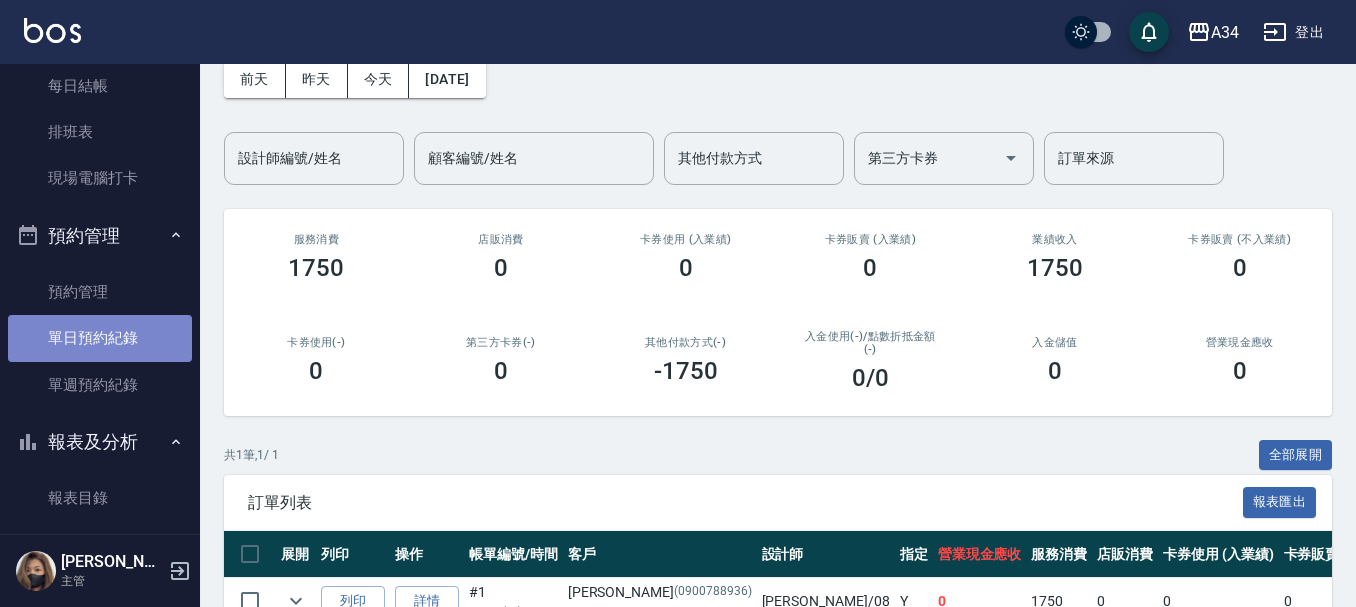 click on "單日預約紀錄" at bounding box center [100, 338] 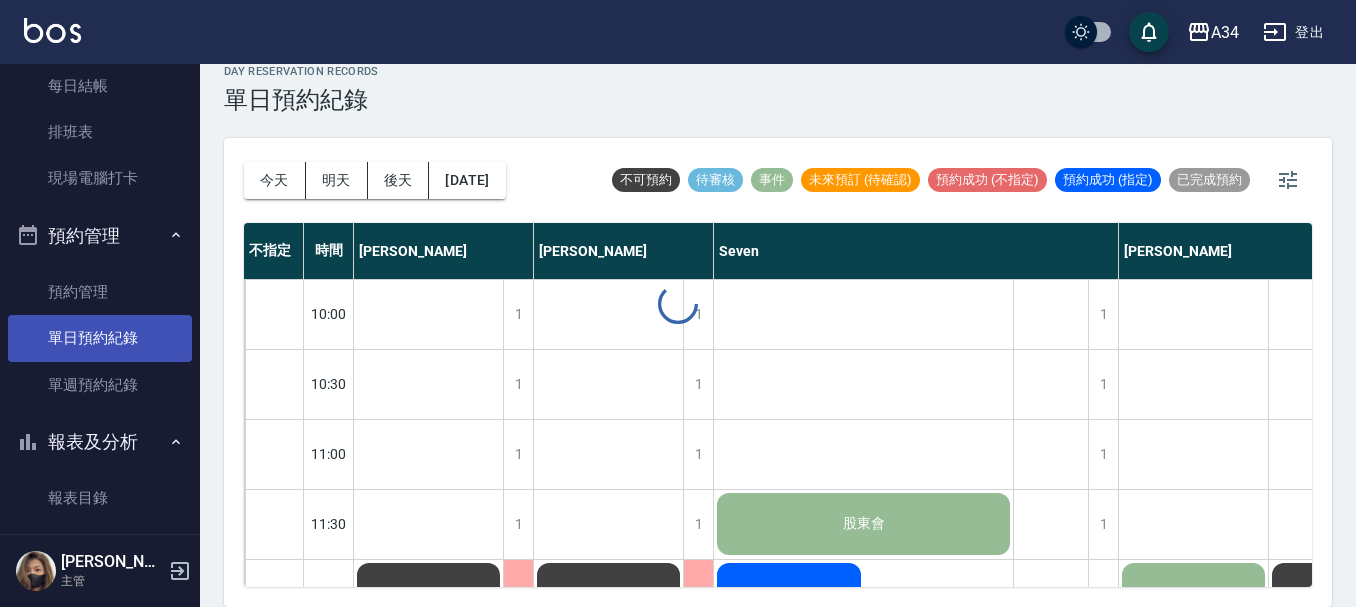scroll, scrollTop: 0, scrollLeft: 0, axis: both 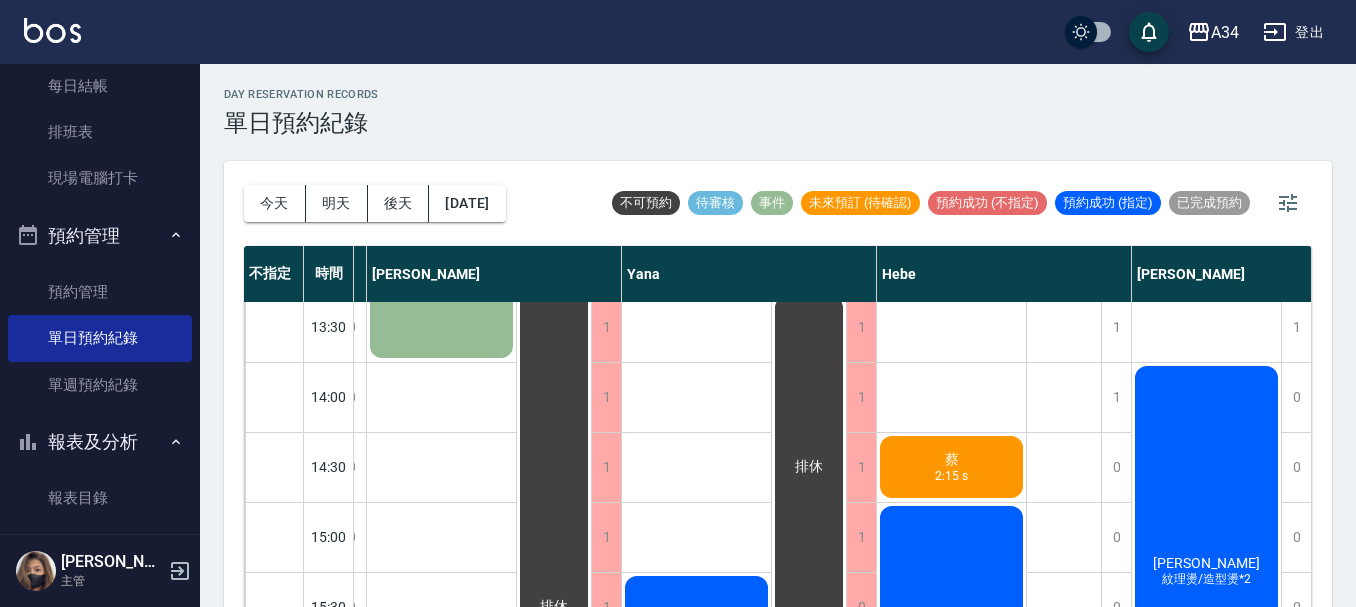 click on "蔡" at bounding box center [-938, 607] 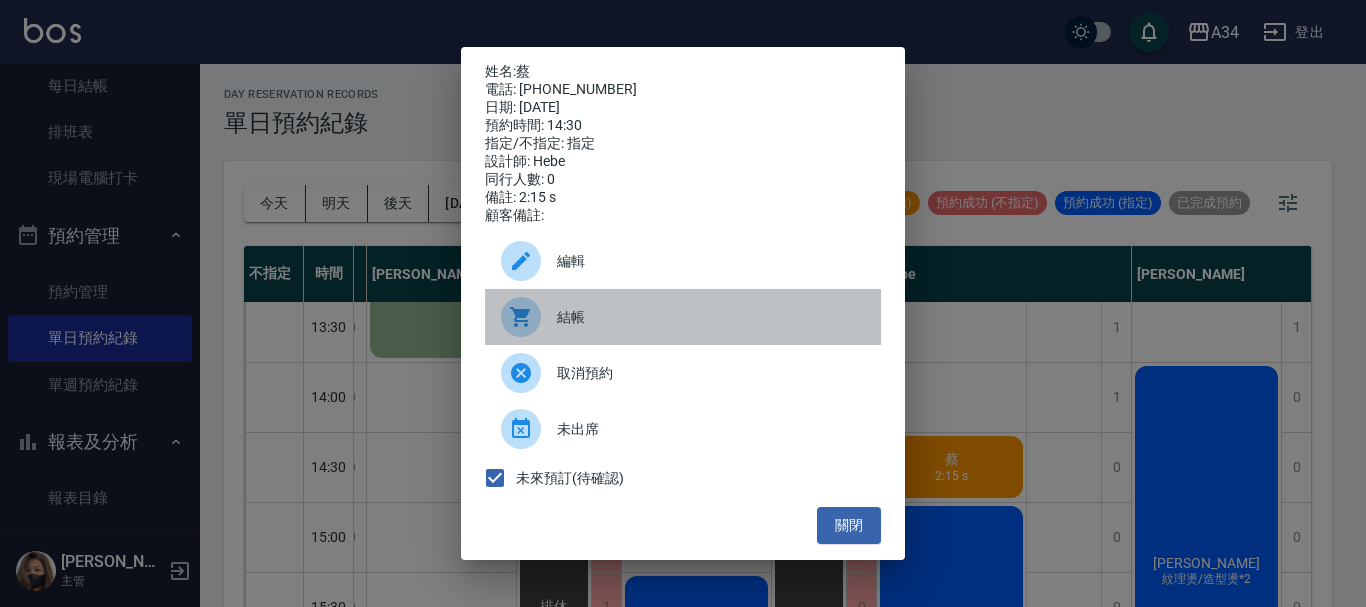 click on "結帳" at bounding box center [711, 317] 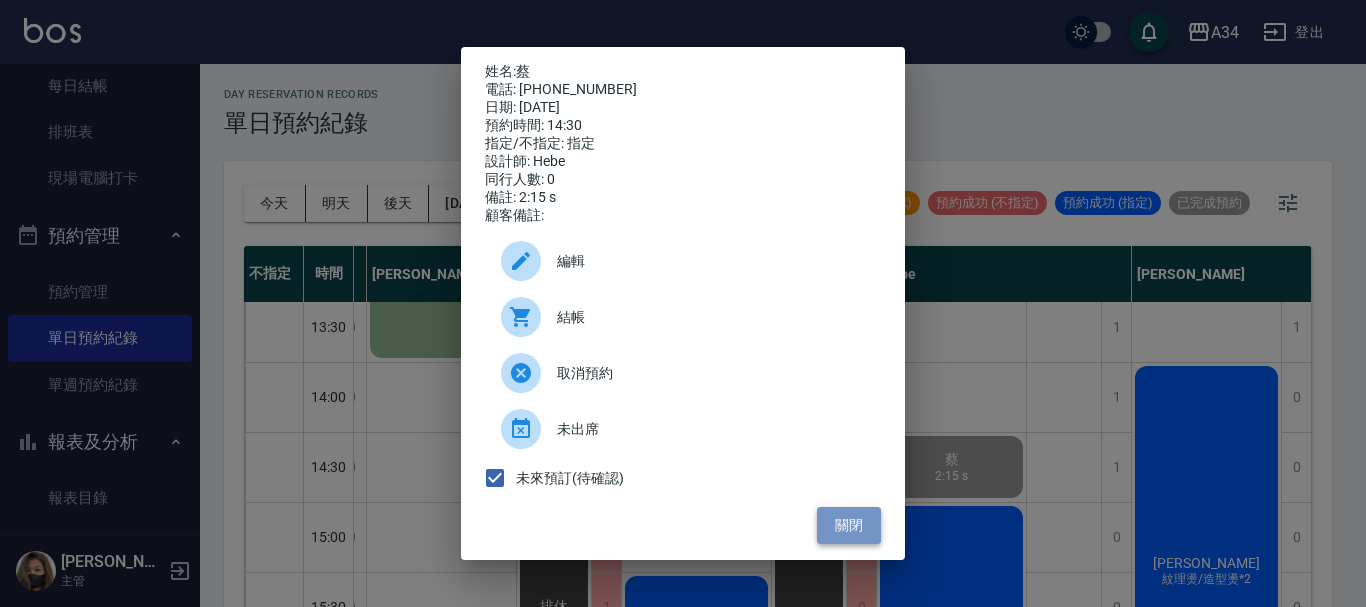 click on "關閉" at bounding box center [849, 525] 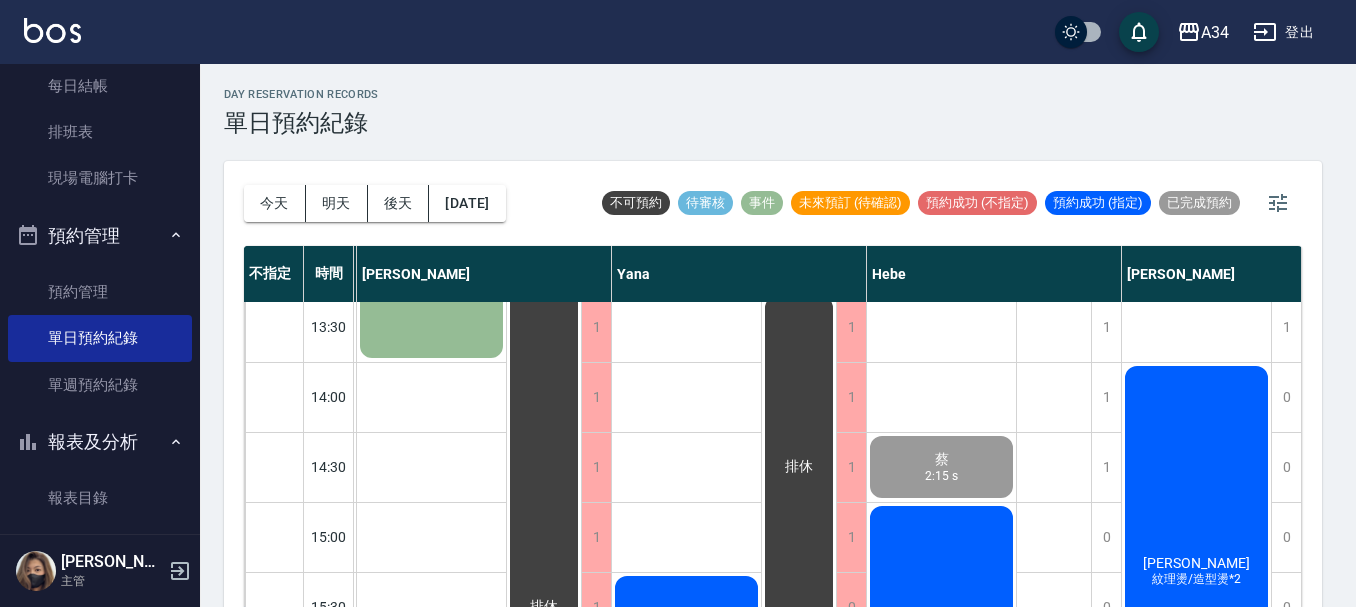 scroll, scrollTop: 500, scrollLeft: 1367, axis: both 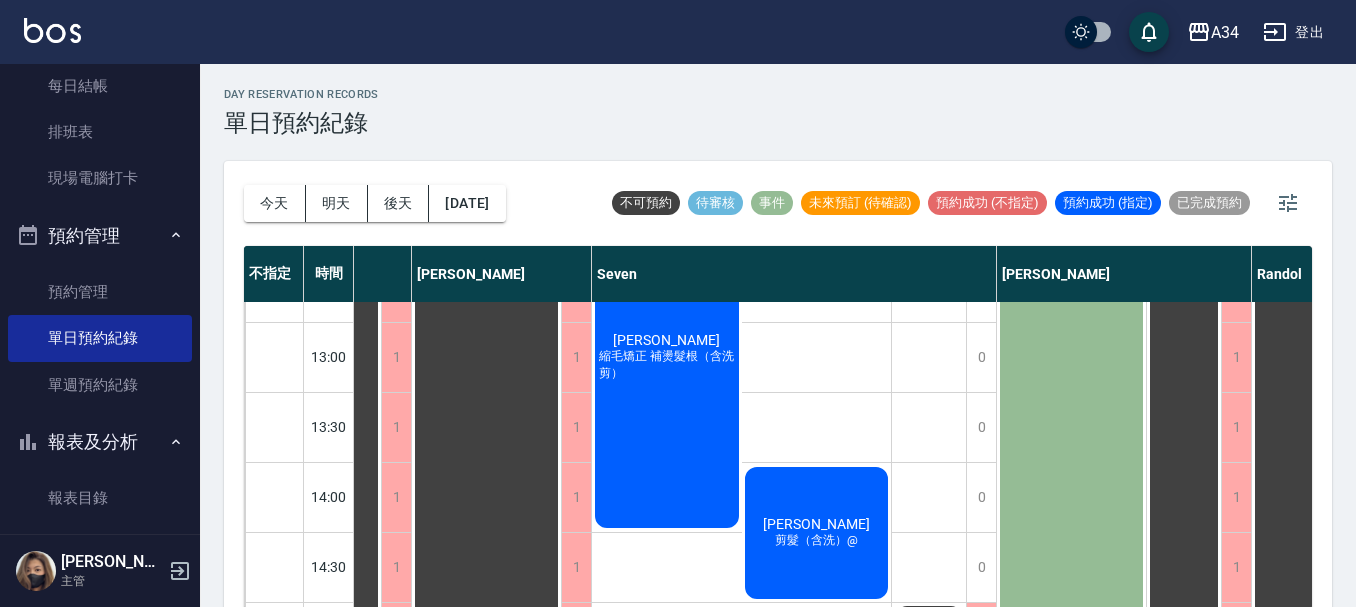 click on "王淑娟 縮毛矯正  補燙髮根（含洗剪）" at bounding box center (306, 707) 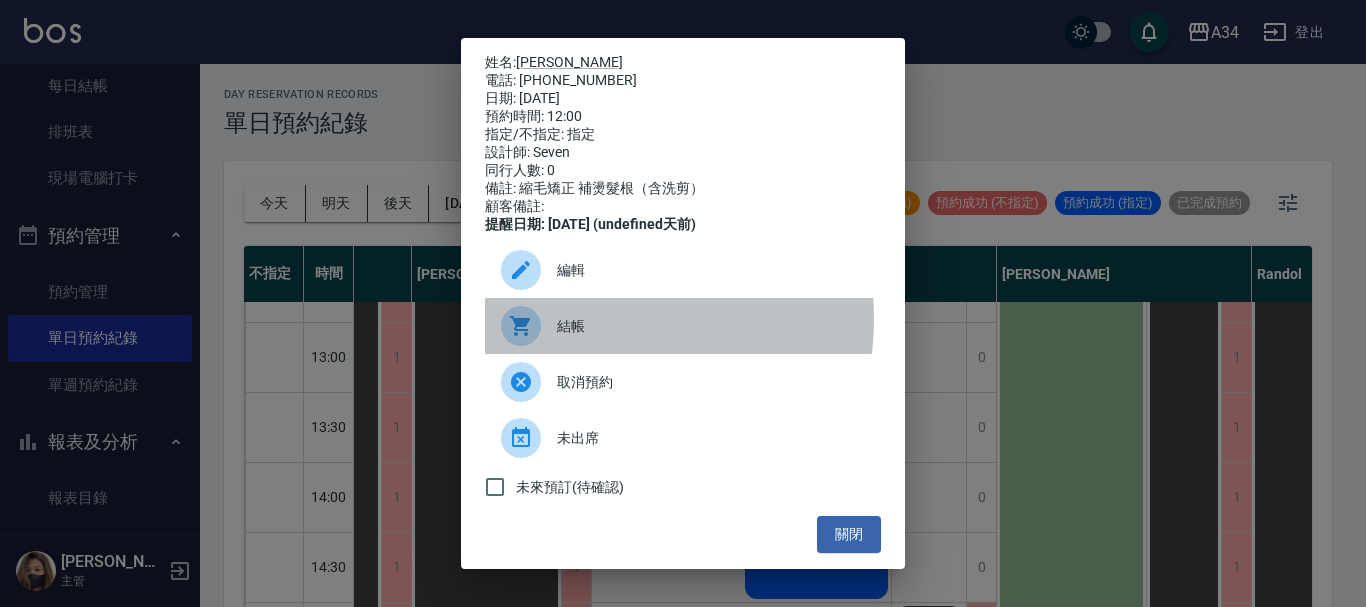 click on "結帳" at bounding box center (711, 326) 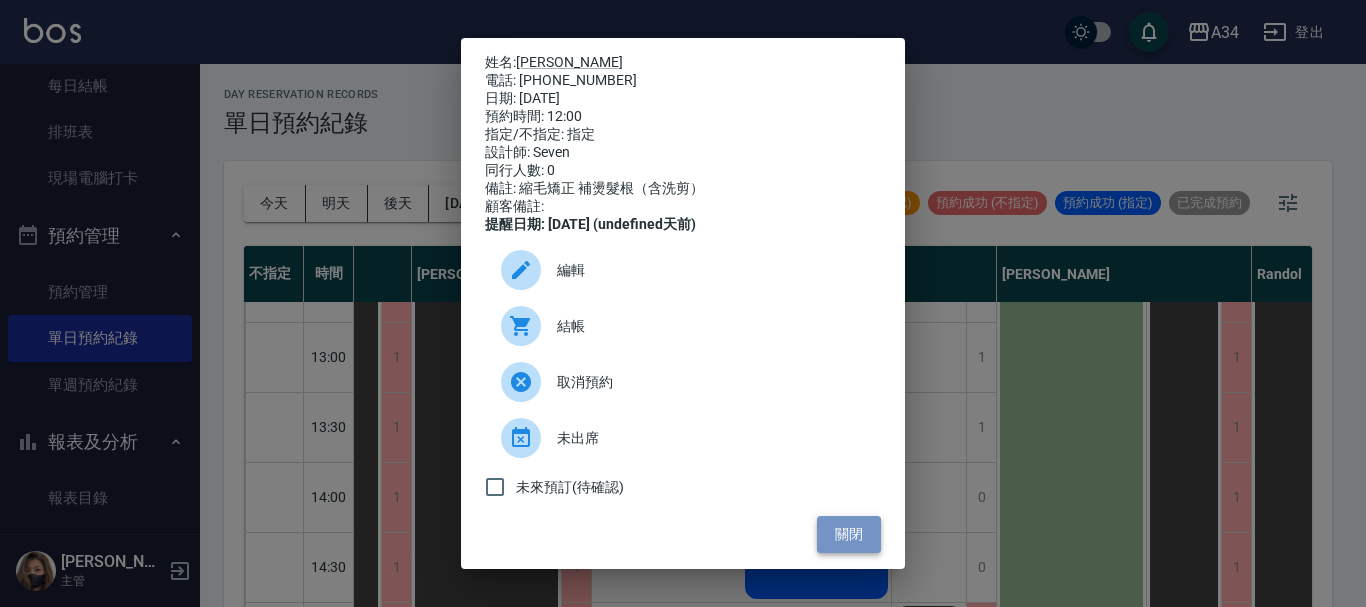 click on "關閉" at bounding box center [849, 534] 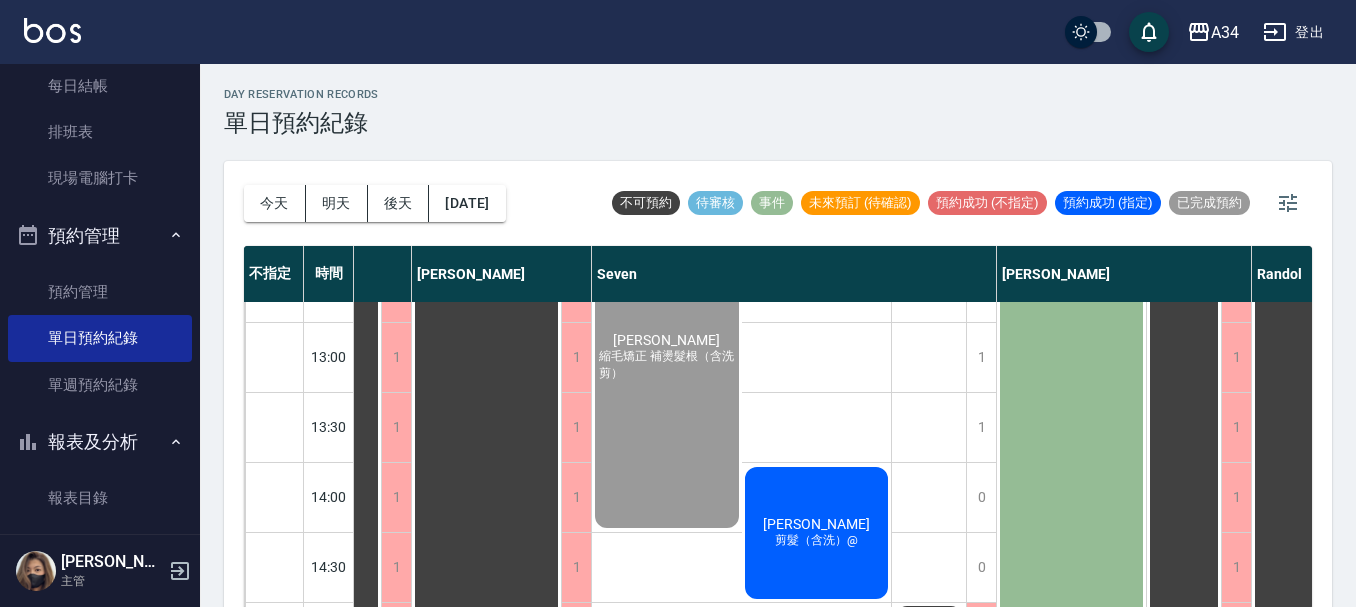 scroll, scrollTop: 500, scrollLeft: 122, axis: both 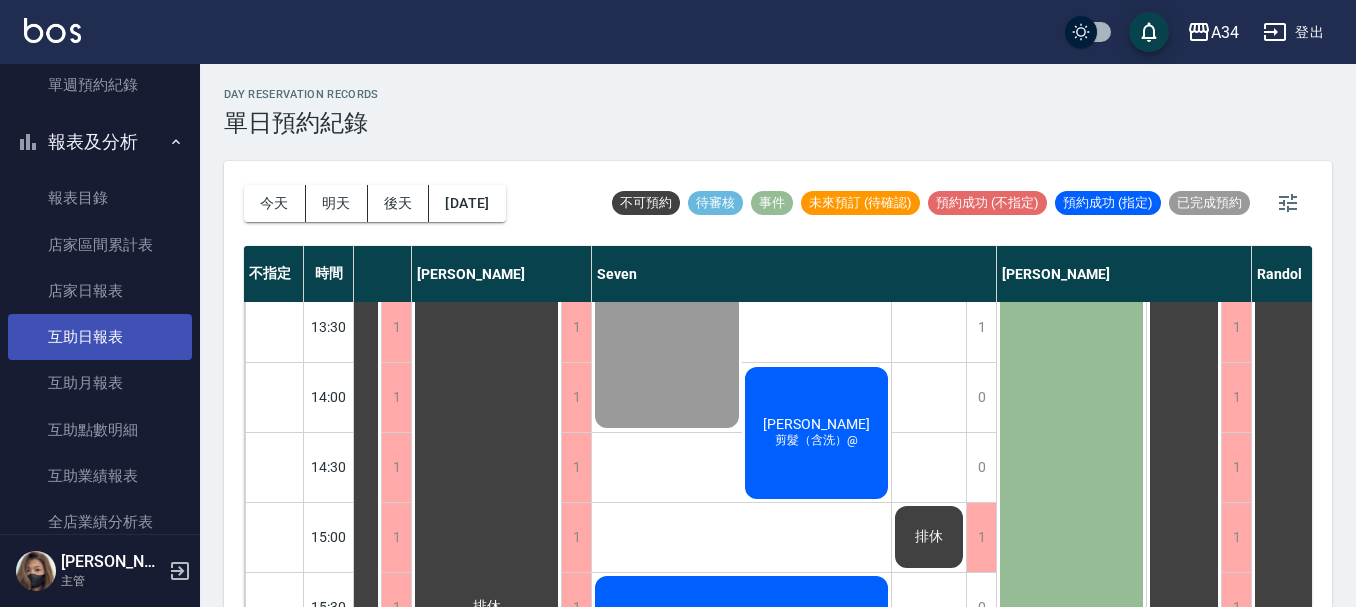 click on "互助日報表" at bounding box center [100, 337] 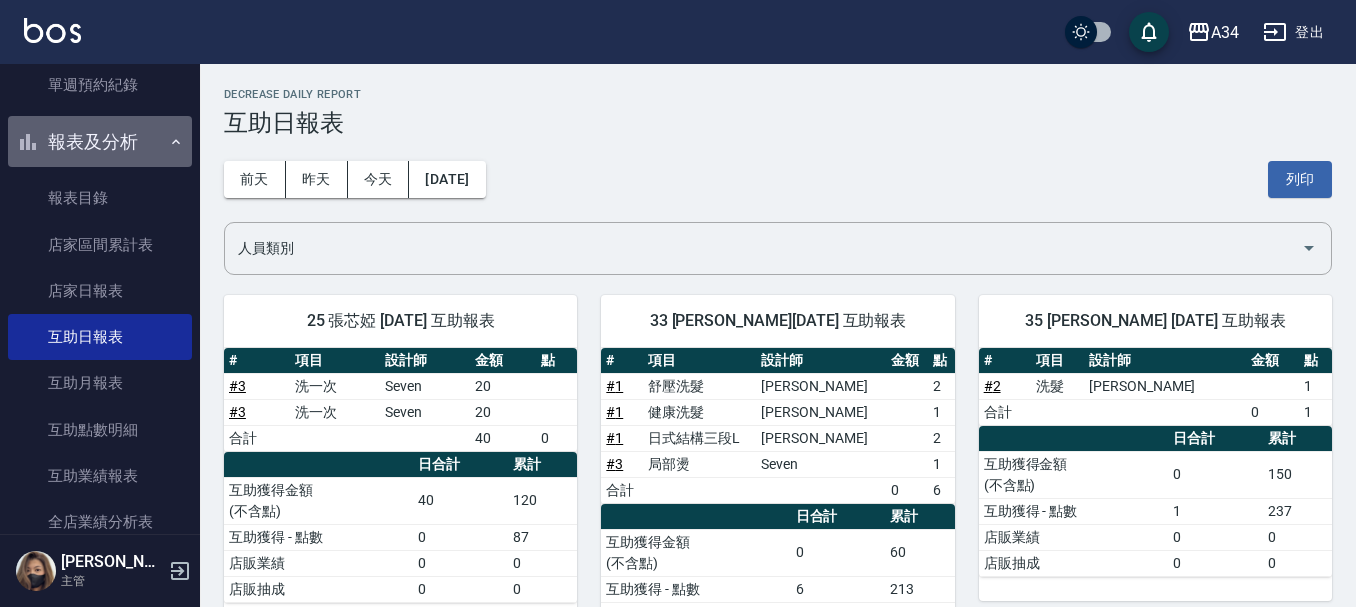 click on "報表及分析" at bounding box center [100, 142] 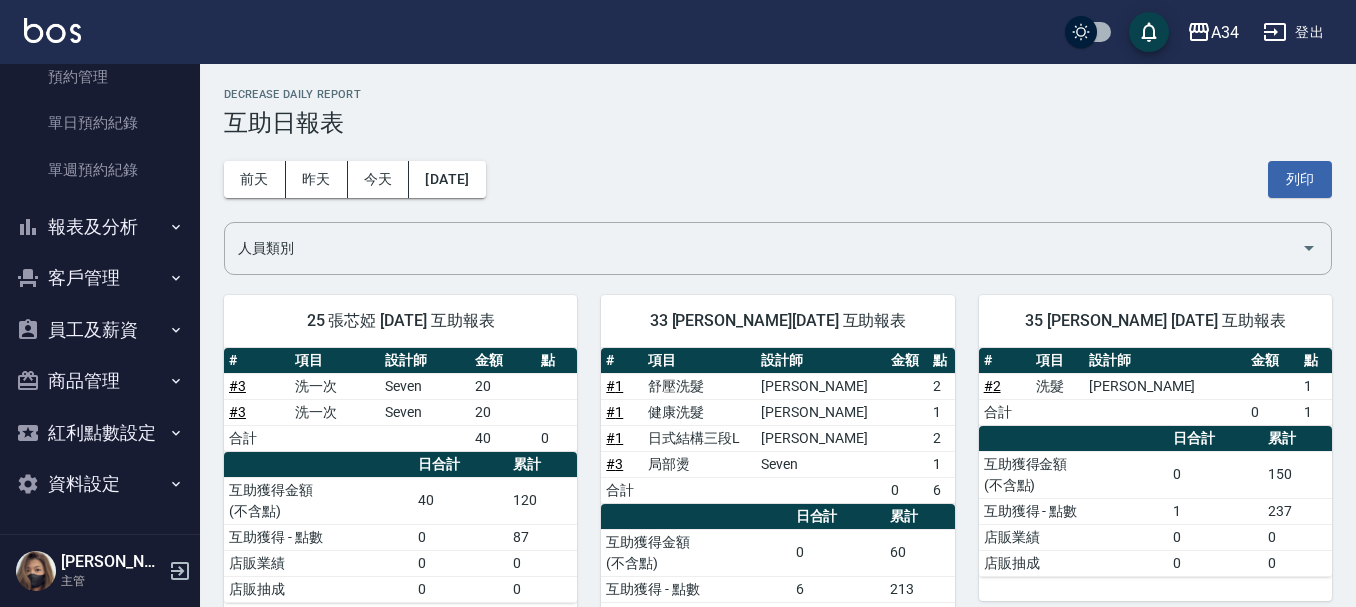 scroll, scrollTop: 515, scrollLeft: 0, axis: vertical 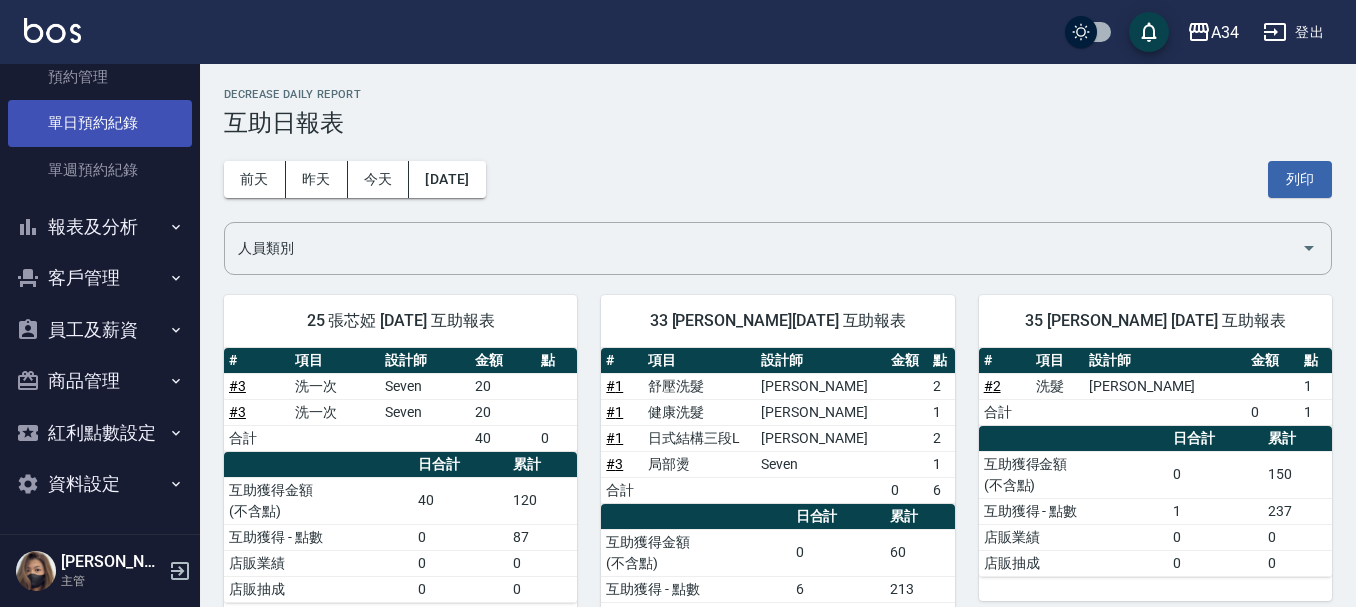 click on "單日預約紀錄" at bounding box center [100, 123] 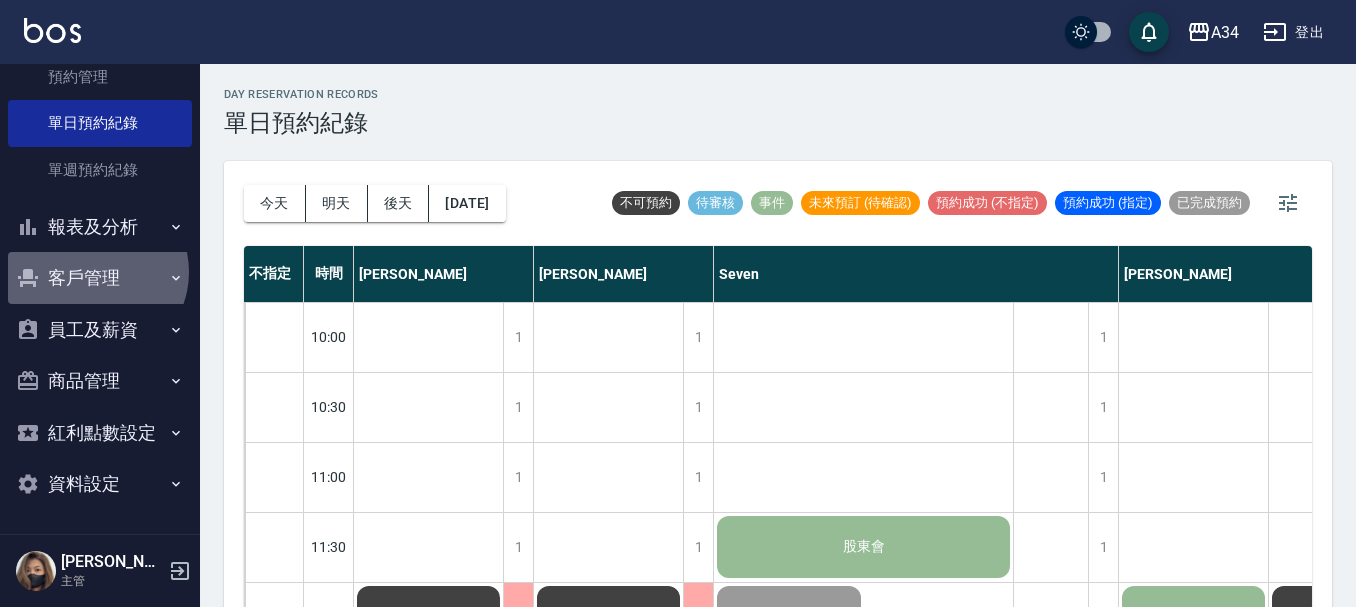 click on "客戶管理" at bounding box center [100, 278] 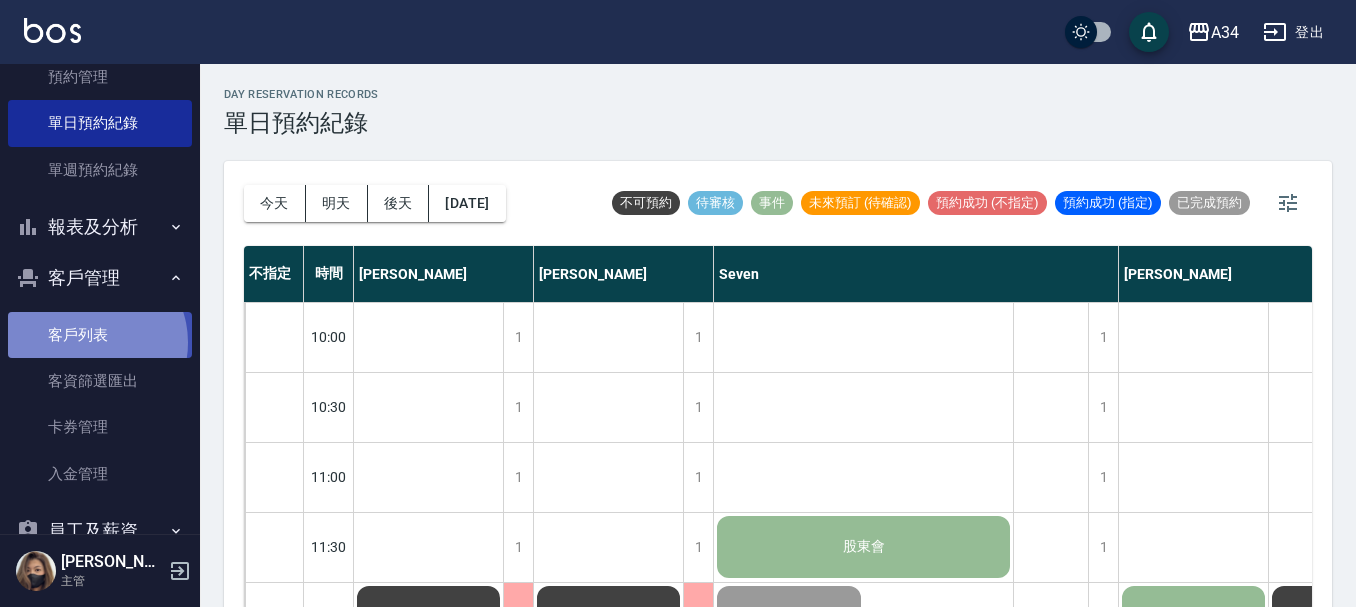click on "客戶列表" at bounding box center [100, 335] 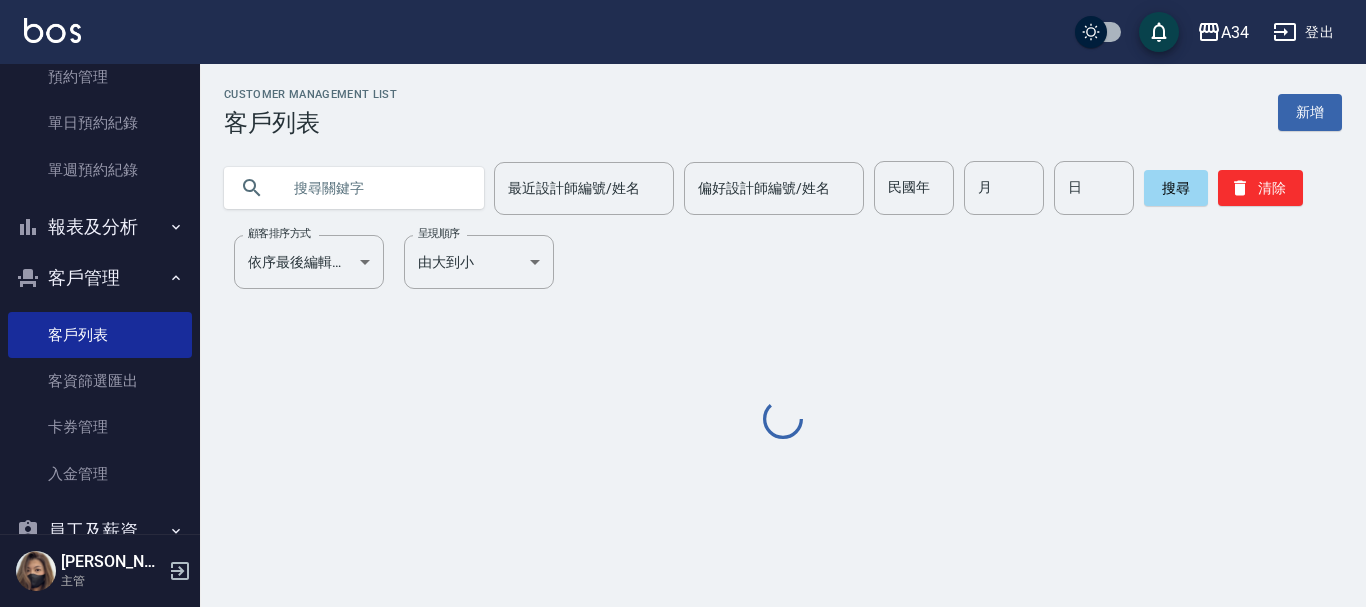 click at bounding box center [374, 188] 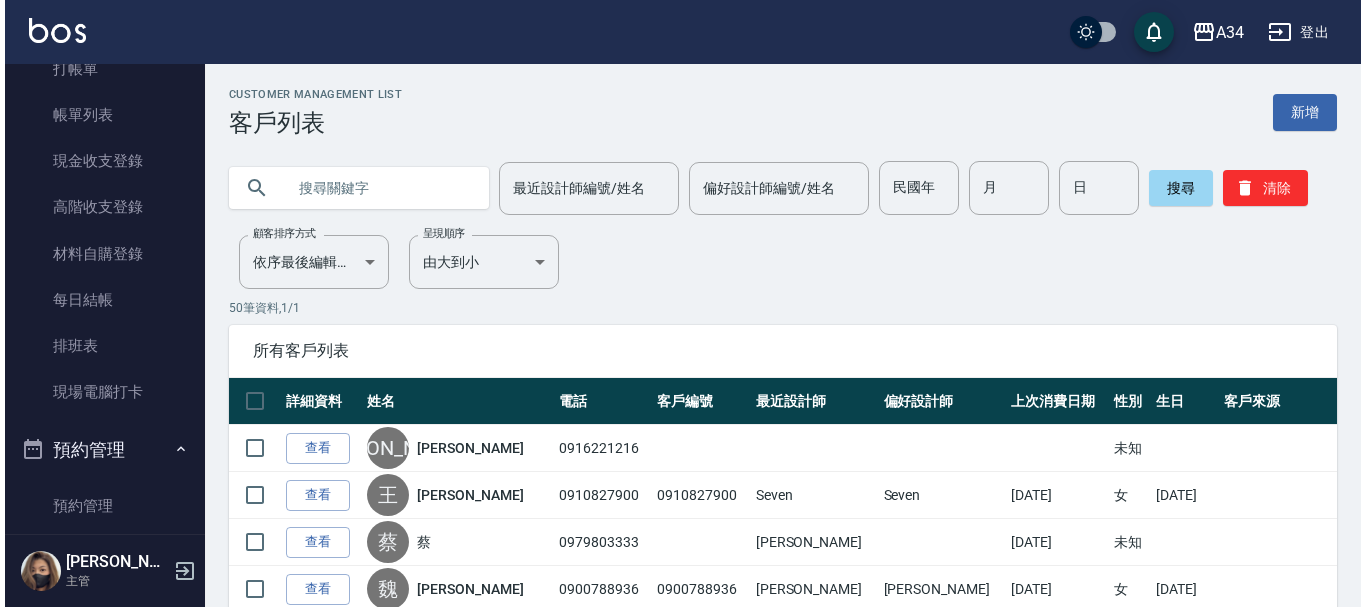 scroll, scrollTop: 0, scrollLeft: 0, axis: both 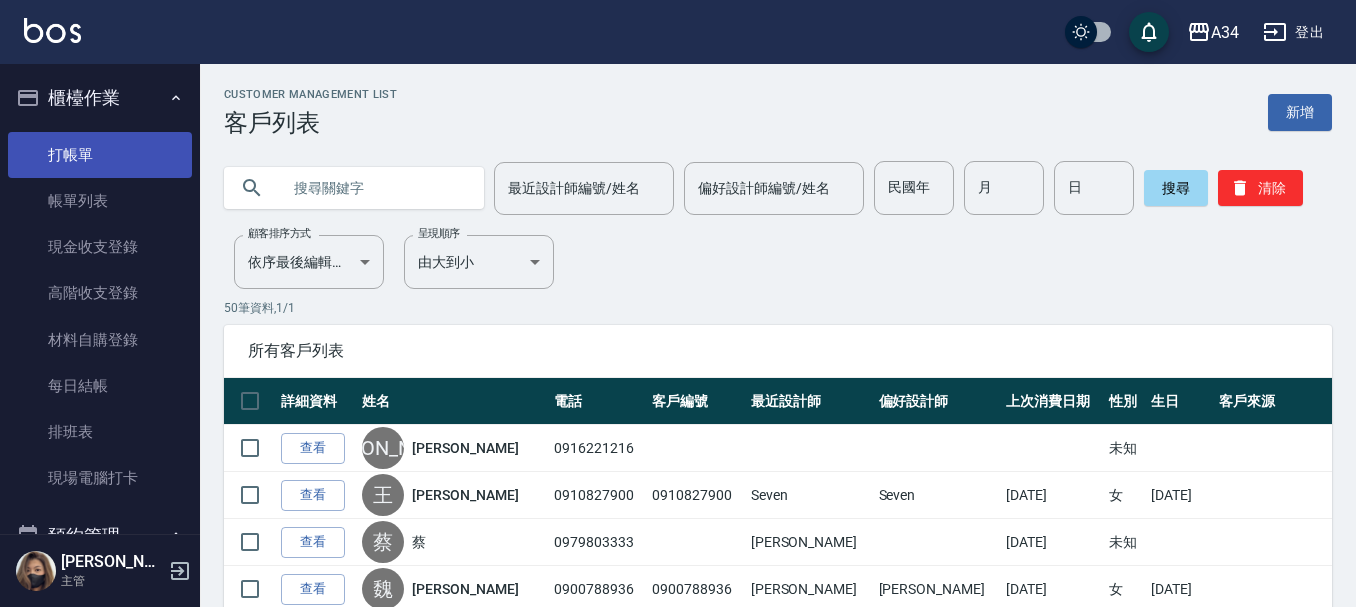 click on "打帳單" at bounding box center (100, 155) 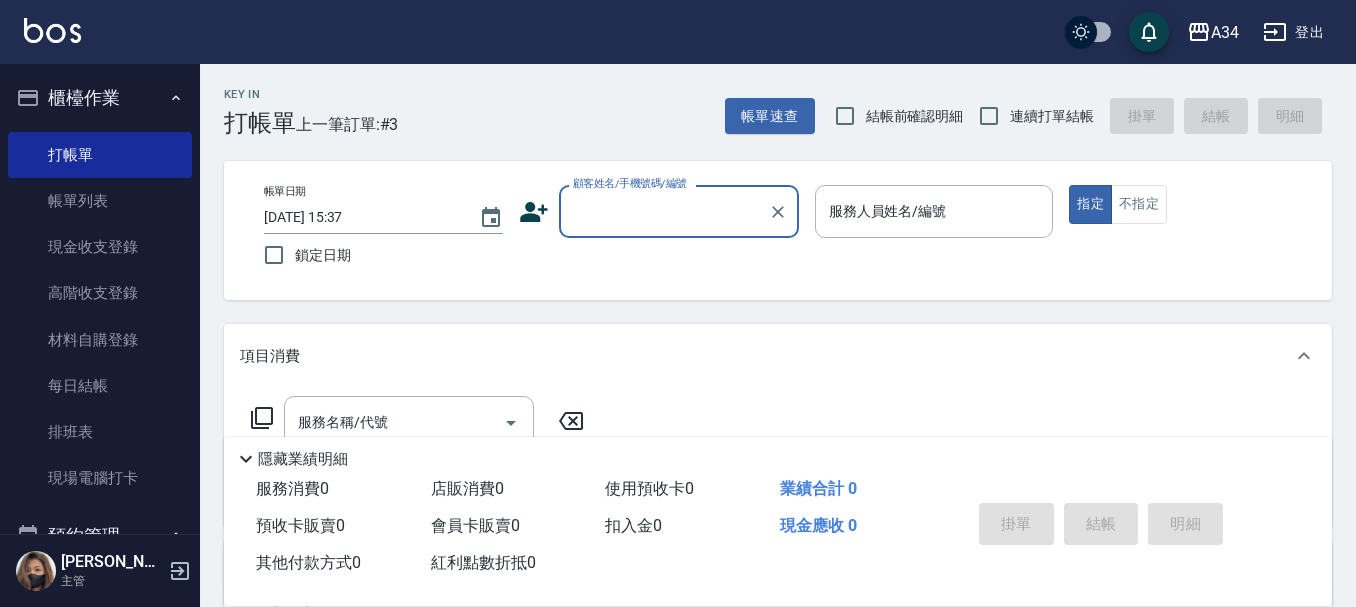 click 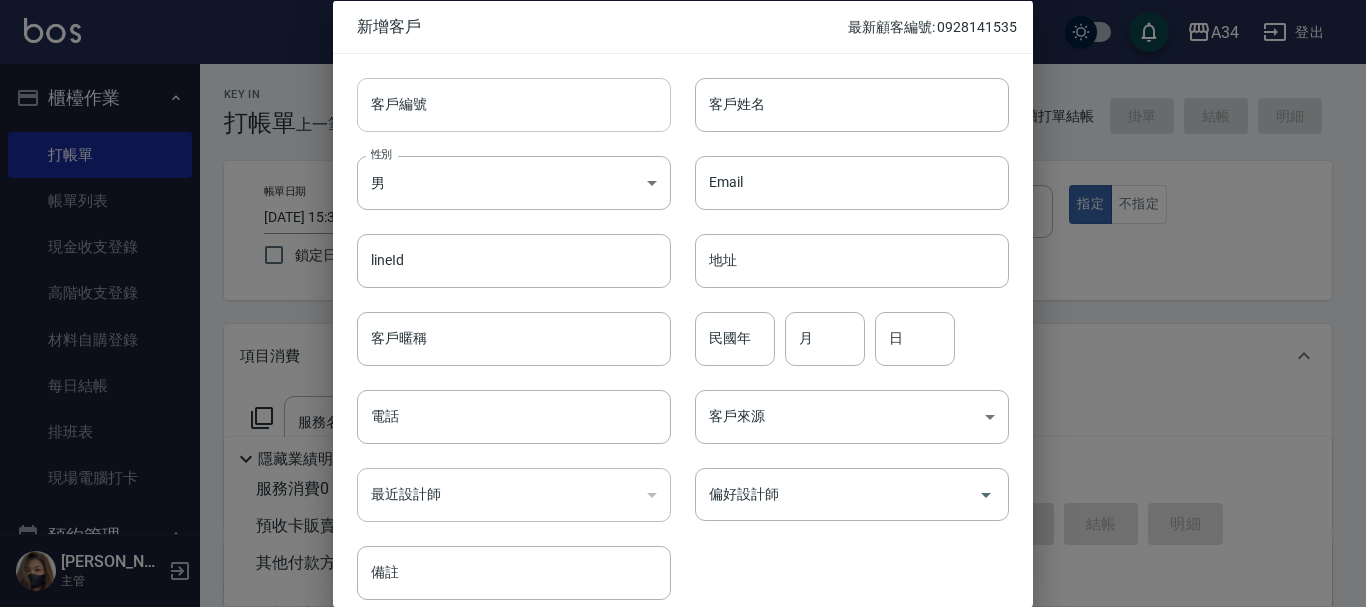 click on "客戶編號" at bounding box center (514, 104) 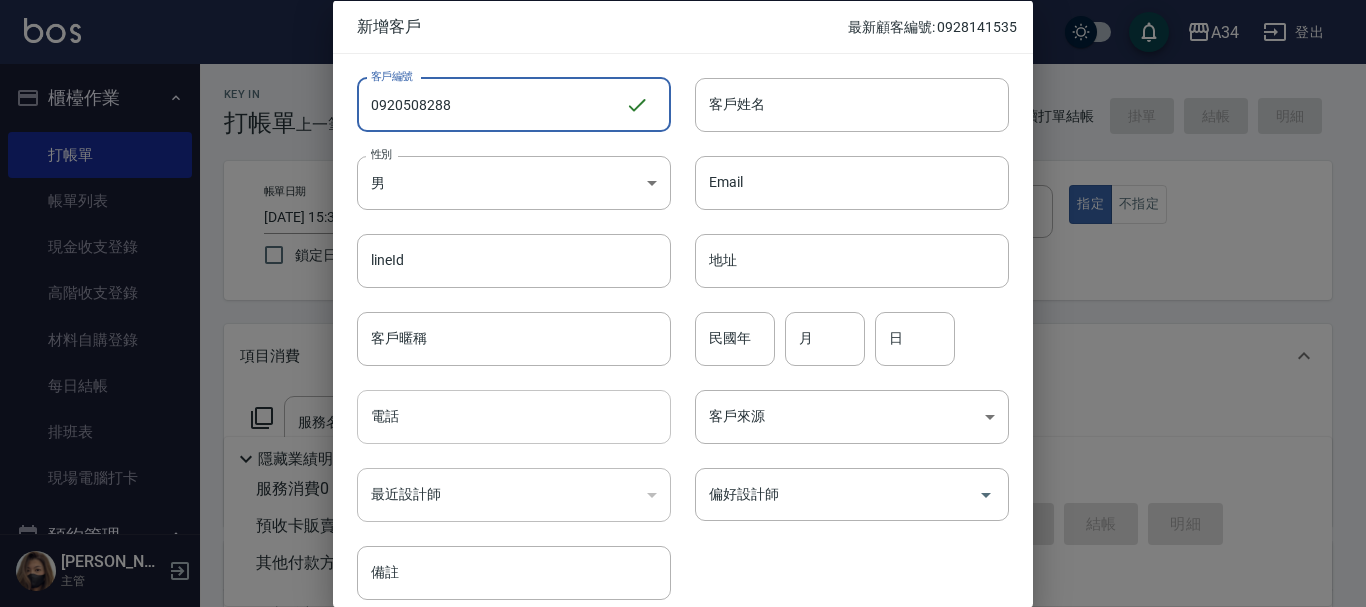 type on "0920508288" 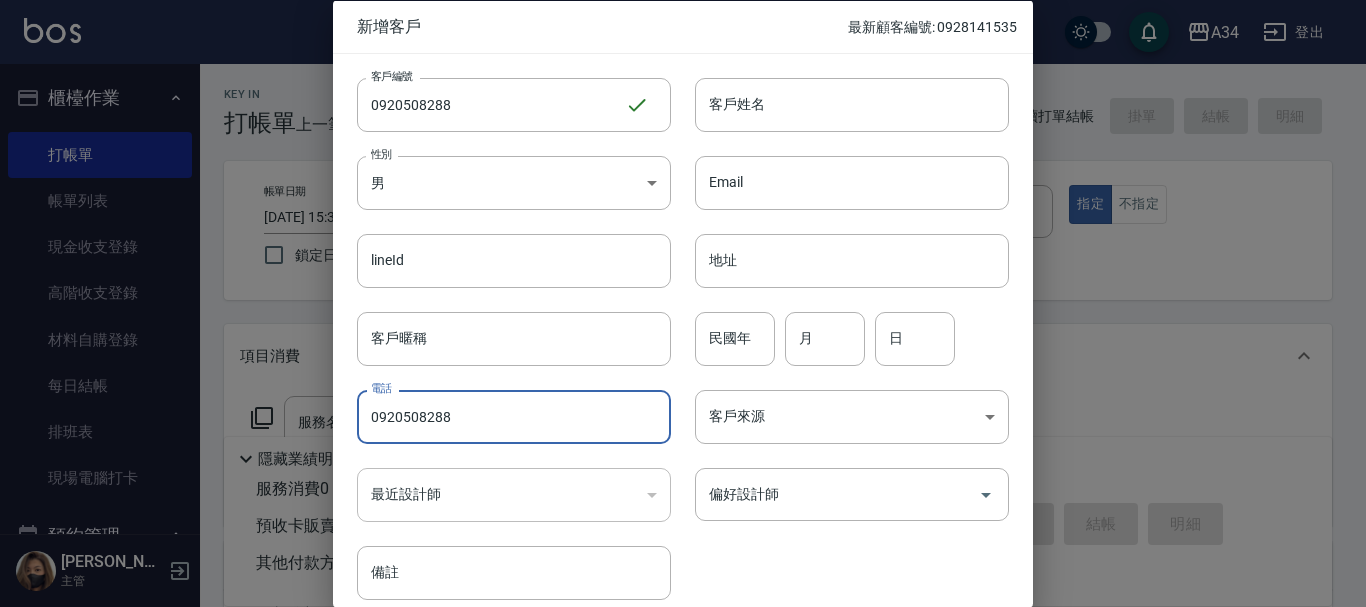 type on "0920508288" 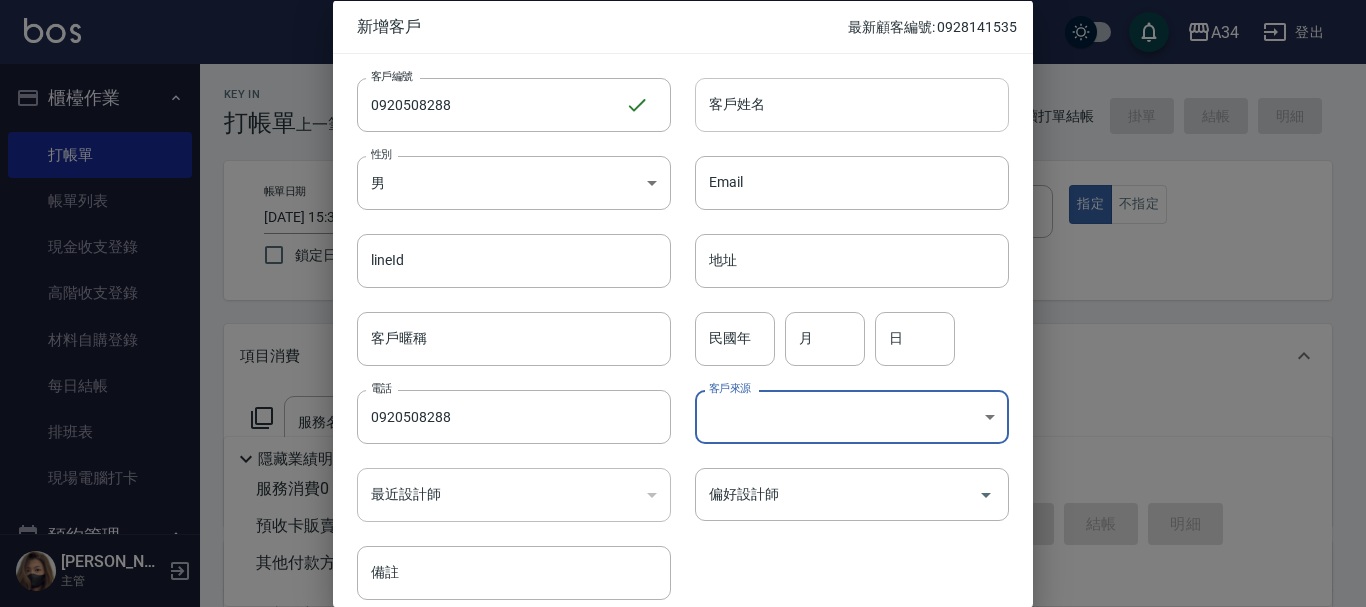 click on "客戶姓名" at bounding box center [852, 104] 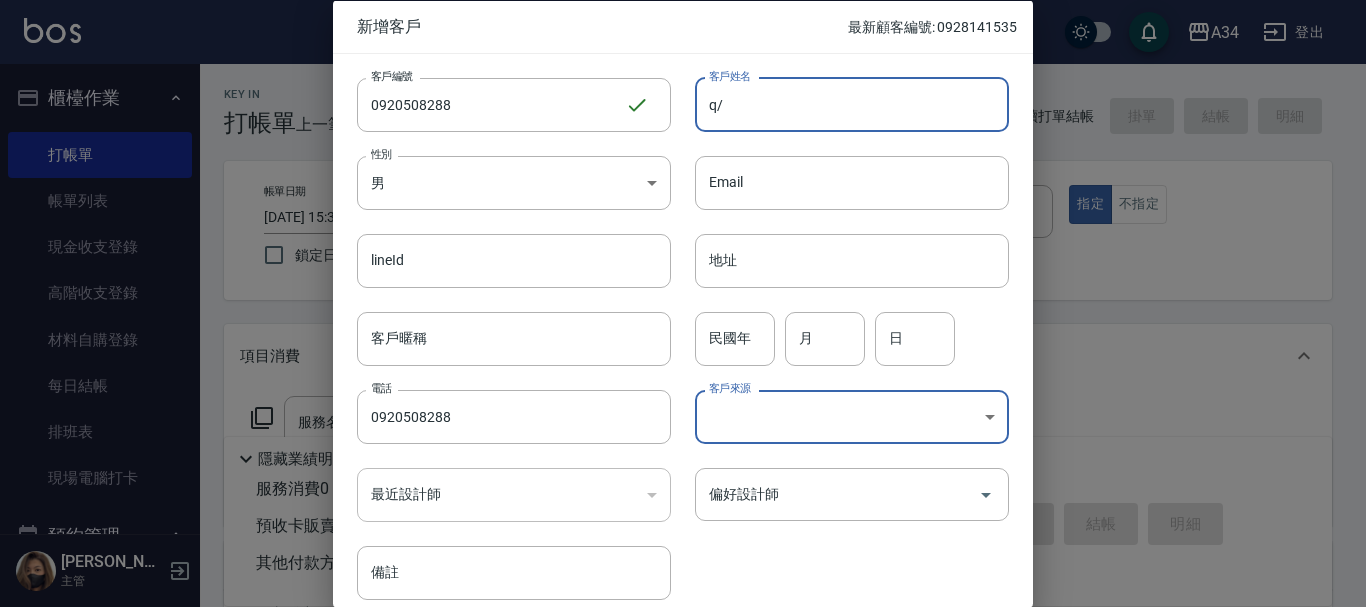 type on "q" 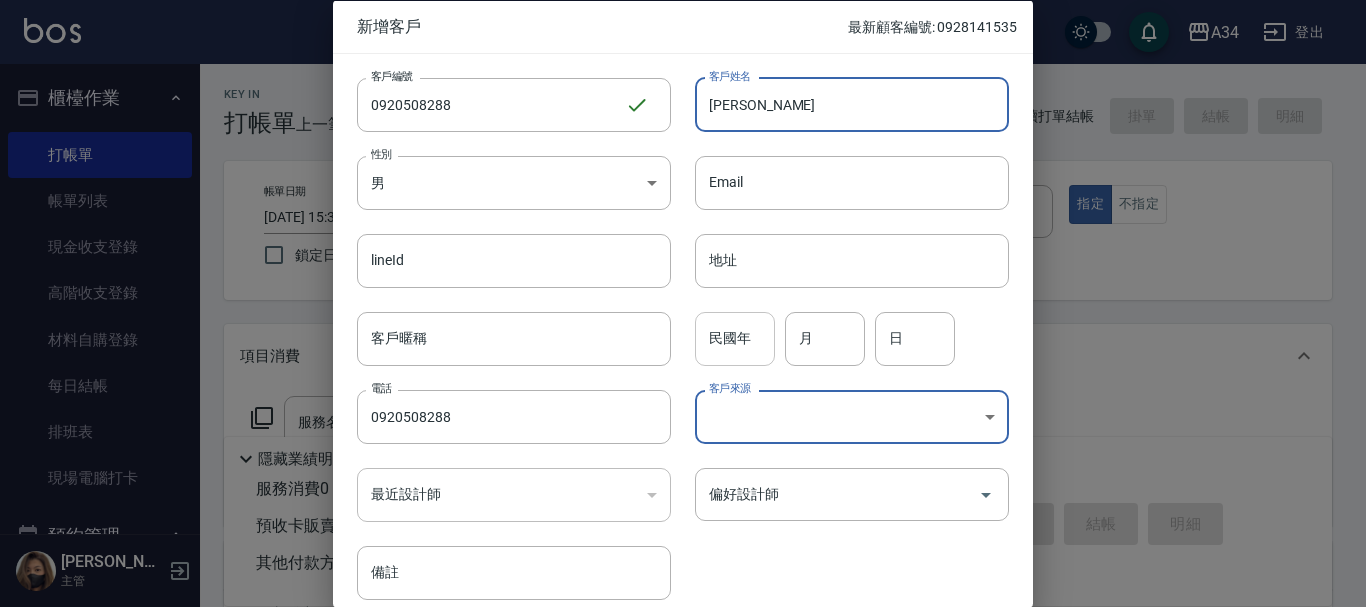 type on "[PERSON_NAME]" 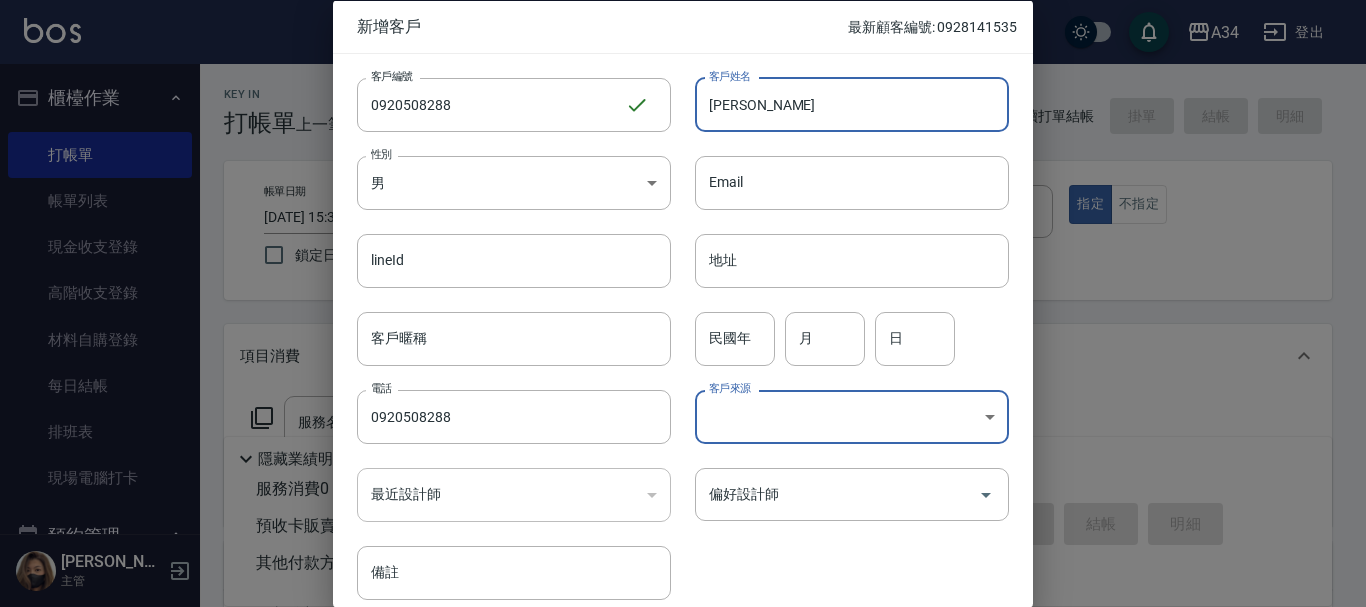 click on "民國年" at bounding box center (735, 338) 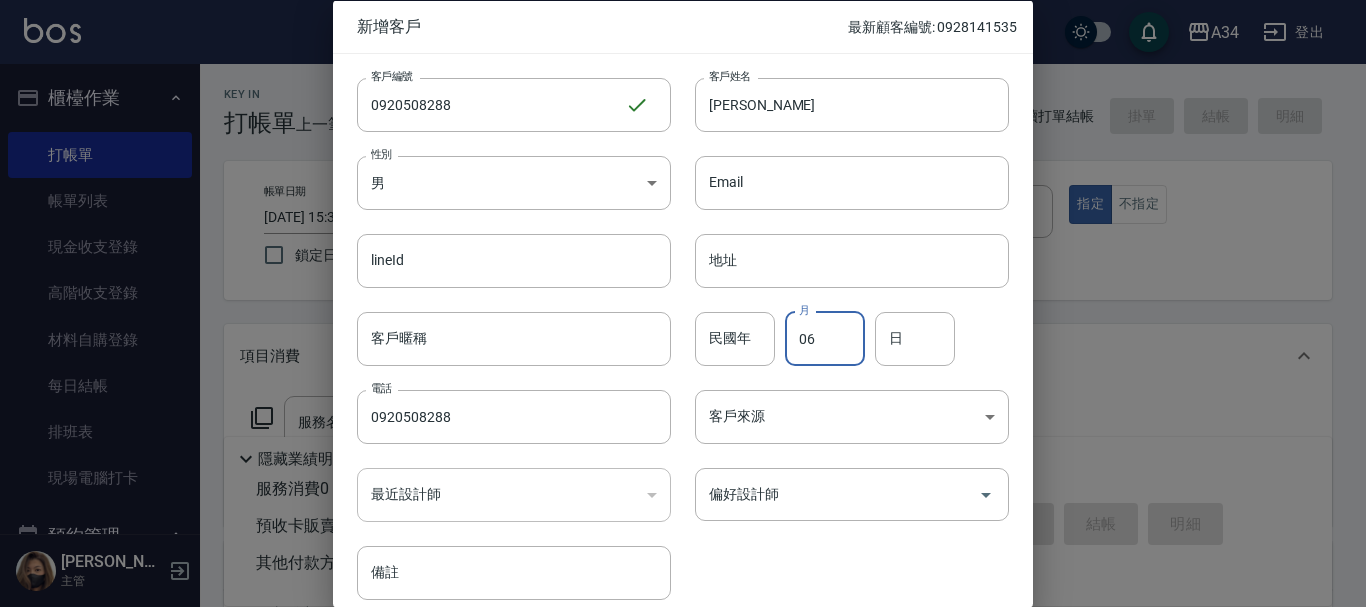 type on "06" 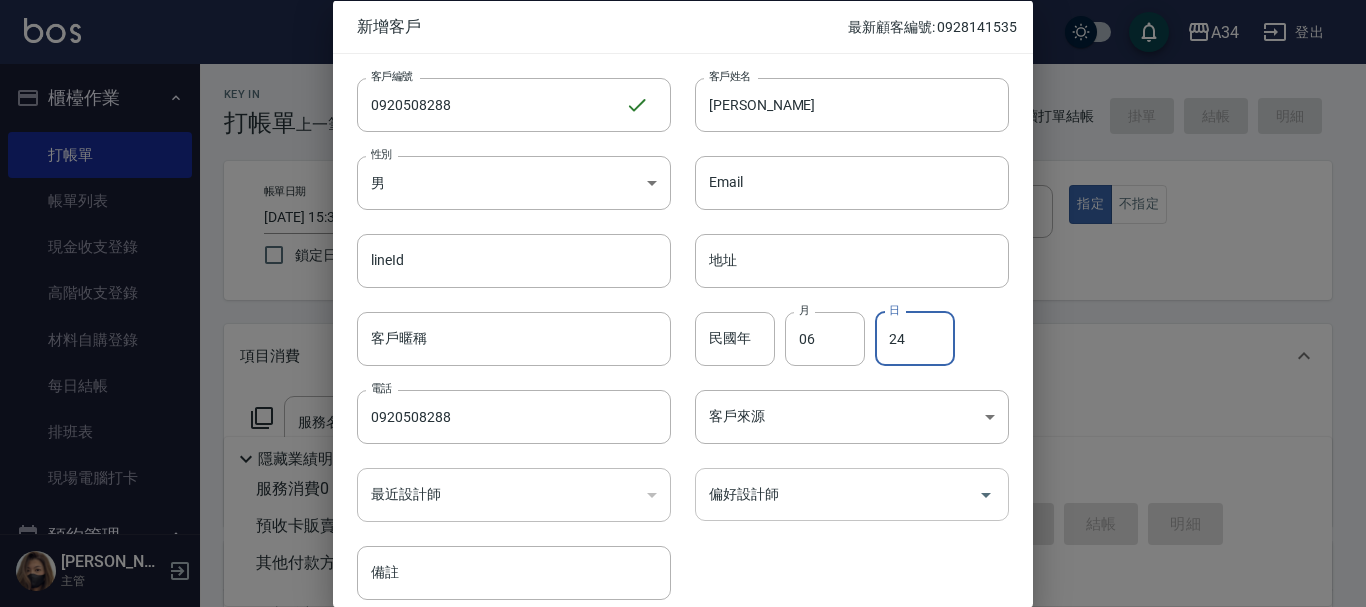 click on "偏好設計師" at bounding box center [852, 494] 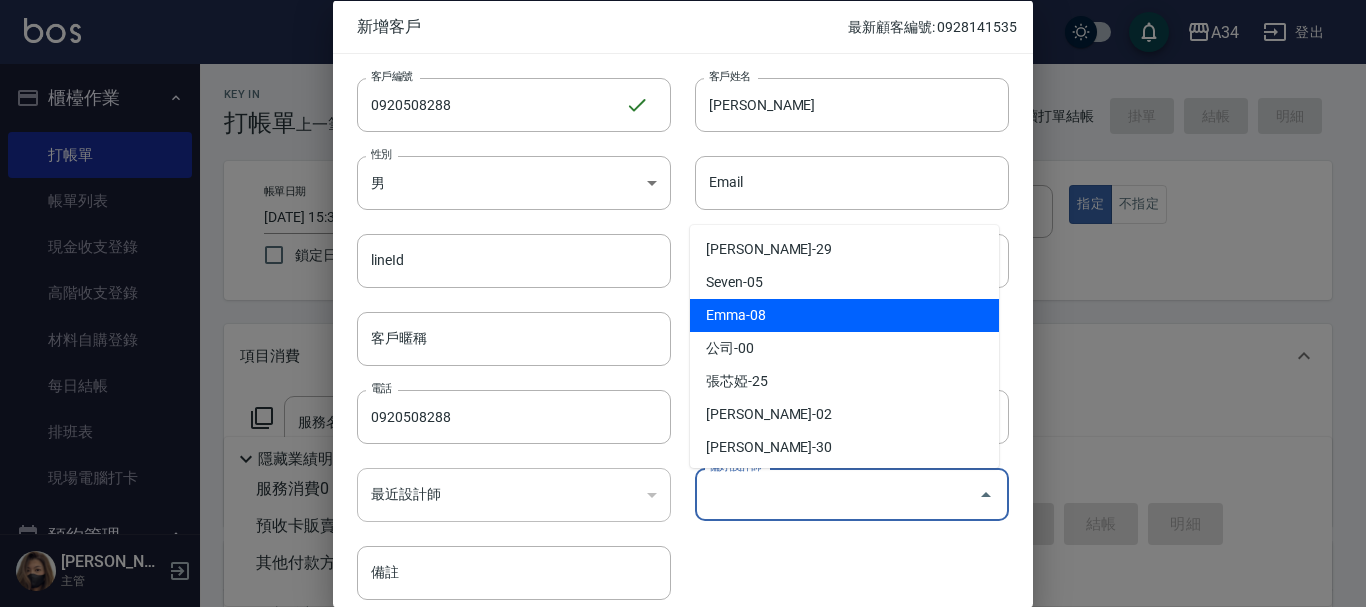 click on "Emma-08" at bounding box center [844, 315] 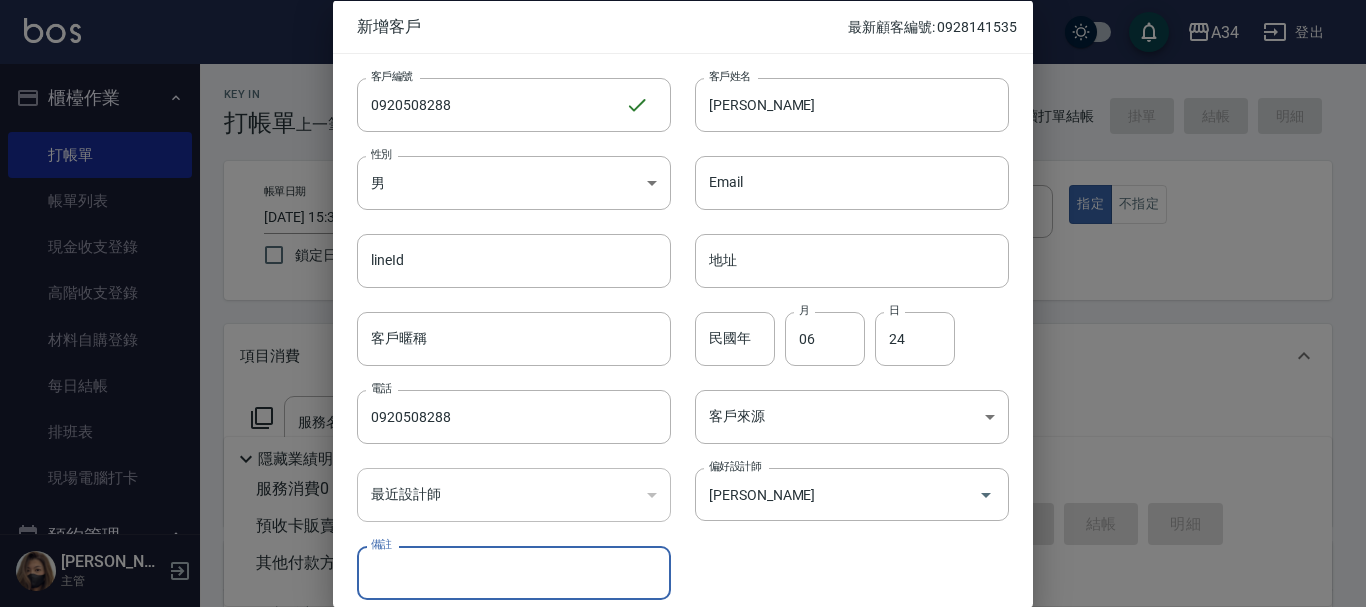 type on "[PERSON_NAME]" 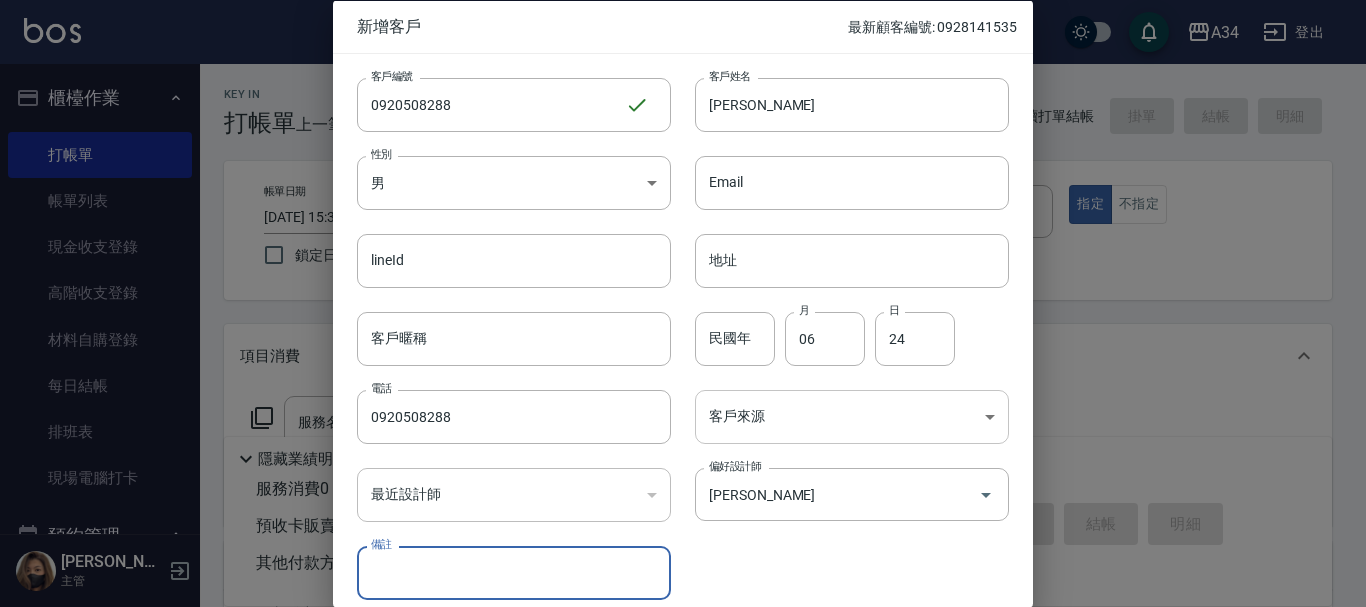 click on "A34 登出 櫃檯作業 打帳單 帳單列表 現金收支登錄 高階收支登錄 材料自購登錄 每日結帳 排班表 現場電腦打卡 預約管理 預約管理 單日預約紀錄 單週預約紀錄 報表及分析 報表目錄 店家區間累計表 店家日報表 互助日報表 互助月報表 互助點數明細 互助業績報表 全店業績分析表 營業統計分析表 設計師業績表 設計師日報表 設計師業績分析表 設計師業績月報表 設計師排行榜 商品銷售排行榜 商品消耗明細 商品庫存表 商品庫存盤點表 單一服務項目查詢 店販抽成明細 店販分類抽成明細 顧客入金餘額表 顧客卡券餘額表 每日非現金明細 每日收支明細 收支分類明細表 費用分析表 顧客消費排行榜 客戶管理 客戶列表 客資篩選匯出 卡券管理 入金管理 員工及薪資 員工列表 全店打卡記錄 商品管理 商品分類設定 商品列表 商品進貨作業 廠商列表 盤點作業 紅利點數設定 Emma" at bounding box center (683, 511) 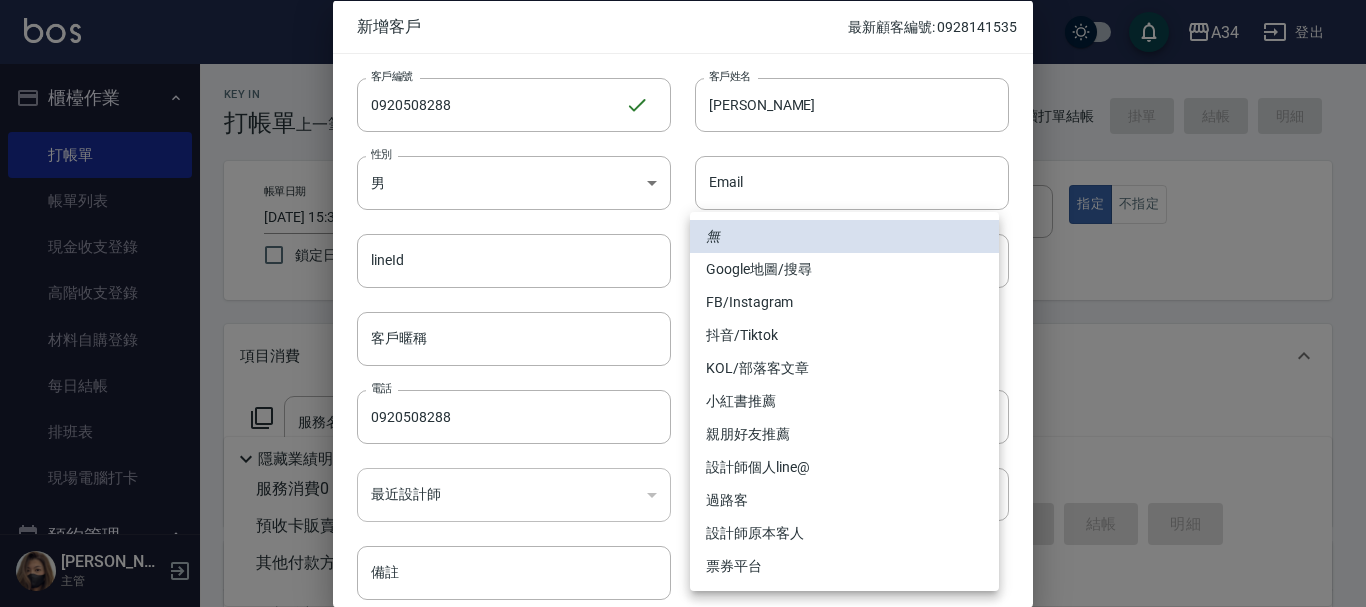 click at bounding box center [683, 303] 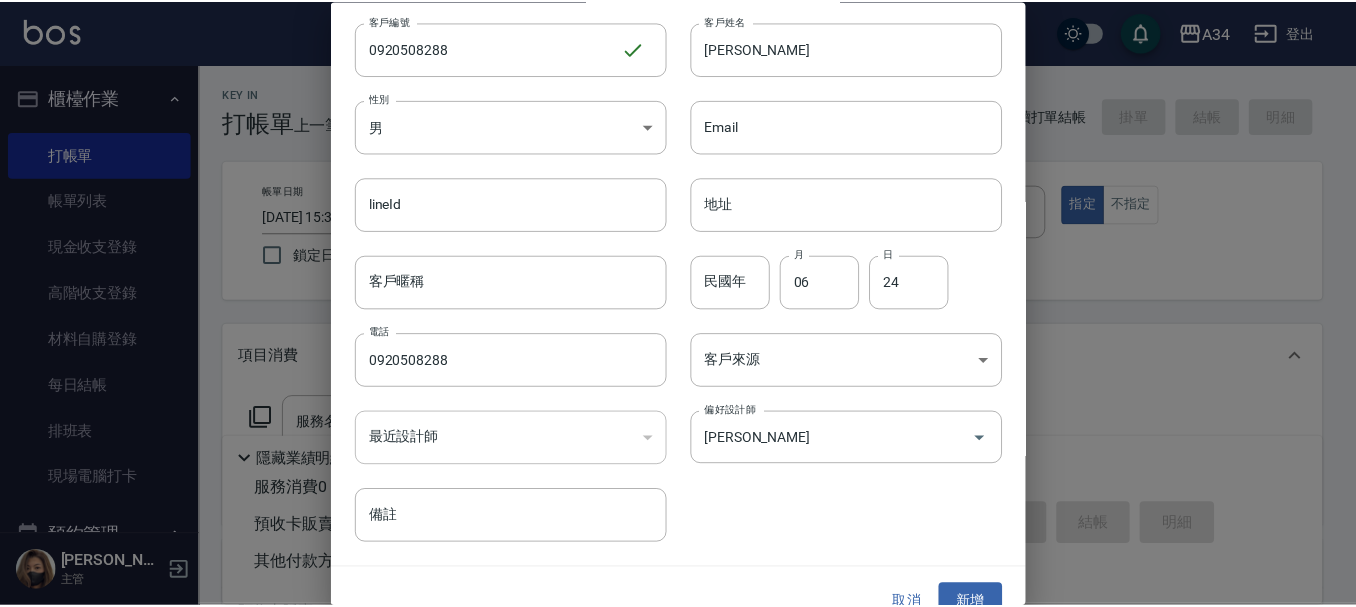 scroll, scrollTop: 86, scrollLeft: 0, axis: vertical 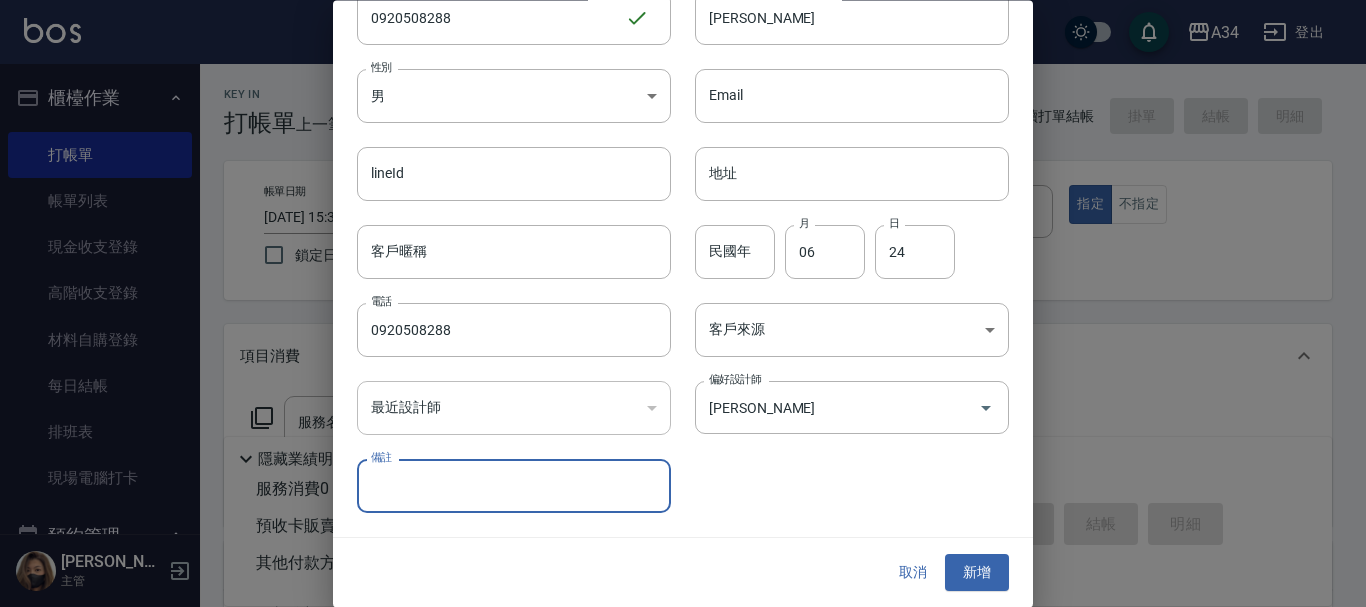 click on "備註" at bounding box center [514, 487] 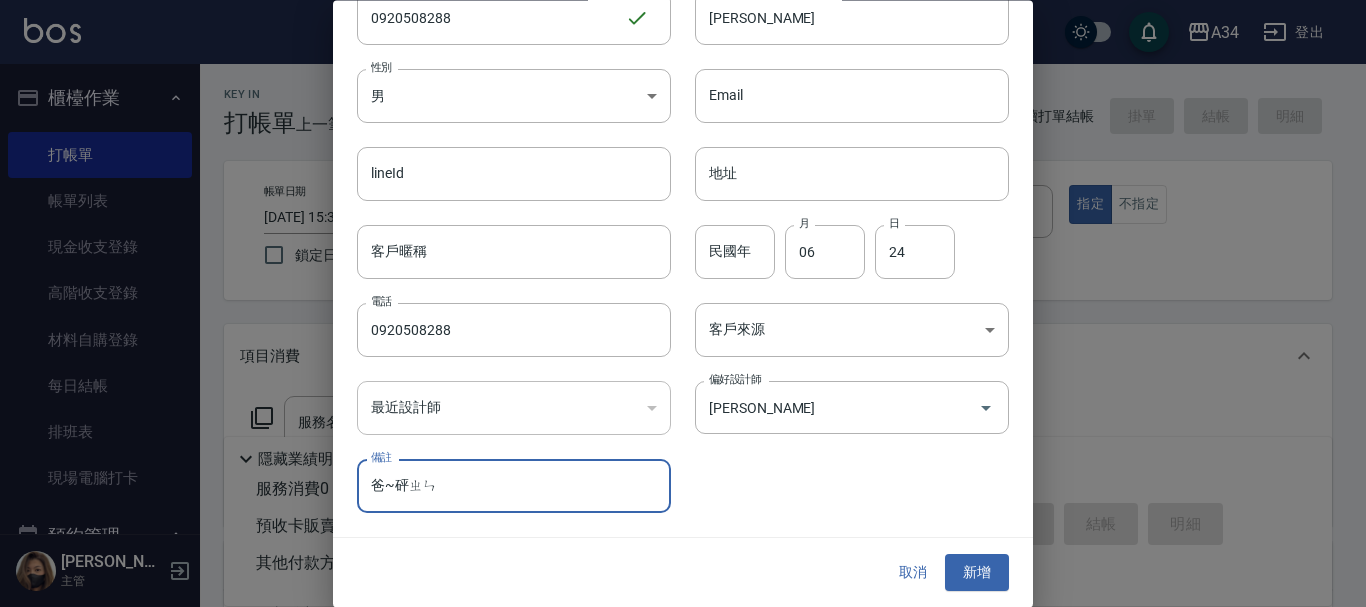 type on "爸~烹鎮" 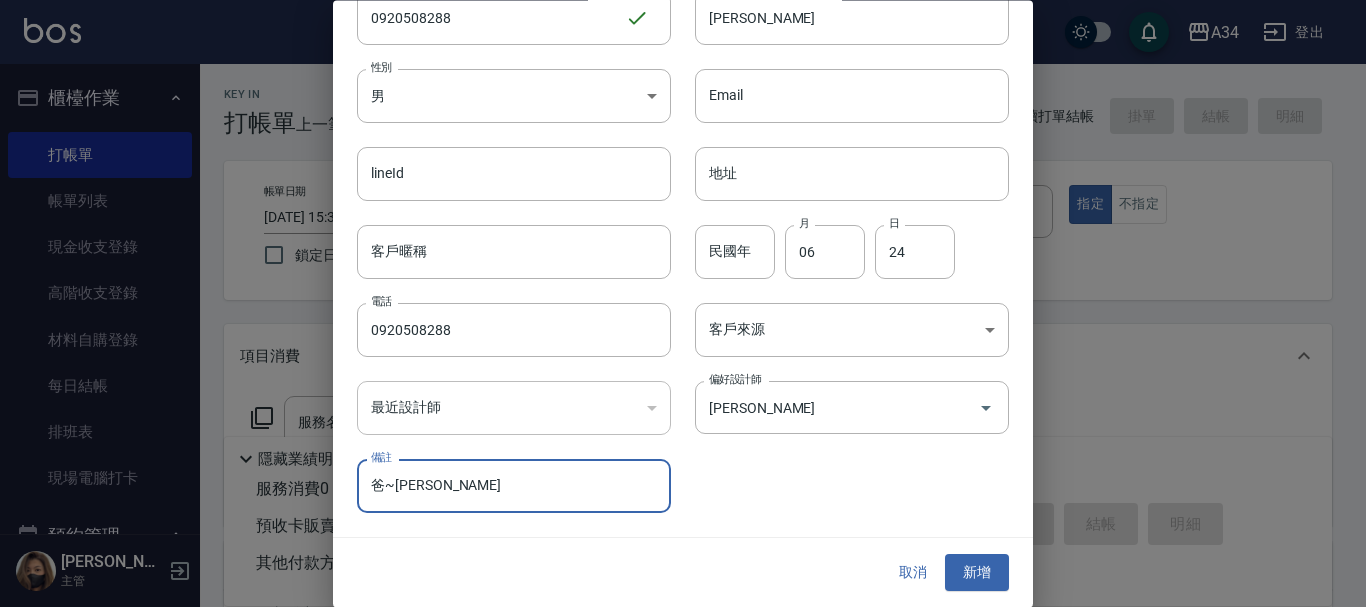 click on "爸~彭由由" at bounding box center [514, 487] 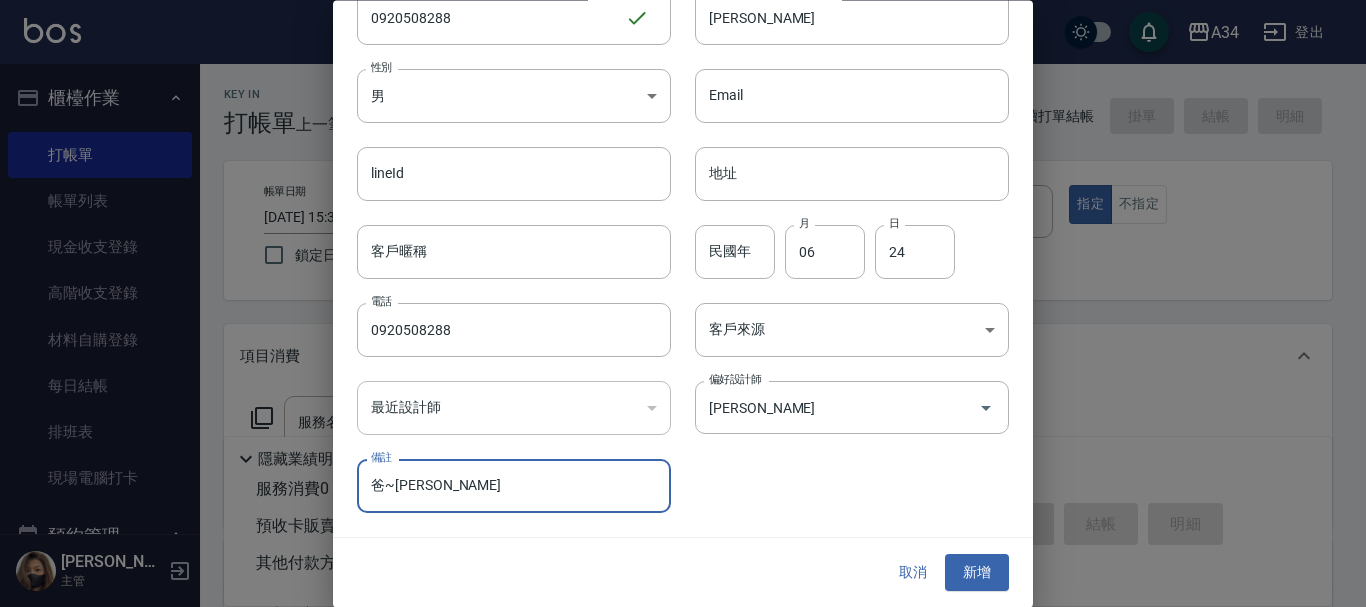 type on "爸~彭振洧" 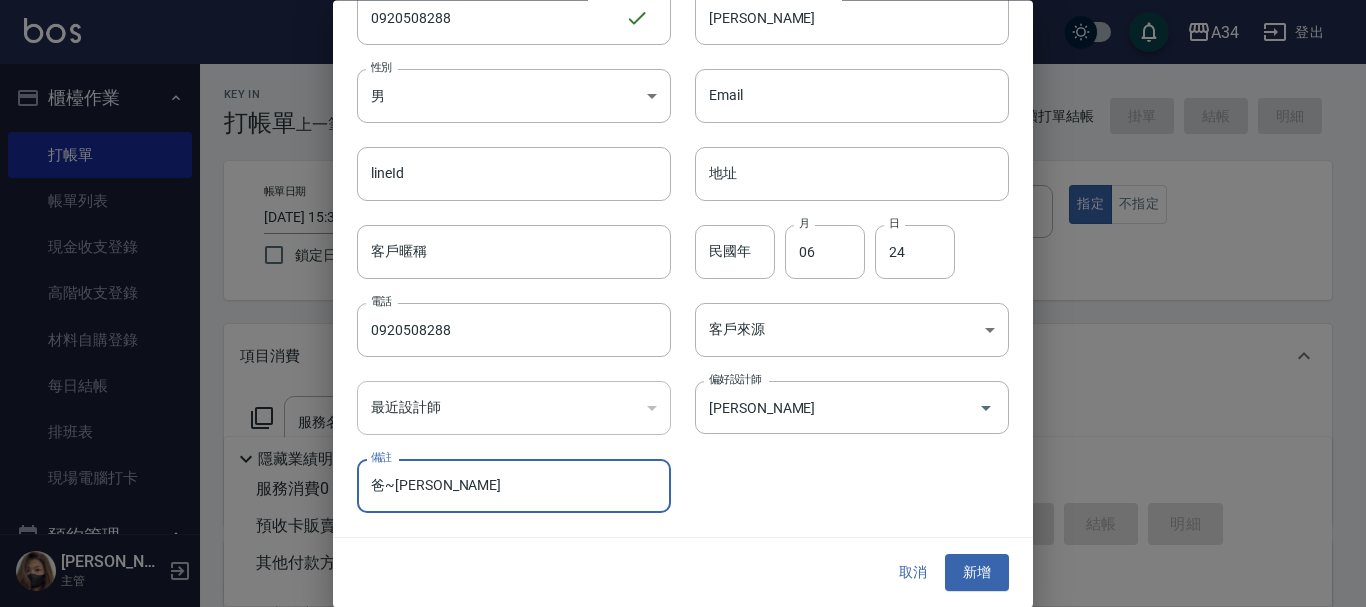 type 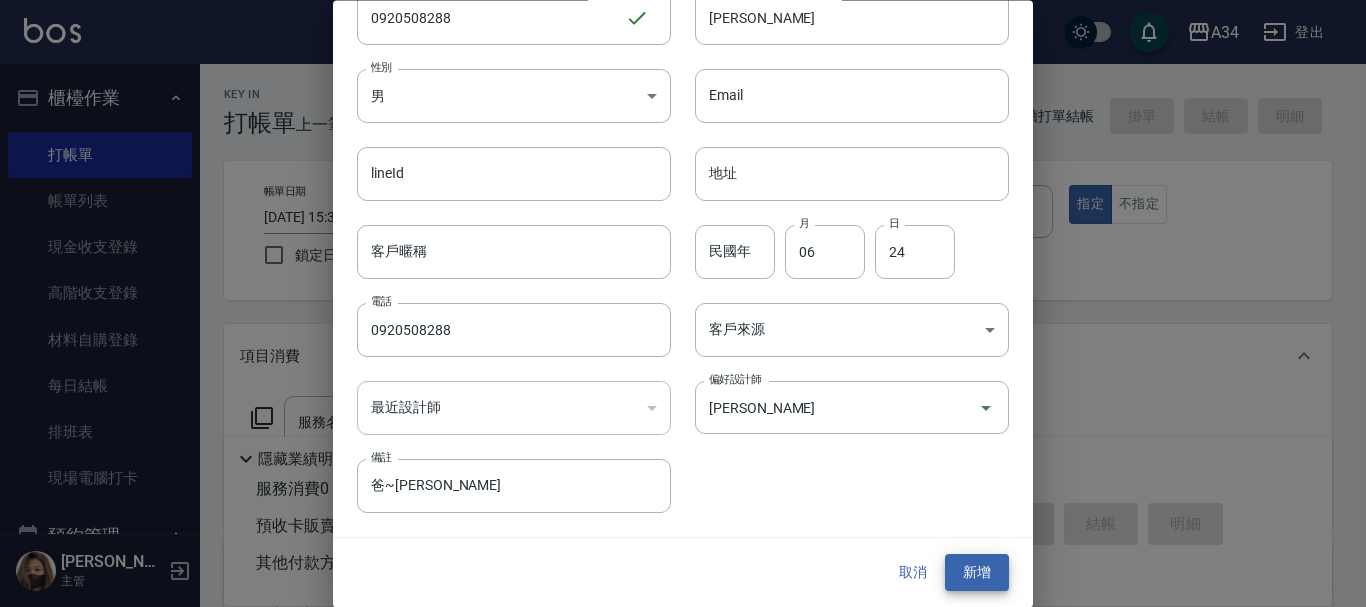 click on "新增" at bounding box center [977, 573] 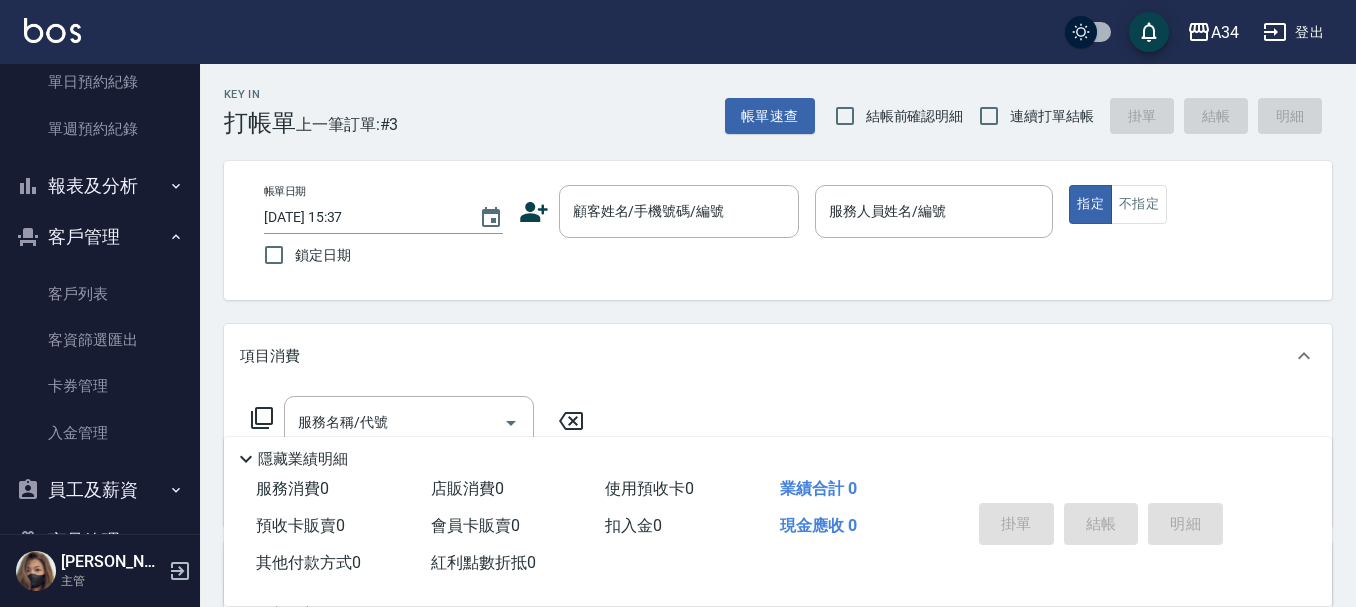 scroll, scrollTop: 516, scrollLeft: 0, axis: vertical 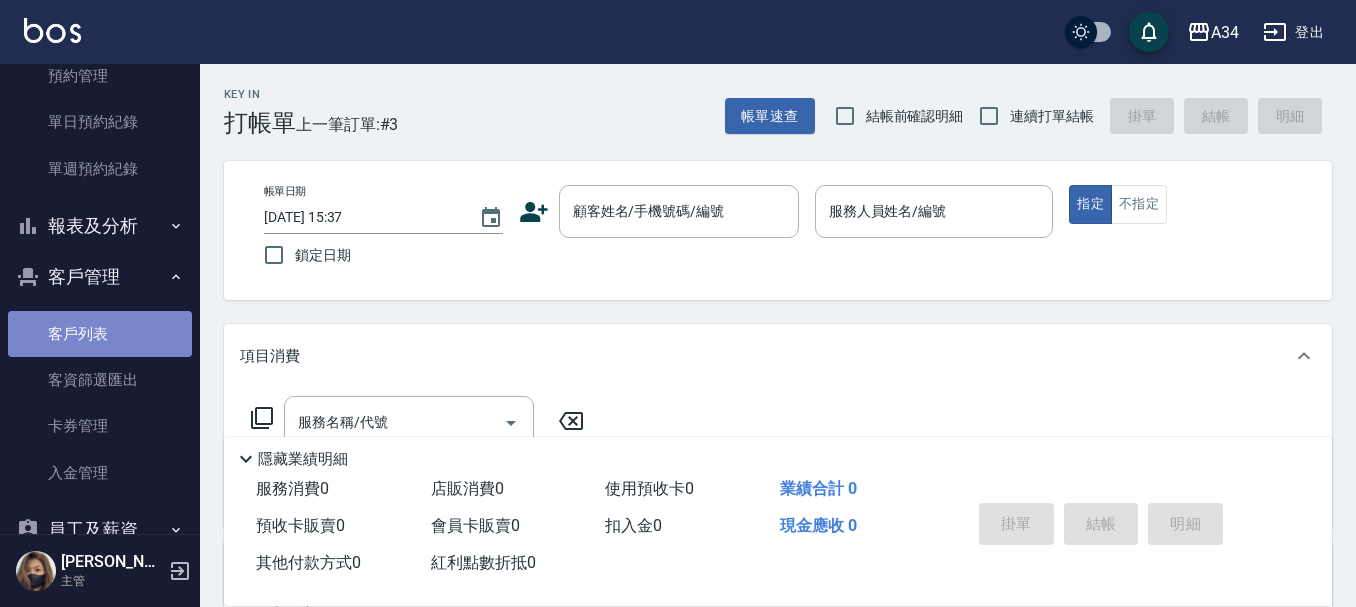 click on "客戶列表" at bounding box center (100, 334) 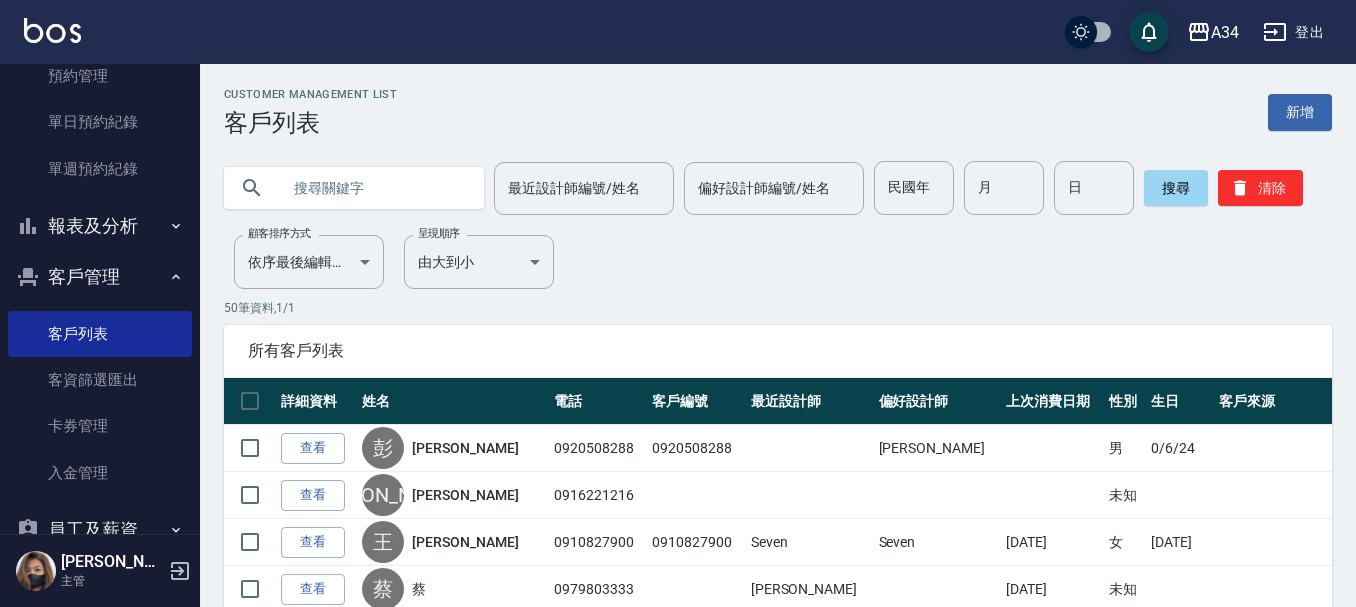 click at bounding box center [374, 188] 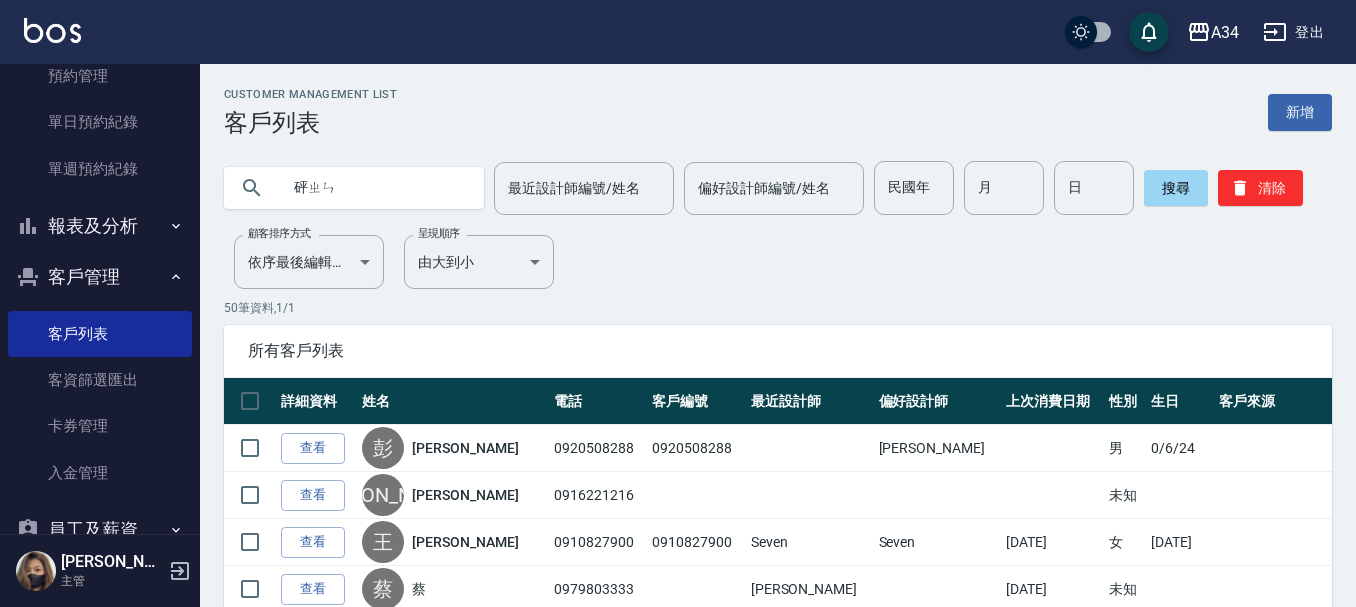 type on "烹振" 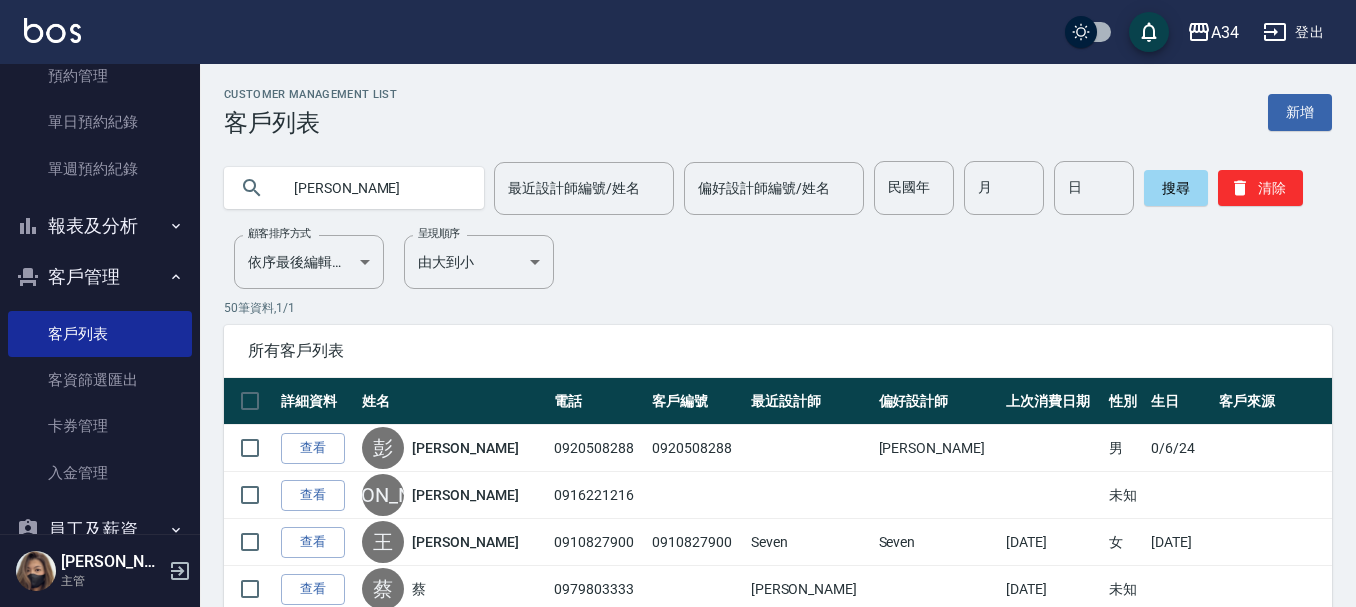 type on "彭振" 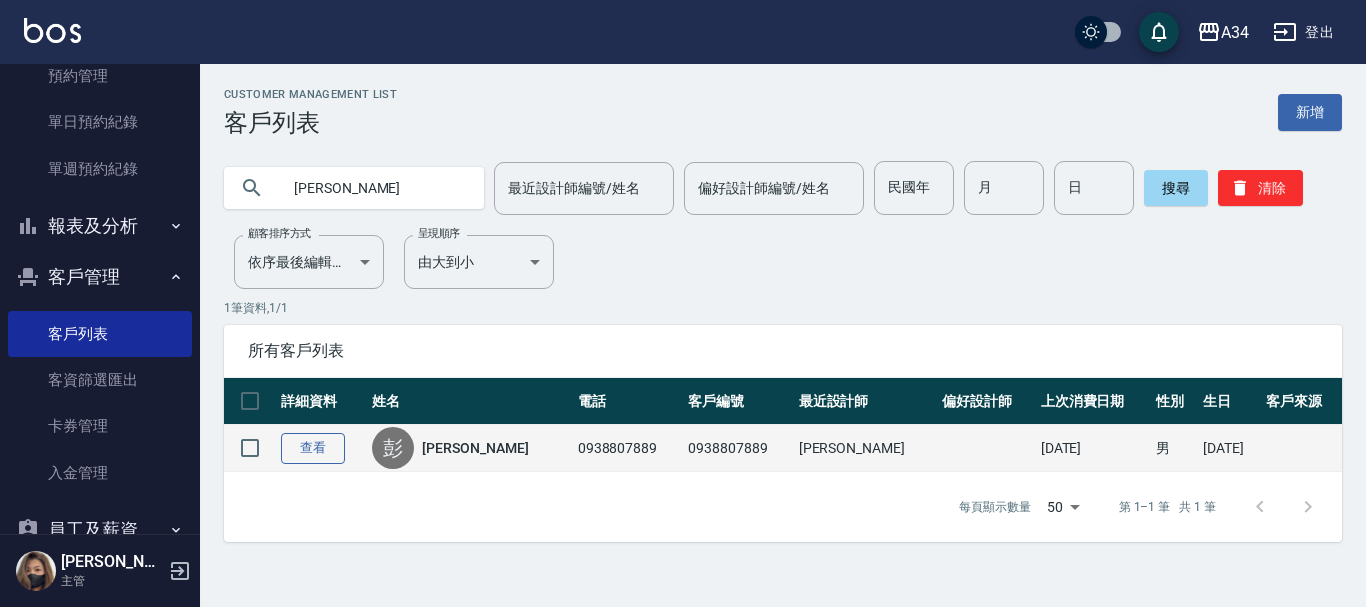 click on "查看" at bounding box center [313, 448] 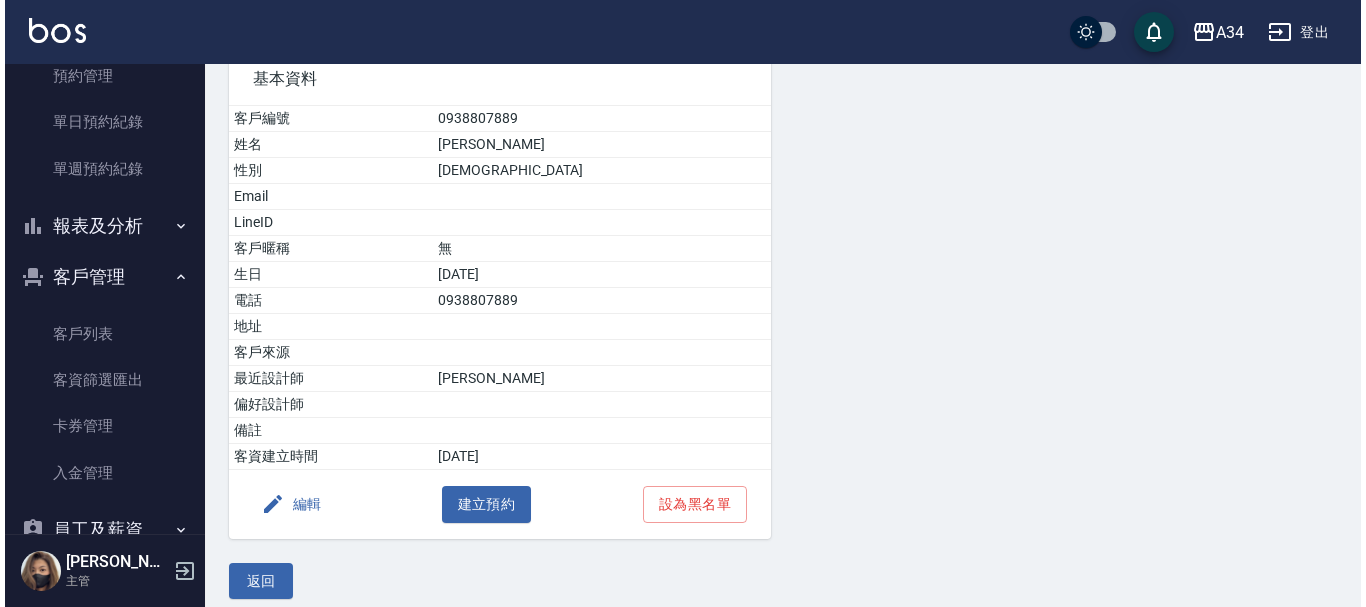 scroll, scrollTop: 181, scrollLeft: 0, axis: vertical 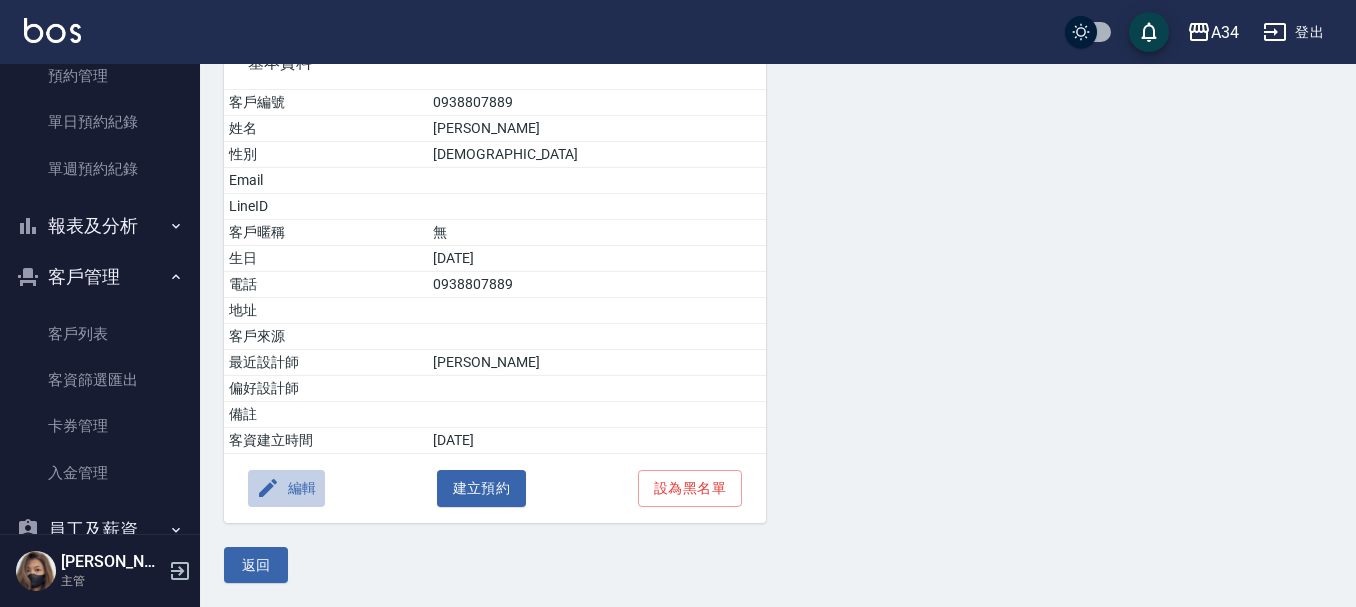 click 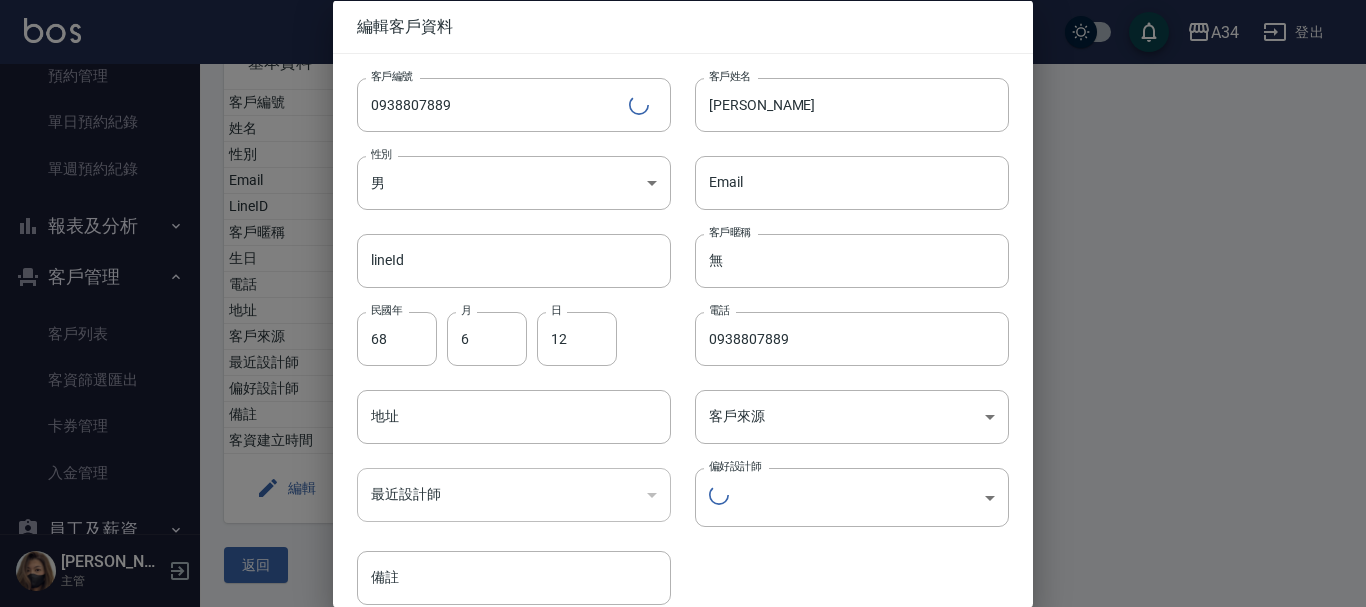 type 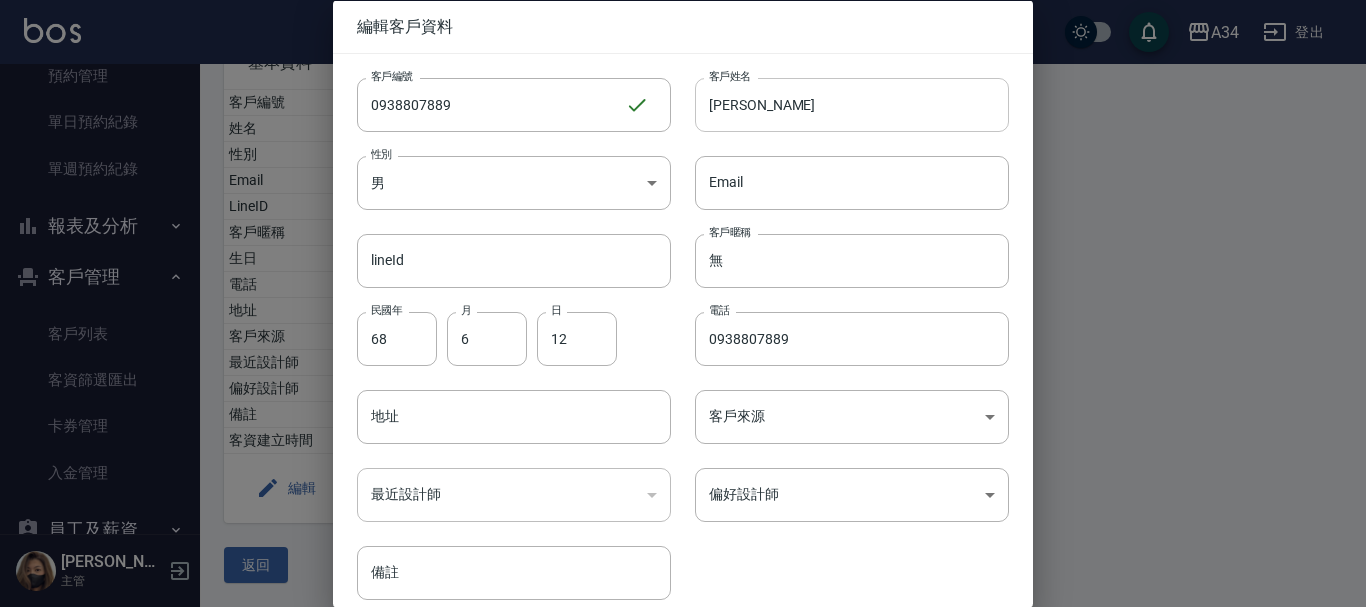 click on "彭振湳" at bounding box center (852, 104) 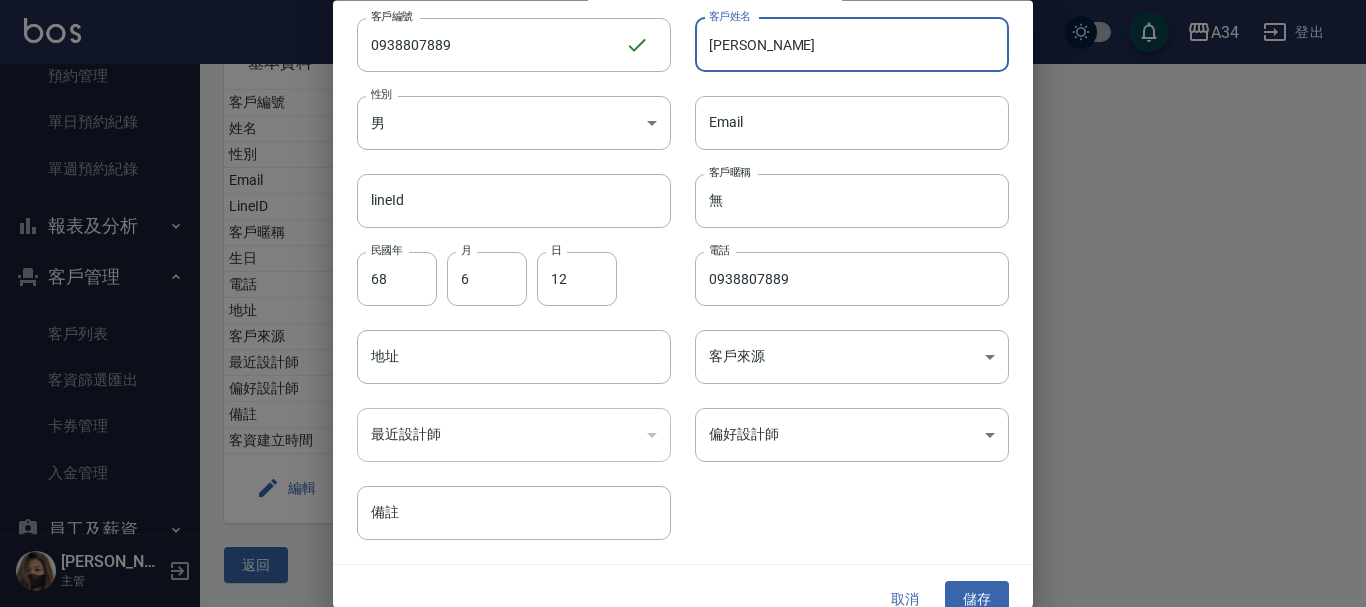 scroll, scrollTop: 86, scrollLeft: 0, axis: vertical 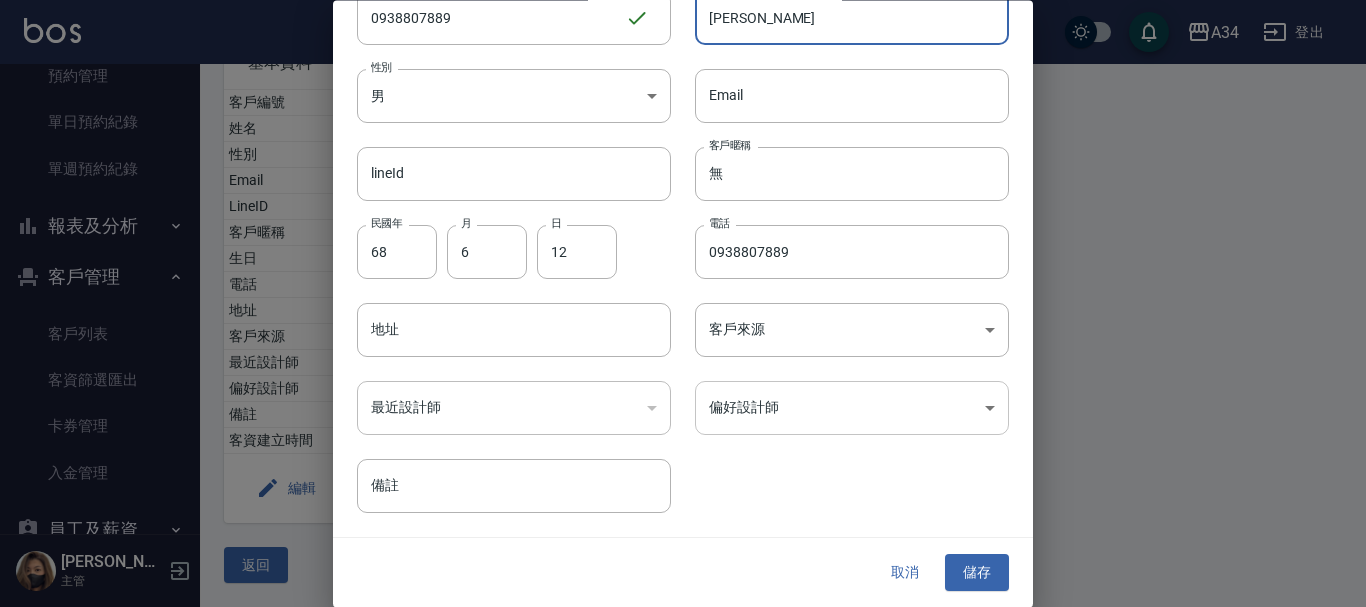 type on "彭振洧" 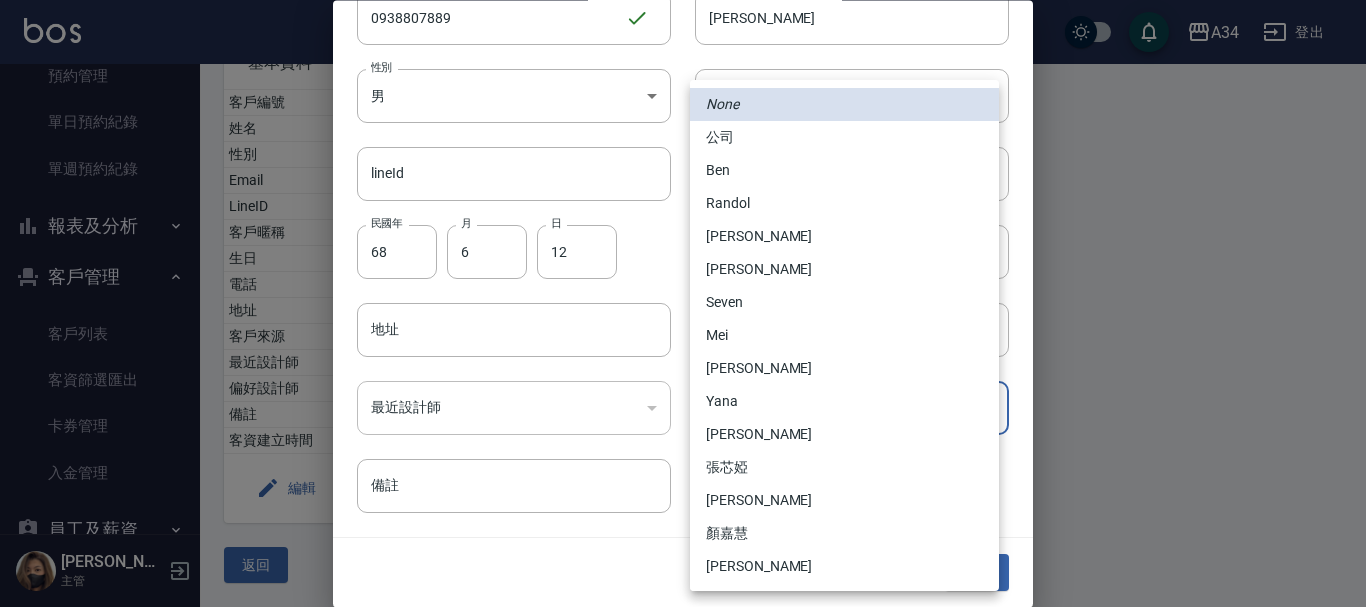 type 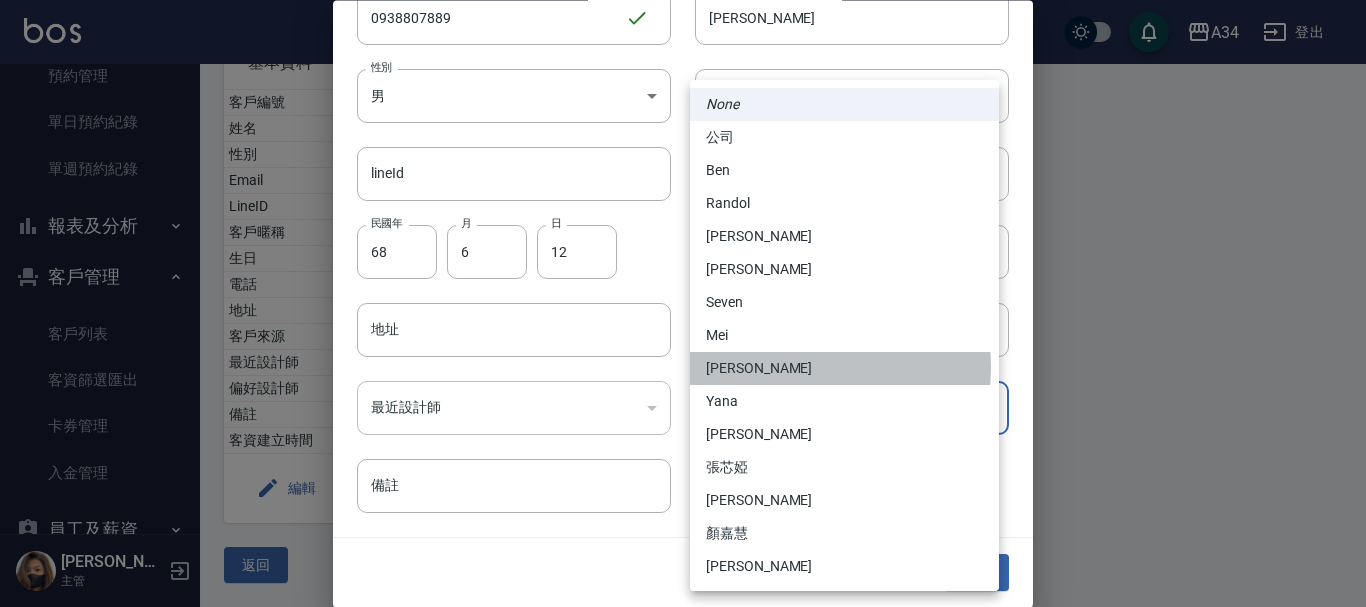 click on "[PERSON_NAME]" at bounding box center [844, 368] 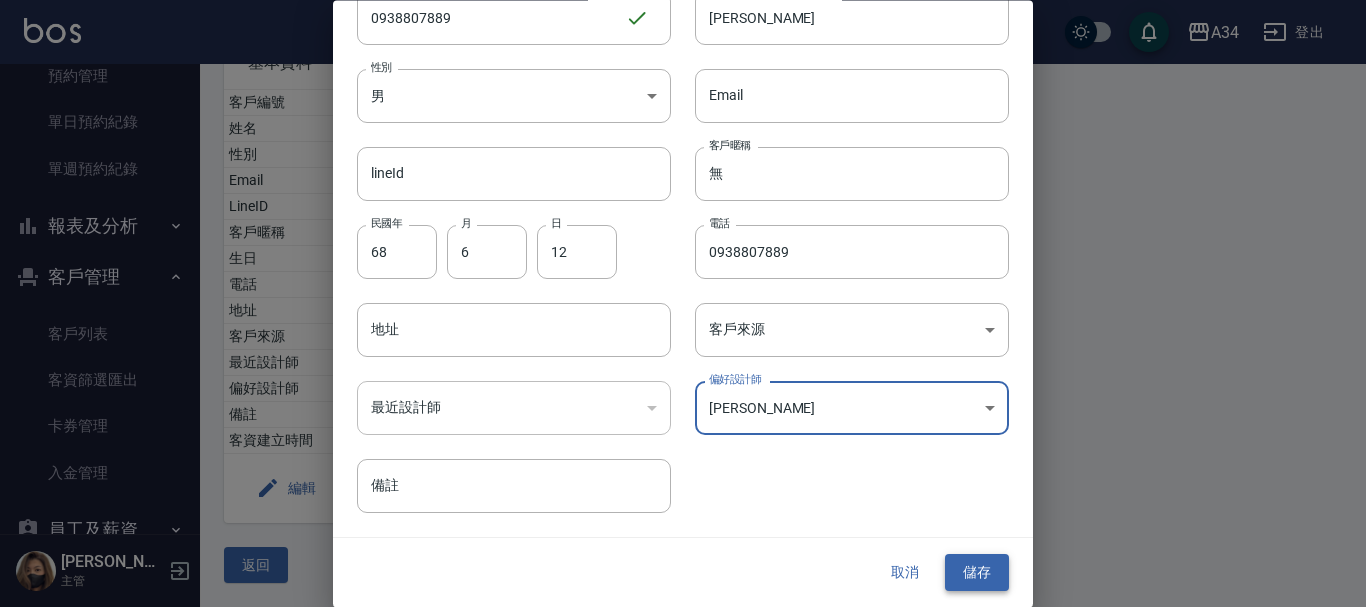 click on "儲存" at bounding box center [977, 573] 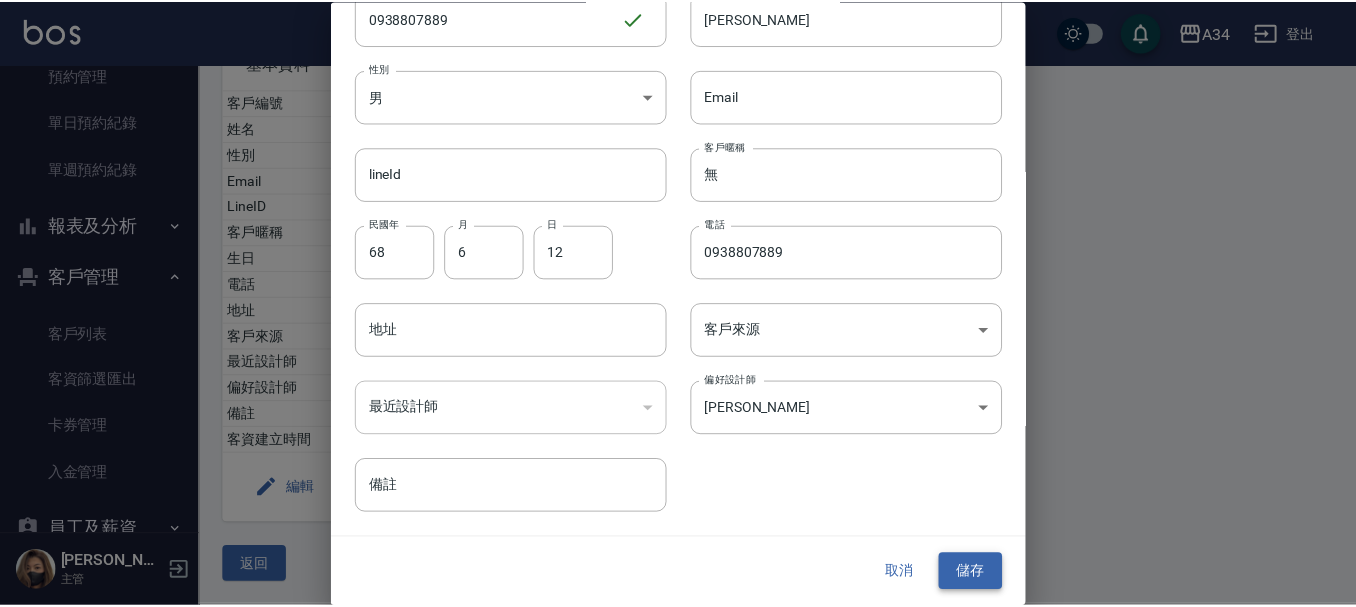 scroll, scrollTop: 0, scrollLeft: 0, axis: both 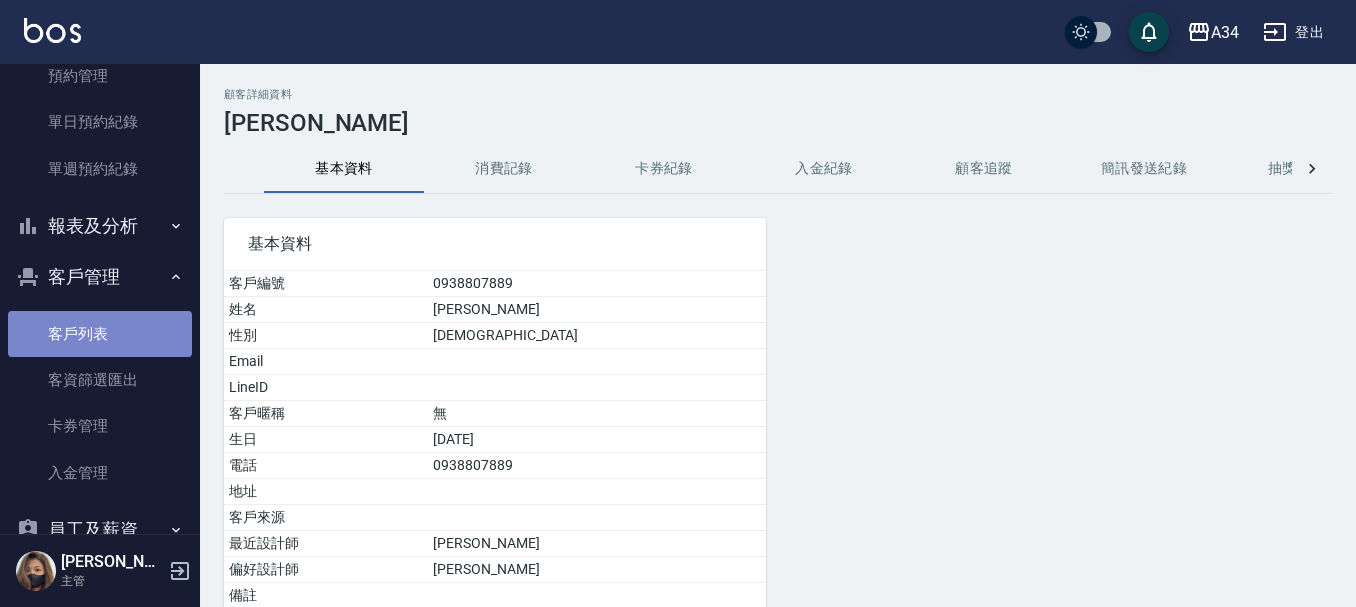 click on "客戶列表" at bounding box center (100, 334) 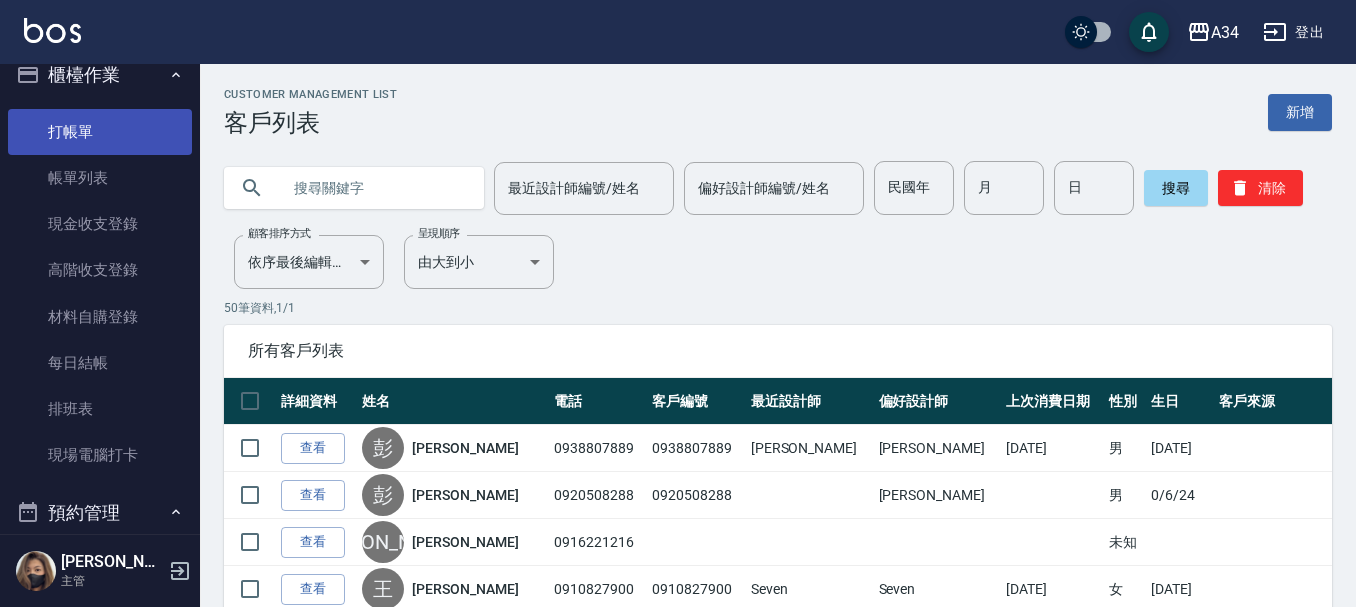 scroll, scrollTop: 16, scrollLeft: 0, axis: vertical 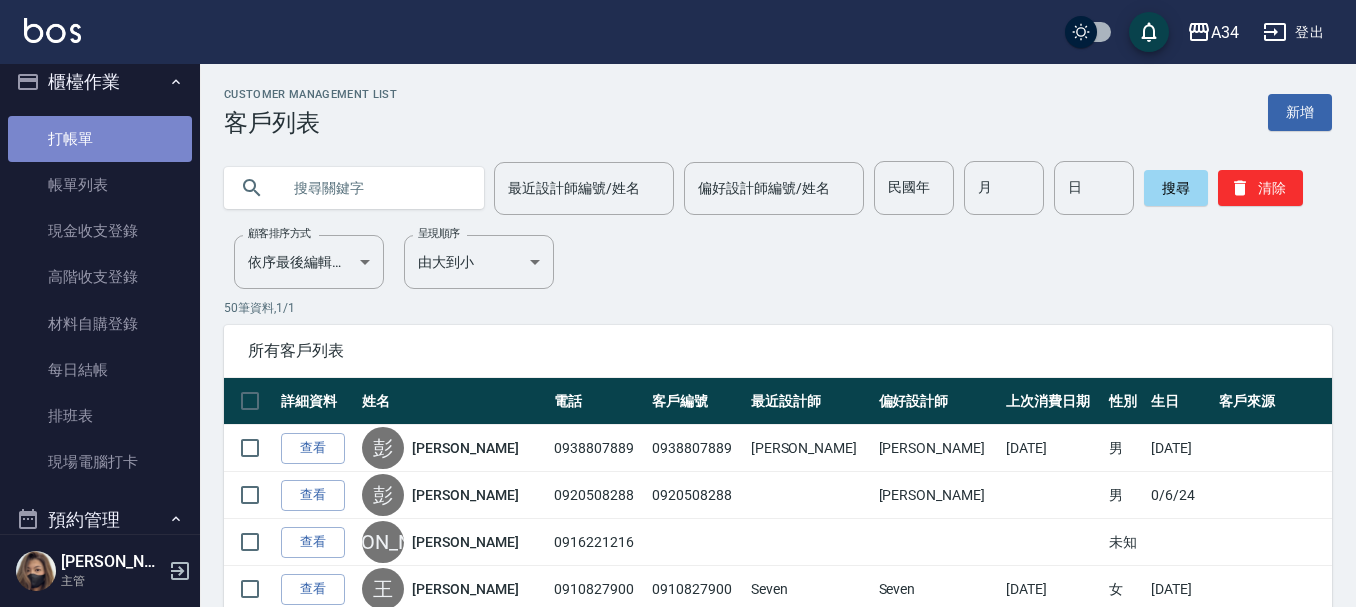 click on "打帳單" at bounding box center [100, 139] 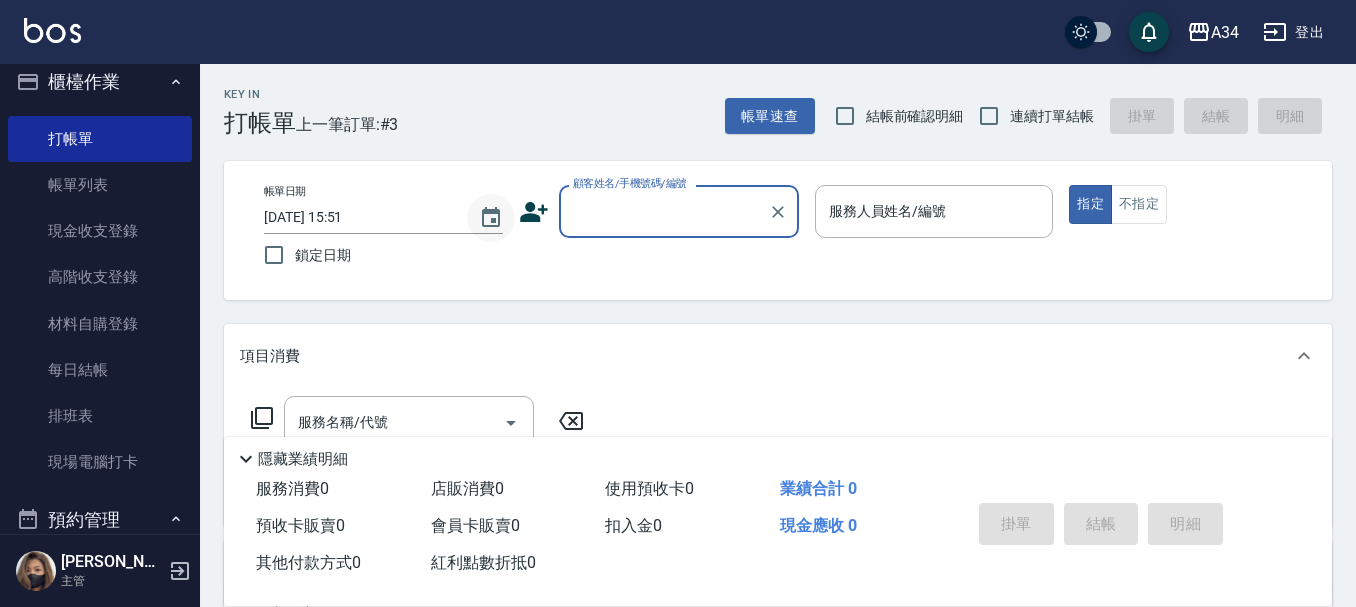 click at bounding box center [491, 218] 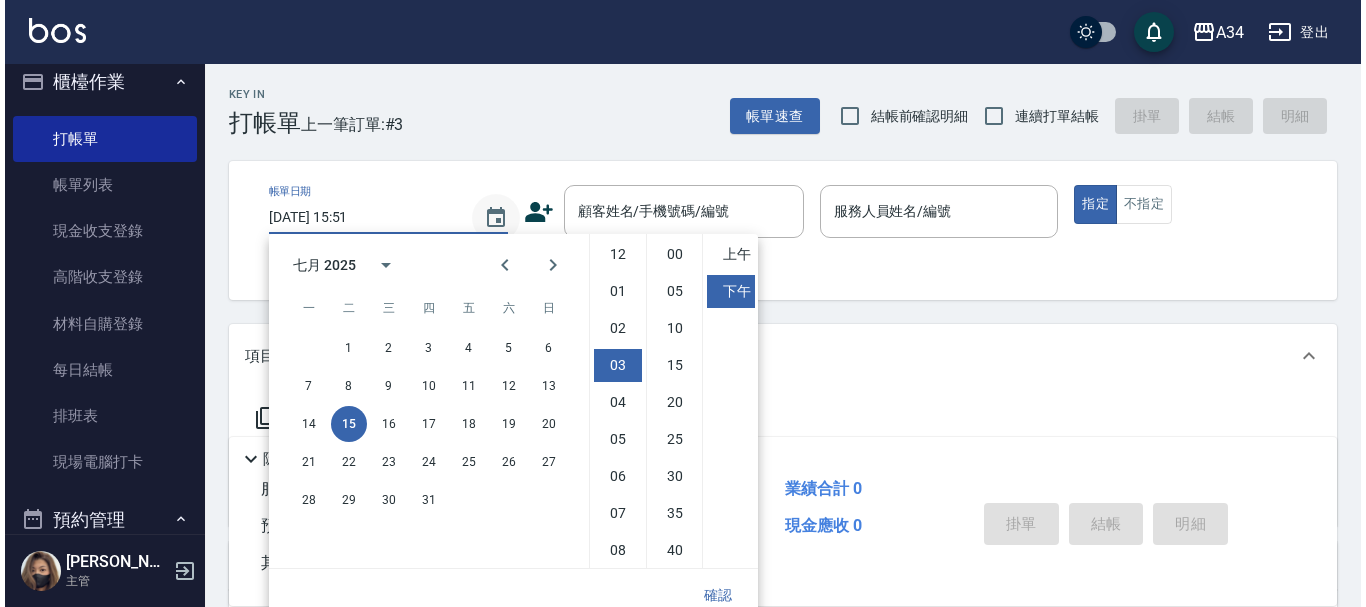 scroll, scrollTop: 111, scrollLeft: 0, axis: vertical 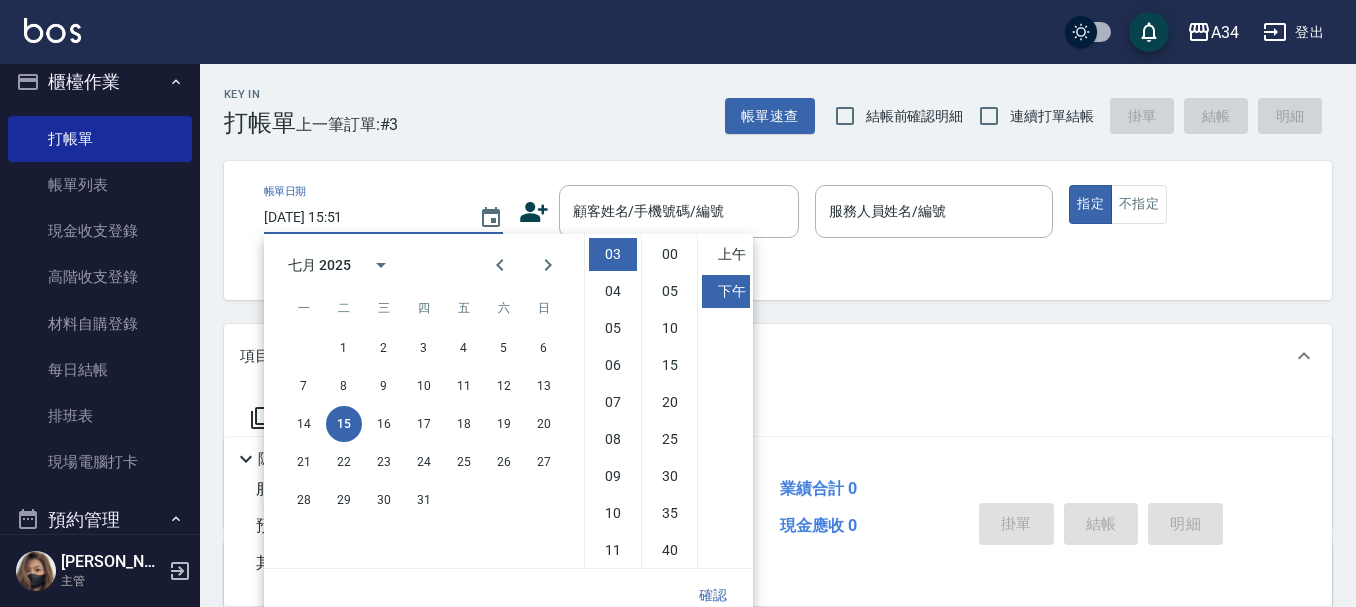 click 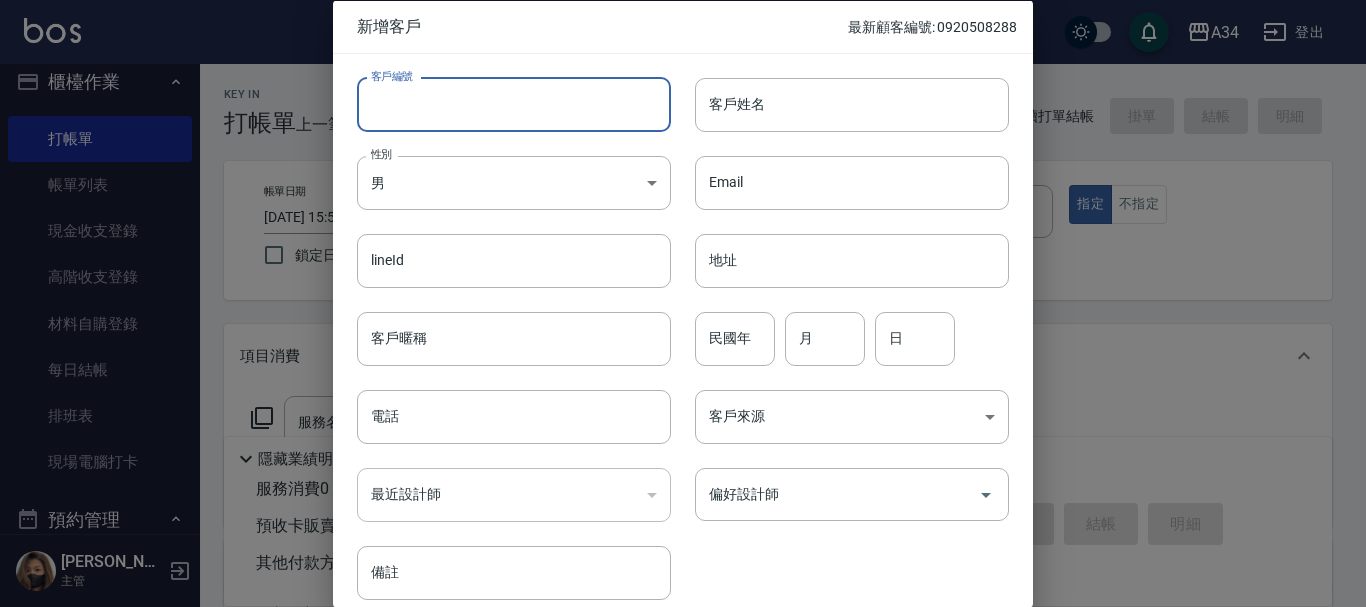 click on "客戶編號" at bounding box center [514, 104] 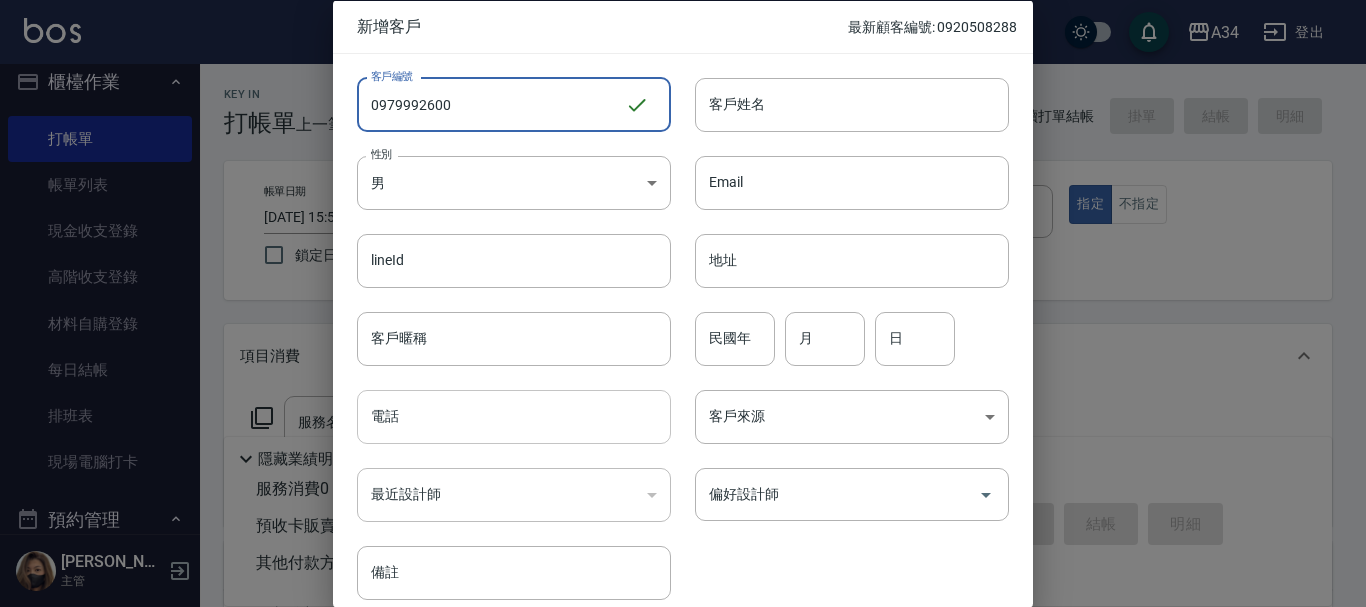 type on "0979992600" 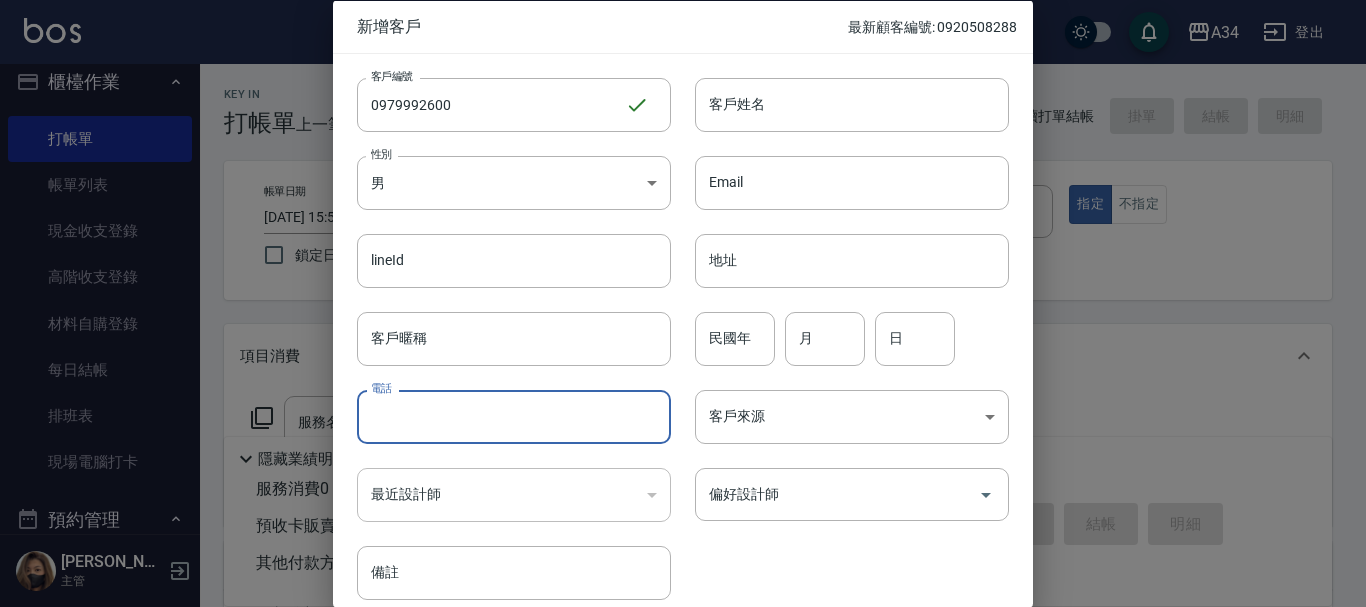 click on "電話" at bounding box center (514, 417) 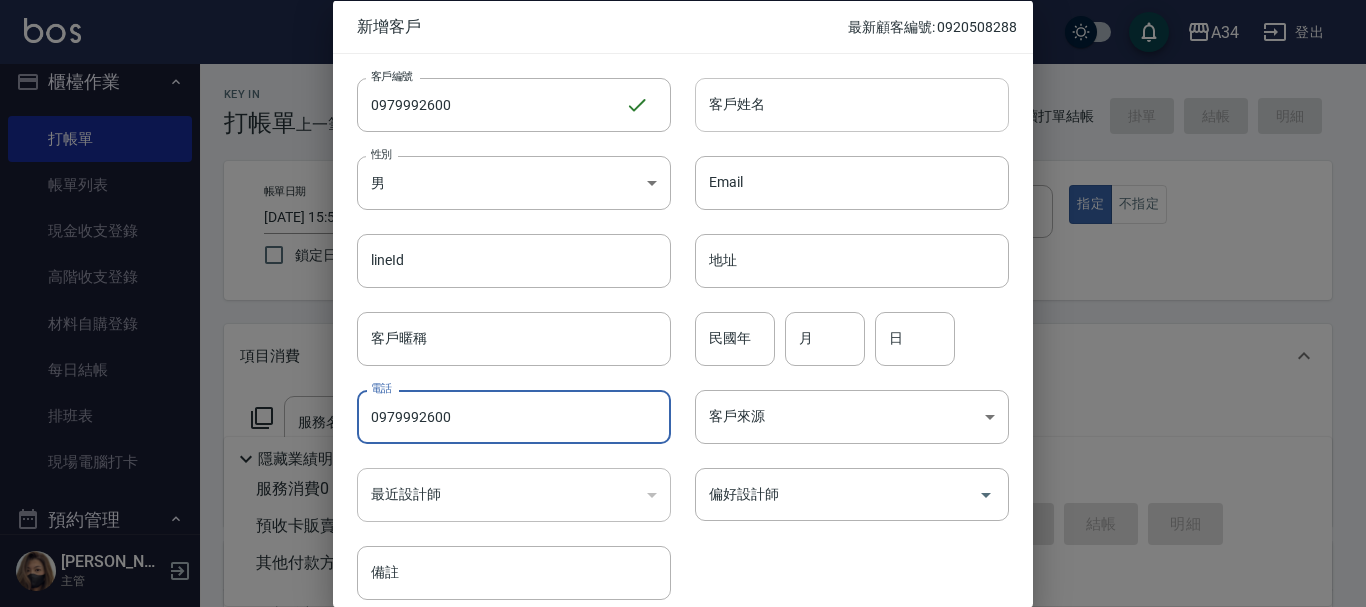 type on "0979992600" 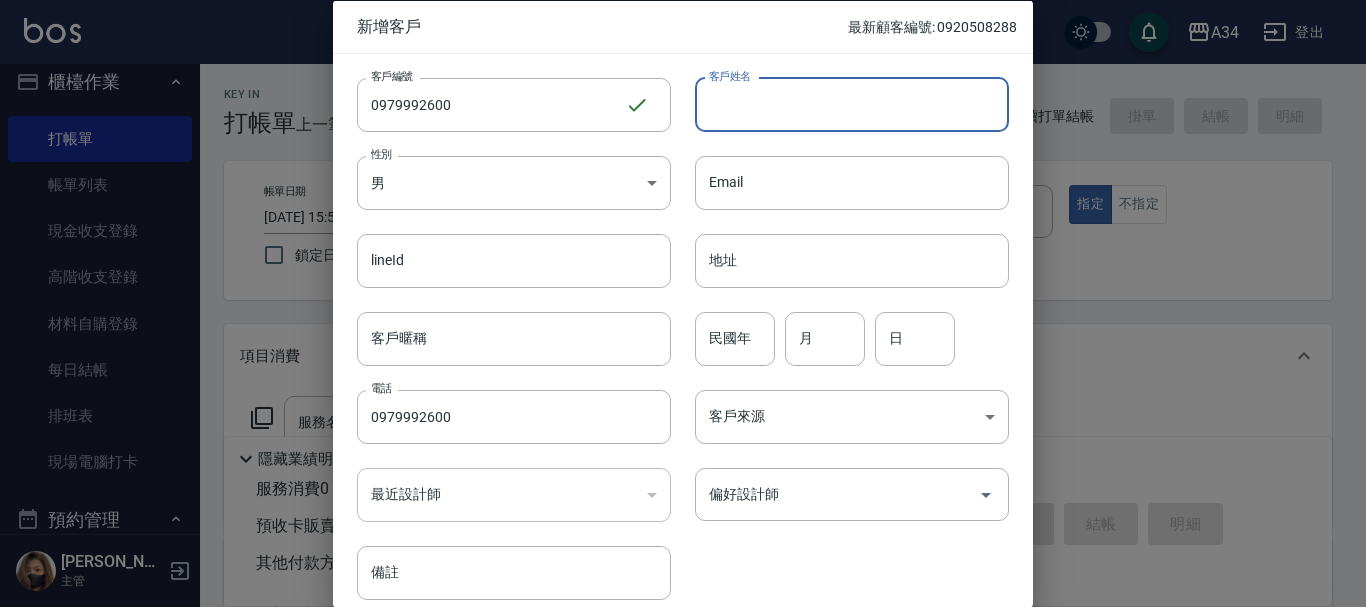 click on "客戶姓名" at bounding box center [852, 104] 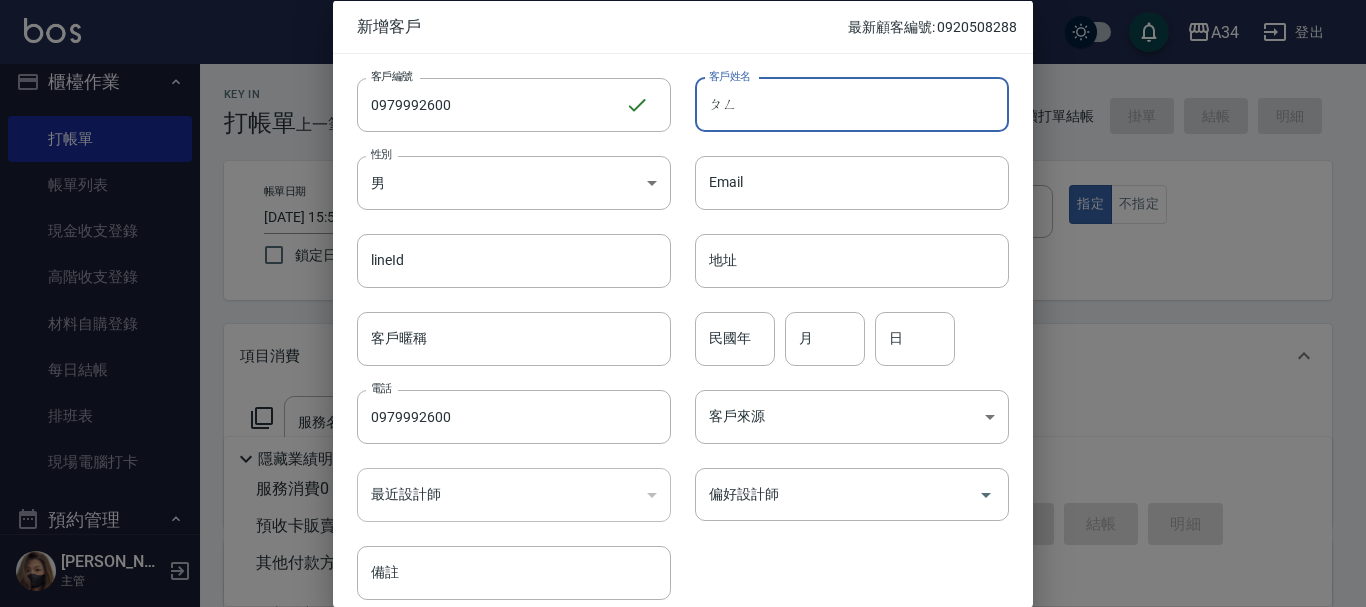 type on "砰" 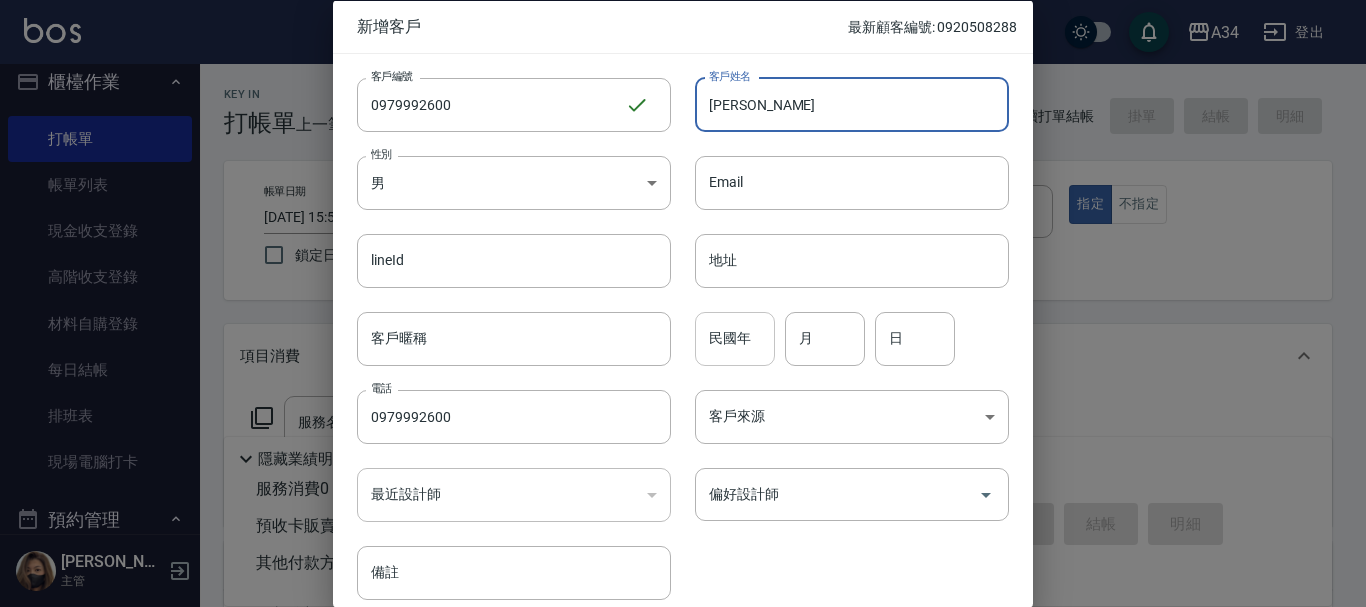 type on "[PERSON_NAME]" 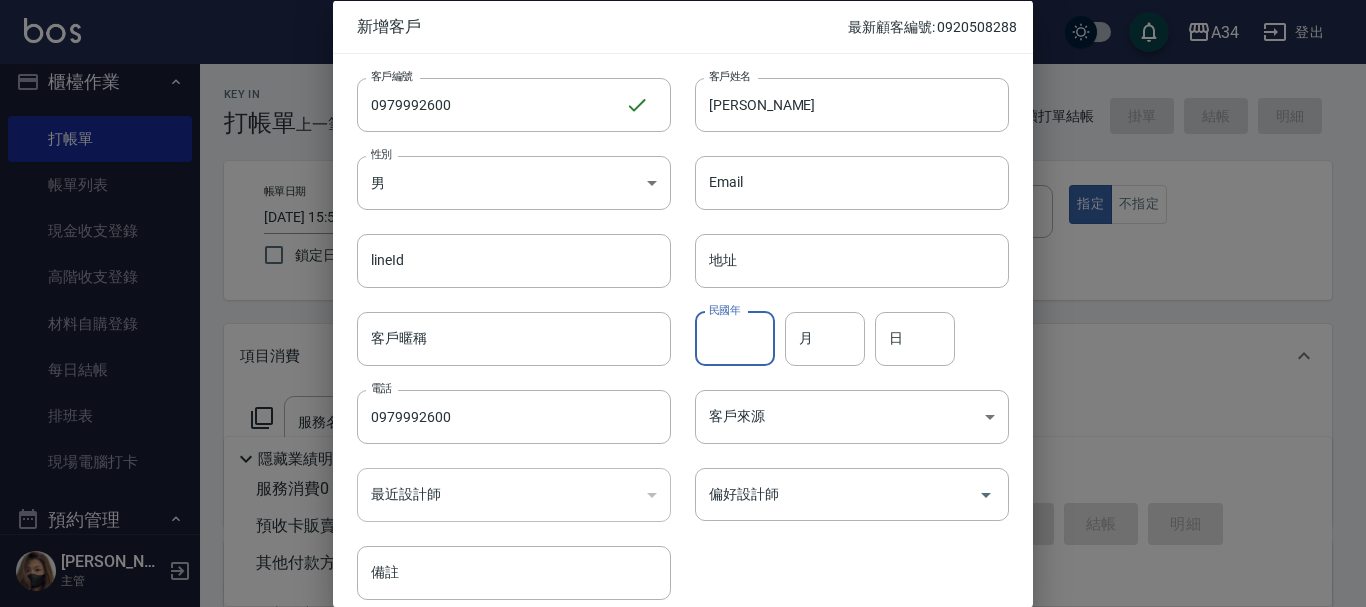 click on "民國年" at bounding box center [735, 338] 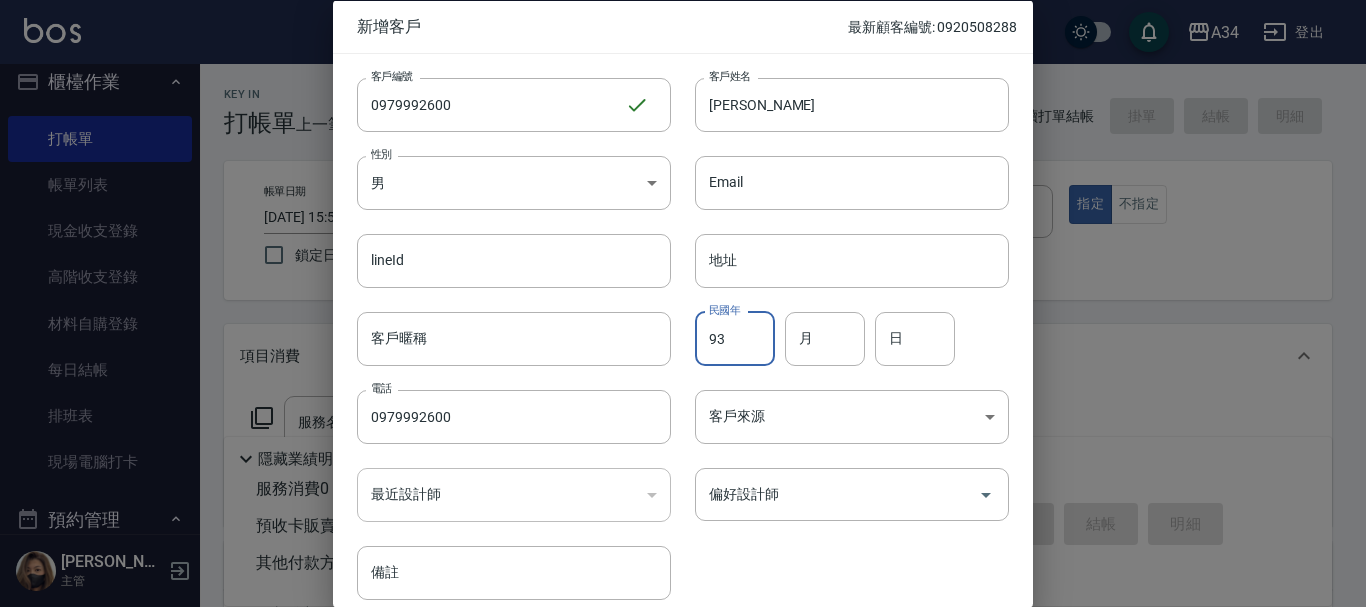type on "93" 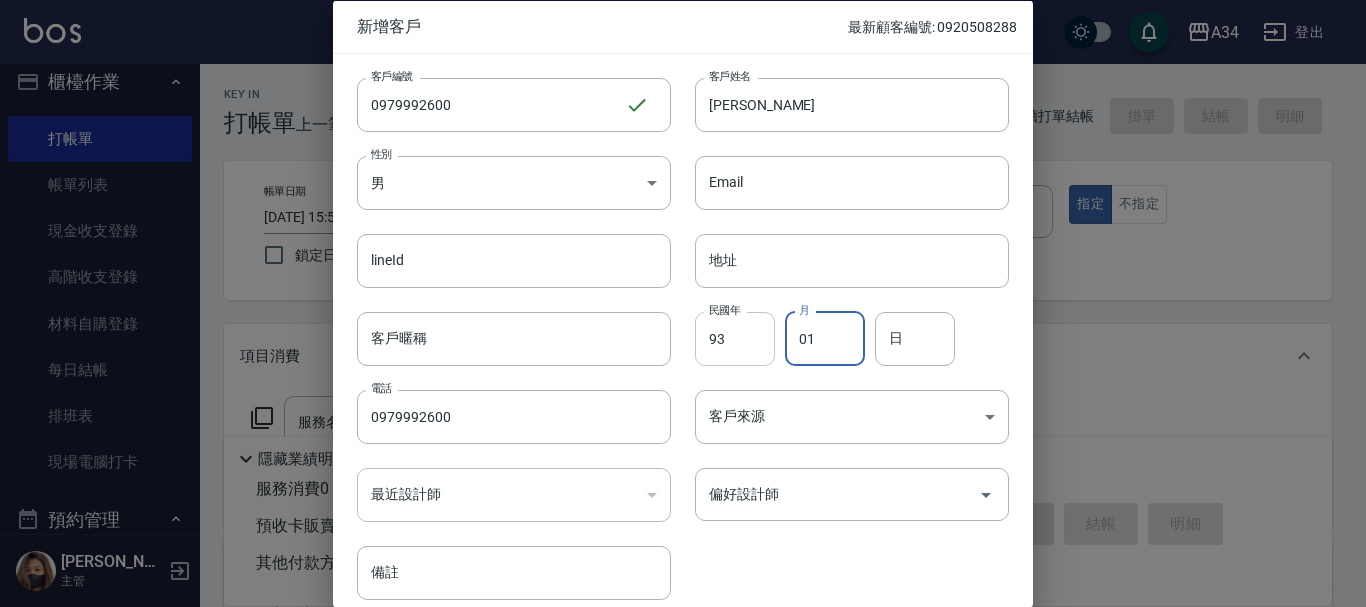 type on "01" 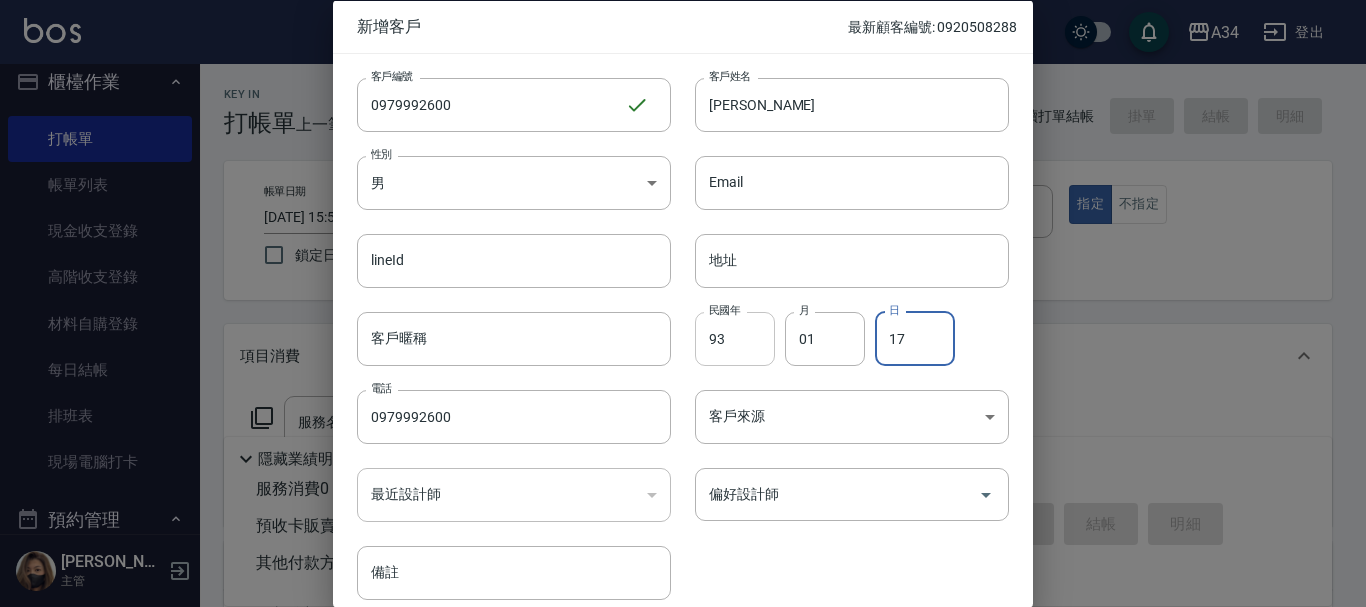 type on "17" 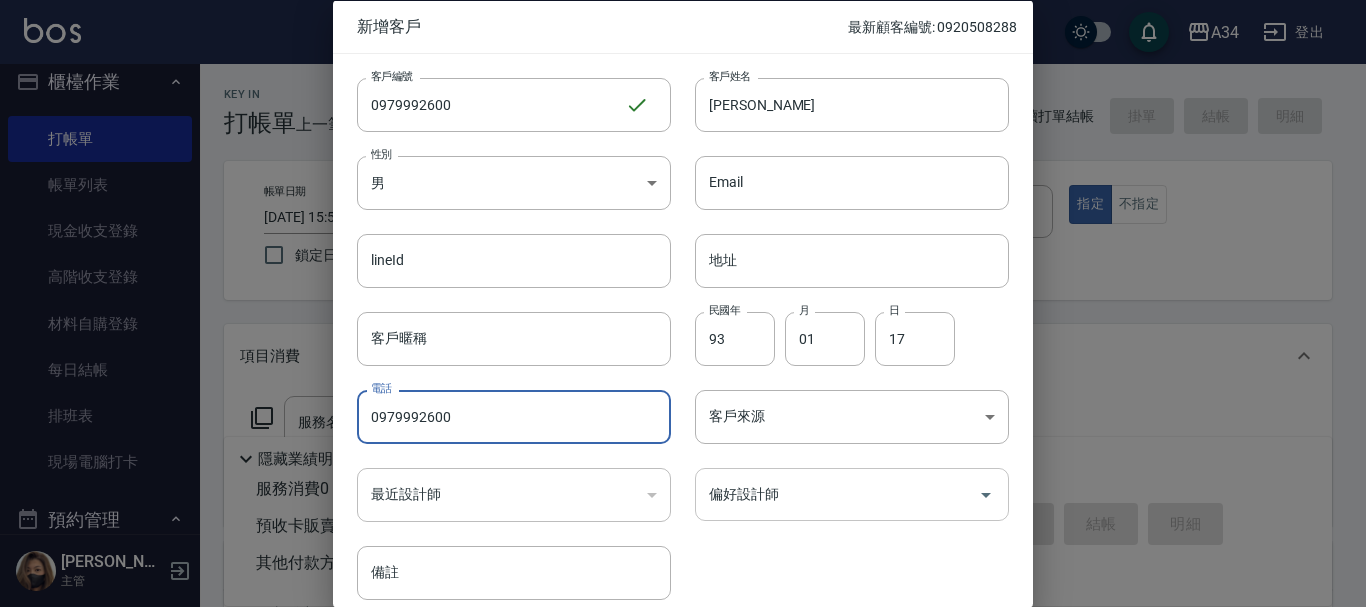 click on "偏好設計師" at bounding box center [837, 494] 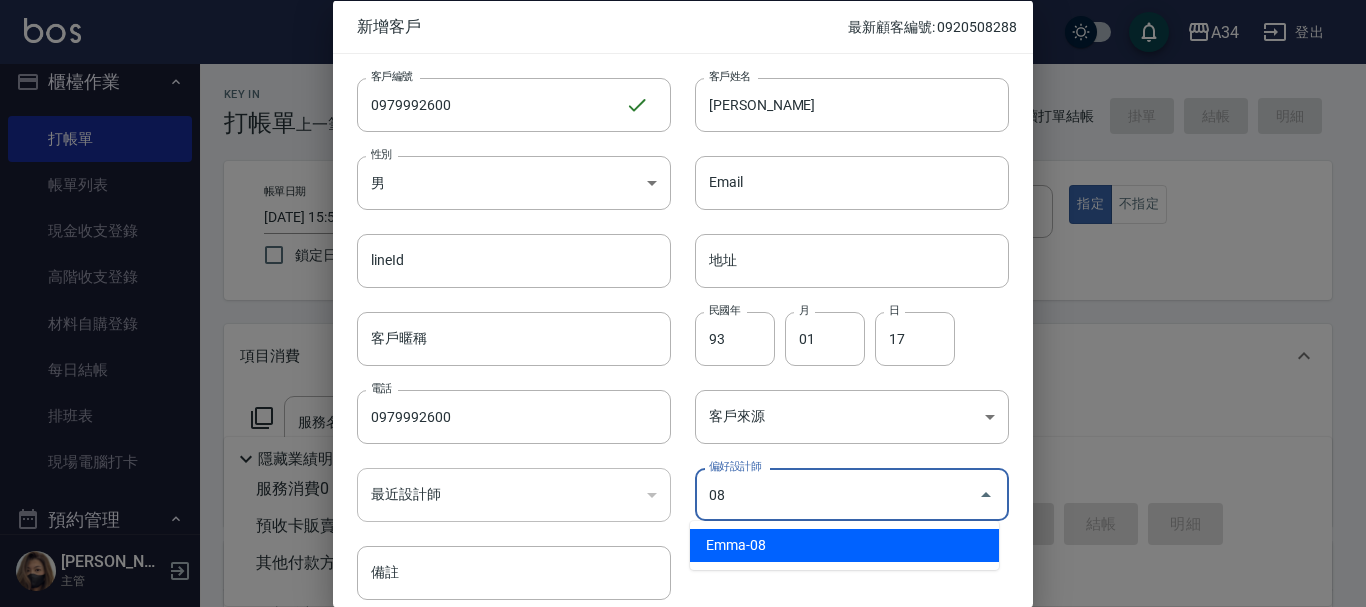 type on "[PERSON_NAME]" 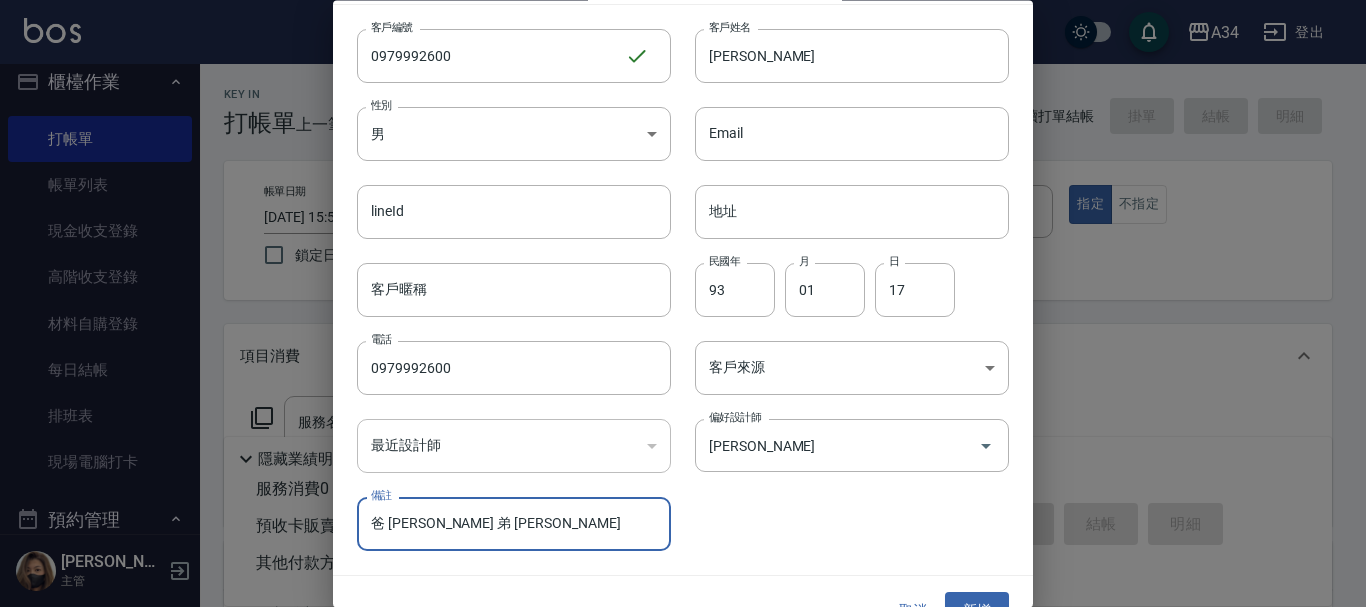 scroll, scrollTop: 86, scrollLeft: 0, axis: vertical 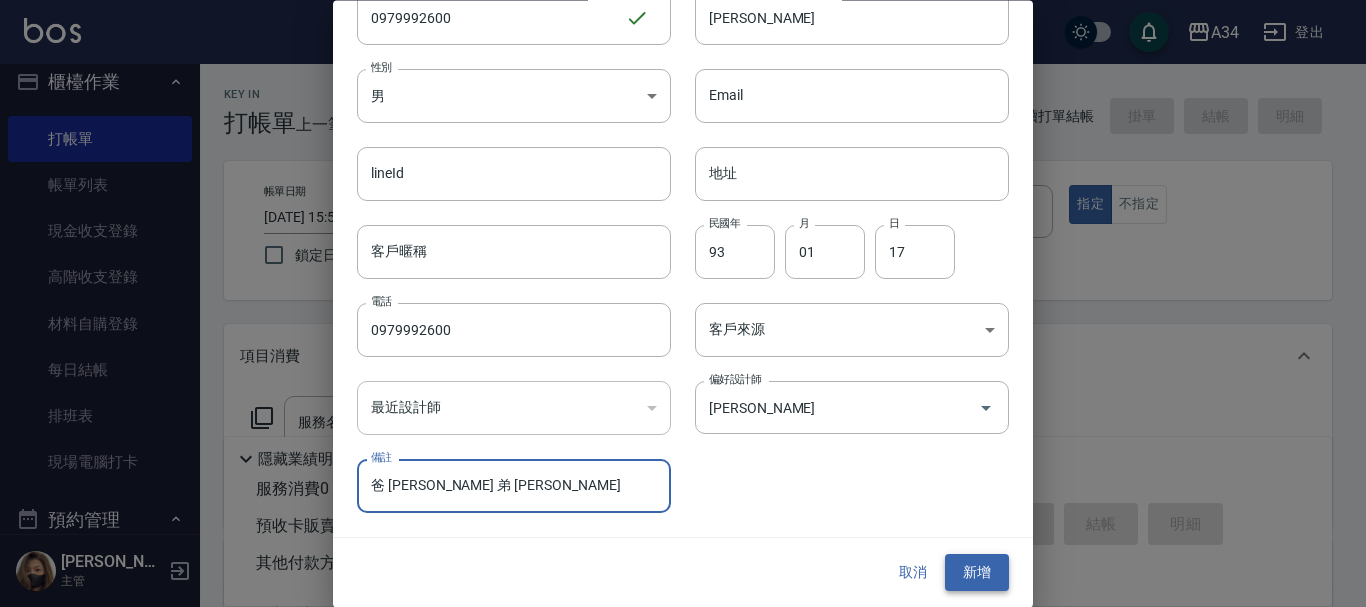 type on "爸 彭振洧 弟 彭羽晨" 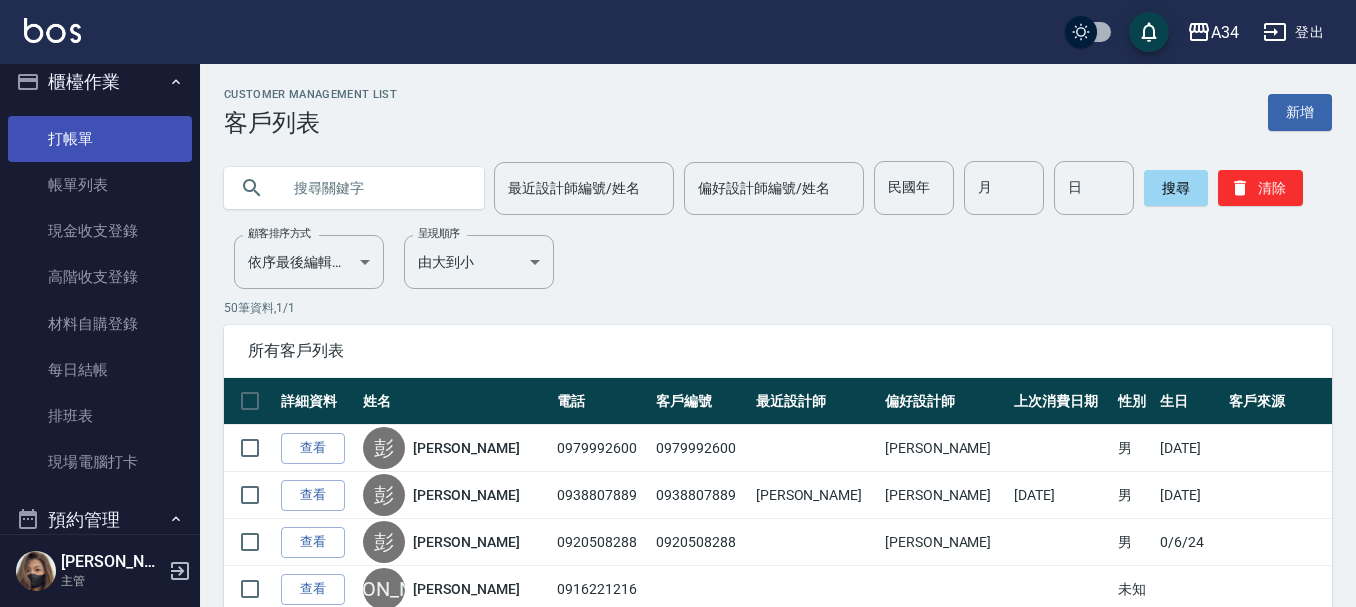 click on "打帳單" at bounding box center (100, 139) 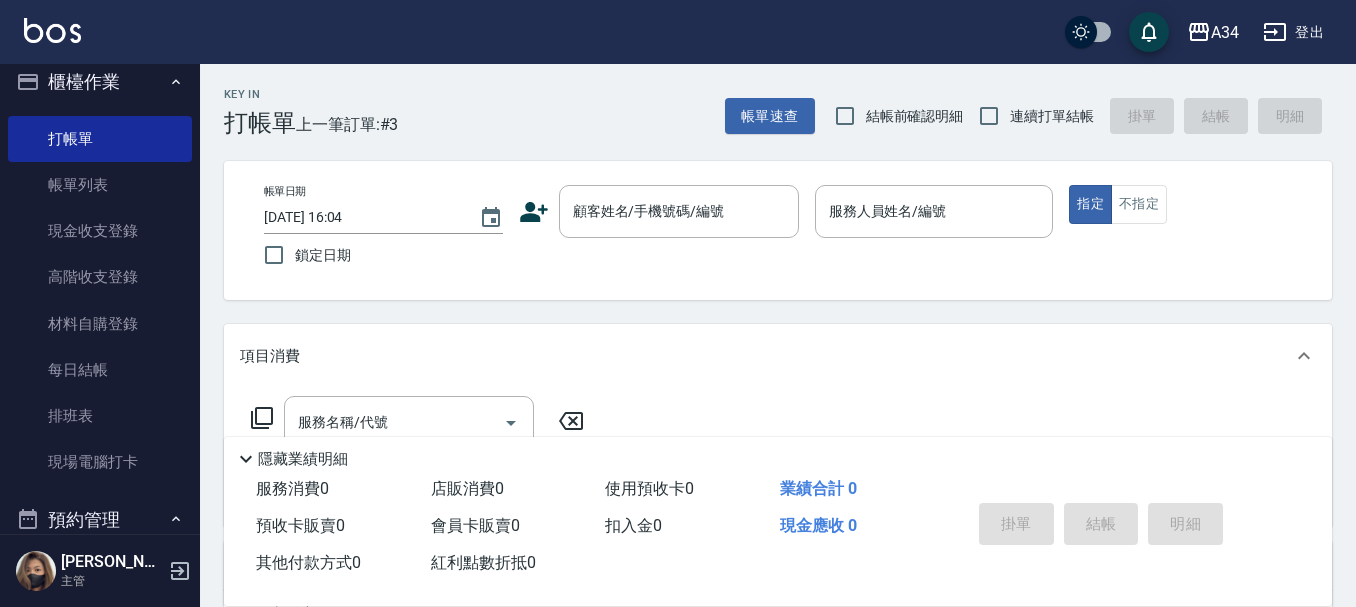 click 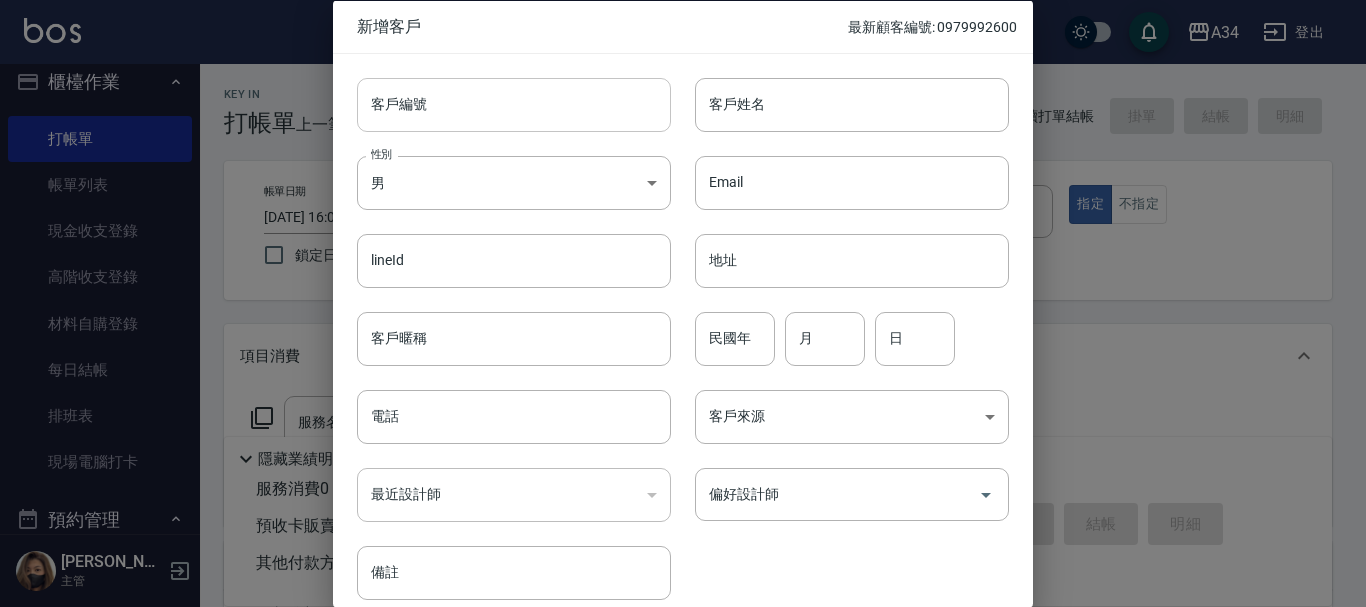 click on "客戶編號" at bounding box center [514, 104] 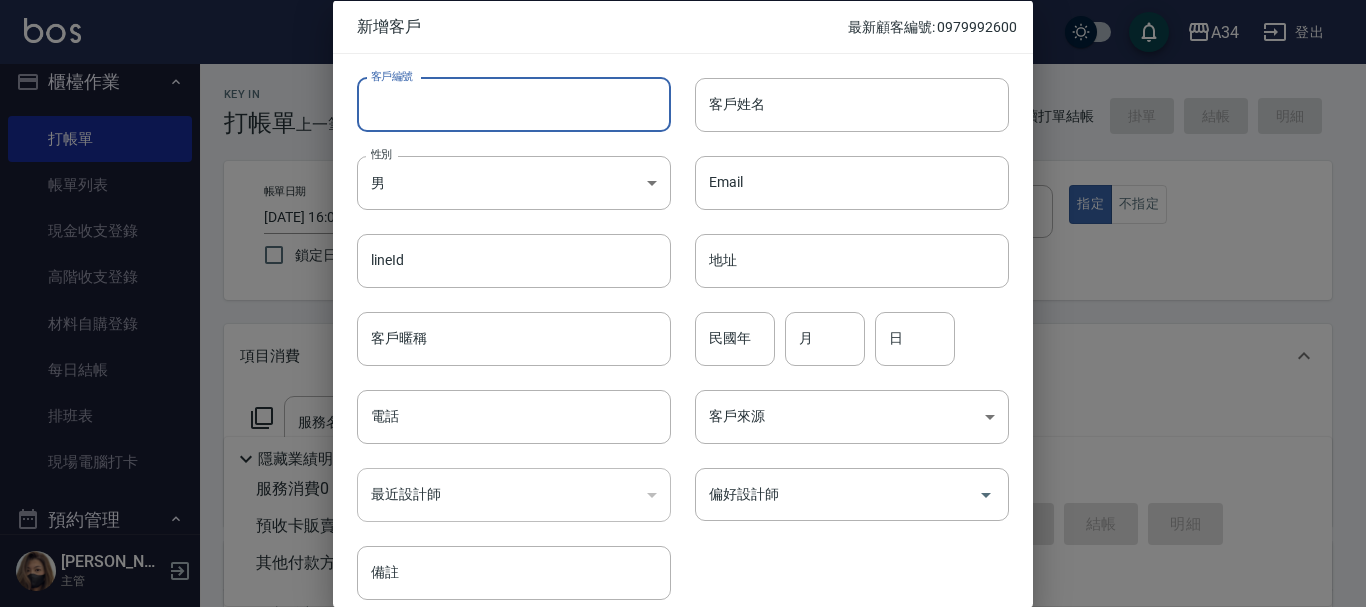 click at bounding box center (683, 303) 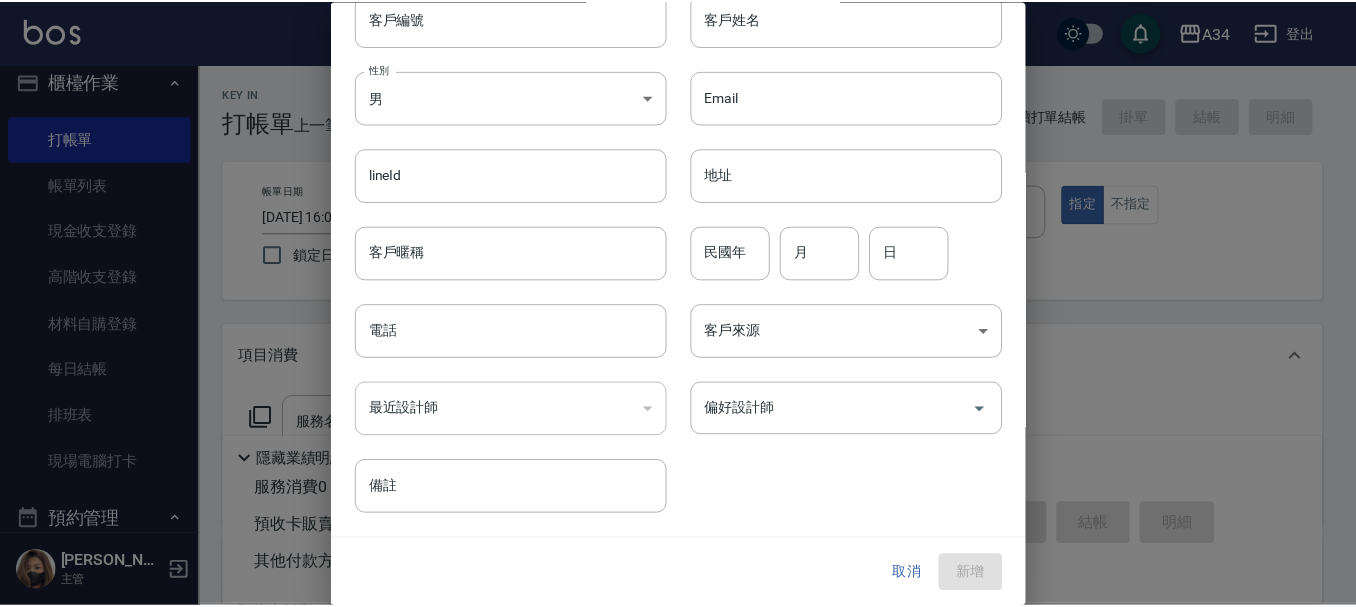 scroll, scrollTop: 86, scrollLeft: 0, axis: vertical 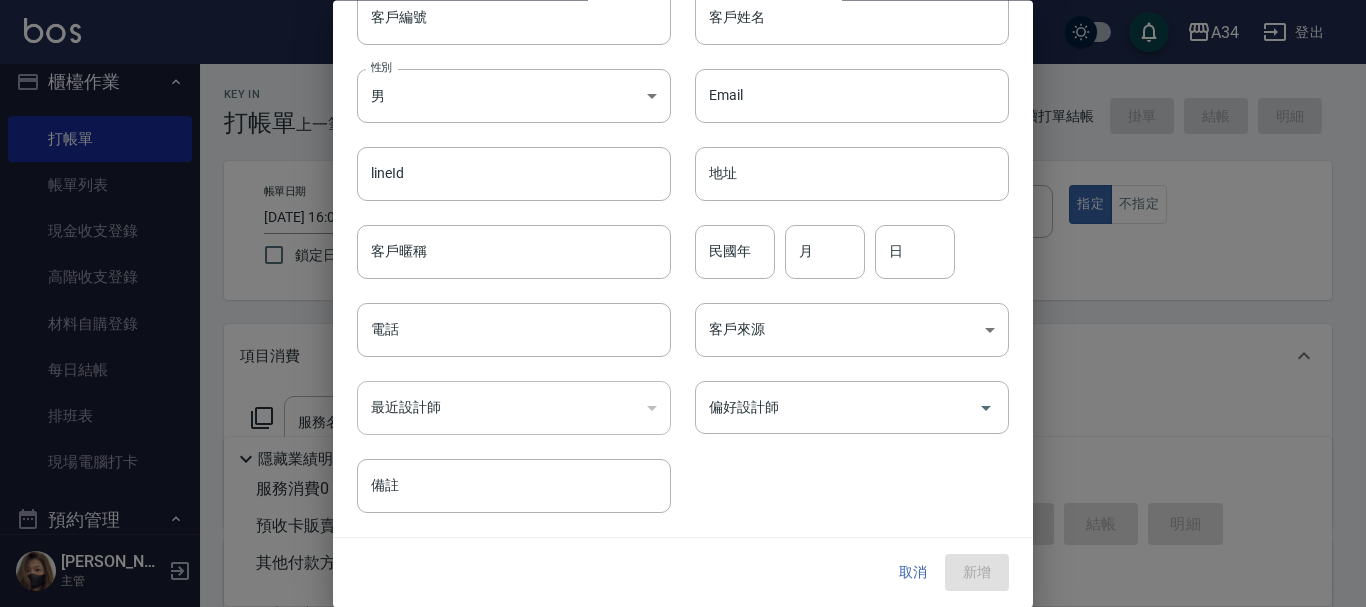 click on "取消" at bounding box center (913, 573) 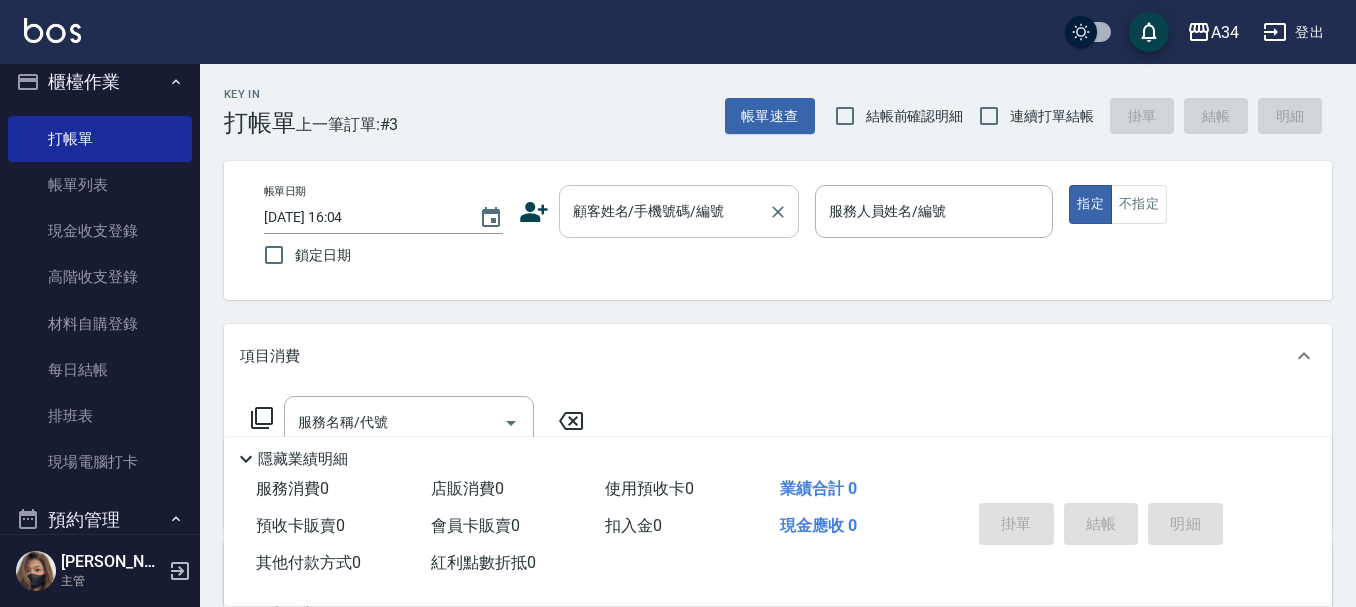 click on "顧客姓名/手機號碼/編號" at bounding box center (664, 211) 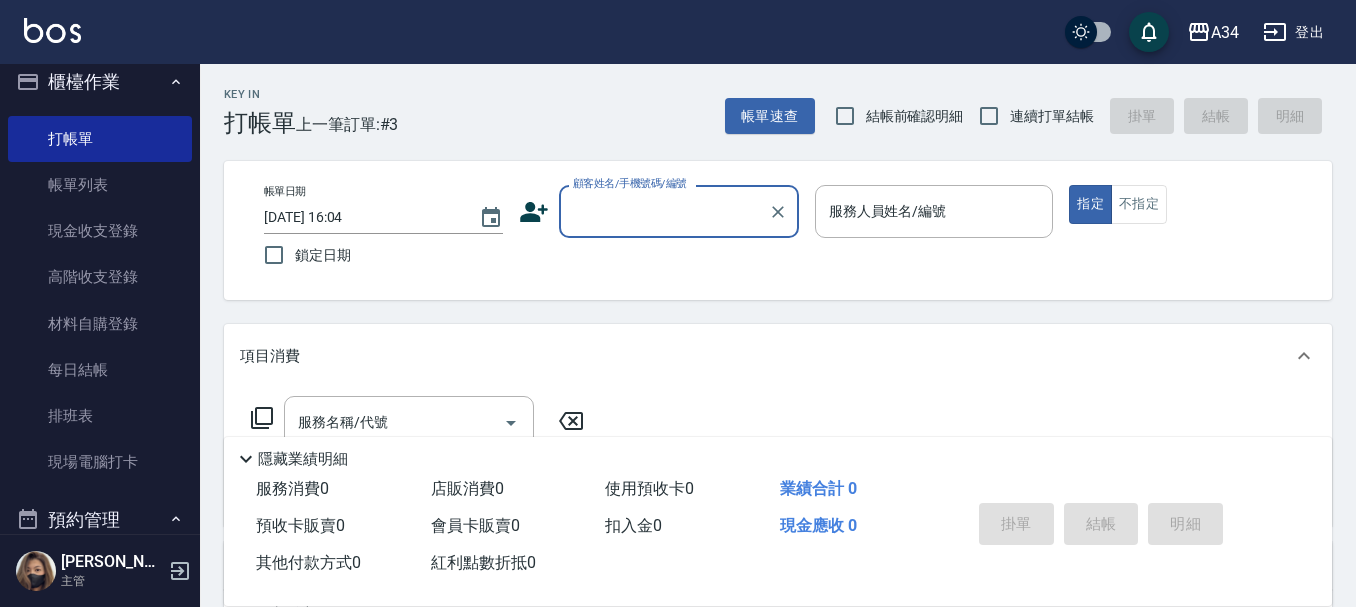 click on "顧客姓名/手機號碼/編號" at bounding box center [664, 211] 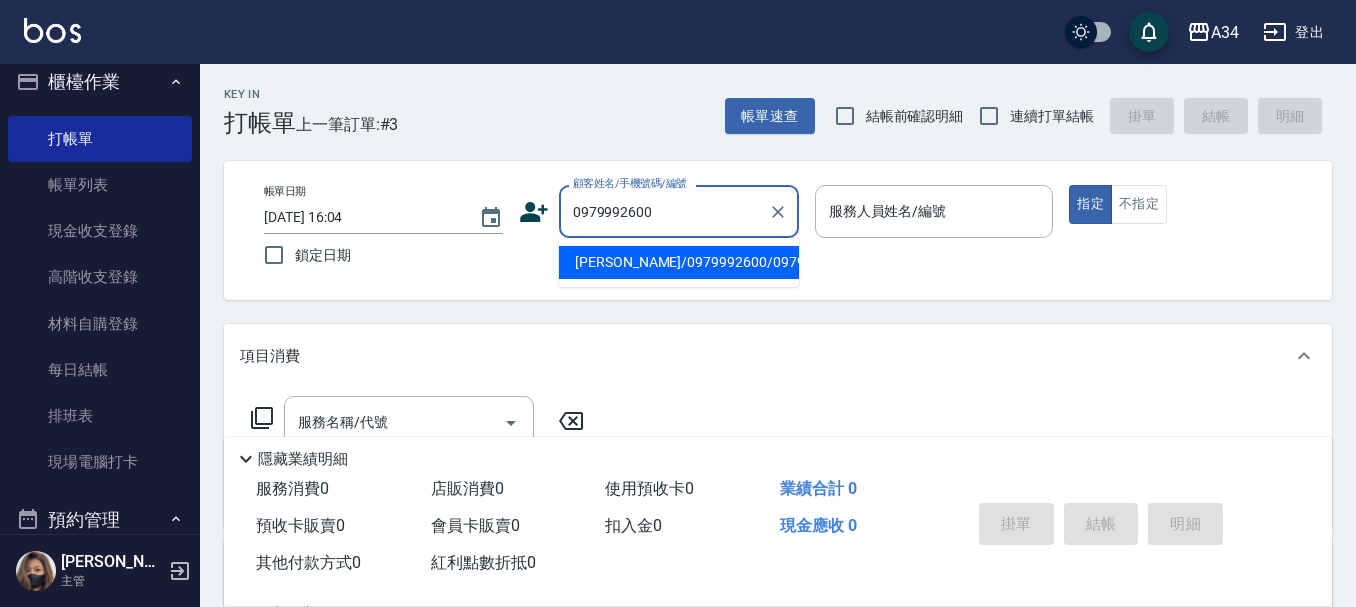 type on "彭世邦/0979992600/0979992600" 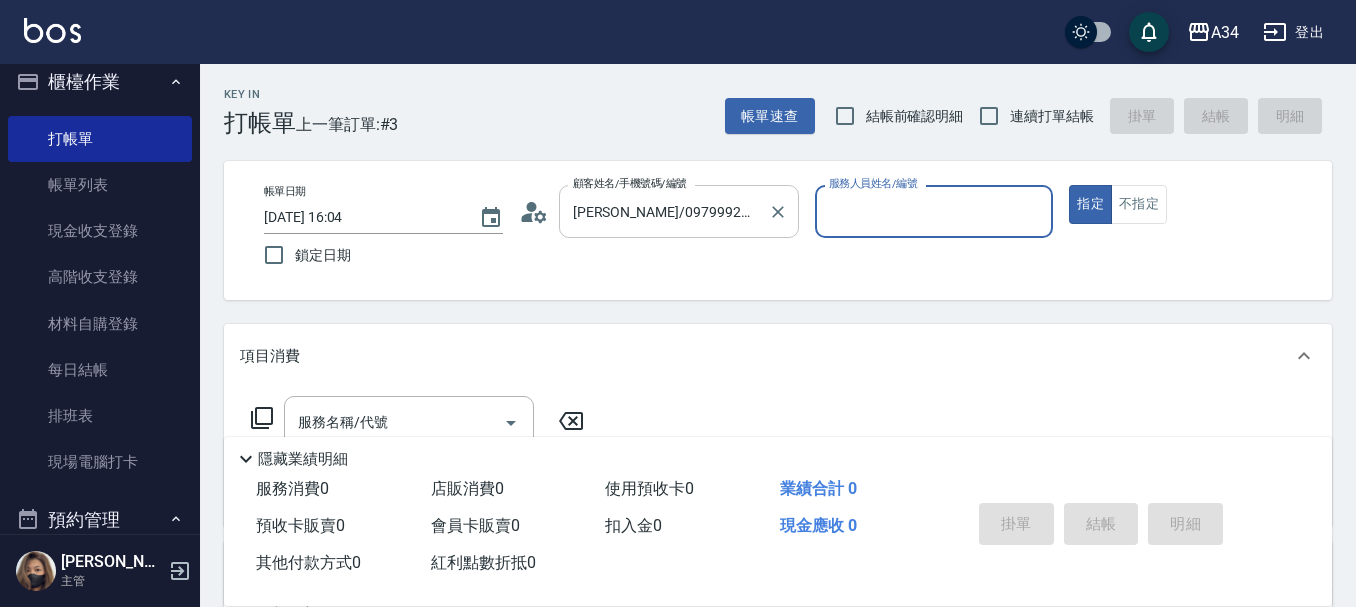 type on "Emma-08" 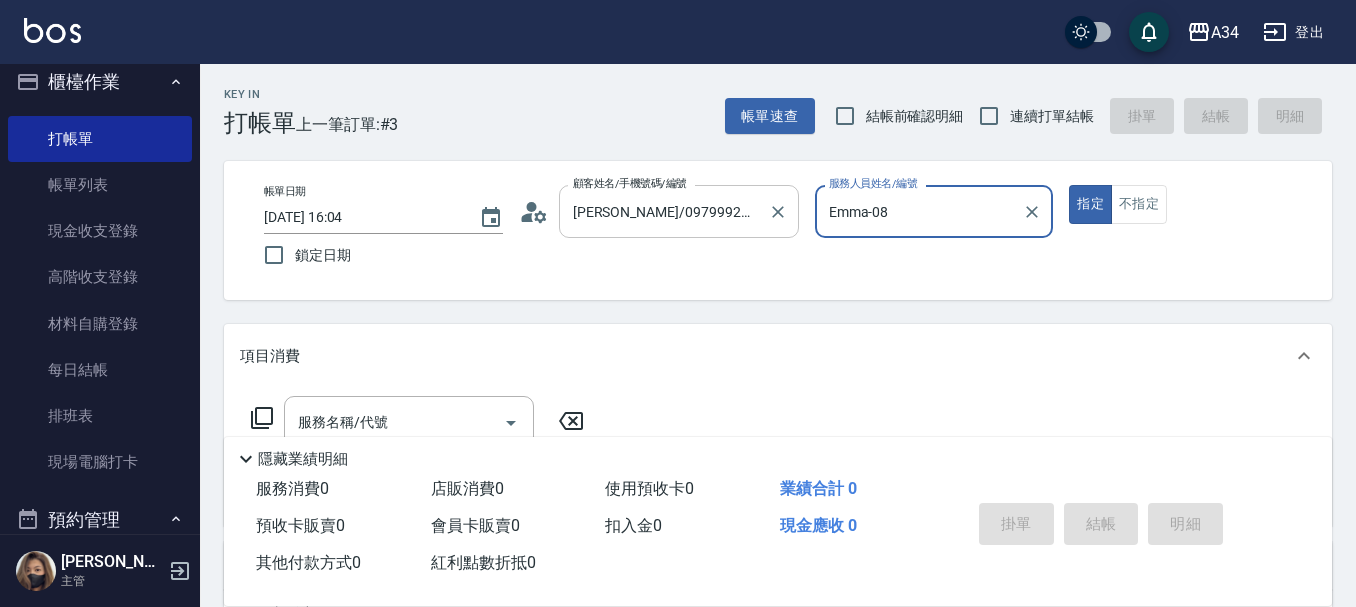 scroll, scrollTop: 100, scrollLeft: 0, axis: vertical 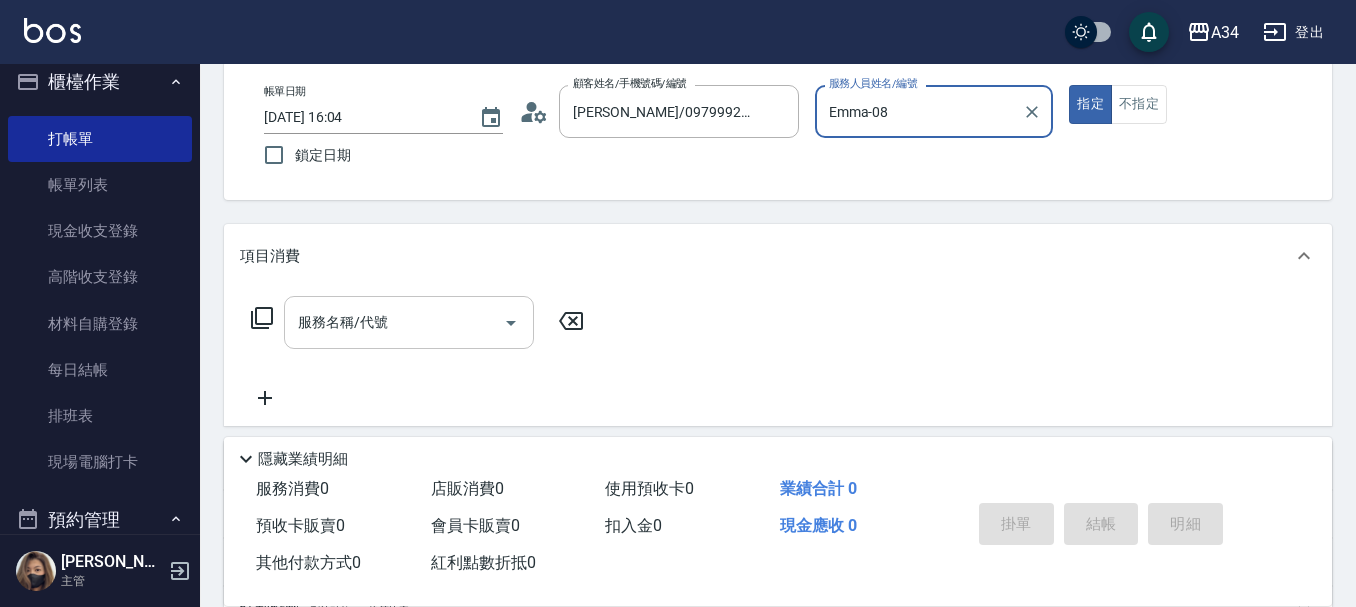 click on "服務名稱/代號" at bounding box center (409, 322) 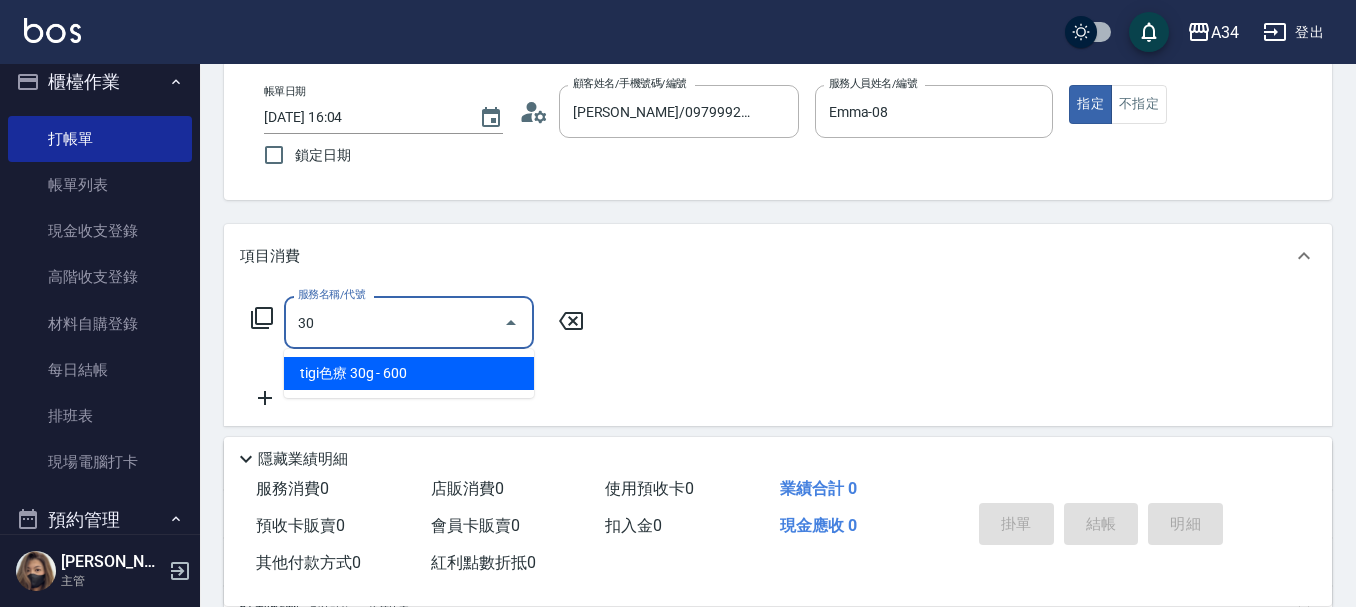 type on "300" 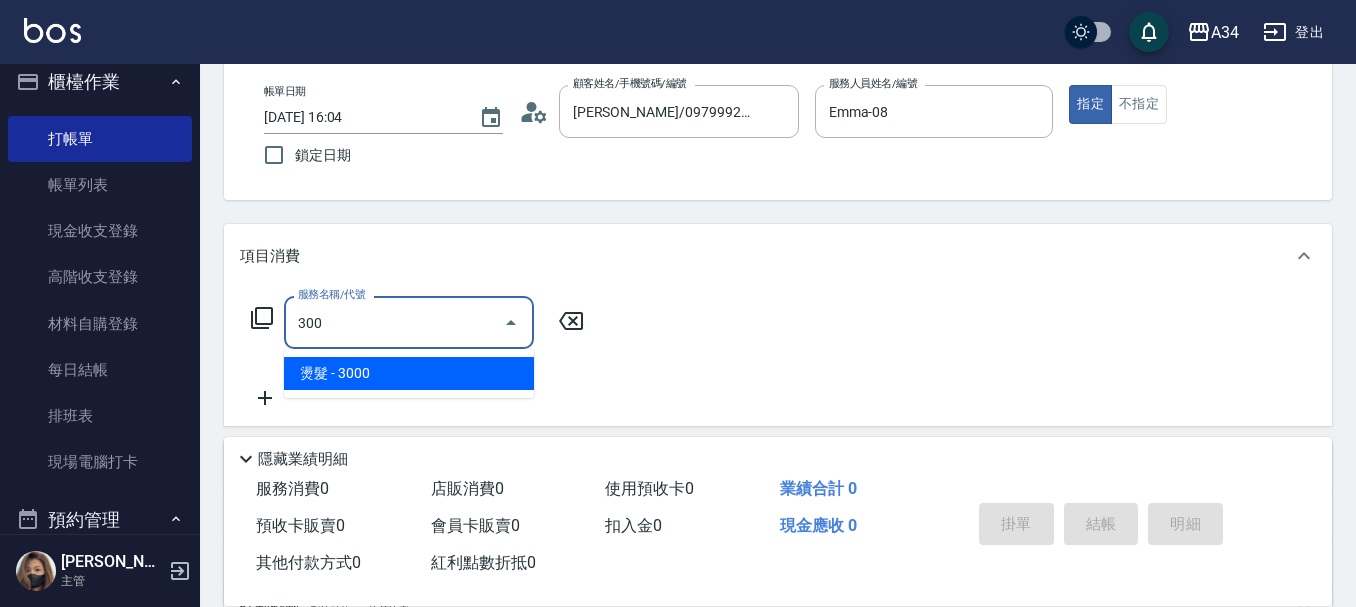 type on "300" 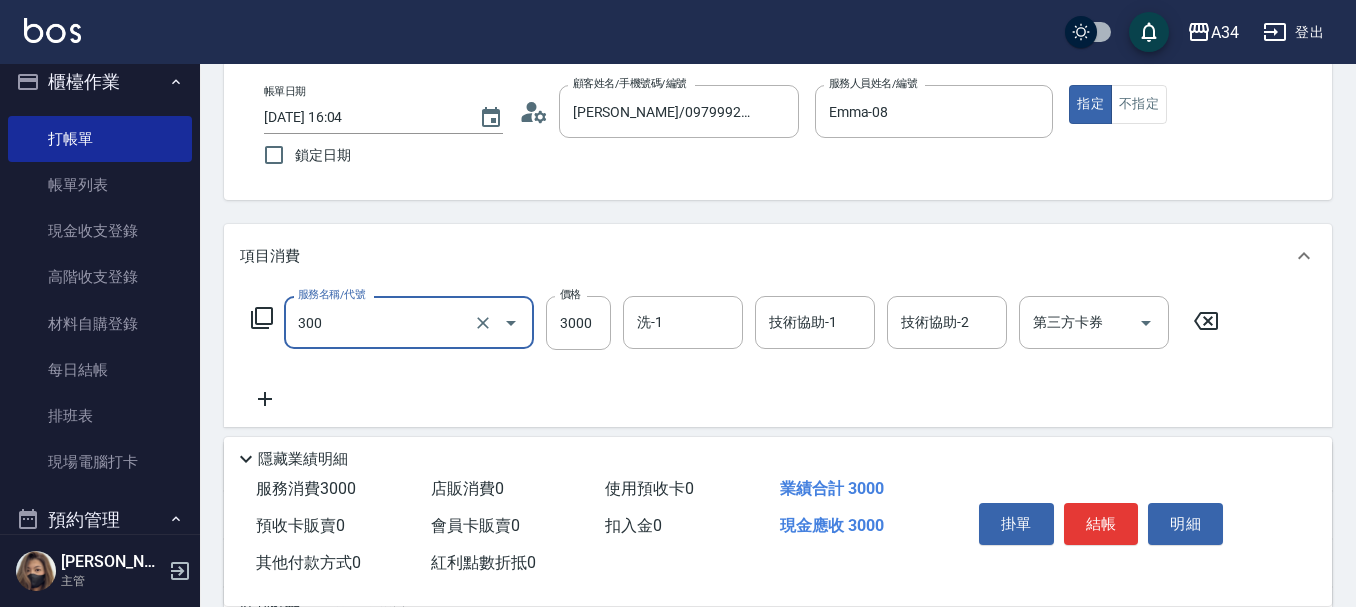 type on "燙髮(300)" 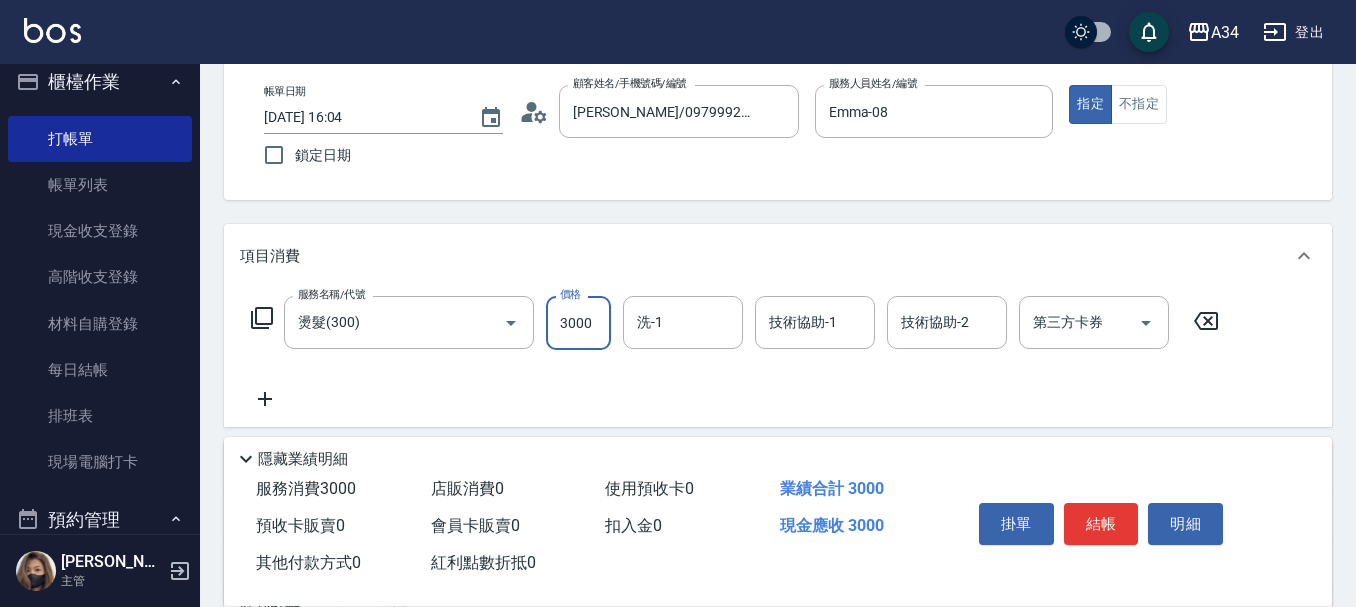 type on "0" 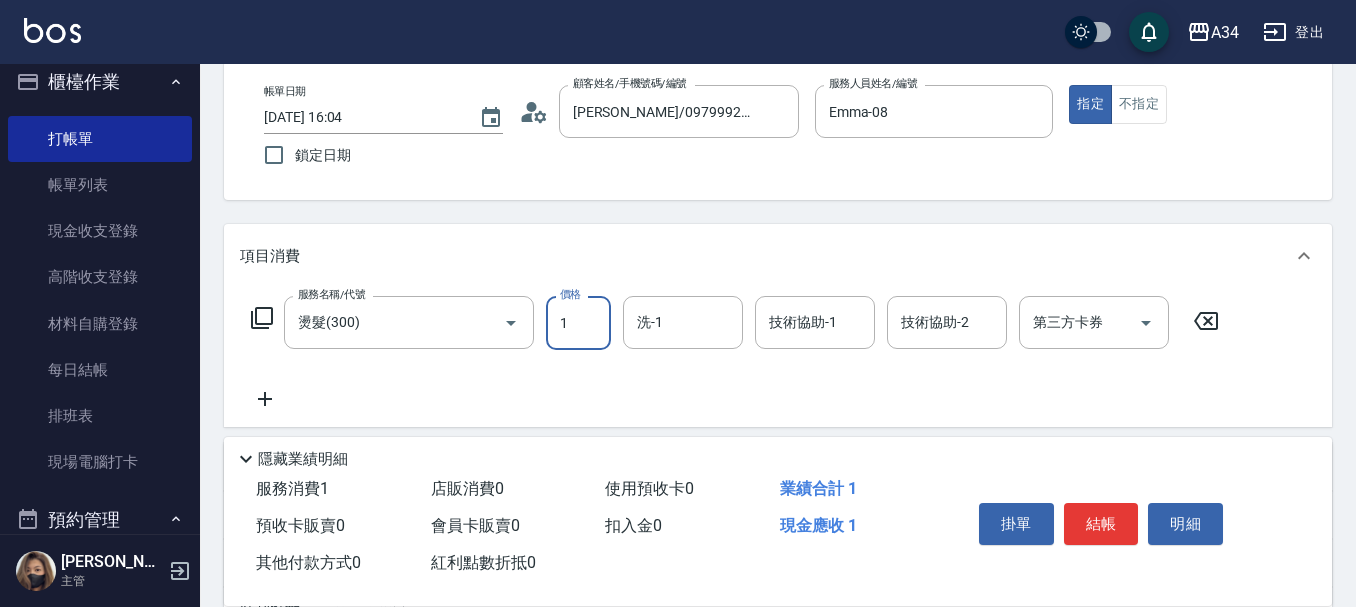 type on "17" 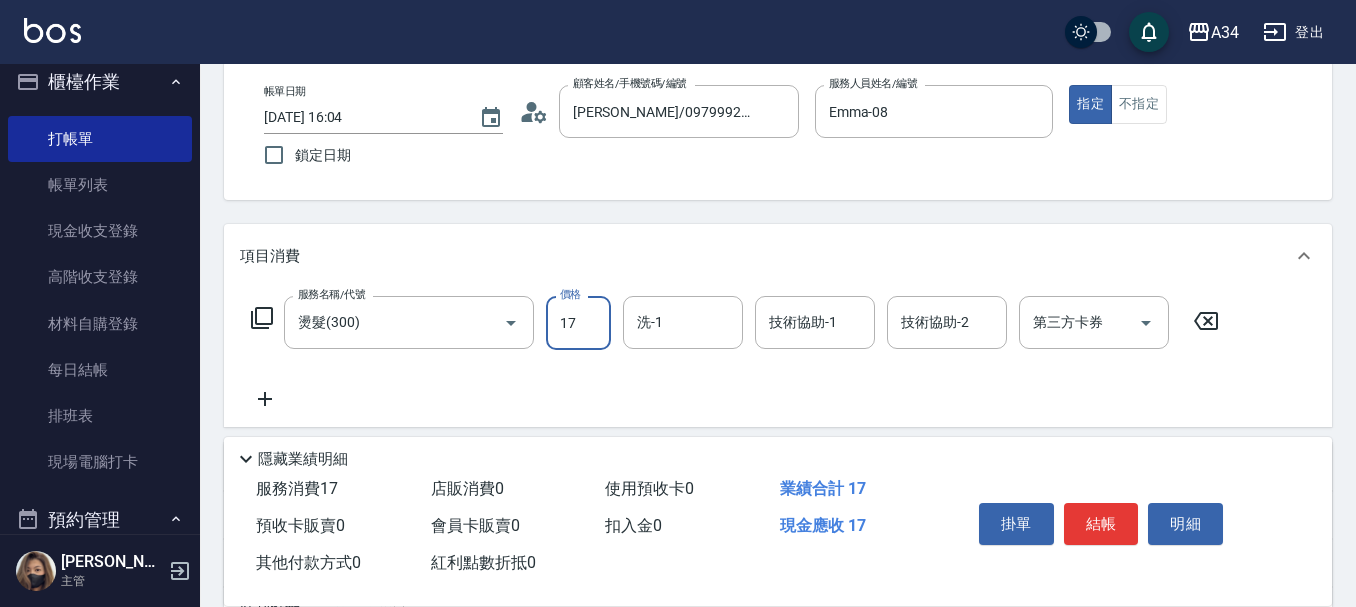 type on "10" 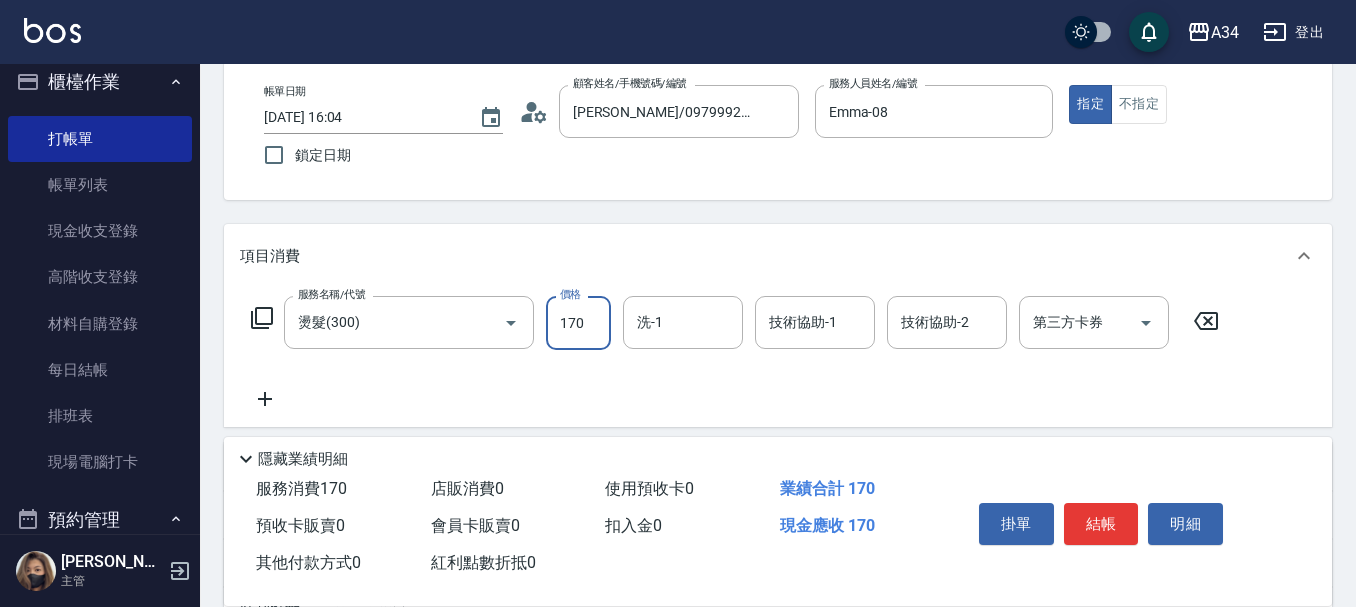 type on "170" 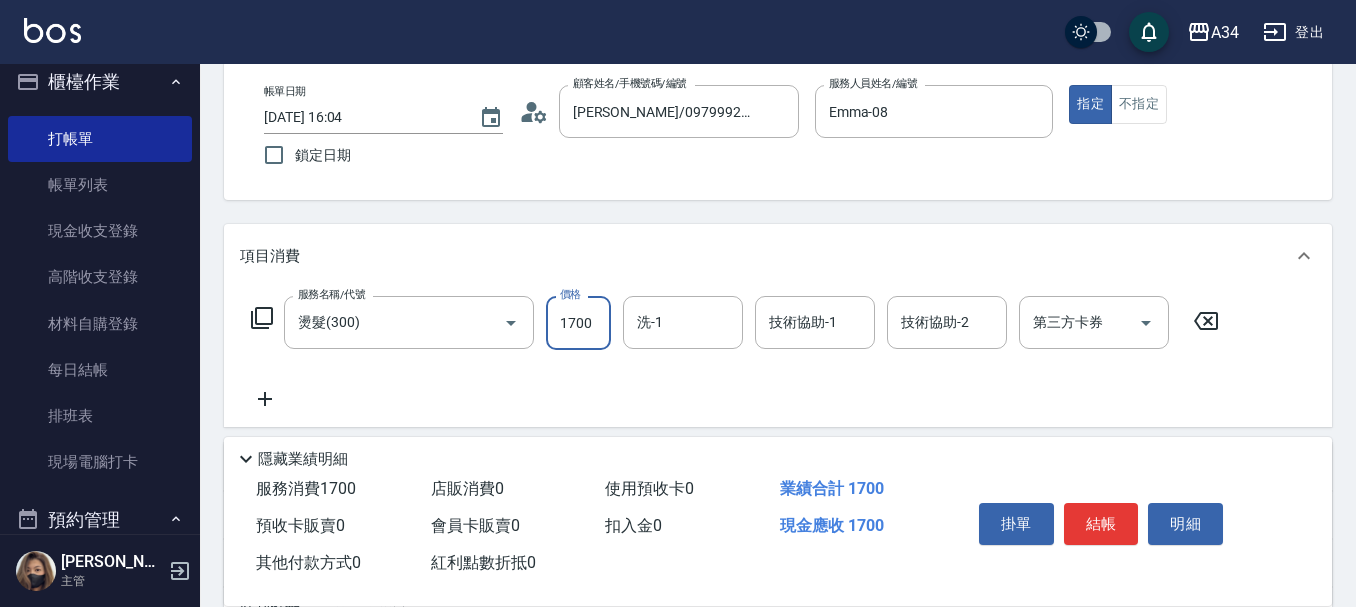 type on "1700" 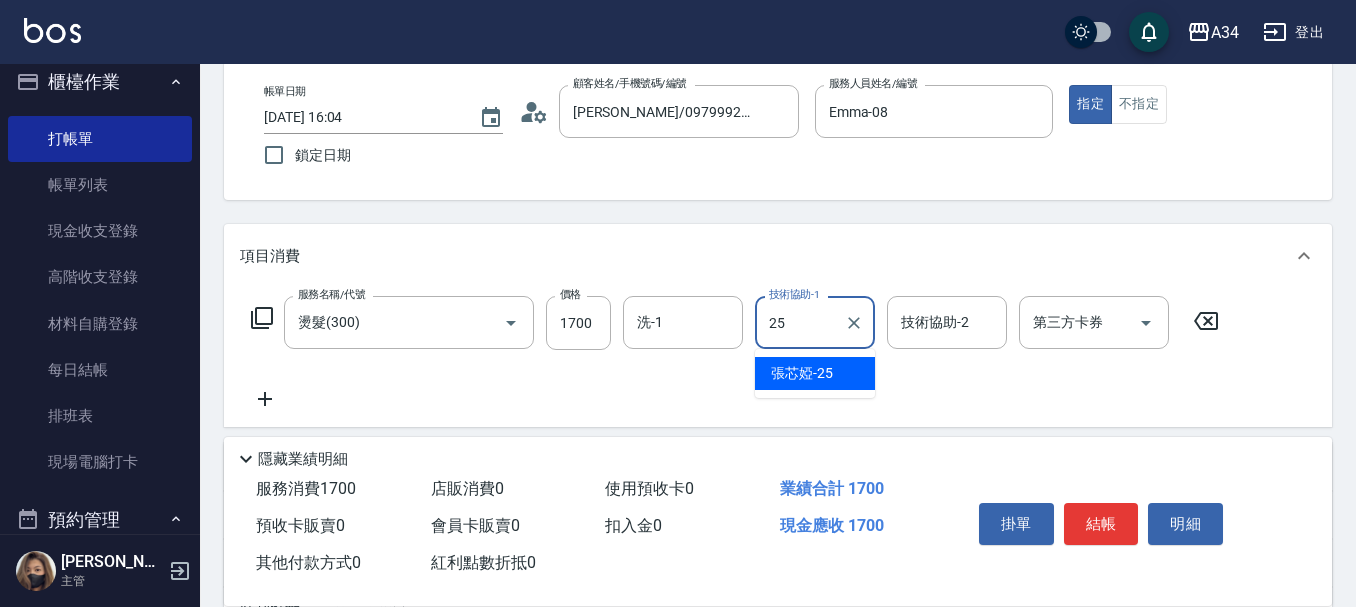 type on "張芯婭-25" 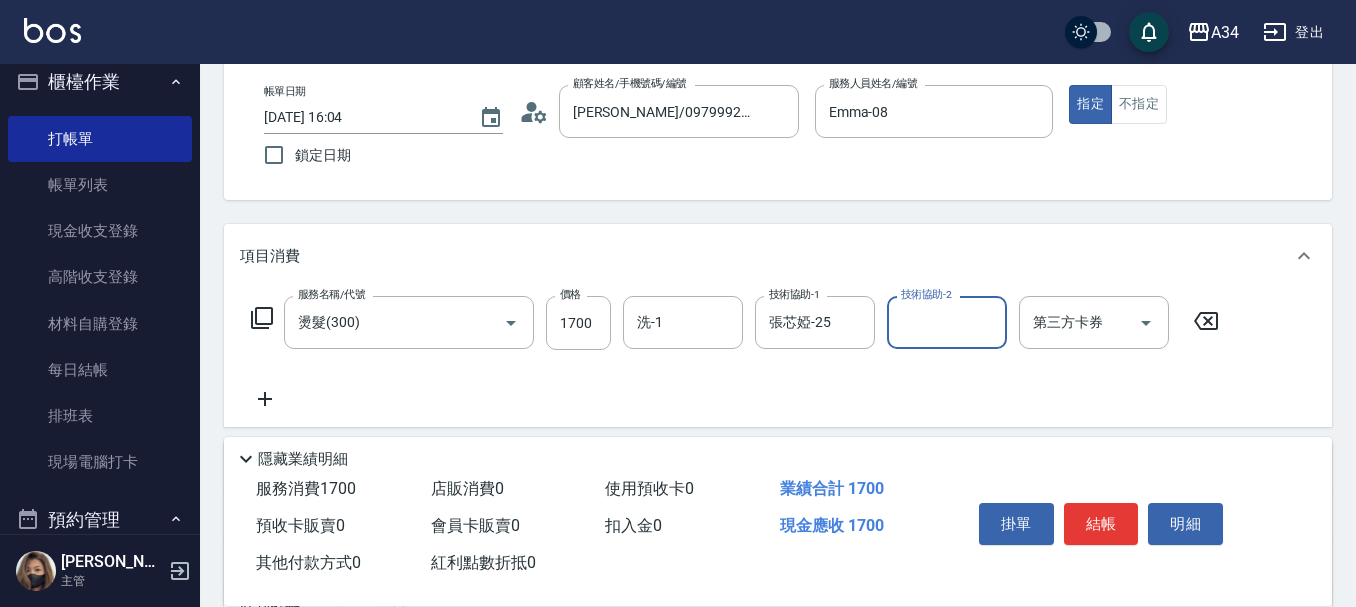 scroll, scrollTop: 200, scrollLeft: 0, axis: vertical 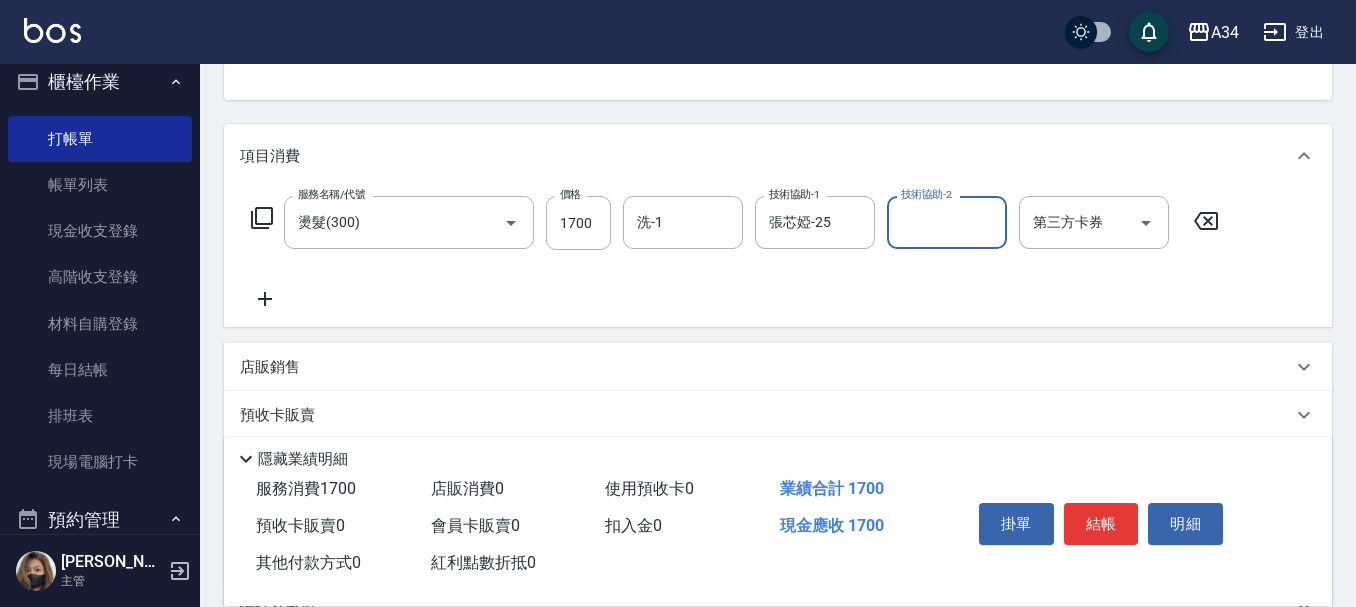 click 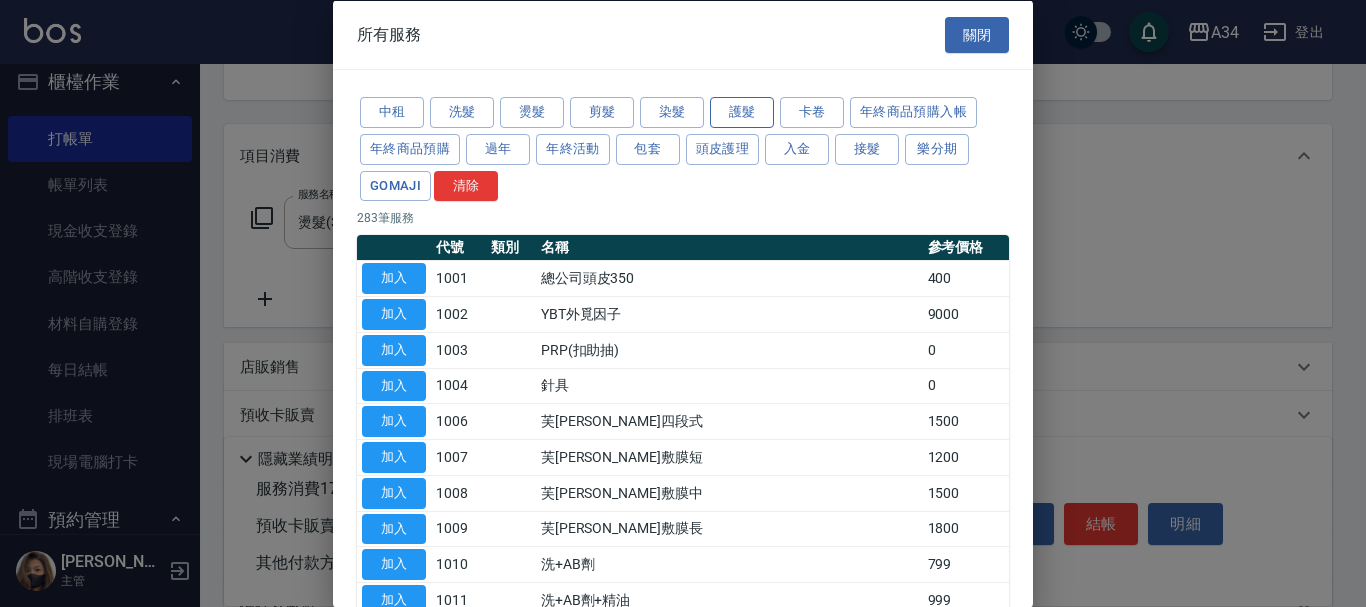 click on "護髮" at bounding box center [742, 112] 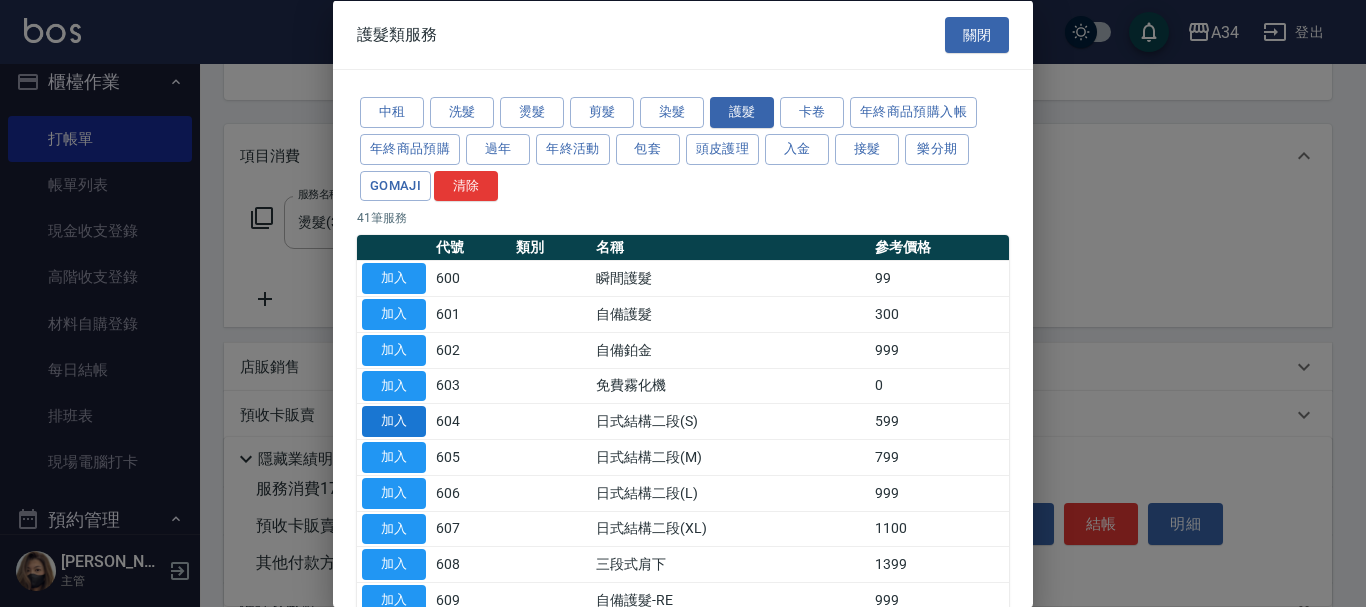 click on "加入" at bounding box center (394, 421) 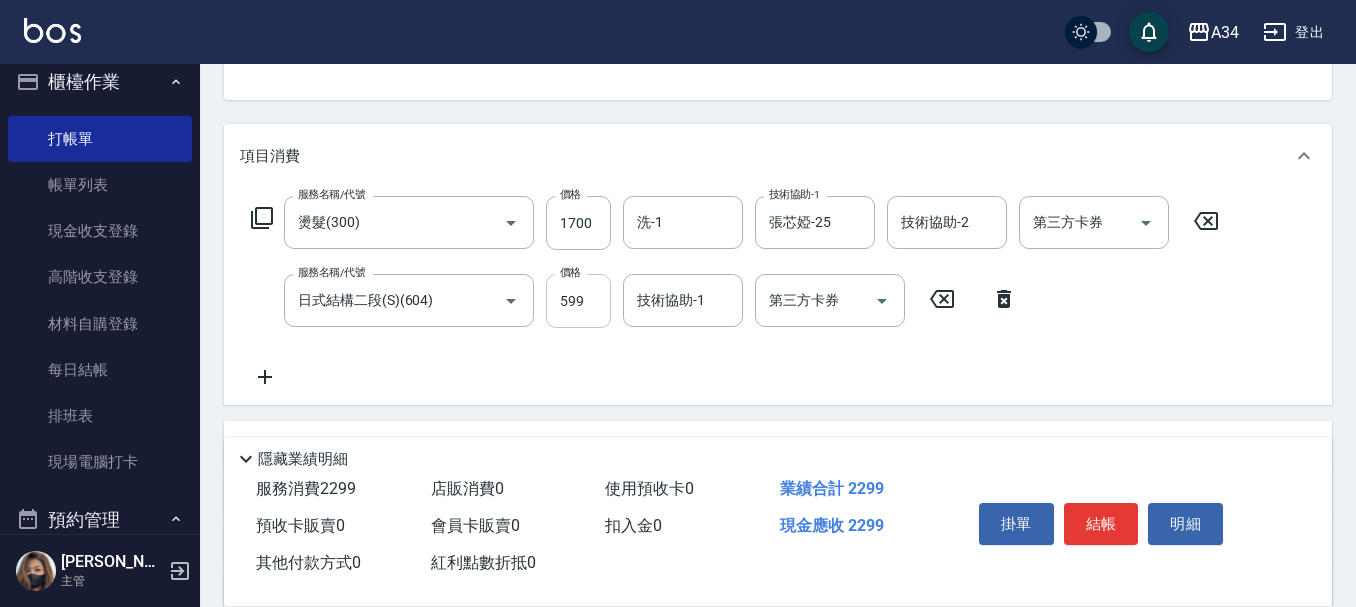 click on "599" at bounding box center (578, 301) 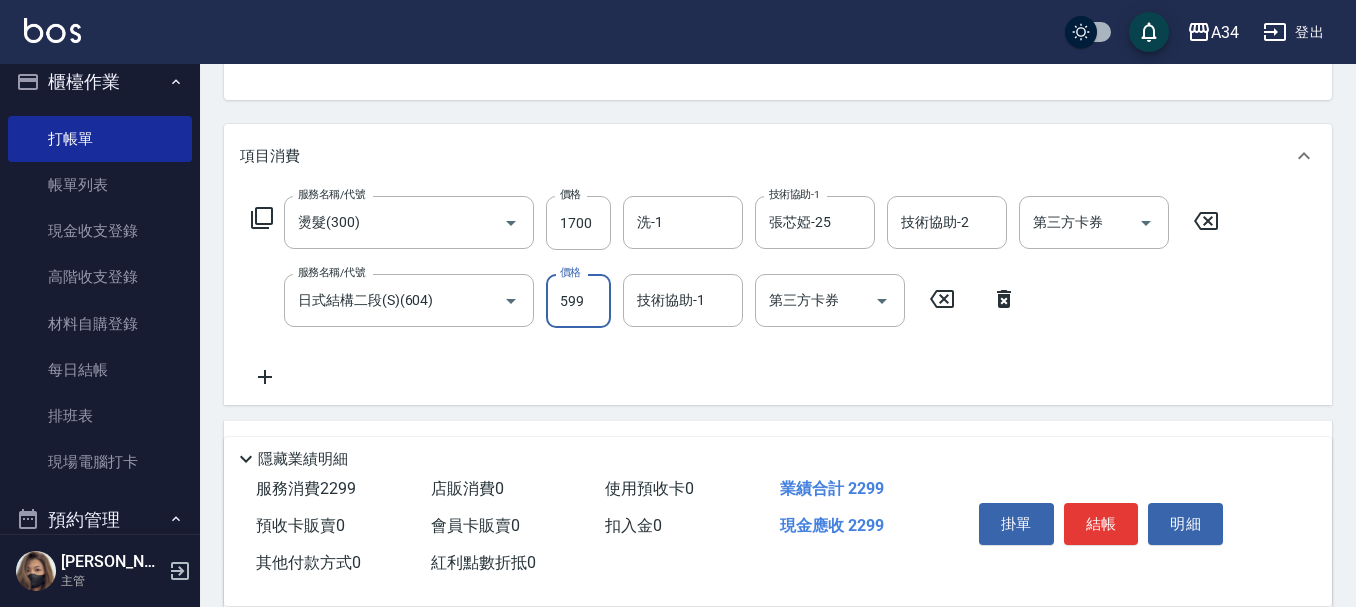 type on "170" 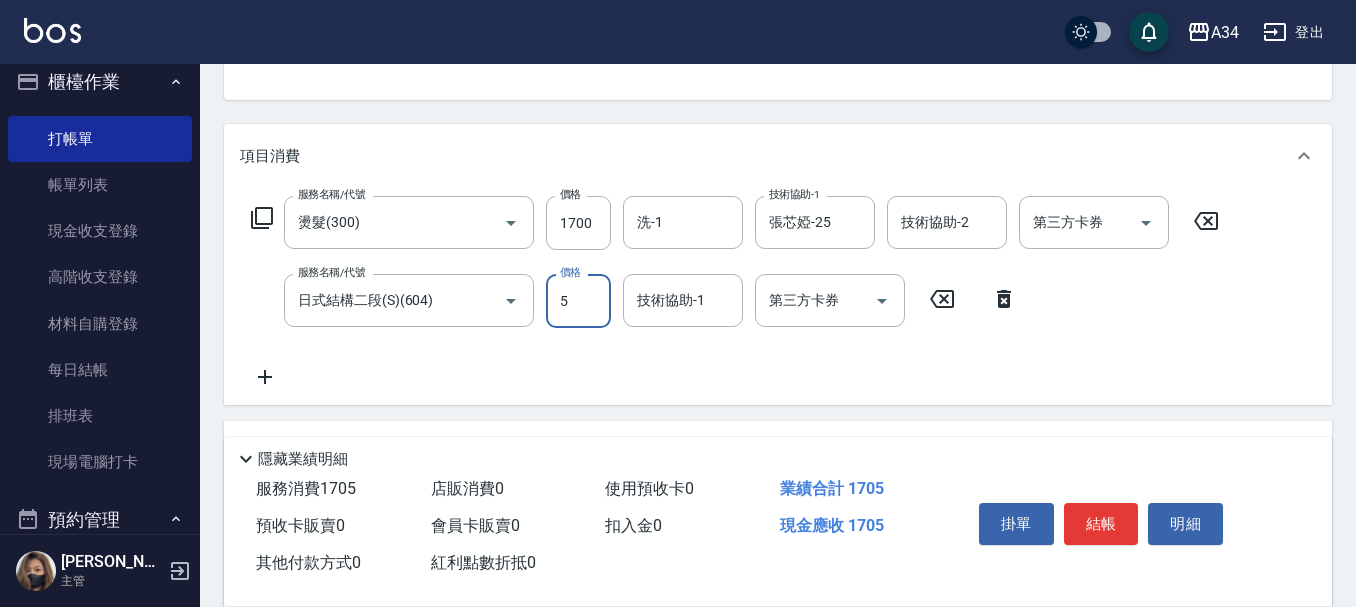 type on "53" 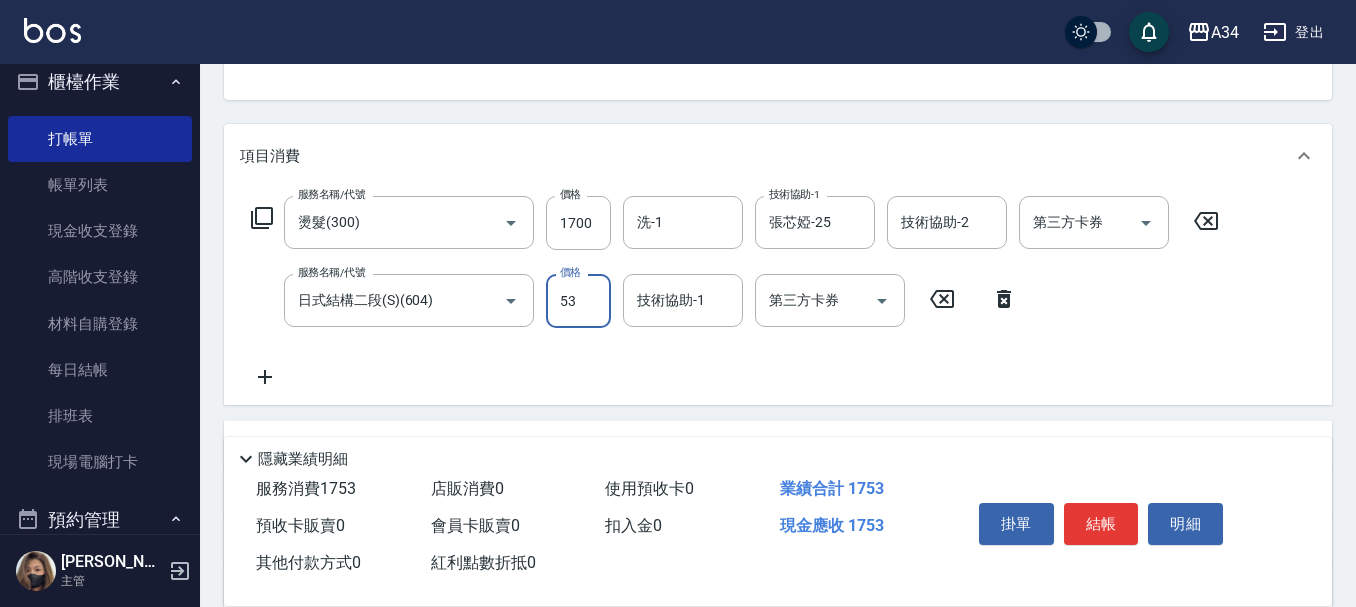 type on "220" 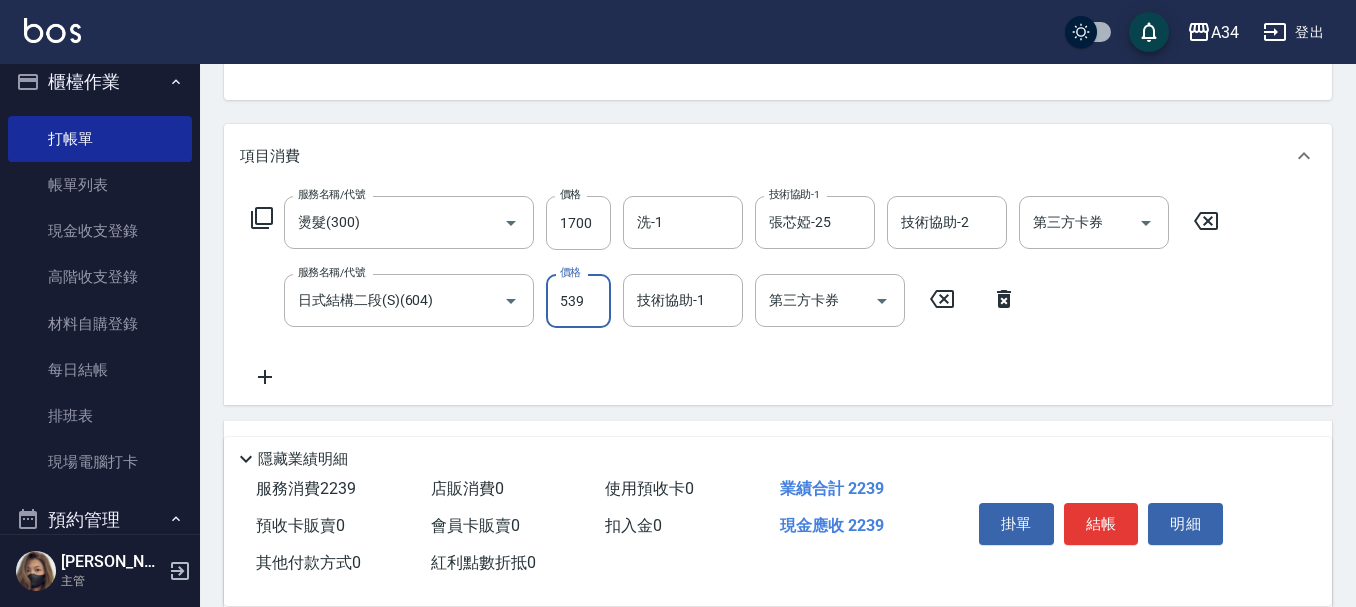 type on "539" 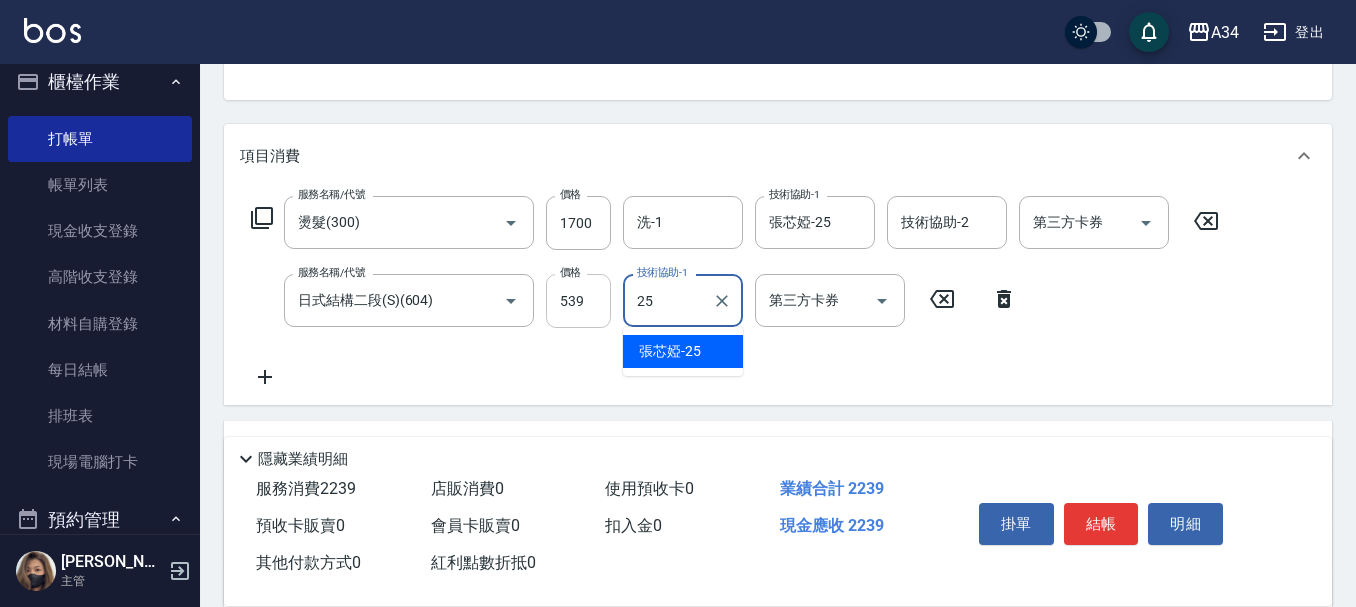 type on "張芯婭-25" 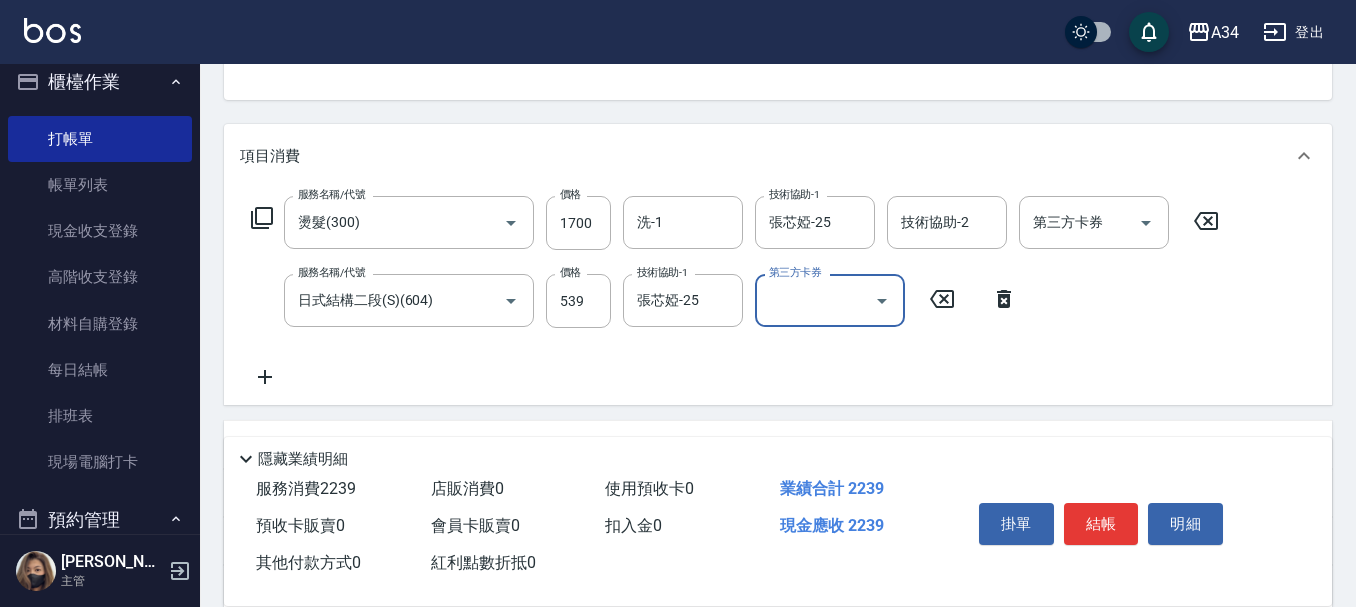 click 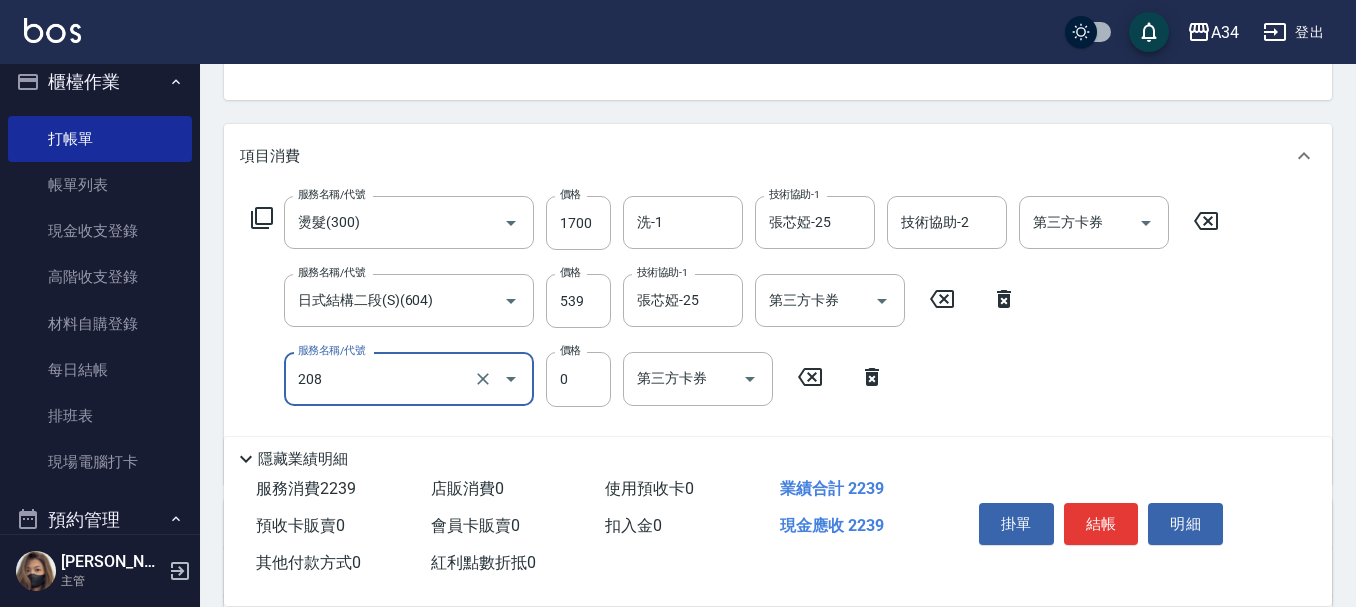 type on "洗一次(208)" 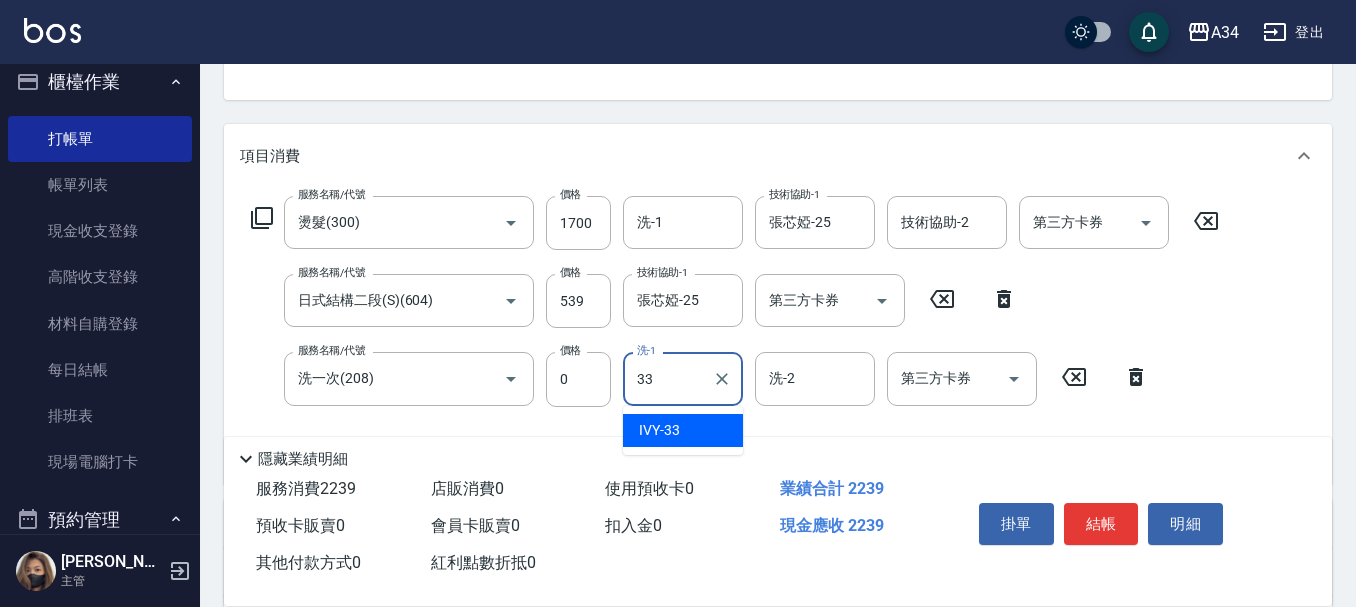 type on "IVY-33" 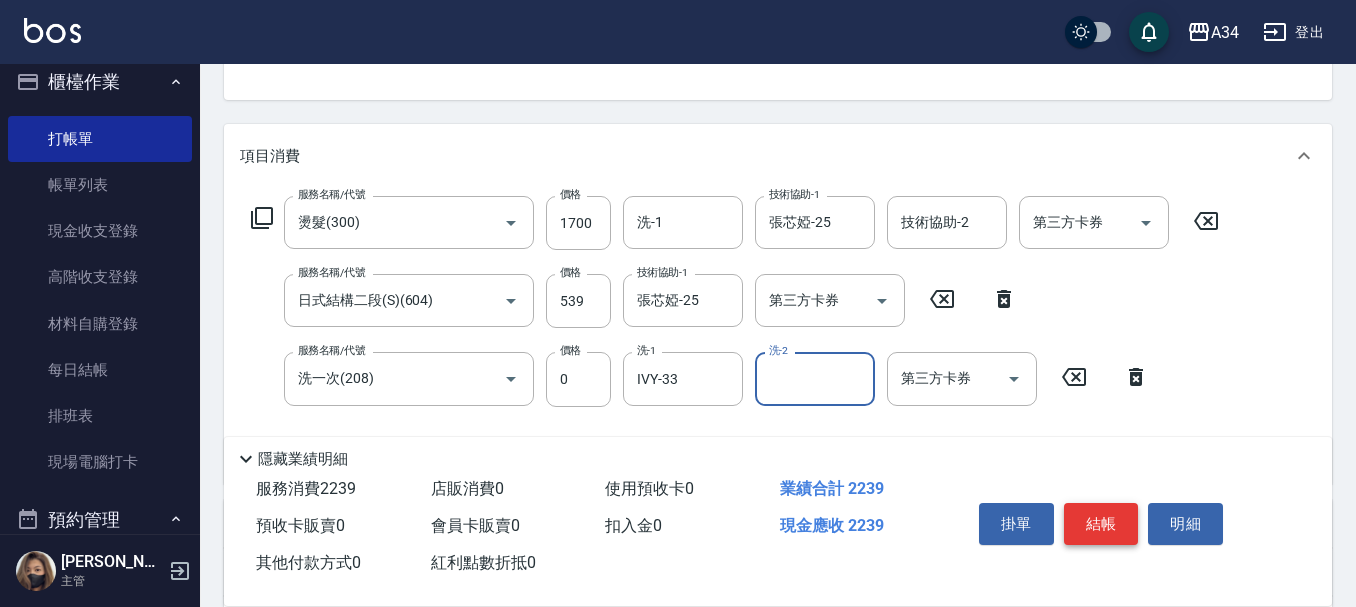 click on "結帳" at bounding box center (1101, 524) 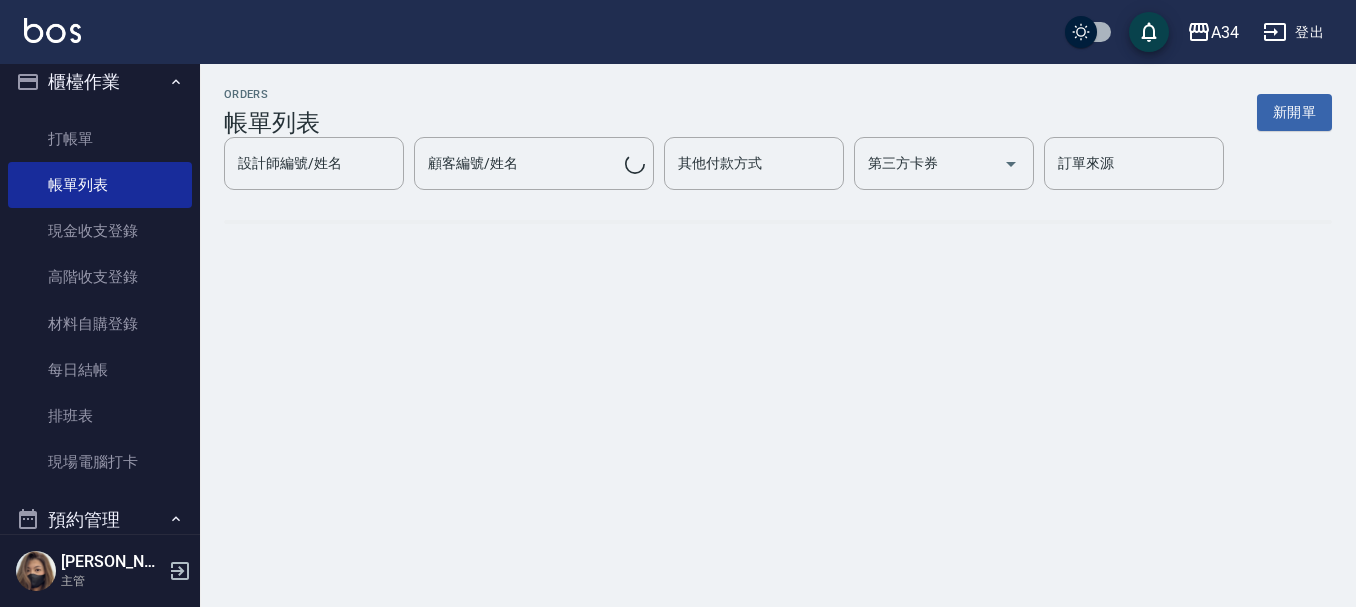 scroll, scrollTop: 0, scrollLeft: 0, axis: both 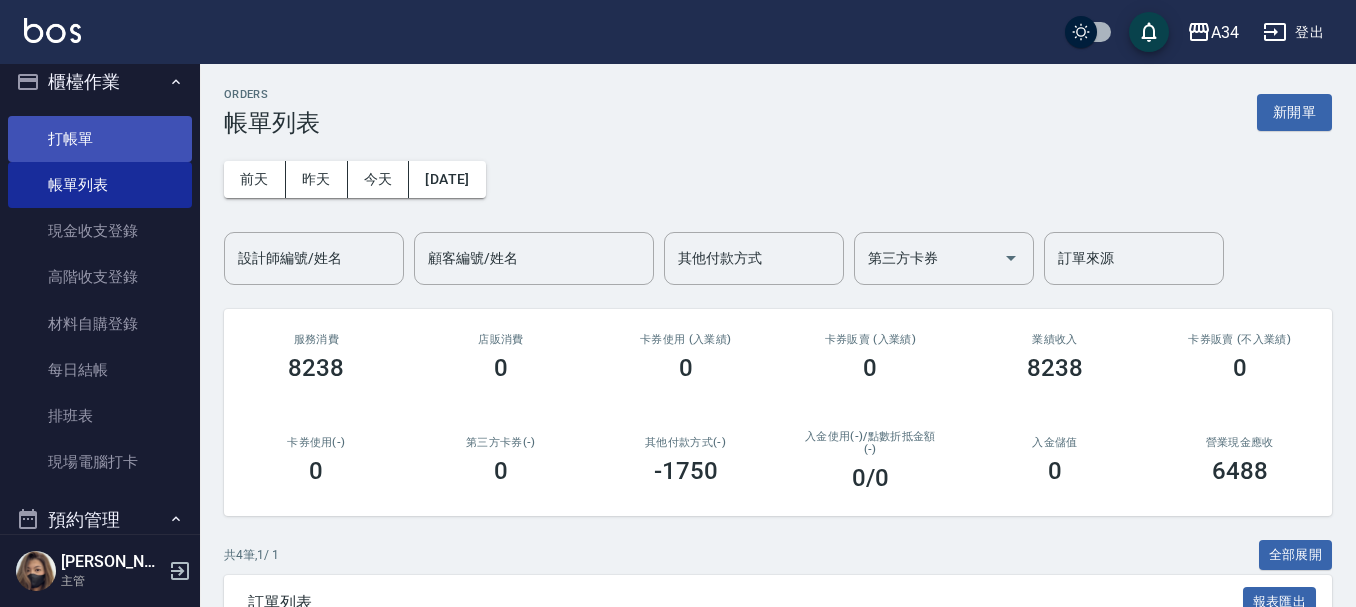 click on "打帳單" at bounding box center [100, 139] 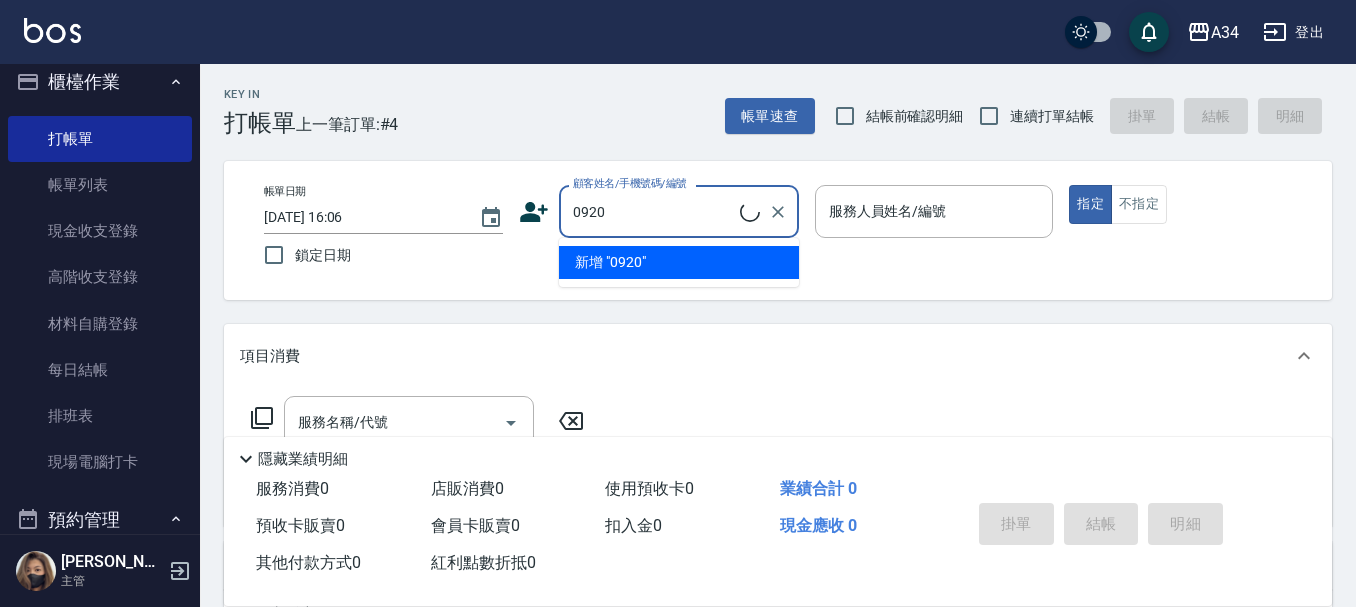 type on "彭羽晨/0920508288/0920508288" 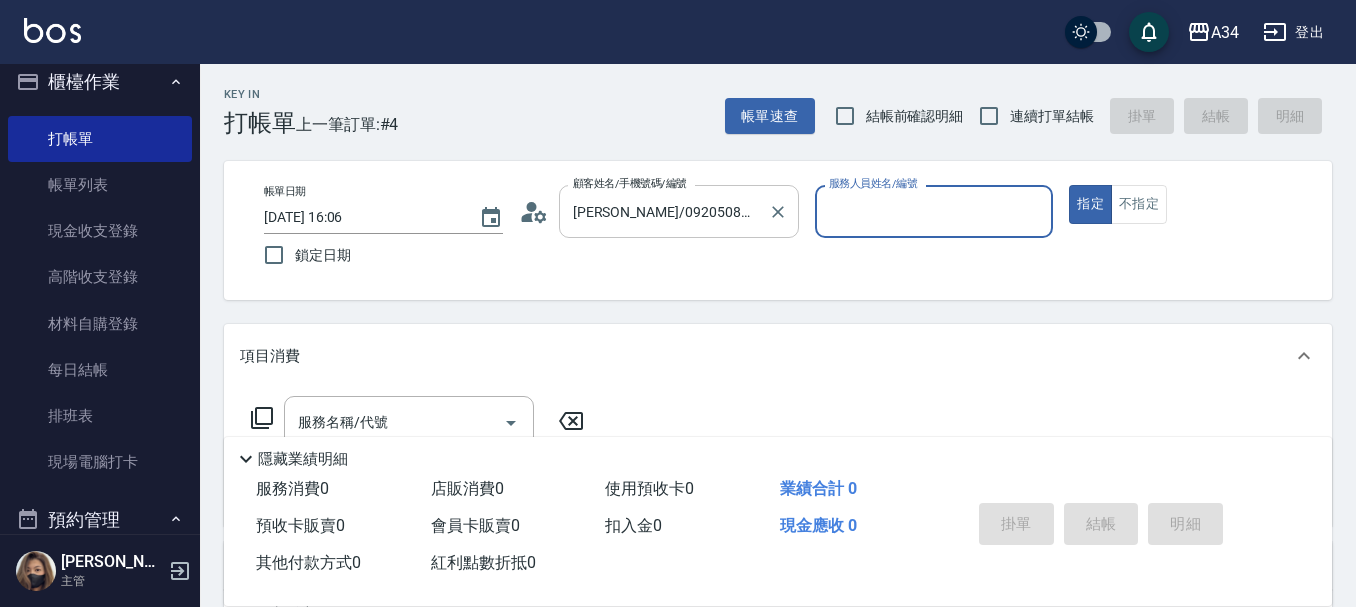 type on "Emma-08" 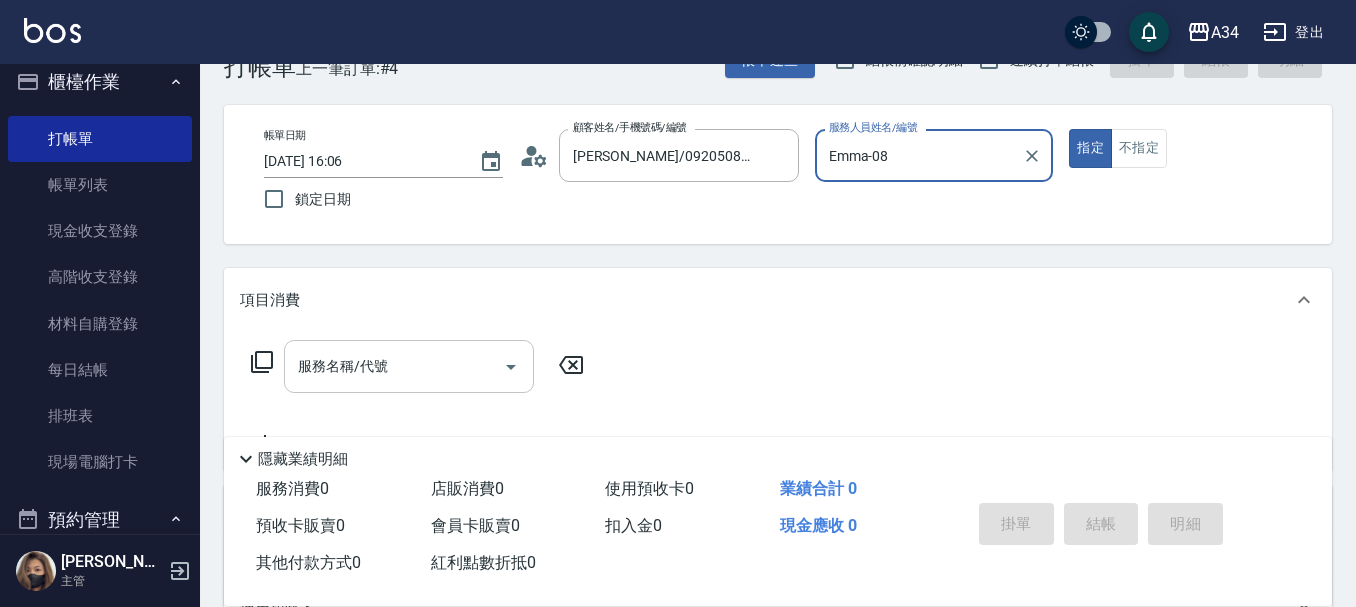 scroll, scrollTop: 100, scrollLeft: 0, axis: vertical 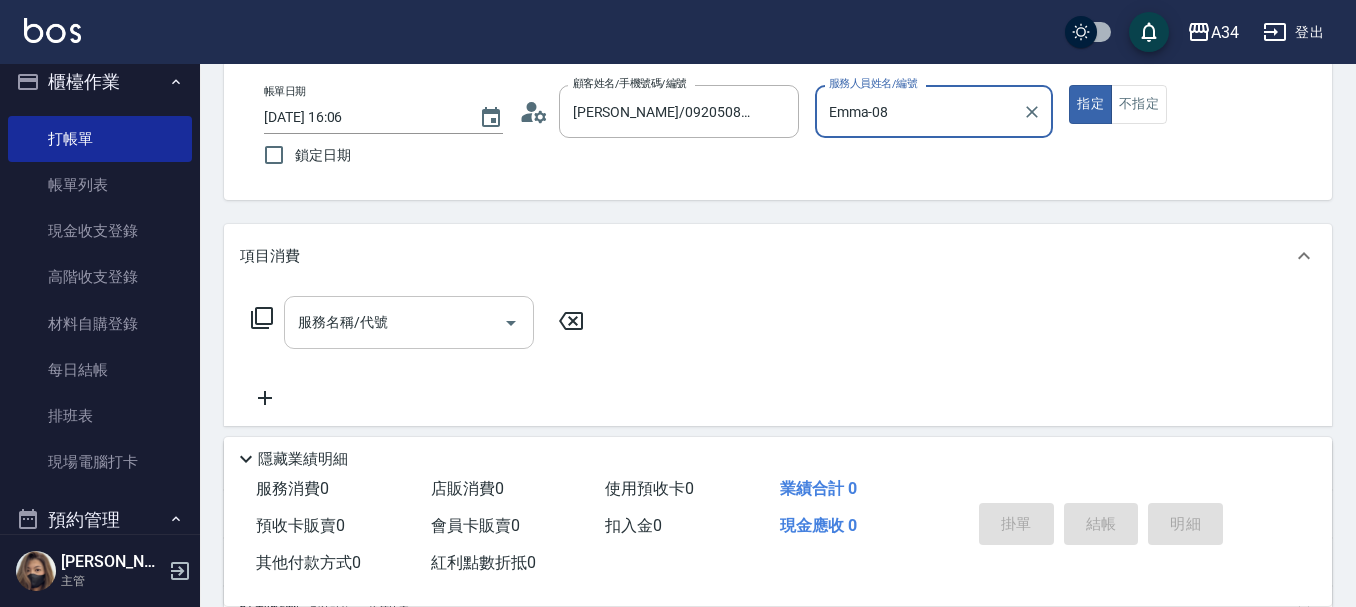 click on "服務名稱/代號" at bounding box center (394, 322) 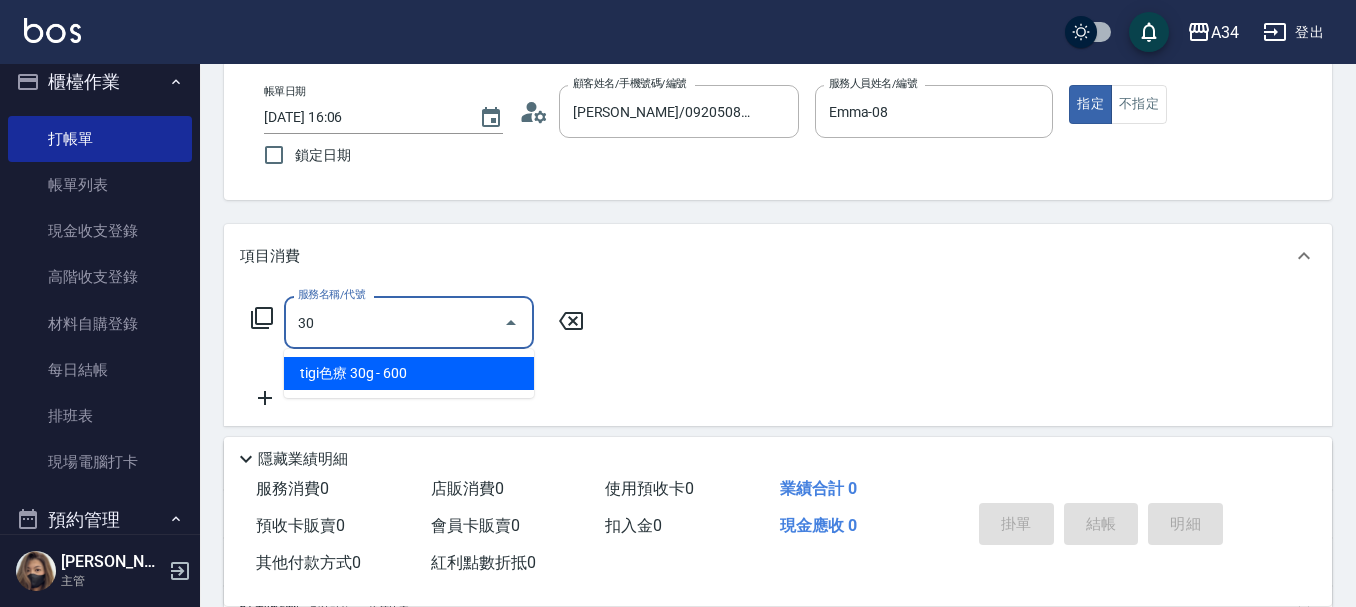 type on "300" 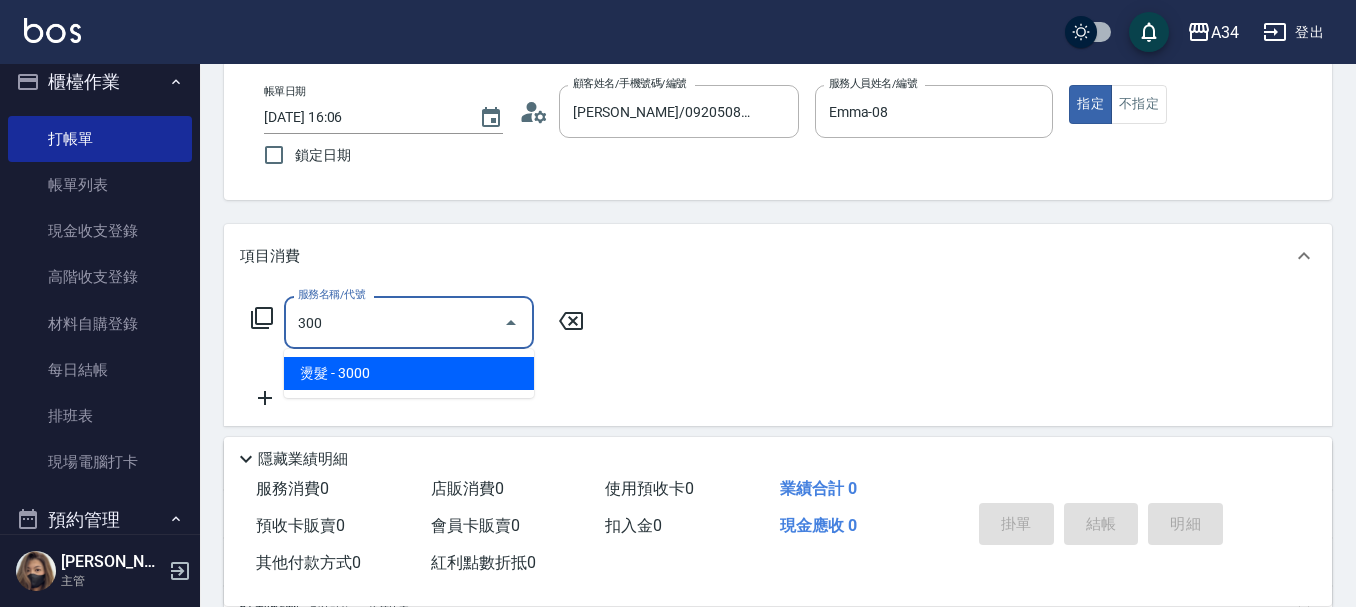 type on "300" 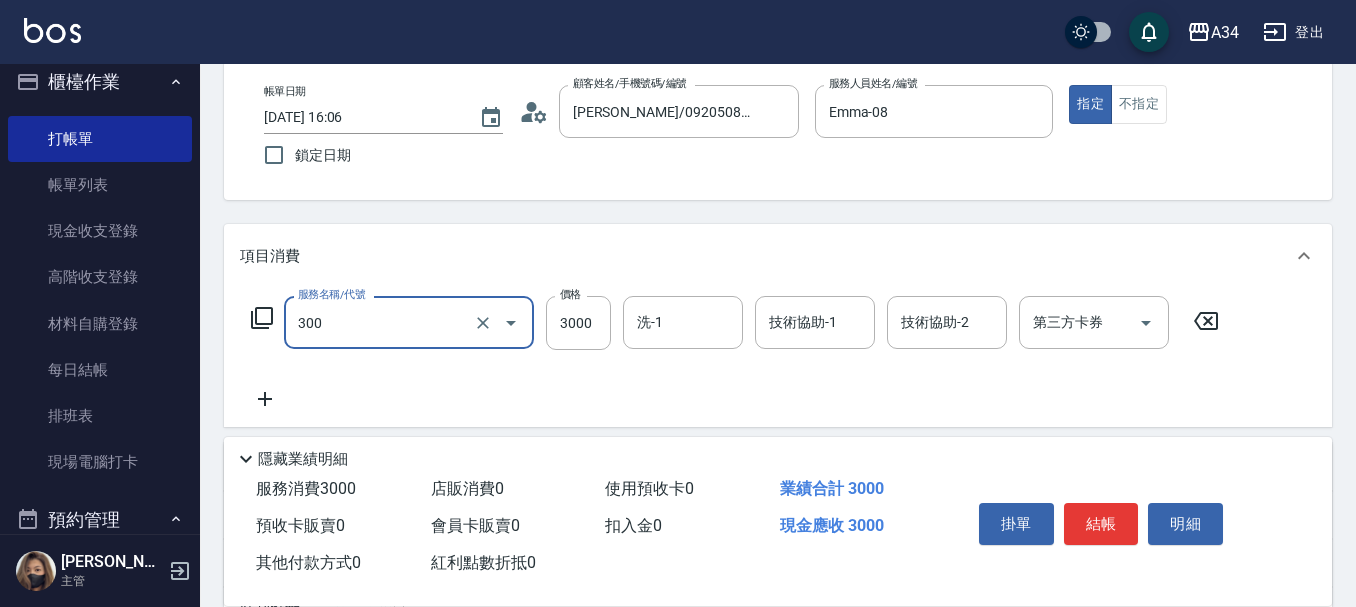 type on "燙髮(300)" 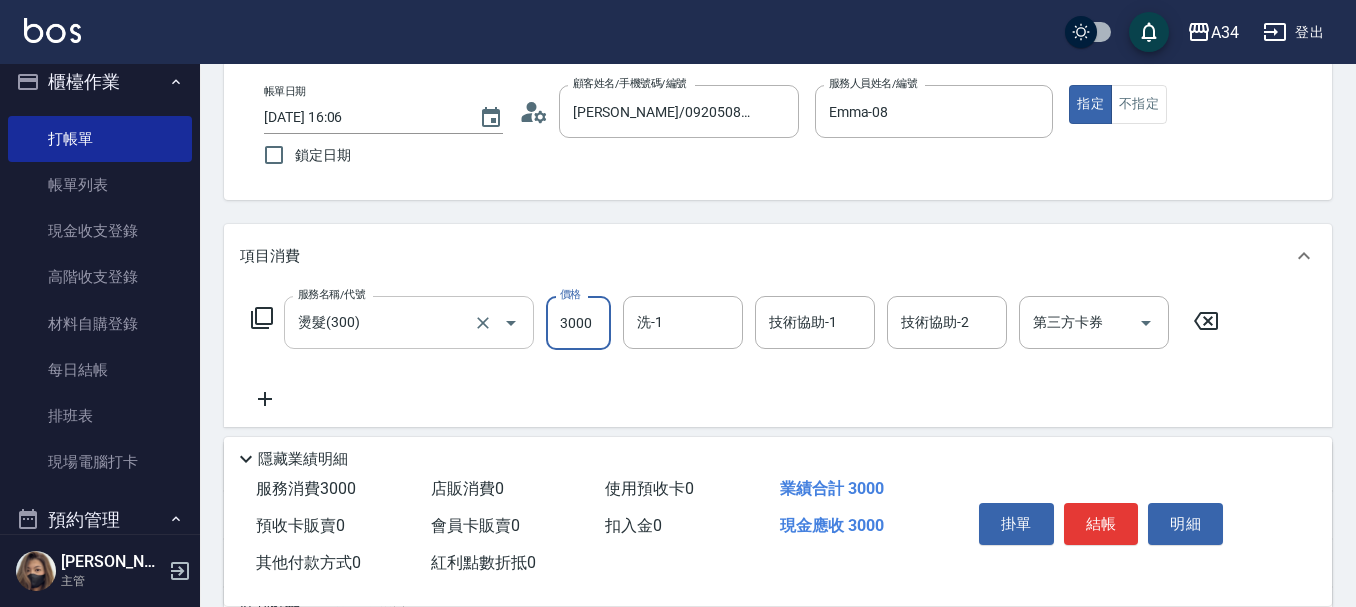 type on "0" 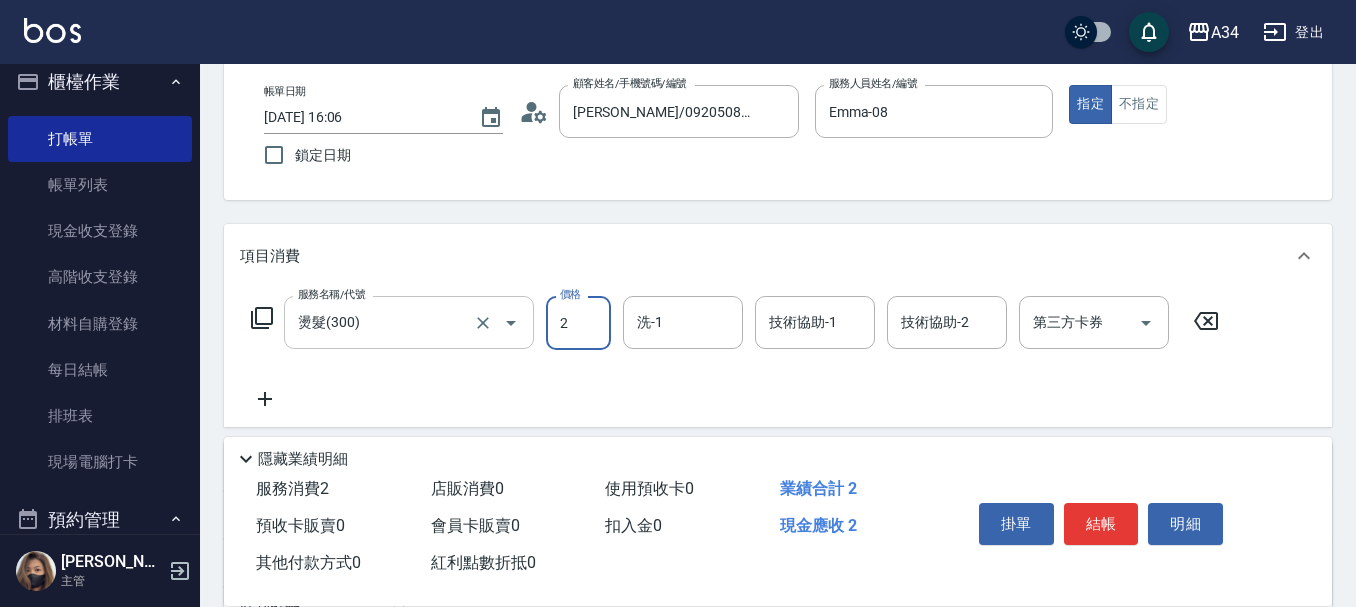 type on "21" 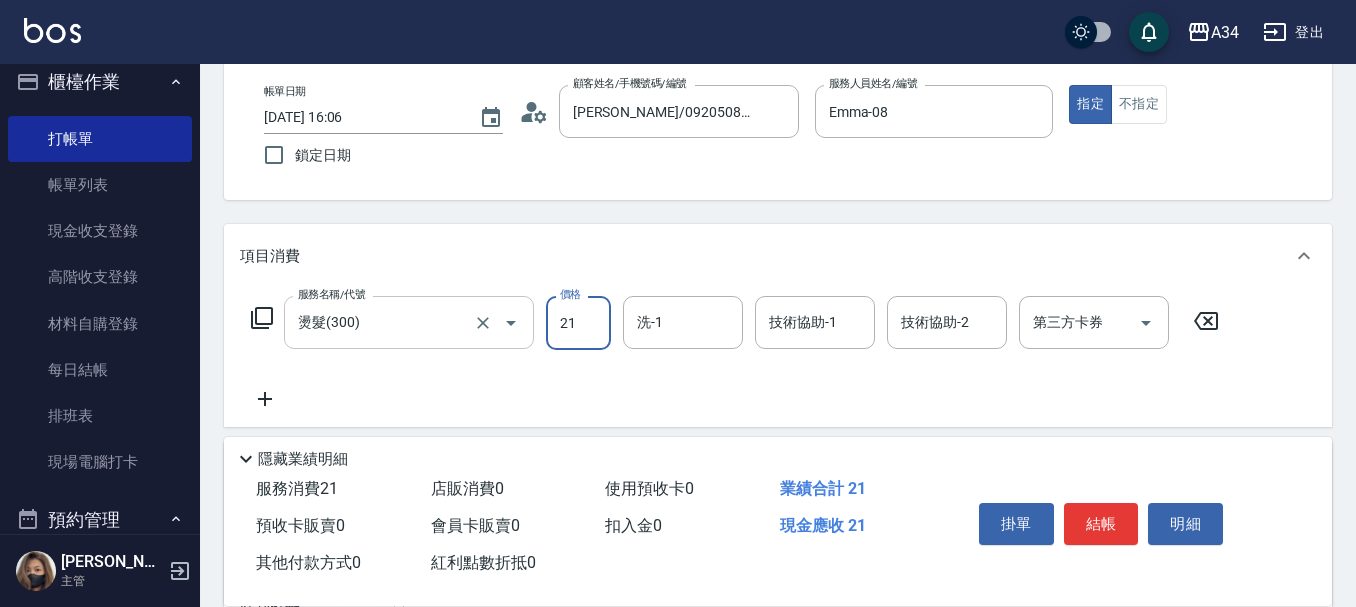 type on "20" 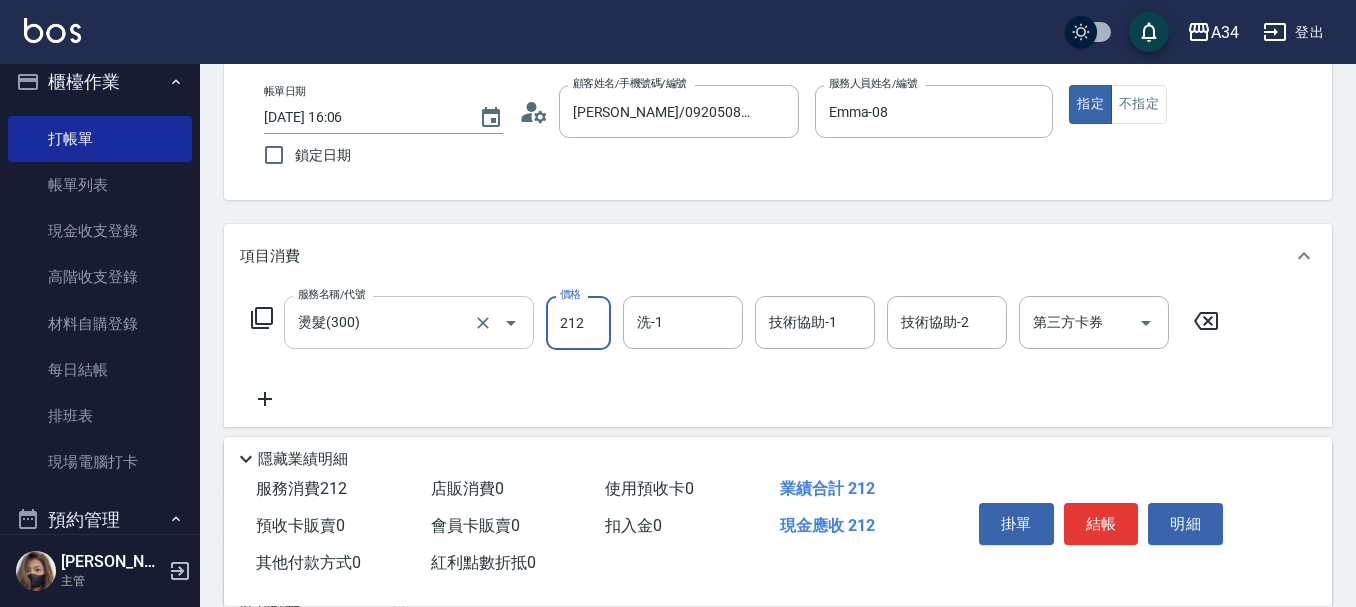 type on "210" 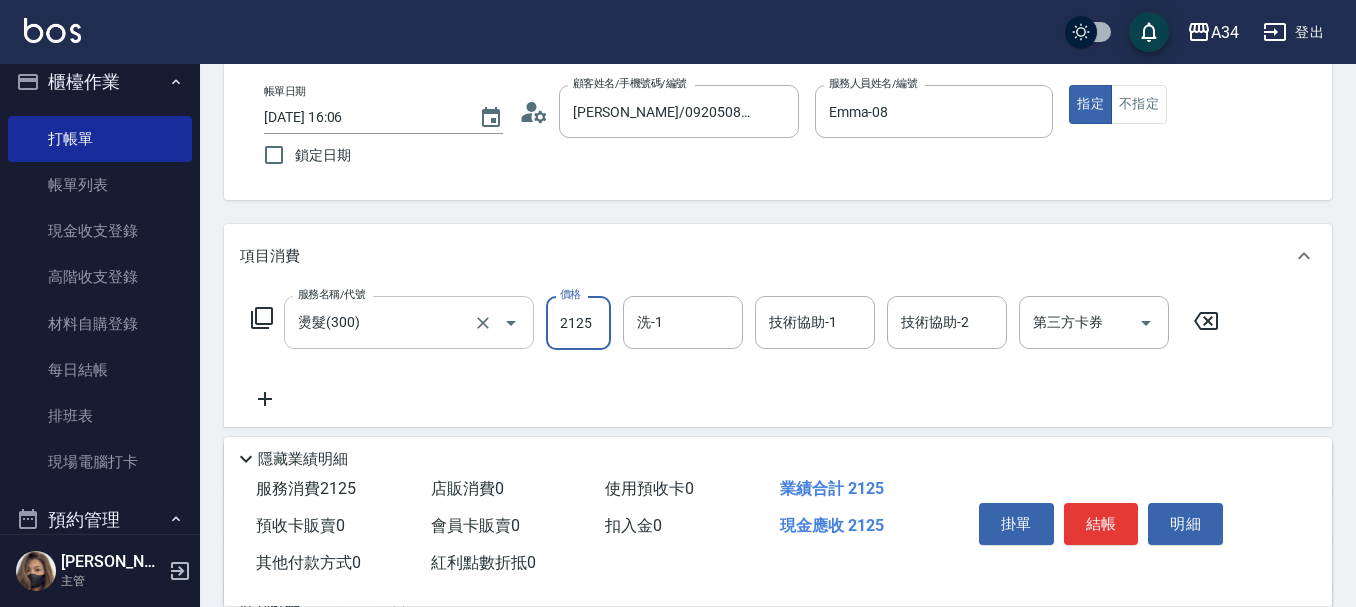 type on "2125" 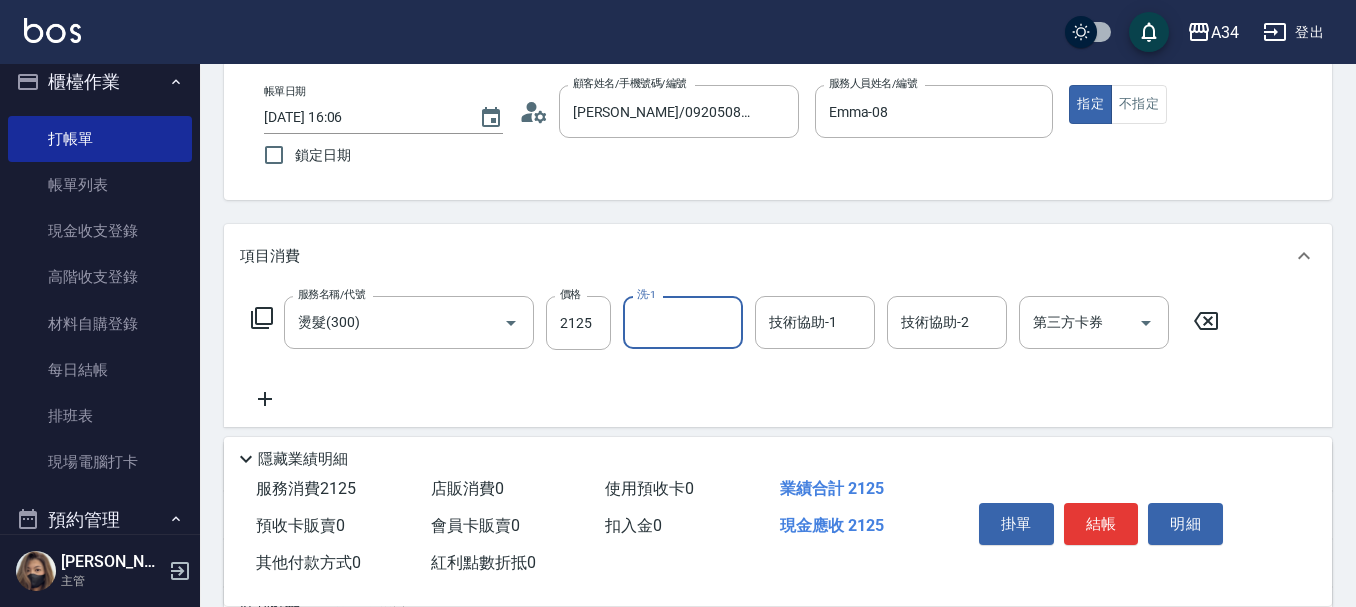 click 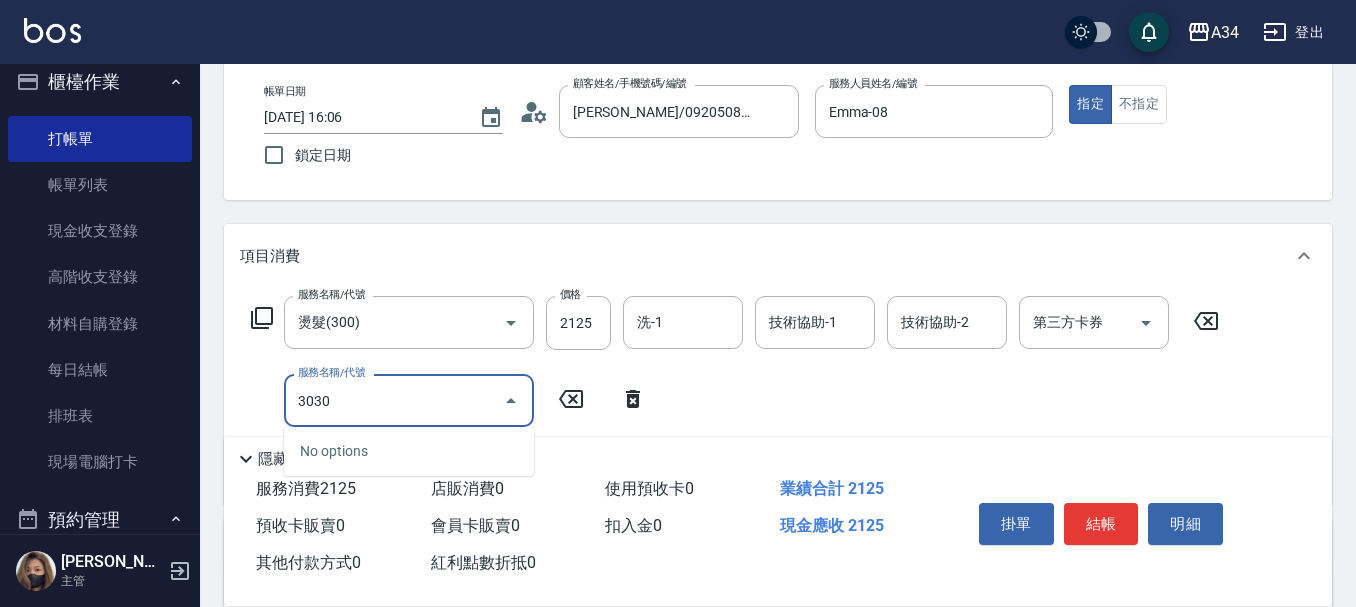 type on "303" 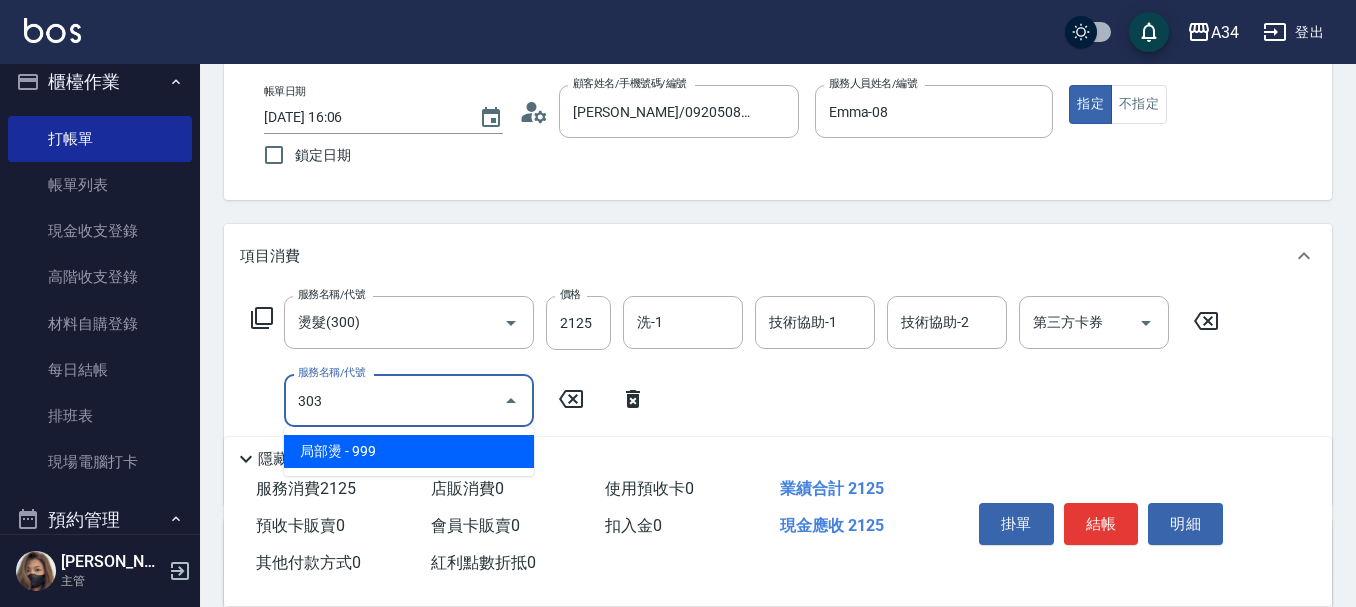 type on "310" 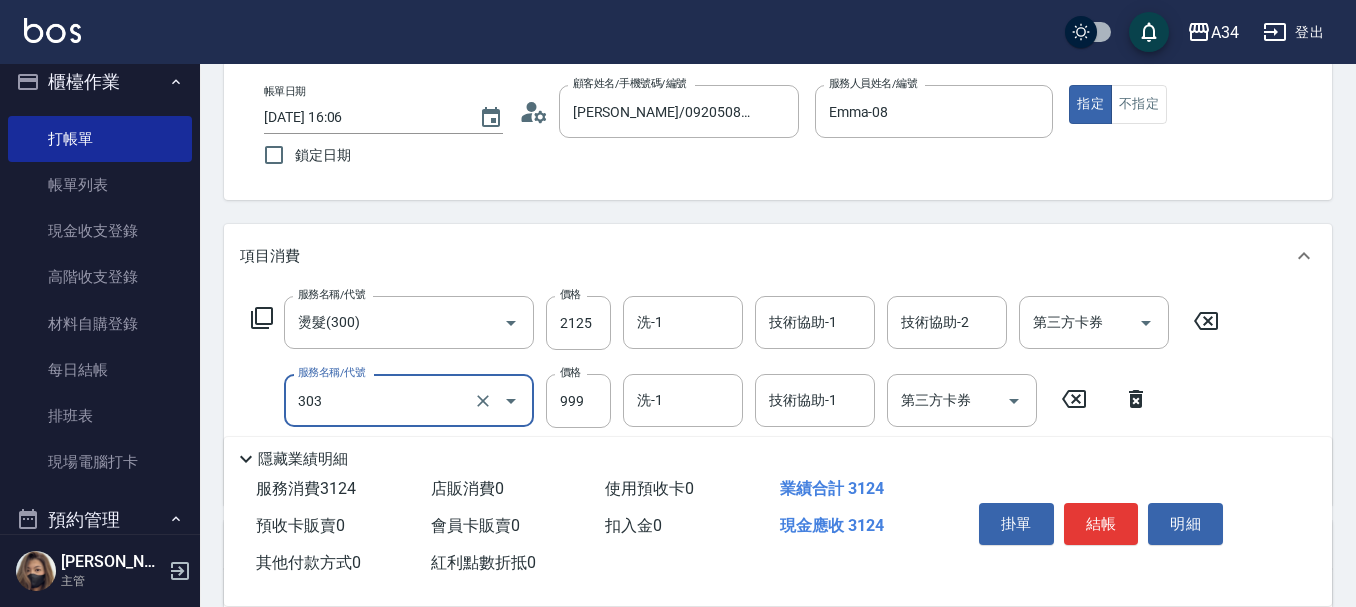 type 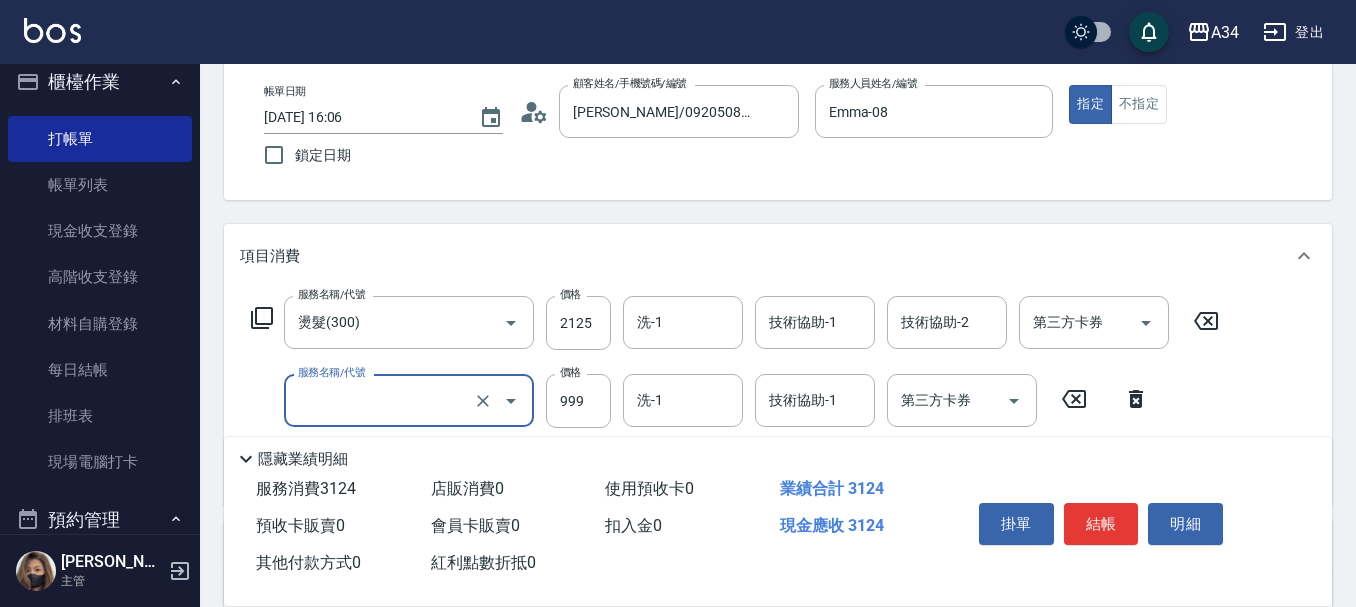 type on "210" 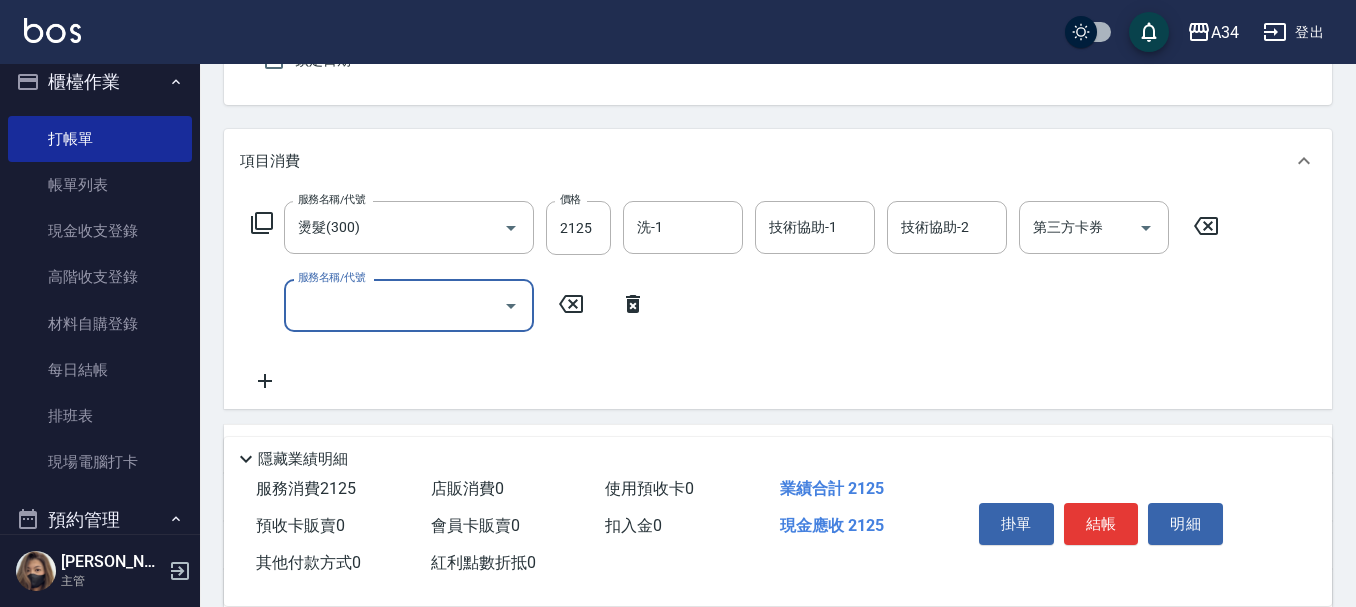 scroll, scrollTop: 200, scrollLeft: 0, axis: vertical 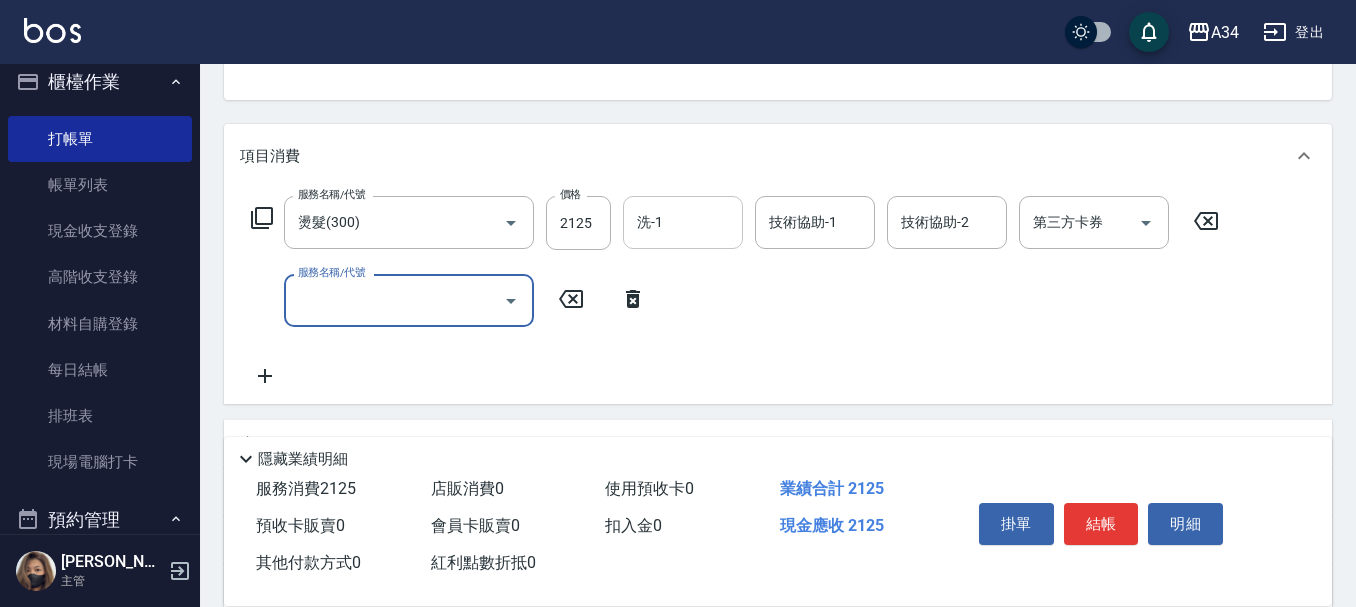 click on "洗-1" at bounding box center [683, 222] 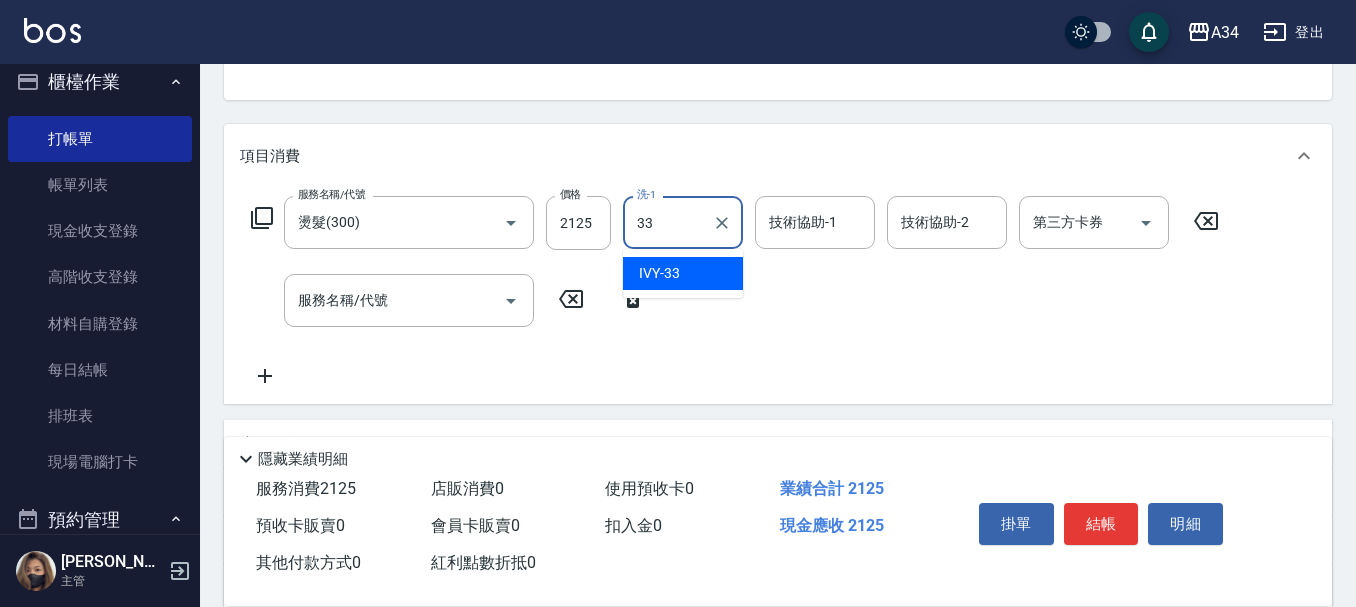 click on "IVY -33" at bounding box center [659, 273] 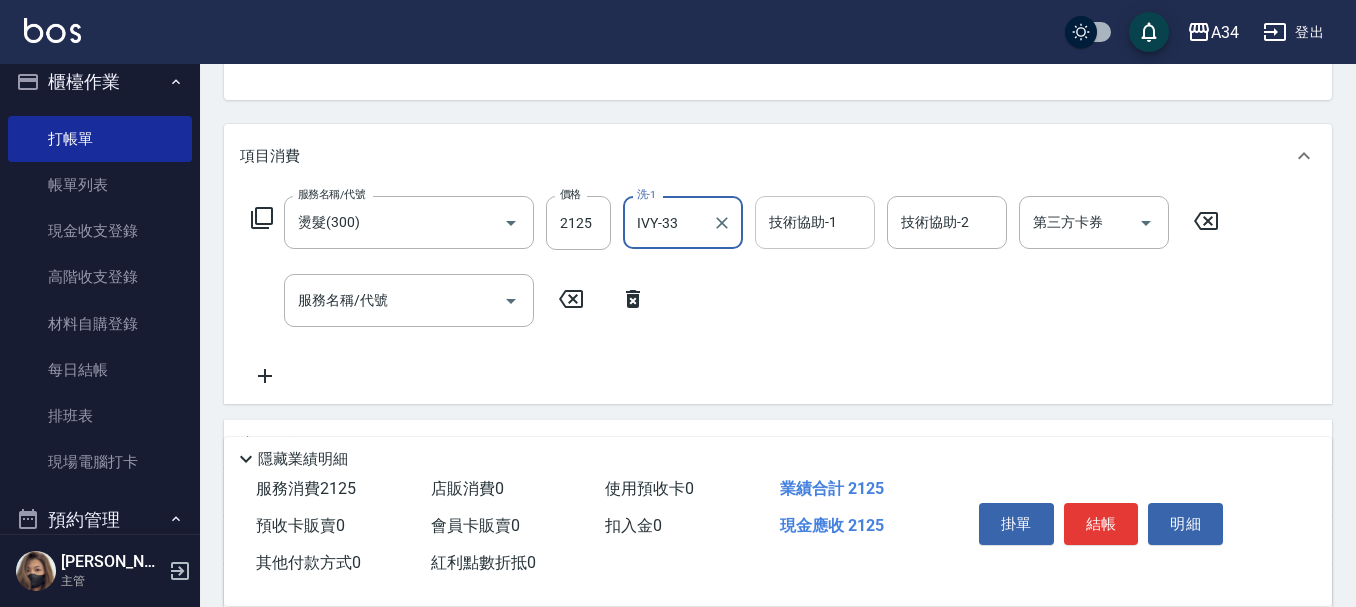 type on "IVY-33" 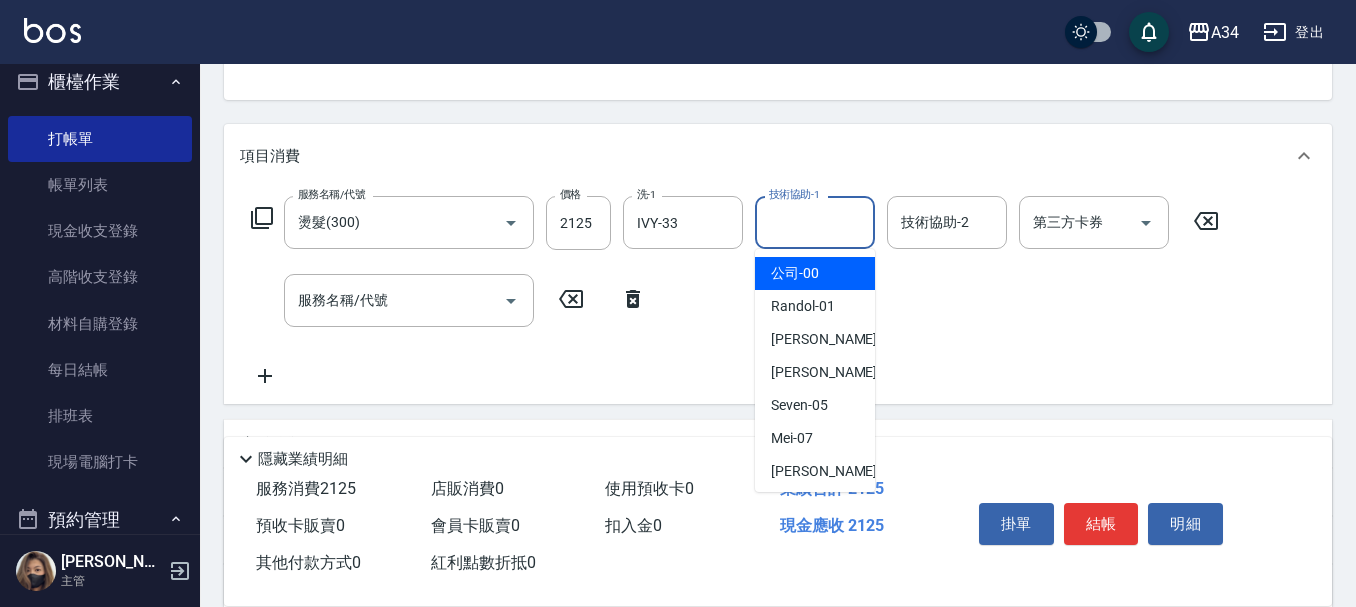 click on "技術協助-1" at bounding box center (815, 222) 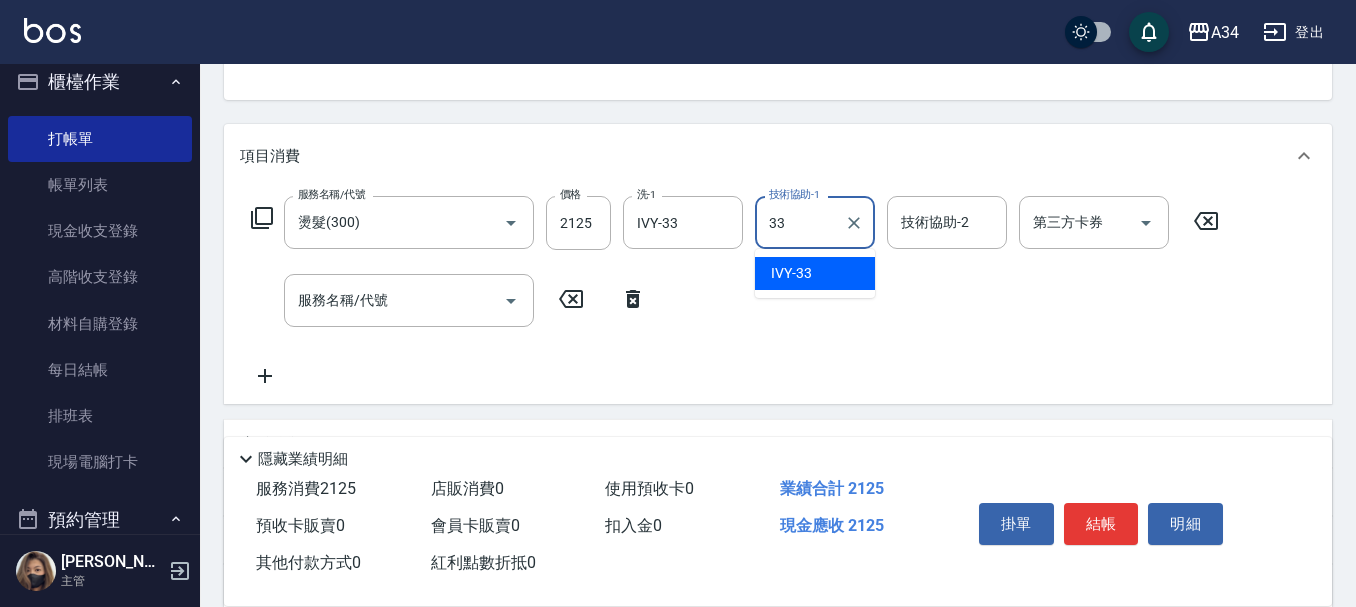 click on "IVY -33" at bounding box center [815, 273] 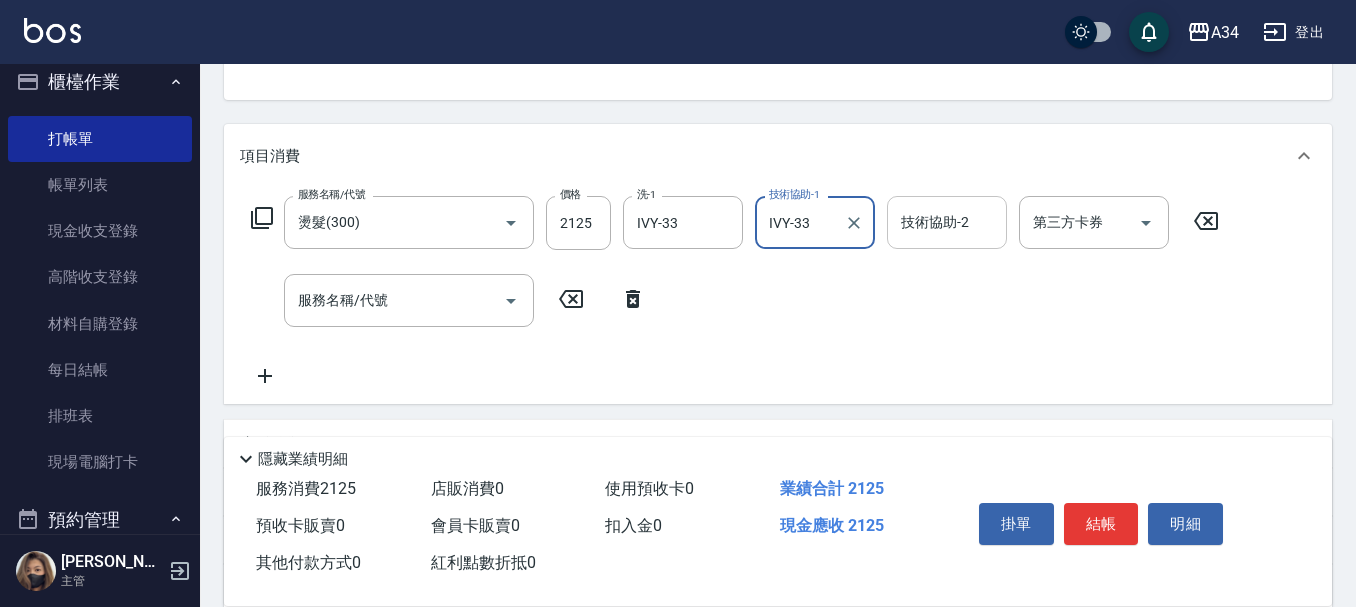 type on "IVY-33" 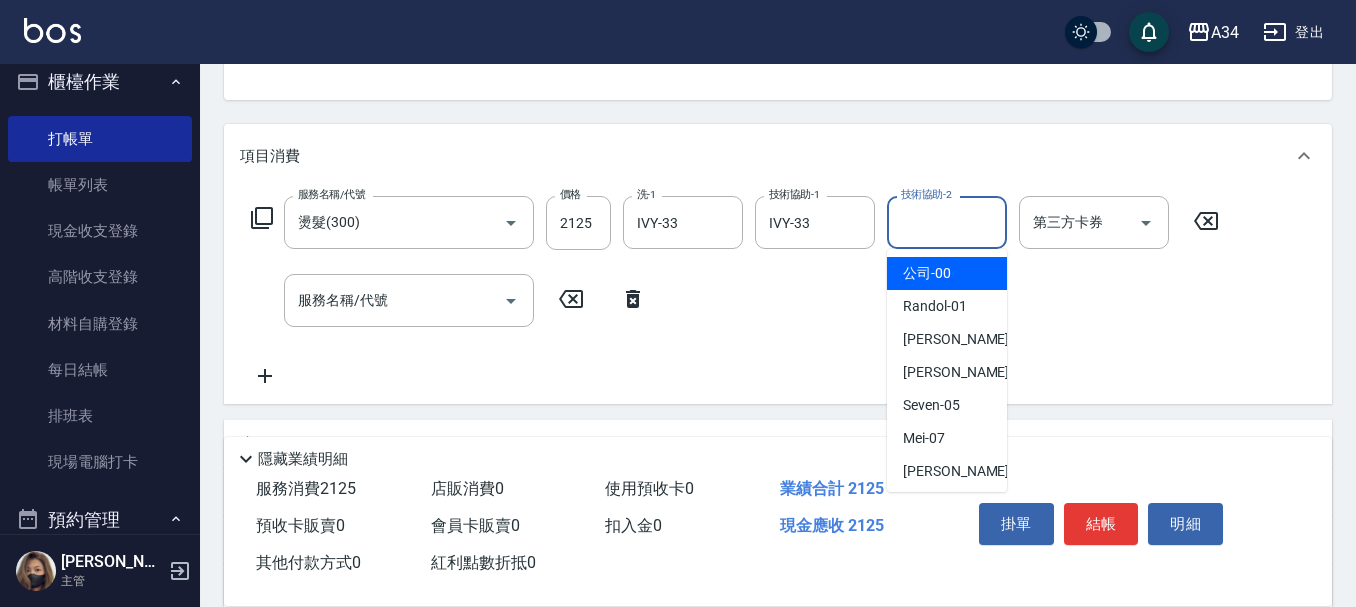 click on "技術協助-2" at bounding box center [947, 222] 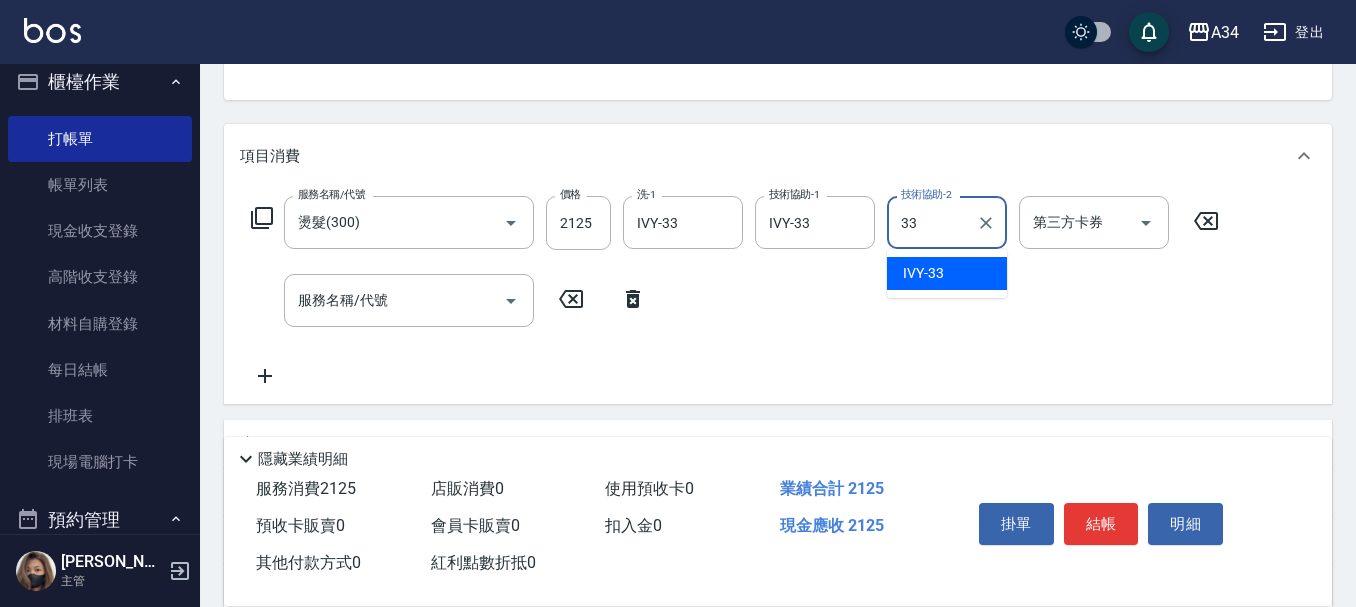 click on "IVY -33" at bounding box center (947, 273) 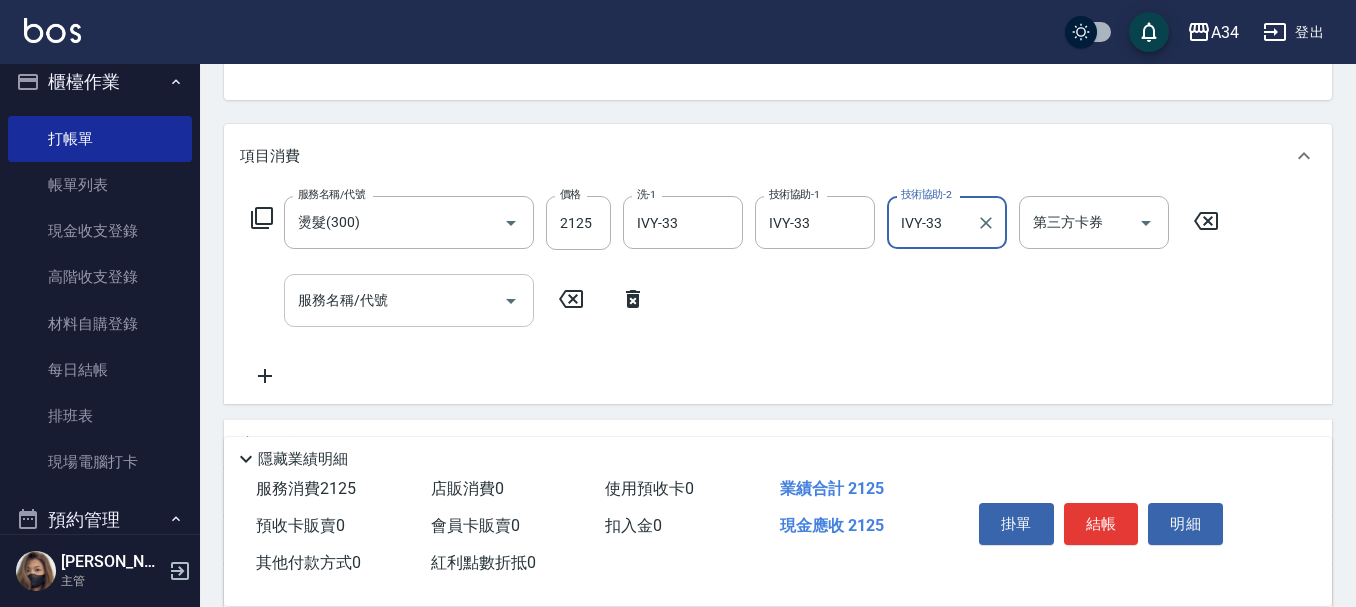 type on "IVY-33" 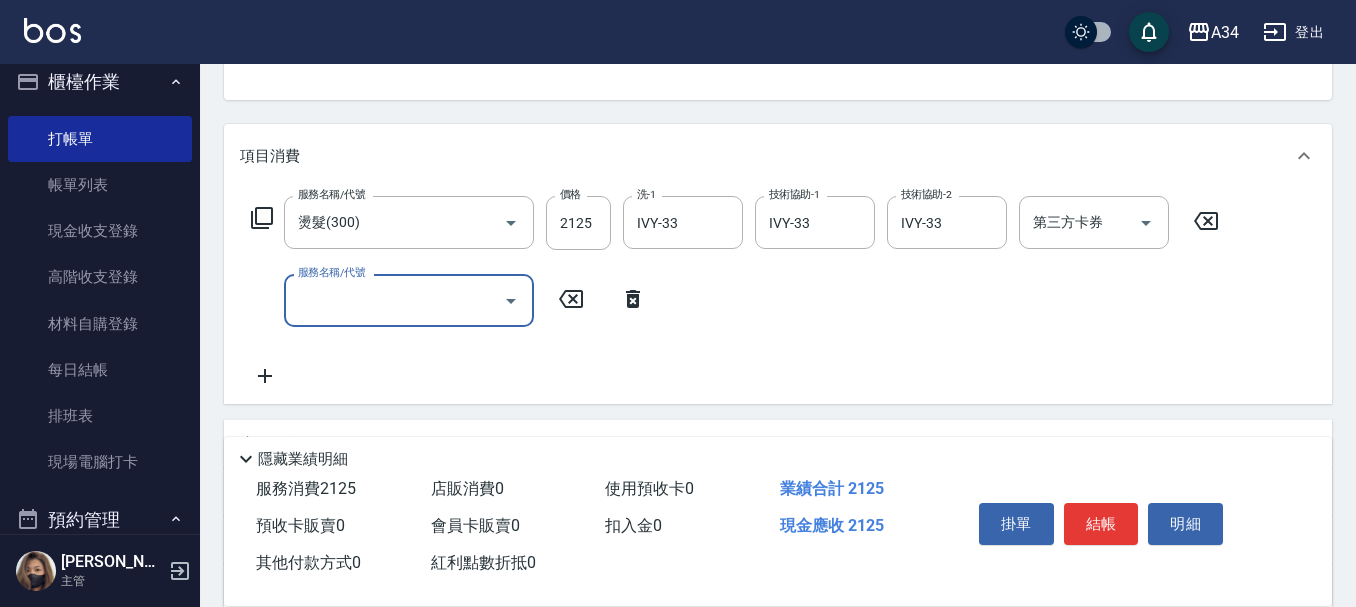 click on "服務名稱/代號" at bounding box center [394, 300] 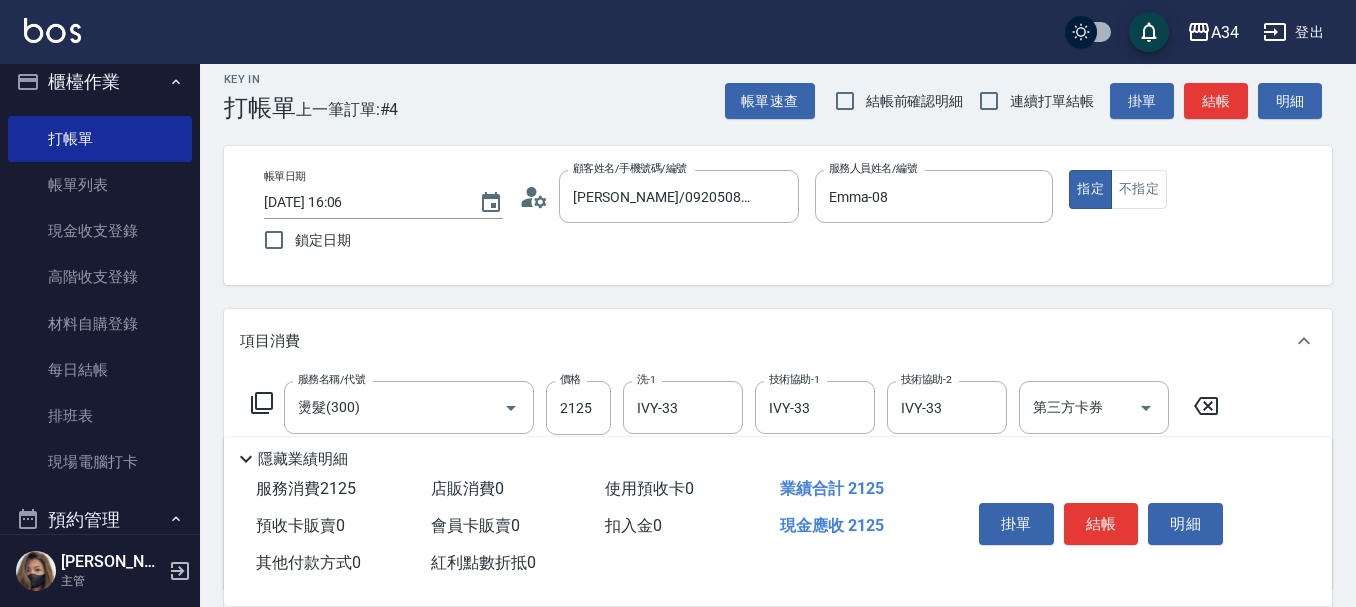 scroll, scrollTop: 0, scrollLeft: 0, axis: both 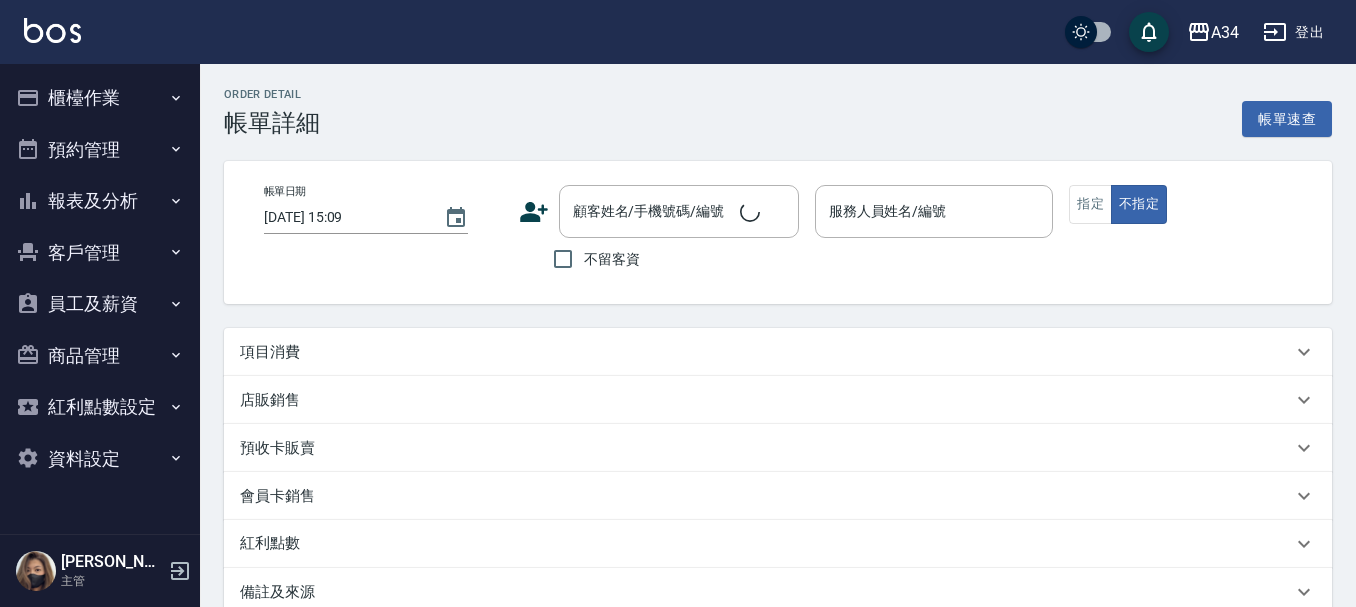 click on "項目消費" at bounding box center [766, 352] 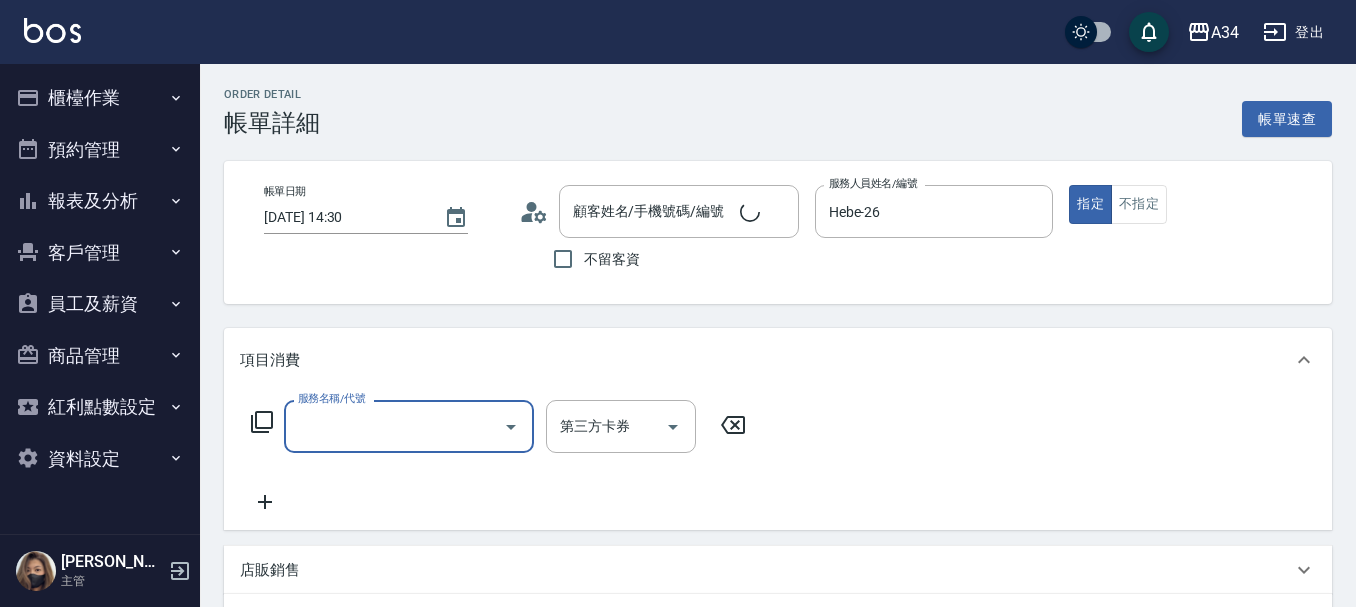 type on "2025/07/15 14:30" 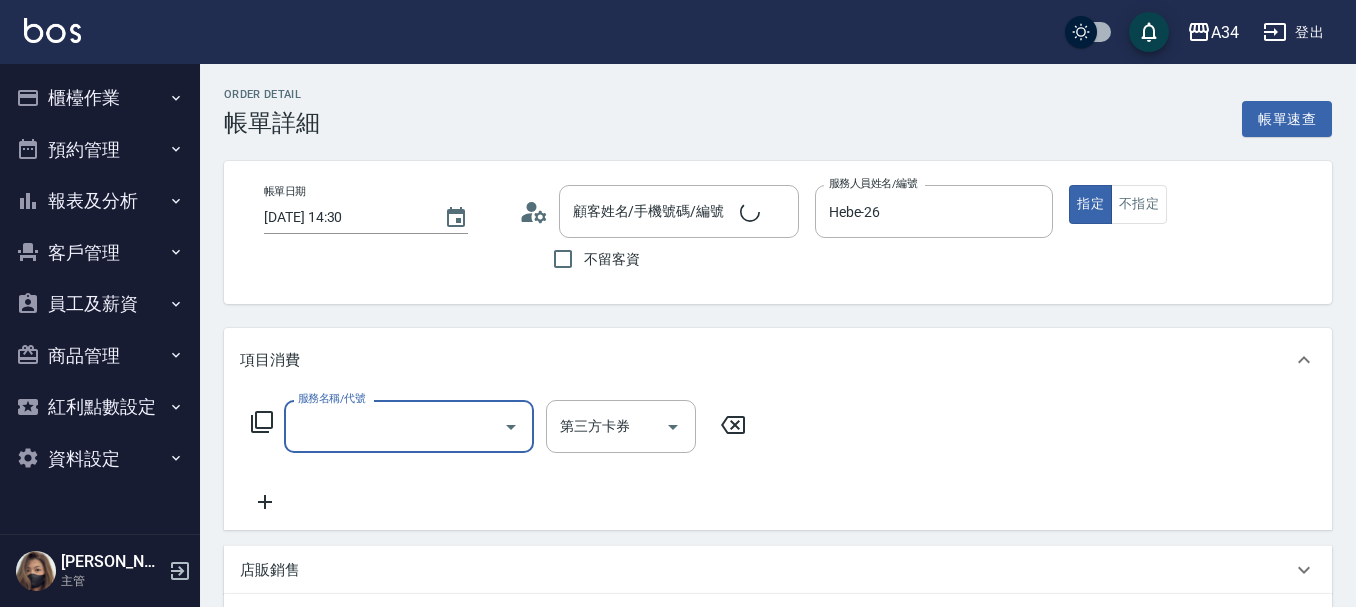 type on "Hebe-26" 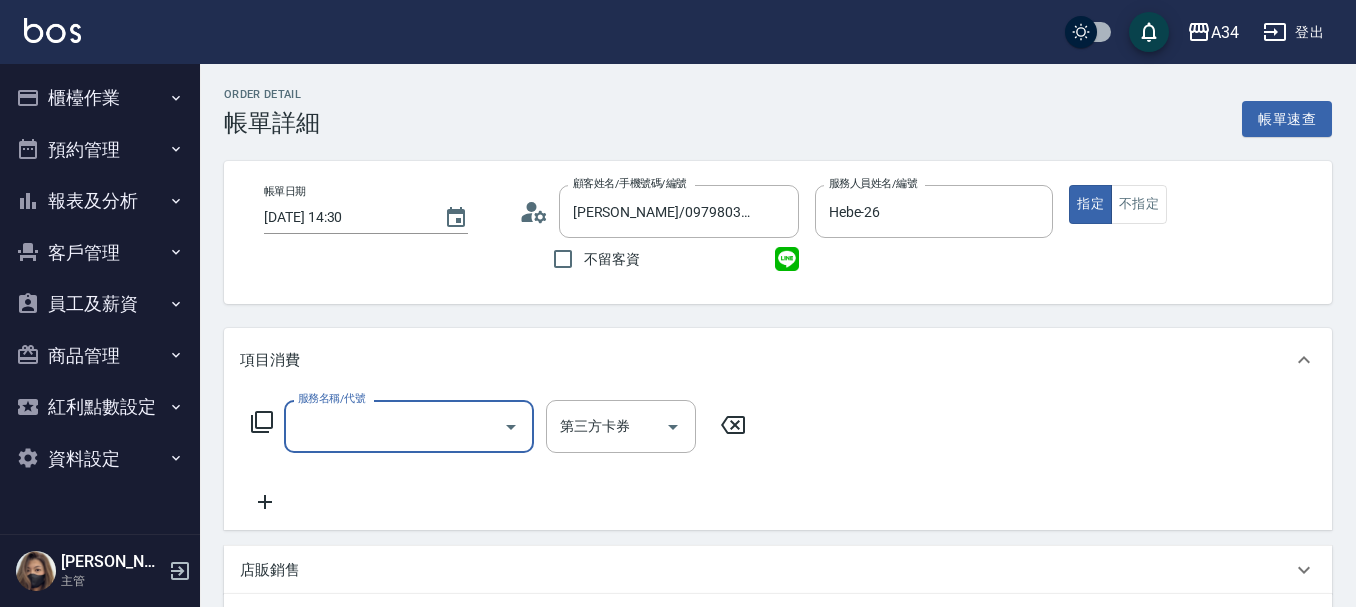 type on "蔡/0979803333/null" 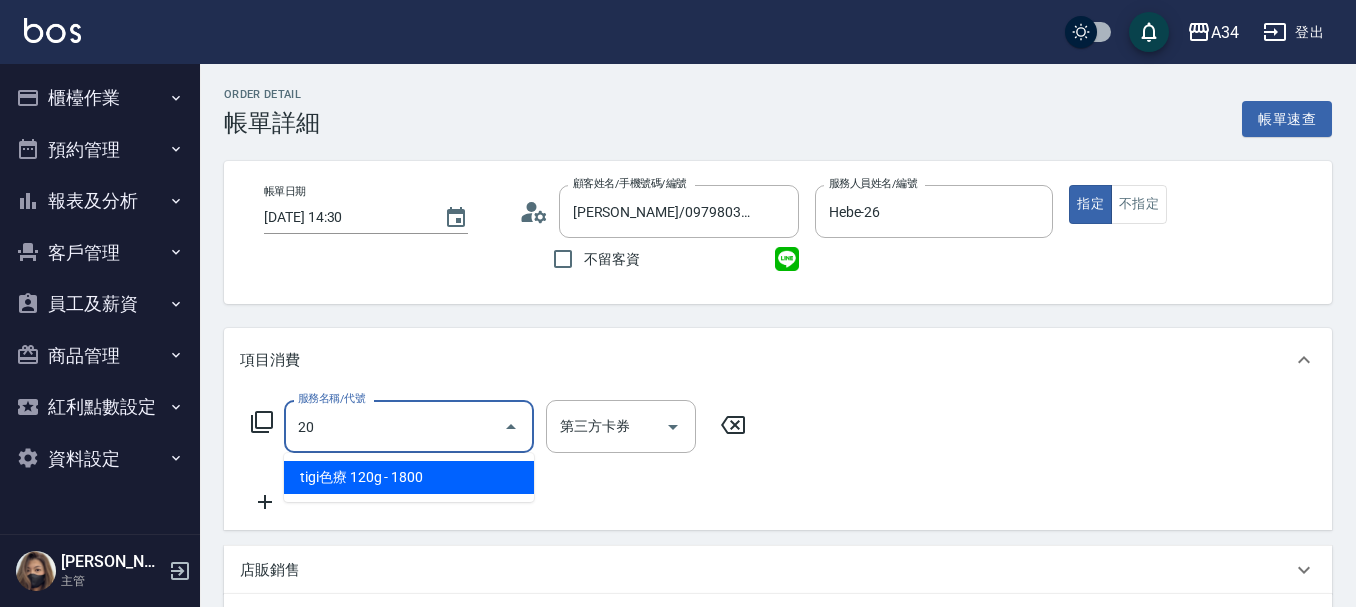 type on "201" 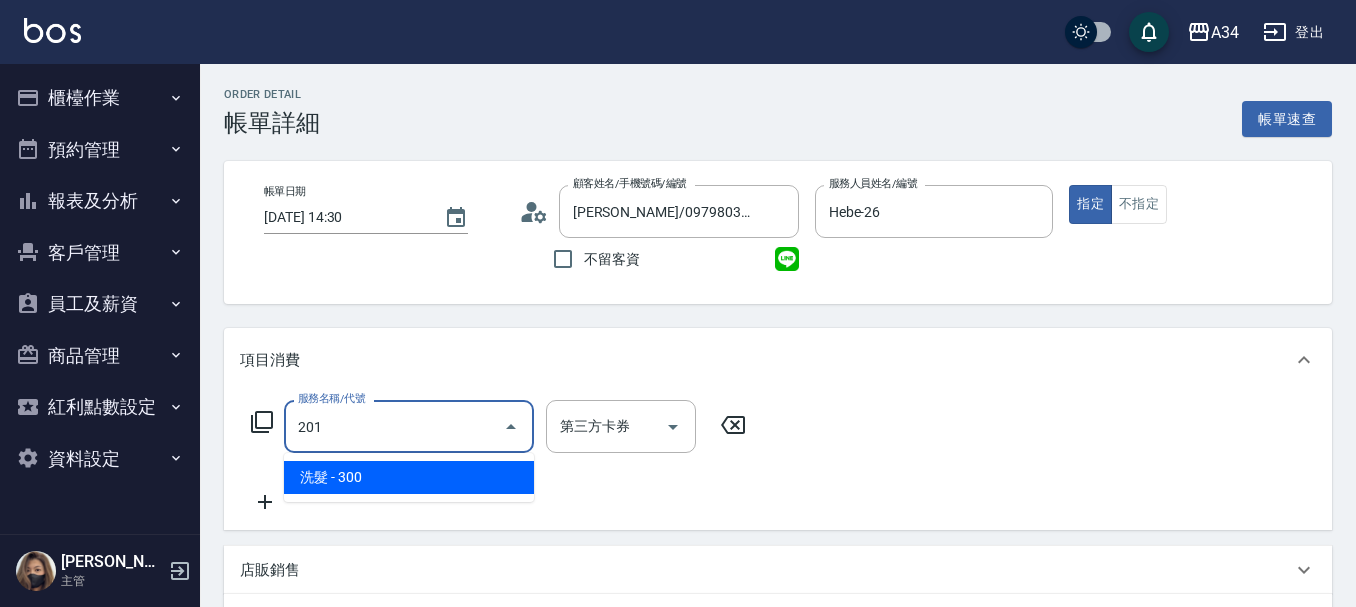 type on "30" 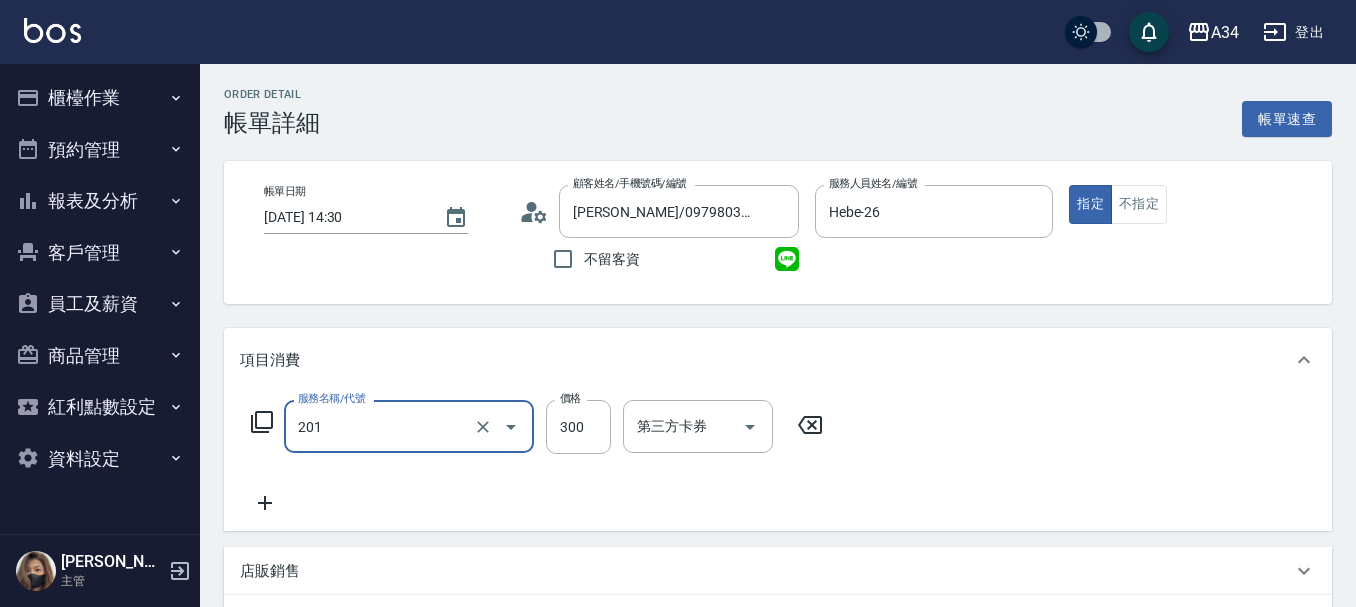 type on "洗髮(201)" 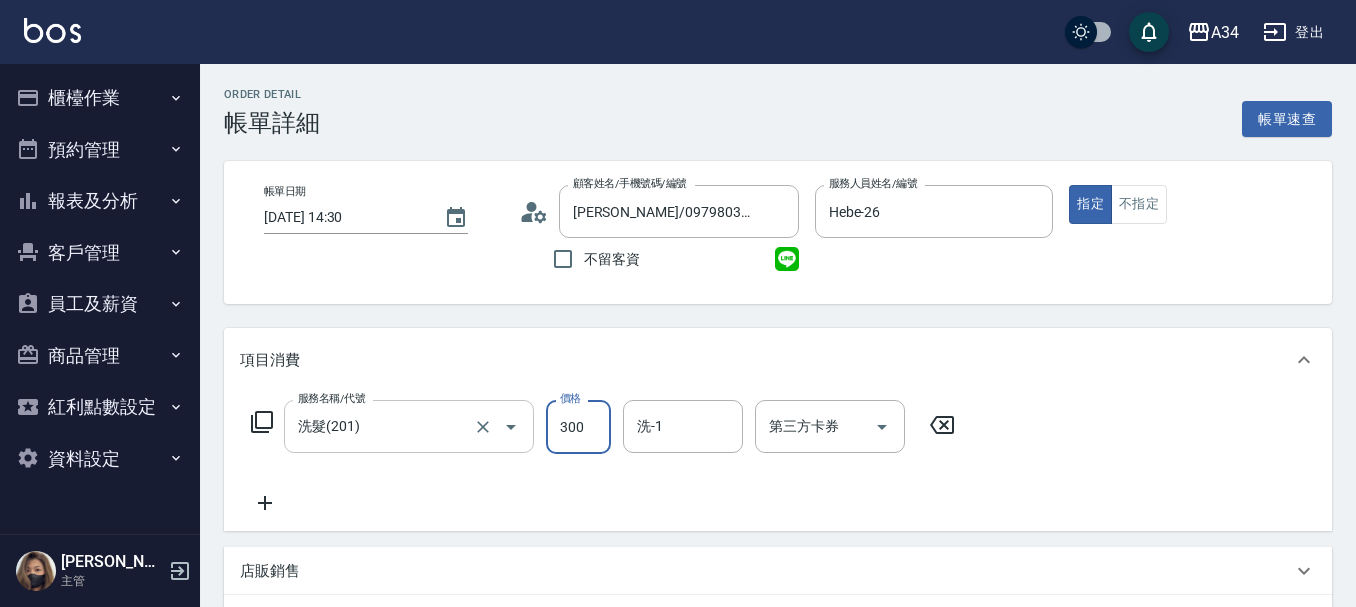 type on "0" 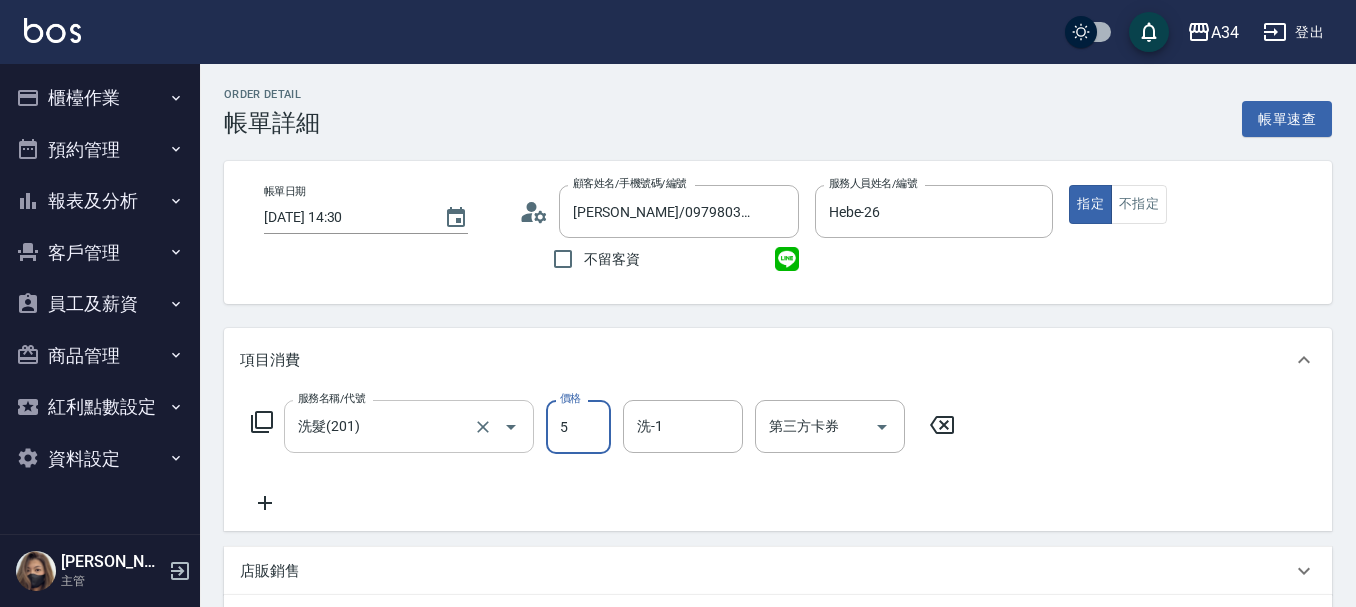 type on "55" 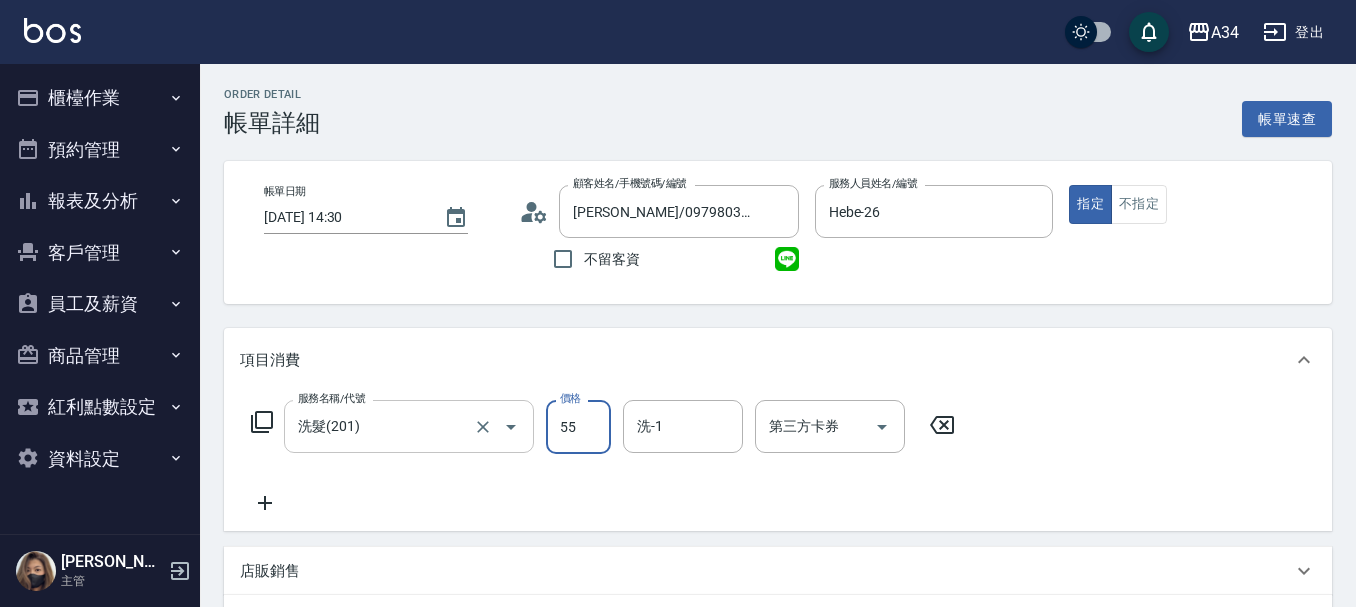 type on "50" 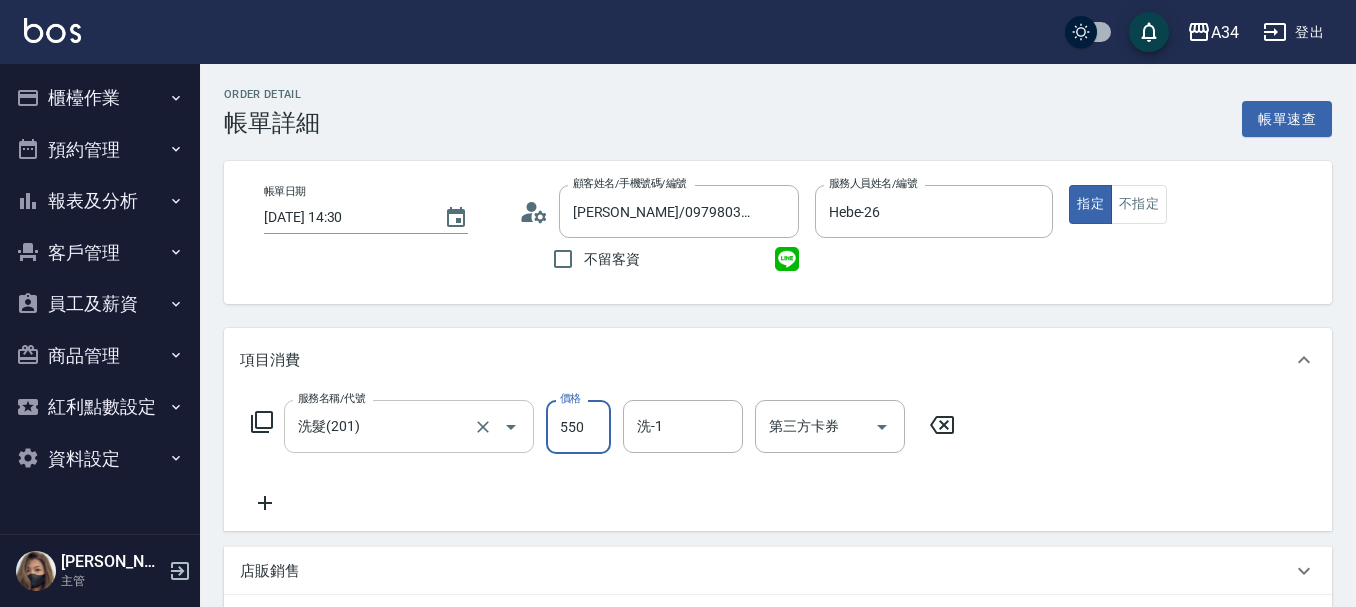 type on "550" 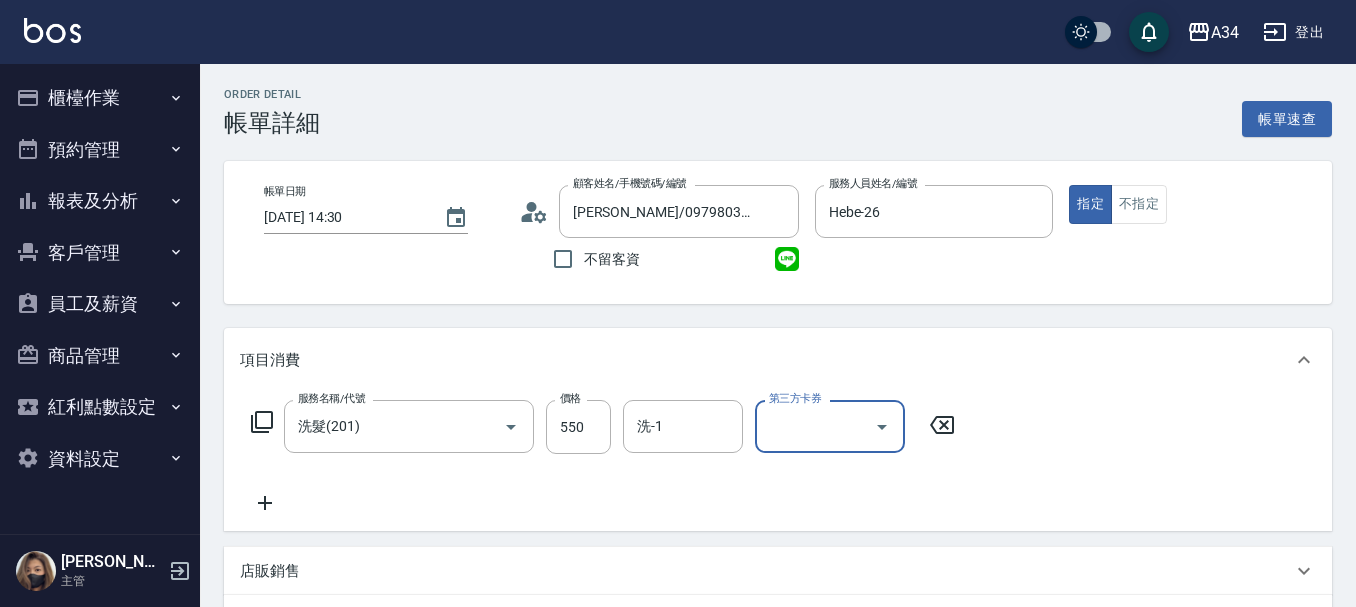 click on "第三方卡券" at bounding box center [815, 426] 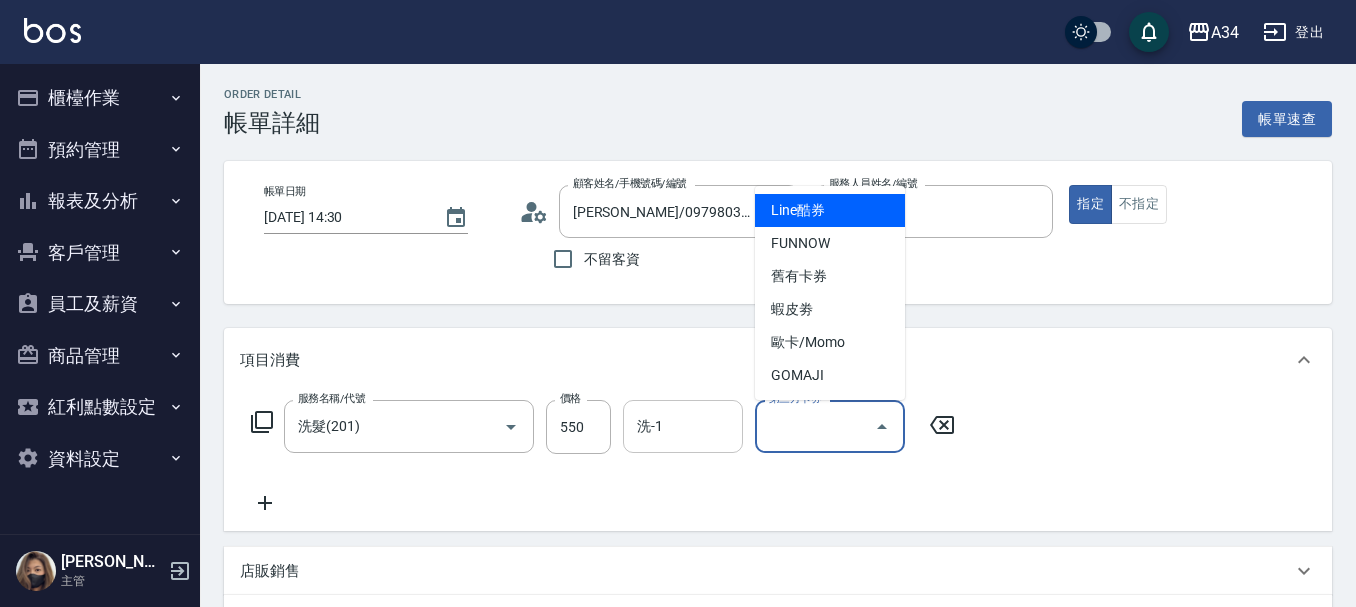 click on "洗-1" at bounding box center [683, 426] 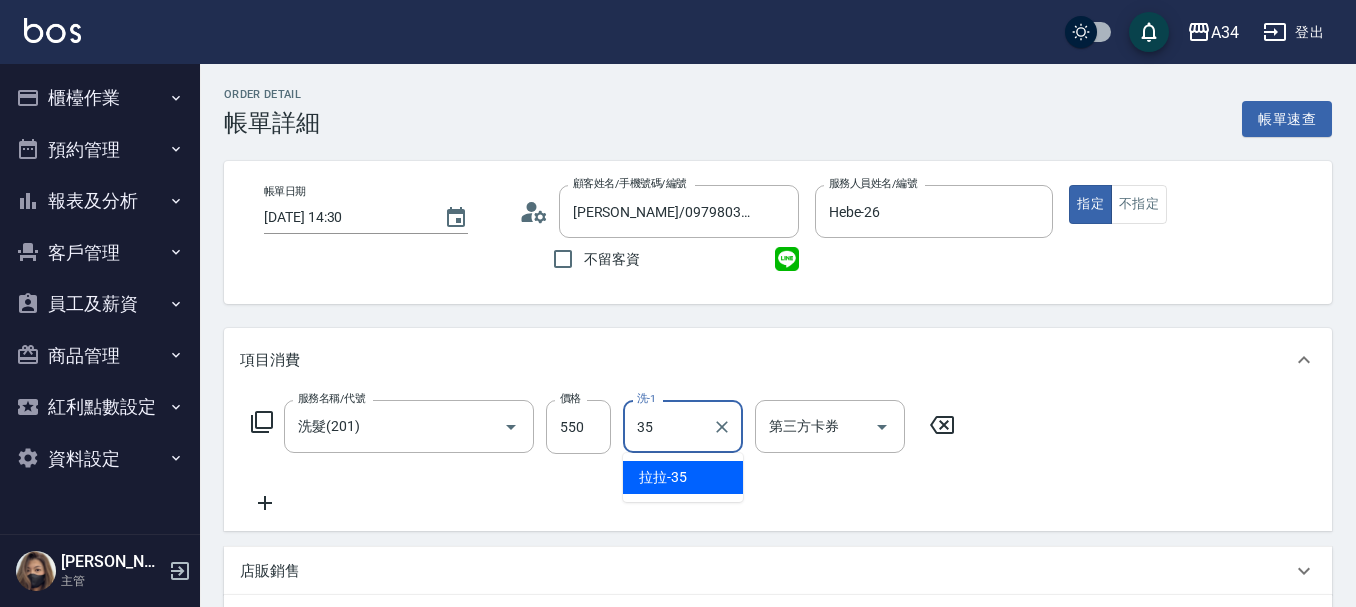 type on "35" 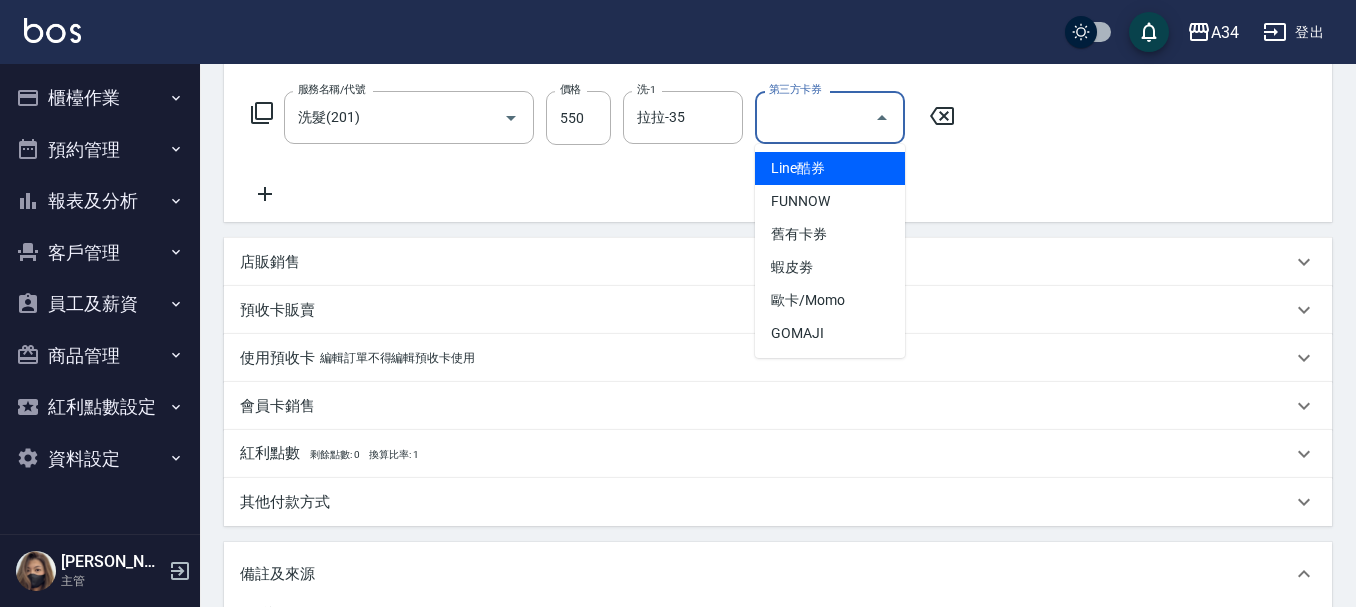 scroll, scrollTop: 626, scrollLeft: 0, axis: vertical 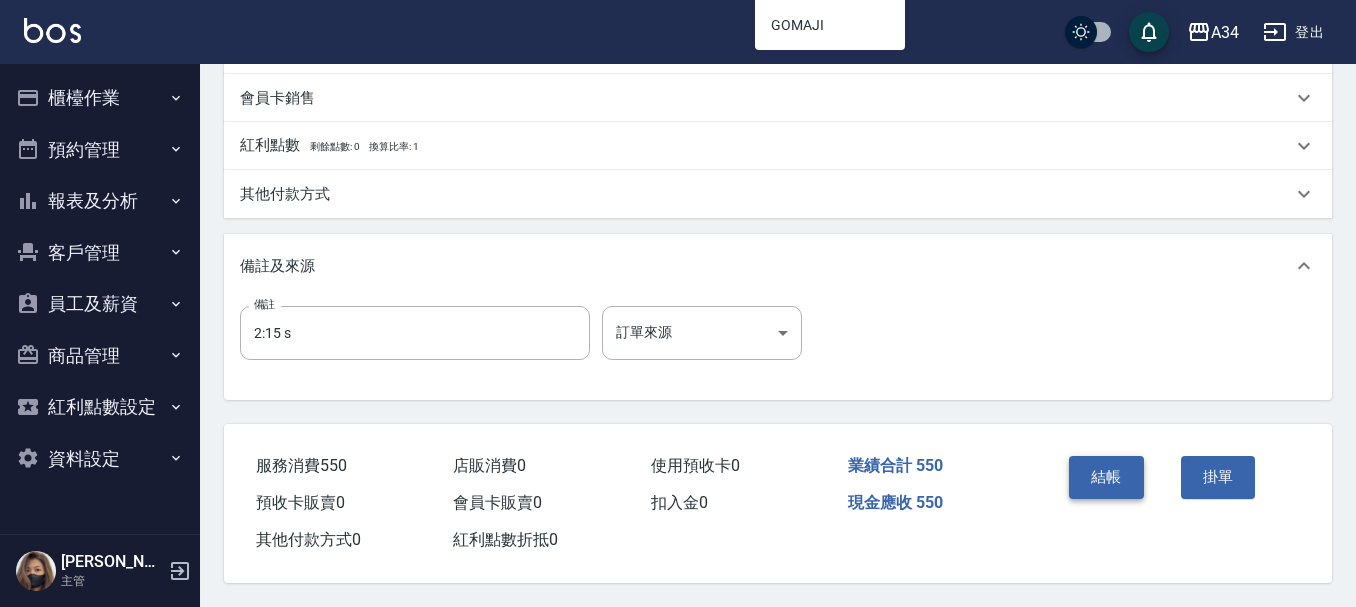 click on "結帳" at bounding box center [1106, 477] 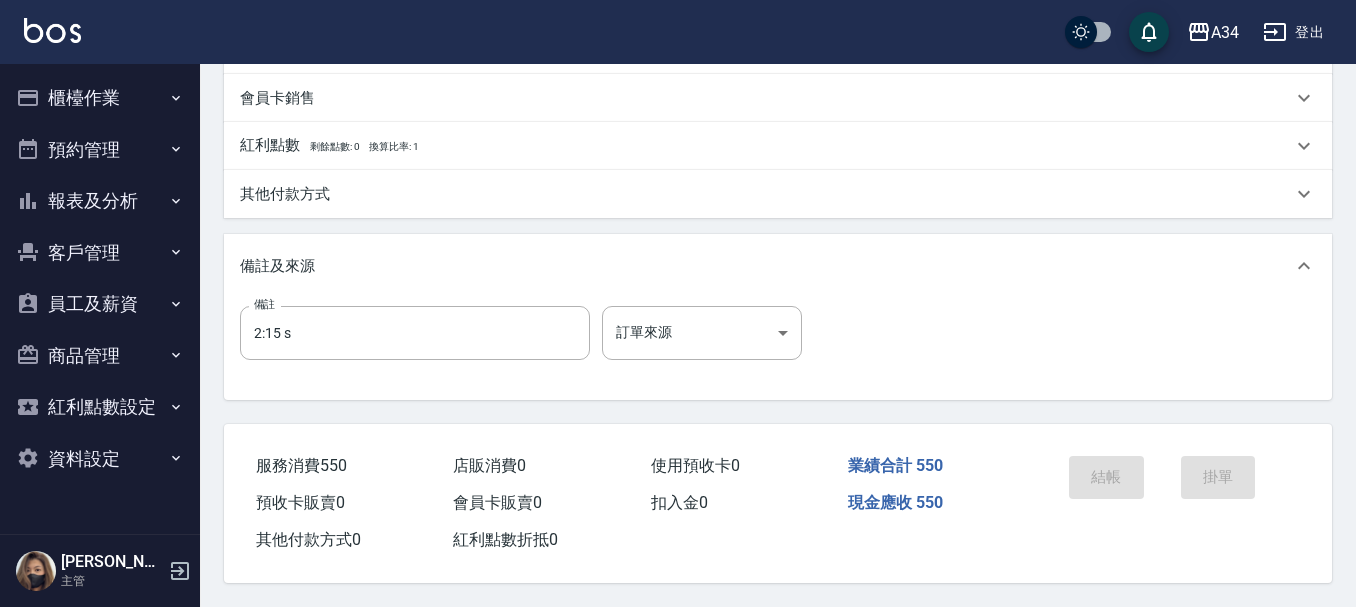 scroll, scrollTop: 0, scrollLeft: 0, axis: both 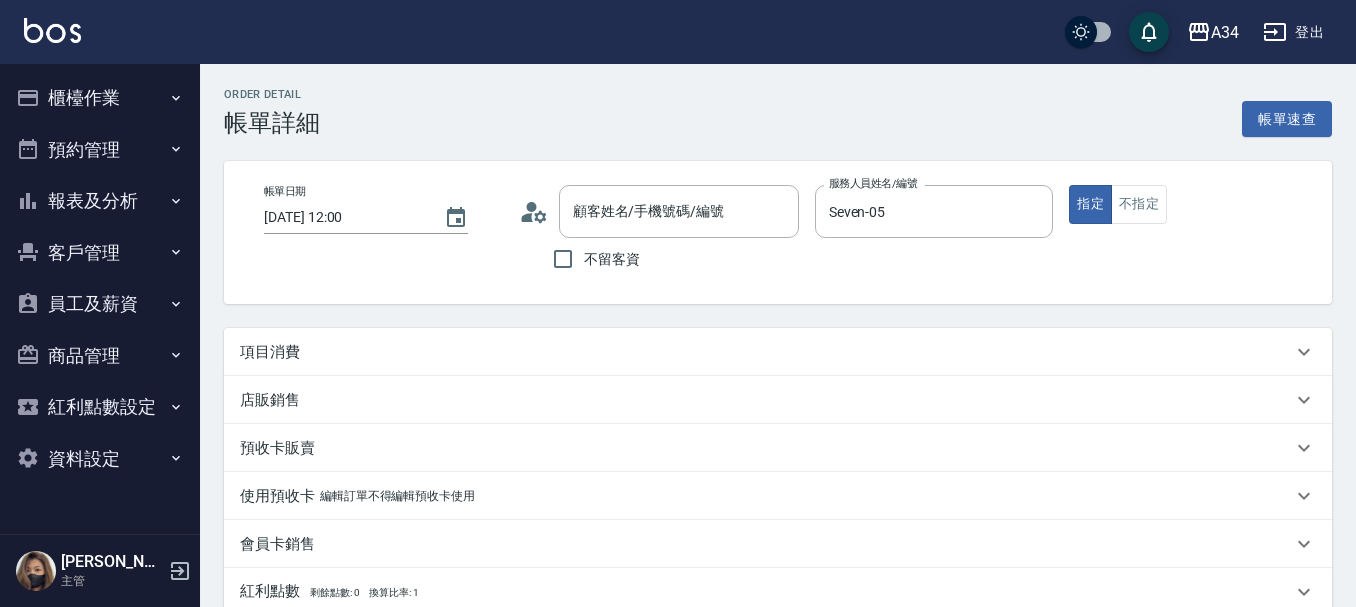 type on "[PERSON_NAME]/0910827900/0910827900" 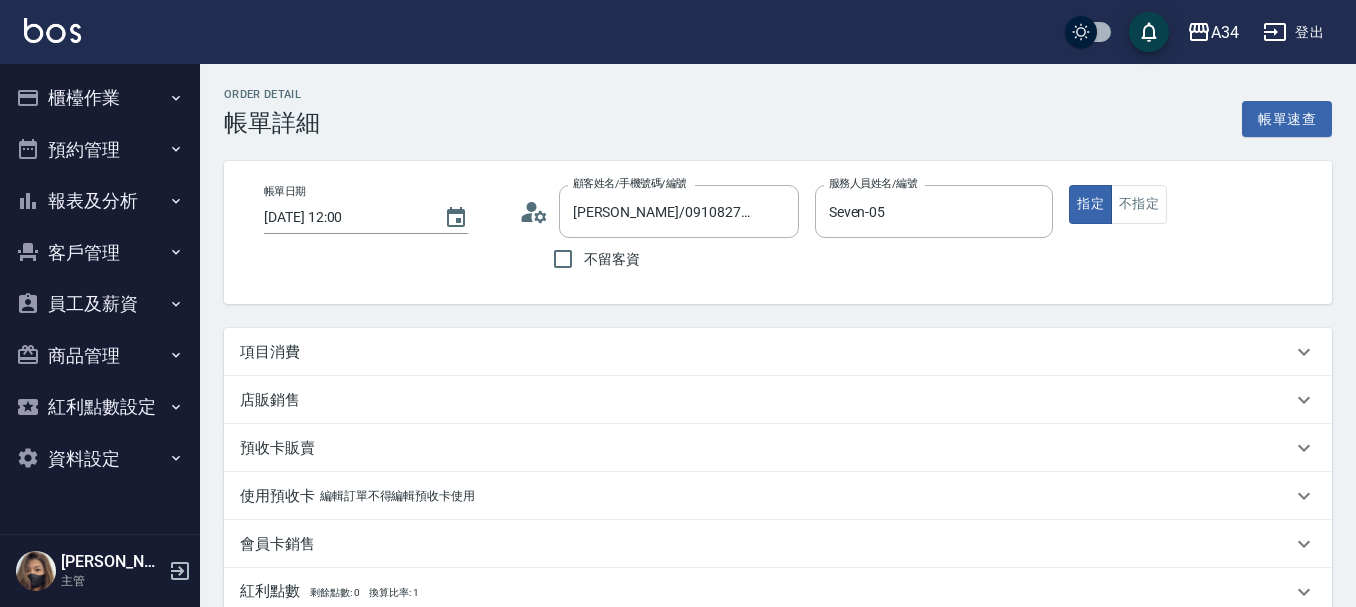 click on "項目消費" at bounding box center (778, 352) 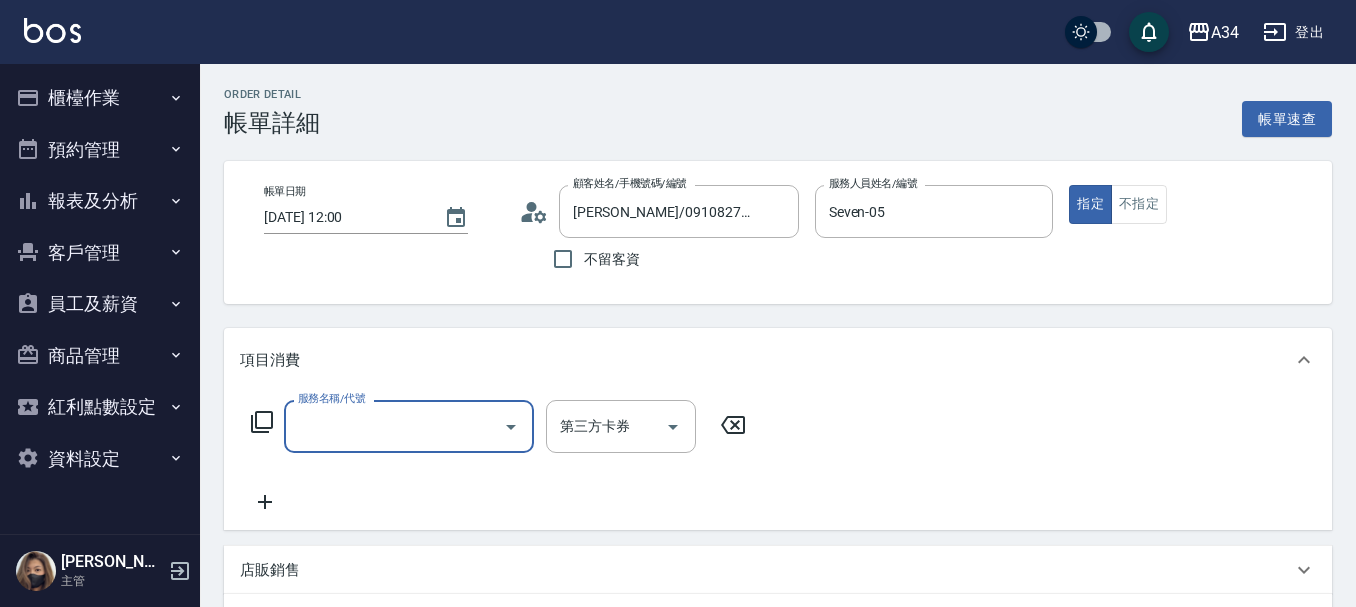 scroll, scrollTop: 0, scrollLeft: 0, axis: both 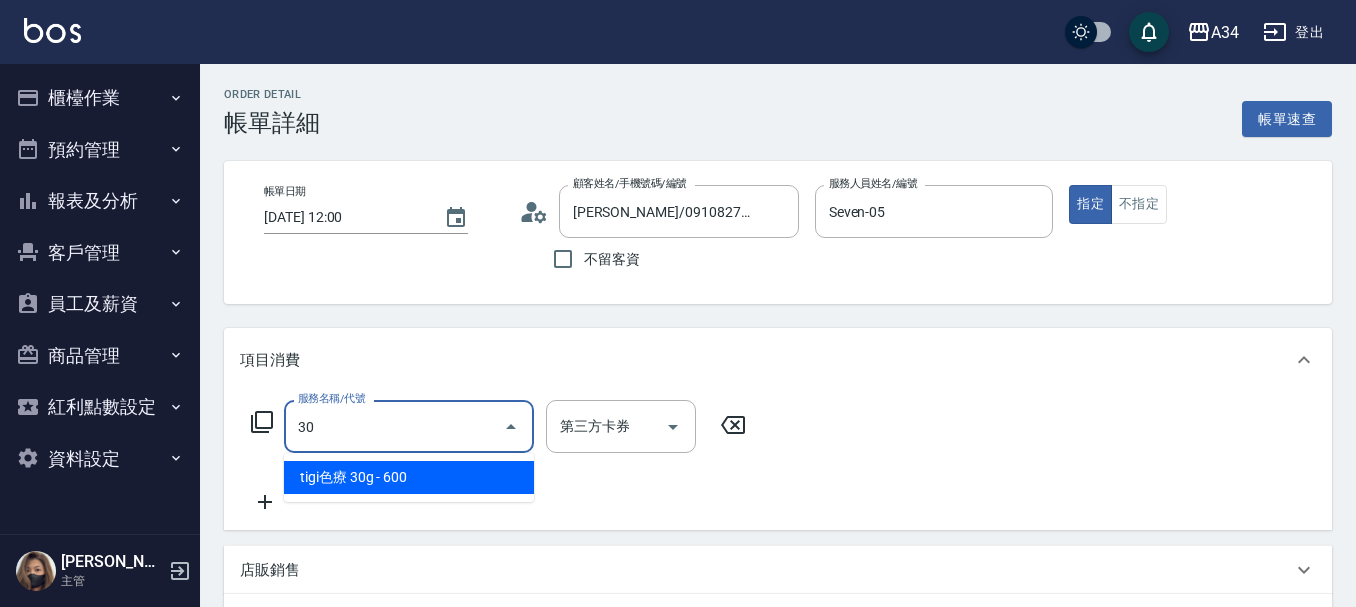 type on "303" 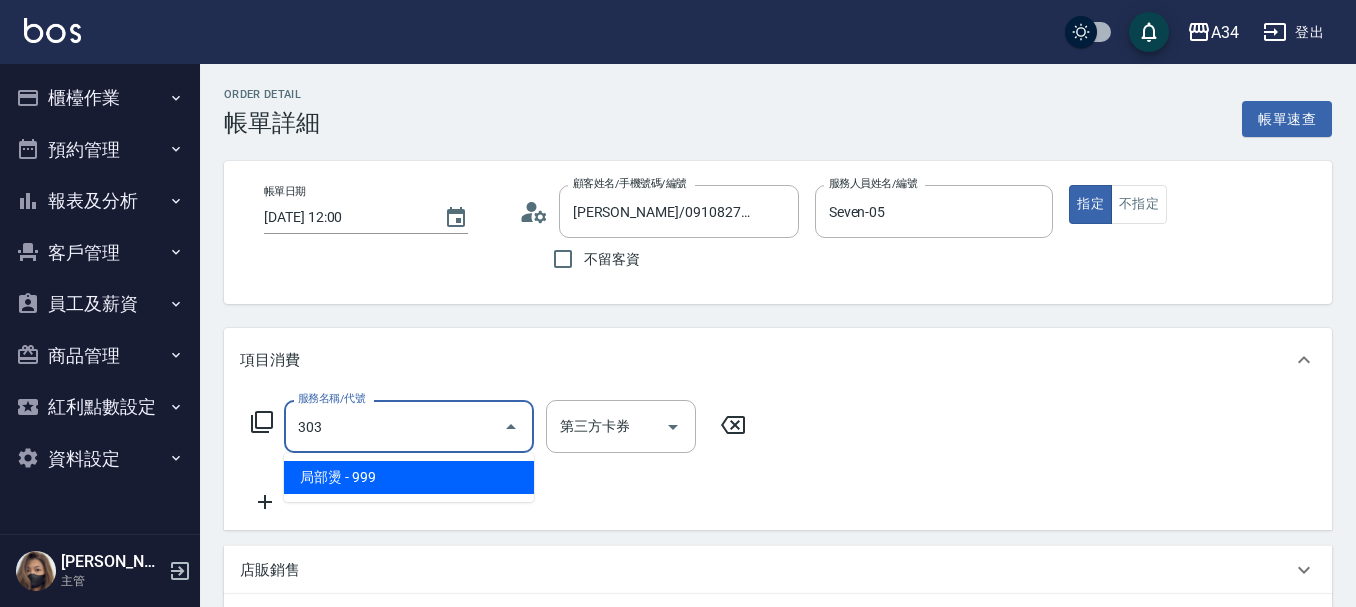 type on "90" 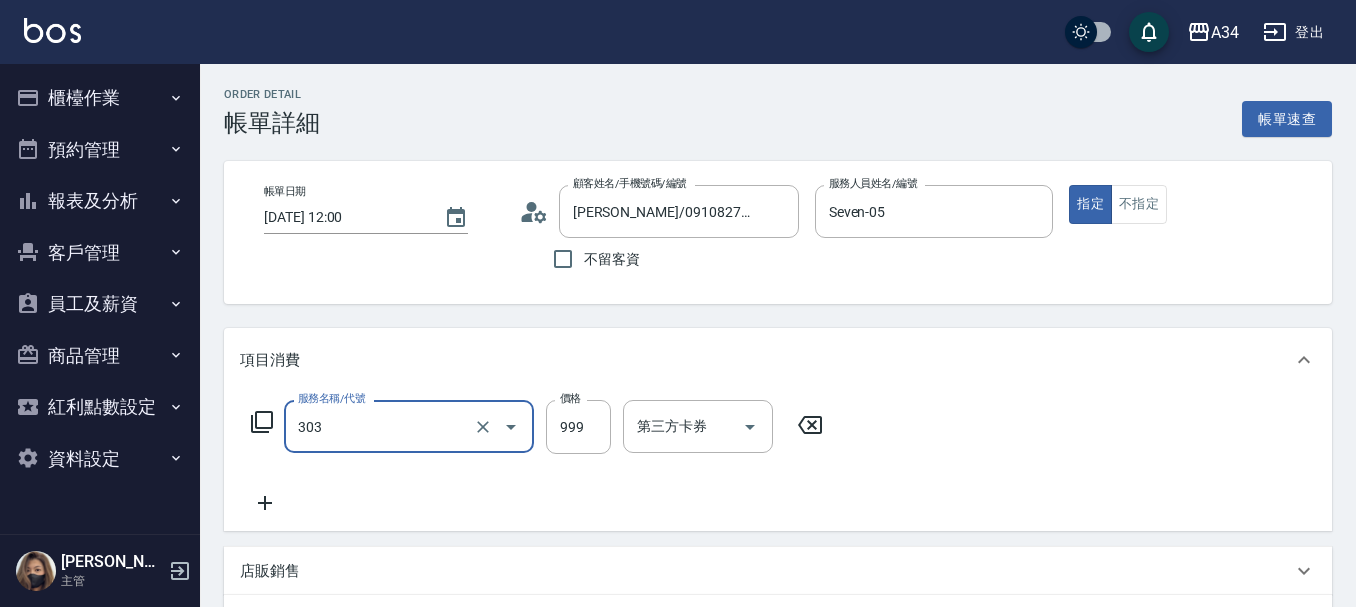 type on "局部燙(303)" 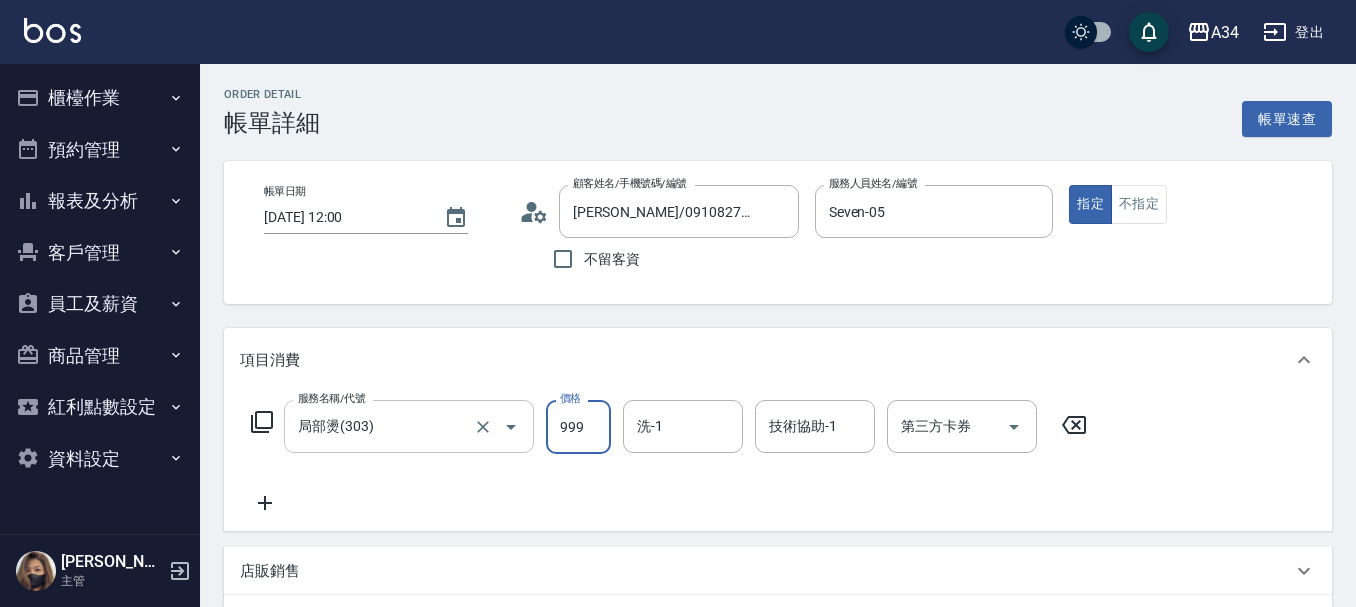 type on "0" 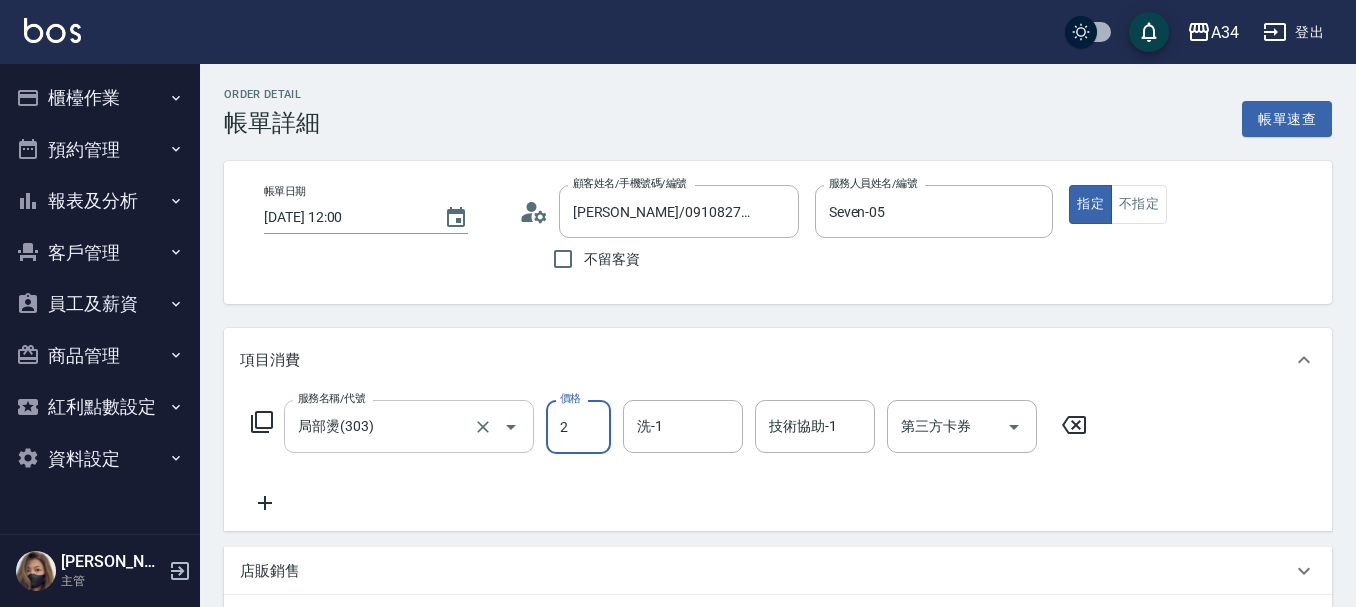type on "27" 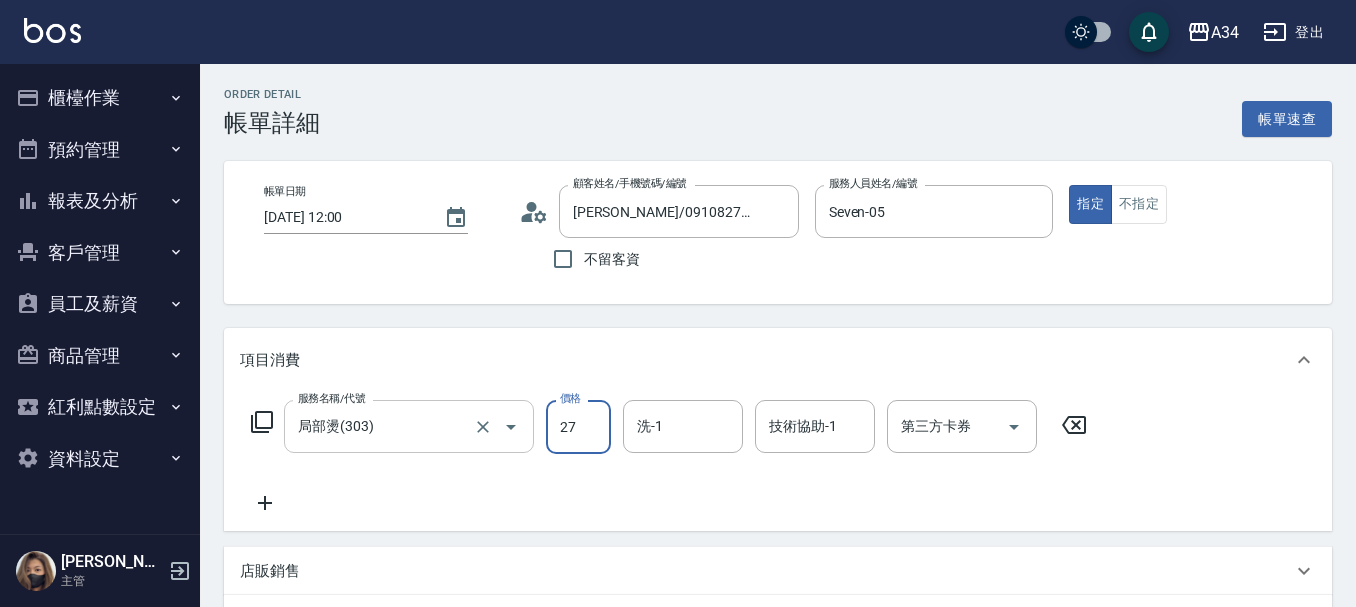 type on "20" 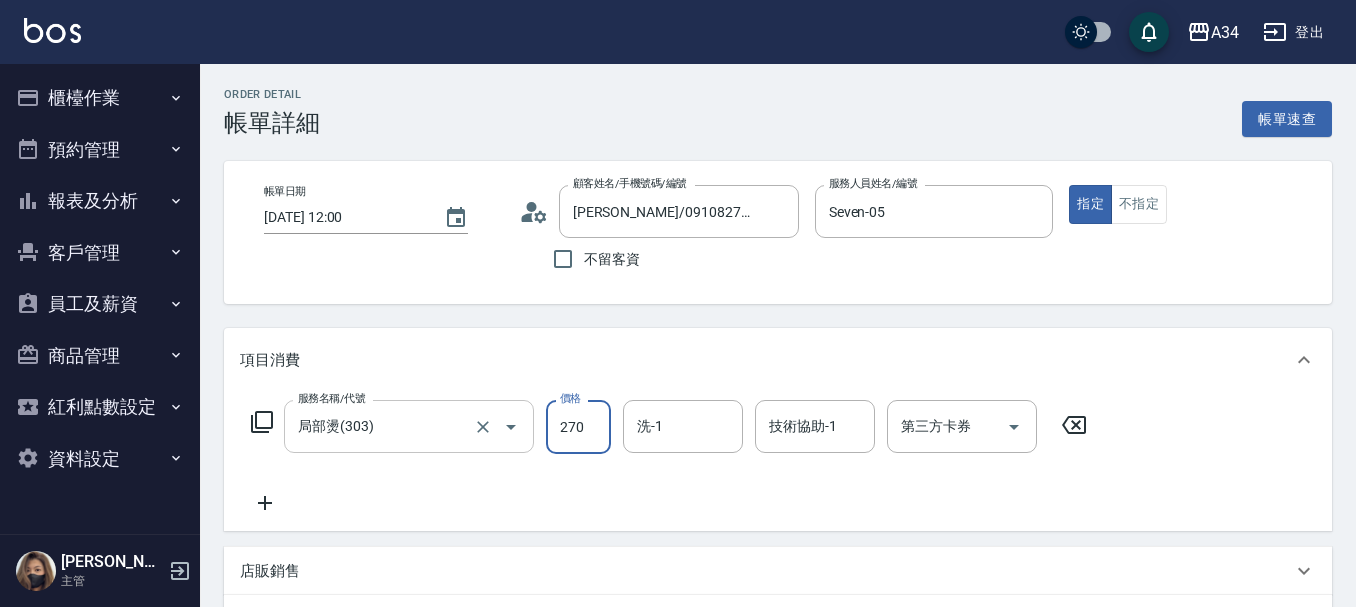 type on "270" 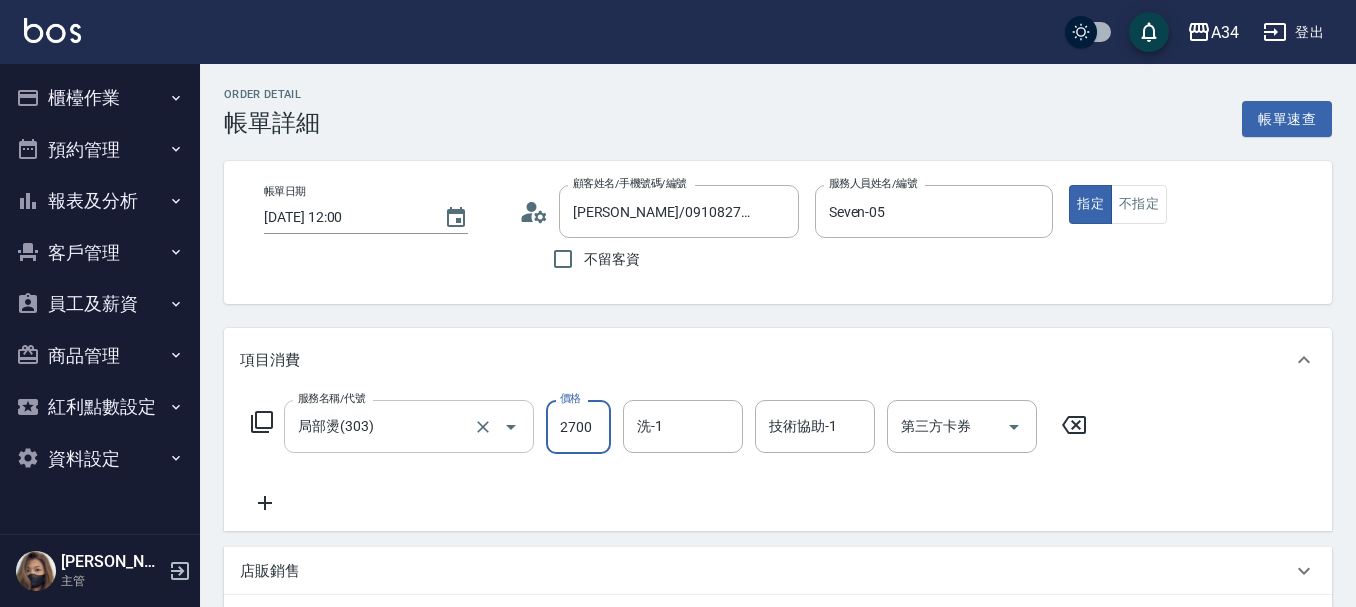 type on "2700" 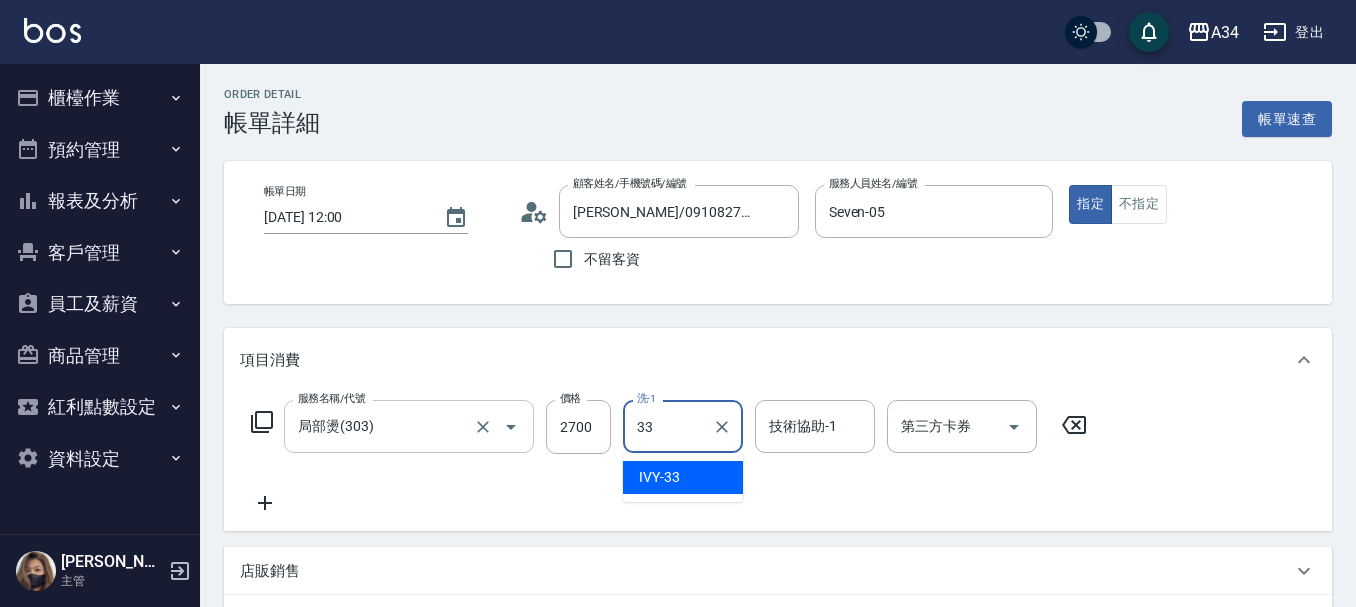 type on "IVY-33" 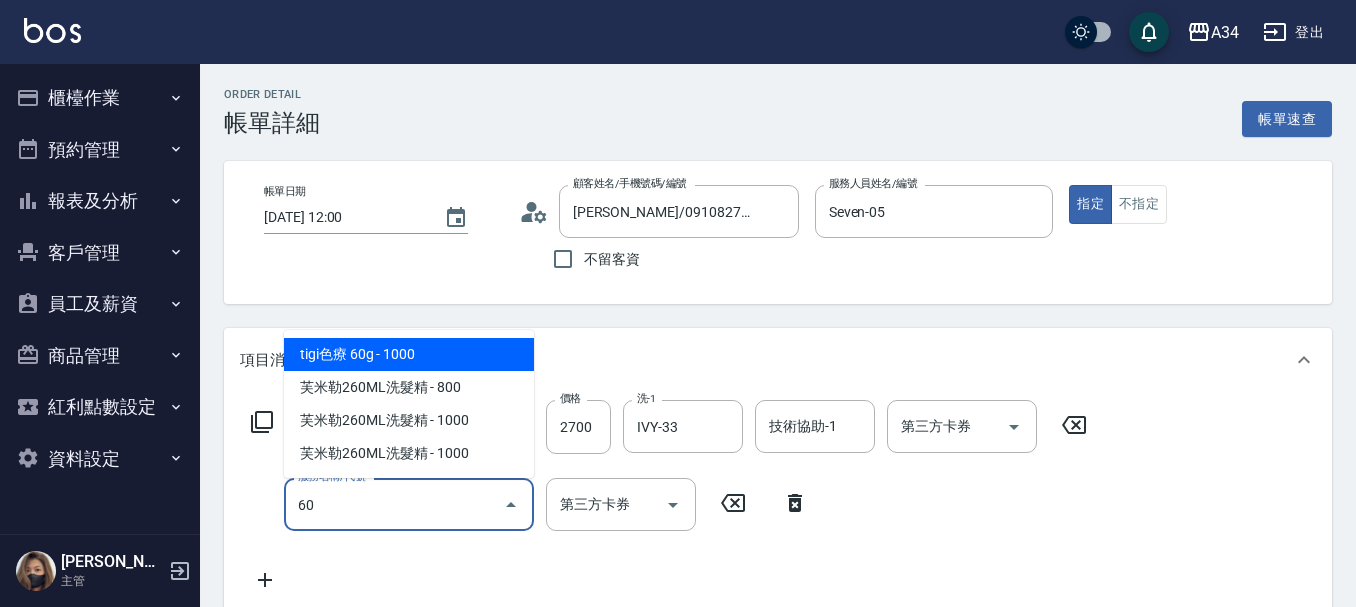 type on "602" 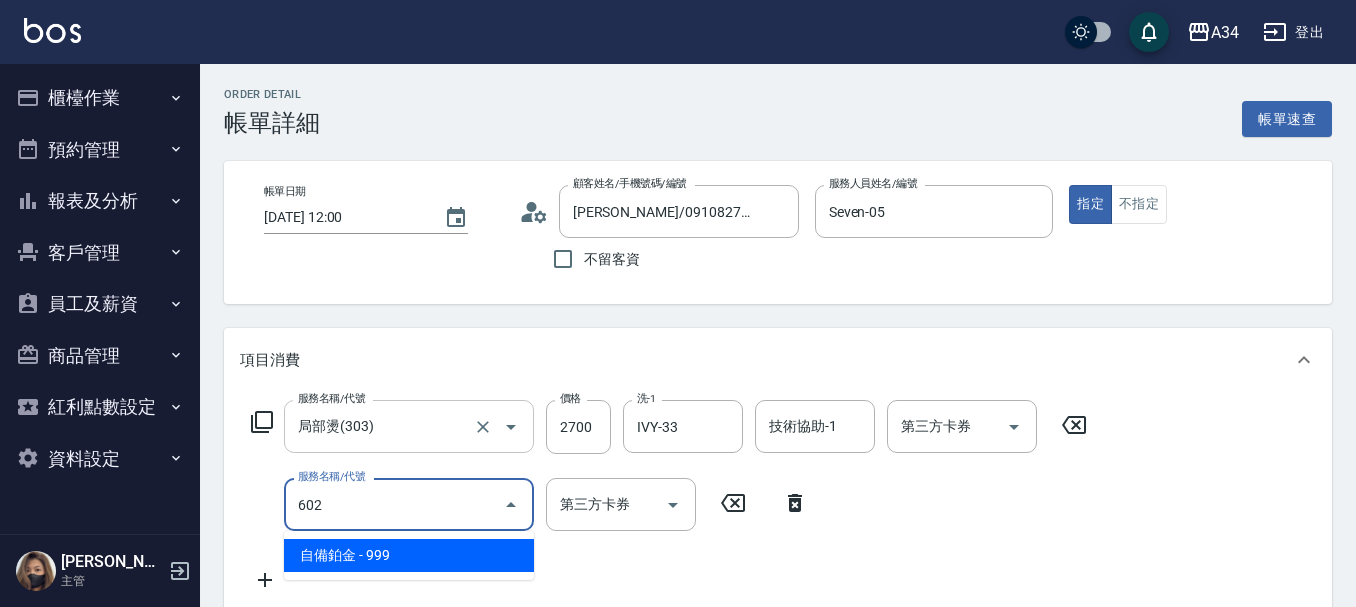 type on "360" 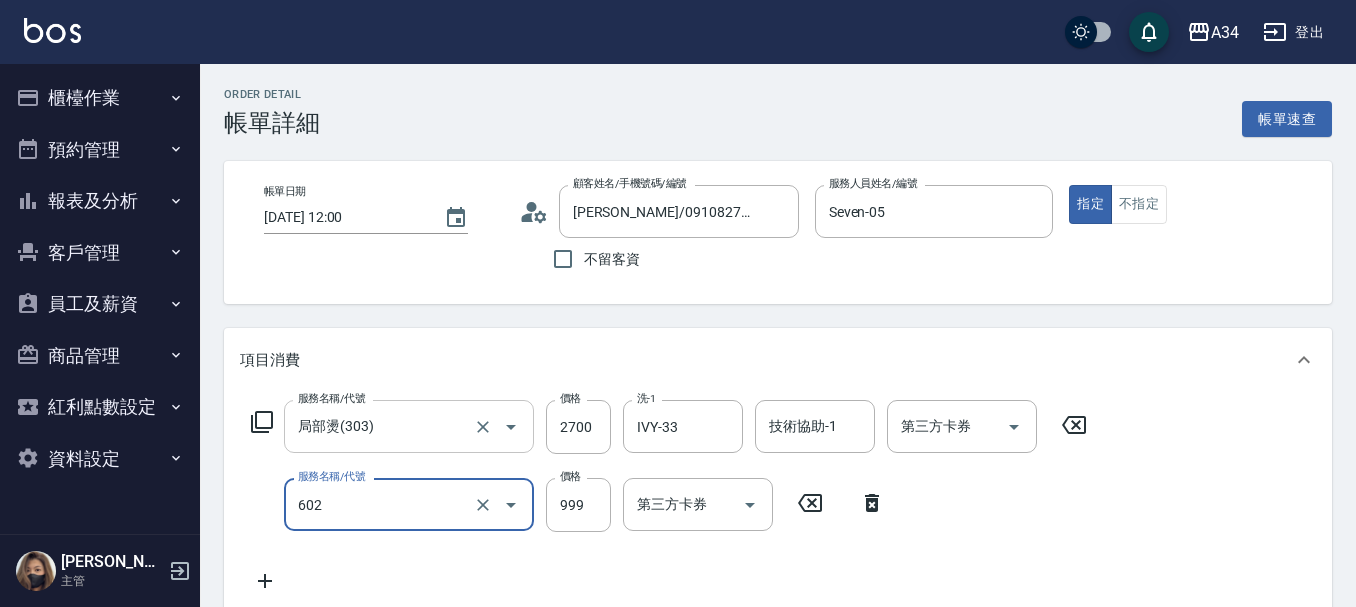 type on "自備鉑金(602)" 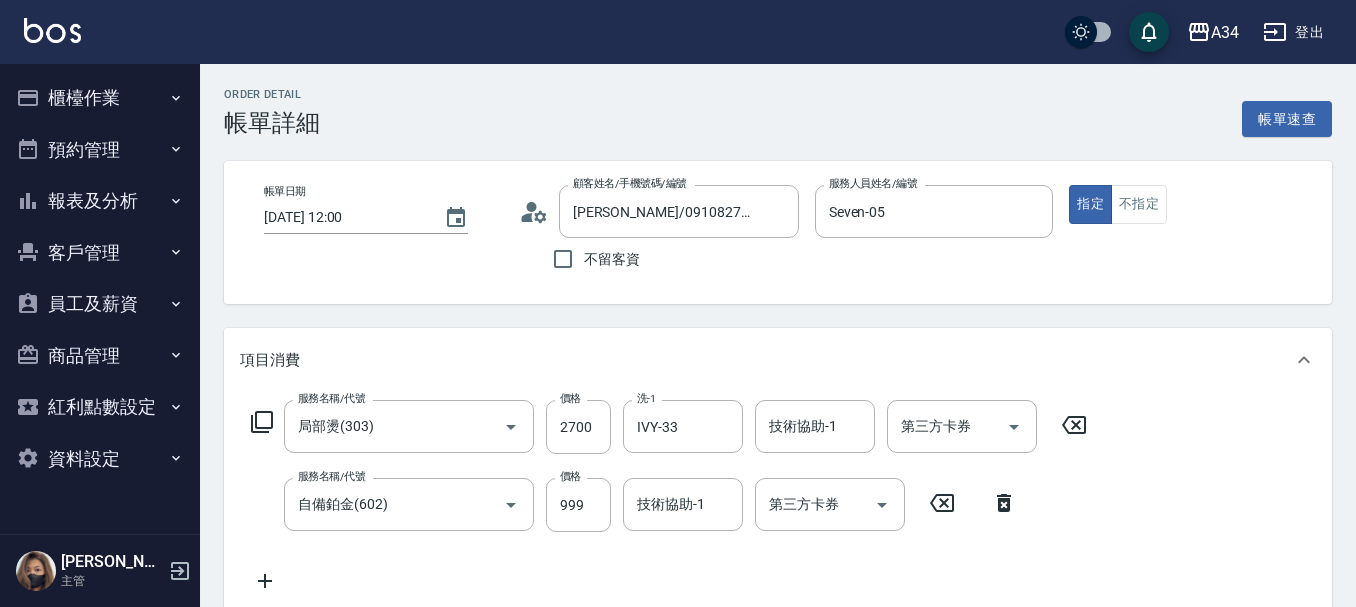 click on "服務名稱/代號 局部燙(303) 服務名稱/代號 價格 2700 價格 洗-1 IVY-33 洗-1 技術協助-1 技術協助-1 第三方卡券 第三方卡券 服務名稱/代號 自備鉑金(602) 服務名稱/代號 價格 999 價格 技術協助-1 技術協助-1 第三方卡券 第三方卡券" at bounding box center (778, 500) 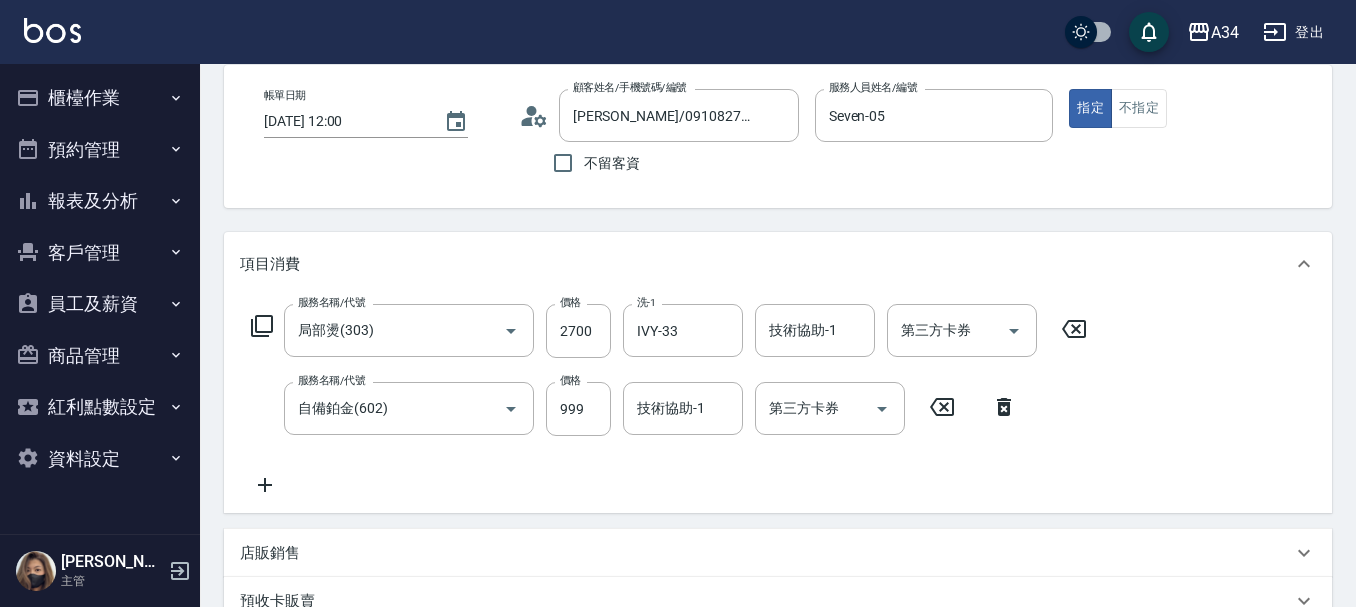 scroll, scrollTop: 100, scrollLeft: 0, axis: vertical 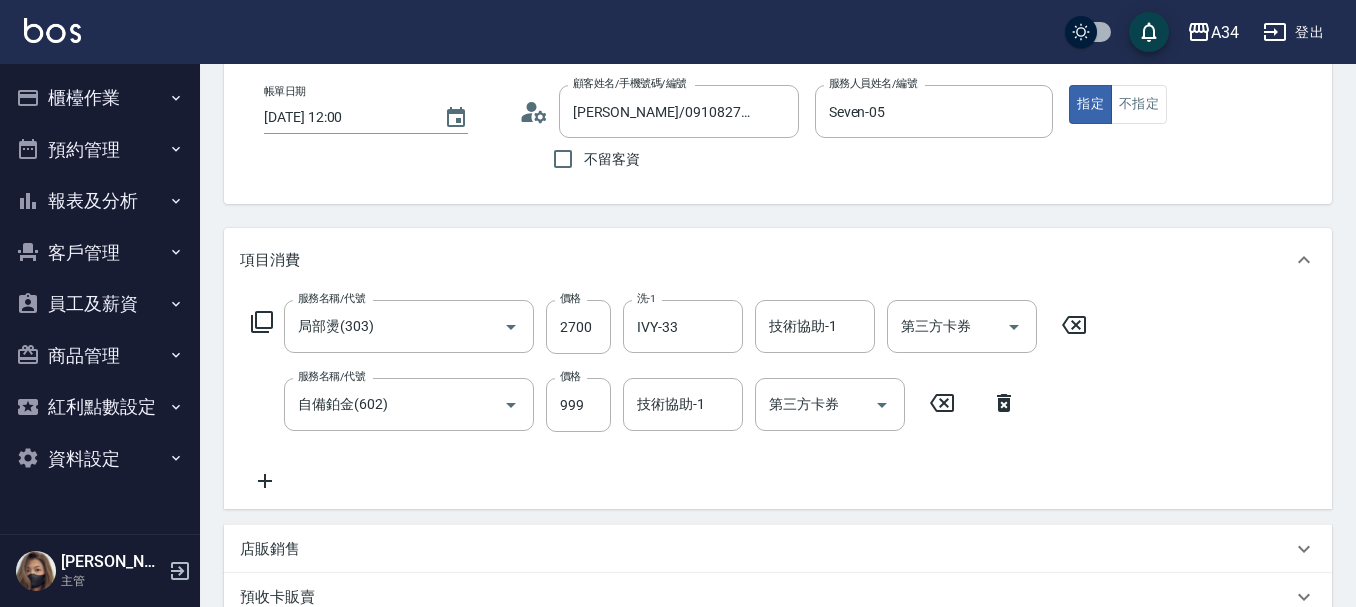click 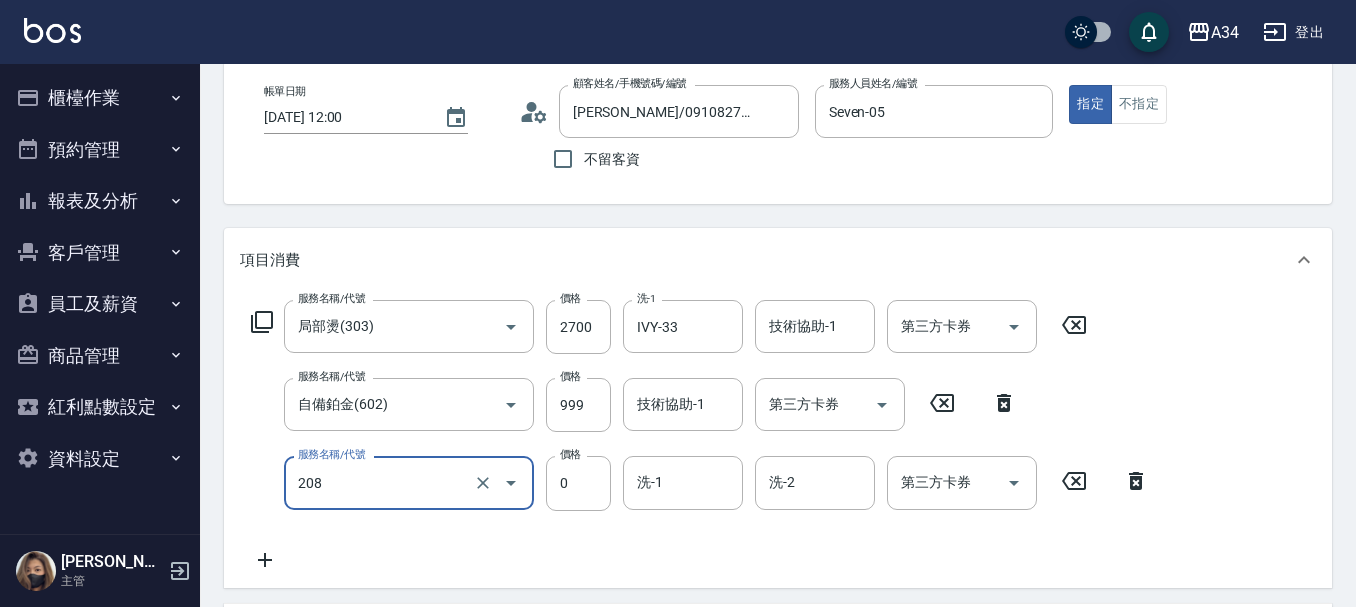 type on "洗一次(208)" 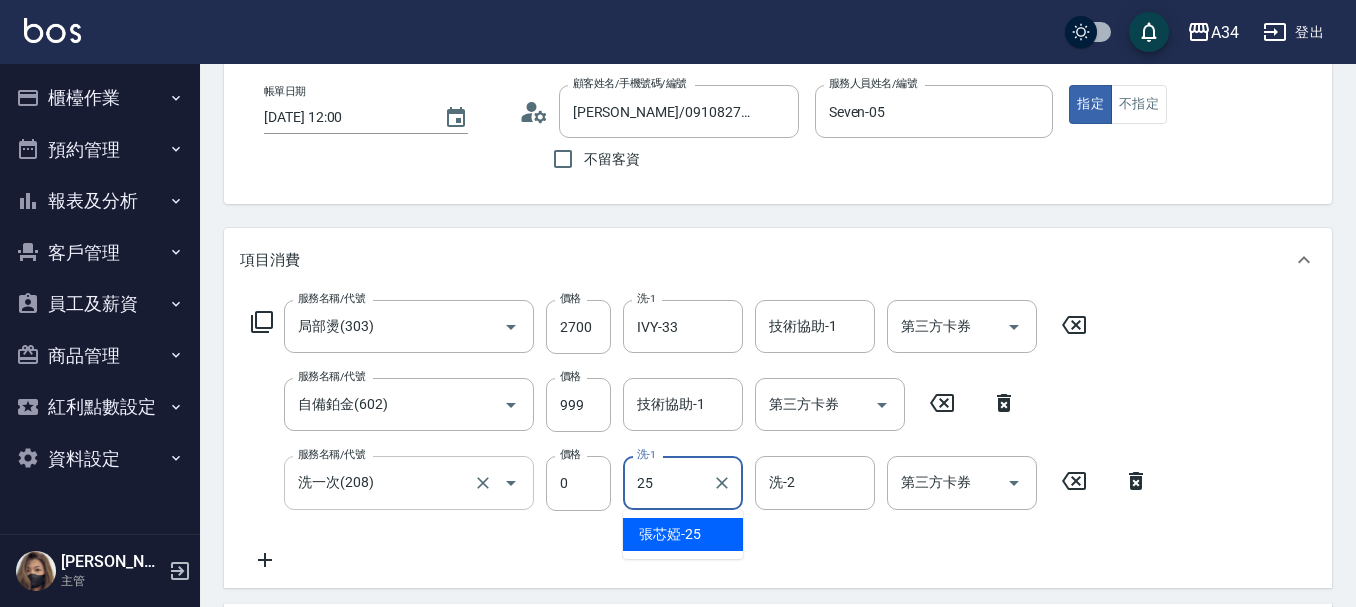 type on "張芯婭-25" 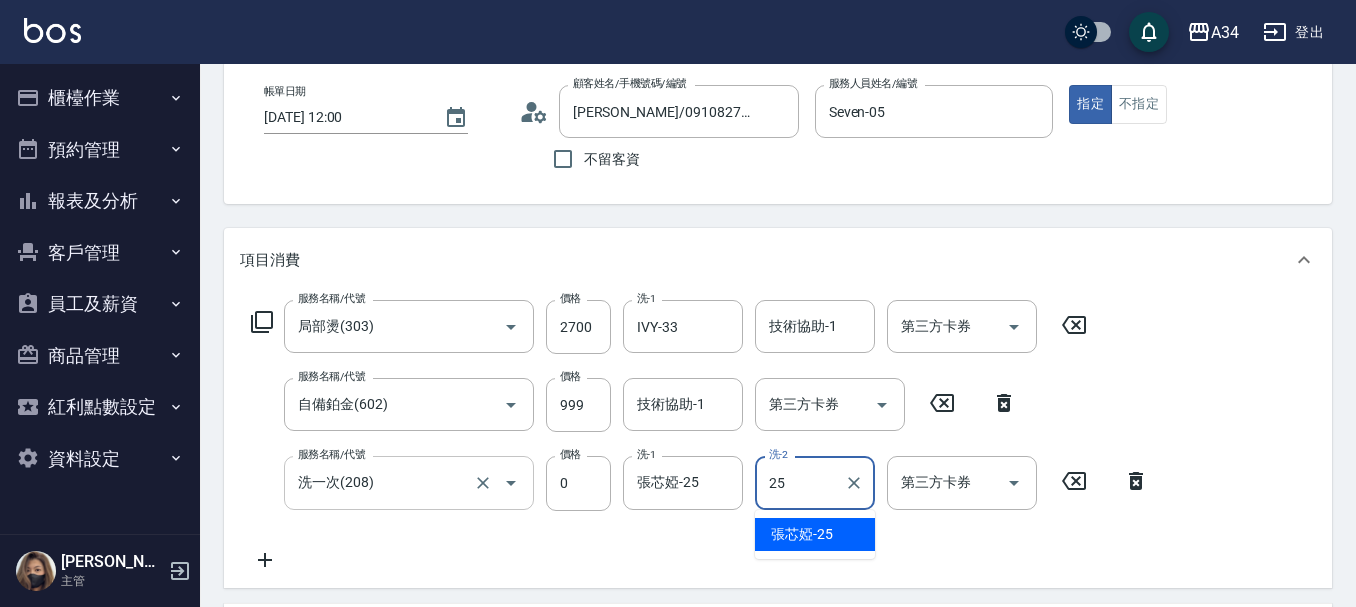 type on "張芯婭-25" 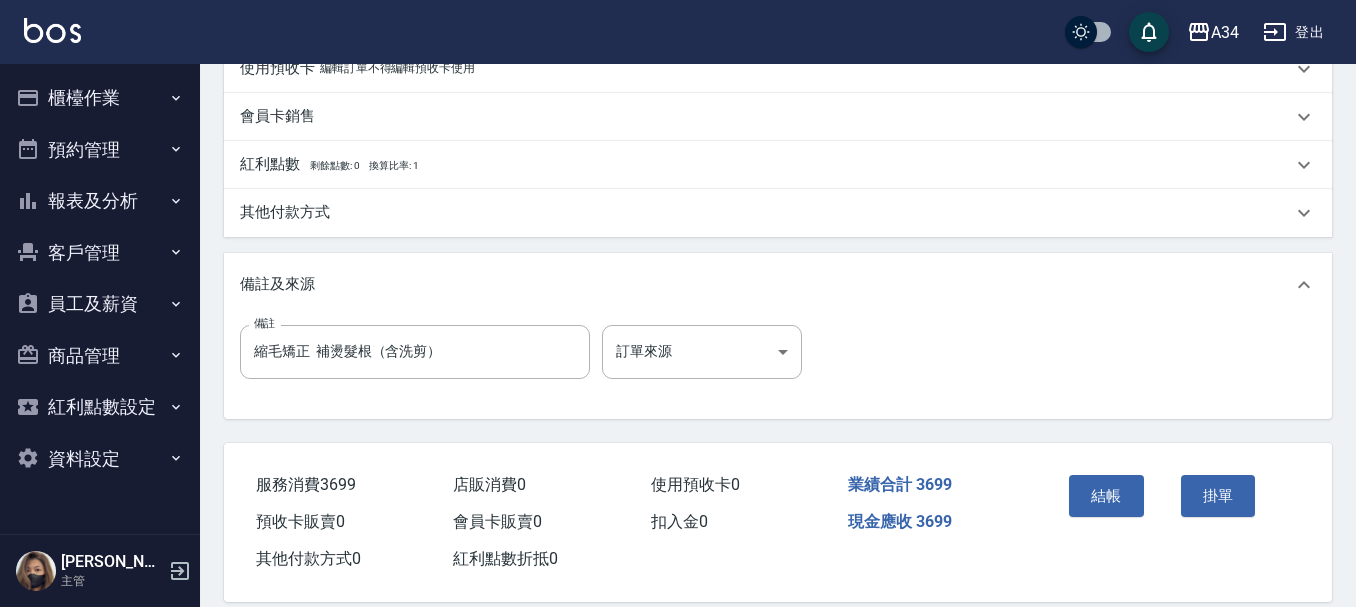 scroll, scrollTop: 783, scrollLeft: 0, axis: vertical 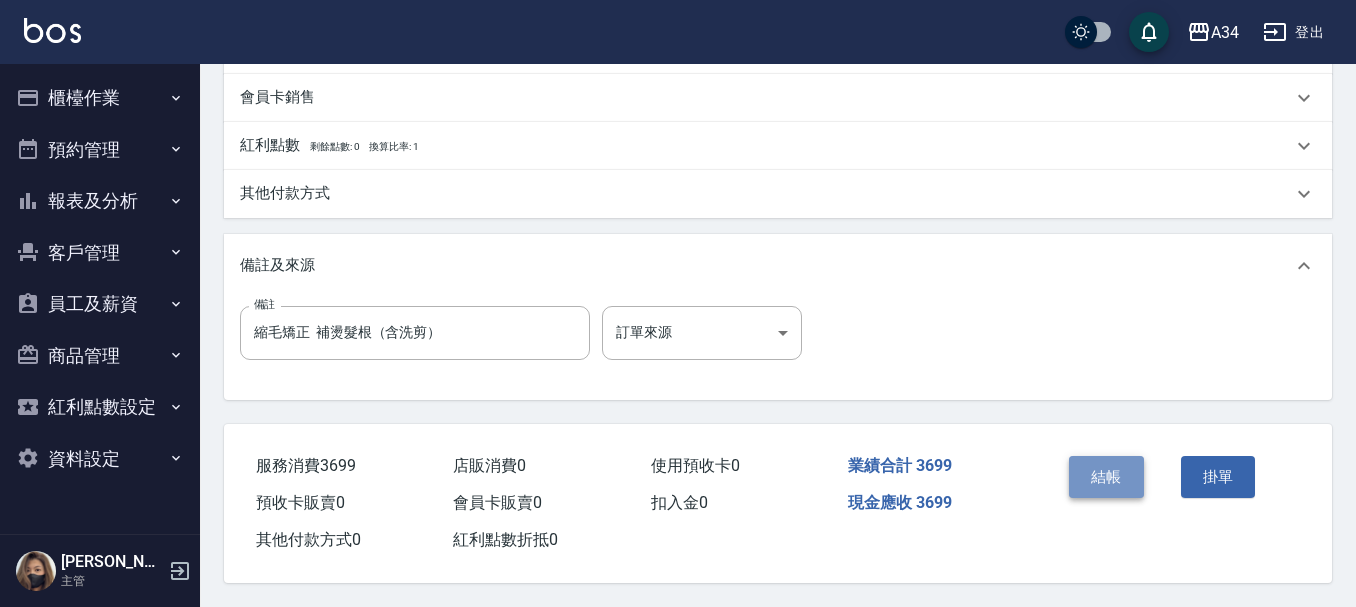 click on "結帳" at bounding box center [1106, 477] 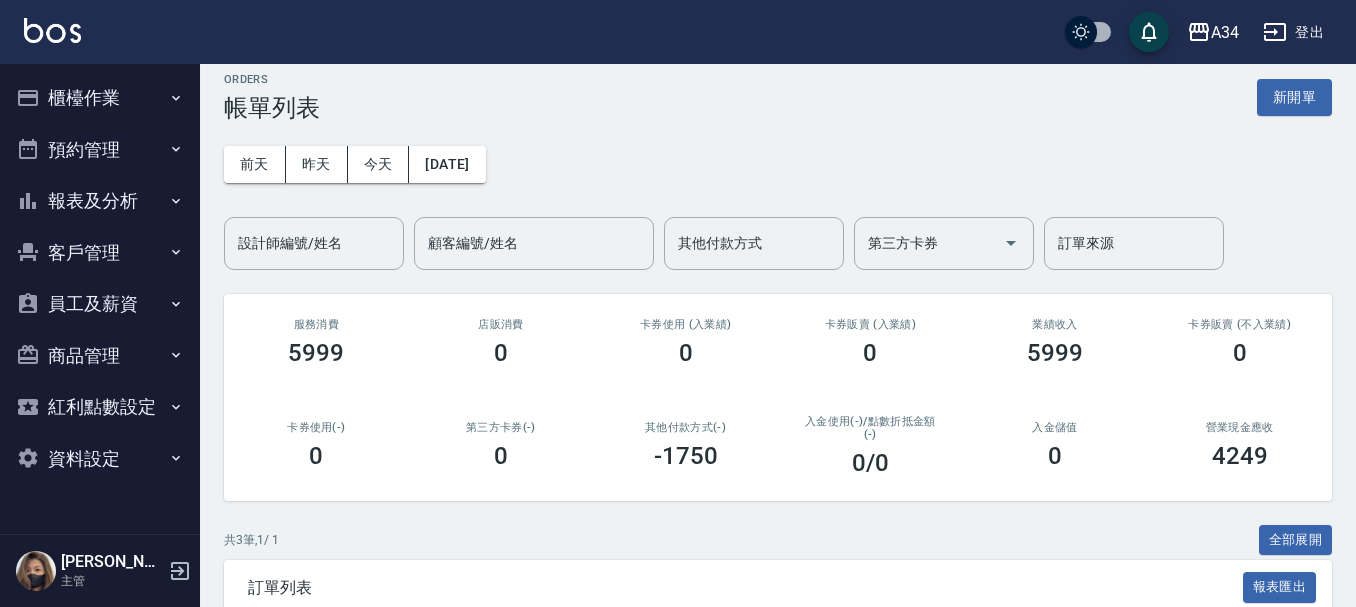 scroll, scrollTop: 0, scrollLeft: 0, axis: both 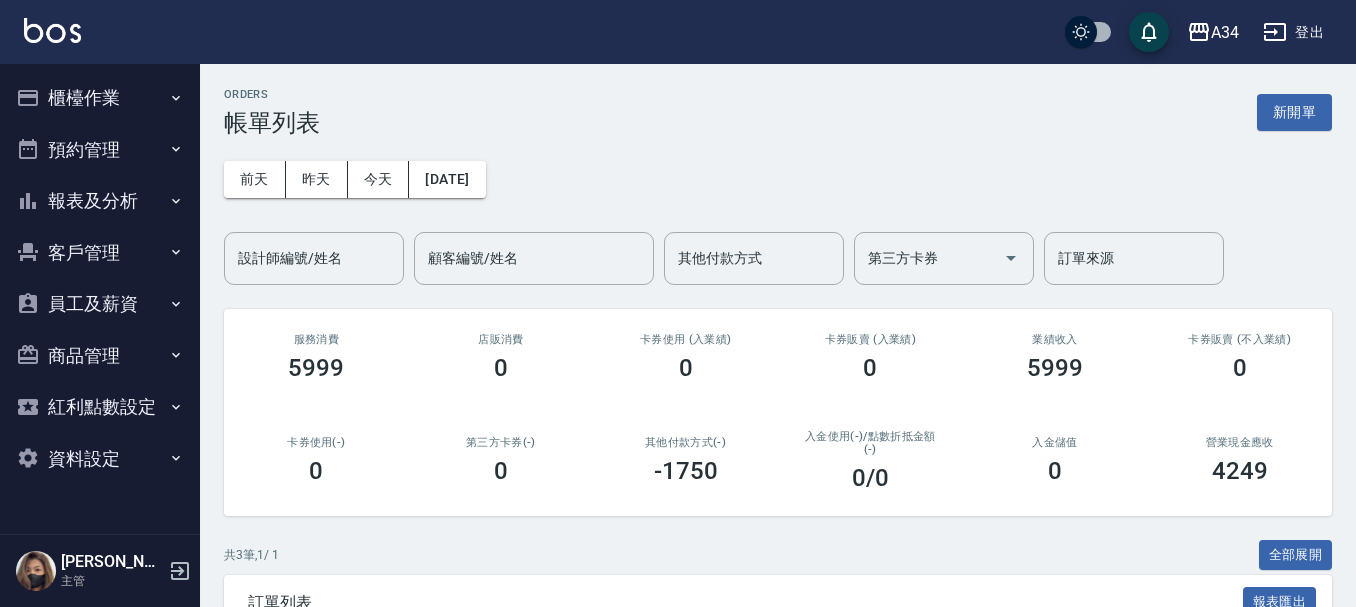 click on "ORDERS 帳單列表 新開單 前天 昨天 今天 2025/07/15 設計師編號/姓名 設計師編號/姓名 顧客編號/姓名 顧客編號/姓名 其他付款方式 其他付款方式 第三方卡券 第三方卡券 訂單來源 訂單來源 服務消費 5999 店販消費 0 卡券使用 (入業績) 0 卡券販賣 (入業績) 0 業績收入 5999 卡券販賣 (不入業績) 0 卡券使用(-) 0 第三方卡券(-) 0 其他付款方式(-) -1750 入金使用(-) /點數折抵金額(-) 0 /0 入金儲值 0 營業現金應收 4249 共  3  筆,  1  /   1 全部展開 訂單列表 報表匯出 展開 列印 操作 帳單編號/時間 客戶 設計師 指定 營業現金應收 服務消費 店販消費 卡券使用 (入業績) 卡券販賣 (入業績) 業績收入 卡券販賣 (不入業績) 卡券使用(-) 第三方卡券(-) 其他付款方式(-) 入金使用(-) 點數折抵金額(-) 備註 訂單來源 列印 詳情 #3 07/15 (二) 12:00 王淑娟 (0910827900) 0910827900 Seven /05 Y 3699 3699 0 0 0 3699 0 0 0 0 0 0 #2" at bounding box center [778, 482] 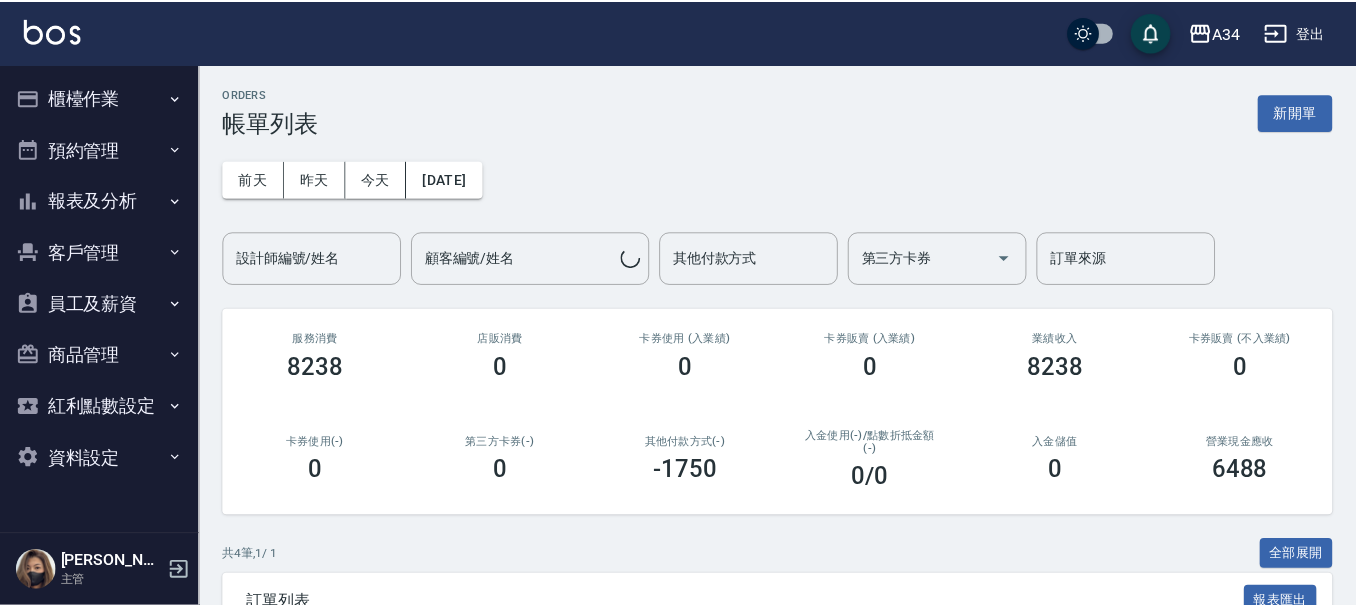 scroll, scrollTop: 0, scrollLeft: 0, axis: both 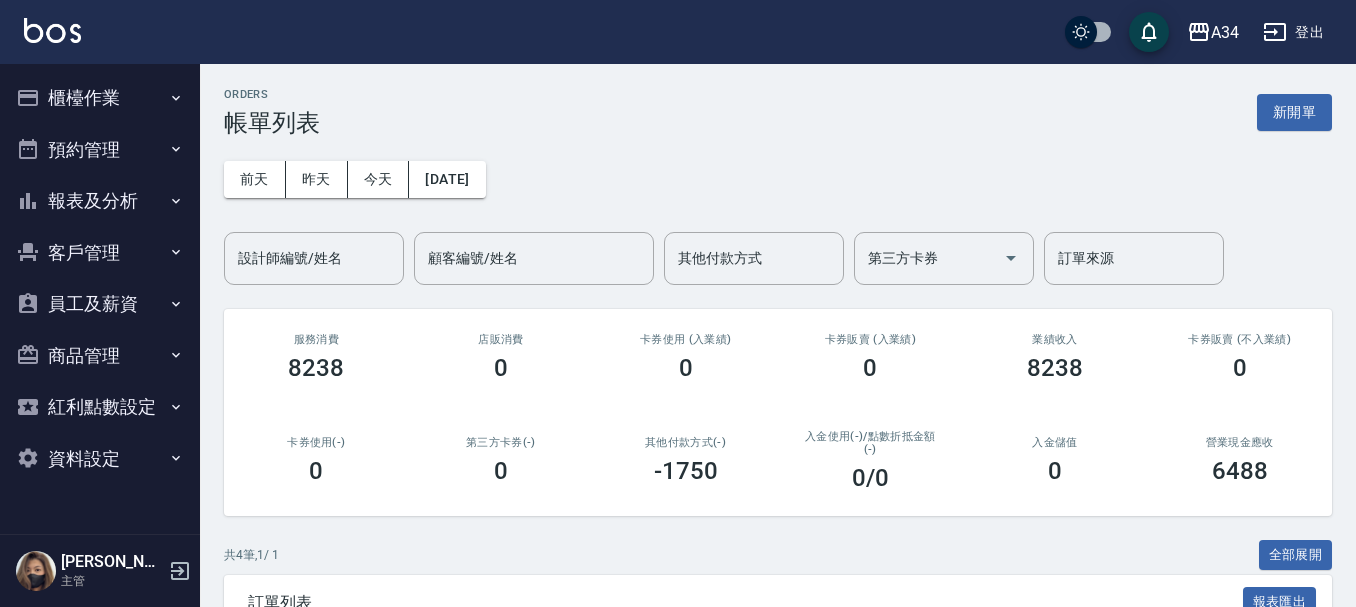 click on "預約管理" at bounding box center (100, 150) 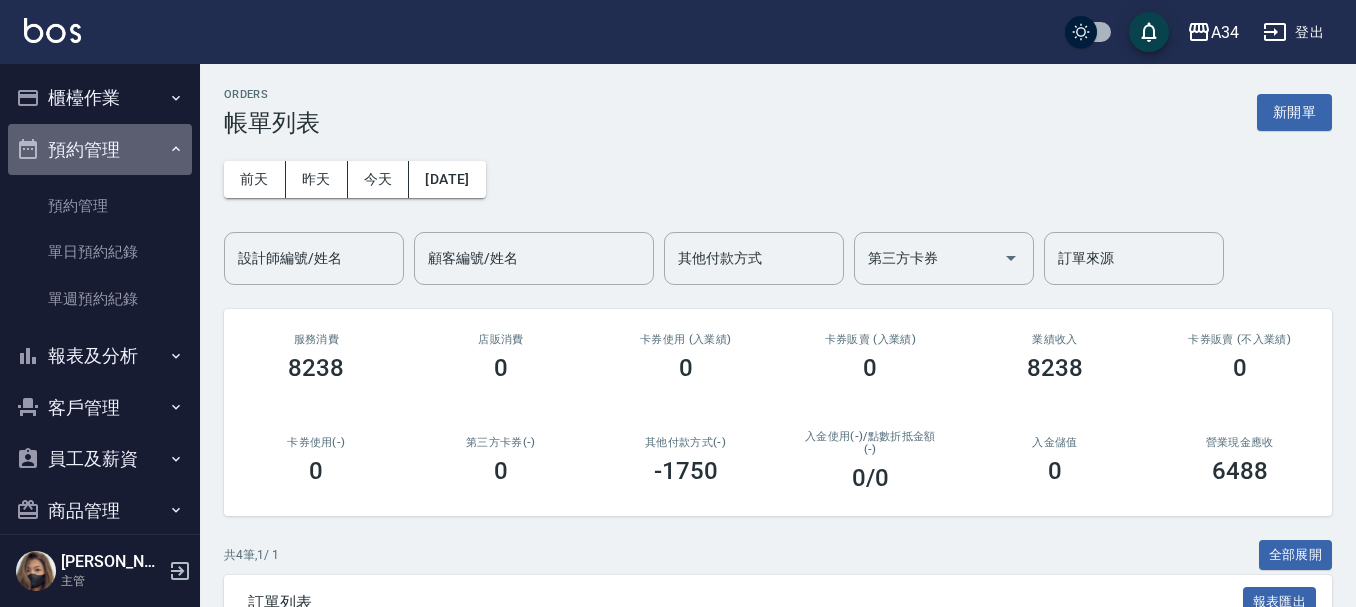 click on "預約管理" at bounding box center [100, 150] 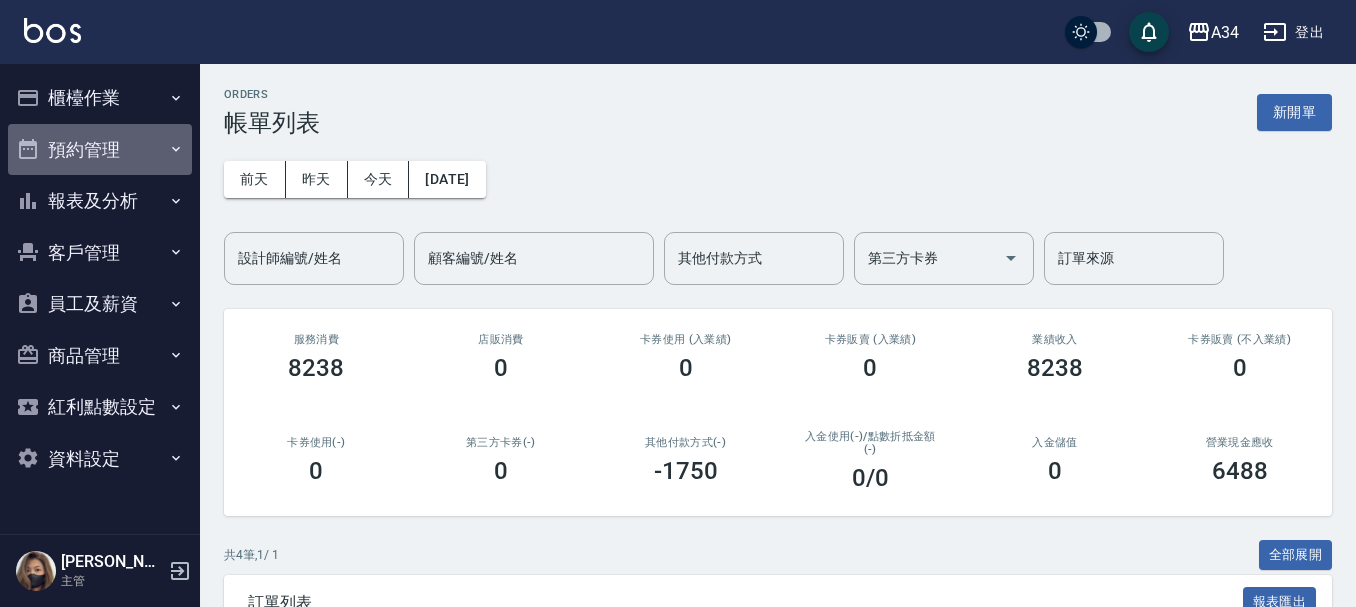 click on "預約管理" at bounding box center (100, 150) 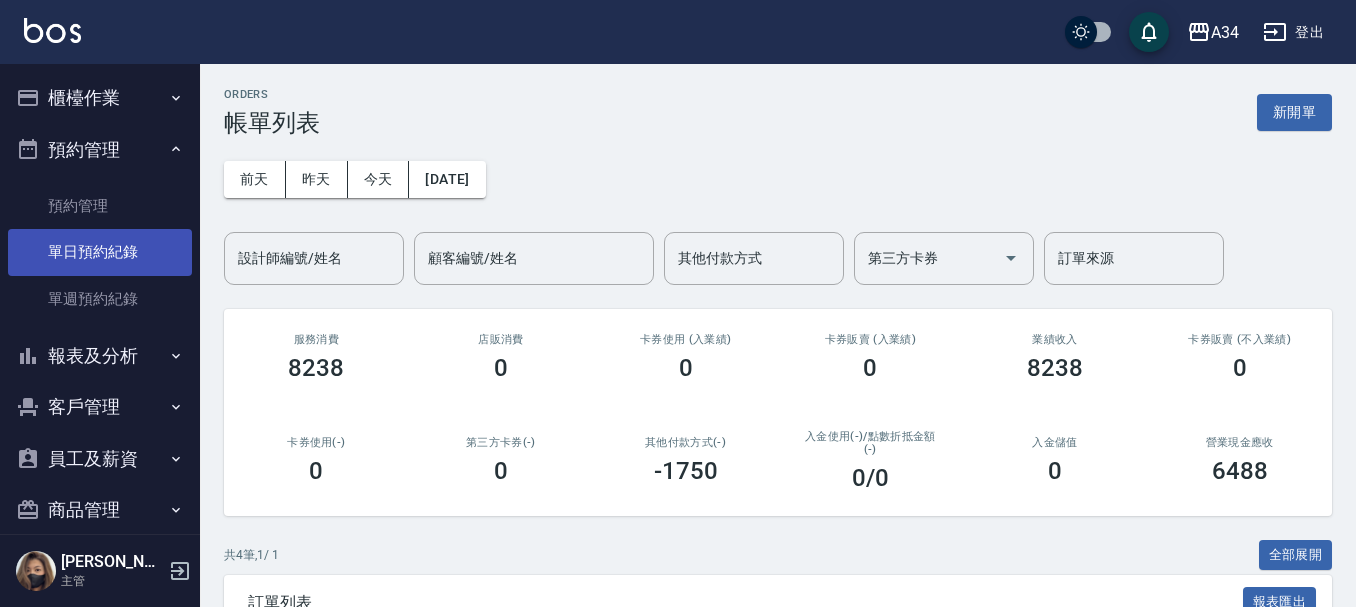 click on "單日預約紀錄" at bounding box center (100, 252) 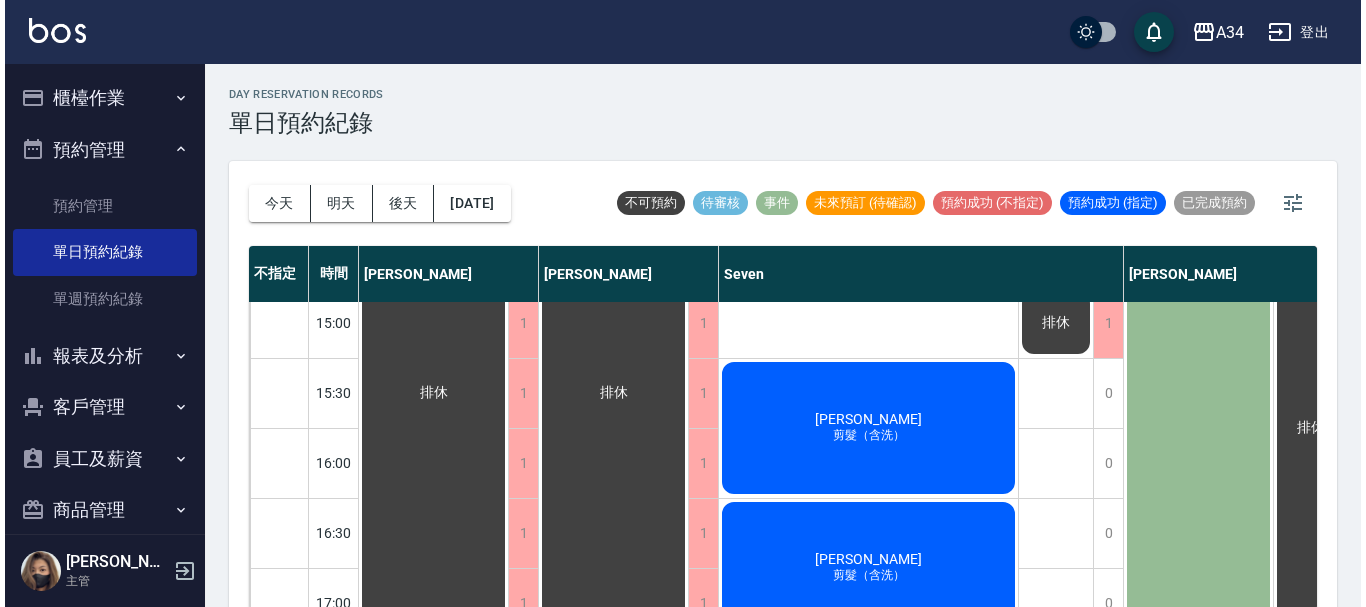 scroll, scrollTop: 700, scrollLeft: 0, axis: vertical 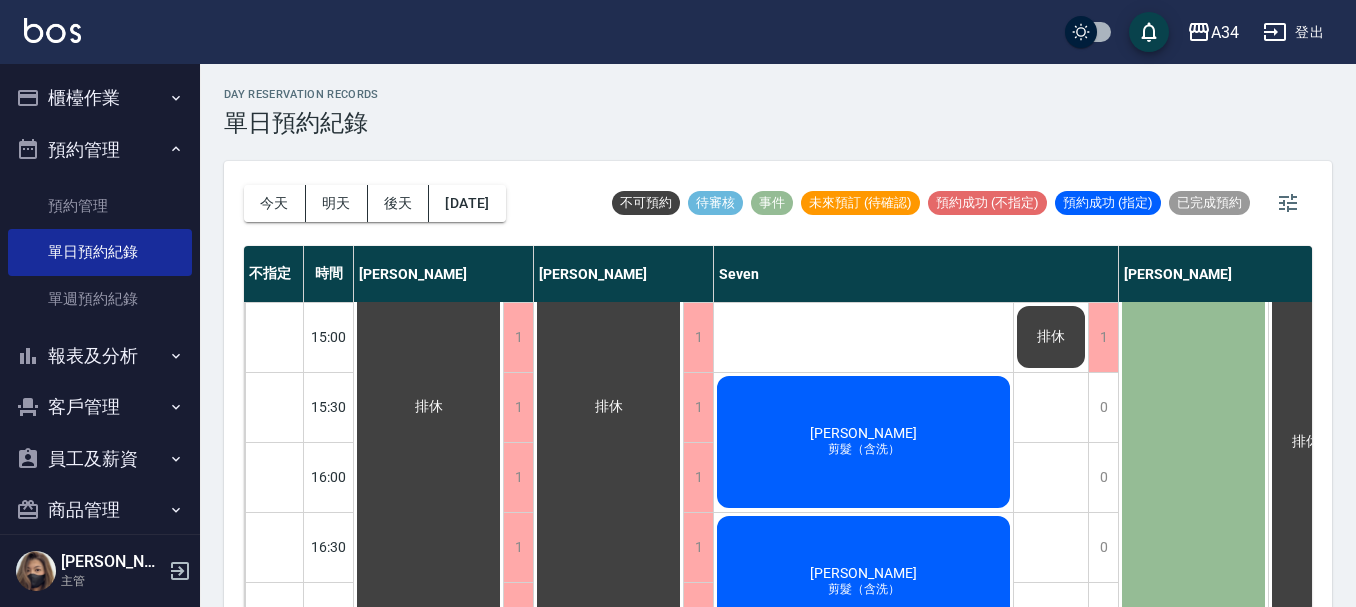 click on "蕭凱川 剪髮（含洗）" at bounding box center [428, 407] 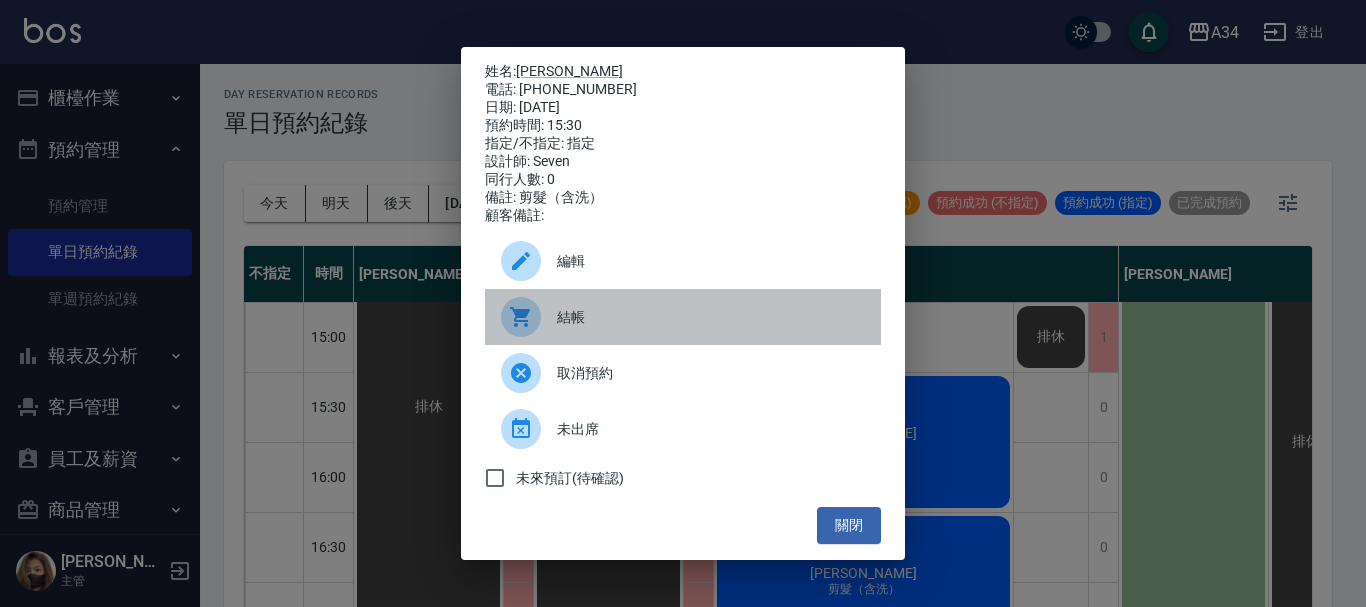 click on "結帳" at bounding box center (711, 317) 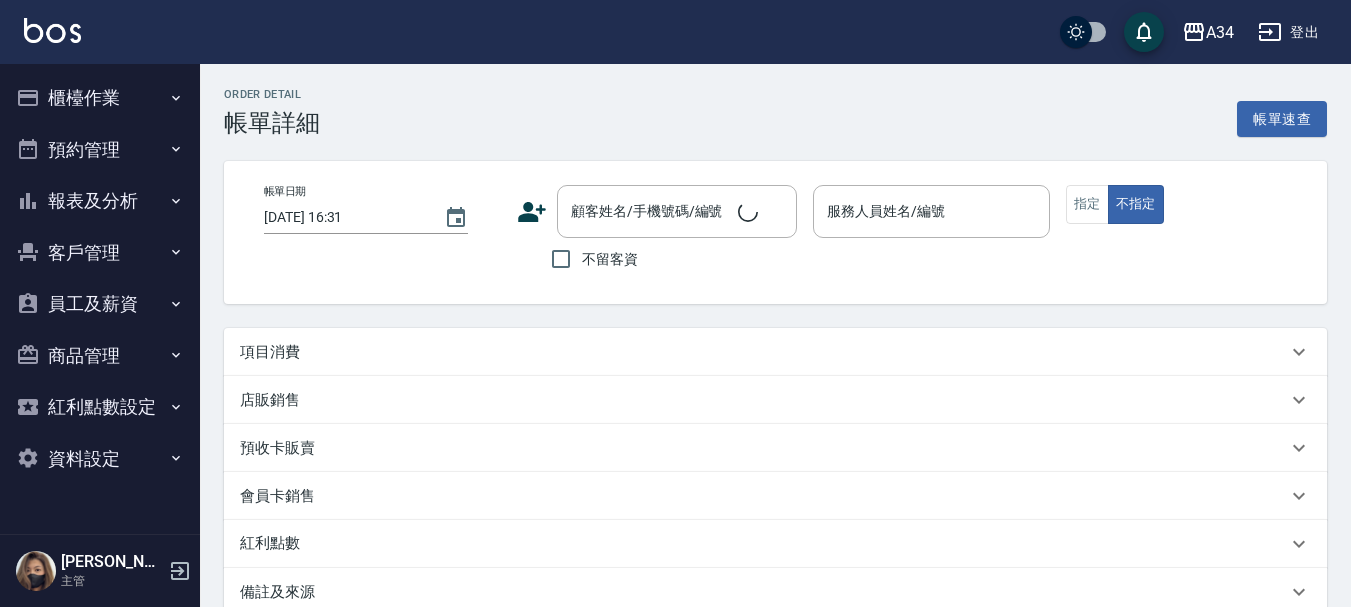 click on "項目消費" at bounding box center [763, 352] 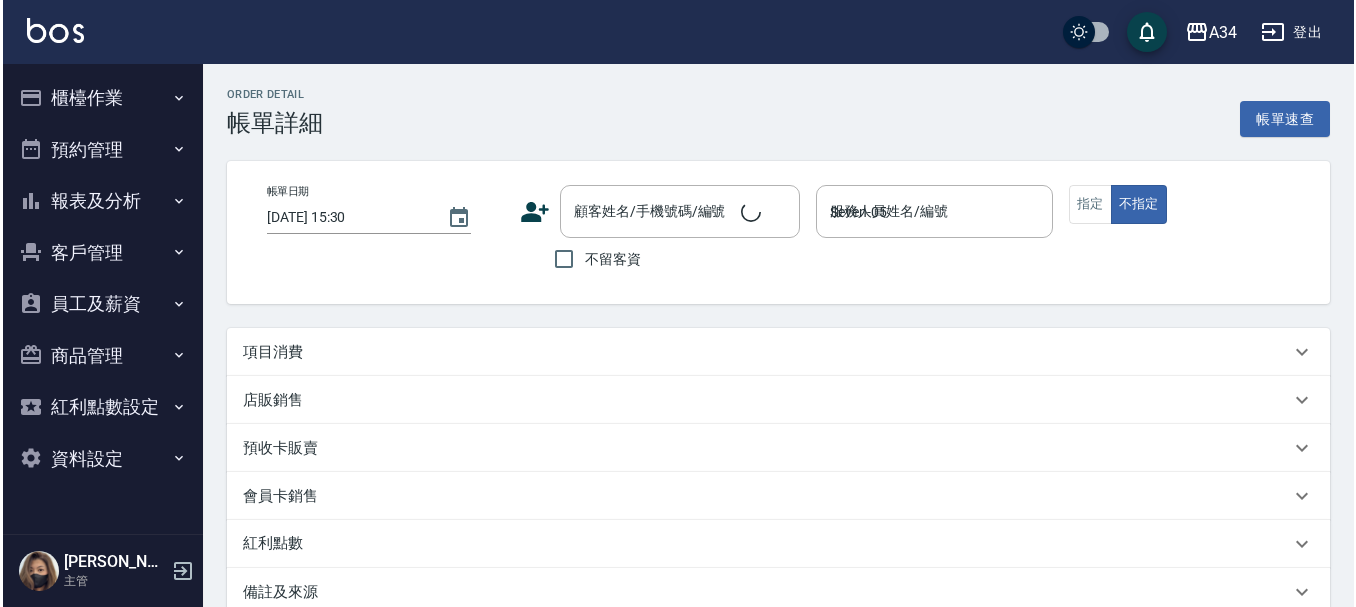 scroll, scrollTop: 0, scrollLeft: 0, axis: both 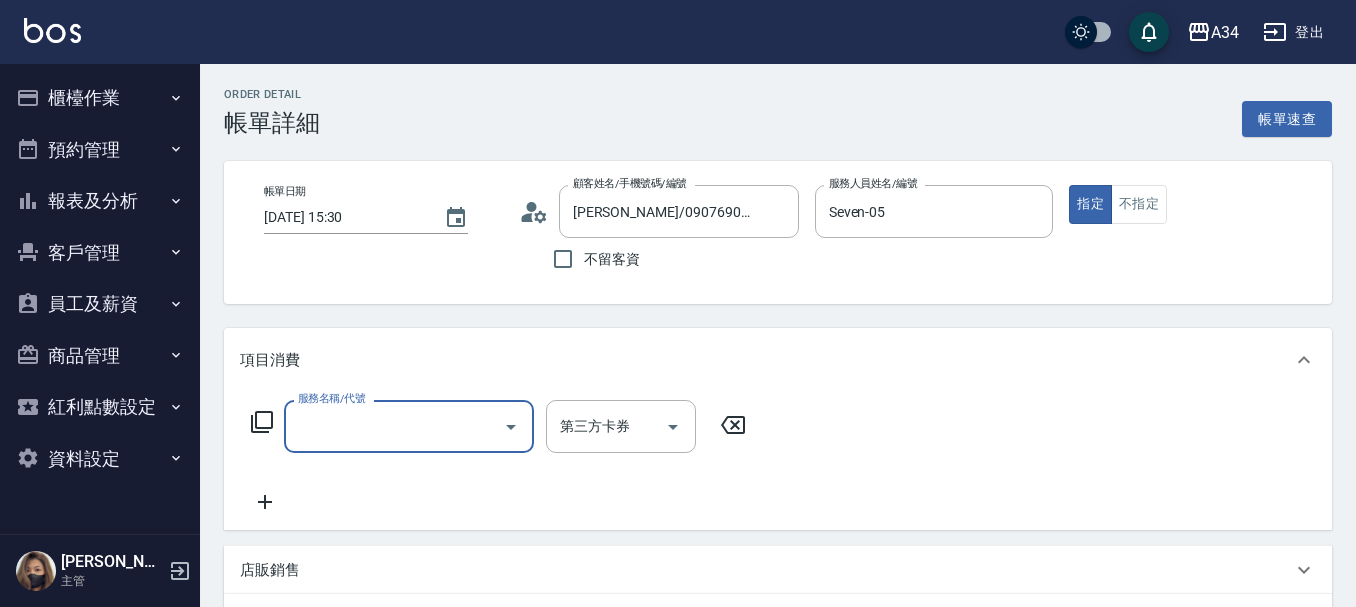 type on "[PERSON_NAME]/0907690193/0907690193" 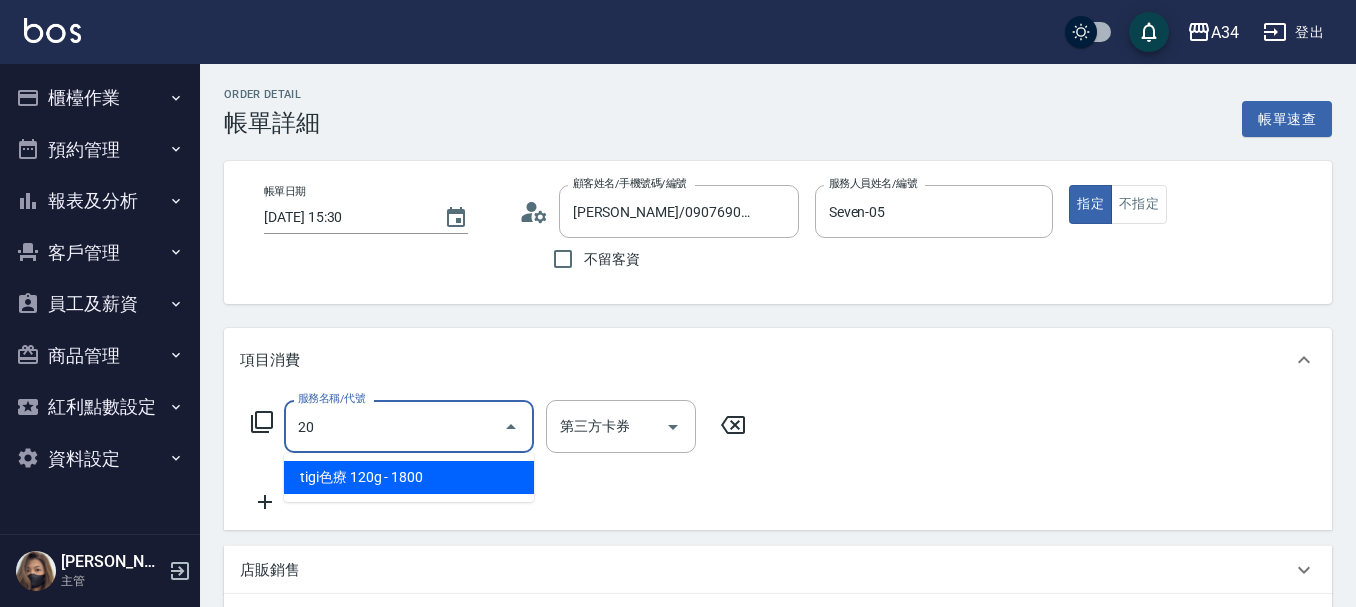 type on "201" 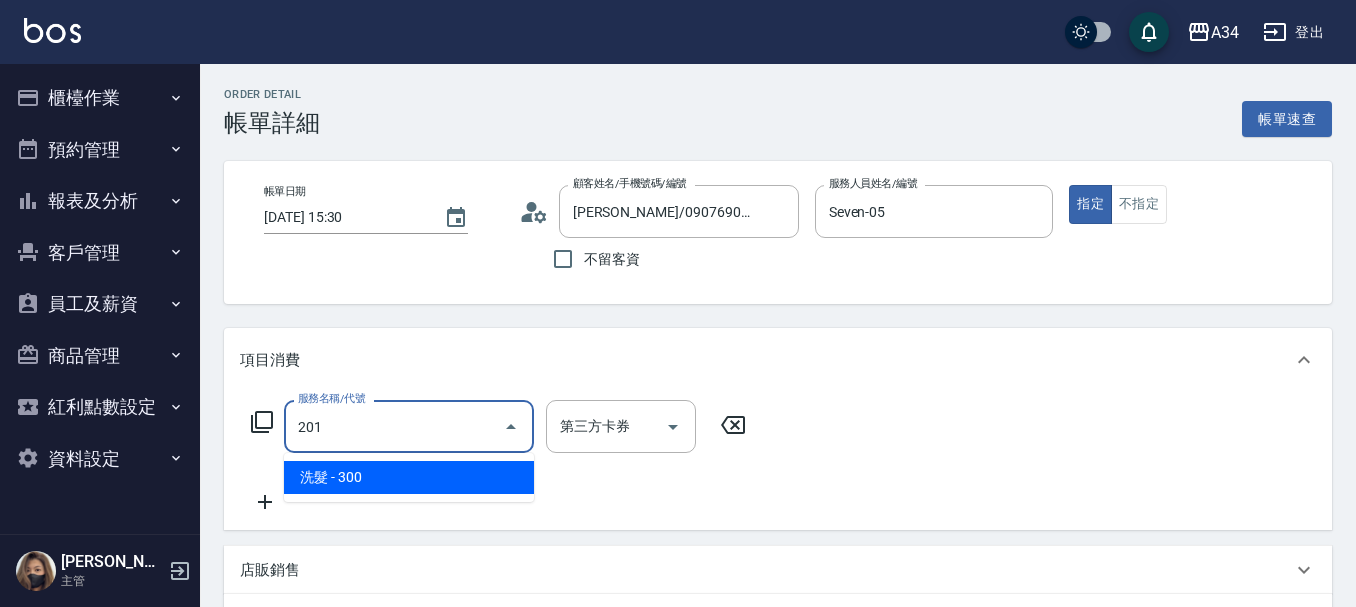 type on "30" 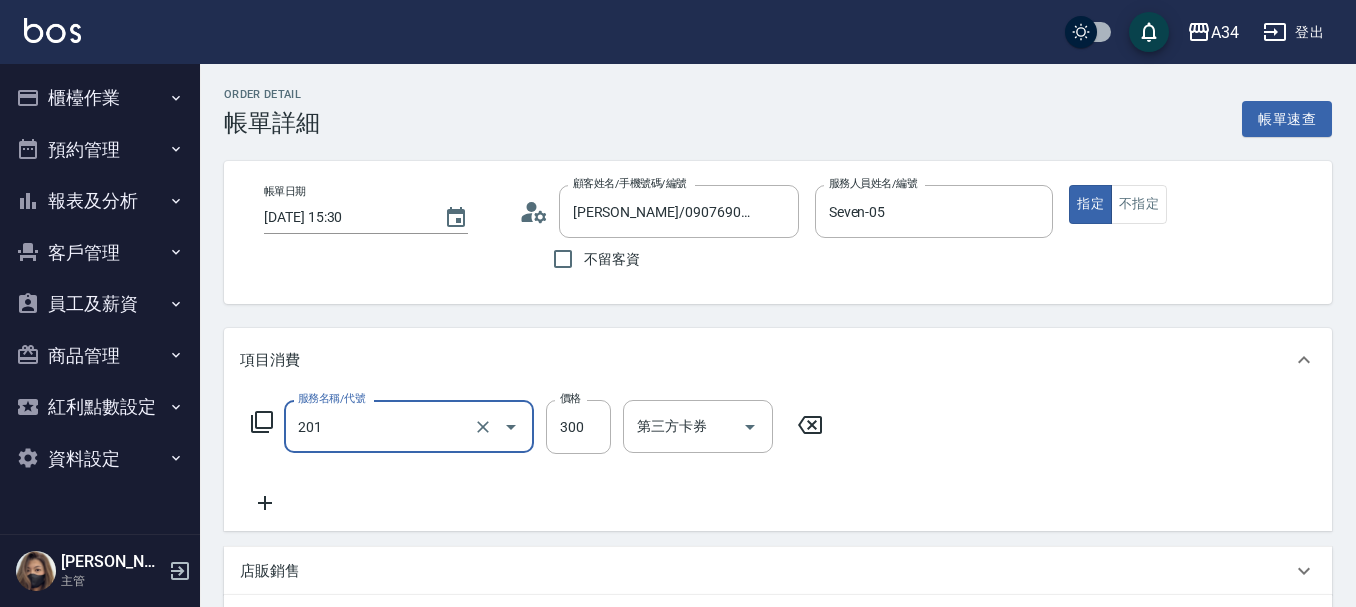 type on "洗髮(201)" 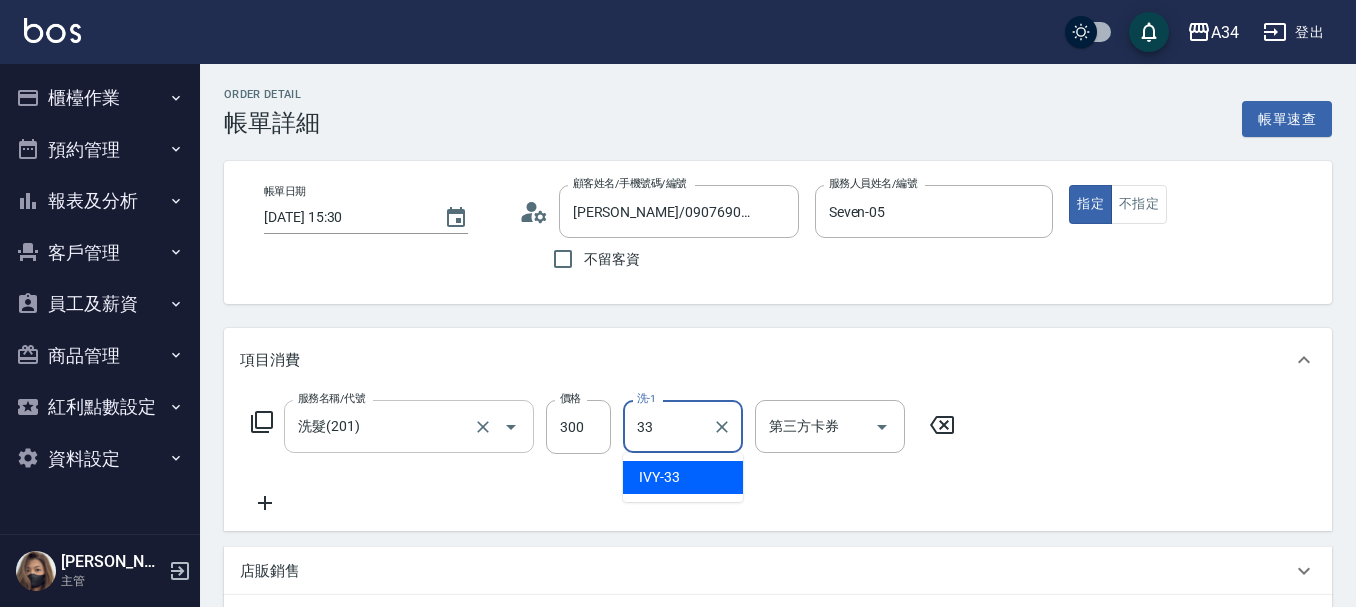 type on "IVY-33" 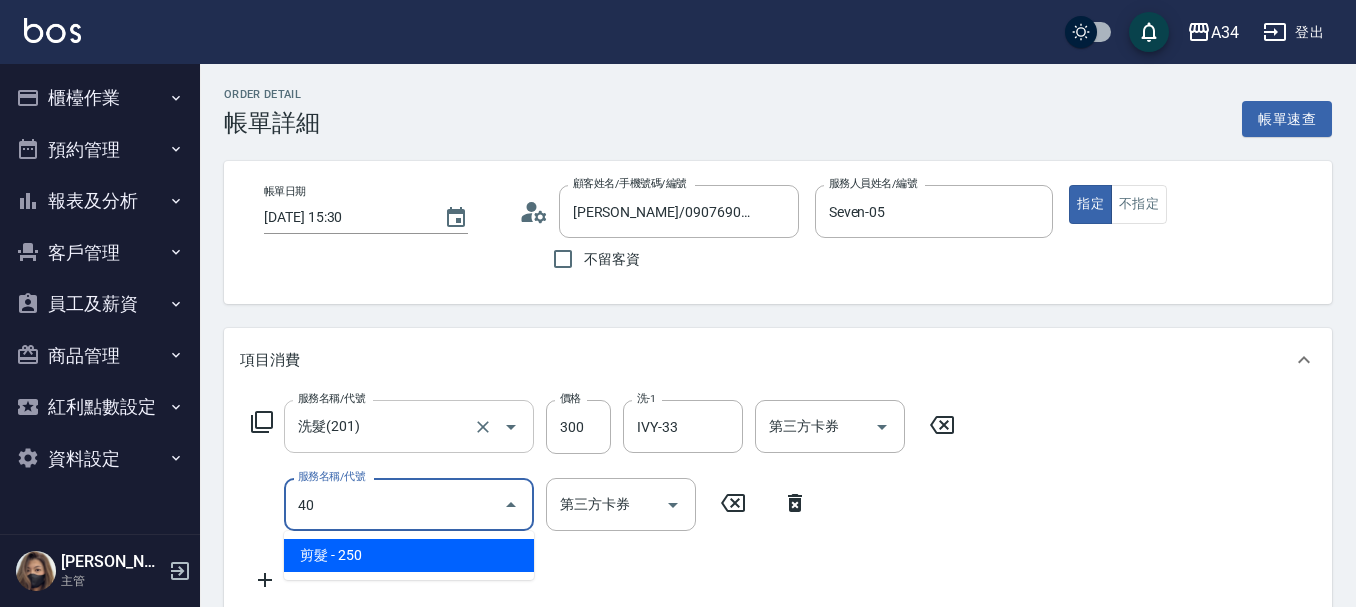 type on "401" 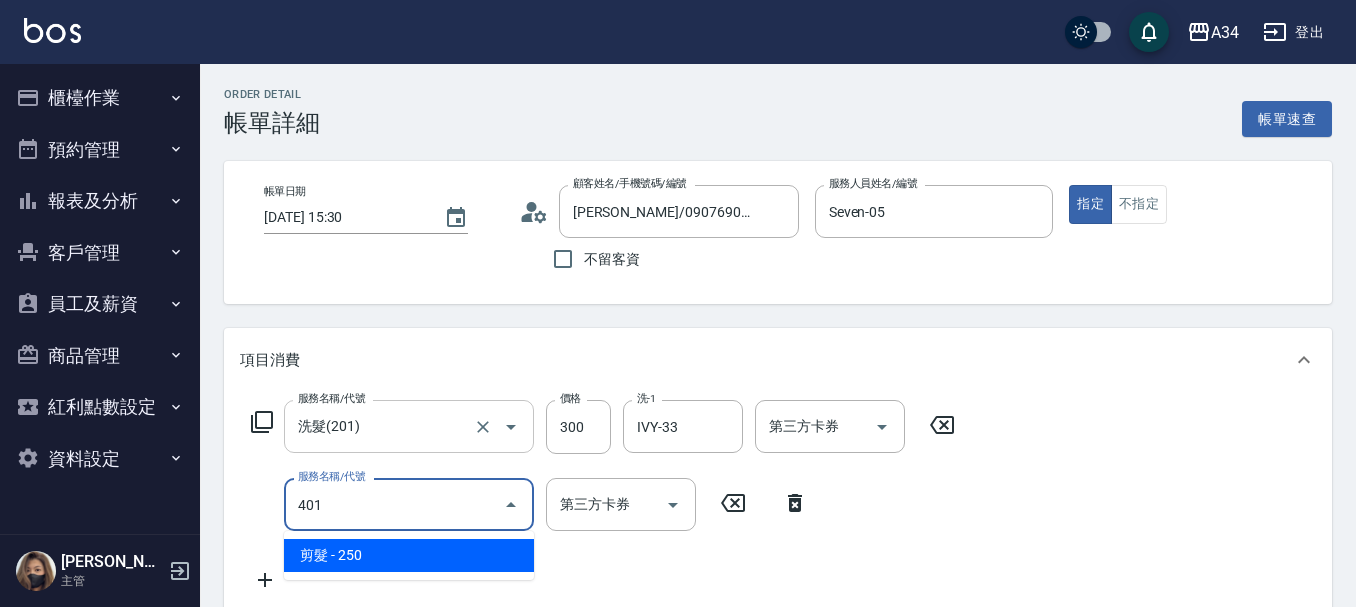 type on "50" 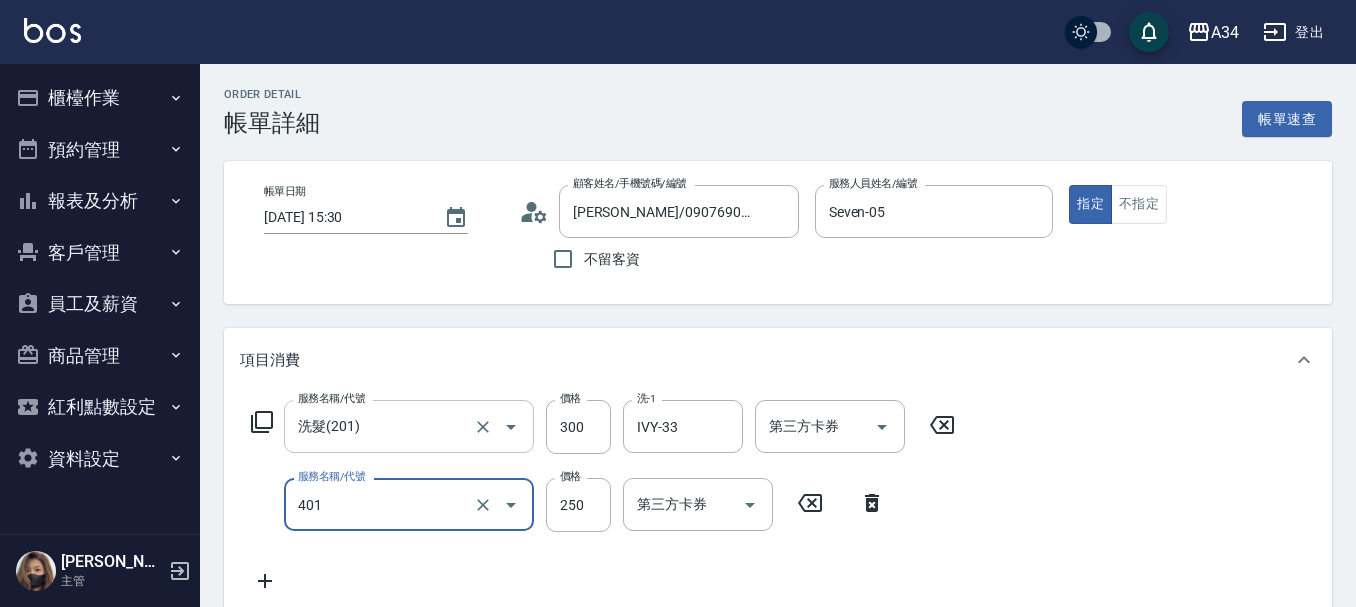 type on "剪髮(401)" 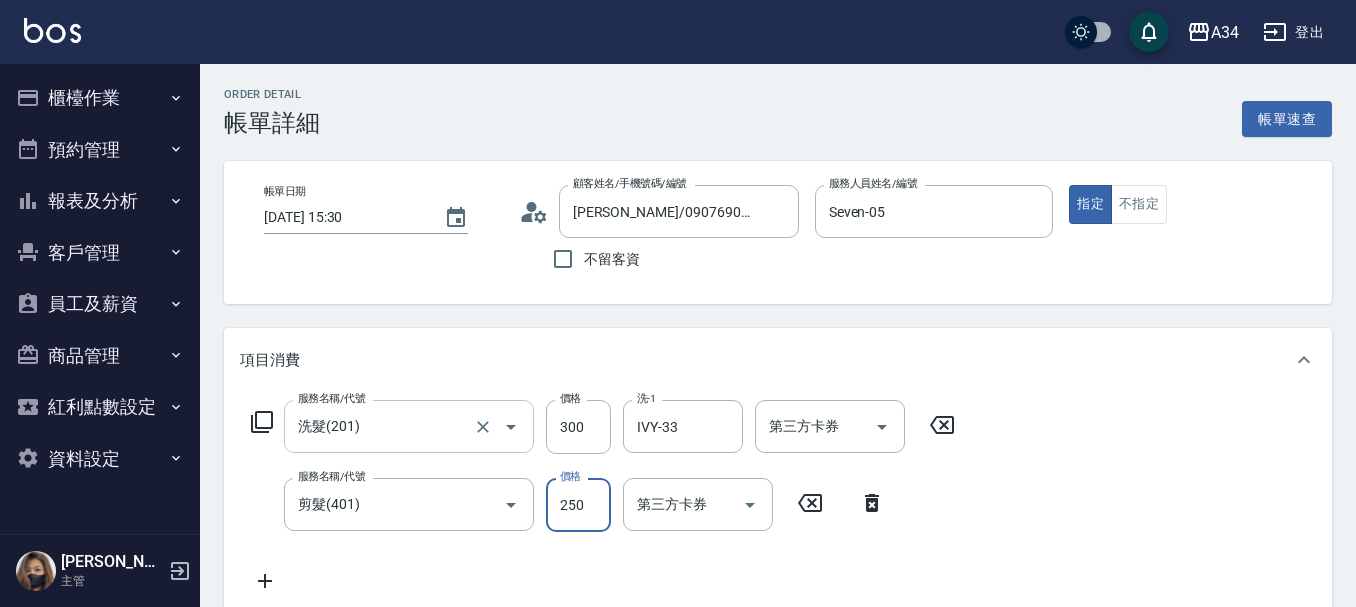 type on "30" 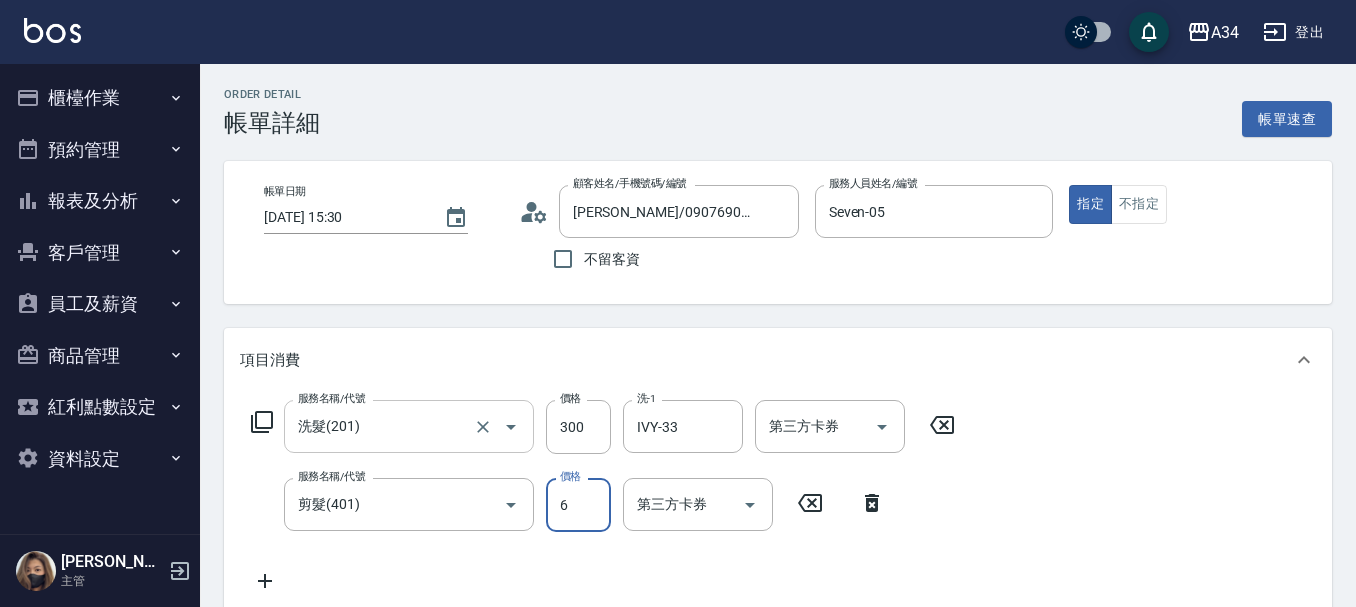 type on "60" 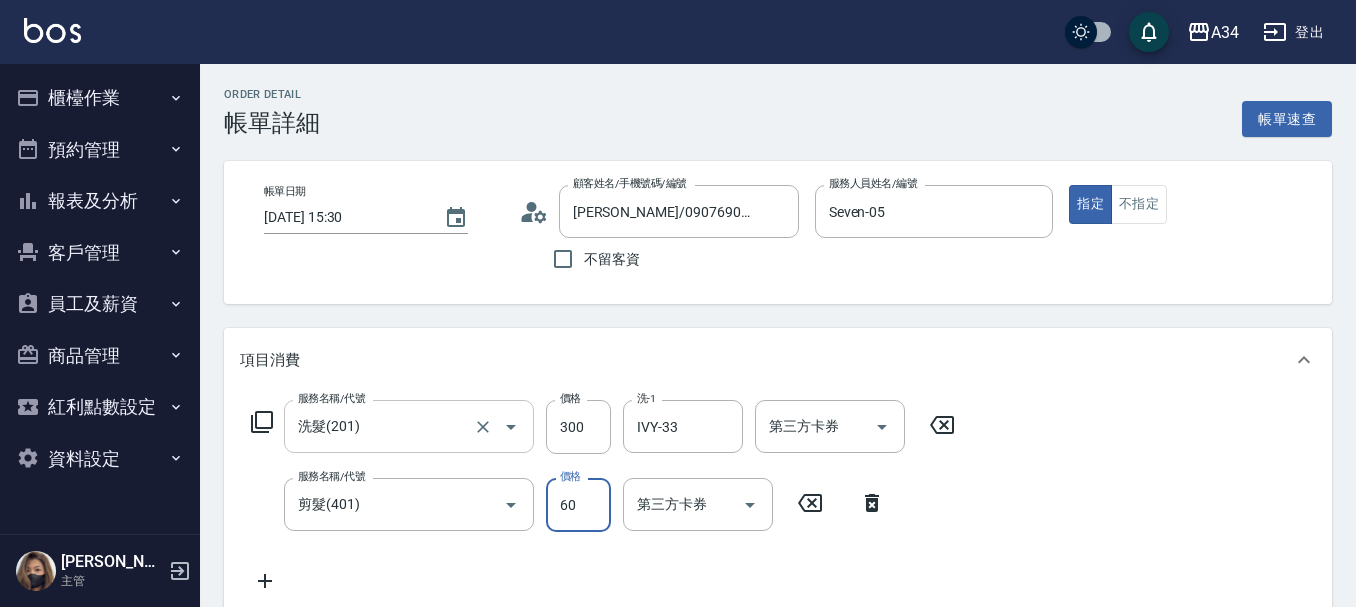 type on "90" 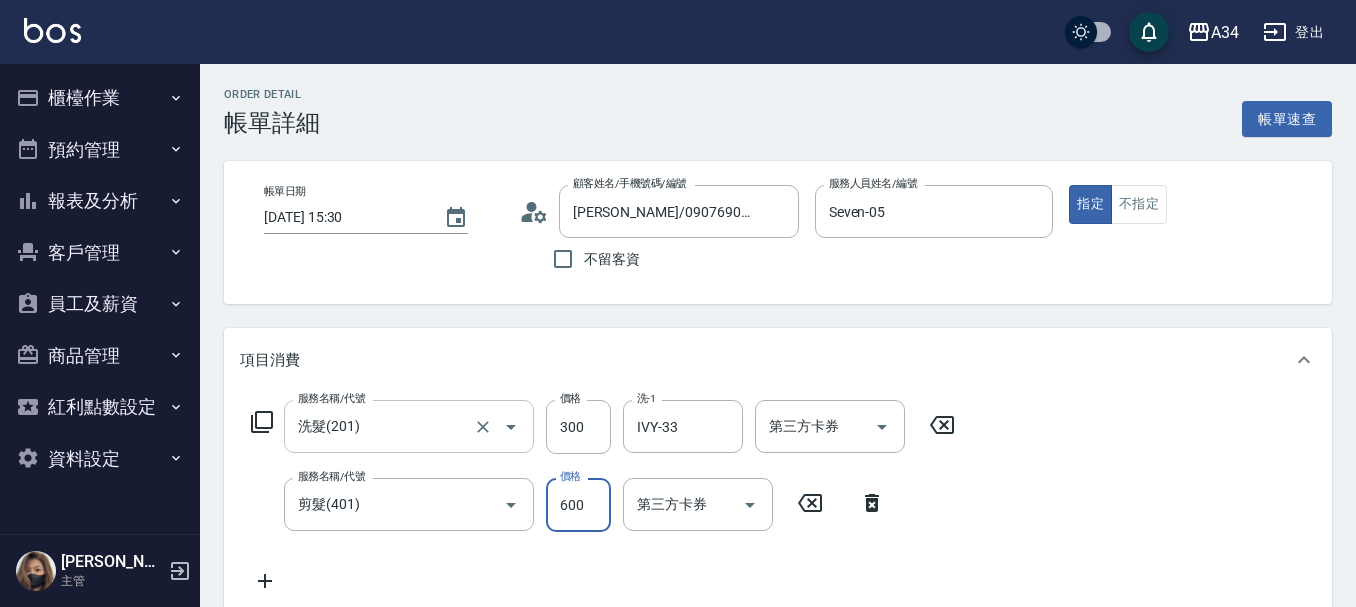 type on "600" 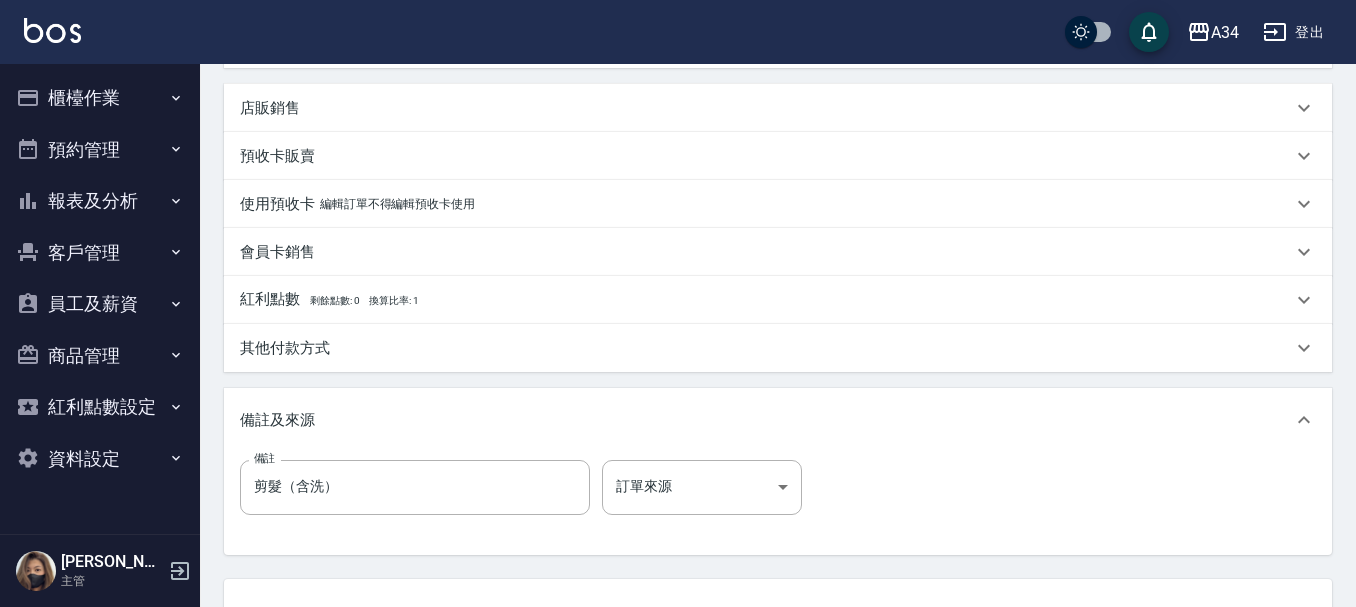 scroll, scrollTop: 600, scrollLeft: 0, axis: vertical 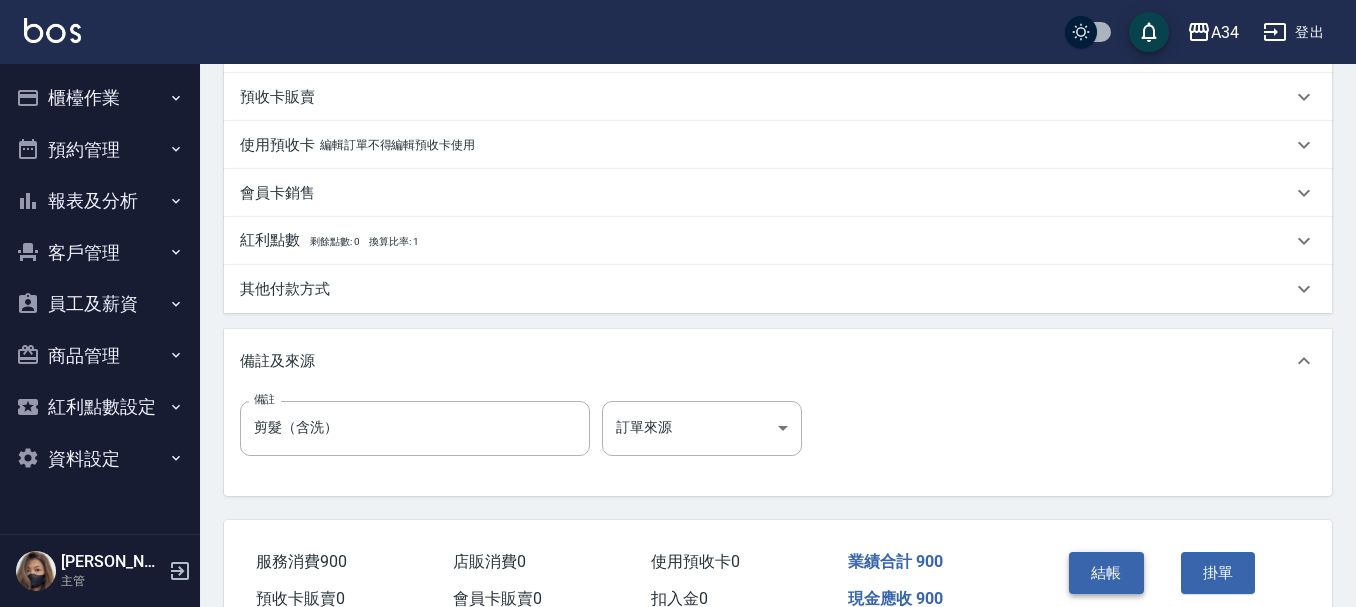 click on "結帳" at bounding box center [1106, 573] 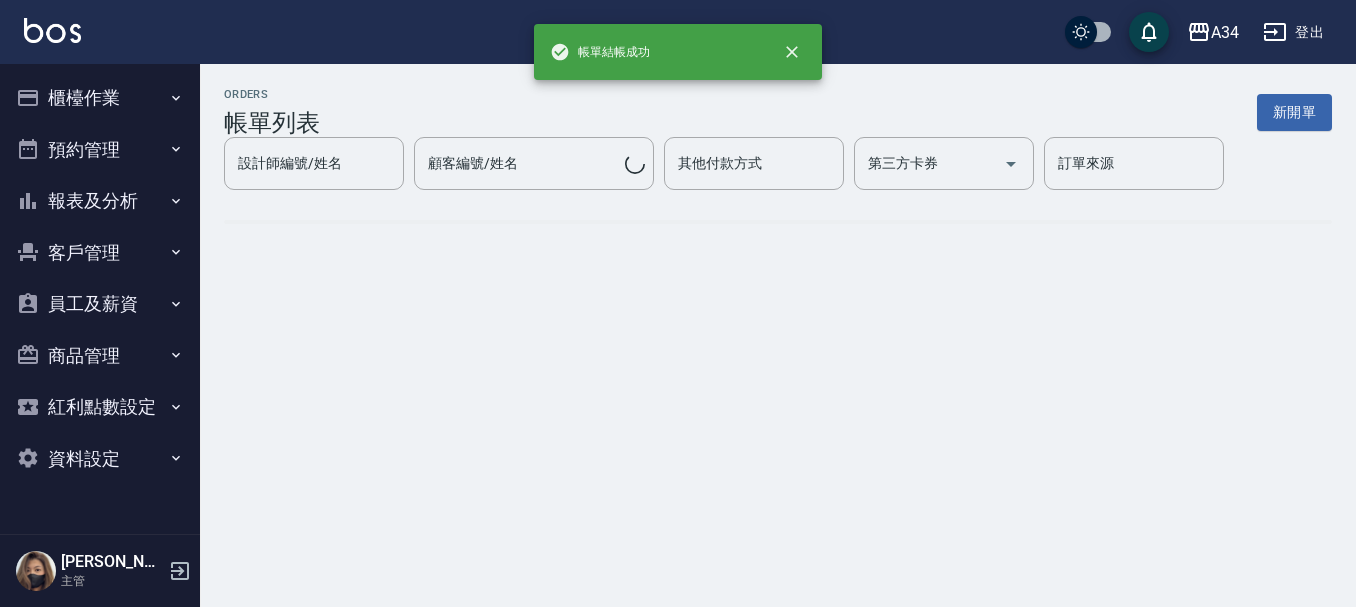 scroll, scrollTop: 0, scrollLeft: 0, axis: both 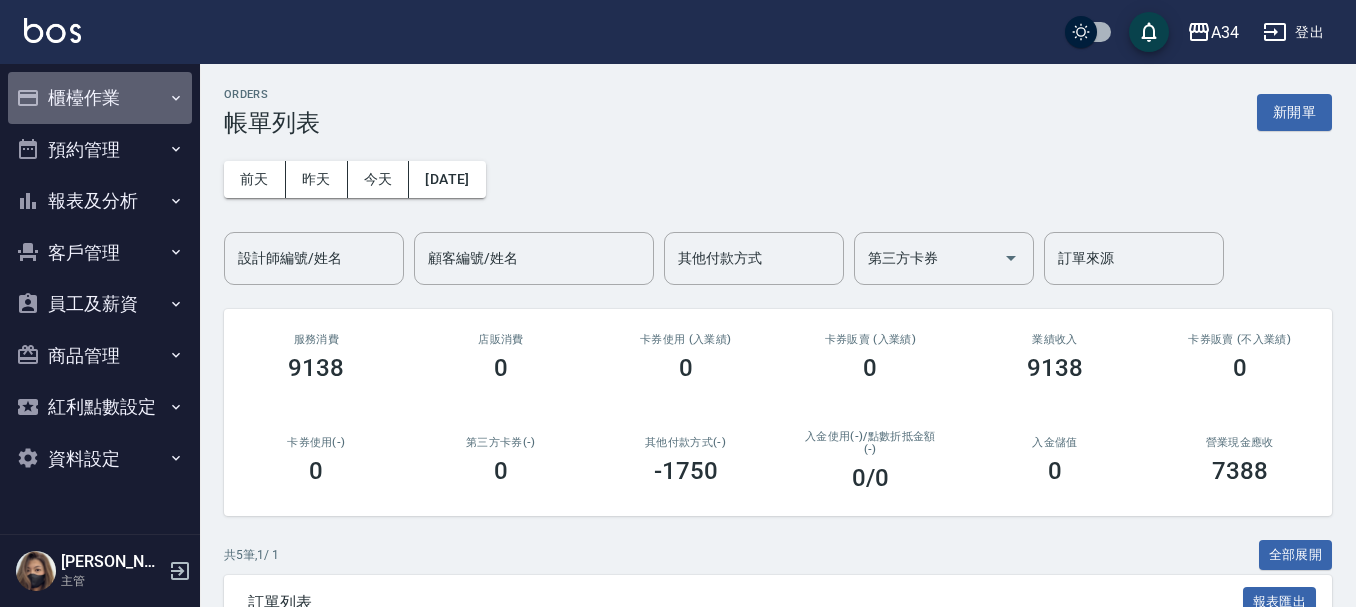 click on "櫃檯作業" at bounding box center [100, 98] 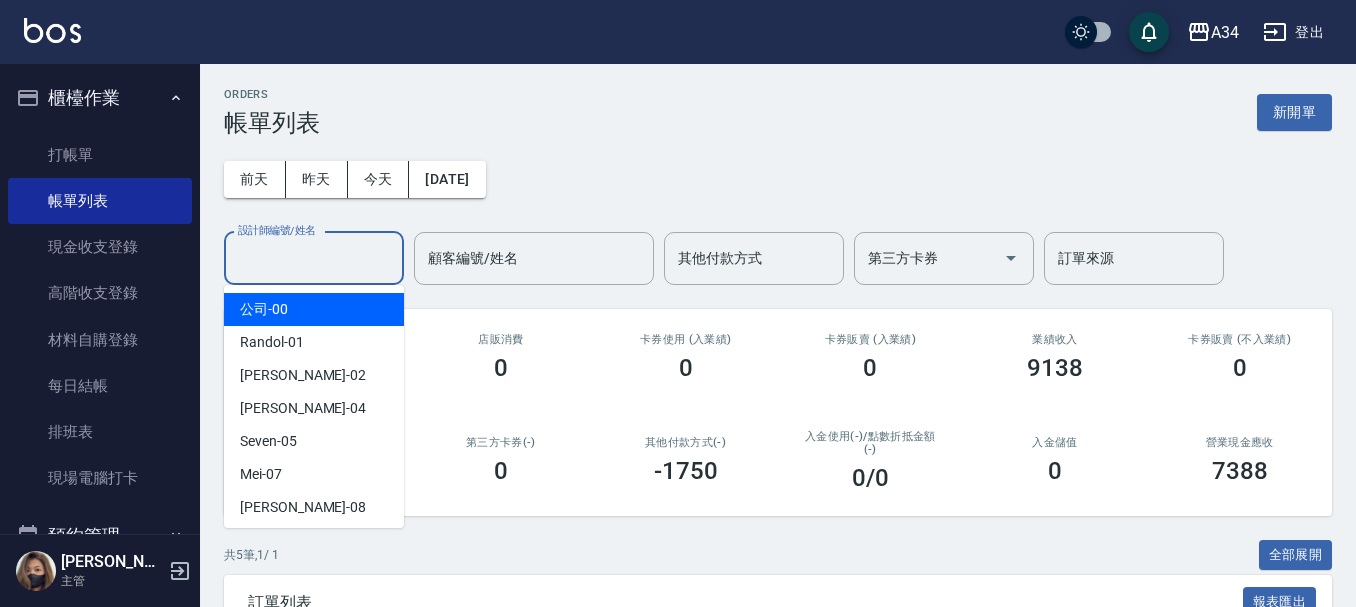 drag, startPoint x: 316, startPoint y: 247, endPoint x: 293, endPoint y: 246, distance: 23.021729 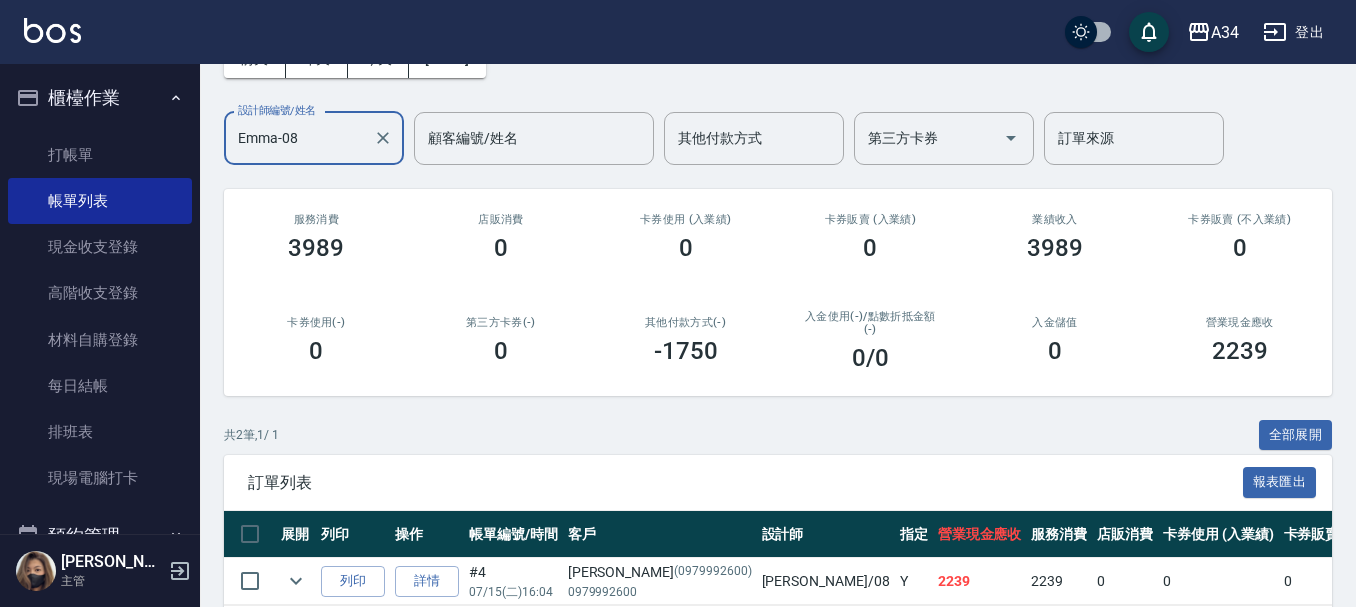 scroll, scrollTop: 260, scrollLeft: 0, axis: vertical 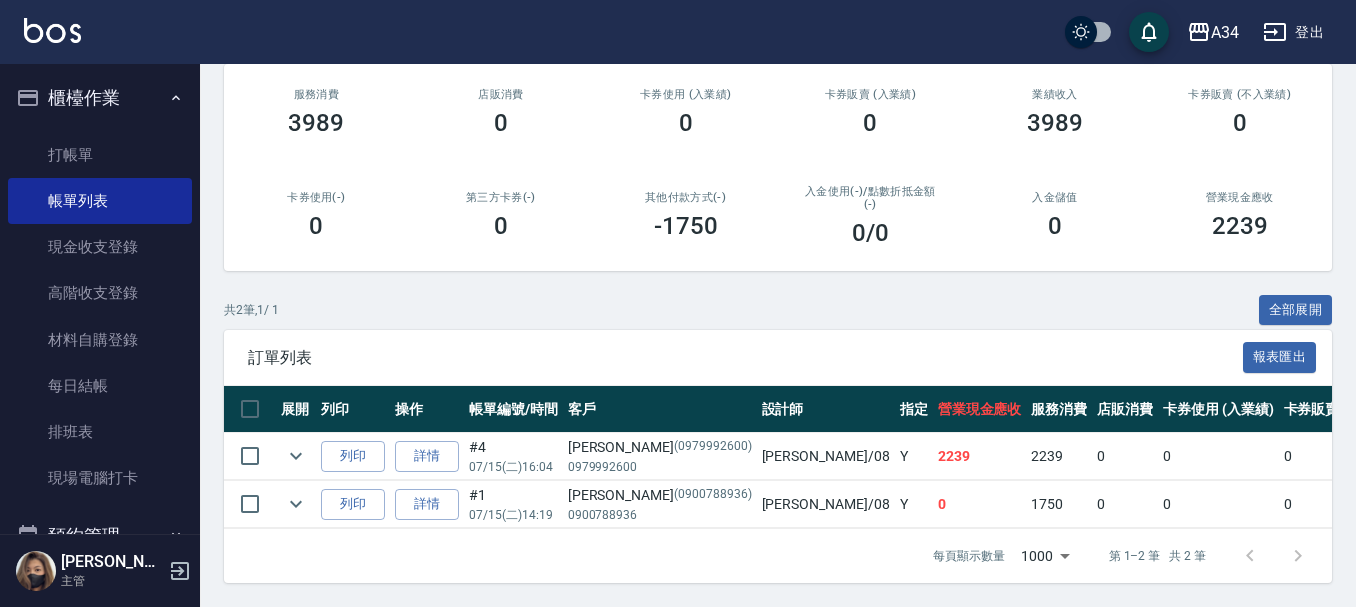 type on "Emma-08" 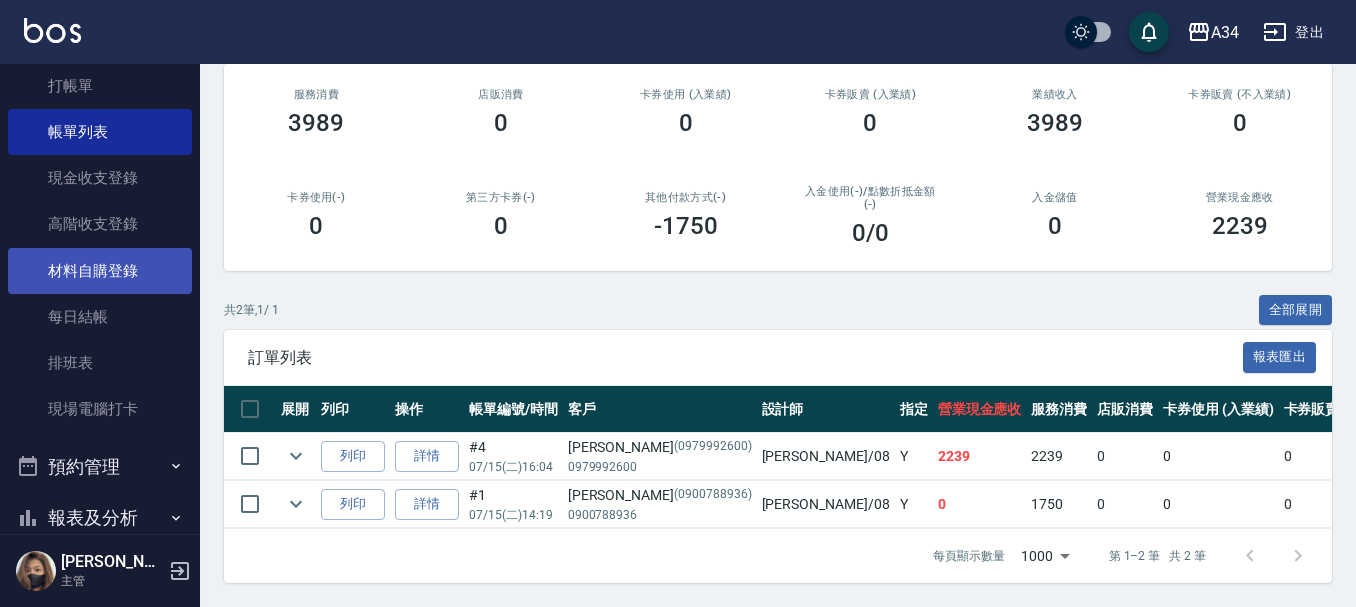 scroll, scrollTop: 100, scrollLeft: 0, axis: vertical 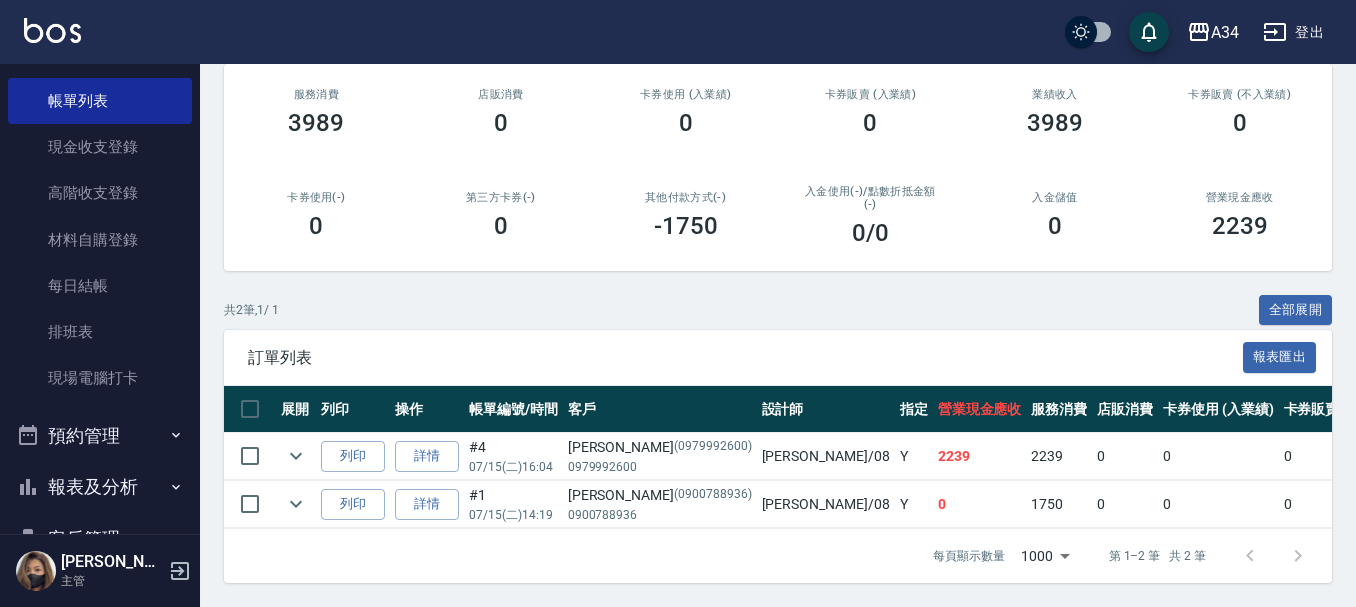 click on "ORDERS 帳單列表 新開單 前天 昨天 今天 2025/07/15 設計師編號/姓名 Emma-08 設計師編號/姓名 顧客編號/姓名 顧客編號/姓名 其他付款方式 其他付款方式 第三方卡券 第三方卡券 訂單來源 訂單來源 服務消費 3989 店販消費 0 卡券使用 (入業績) 0 卡券販賣 (入業績) 0 業績收入 3989 卡券販賣 (不入業績) 0 卡券使用(-) 0 第三方卡券(-) 0 其他付款方式(-) -1750 入金使用(-) /點數折抵金額(-) 0 /0 入金儲值 0 營業現金應收 2239 共  2  筆,  1  /   1 全部展開 訂單列表 報表匯出 展開 列印 操作 帳單編號/時間 客戶 設計師 指定 營業現金應收 服務消費 店販消費 卡券使用 (入業績) 卡券販賣 (入業績) 業績收入 卡券販賣 (不入業績) 卡券使用(-) 第三方卡券(-) 其他付款方式(-) 入金使用(-) 點數折抵金額(-) 備註 訂單來源 列印 詳情 #4 07/15 (二) 16:04 彭世邦 (0979992600) 0979992600 Emma /08 Y 2239 2239 0 0 0 2239 0 0 0 0" at bounding box center [778, 213] 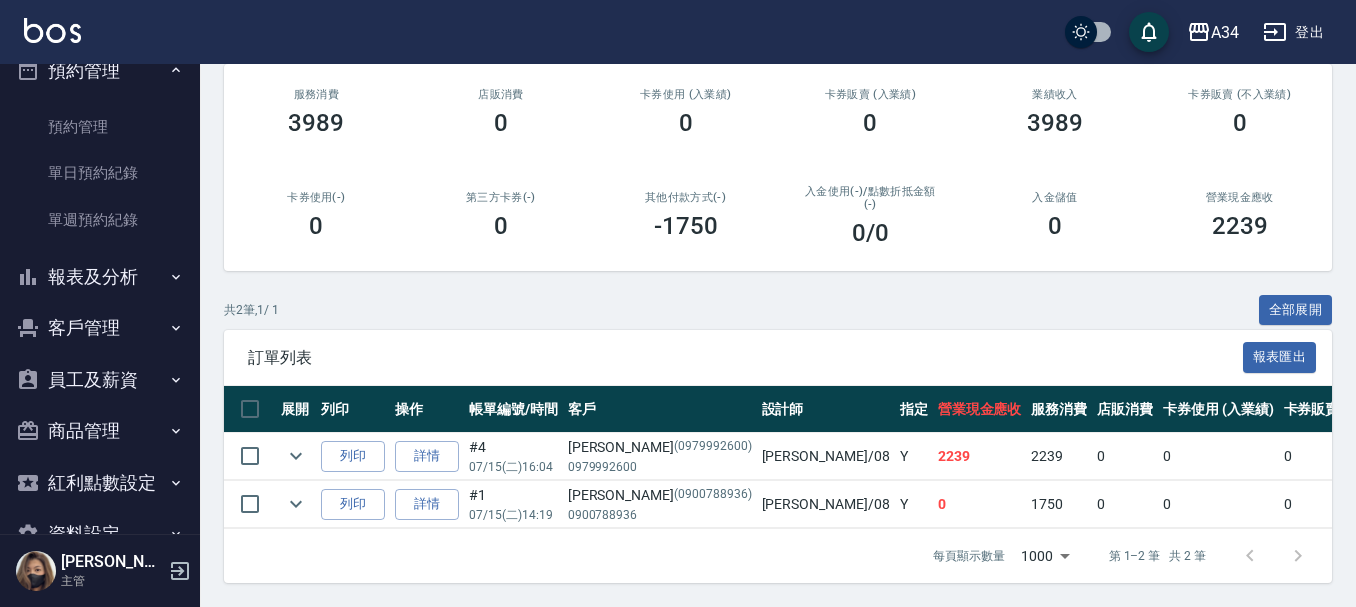 scroll, scrollTop: 500, scrollLeft: 0, axis: vertical 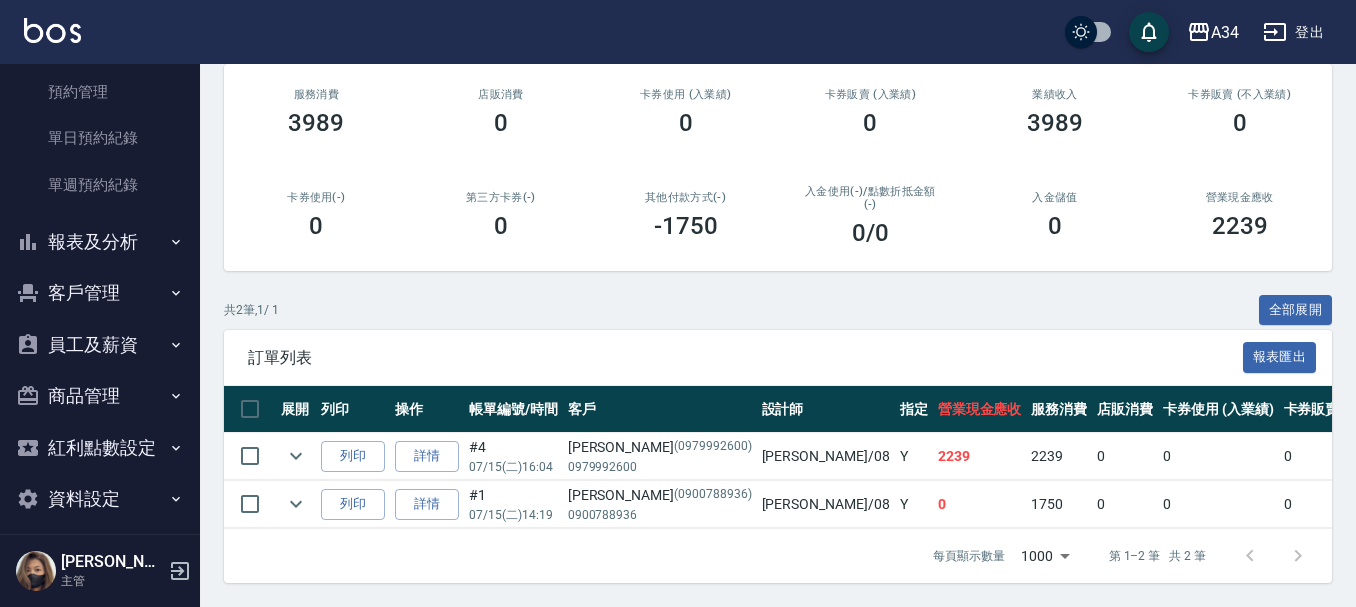 click on "報表及分析" at bounding box center [100, 242] 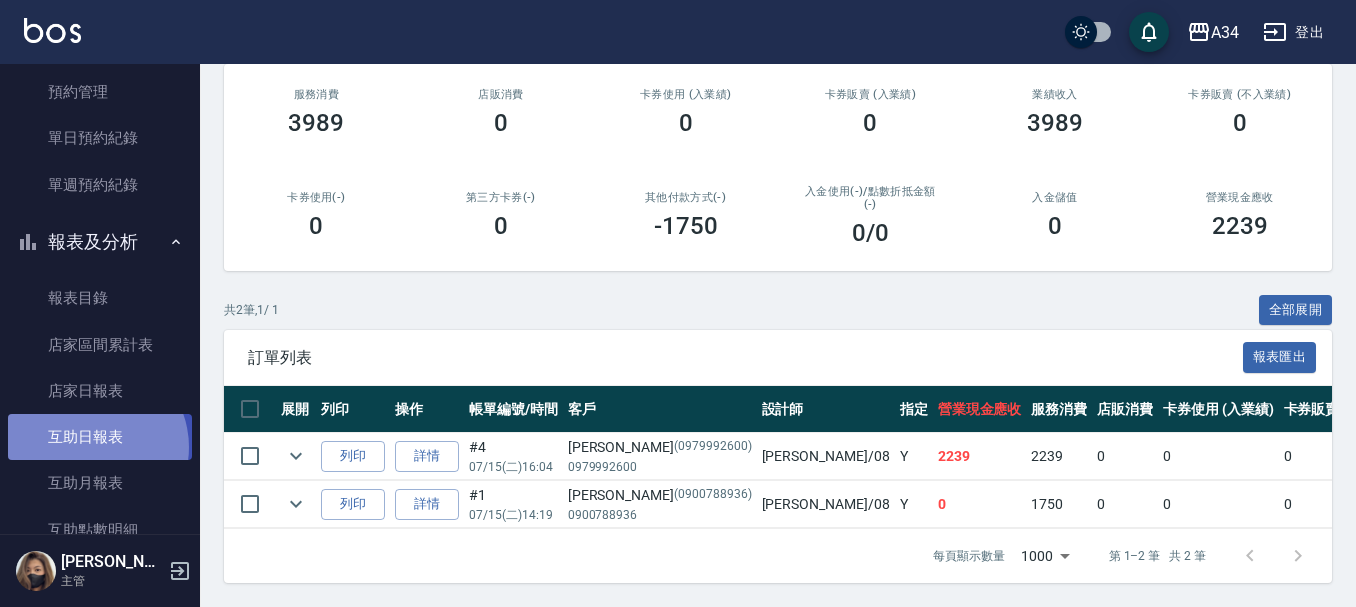 click on "互助日報表" at bounding box center (100, 437) 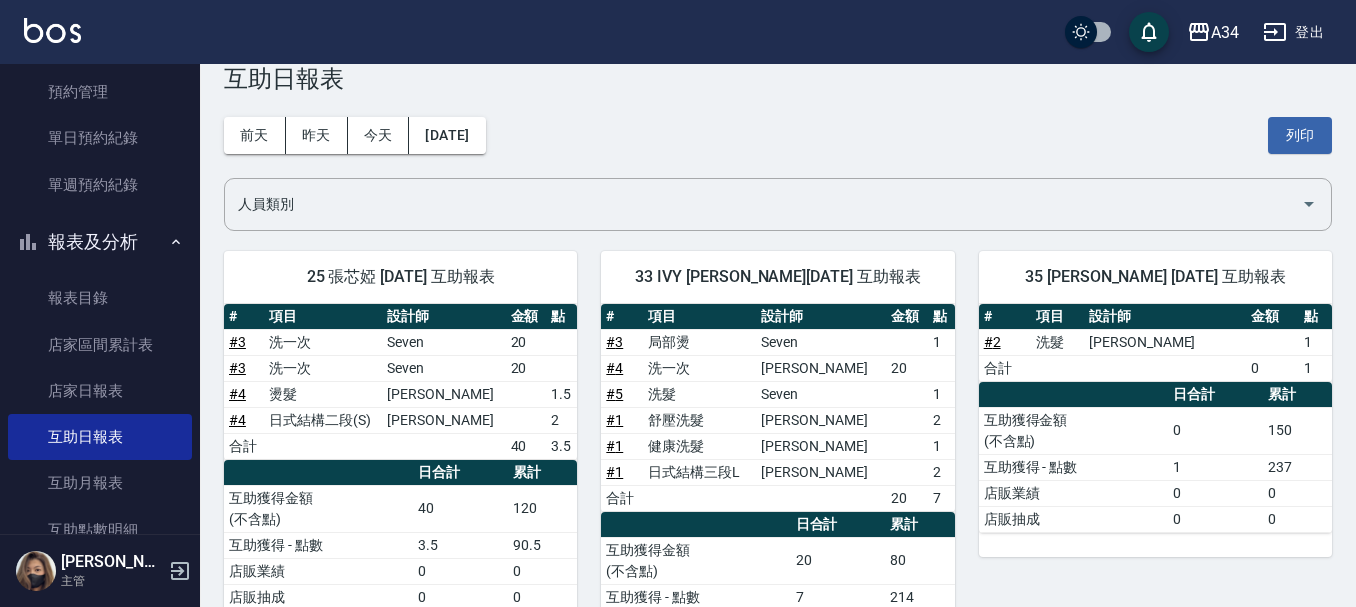 scroll, scrollTop: 0, scrollLeft: 0, axis: both 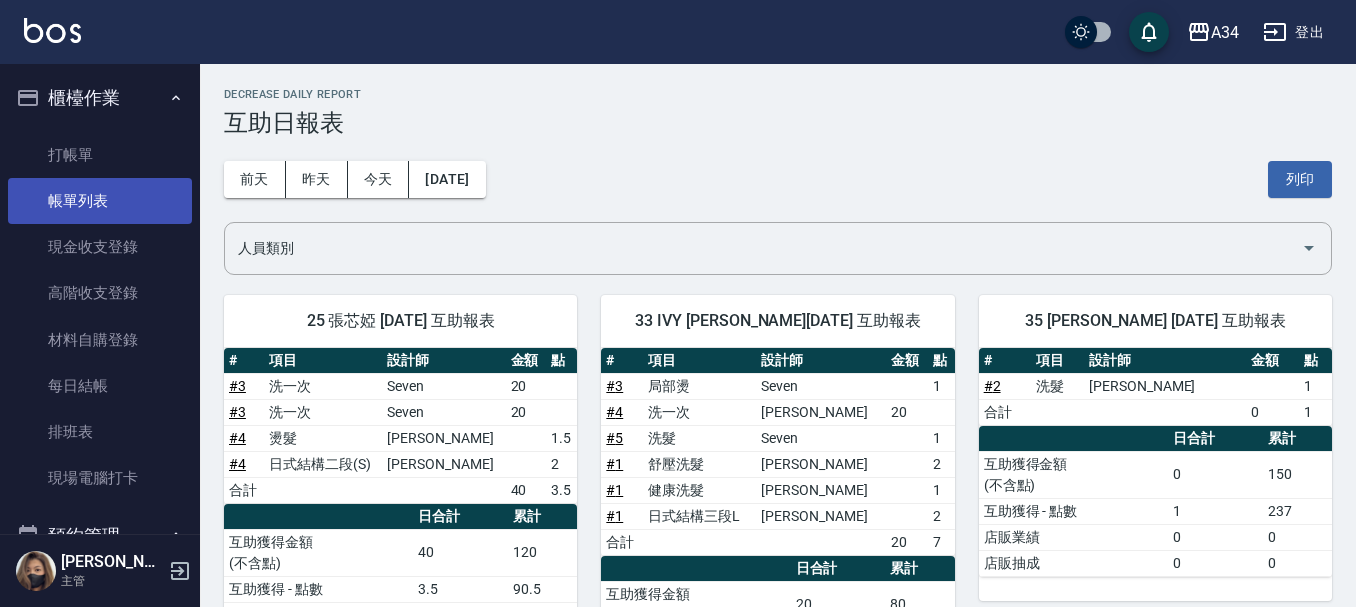 click on "帳單列表" at bounding box center [100, 201] 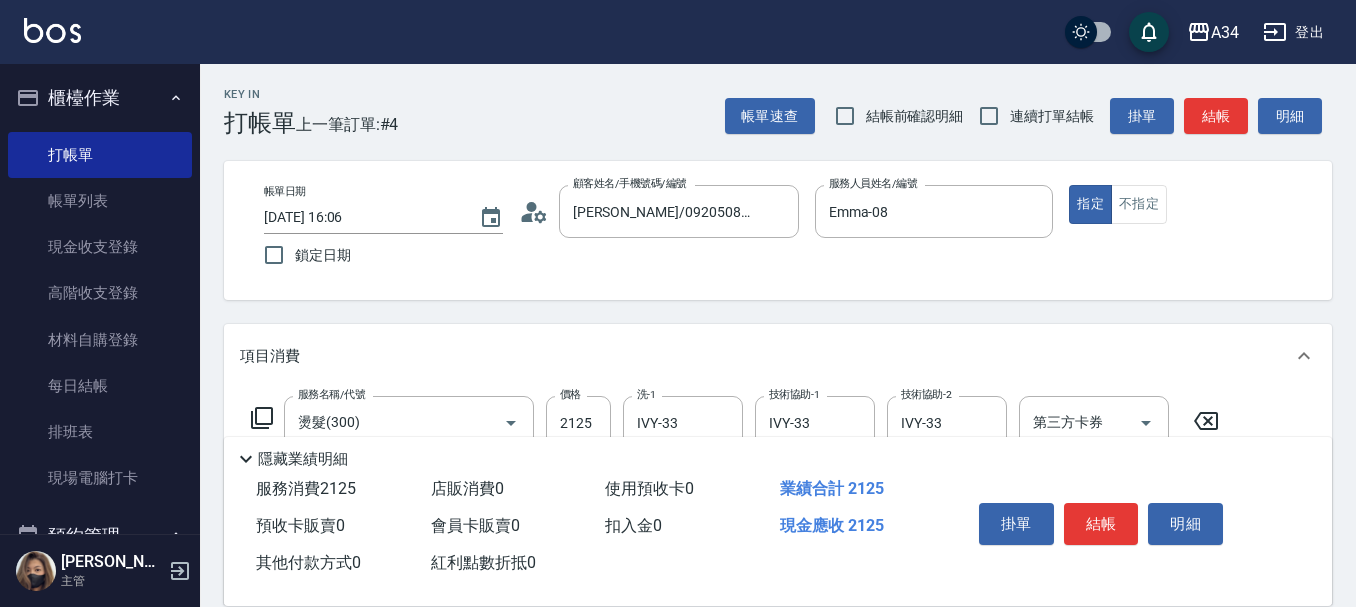 scroll, scrollTop: 0, scrollLeft: 0, axis: both 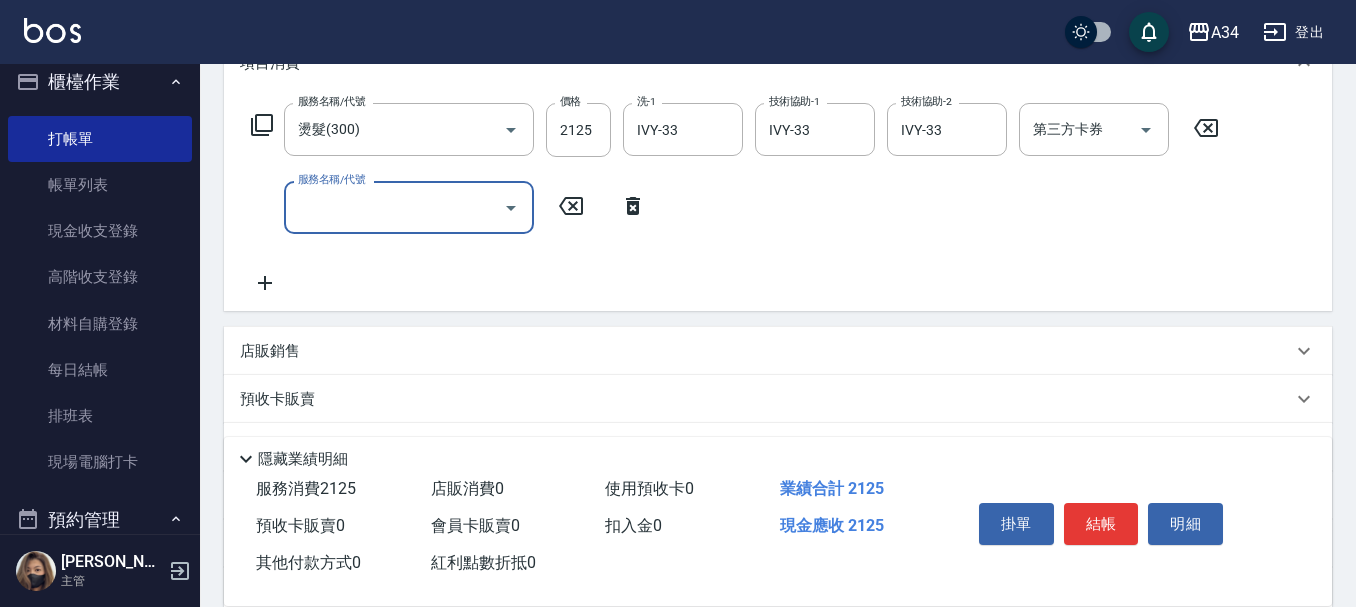 click on "服務名稱/代號" at bounding box center (394, 207) 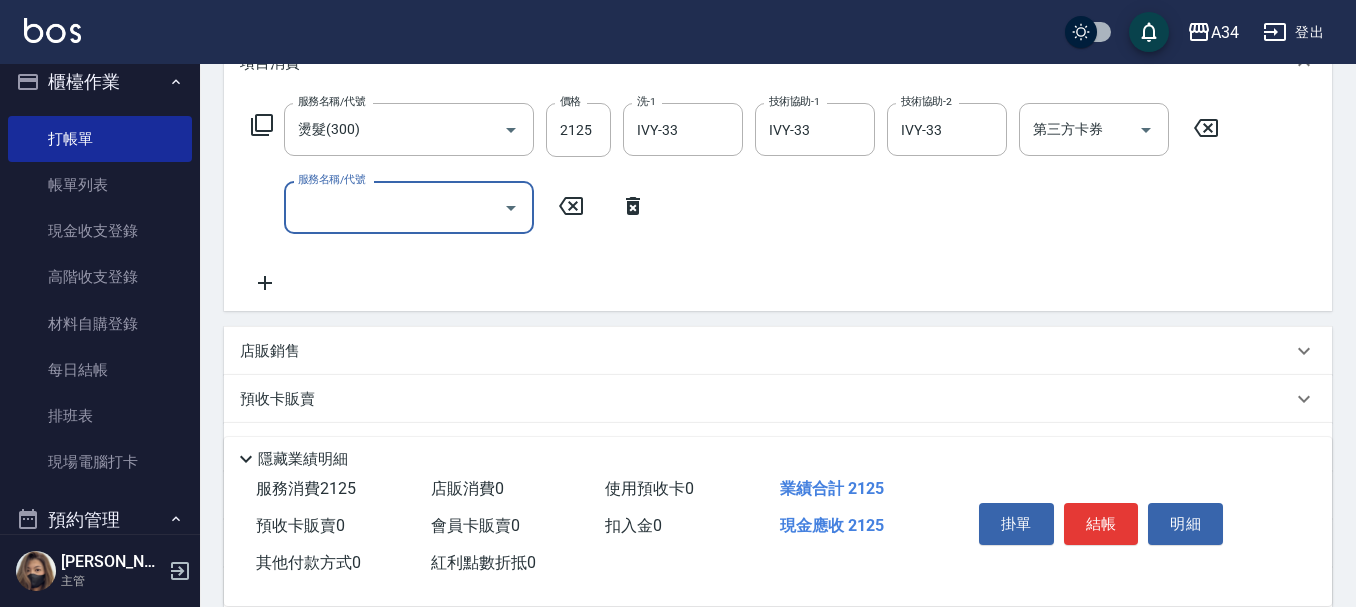 click on "服務名稱/代號" at bounding box center (394, 207) 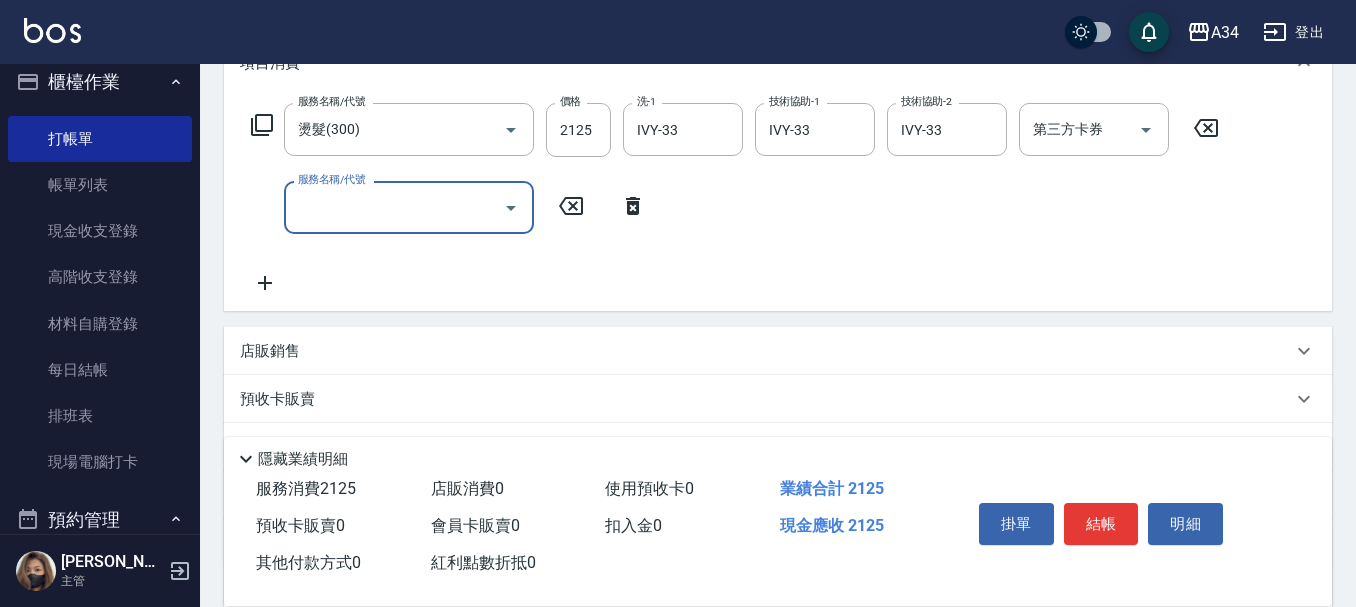 click 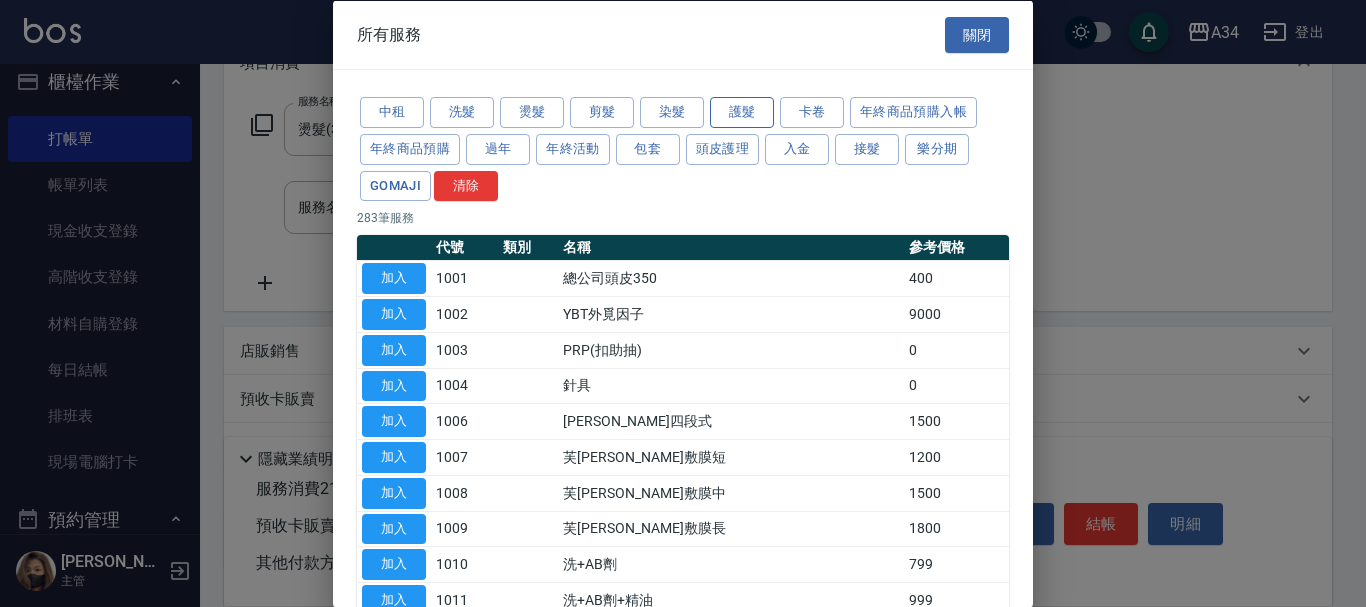 click on "護髮" at bounding box center [742, 112] 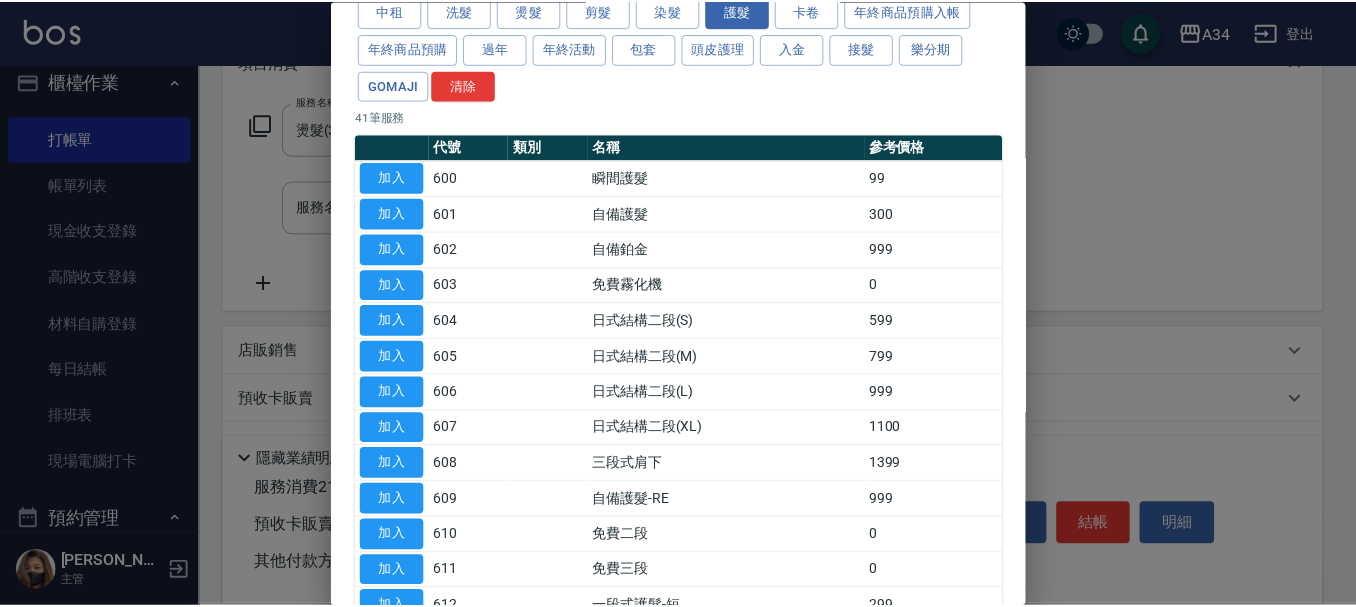 scroll, scrollTop: 300, scrollLeft: 0, axis: vertical 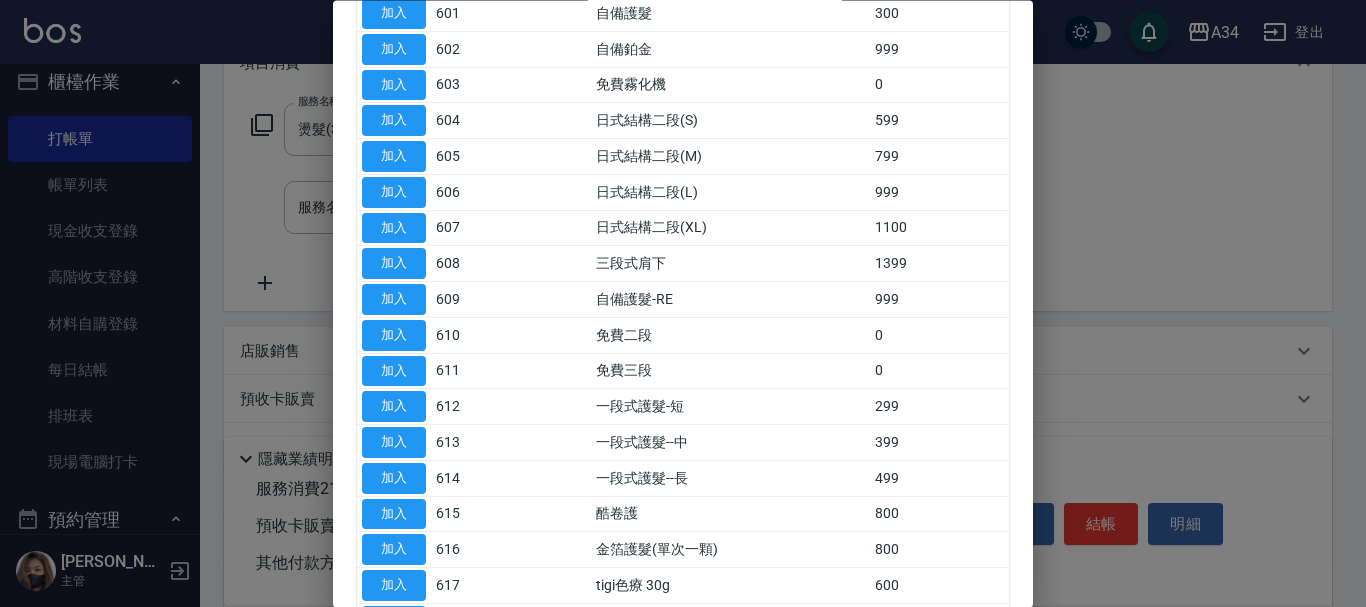 click on "日式結構二段(M)" at bounding box center (730, 157) 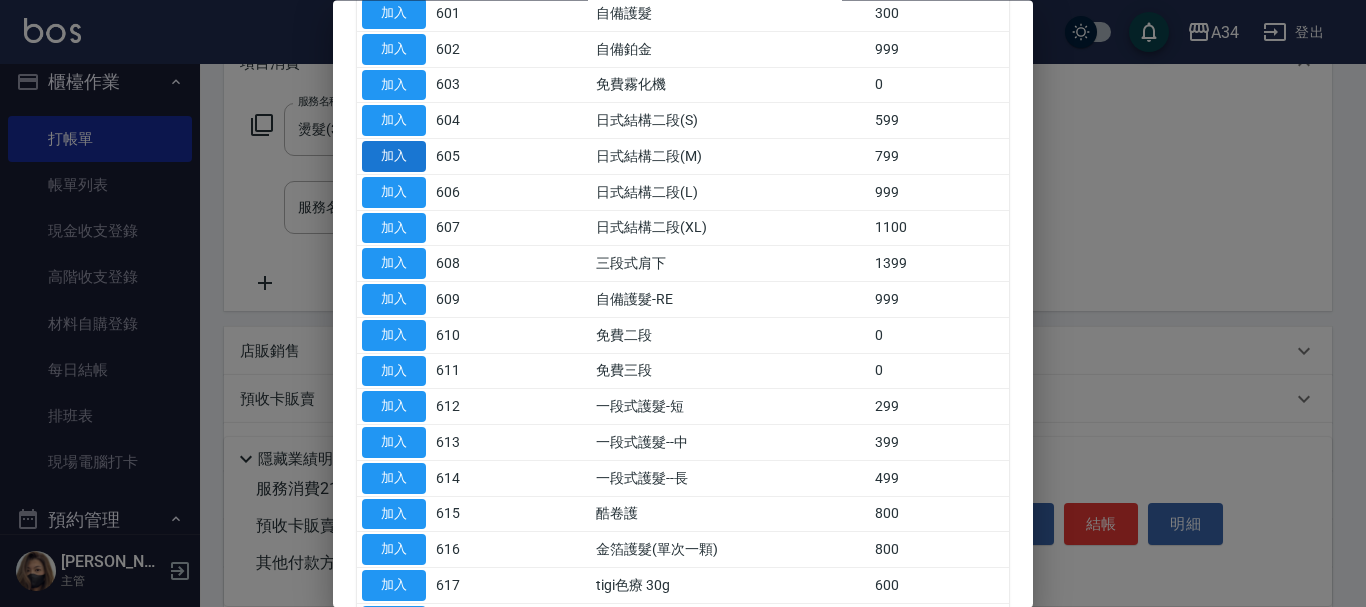 click on "加入" at bounding box center [394, 157] 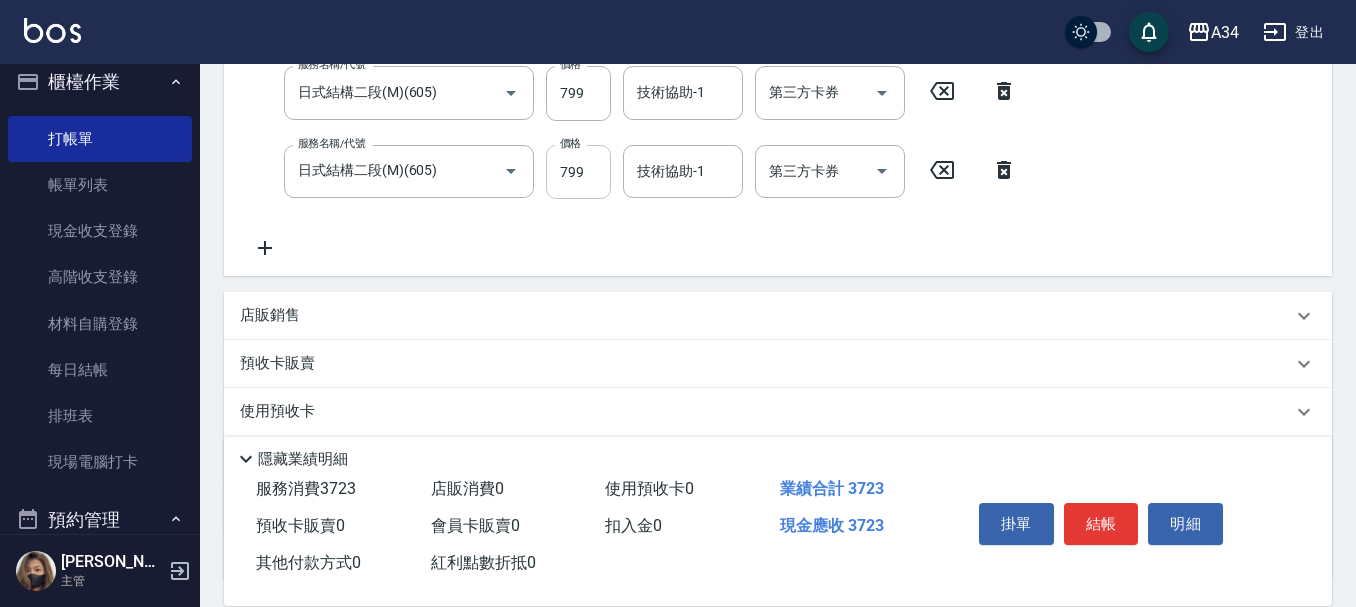 scroll, scrollTop: 493, scrollLeft: 0, axis: vertical 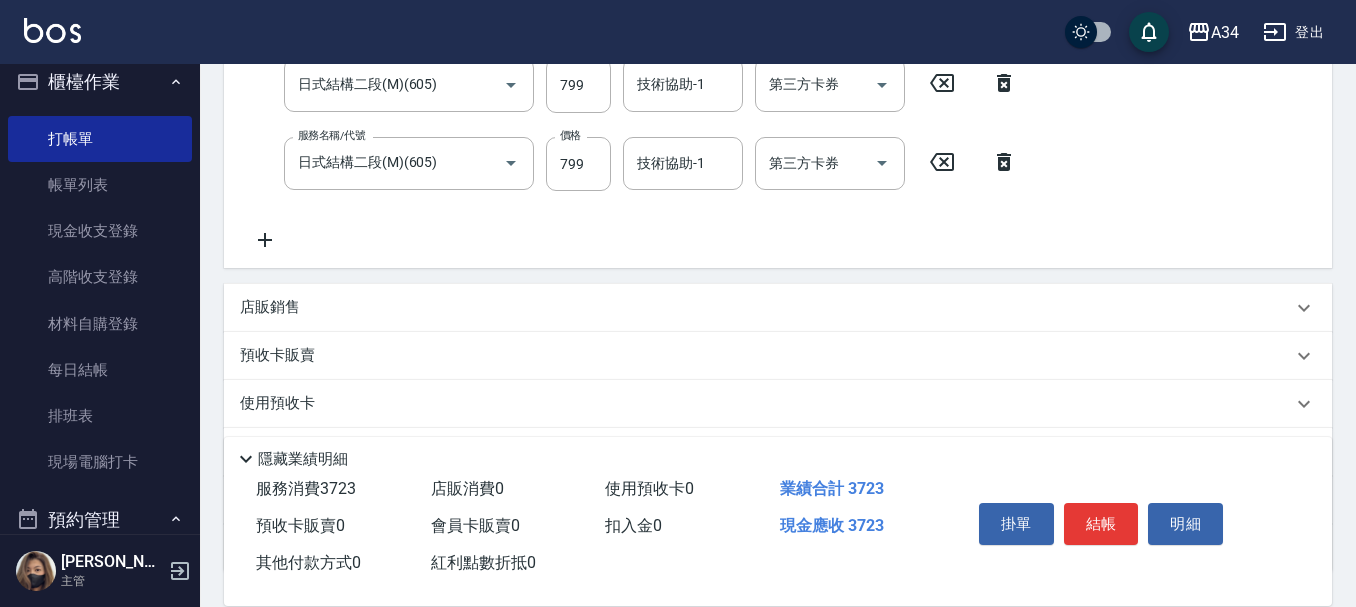 click 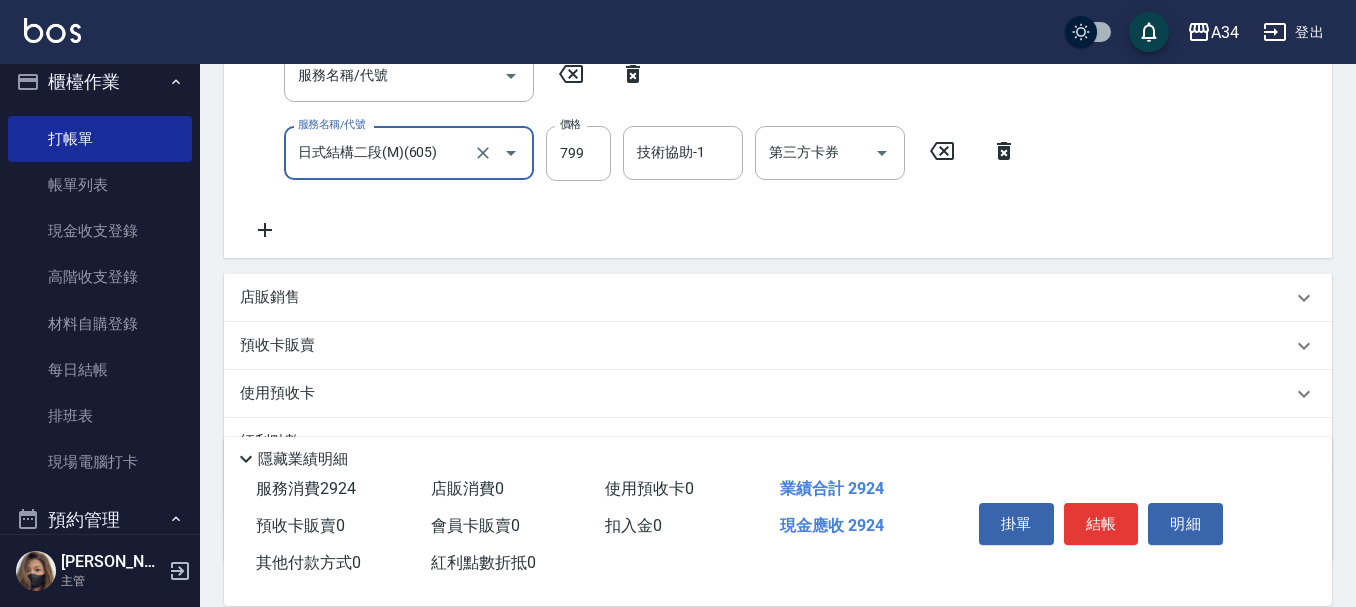 scroll, scrollTop: 393, scrollLeft: 0, axis: vertical 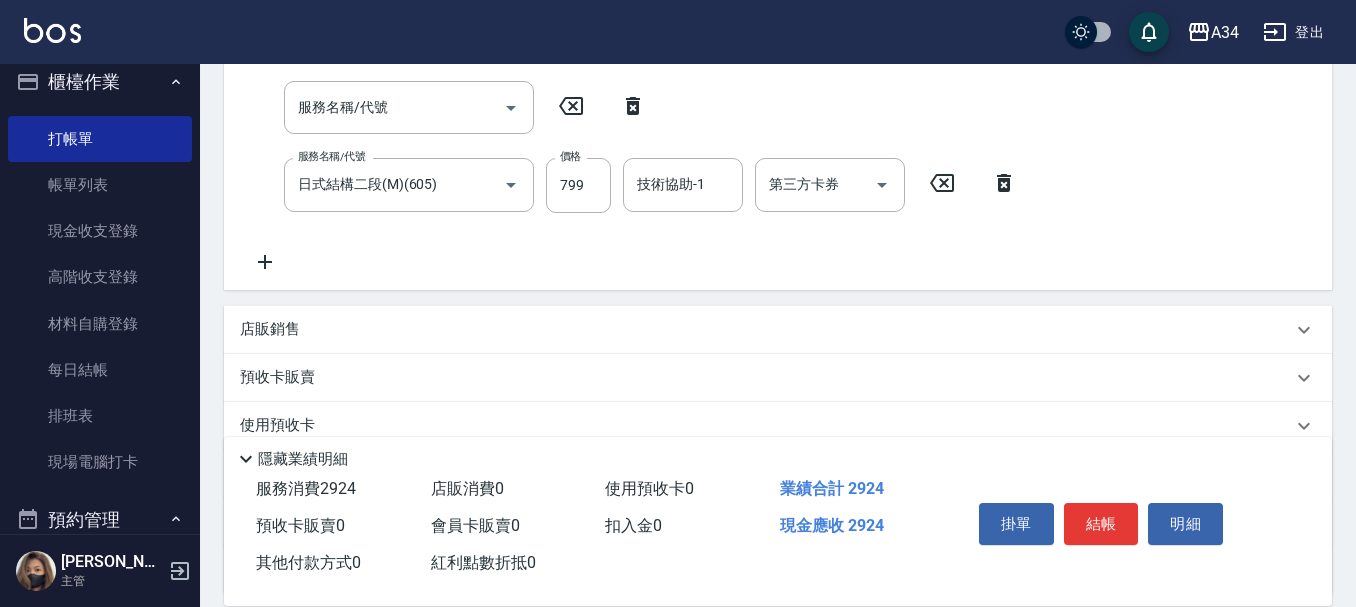 click 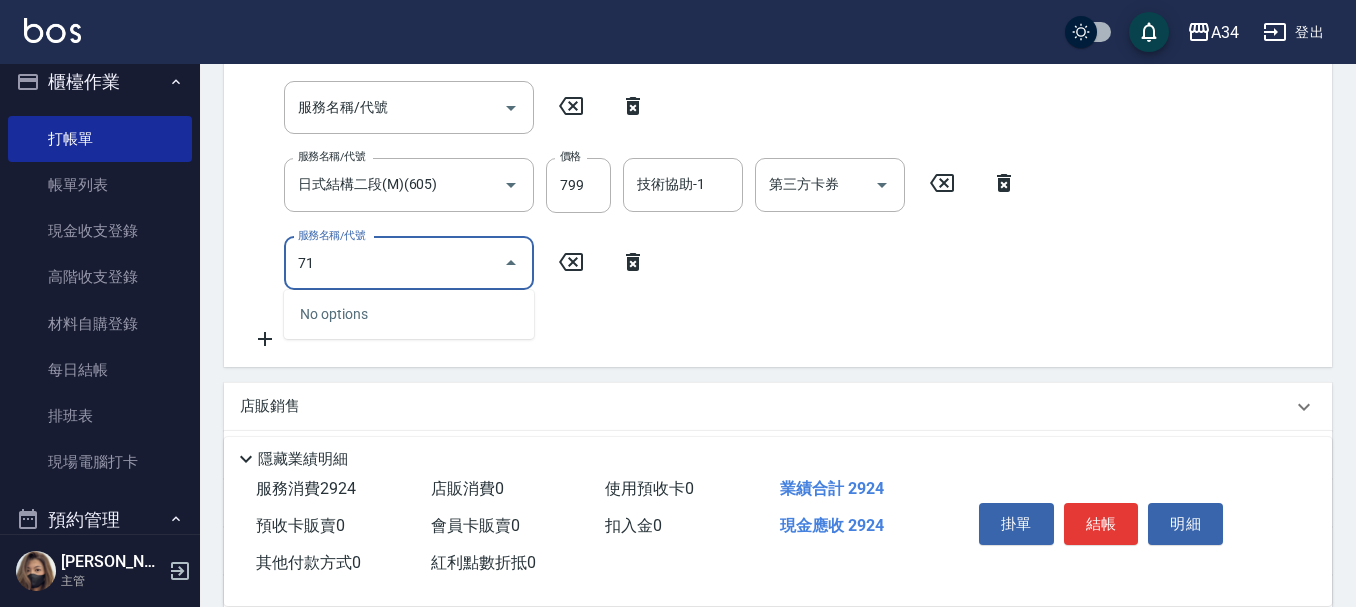 type on "719" 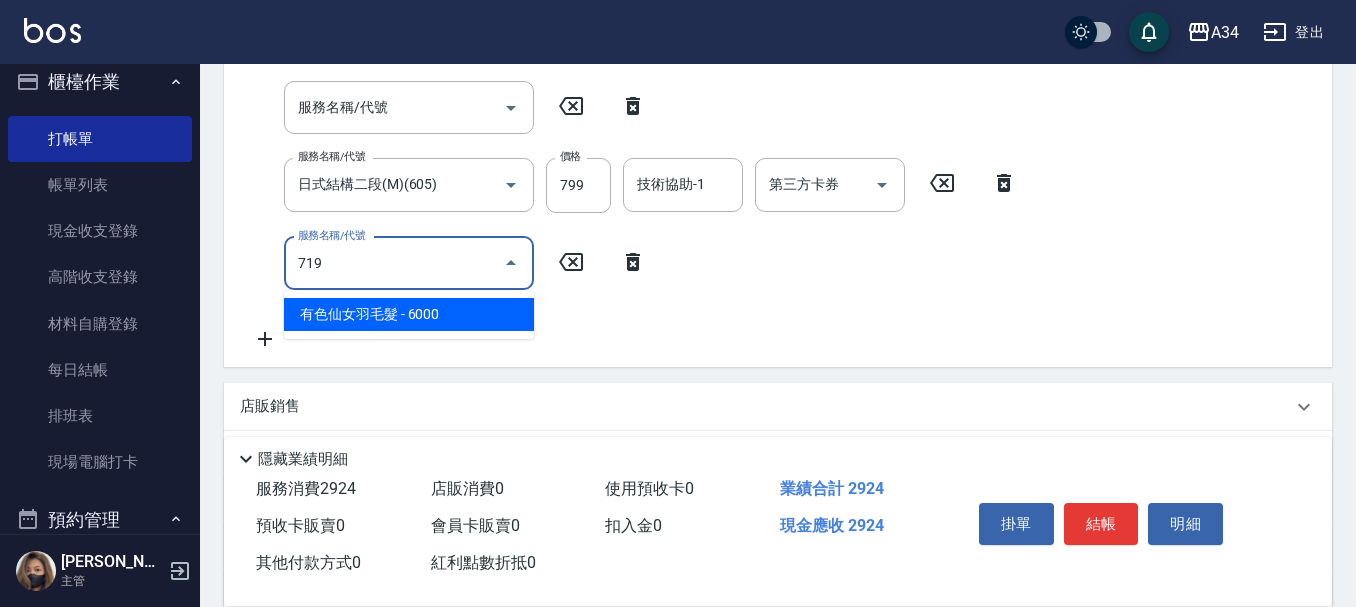 type on "890" 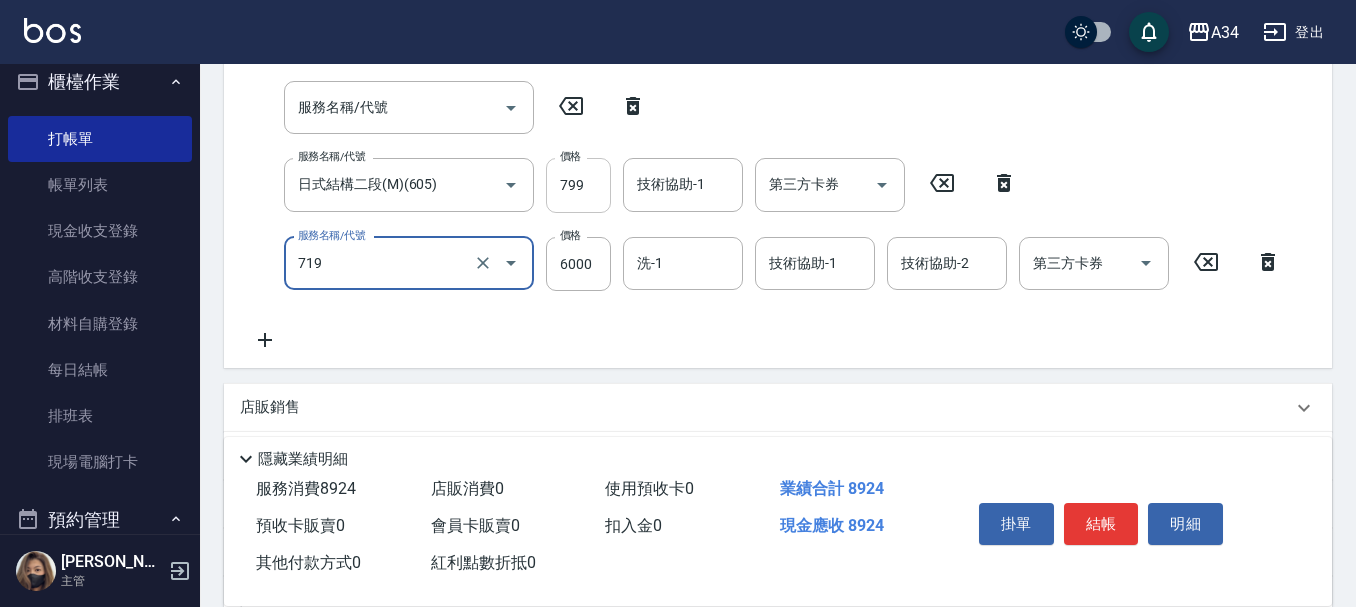 click on "799" at bounding box center (578, 185) 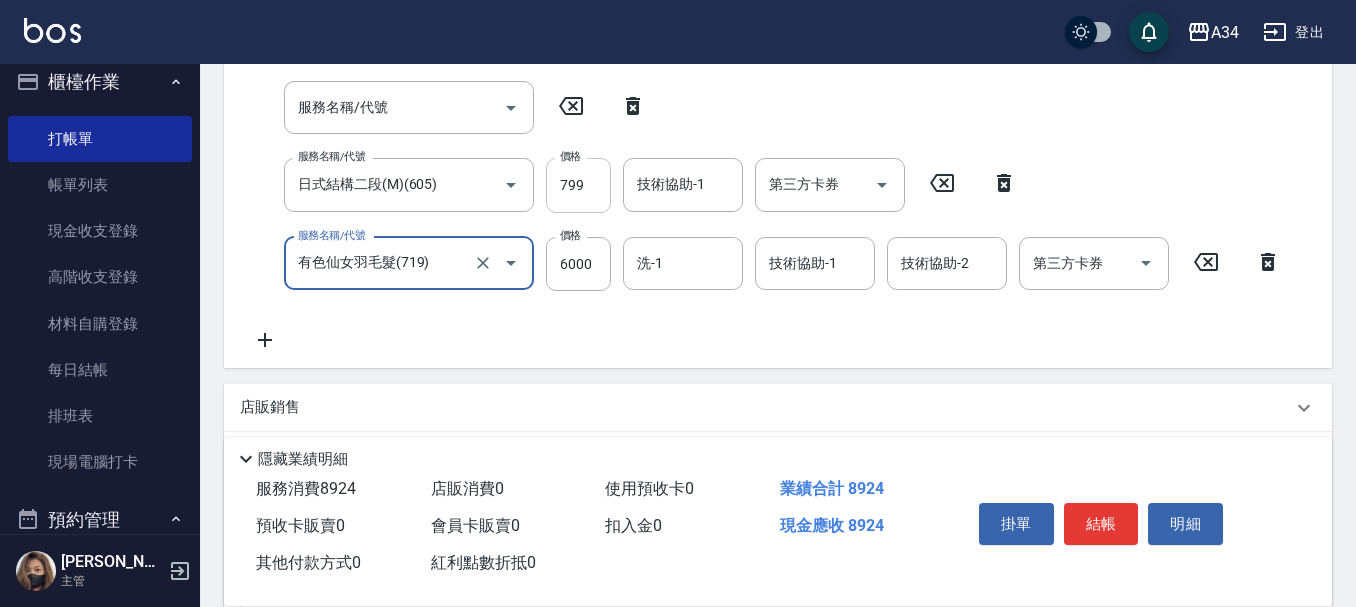 click on "799" at bounding box center (578, 185) 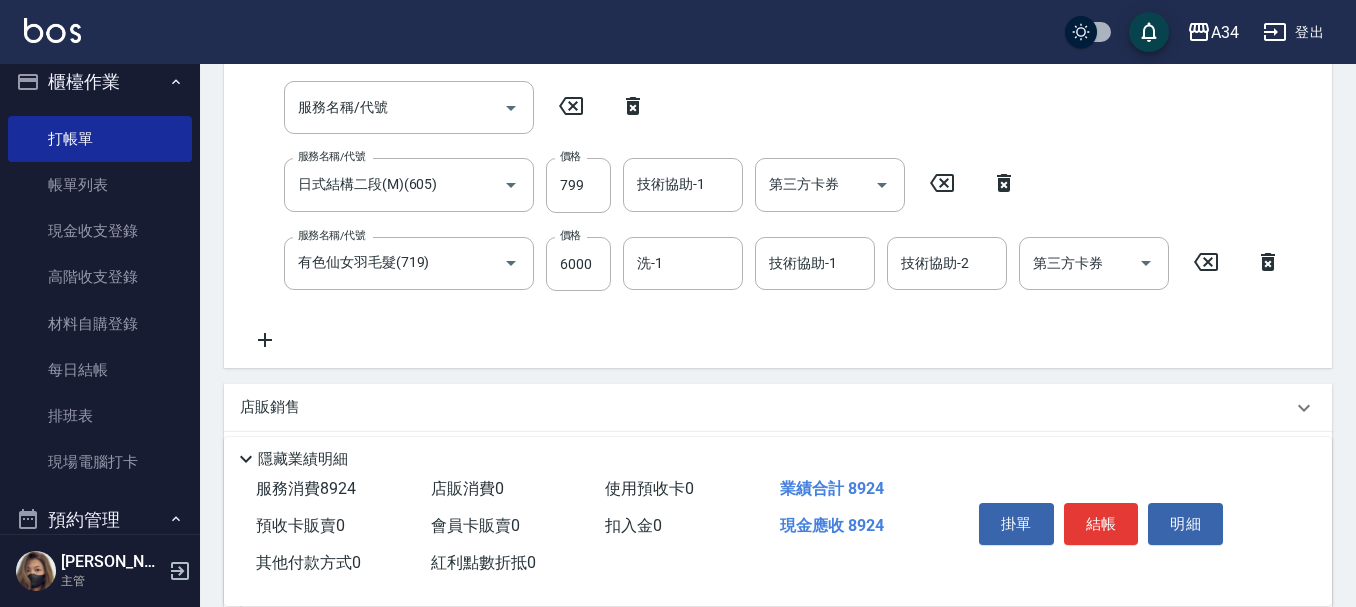 click 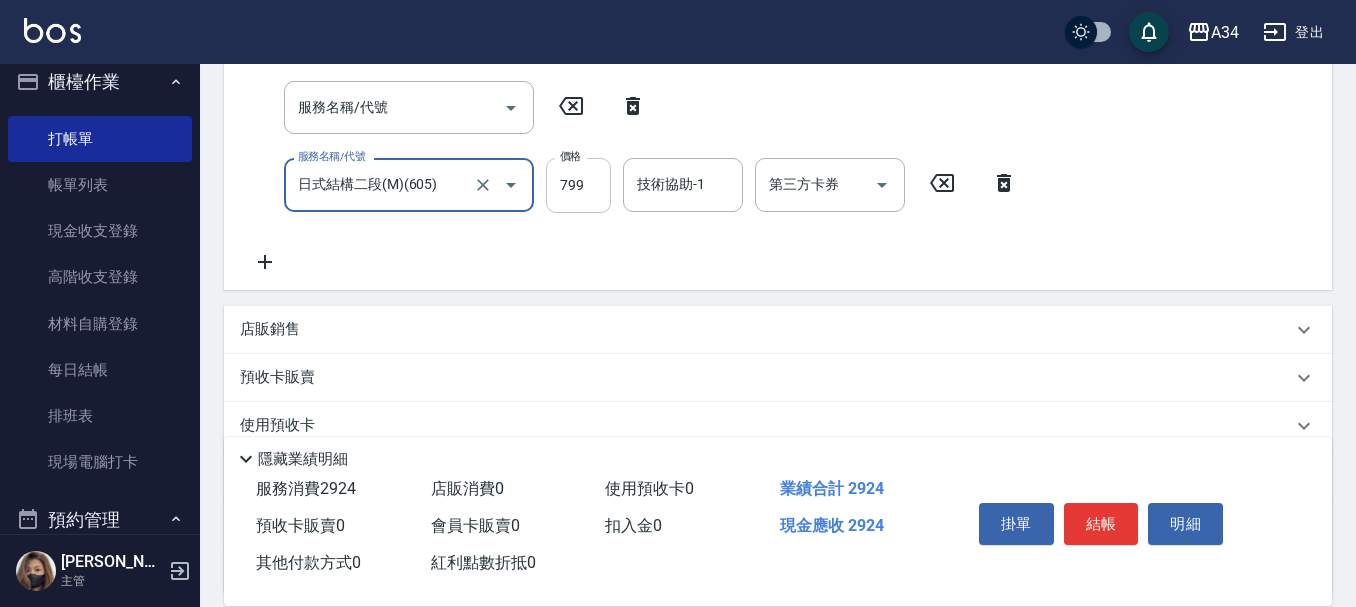 click on "799" at bounding box center [578, 185] 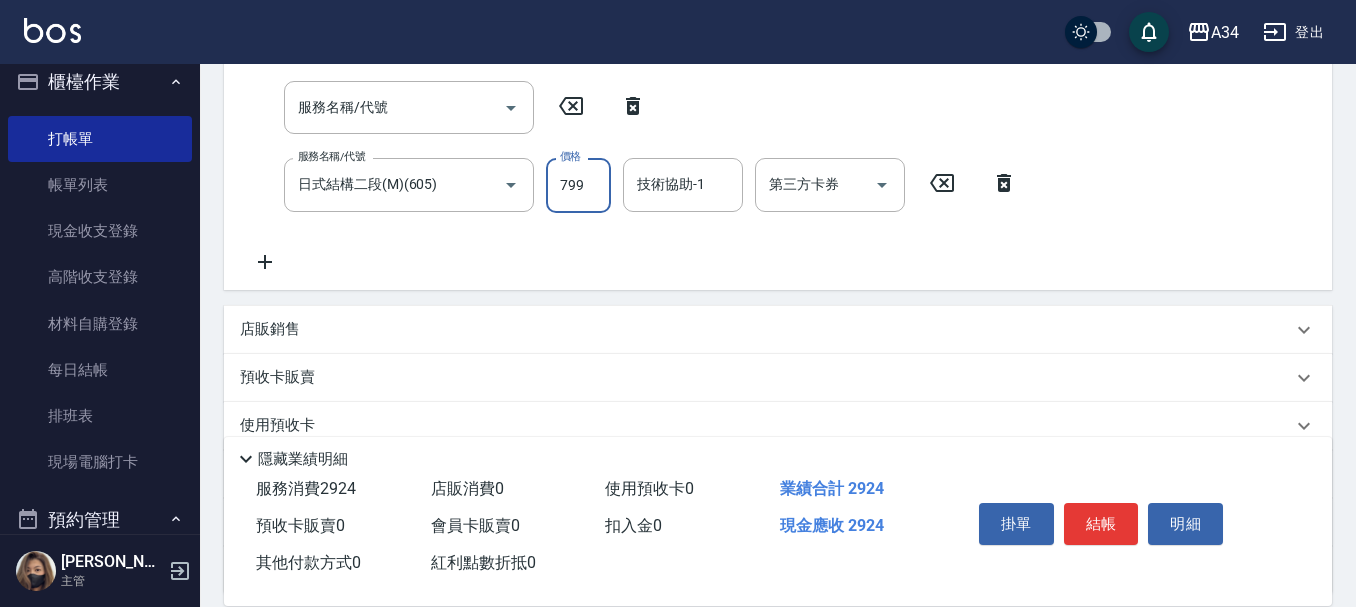 type on "210" 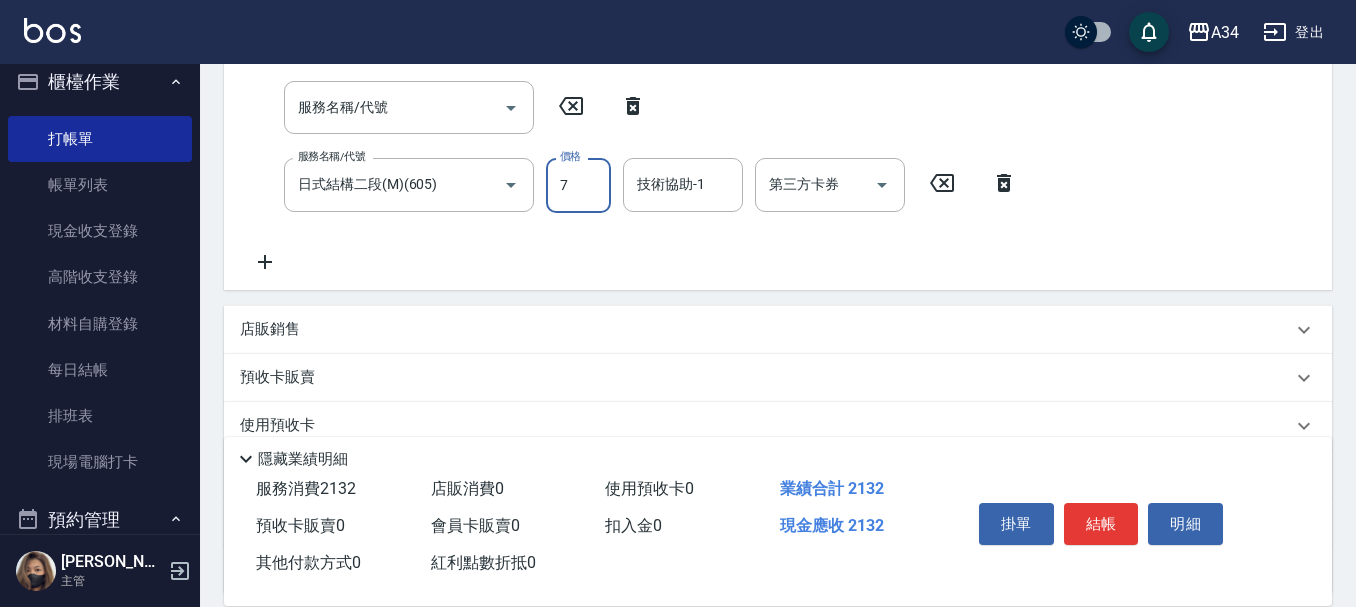 type on "71" 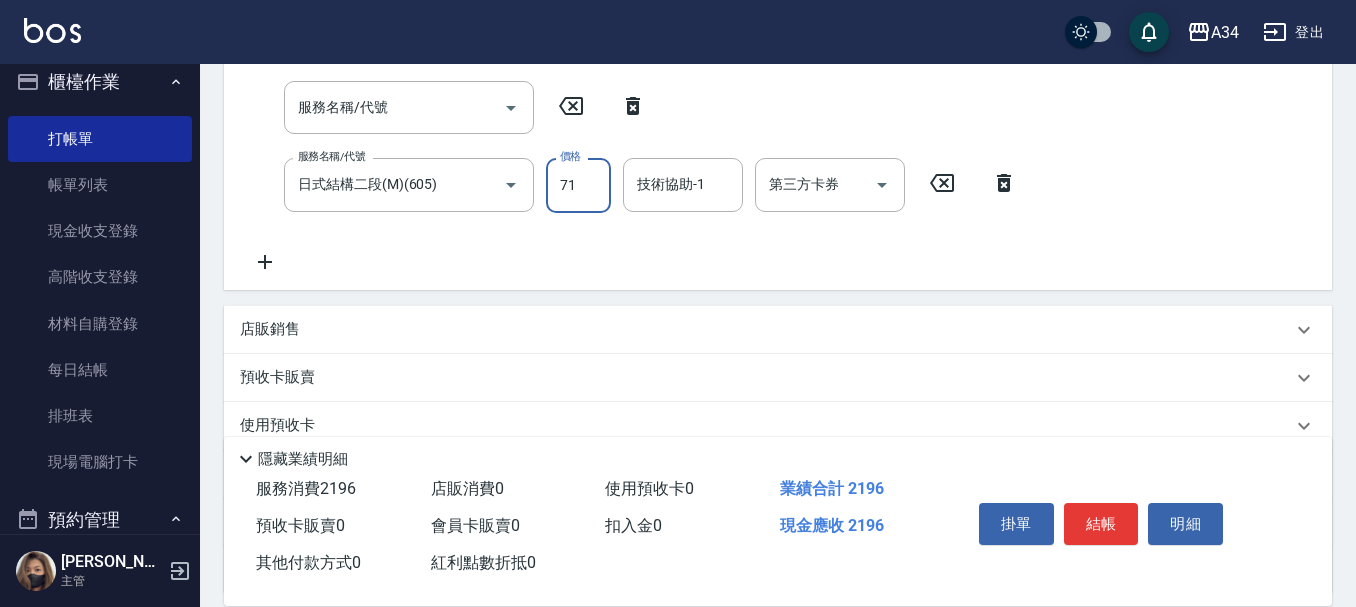 type on "280" 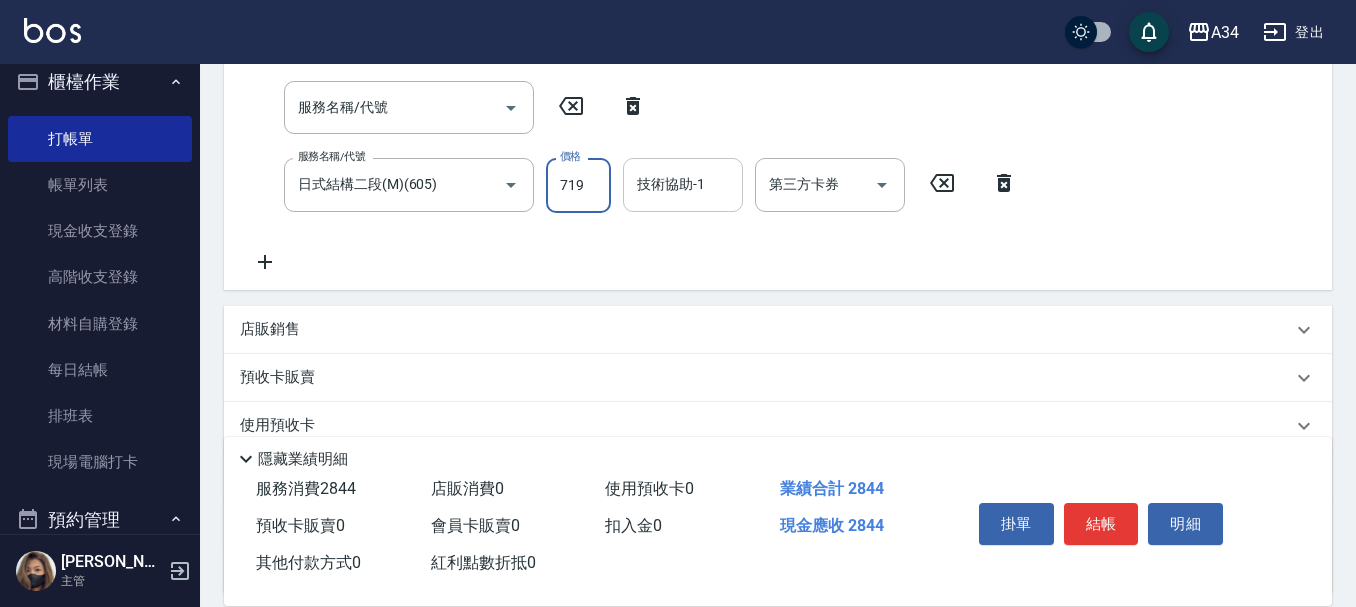 type on "719" 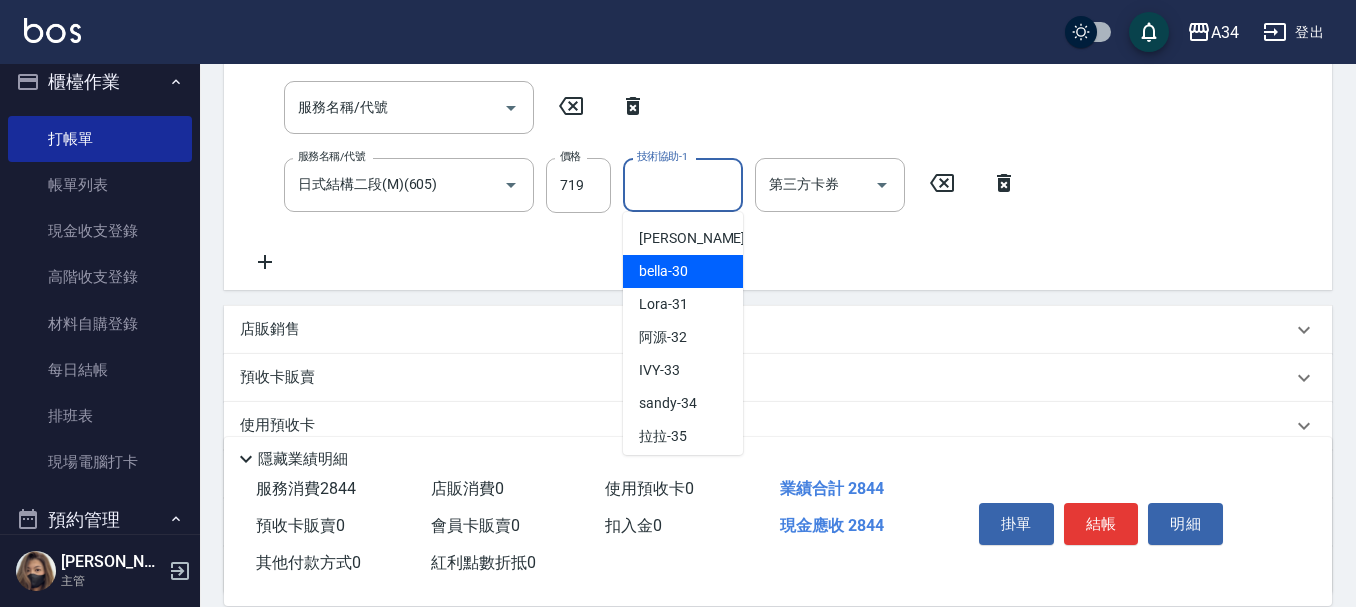 scroll, scrollTop: 433, scrollLeft: 0, axis: vertical 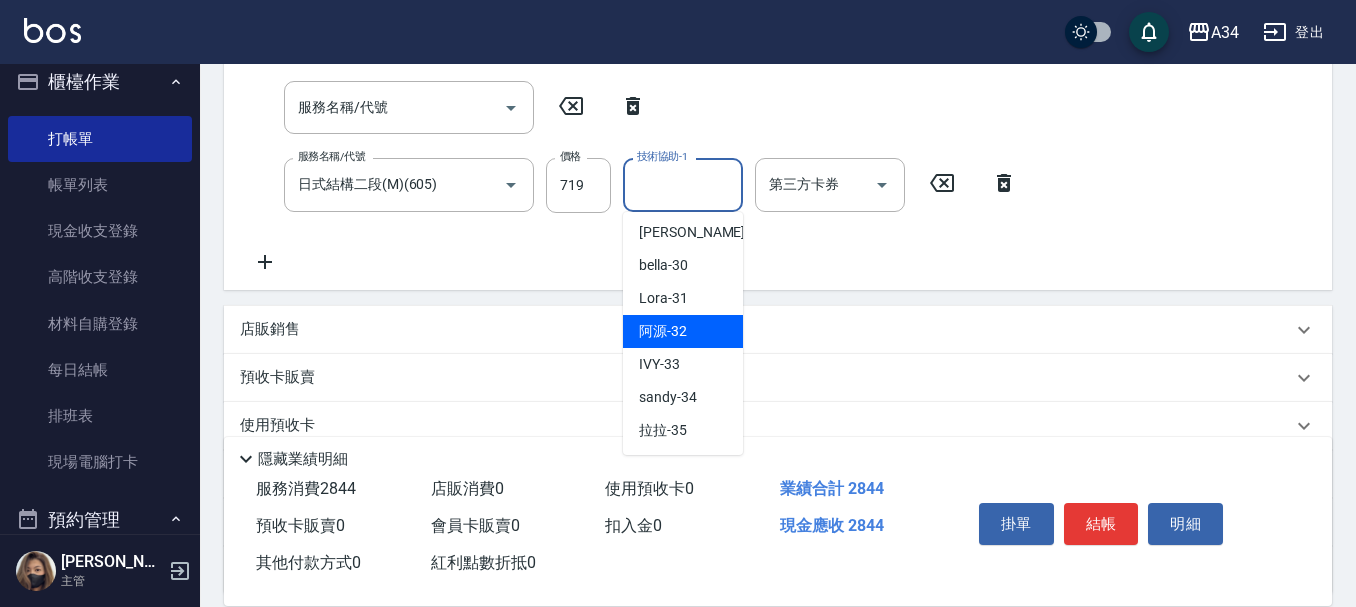 click on "阿源 -32" at bounding box center (663, 331) 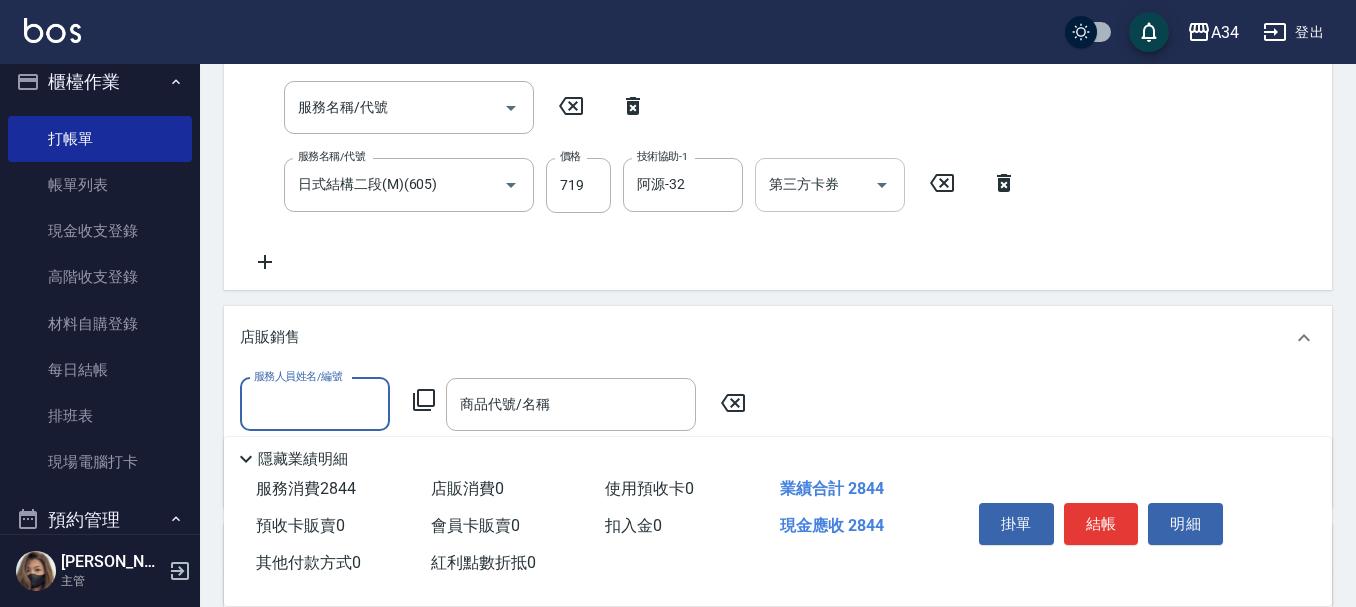scroll, scrollTop: 0, scrollLeft: 0, axis: both 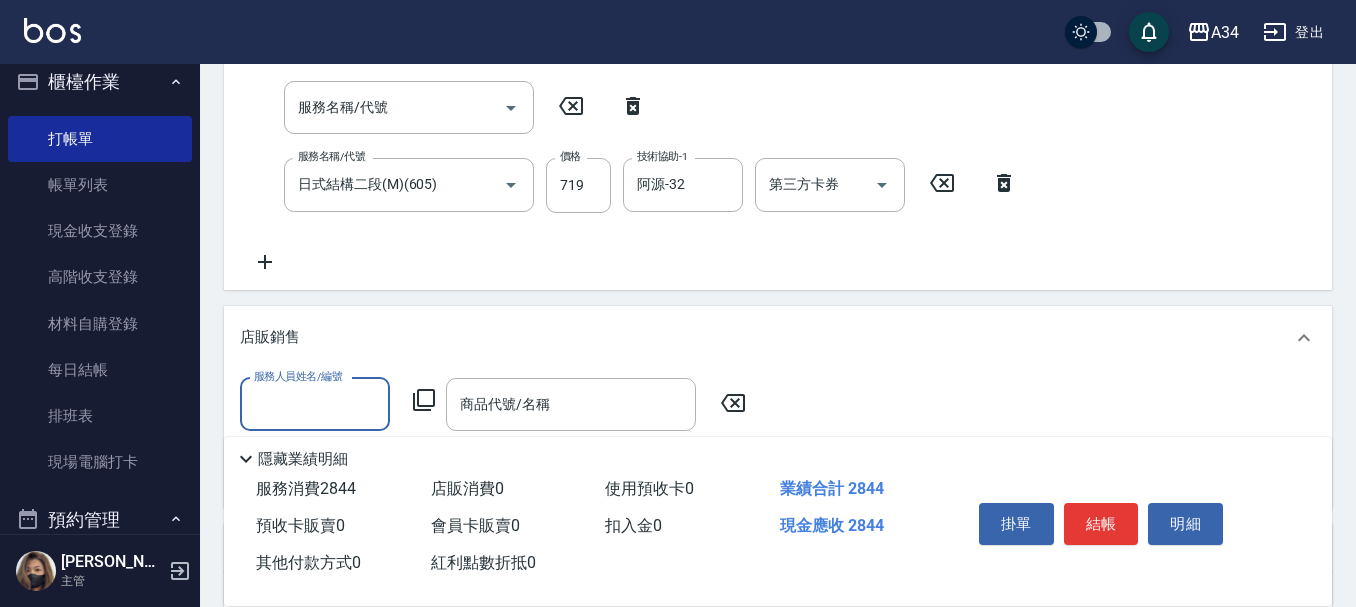 click 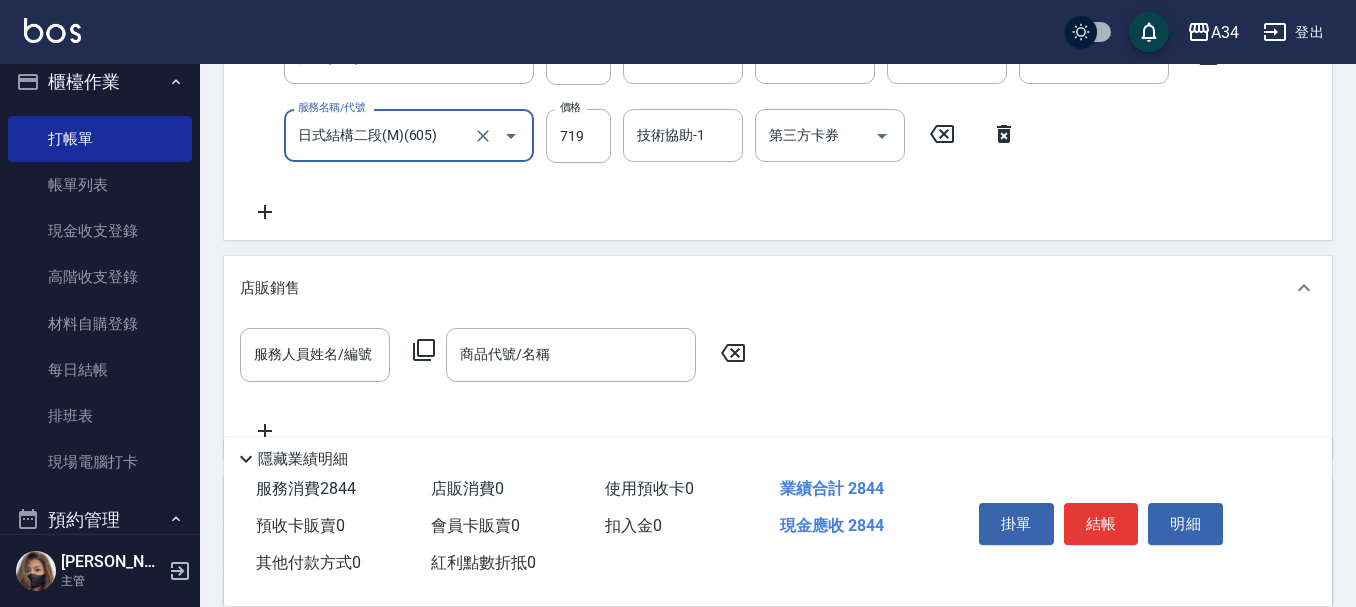 scroll, scrollTop: 465, scrollLeft: 0, axis: vertical 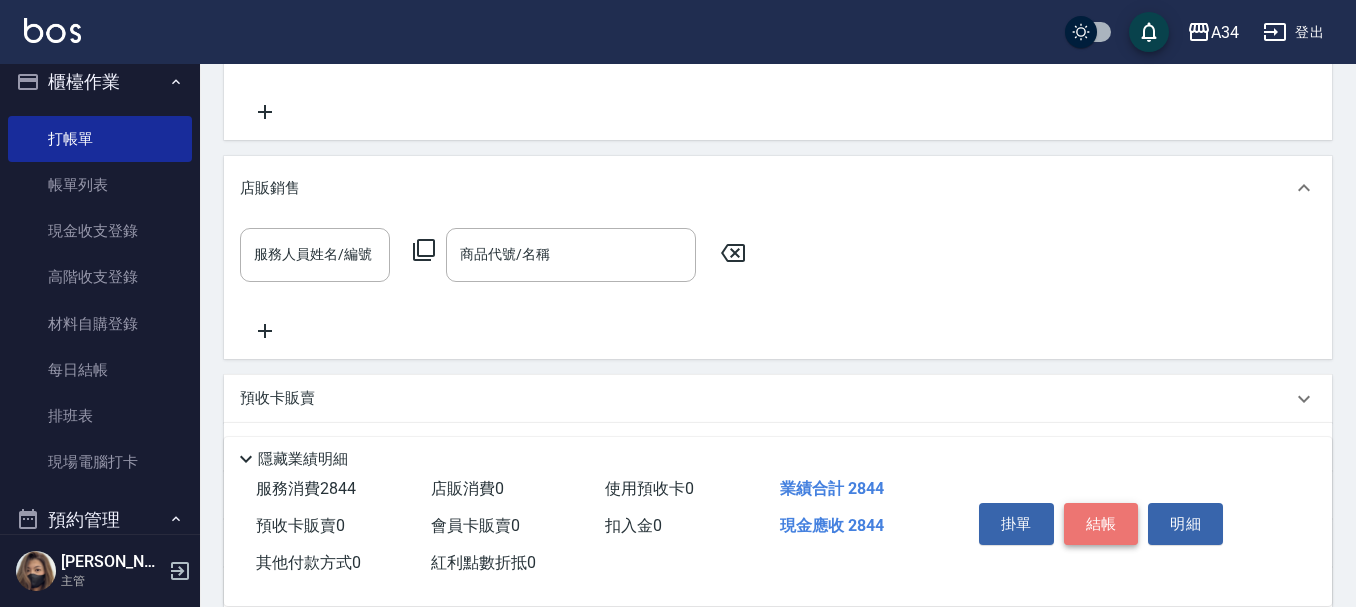click on "結帳" at bounding box center (1101, 524) 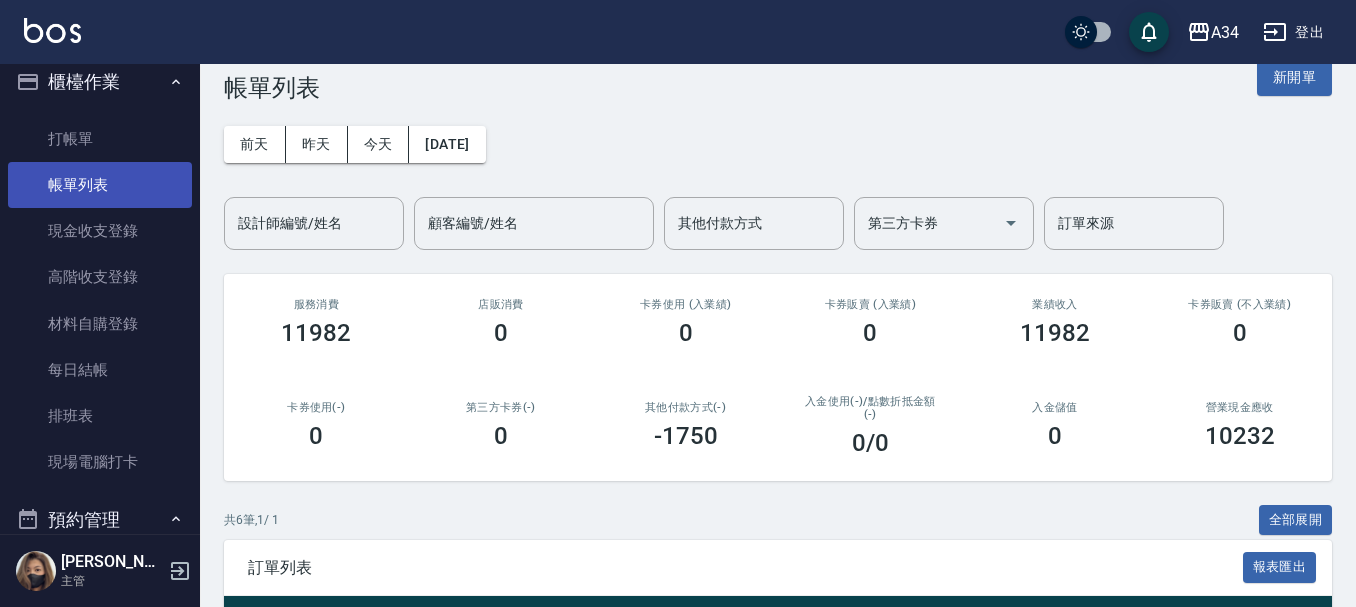 scroll, scrollTop: 0, scrollLeft: 0, axis: both 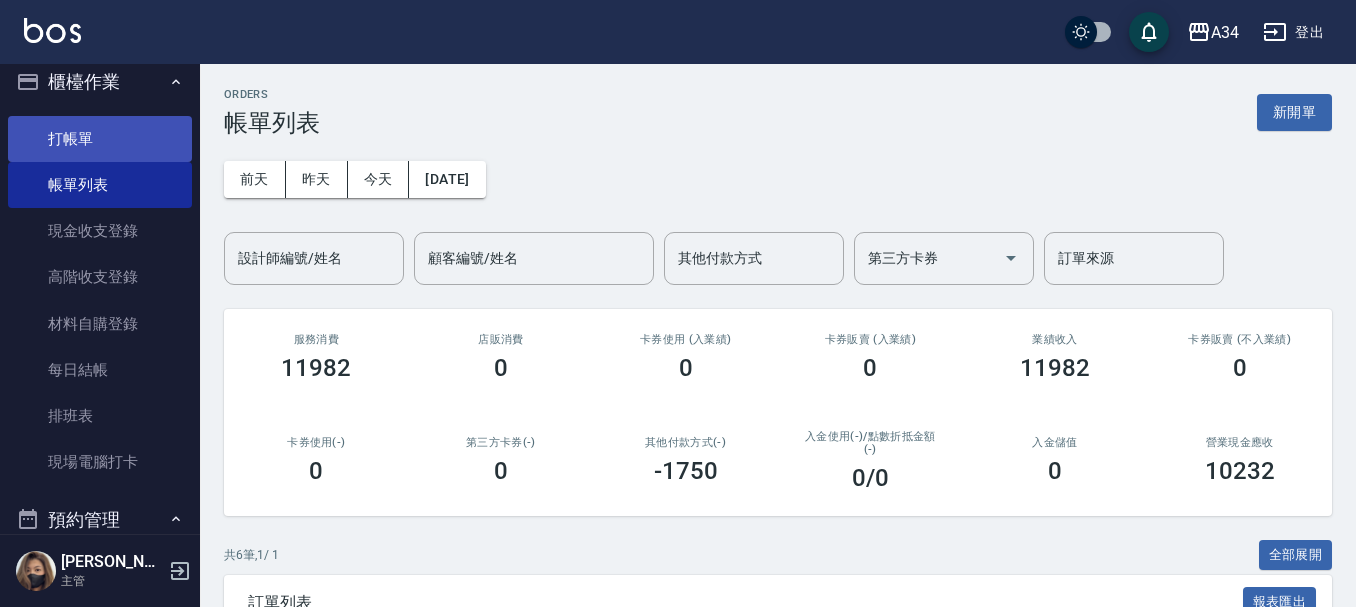 click on "打帳單" at bounding box center (100, 139) 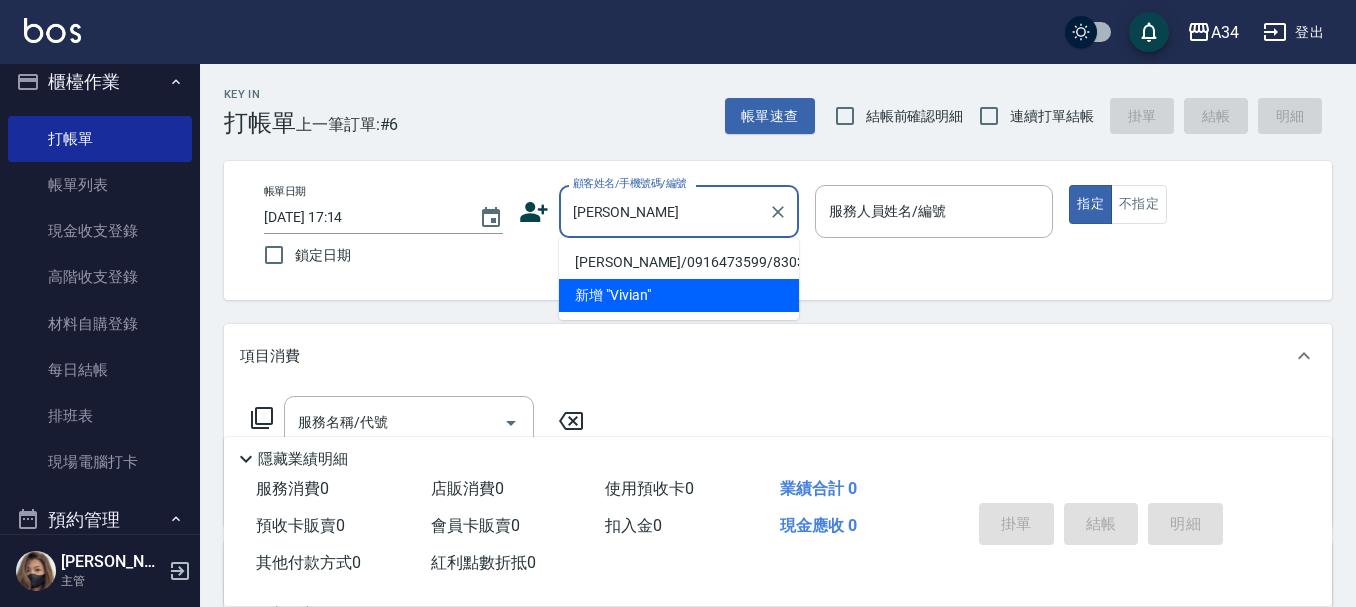 click on "新增 "Vivian"" at bounding box center [679, 295] 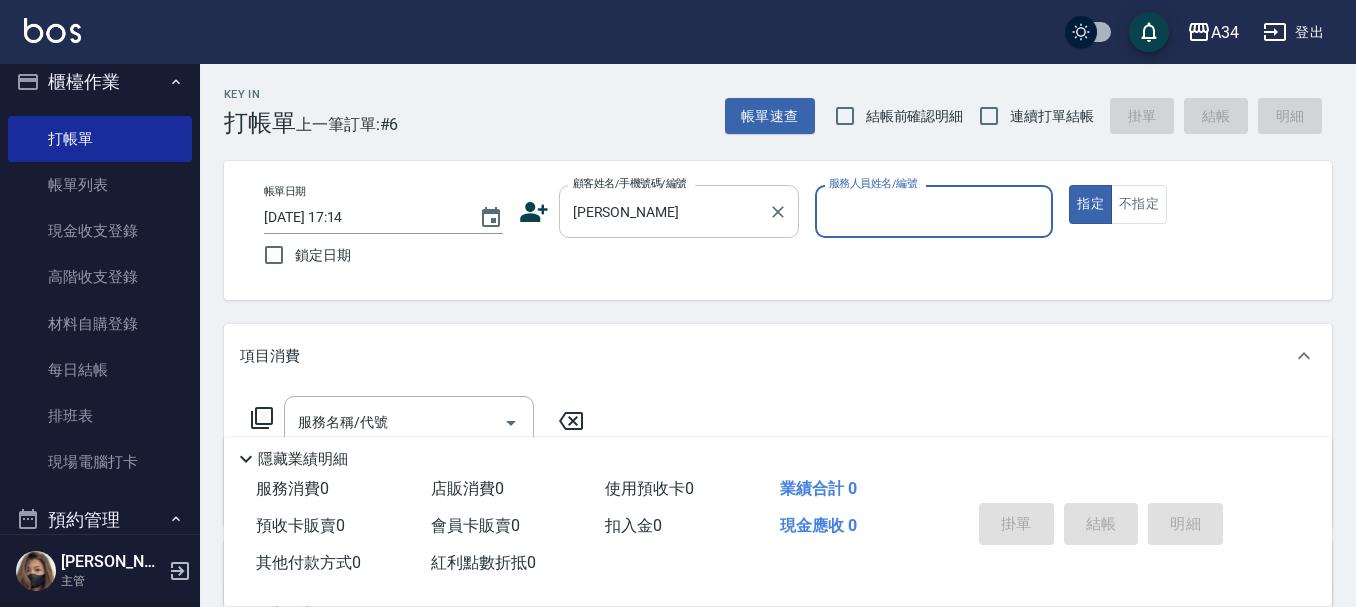 click on "Vivian" at bounding box center [664, 211] 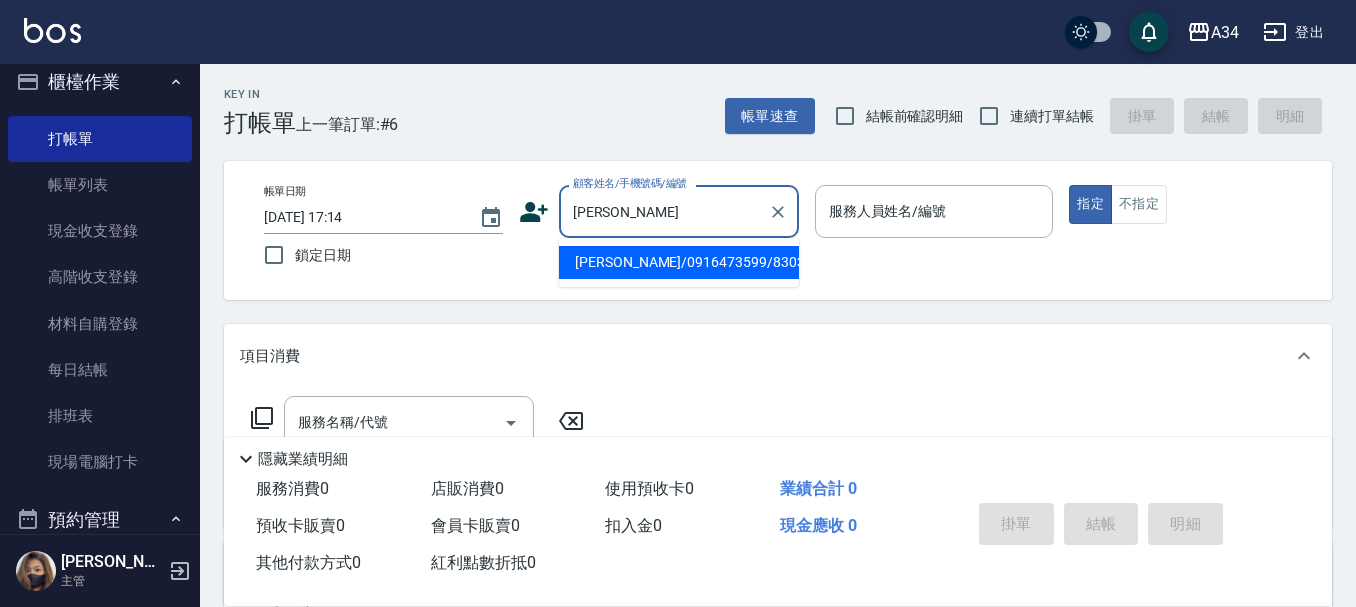 click on "vivian/0916473599/830326" at bounding box center (679, 262) 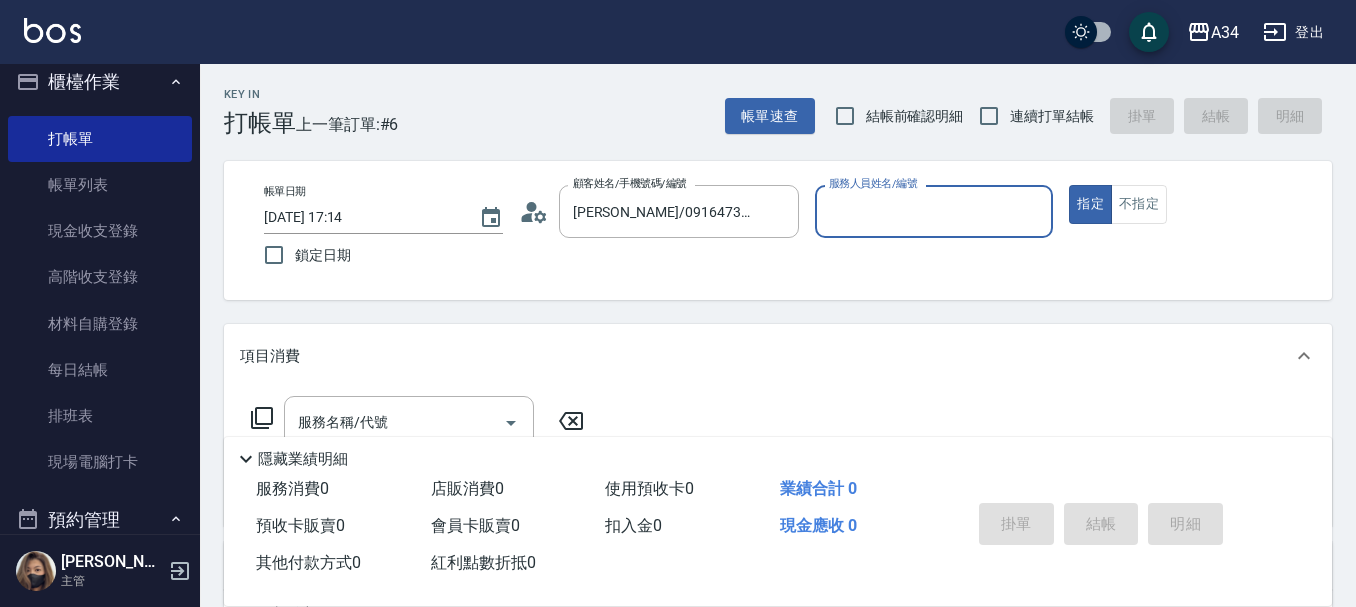 type on "公司-00" 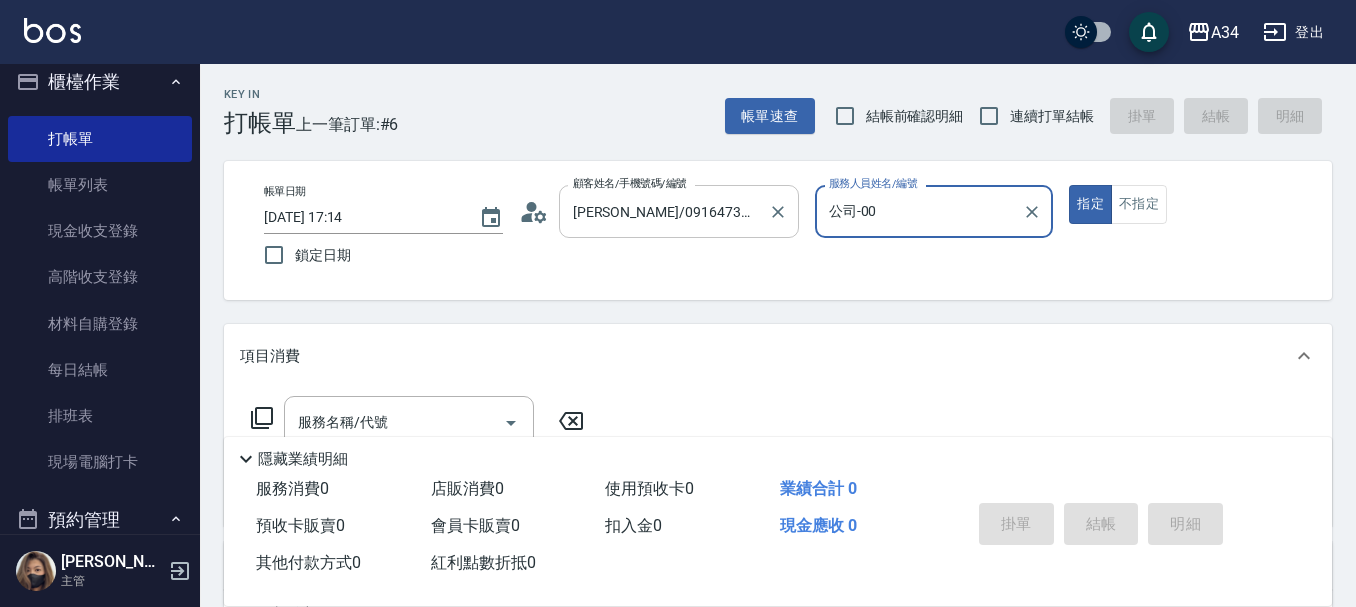 click on "vivian/0916473599/830326" at bounding box center [664, 211] 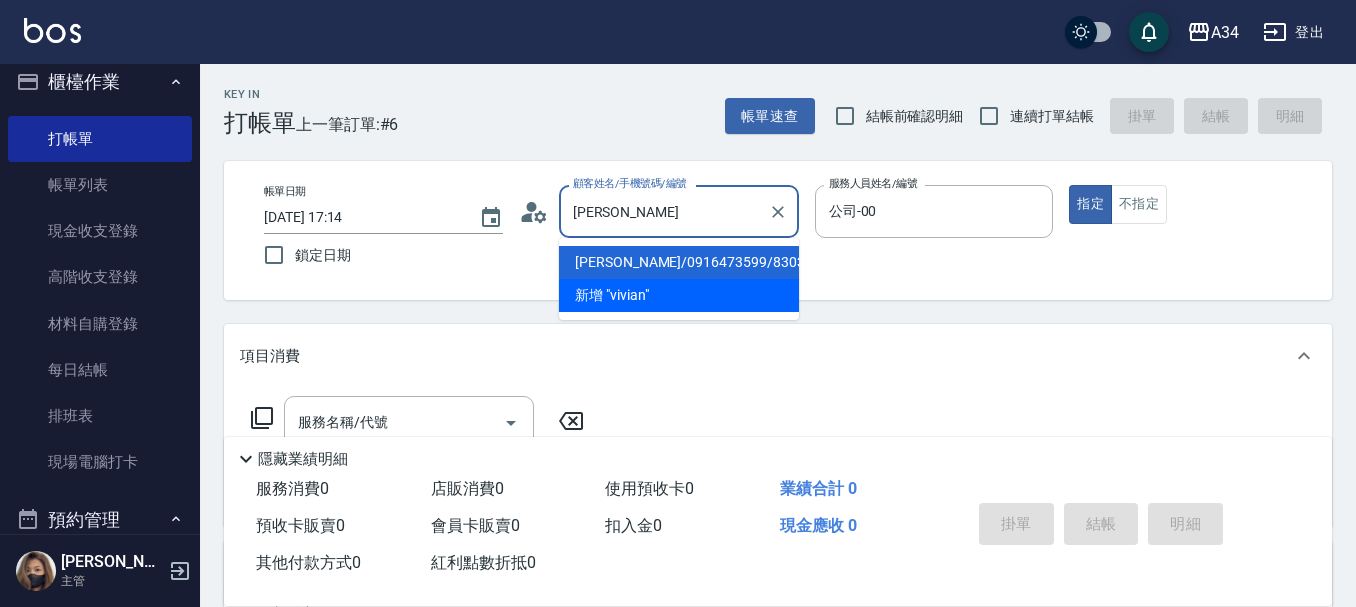 click on "新增 "vivian"" at bounding box center (679, 295) 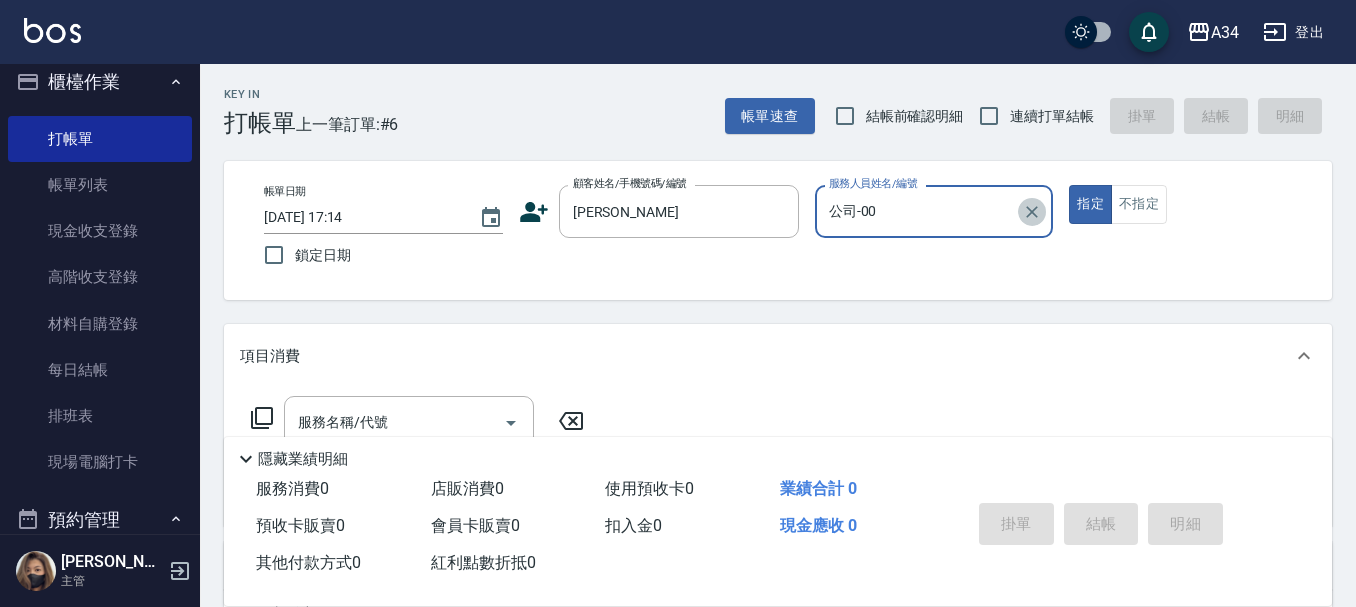 click 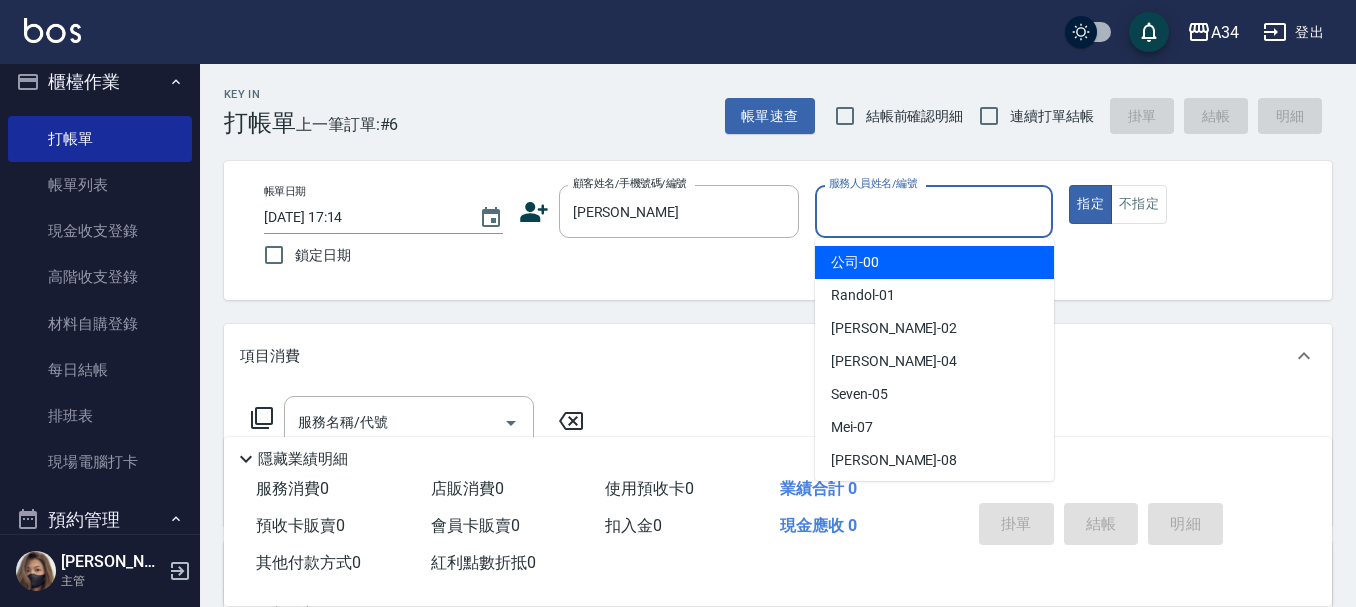 click on "服務人員姓名/編號" at bounding box center [934, 211] 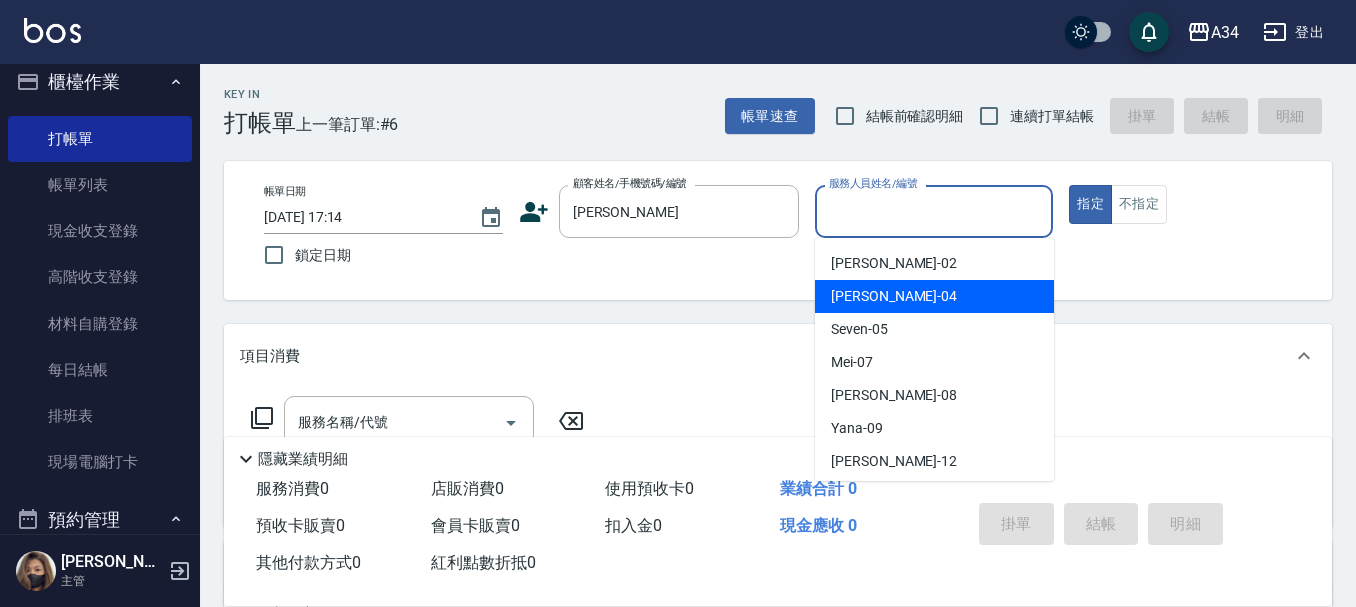 scroll, scrollTop: 100, scrollLeft: 0, axis: vertical 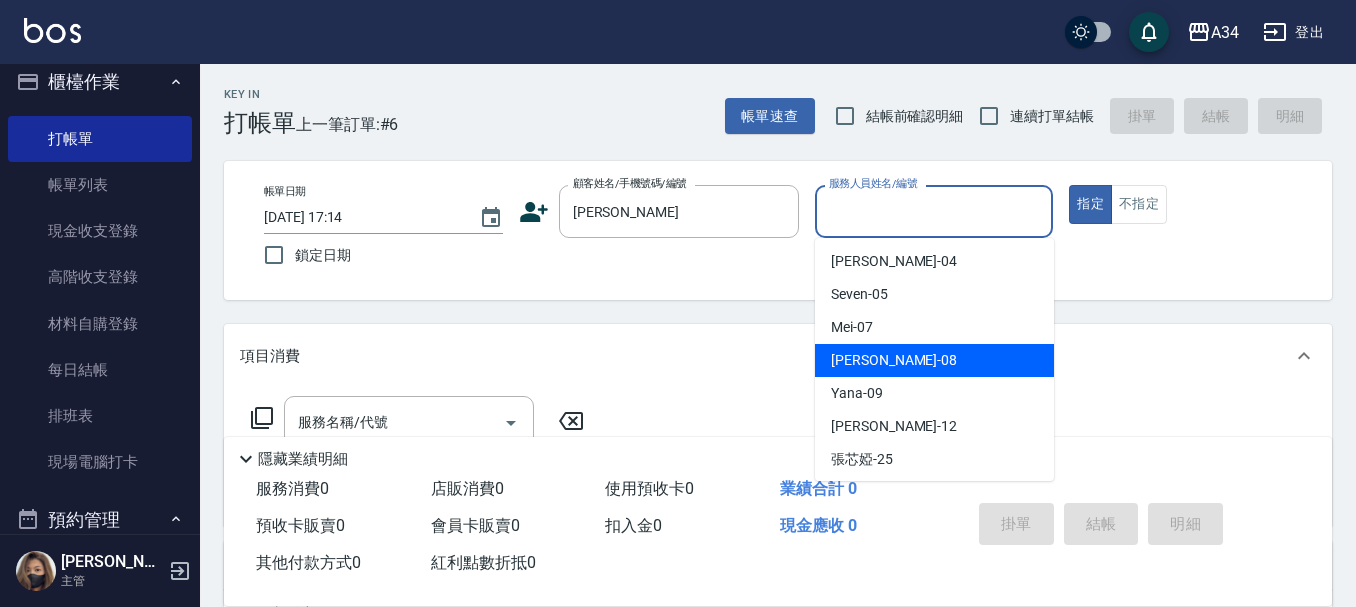click on "Emma -08" at bounding box center (934, 360) 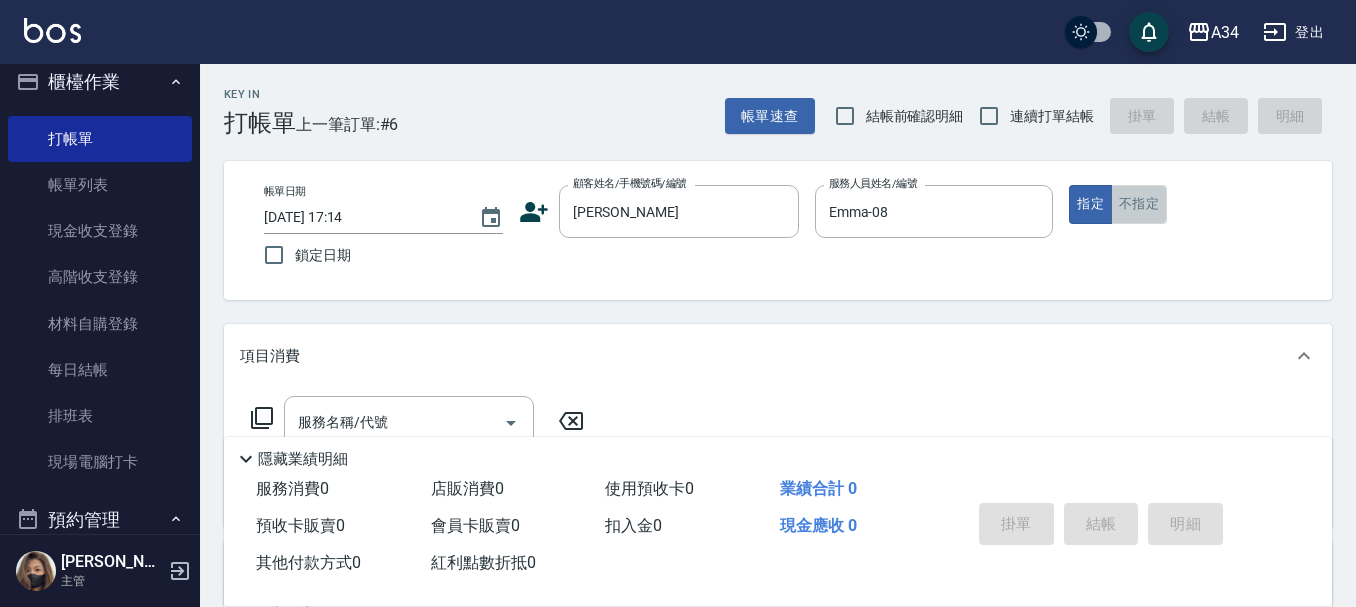 click on "不指定" at bounding box center [1139, 204] 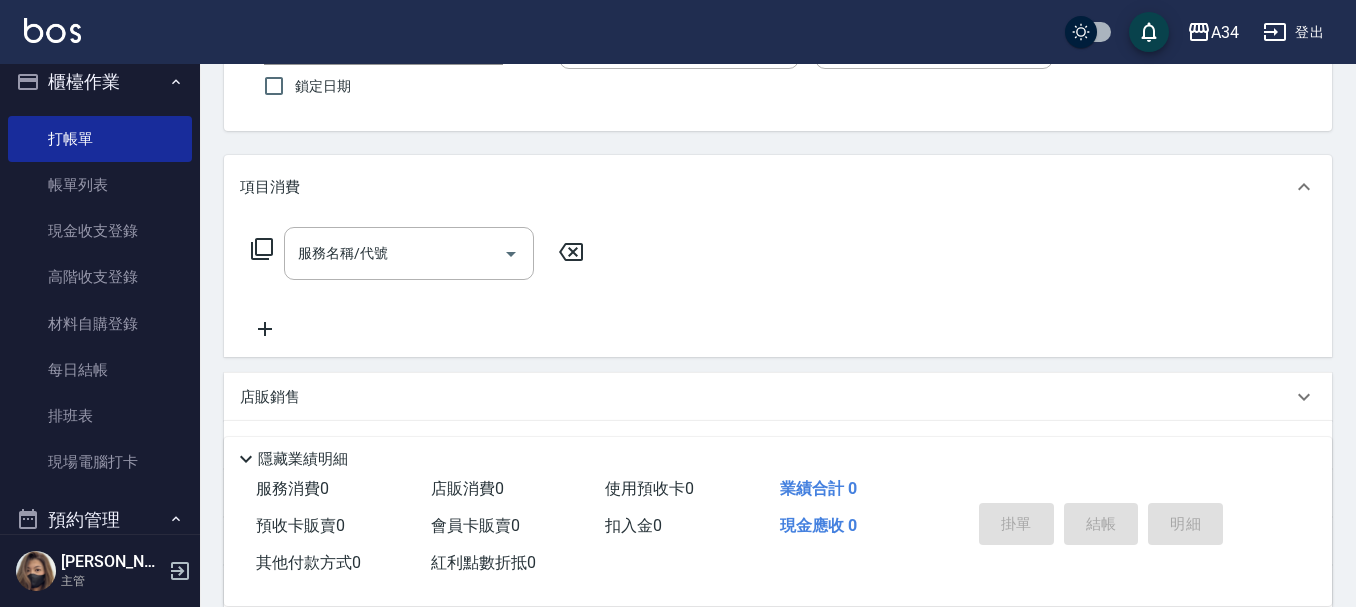 scroll, scrollTop: 200, scrollLeft: 0, axis: vertical 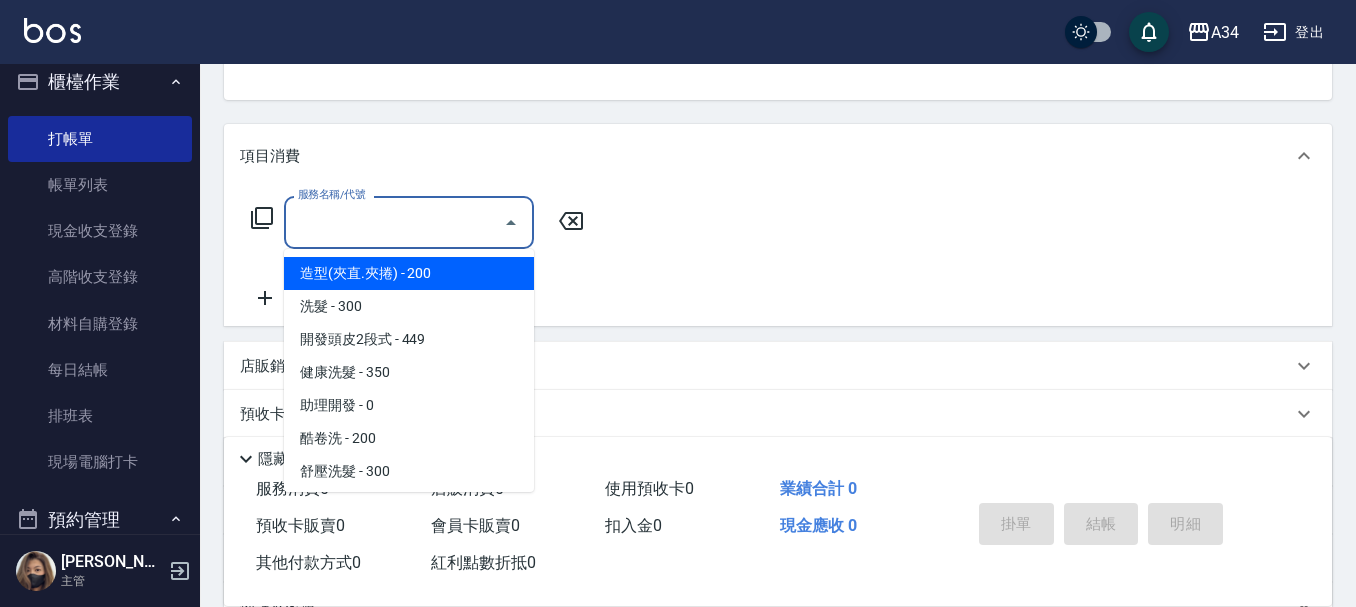 click on "服務名稱/代號" at bounding box center [394, 222] 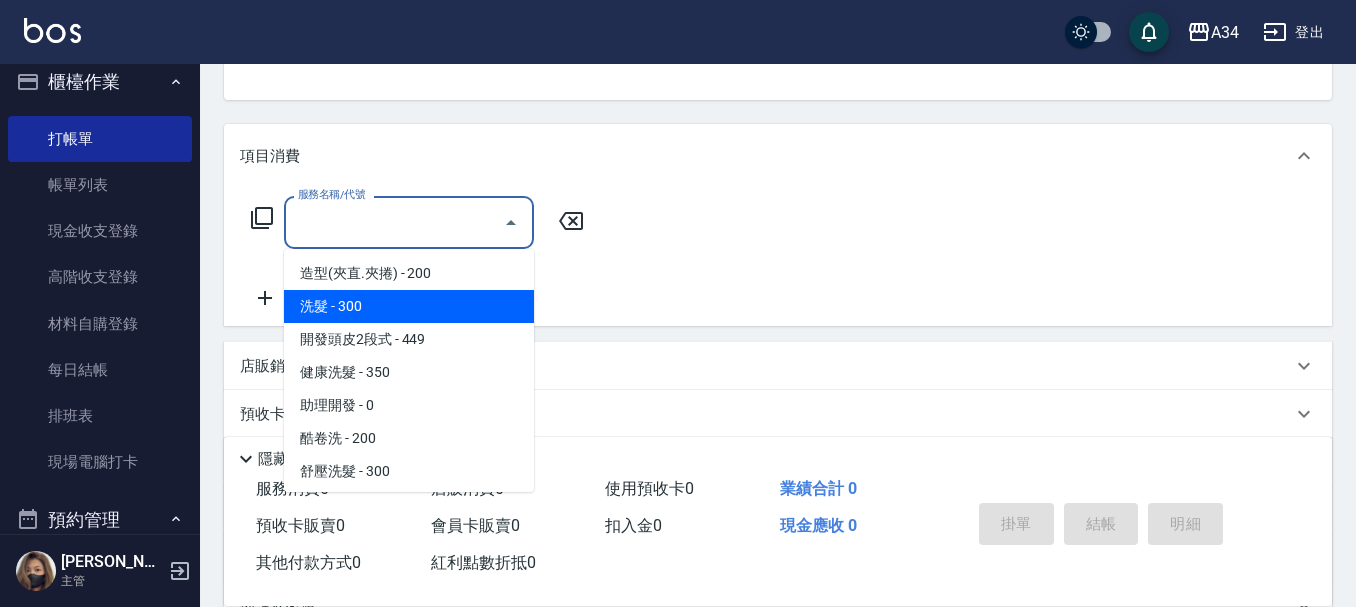 click on "洗髮 - 300" at bounding box center (409, 306) 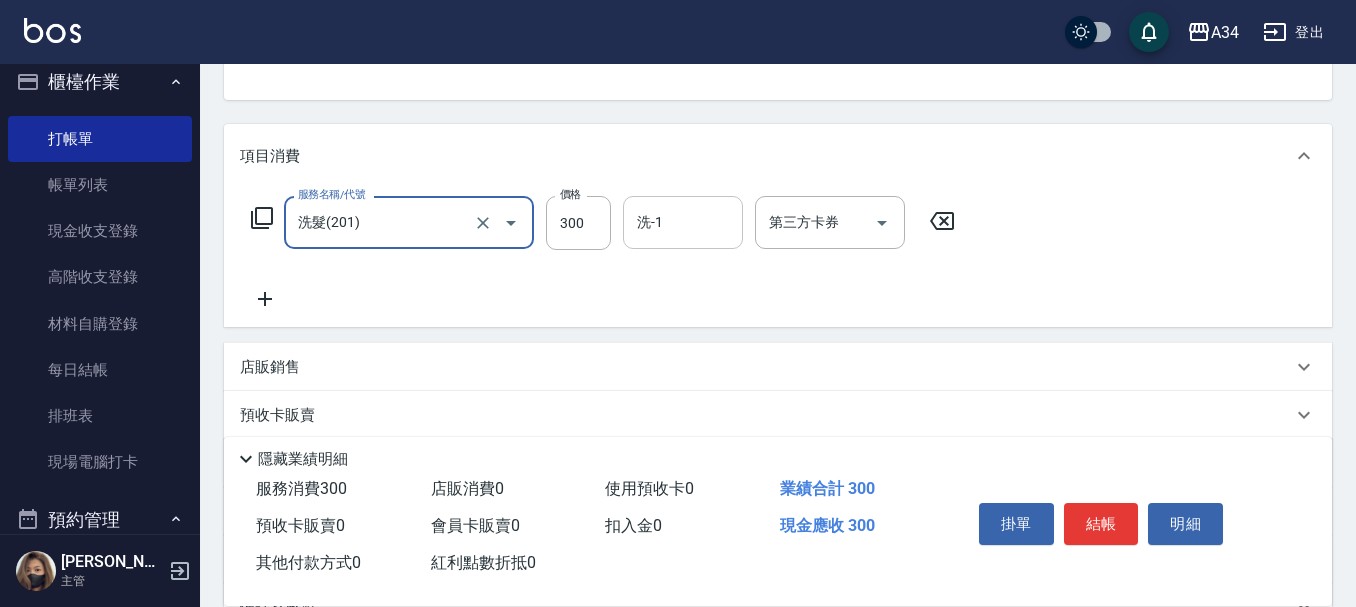 click on "洗-1" at bounding box center [683, 222] 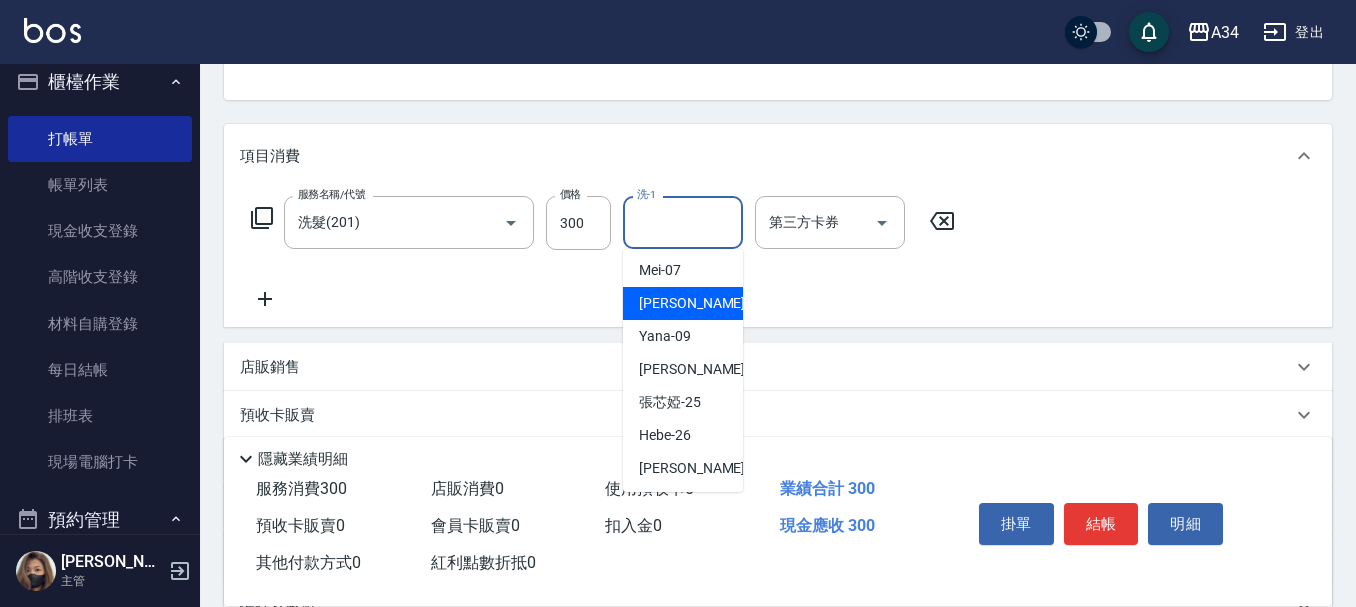 scroll, scrollTop: 200, scrollLeft: 0, axis: vertical 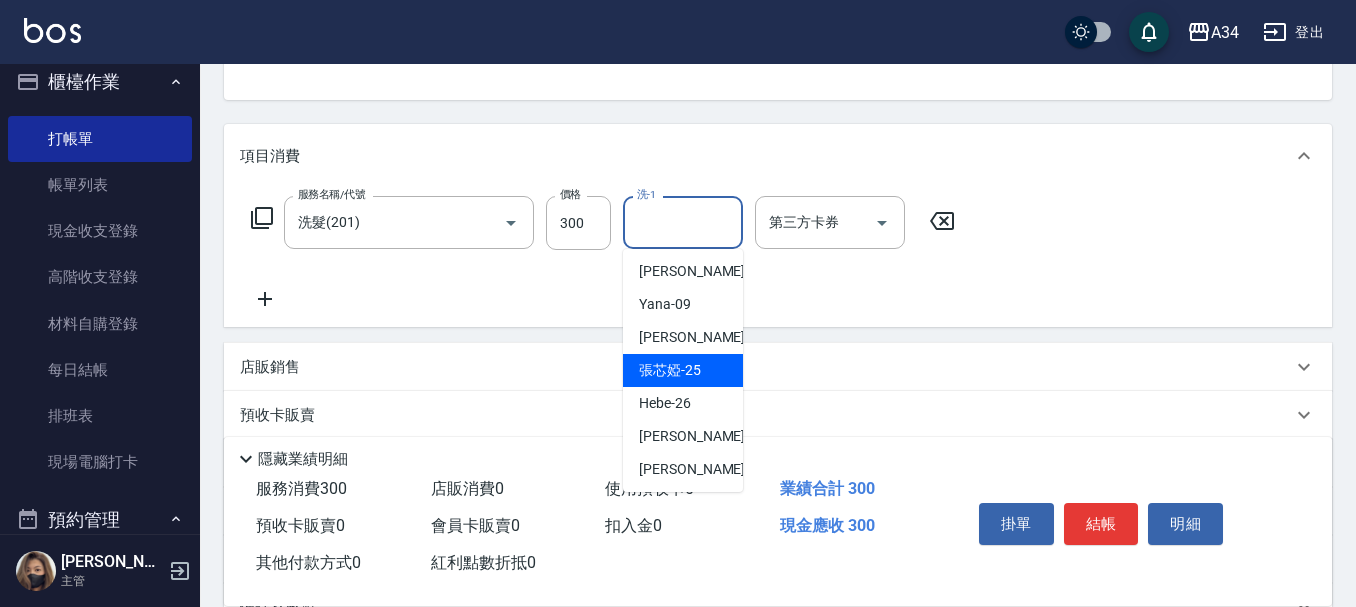 click on "張芯婭 -25" at bounding box center (683, 370) 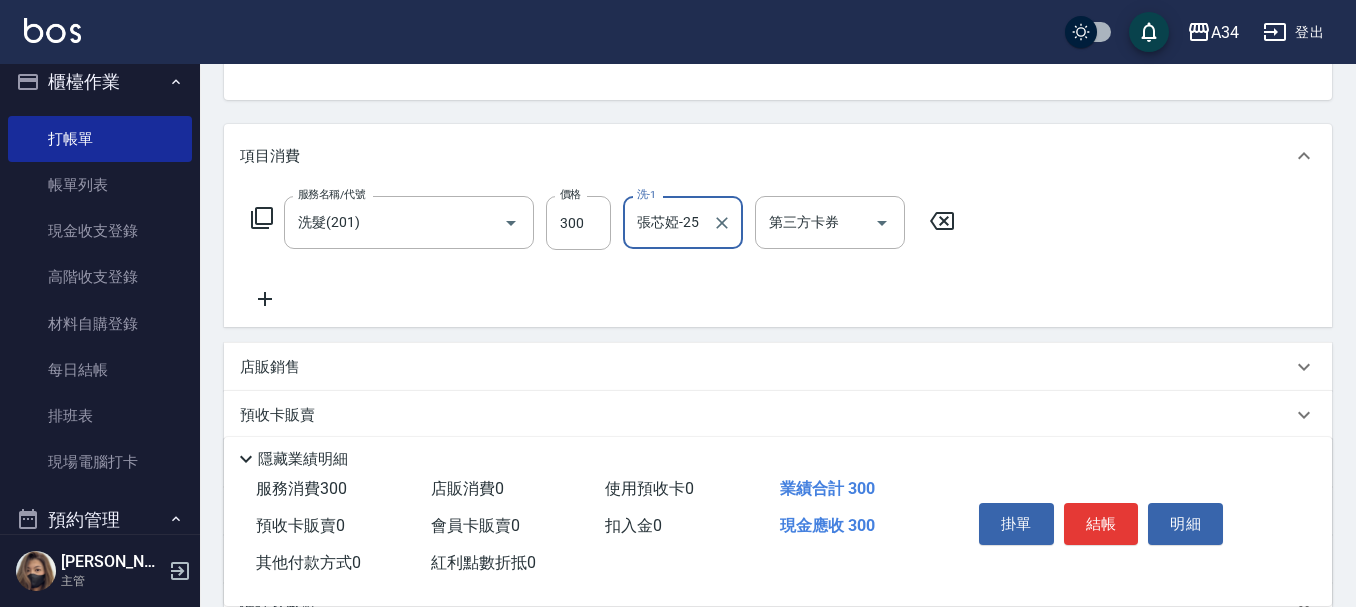 type on "張芯婭-25" 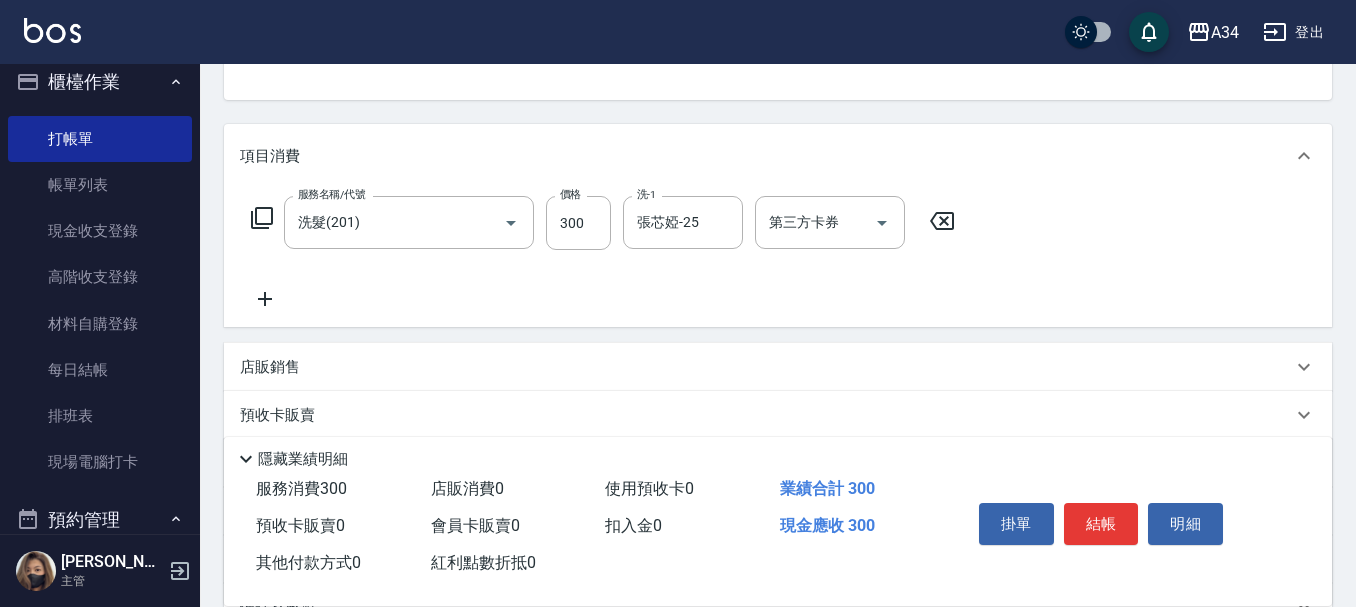 click 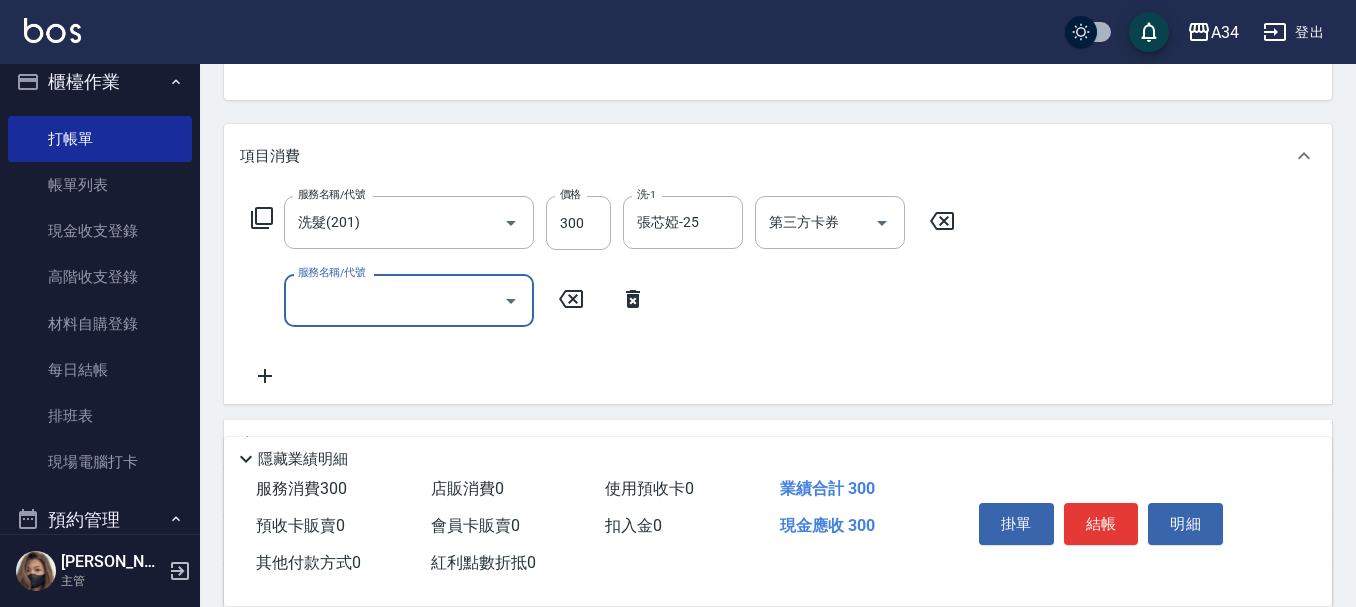 click 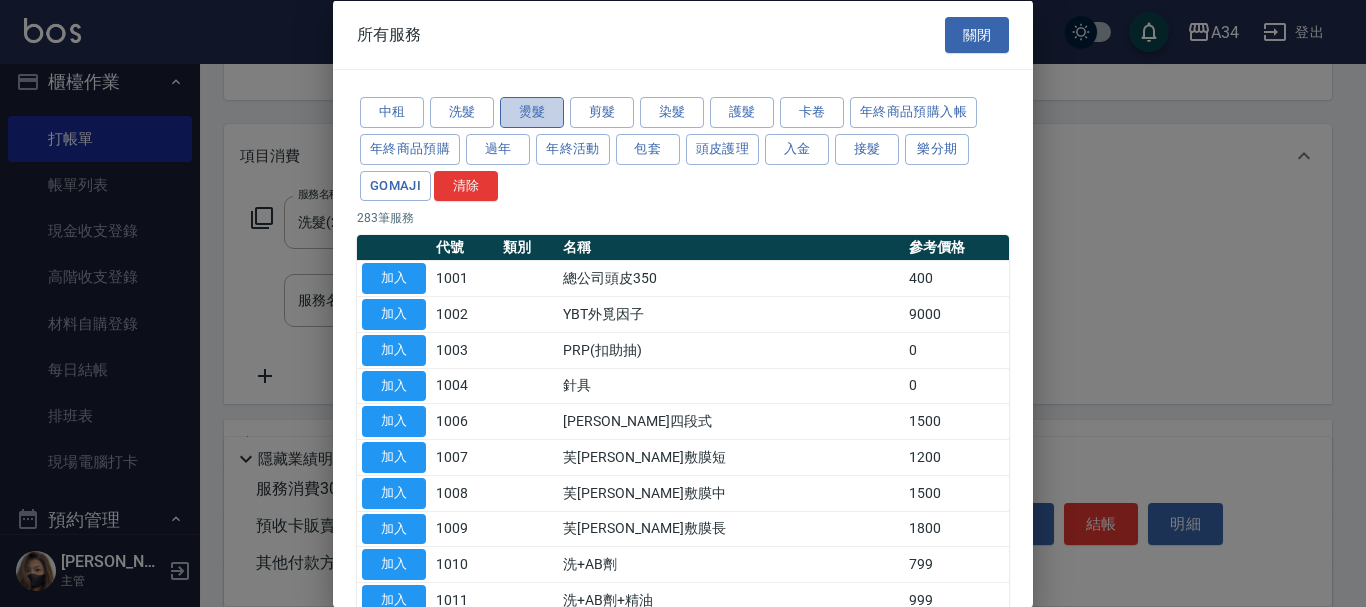 click on "燙髮" at bounding box center [532, 112] 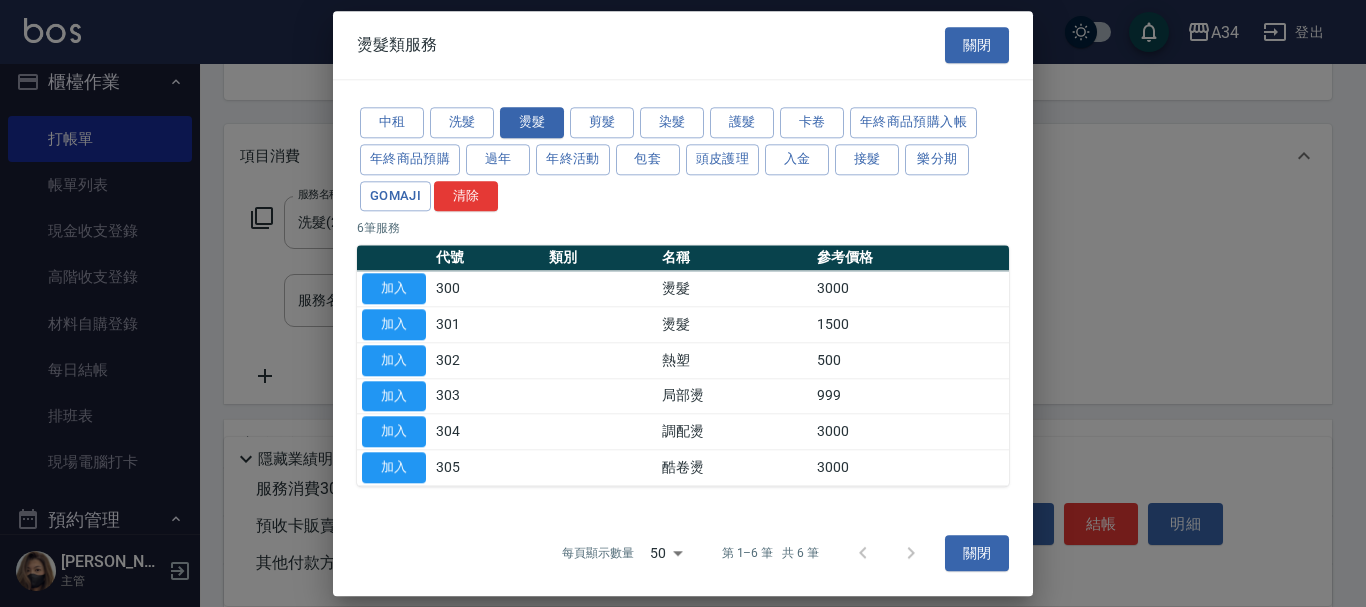 click at bounding box center [683, 303] 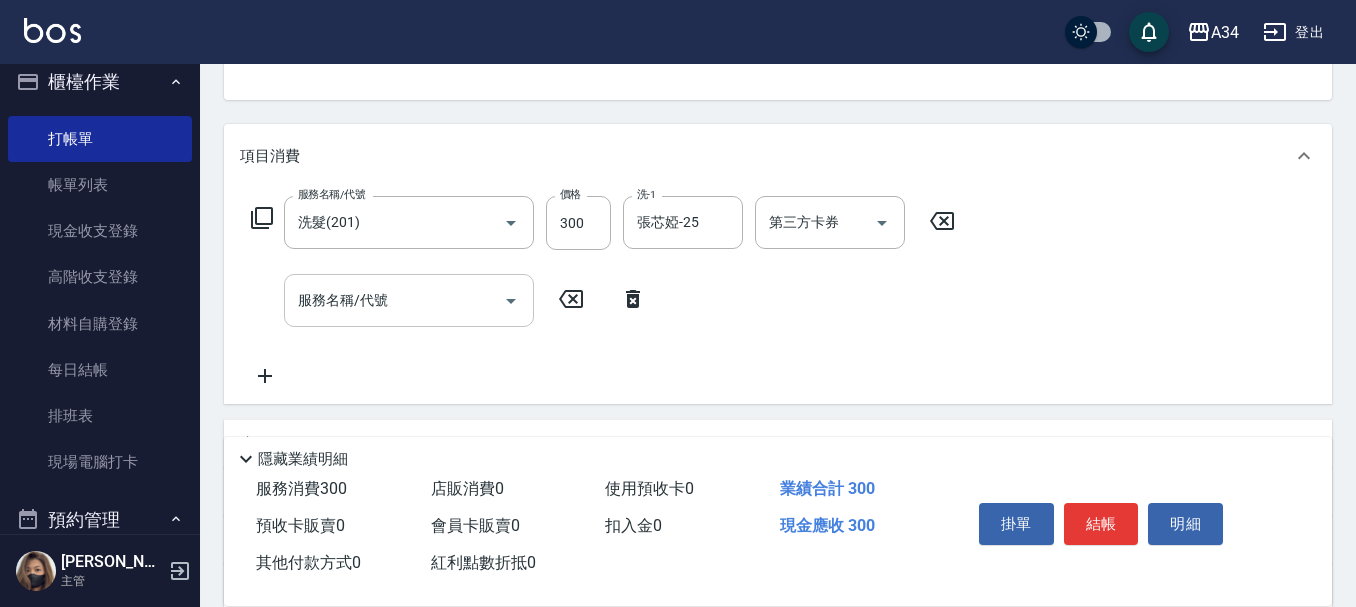 click on "服務名稱/代號" at bounding box center (394, 300) 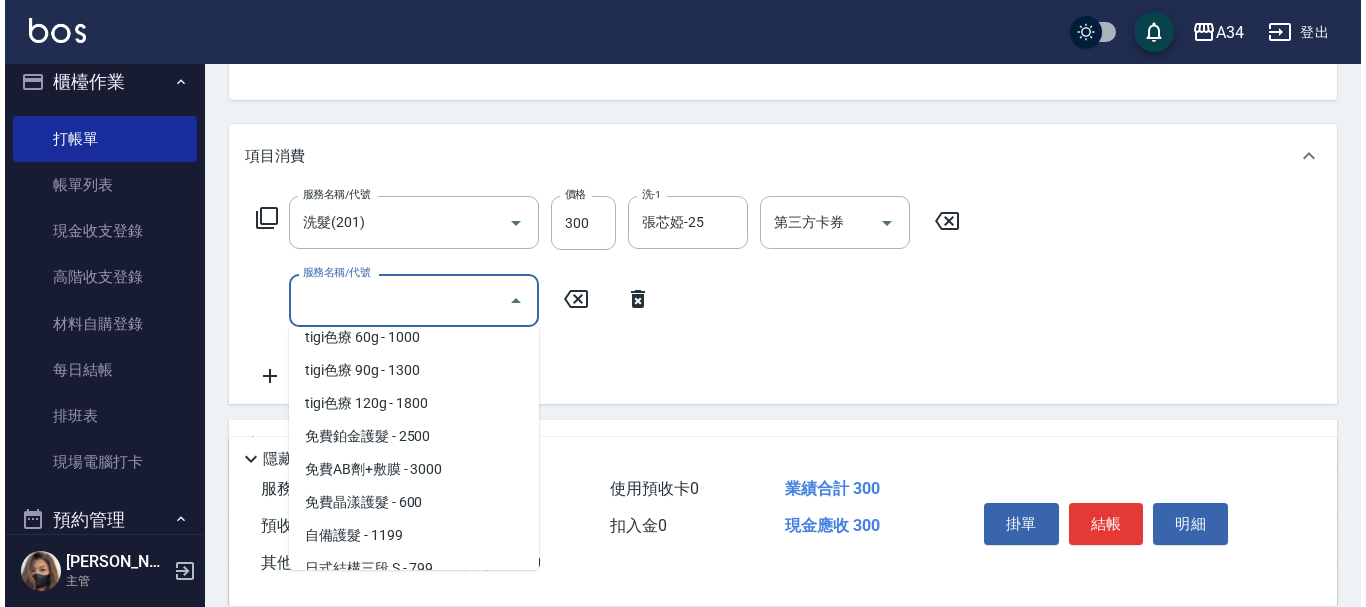 scroll, scrollTop: 1500, scrollLeft: 0, axis: vertical 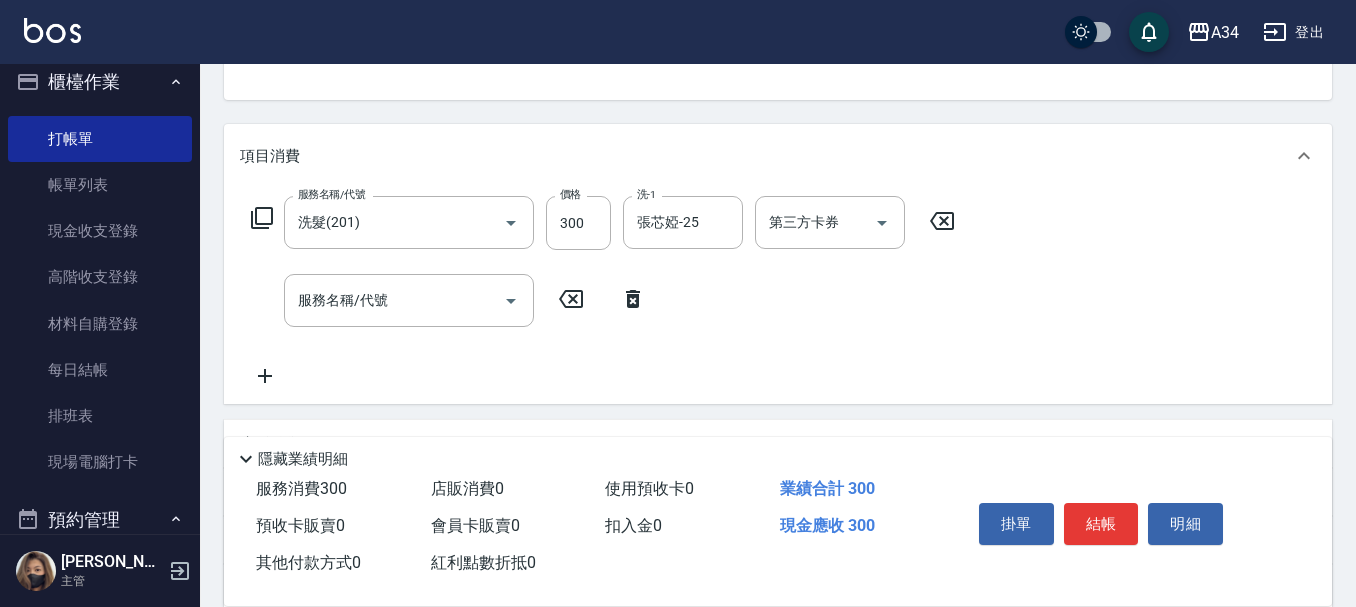 click 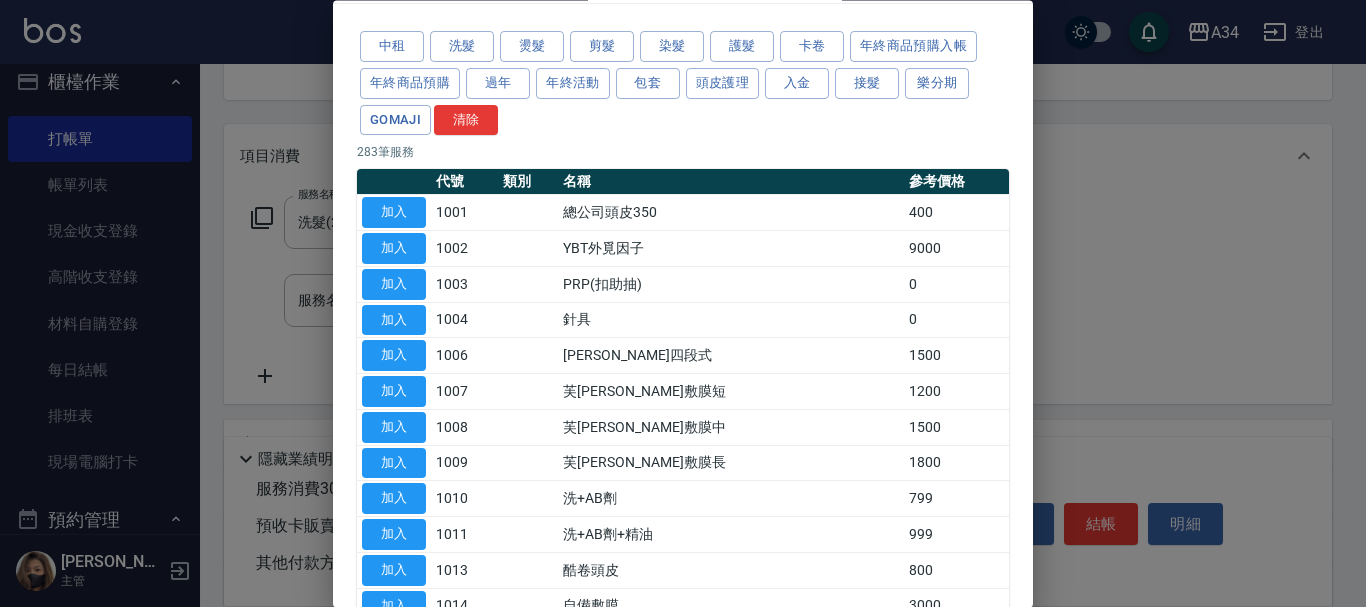 scroll, scrollTop: 100, scrollLeft: 0, axis: vertical 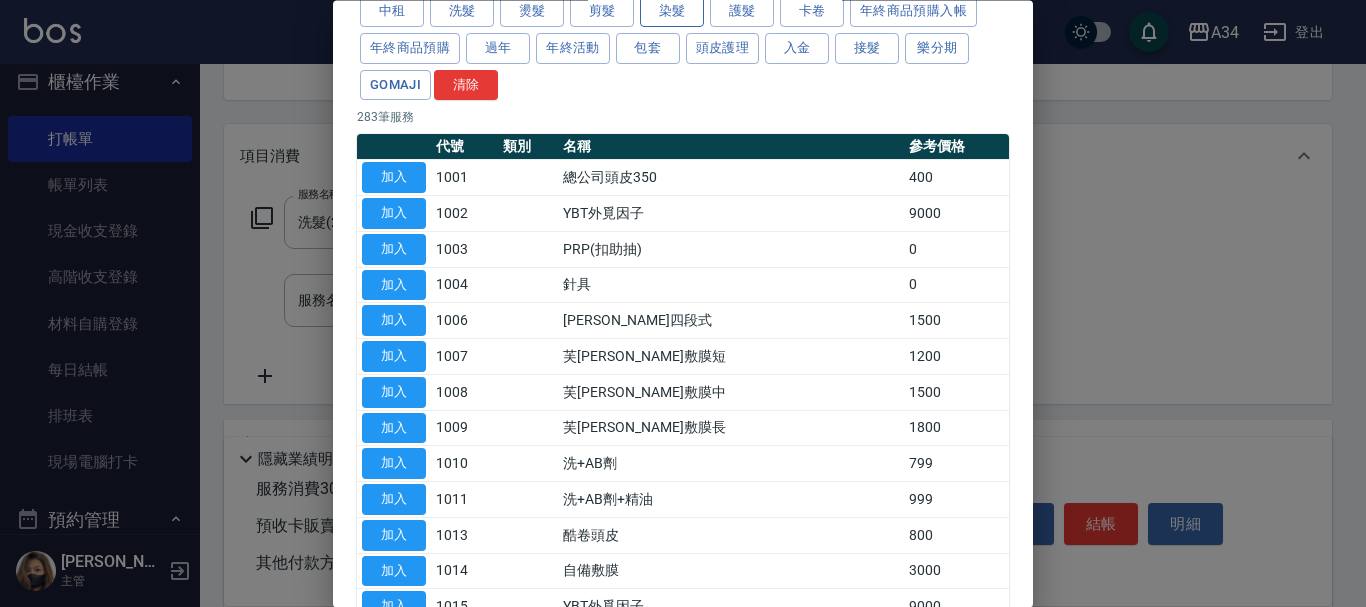 click on "染髮" at bounding box center (672, 12) 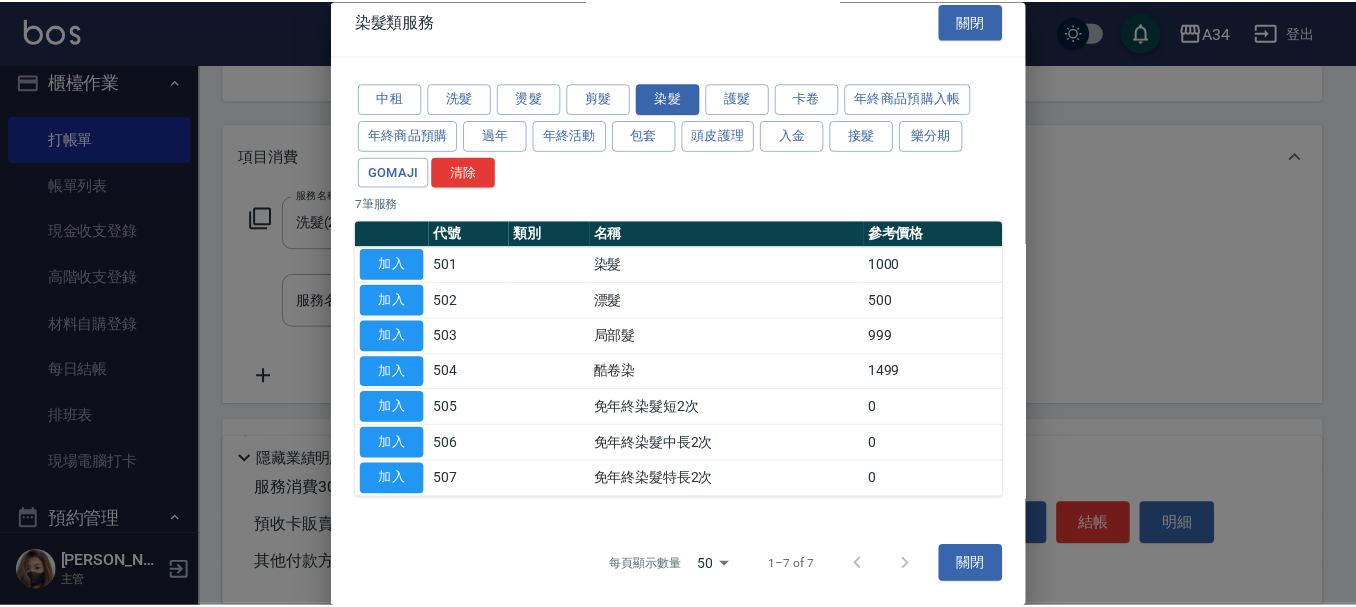 scroll, scrollTop: 14, scrollLeft: 0, axis: vertical 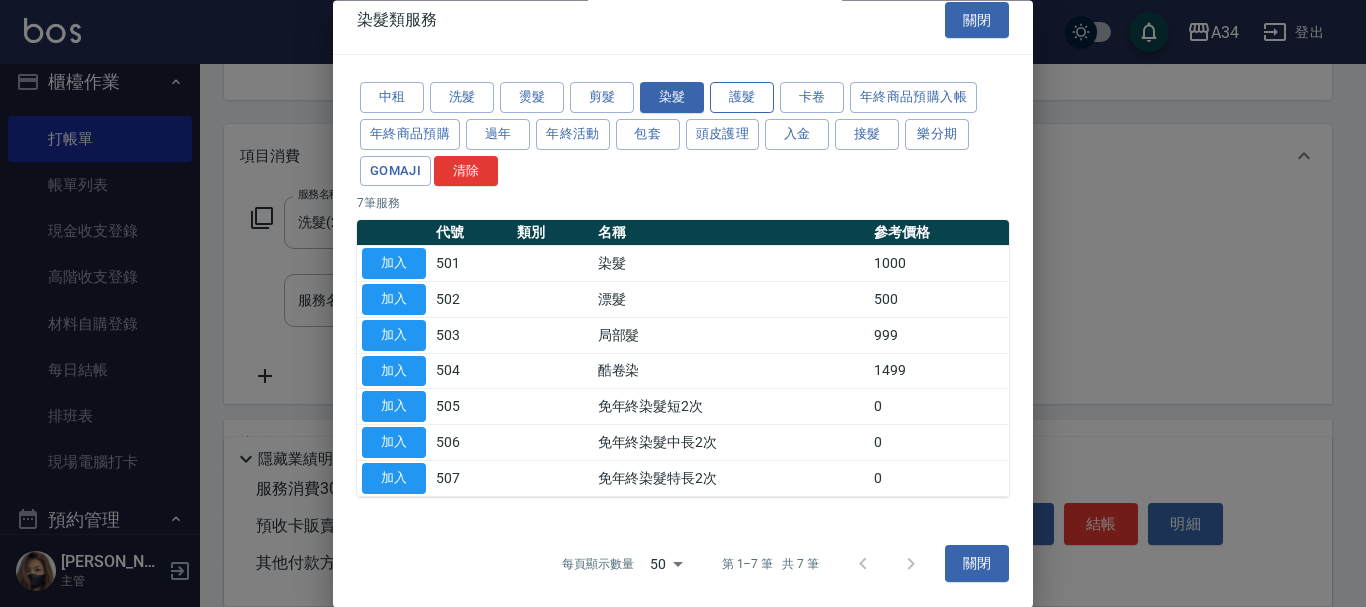 click on "護髮" at bounding box center (742, 98) 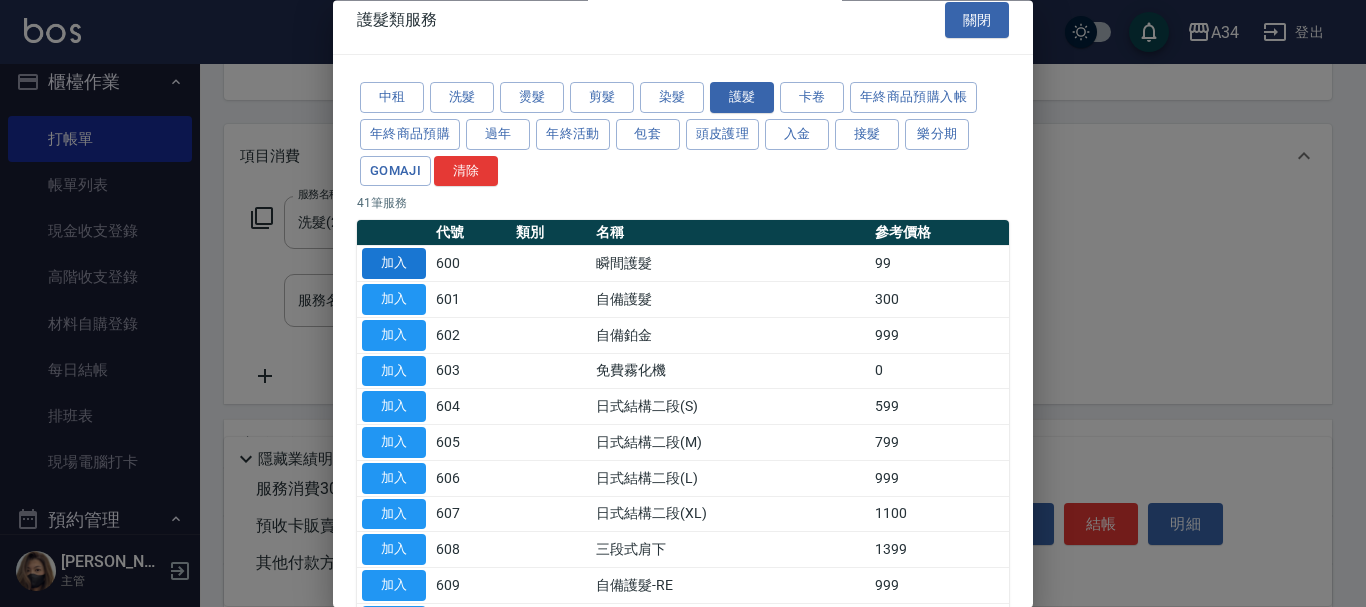 click on "加入" at bounding box center (394, 264) 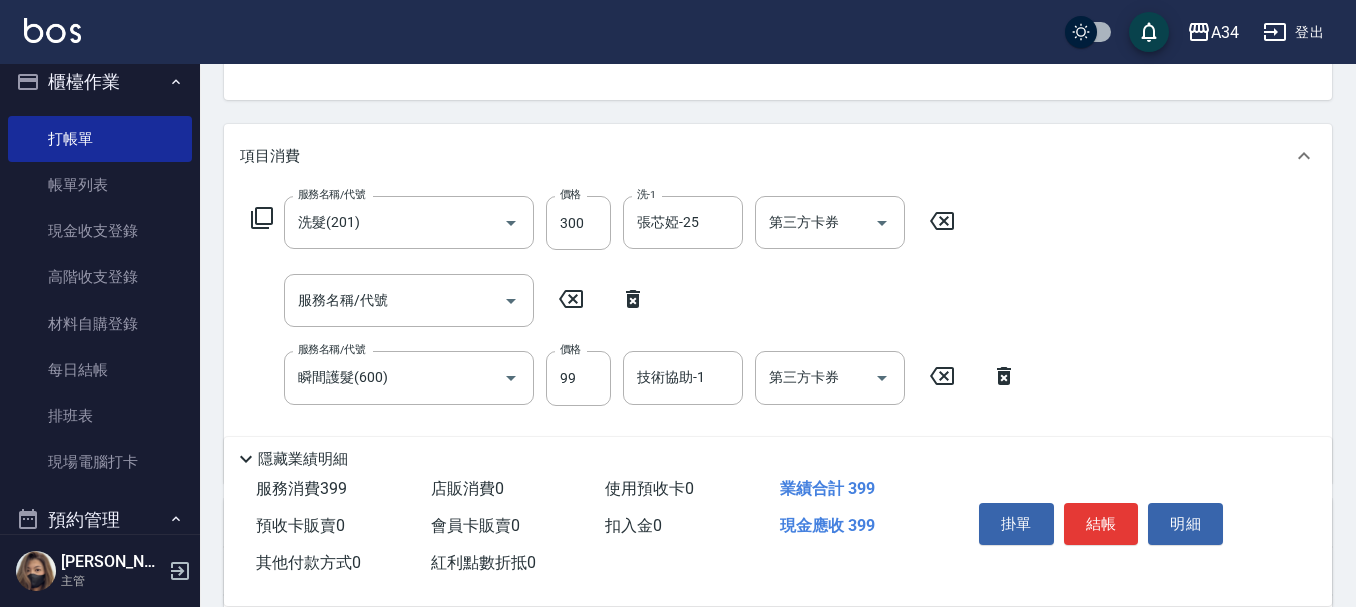 click 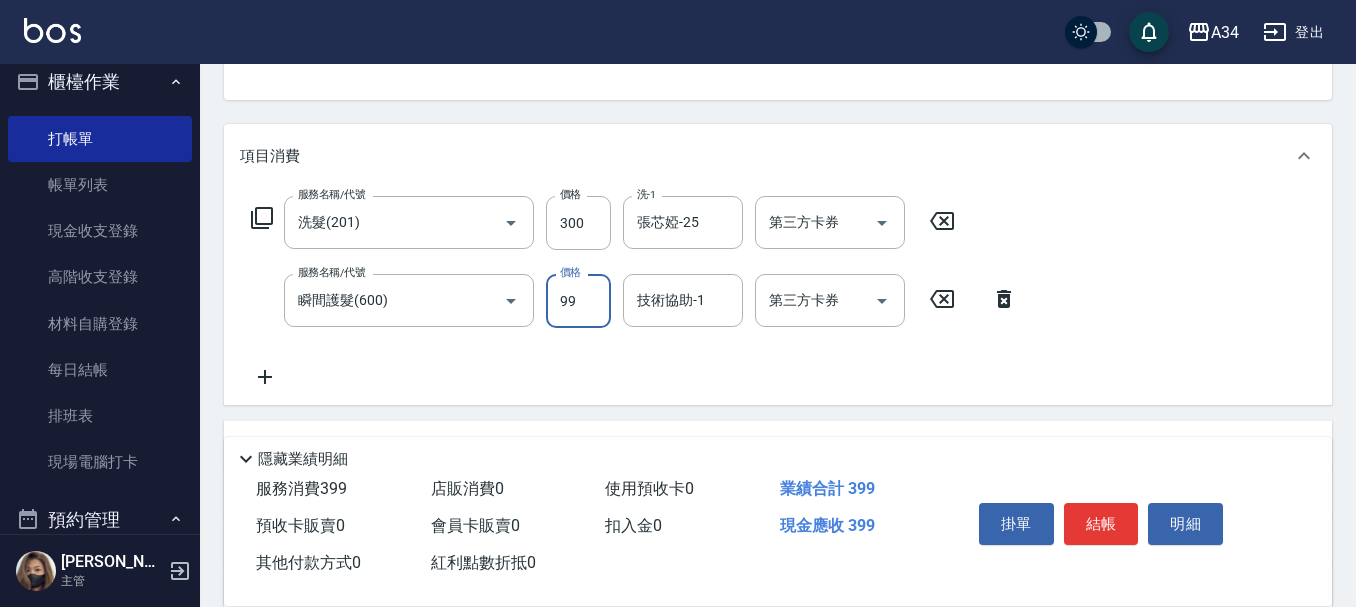 click on "99" at bounding box center (578, 301) 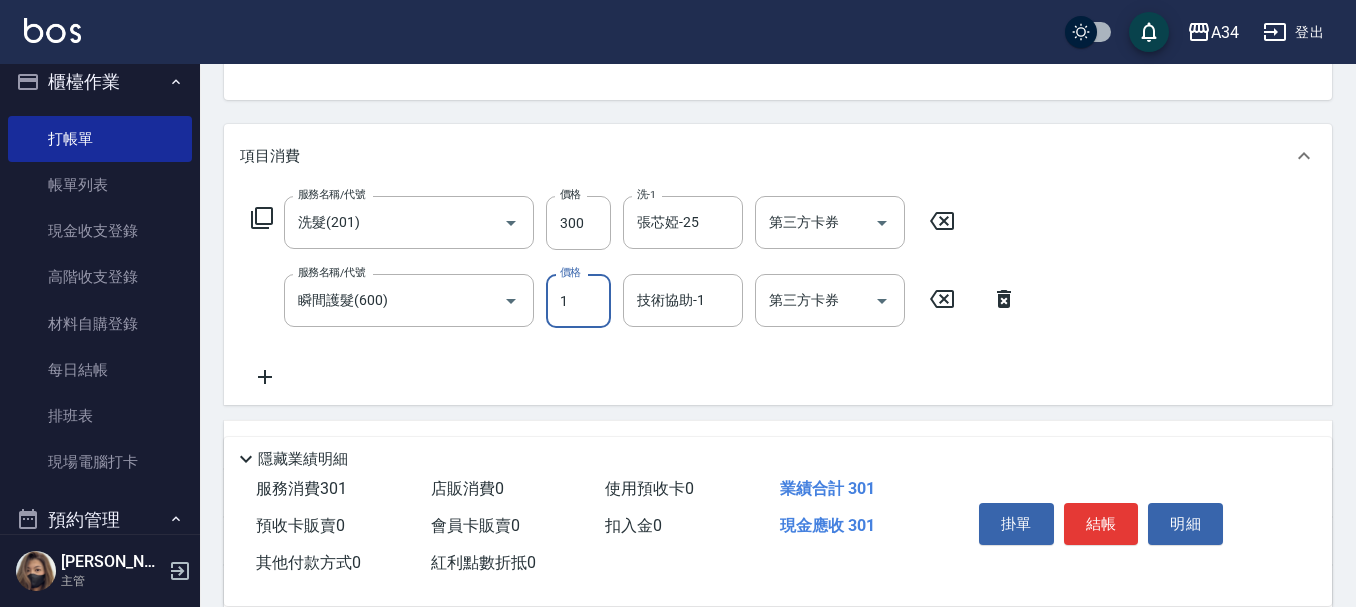 type on "10" 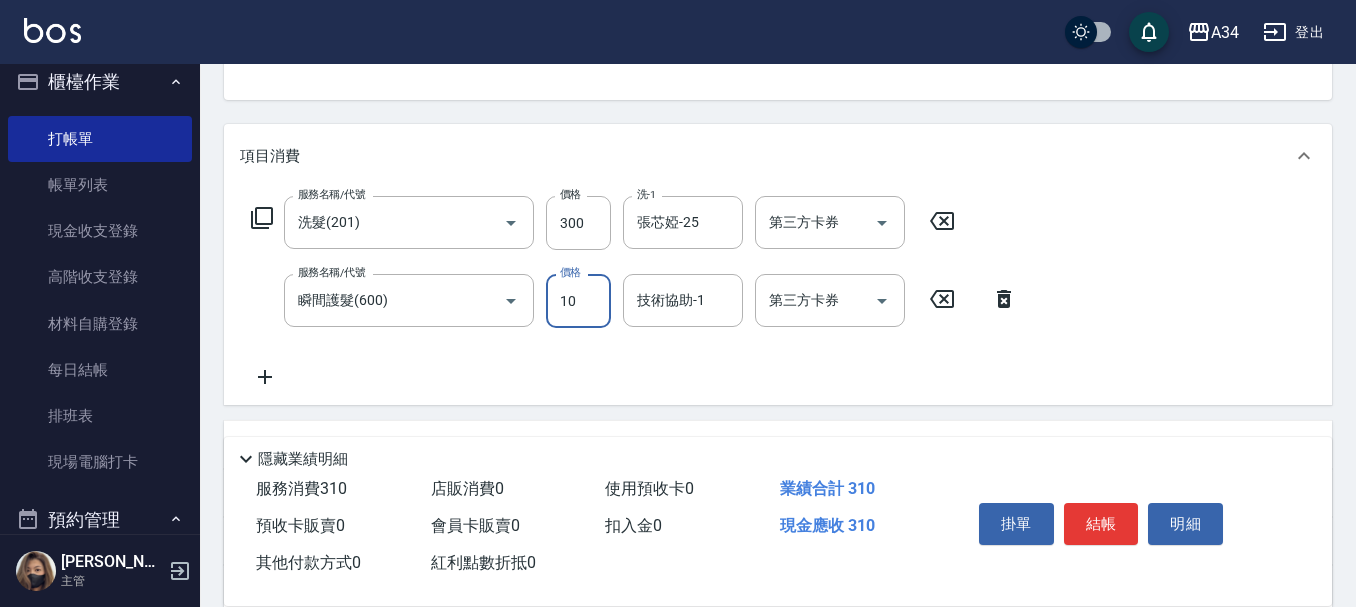 type on "40" 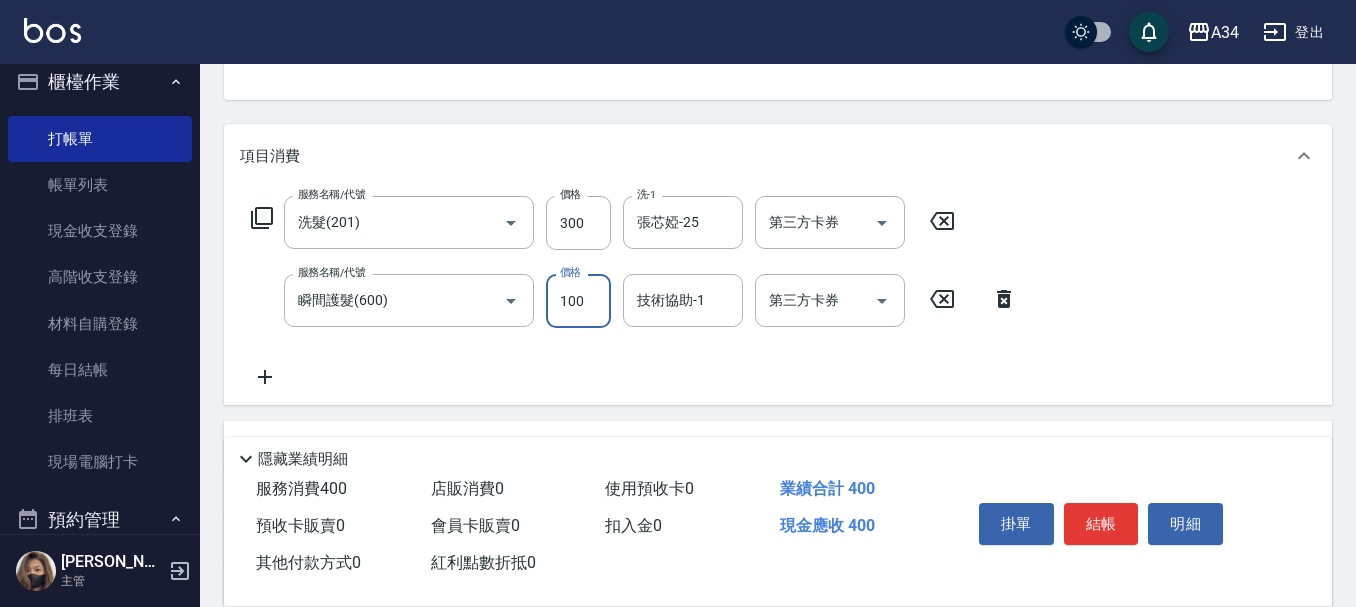 type on "100" 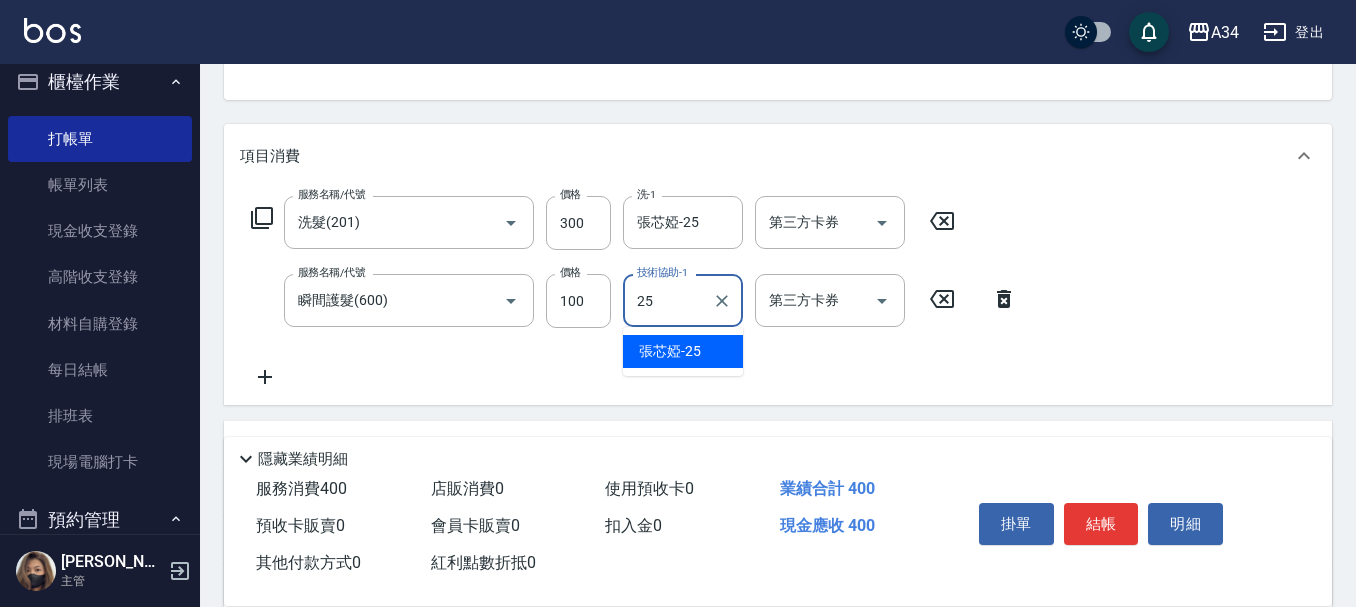 type on "張芯婭-25" 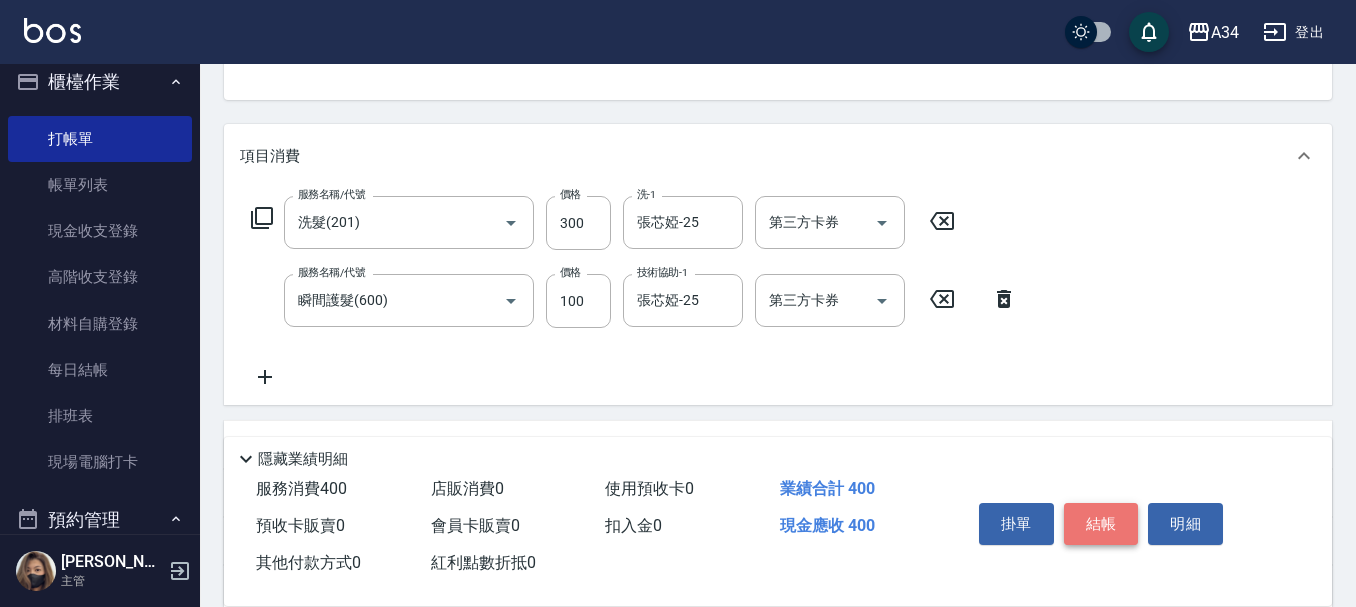 click on "結帳" at bounding box center [1101, 524] 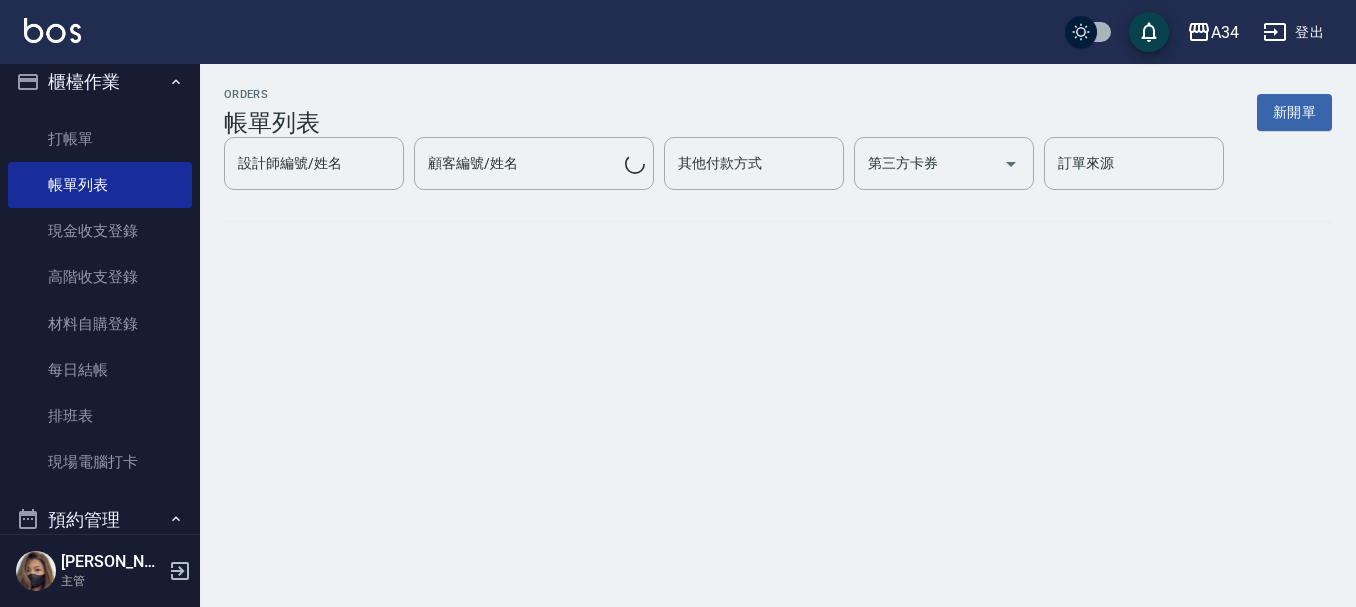 scroll, scrollTop: 0, scrollLeft: 0, axis: both 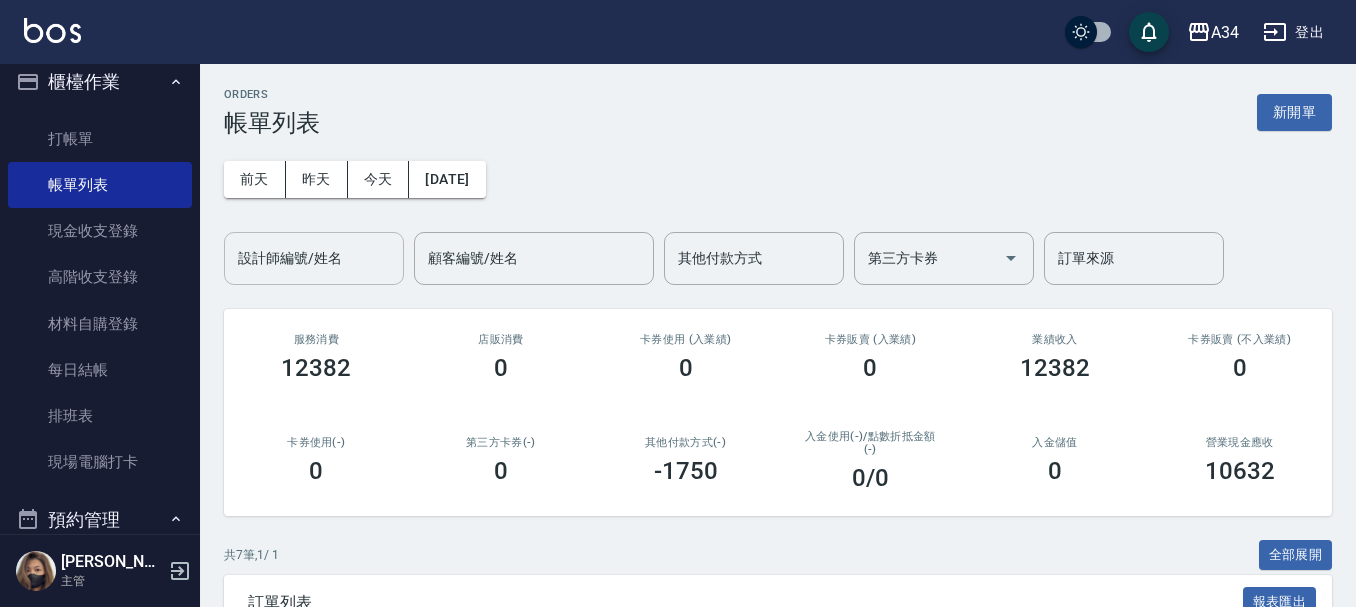 click on "設計師編號/姓名" at bounding box center (314, 258) 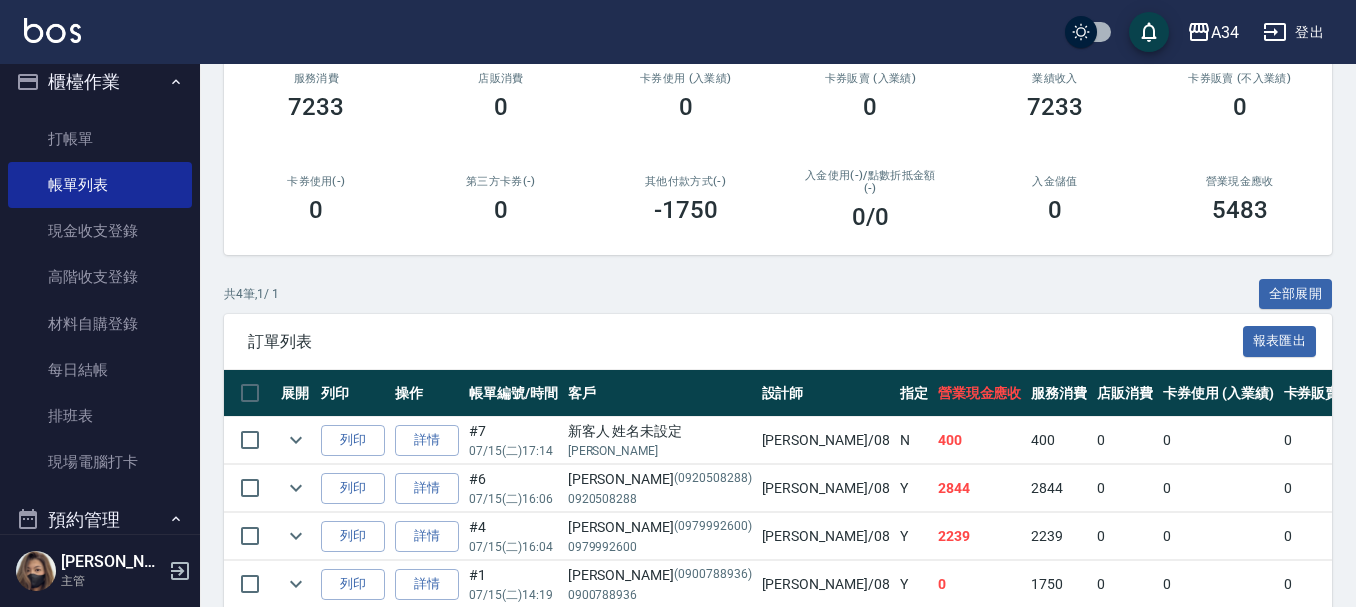 scroll, scrollTop: 356, scrollLeft: 0, axis: vertical 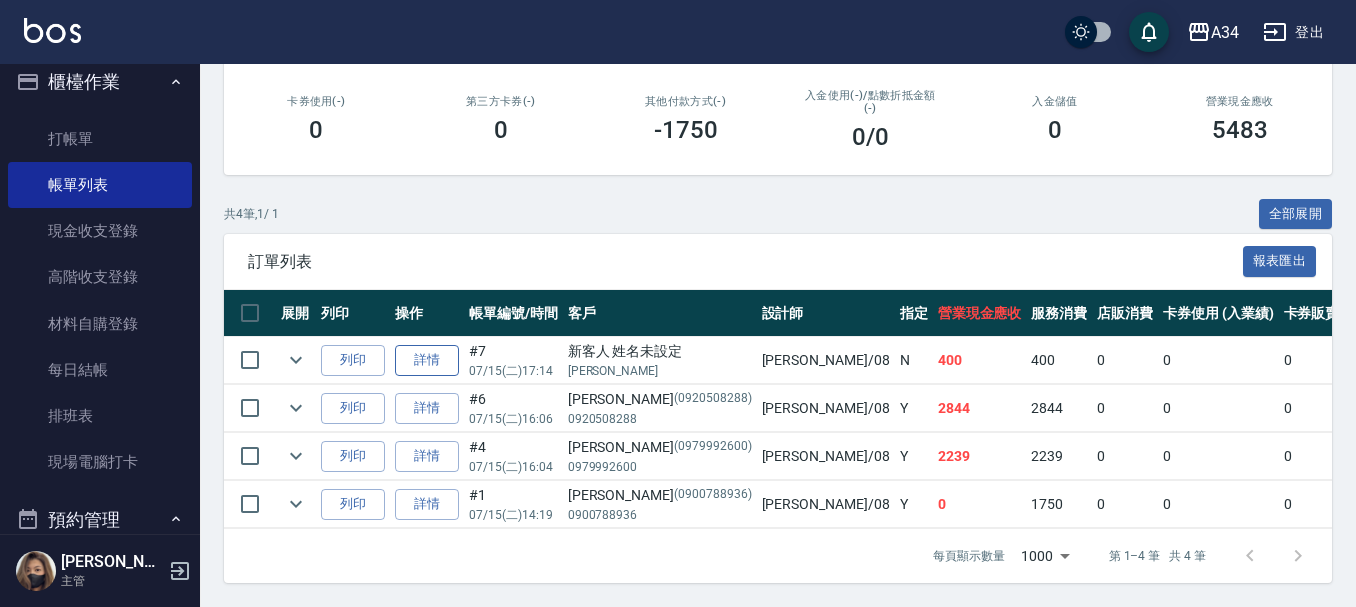 type on "Emma-08" 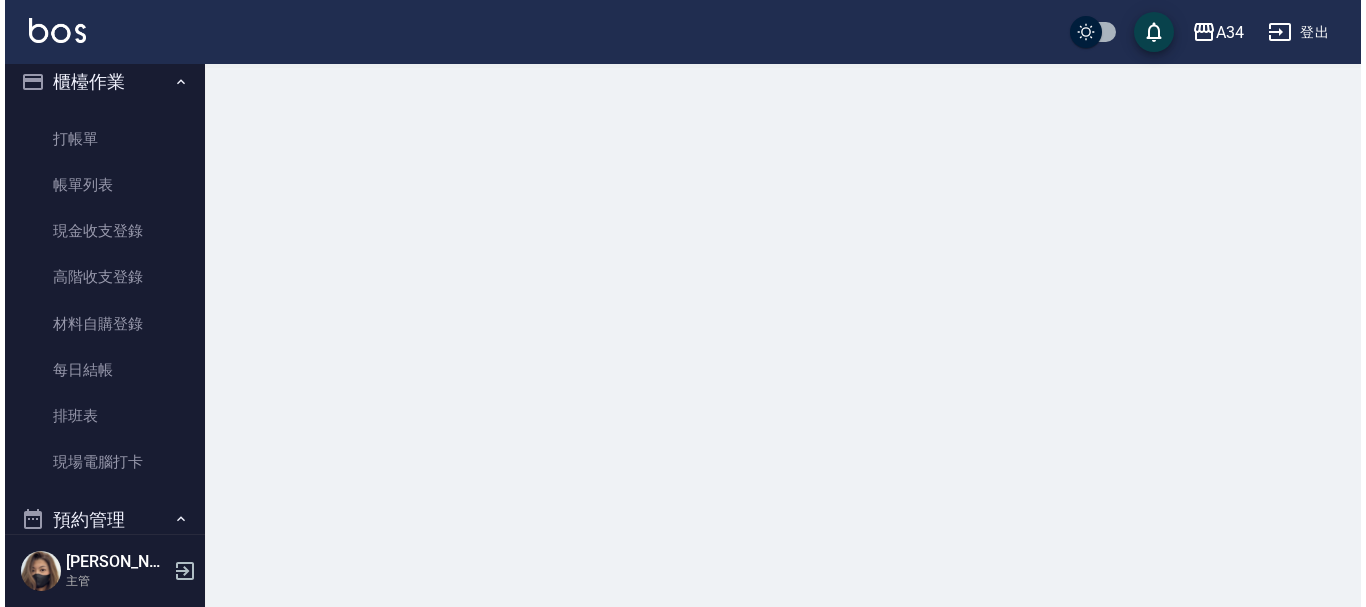scroll, scrollTop: 0, scrollLeft: 0, axis: both 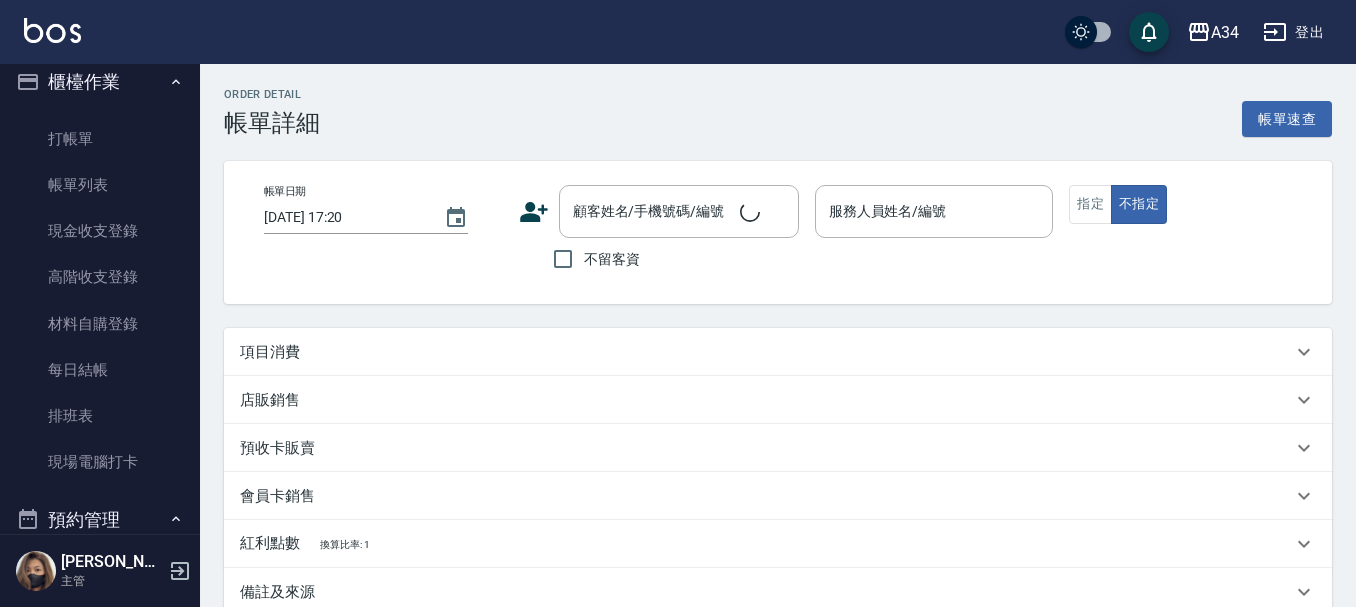type on "2025/07/15 17:14" 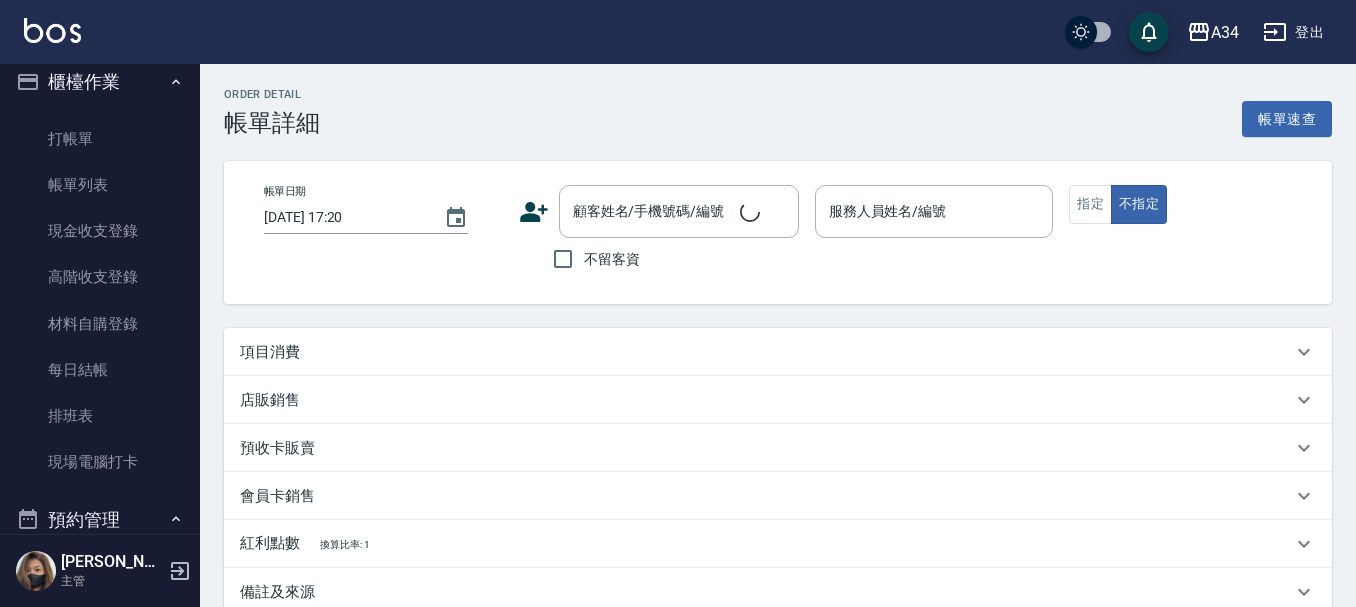 type on "Emma-08" 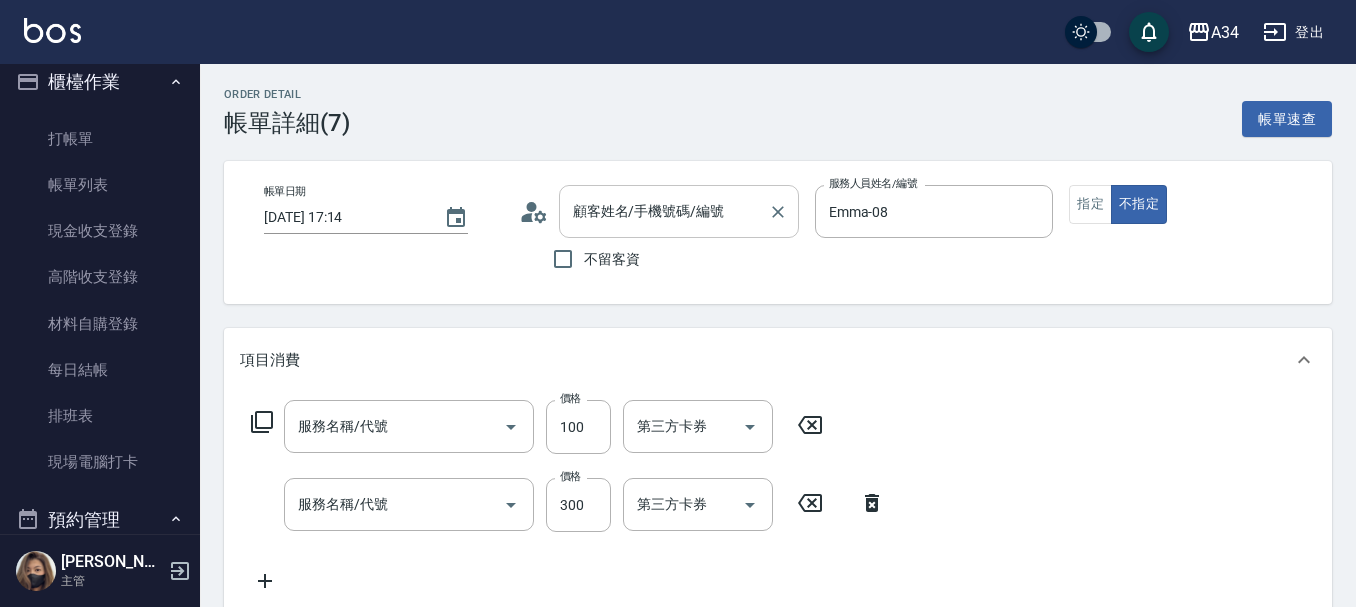 type on "新客人 姓名未設定/vivian/null" 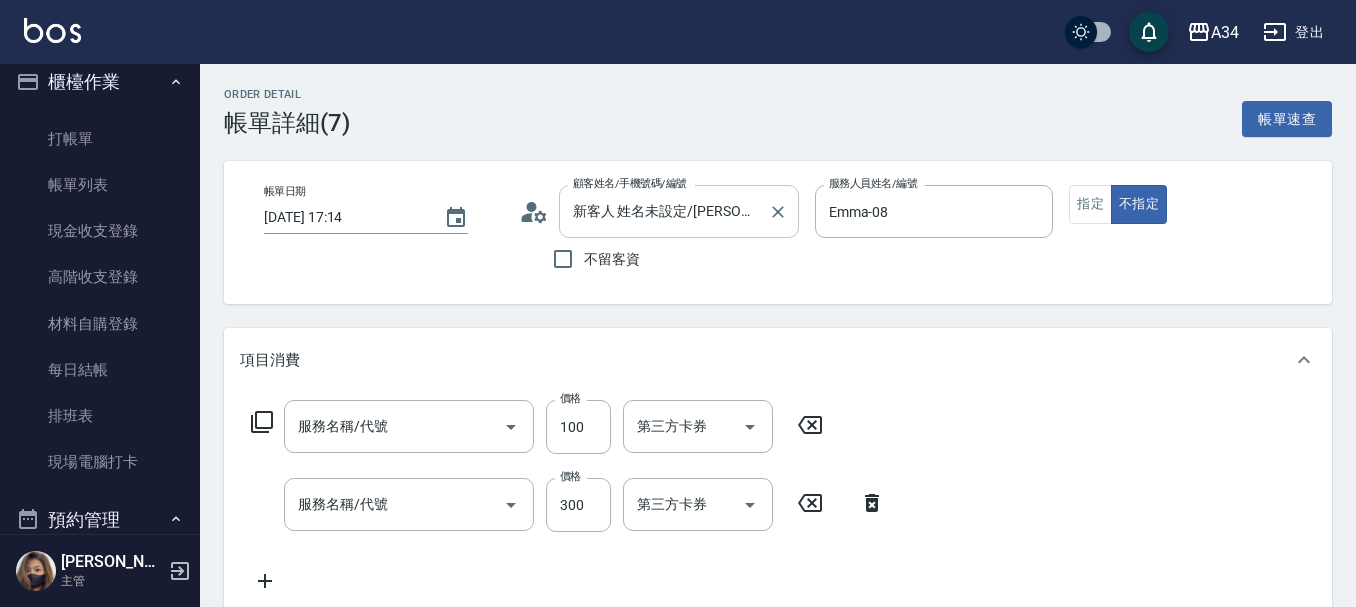 type on "瞬間護髮(600)" 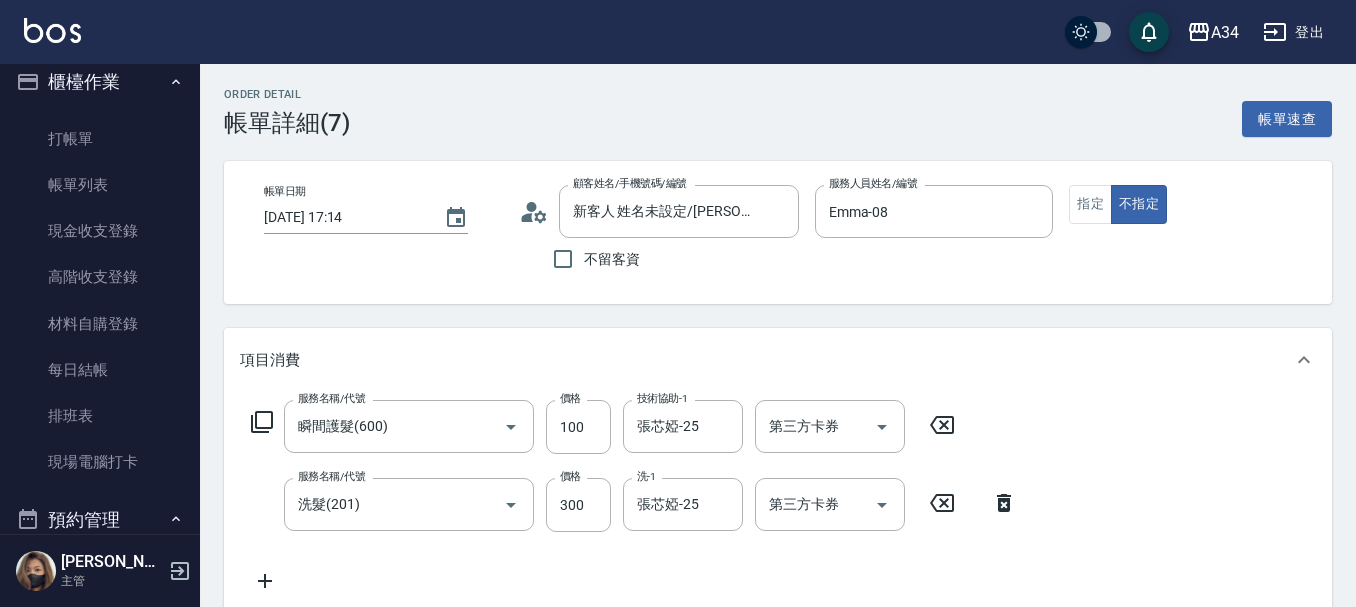 click 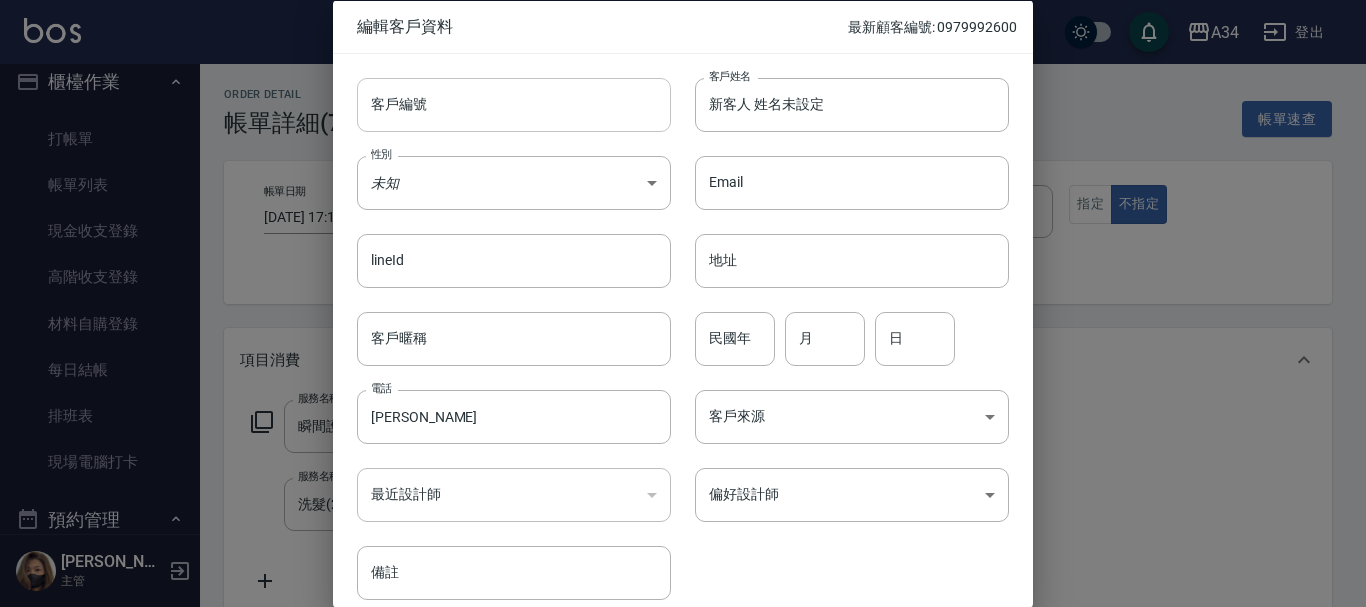 click on "客戶編號" at bounding box center [514, 104] 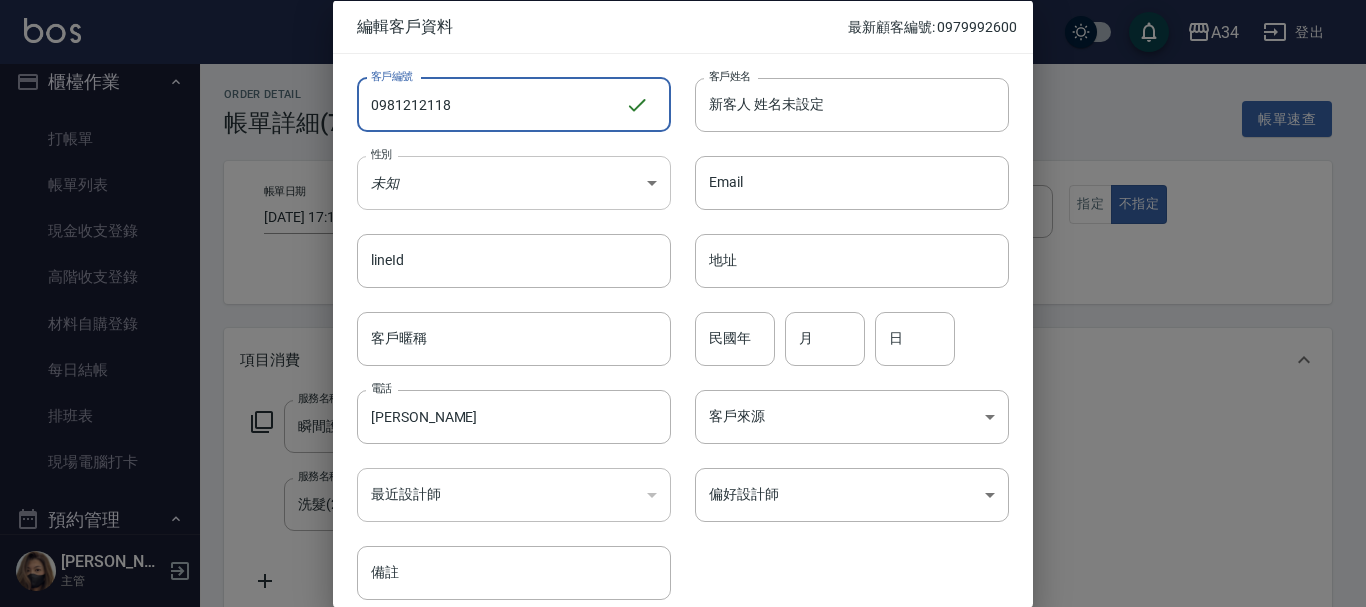 type on "0981212118" 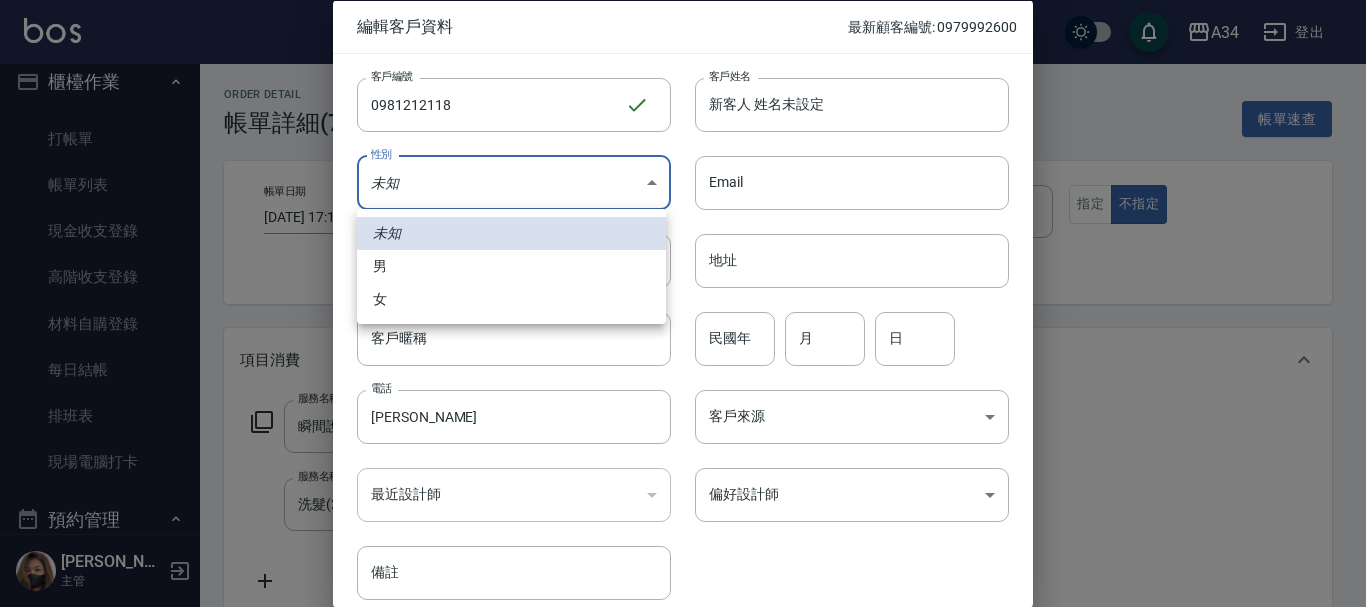 click on "A34 登出 櫃檯作業 打帳單 帳單列表 現金收支登錄 高階收支登錄 材料自購登錄 每日結帳 排班表 現場電腦打卡 預約管理 預約管理 單日預約紀錄 單週預約紀錄 報表及分析 報表目錄 店家區間累計表 店家日報表 互助日報表 互助月報表 互助點數明細 互助業績報表 全店業績分析表 營業統計分析表 設計師業績表 設計師日報表 設計師業績分析表 設計師業績月報表 設計師排行榜 商品銷售排行榜 商品消耗明細 商品庫存表 商品庫存盤點表 單一服務項目查詢 店販抽成明細 店販分類抽成明細 顧客入金餘額表 顧客卡券餘額表 每日非現金明細 每日收支明細 收支分類明細表 費用分析表 顧客消費排行榜 客戶管理 客戶列表 客資篩選匯出 卡券管理 入金管理 員工及薪資 員工列表 全店打卡記錄 商品管理 商品分類設定 商品列表 商品進貨作業 廠商列表 盤點作業 紅利點數設定 Emma" at bounding box center (683, 659) 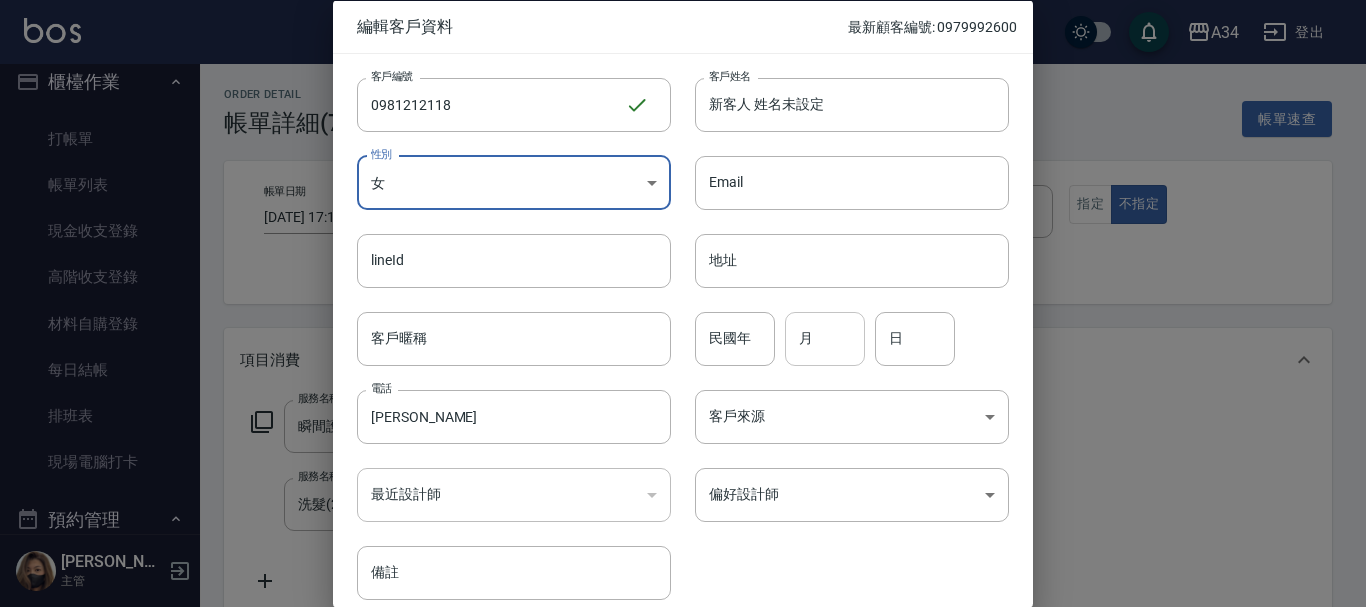 click on "月" at bounding box center (825, 338) 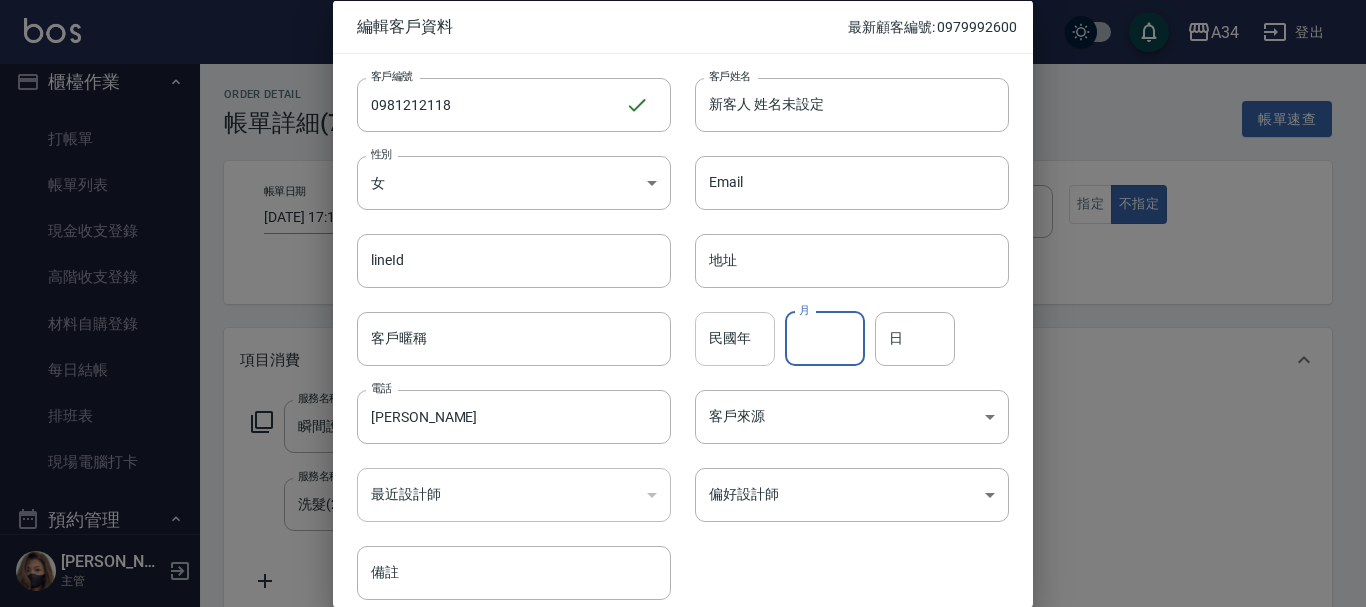 click on "民國年" at bounding box center (735, 338) 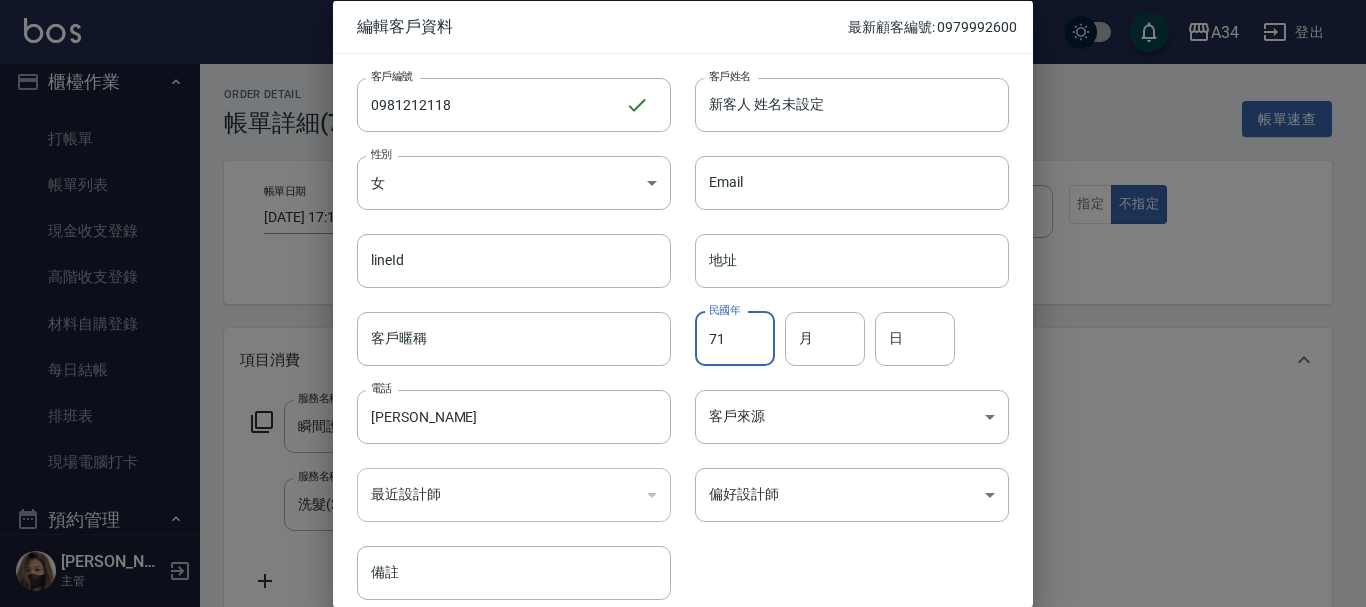 type on "71" 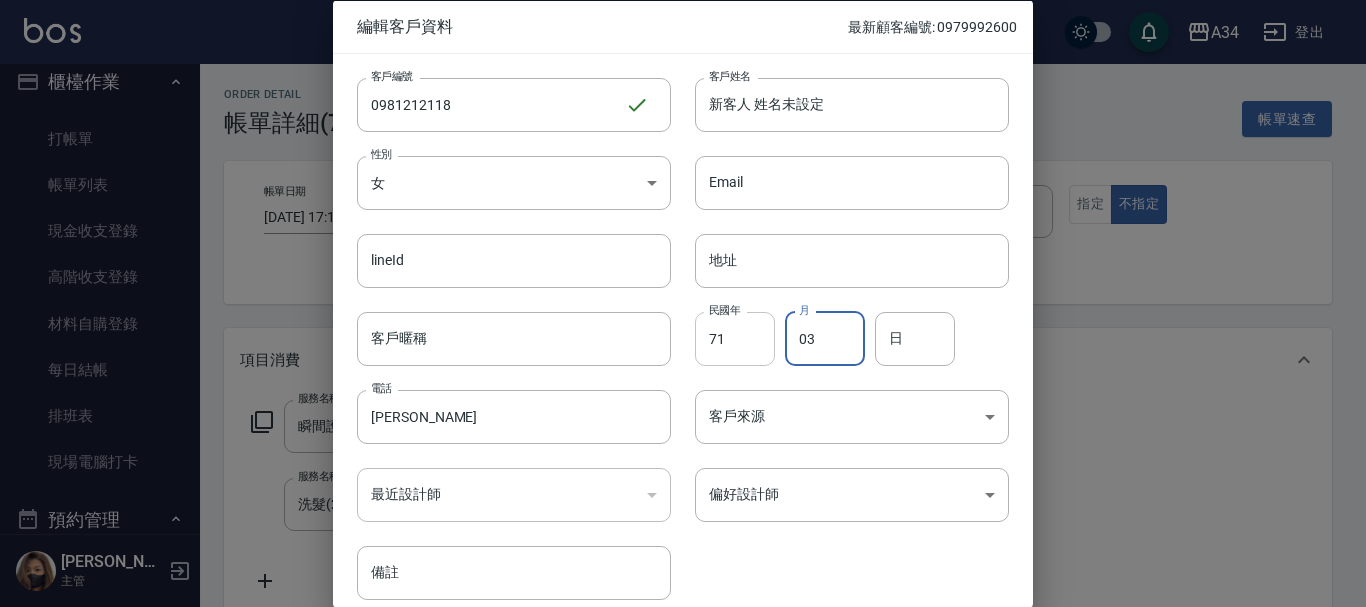 type on "03" 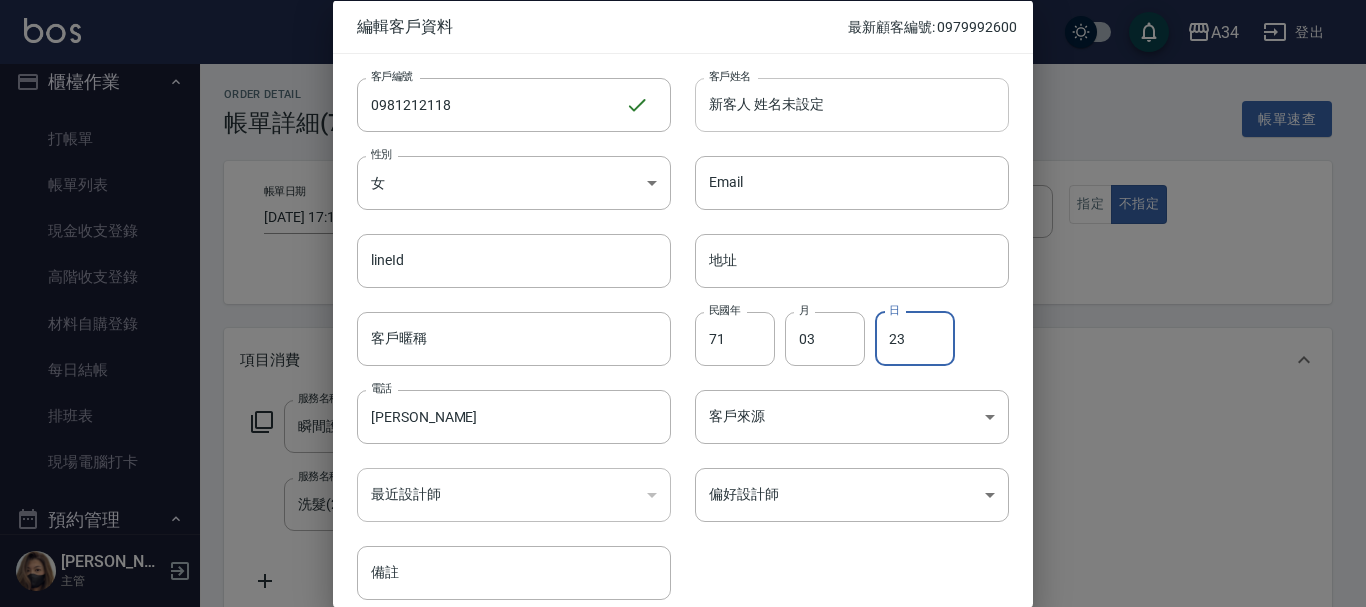 type on "23" 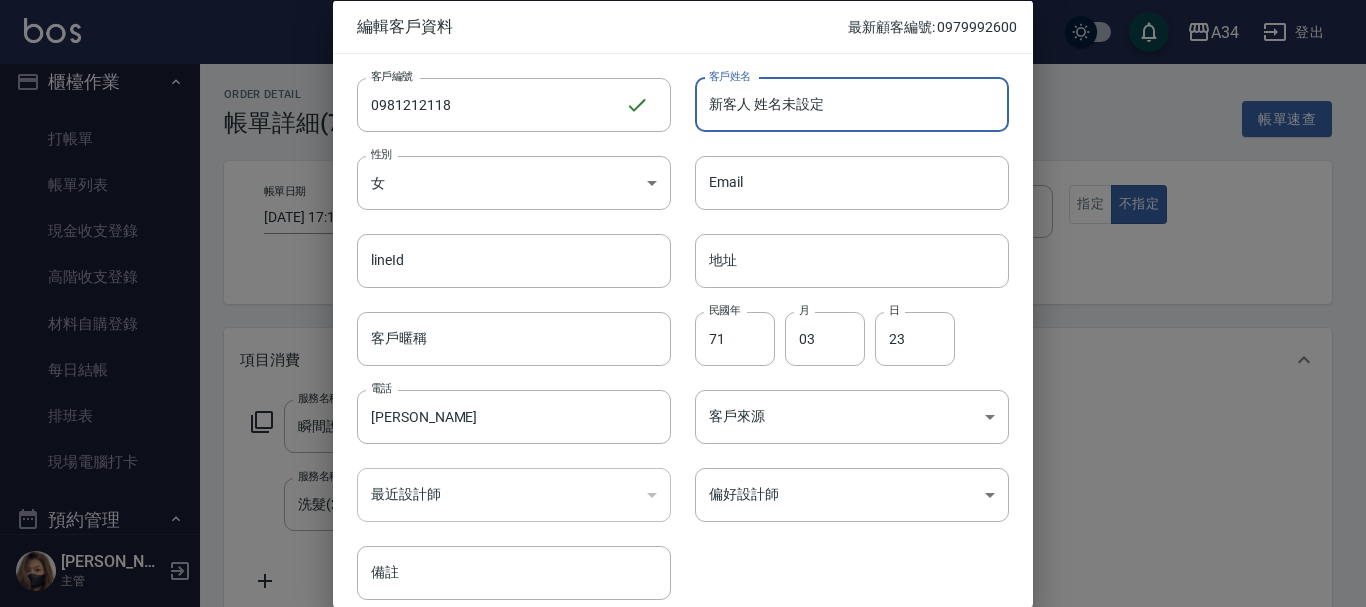 click on "新客人 姓名未設定" at bounding box center [852, 104] 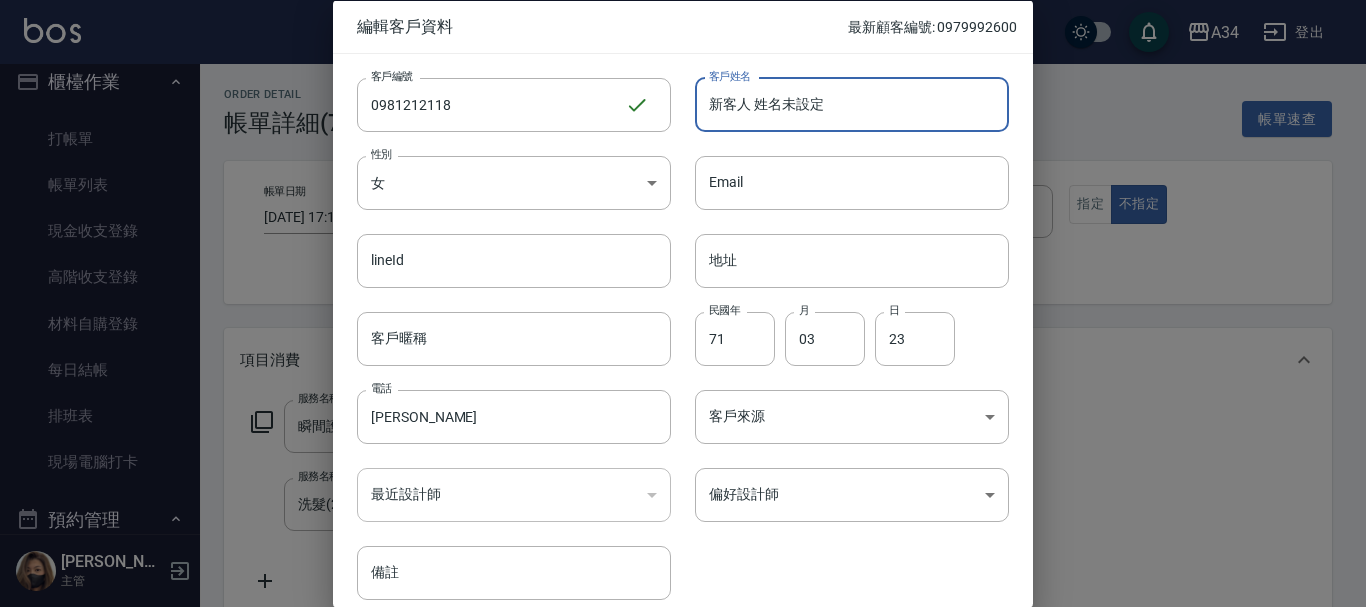 click on "新客人 姓名未設定" at bounding box center [852, 104] 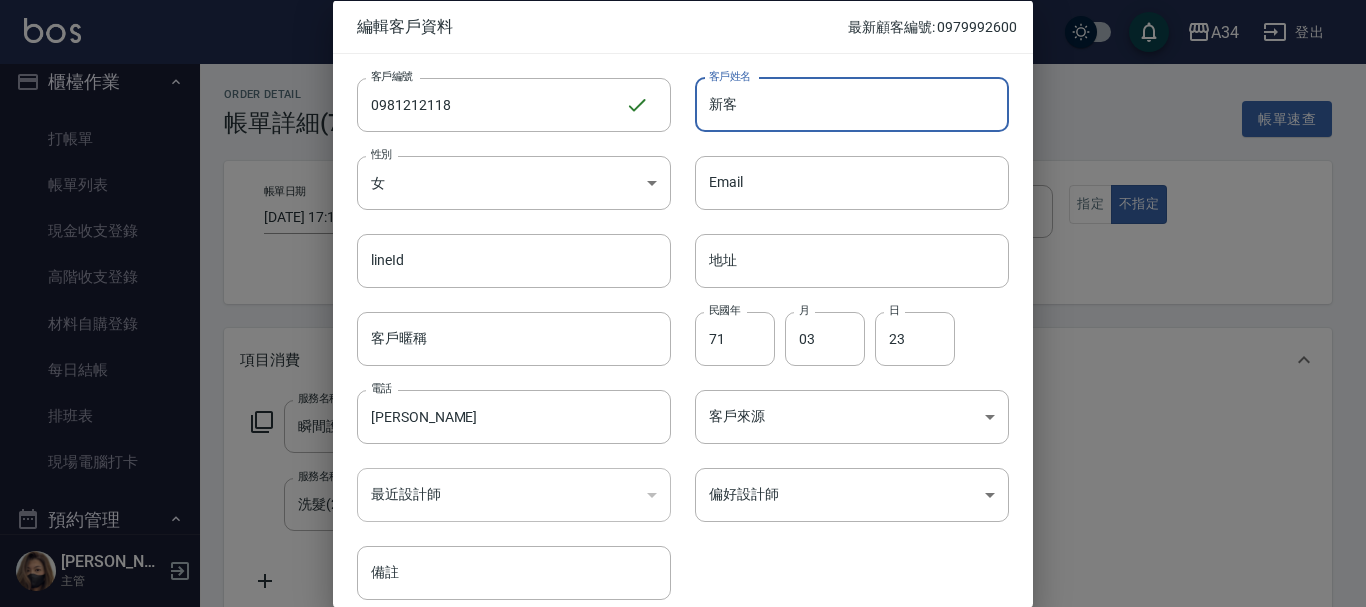 type on "新" 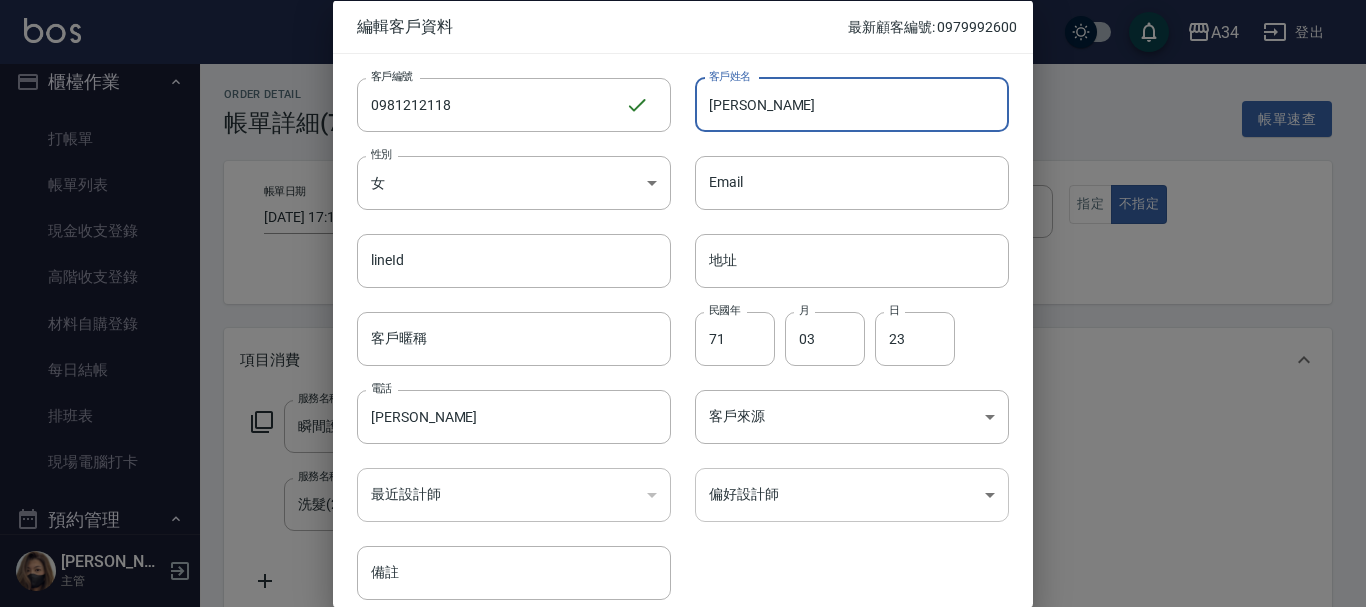 type on "[PERSON_NAME]" 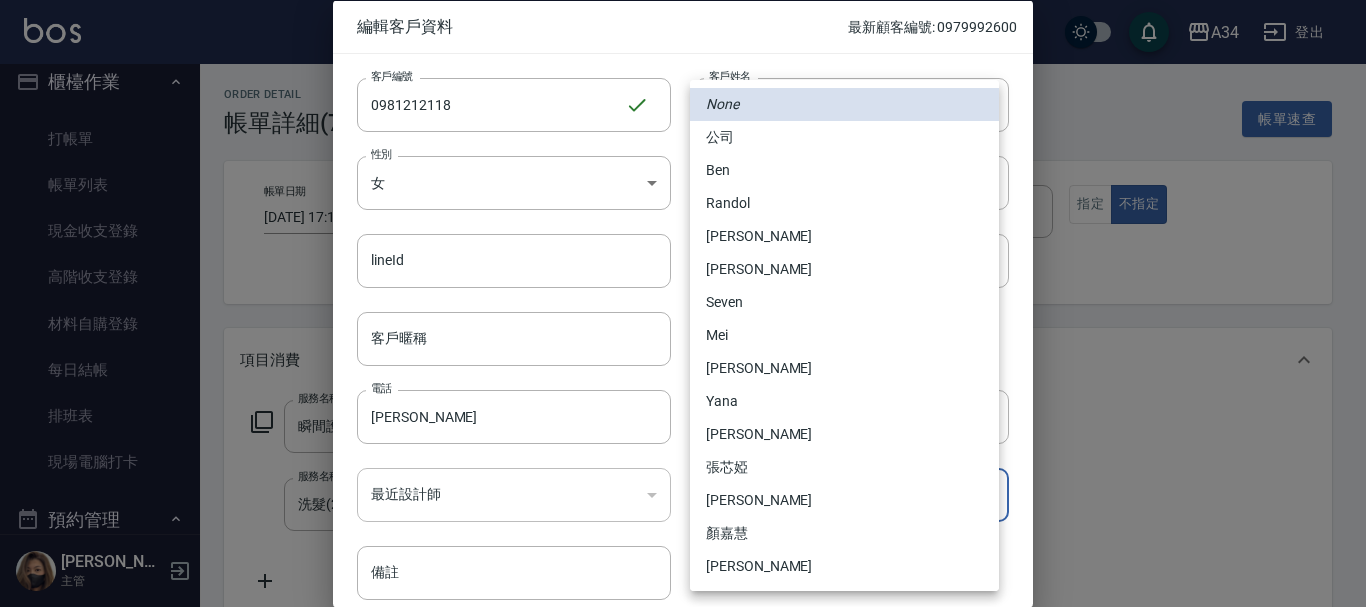 type 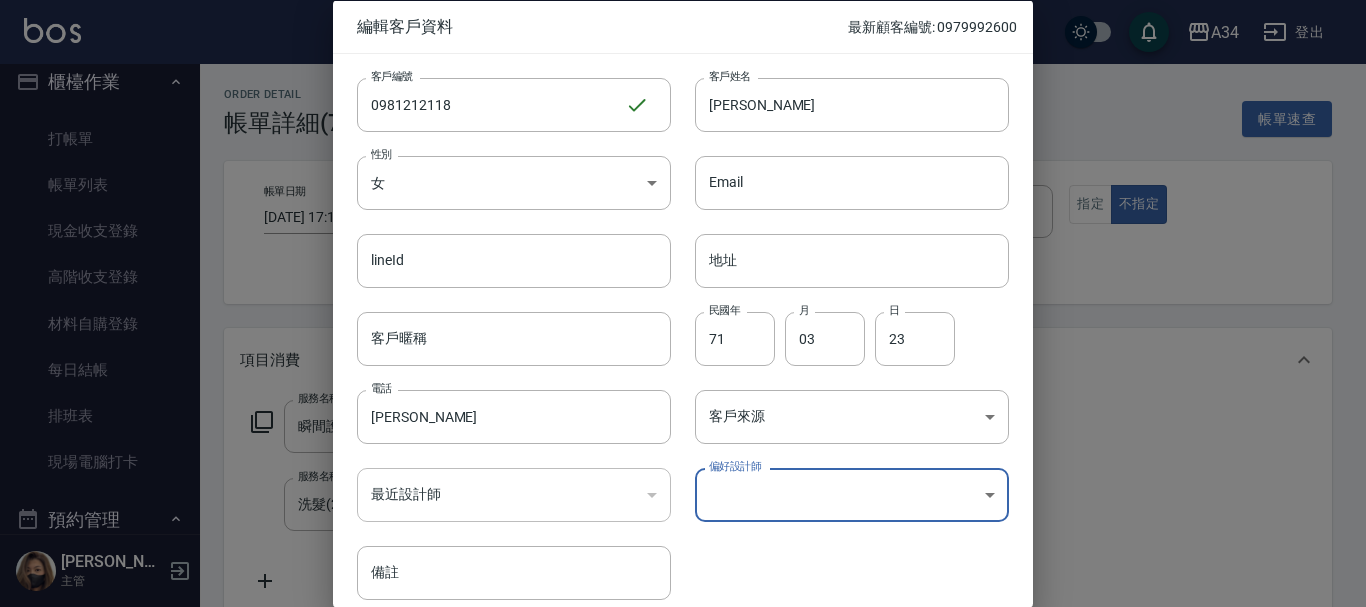click on "A34 登出 櫃檯作業 打帳單 帳單列表 現金收支登錄 高階收支登錄 材料自購登錄 每日結帳 排班表 現場電腦打卡 預約管理 預約管理 單日預約紀錄 單週預約紀錄 報表及分析 報表目錄 店家區間累計表 店家日報表 互助日報表 互助月報表 互助點數明細 互助業績報表 全店業績分析表 營業統計分析表 設計師業績表 設計師日報表 設計師業績分析表 設計師業績月報表 設計師排行榜 商品銷售排行榜 商品消耗明細 商品庫存表 商品庫存盤點表 單一服務項目查詢 店販抽成明細 店販分類抽成明細 顧客入金餘額表 顧客卡券餘額表 每日非現金明細 每日收支明細 收支分類明細表 費用分析表 顧客消費排行榜 客戶管理 客戶列表 客資篩選匯出 卡券管理 入金管理 員工及薪資 員工列表 全店打卡記錄 商品管理 商品分類設定 商品列表 商品進貨作業 廠商列表 盤點作業 紅利點數設定 Emma" at bounding box center (683, 659) 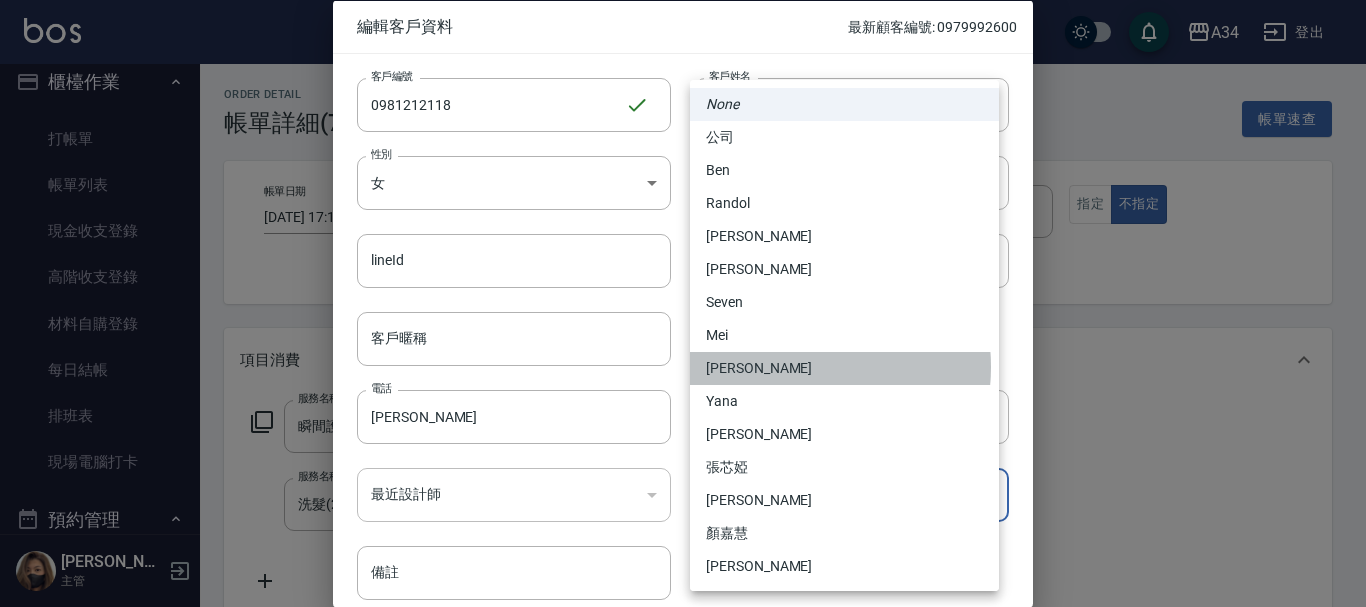 click on "[PERSON_NAME]" at bounding box center (844, 368) 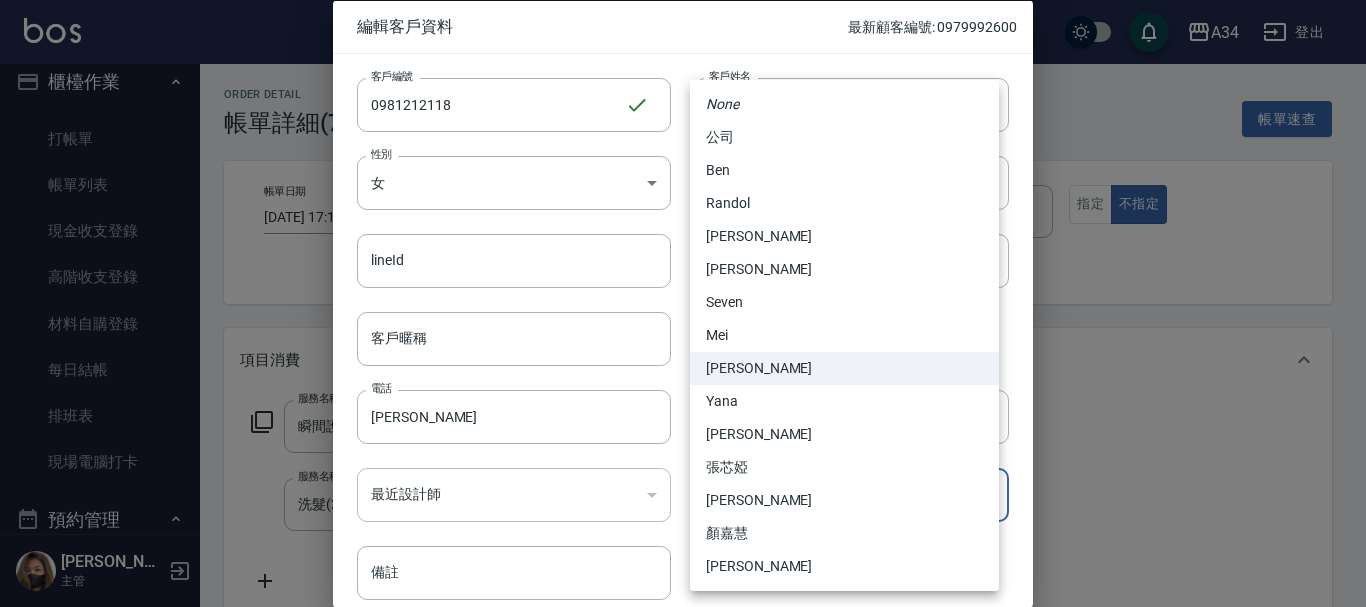 click on "A34 登出 櫃檯作業 打帳單 帳單列表 現金收支登錄 高階收支登錄 材料自購登錄 每日結帳 排班表 現場電腦打卡 預約管理 預約管理 單日預約紀錄 單週預約紀錄 報表及分析 報表目錄 店家區間累計表 店家日報表 互助日報表 互助月報表 互助點數明細 互助業績報表 全店業績分析表 營業統計分析表 設計師業績表 設計師日報表 設計師業績分析表 設計師業績月報表 設計師排行榜 商品銷售排行榜 商品消耗明細 商品庫存表 商品庫存盤點表 單一服務項目查詢 店販抽成明細 店販分類抽成明細 顧客入金餘額表 顧客卡券餘額表 每日非現金明細 每日收支明細 收支分類明細表 費用分析表 顧客消費排行榜 客戶管理 客戶列表 客資篩選匯出 卡券管理 入金管理 員工及薪資 員工列表 全店打卡記錄 商品管理 商品分類設定 商品列表 商品進貨作業 廠商列表 盤點作業 紅利點數設定 Emma" at bounding box center [683, 659] 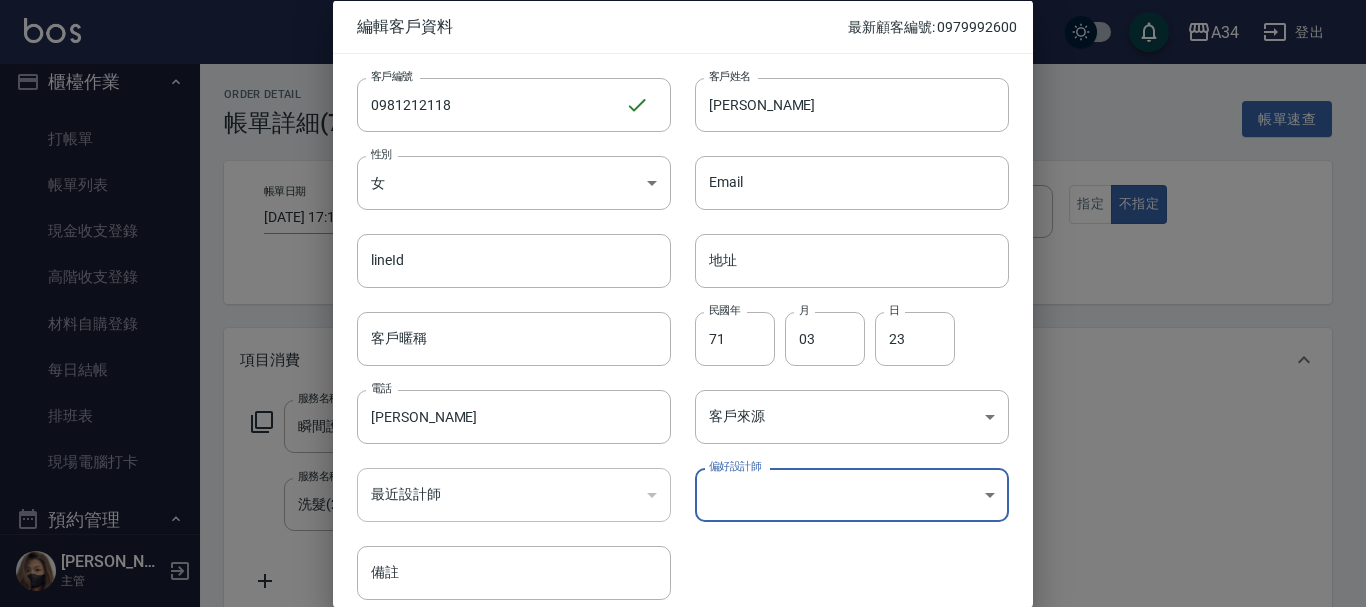 click at bounding box center [683, 303] 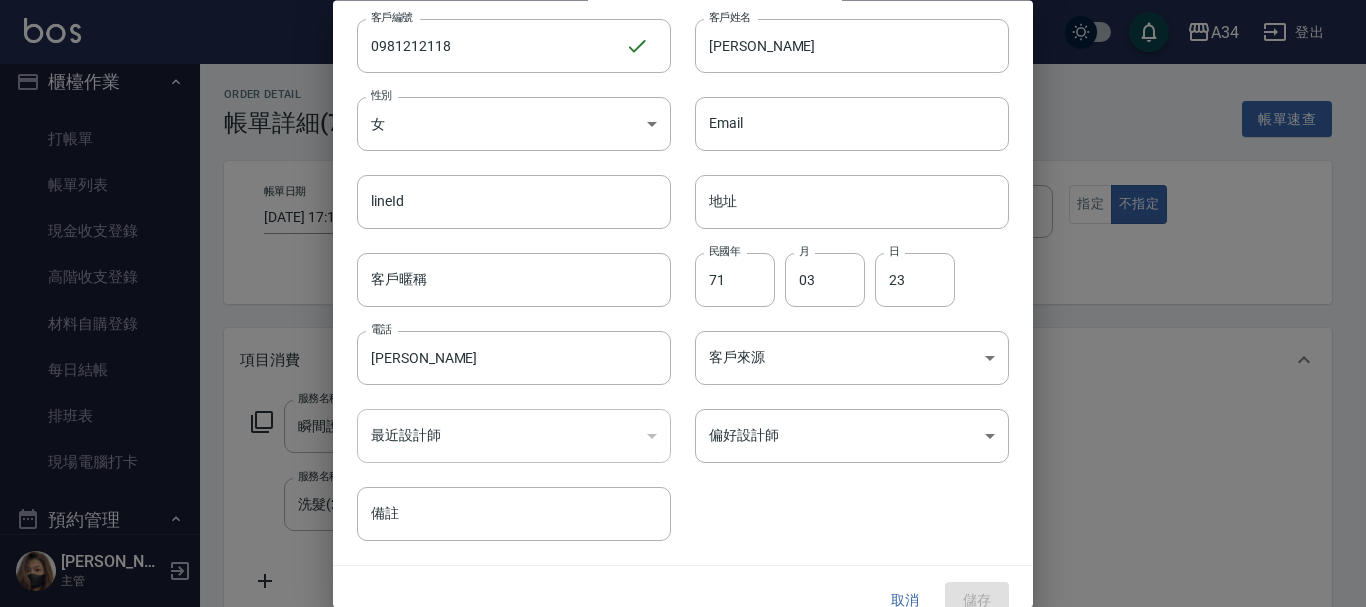 scroll, scrollTop: 86, scrollLeft: 0, axis: vertical 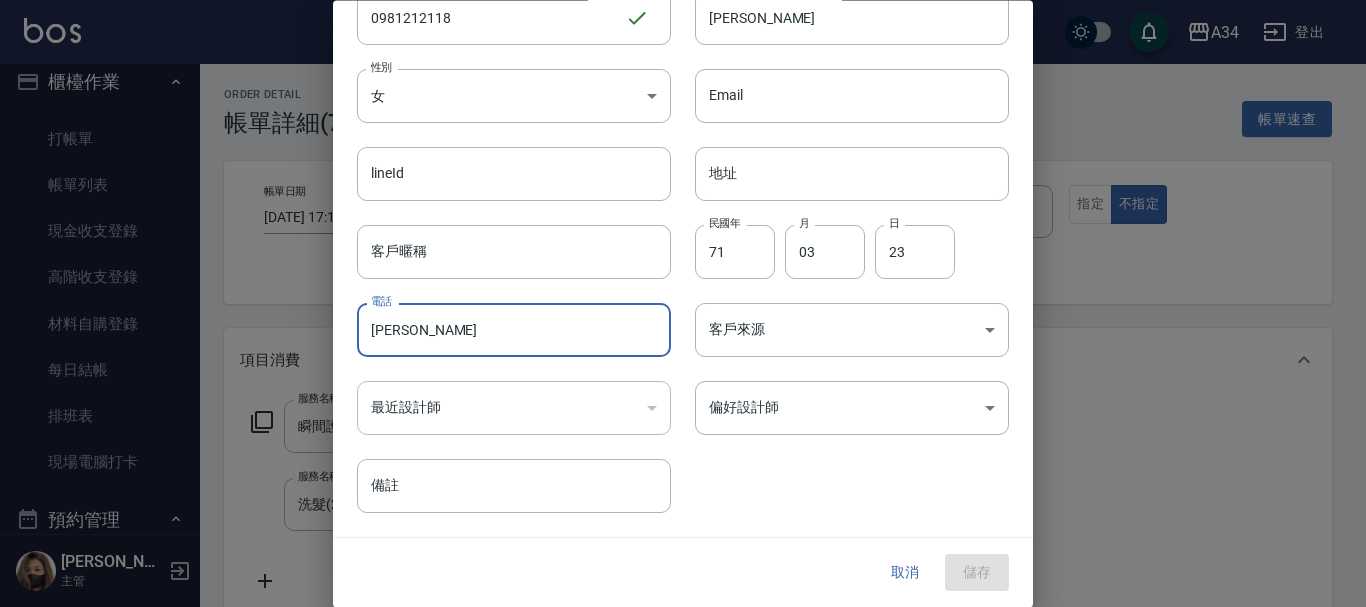 drag, startPoint x: 464, startPoint y: 343, endPoint x: 346, endPoint y: 320, distance: 120.22063 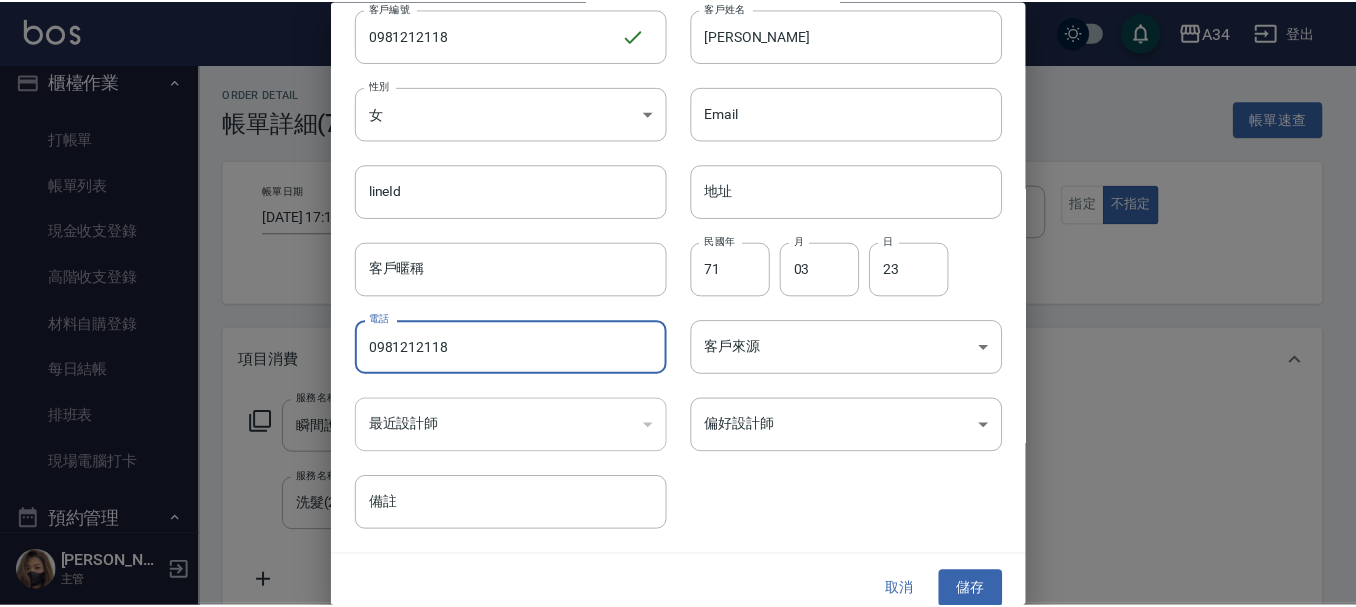 scroll, scrollTop: 86, scrollLeft: 0, axis: vertical 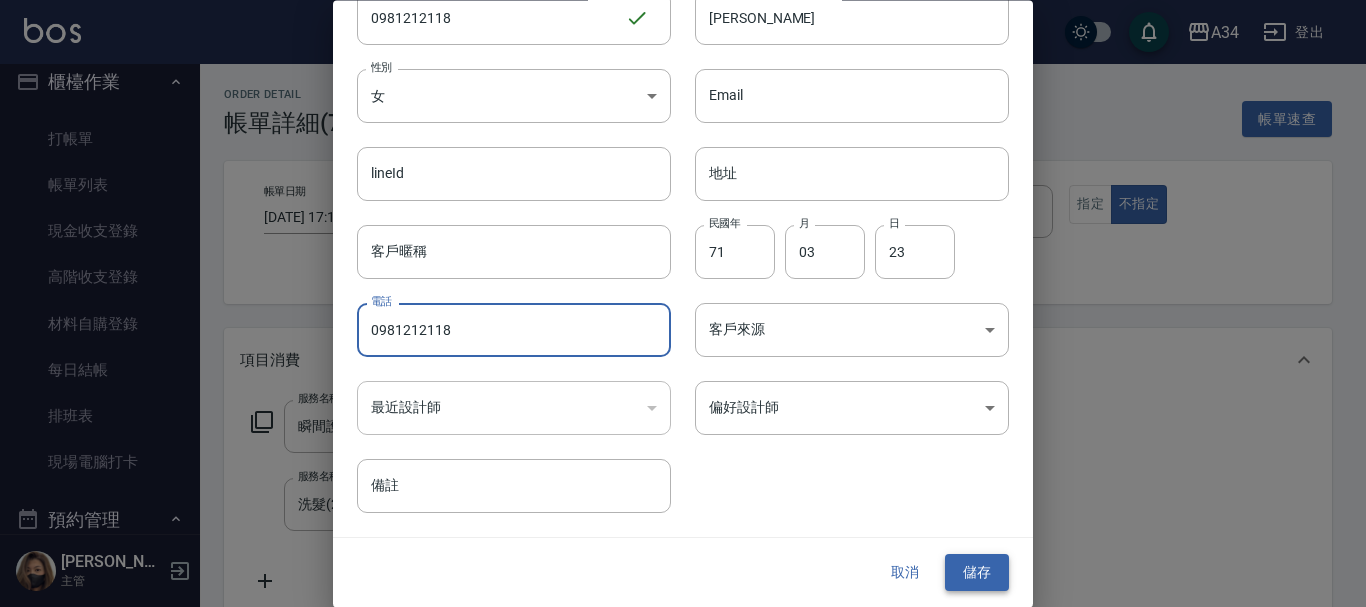 type on "0981212118" 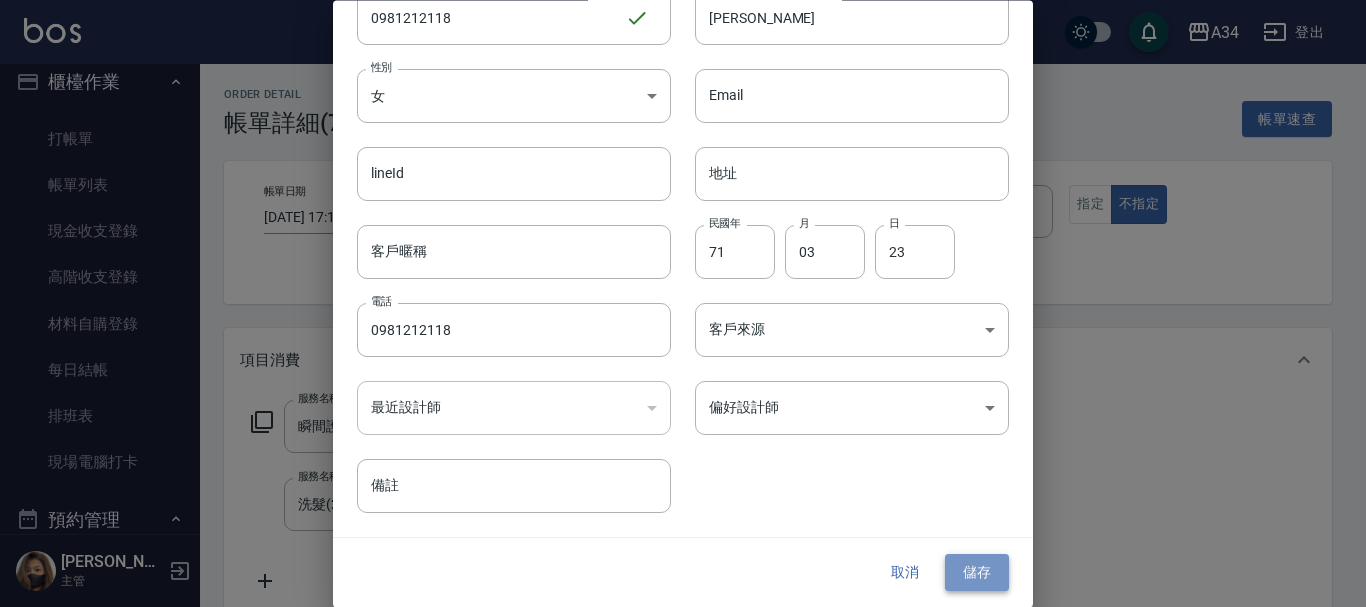click on "儲存" at bounding box center (977, 573) 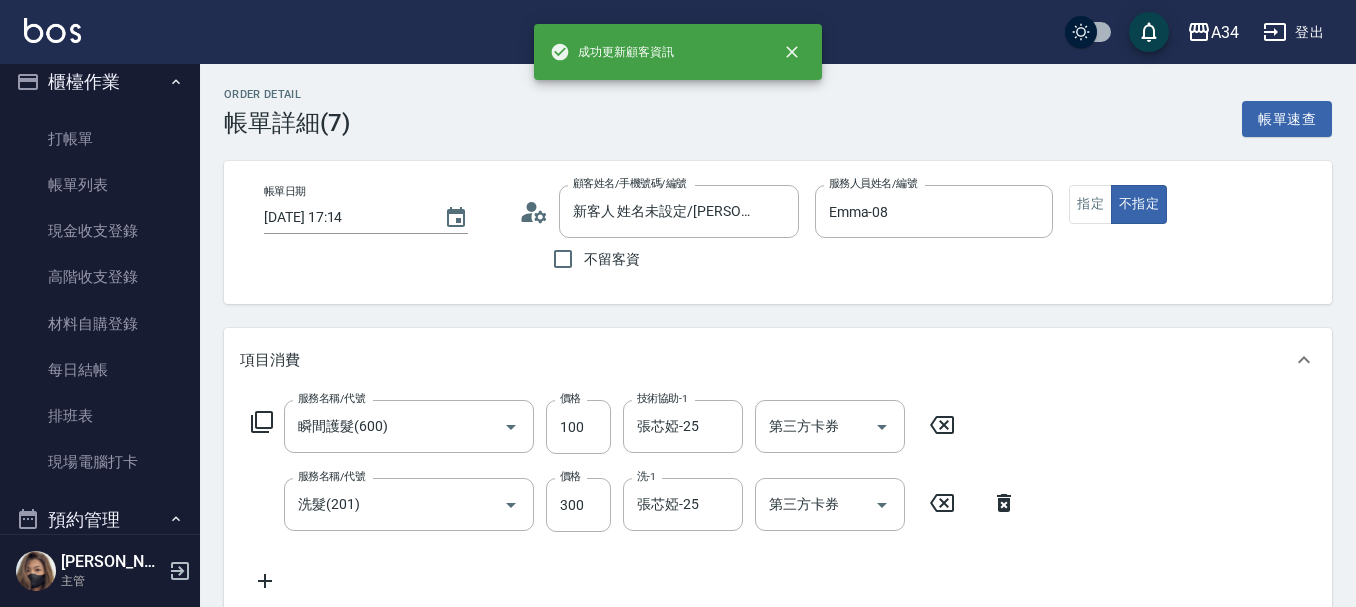 type on "Vivian/0981212118/0981212118" 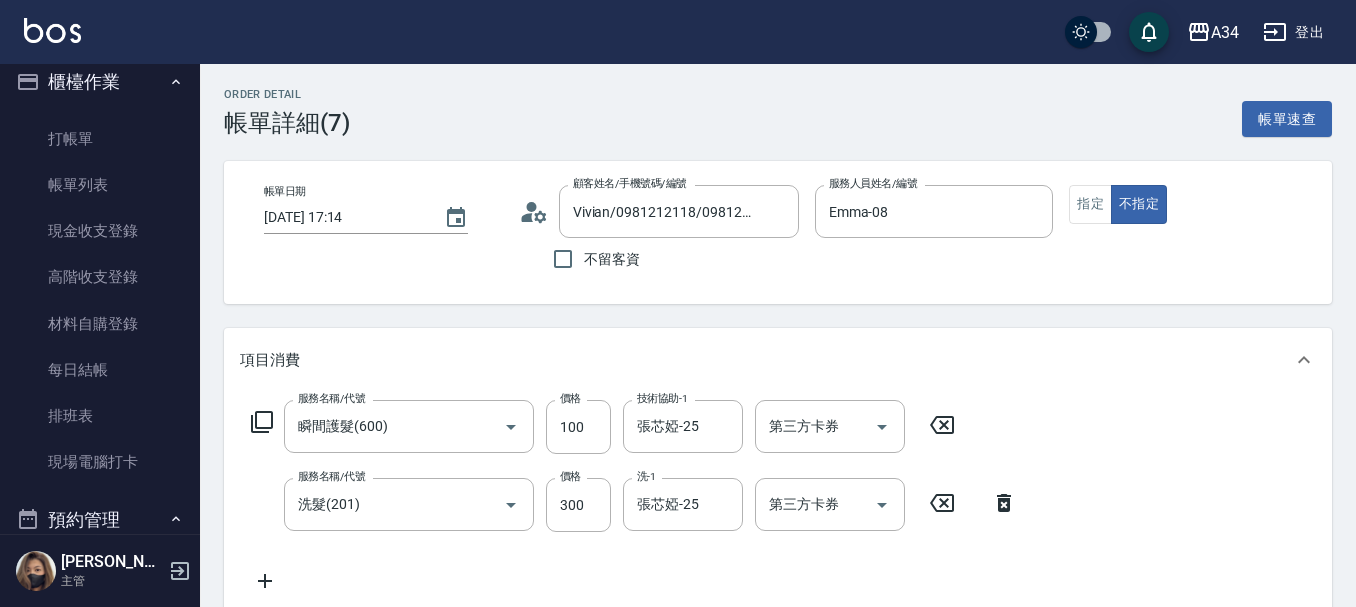 click 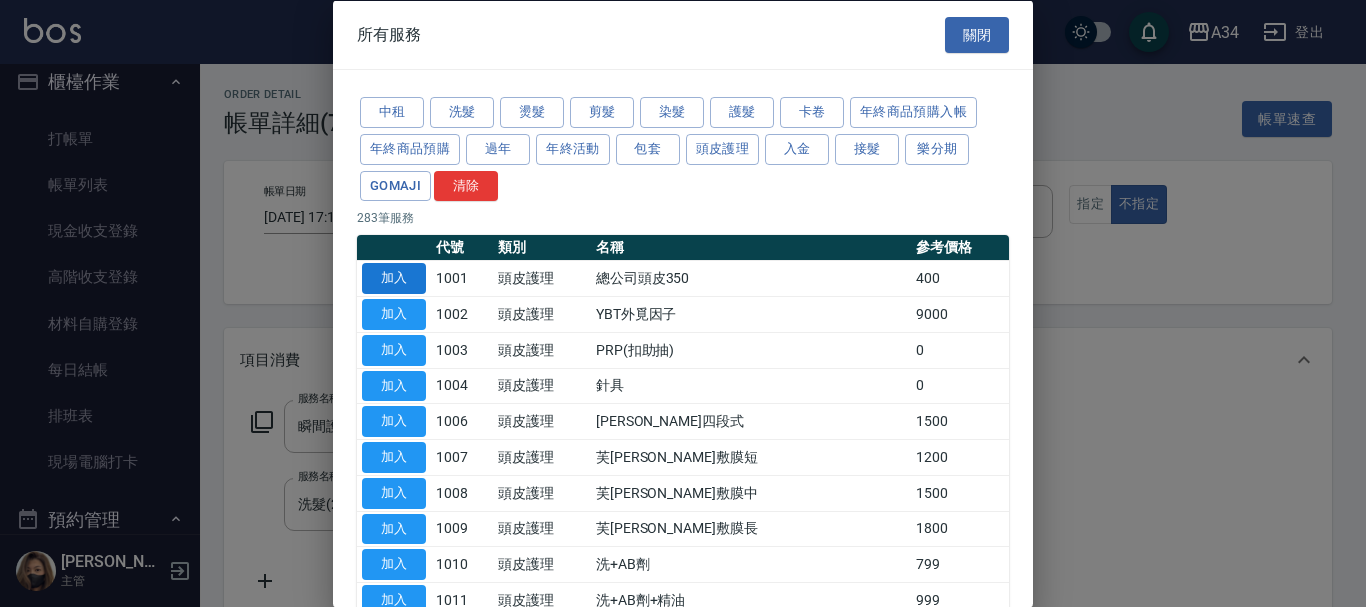 click on "加入" at bounding box center [394, 278] 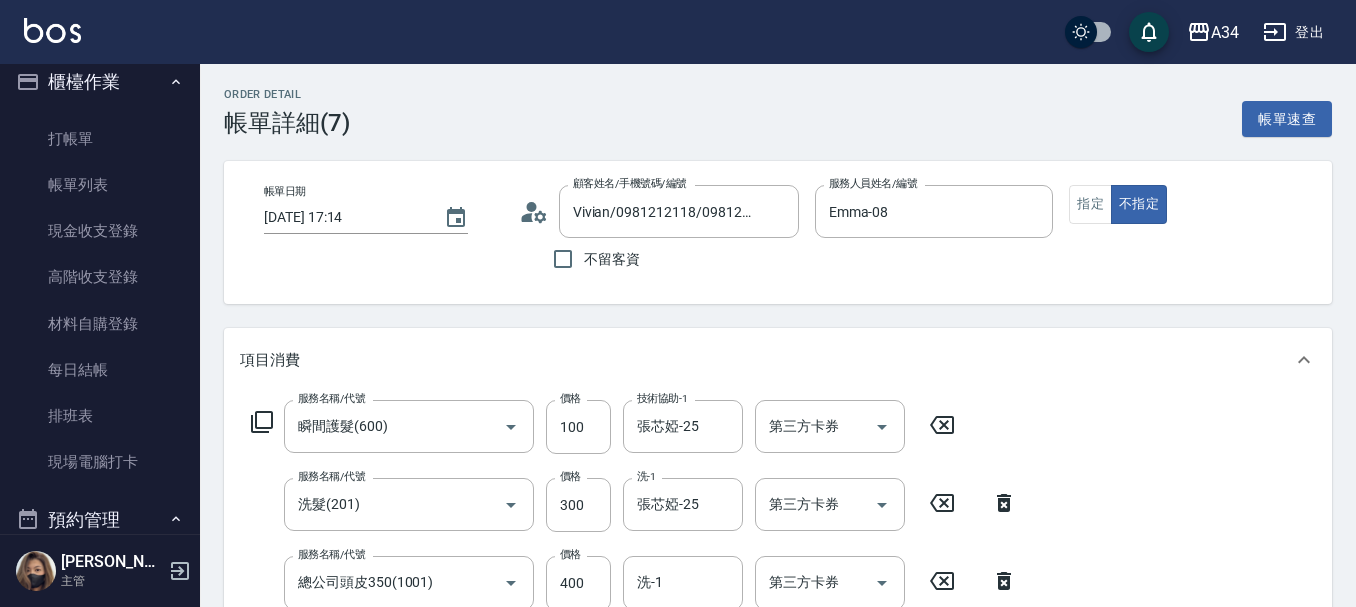 click 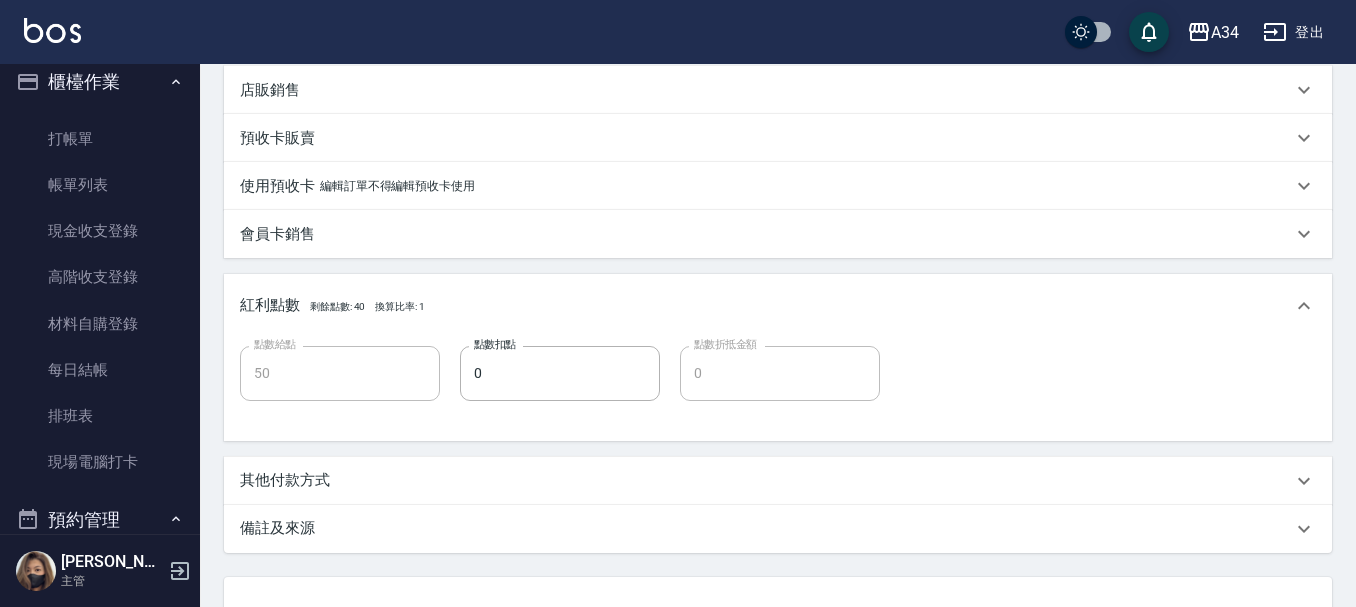 scroll, scrollTop: 600, scrollLeft: 0, axis: vertical 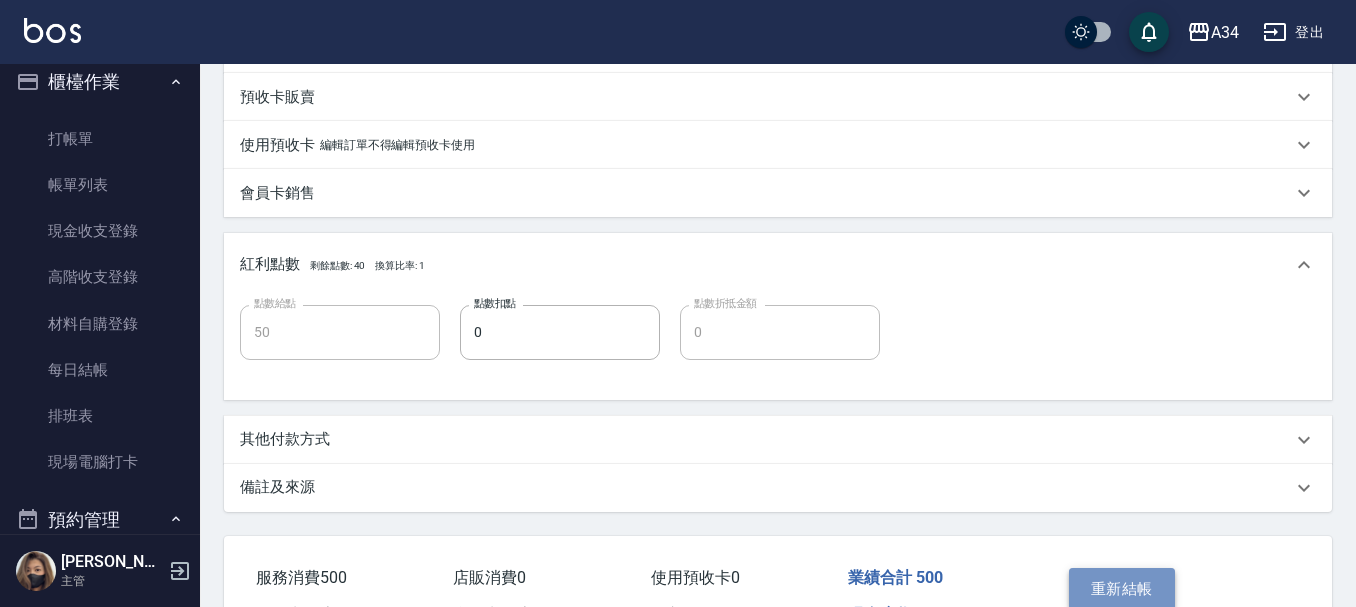 click on "重新結帳" at bounding box center [1122, 589] 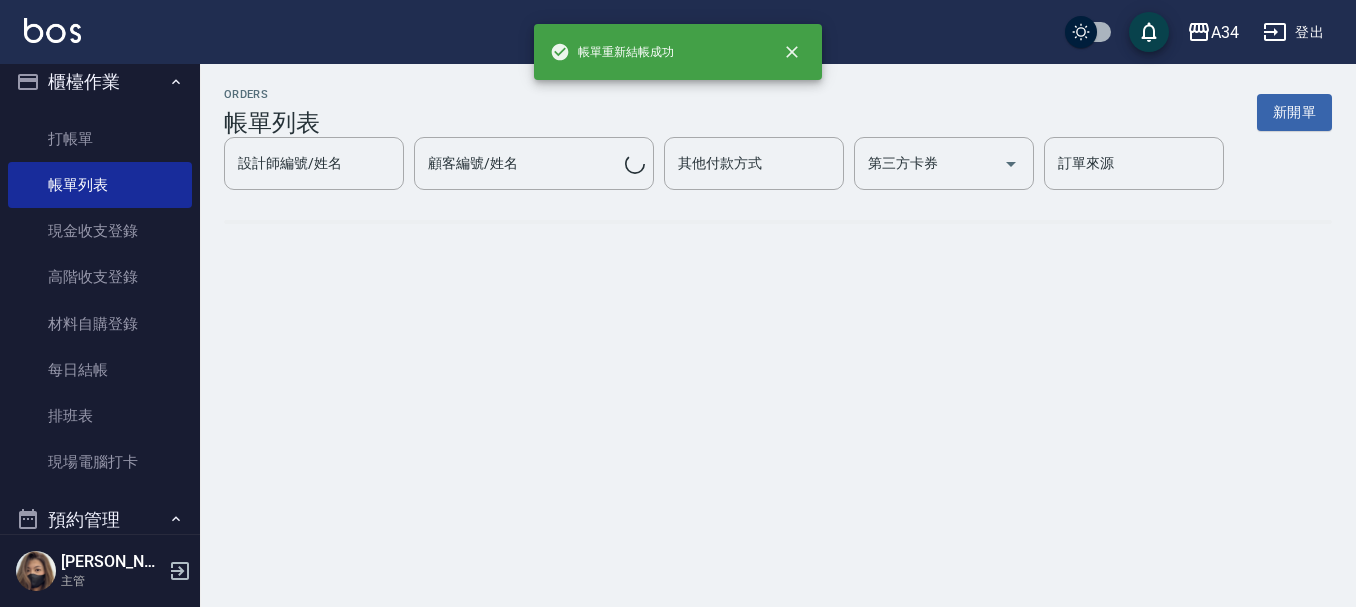 scroll, scrollTop: 0, scrollLeft: 0, axis: both 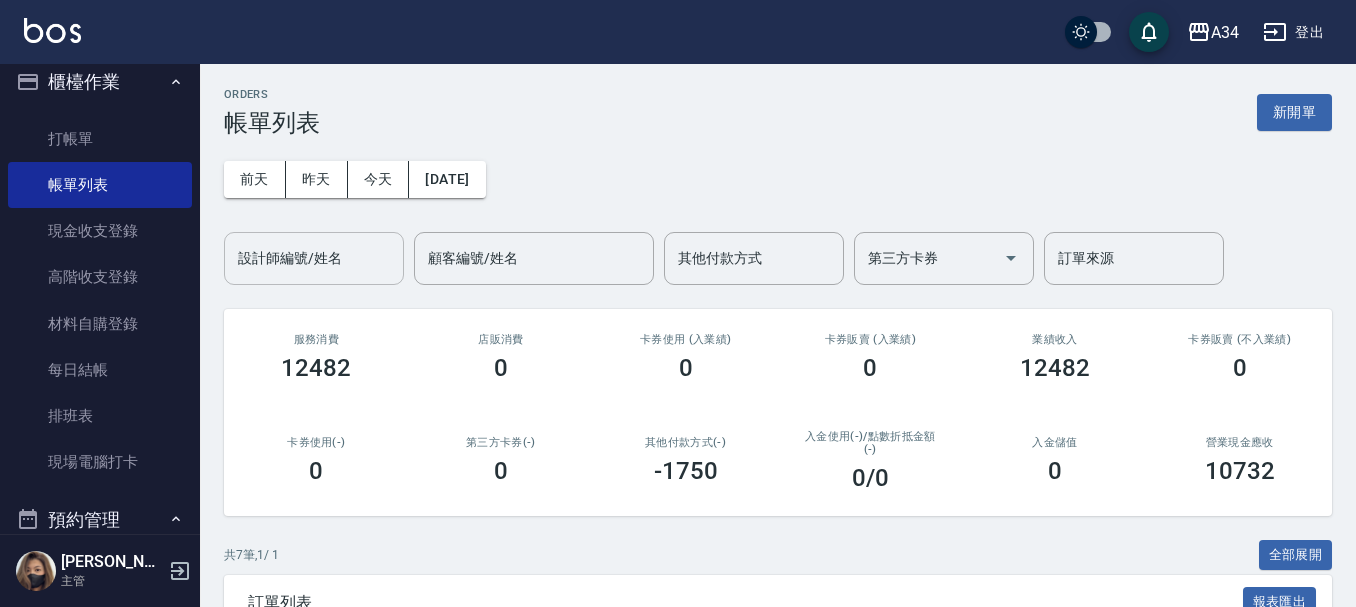 click on "設計師編號/姓名" at bounding box center [314, 258] 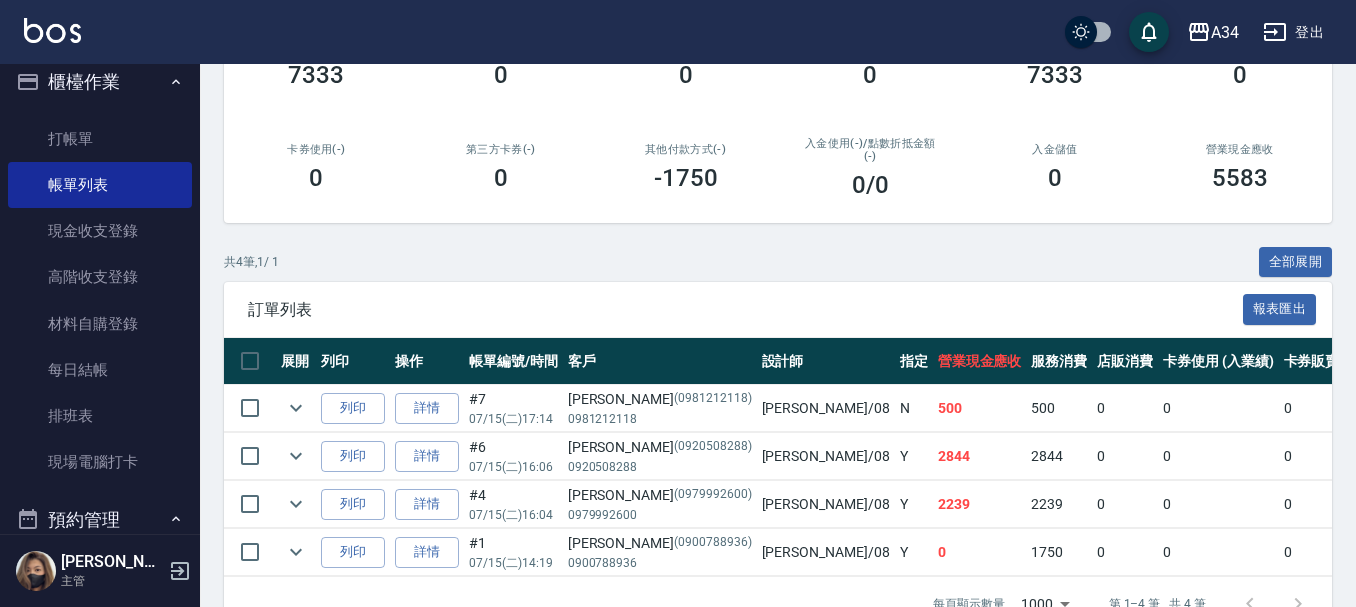 scroll, scrollTop: 300, scrollLeft: 0, axis: vertical 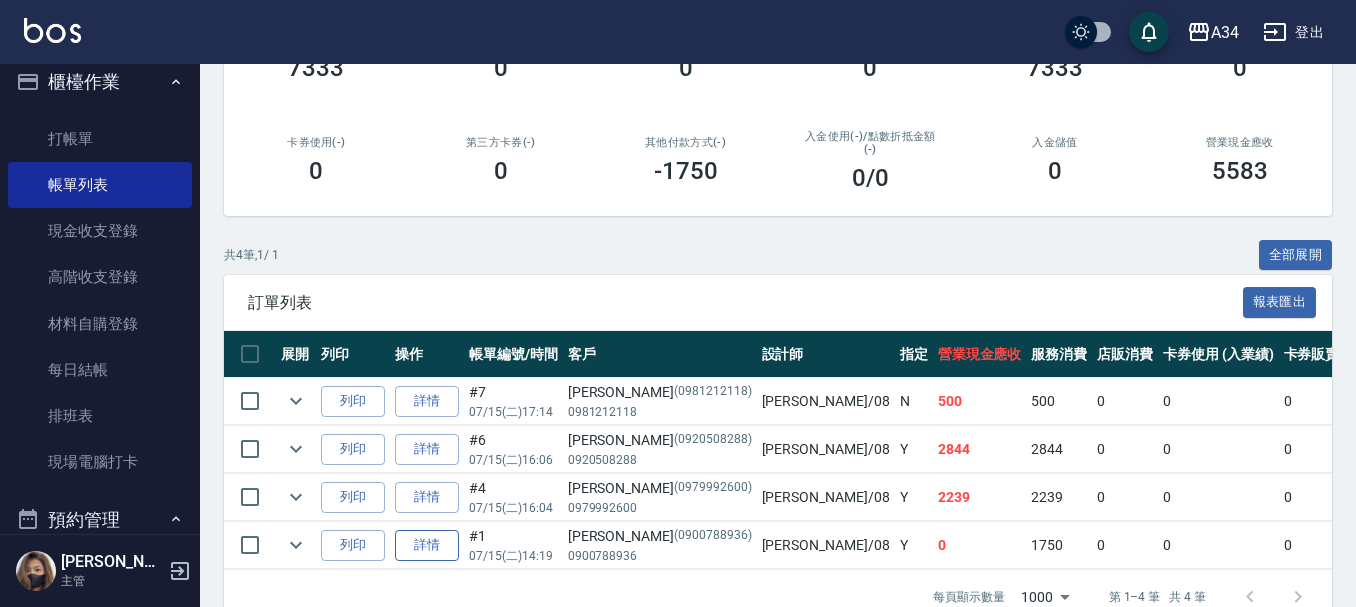 type on "Emma-08" 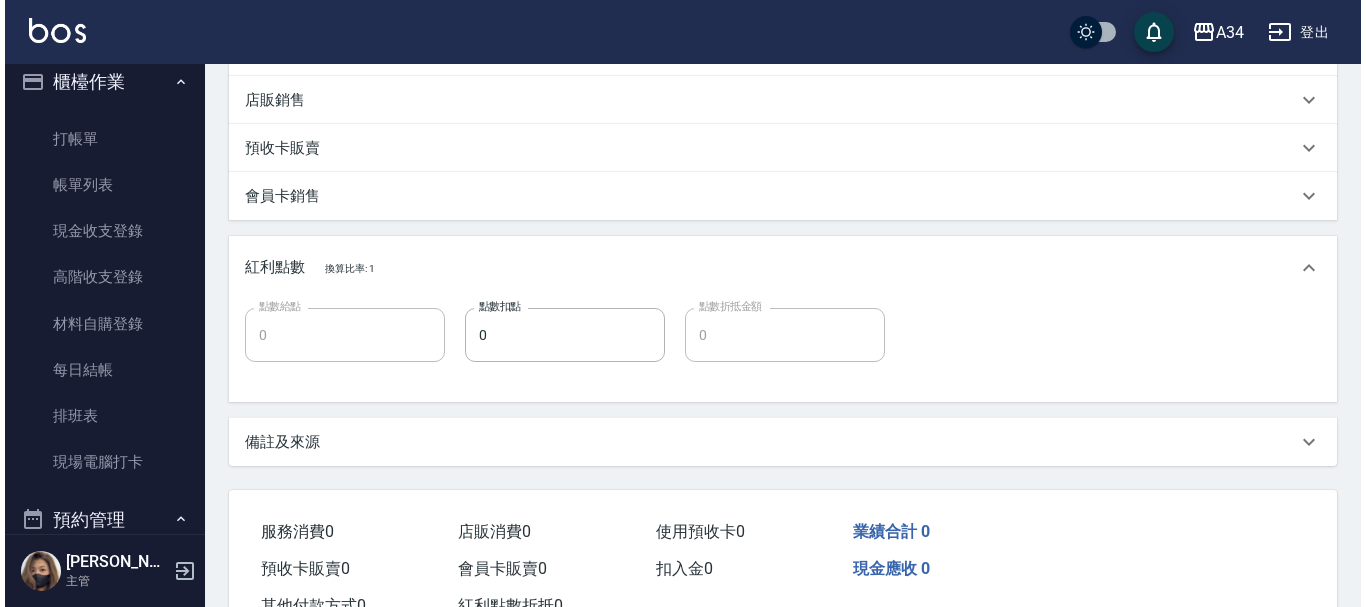 scroll, scrollTop: 0, scrollLeft: 0, axis: both 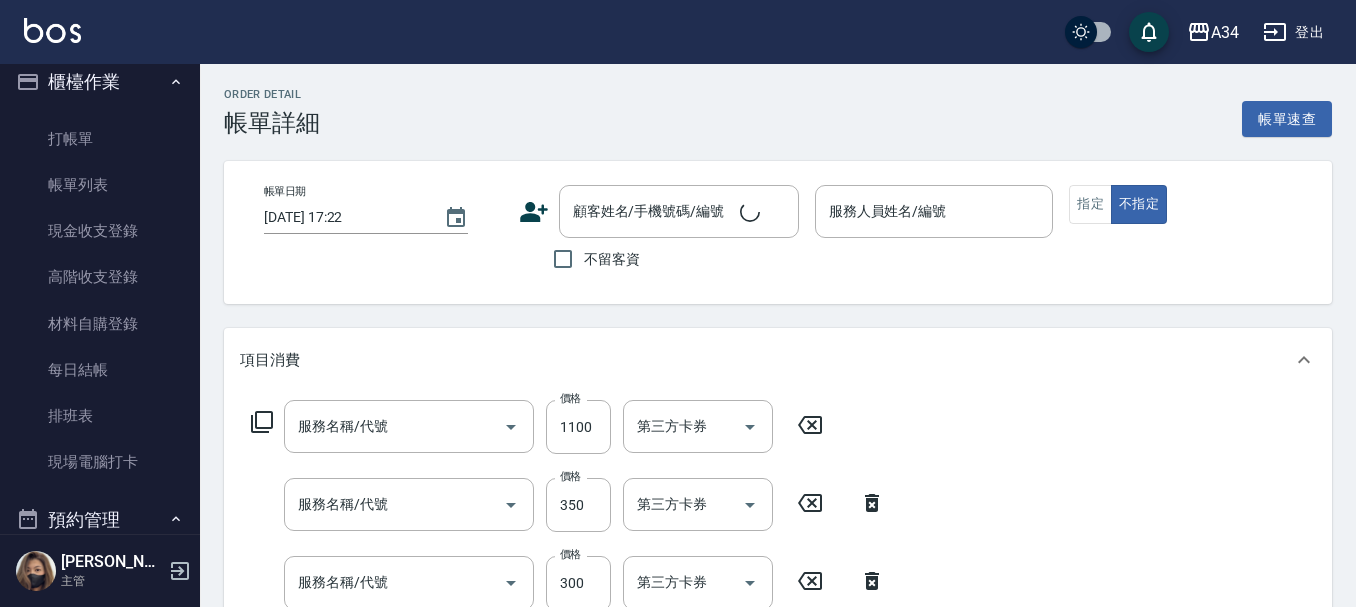 type on "2025/07/15 14:19" 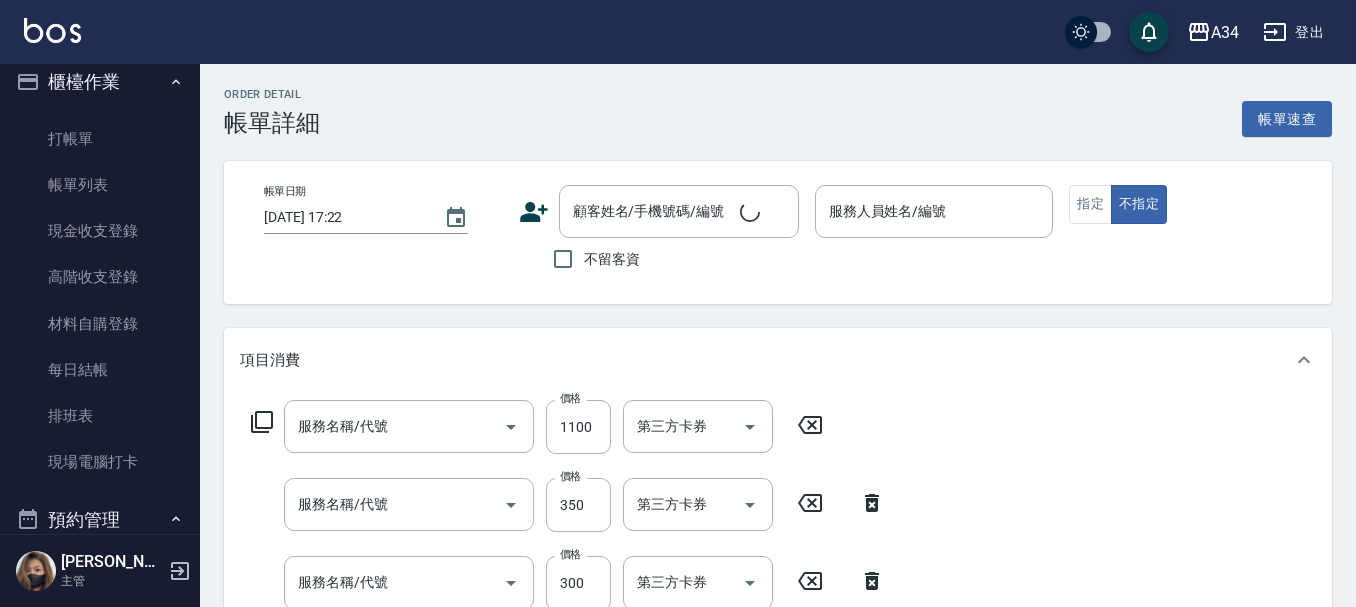 type on "Emma-08" 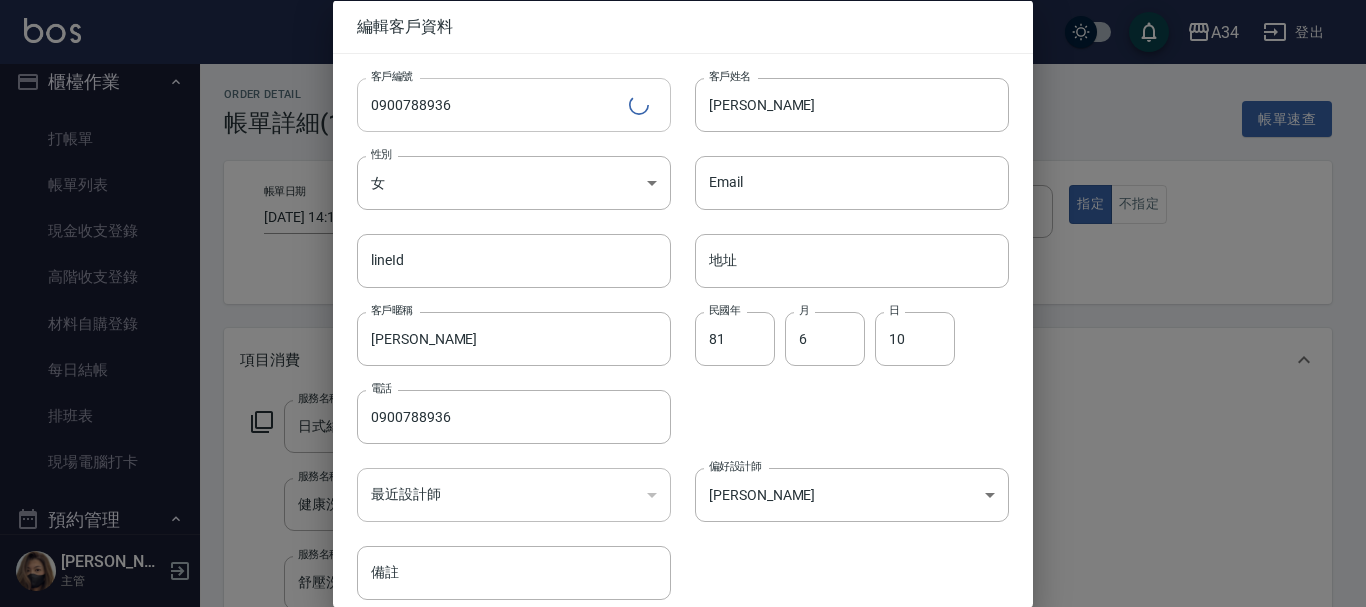 type on "魏嘉君/0900788936/0900788936" 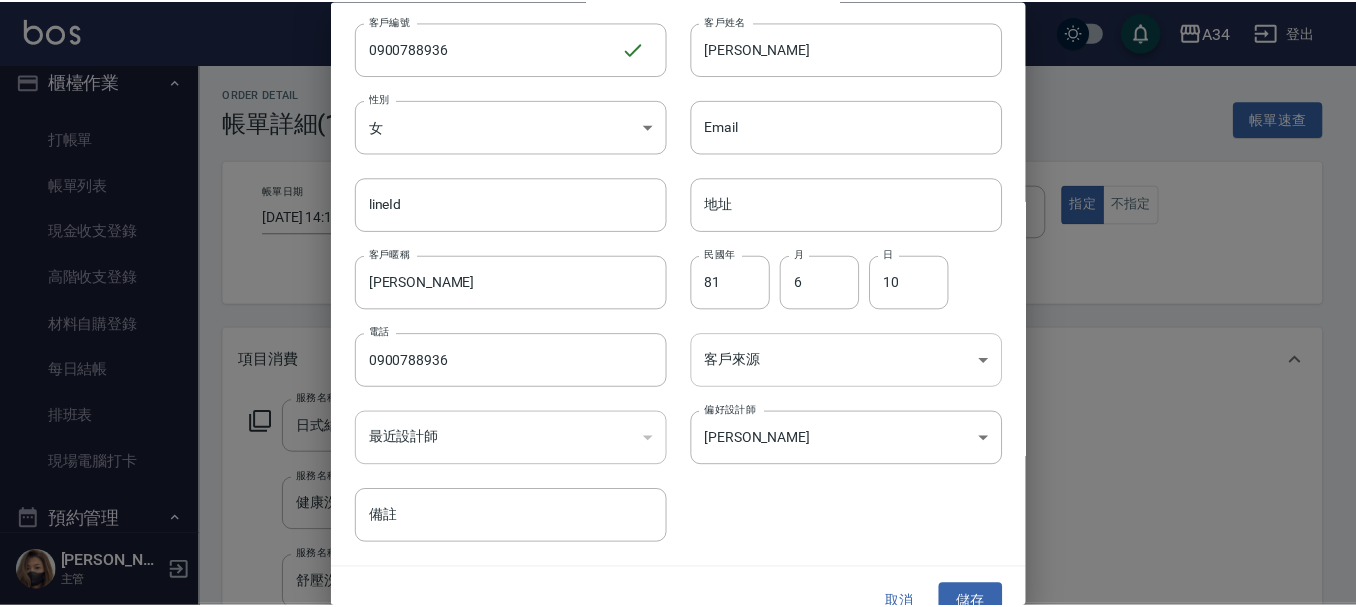 scroll, scrollTop: 86, scrollLeft: 0, axis: vertical 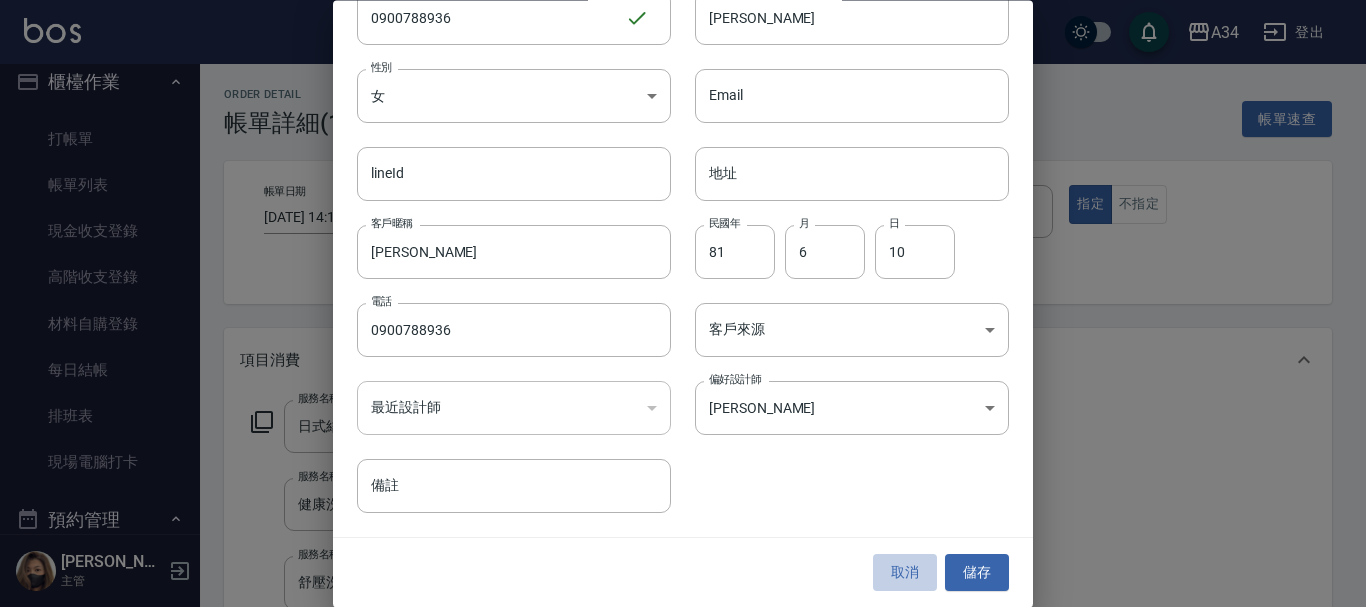 click on "取消" at bounding box center (905, 573) 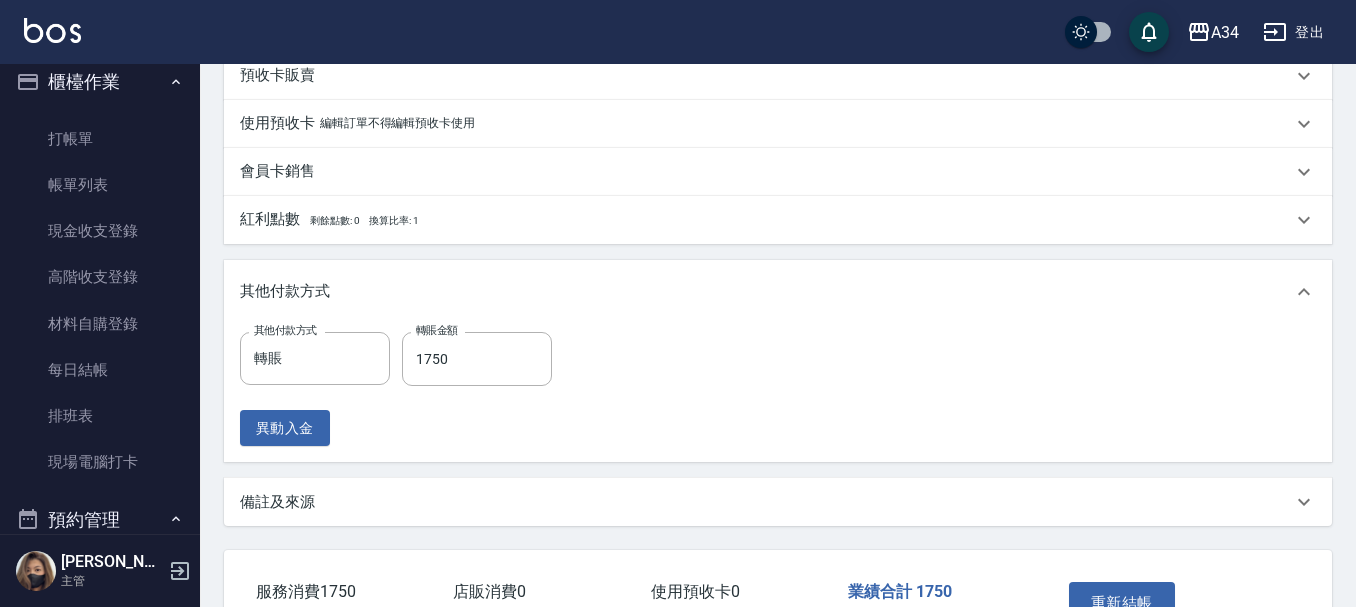 scroll, scrollTop: 800, scrollLeft: 0, axis: vertical 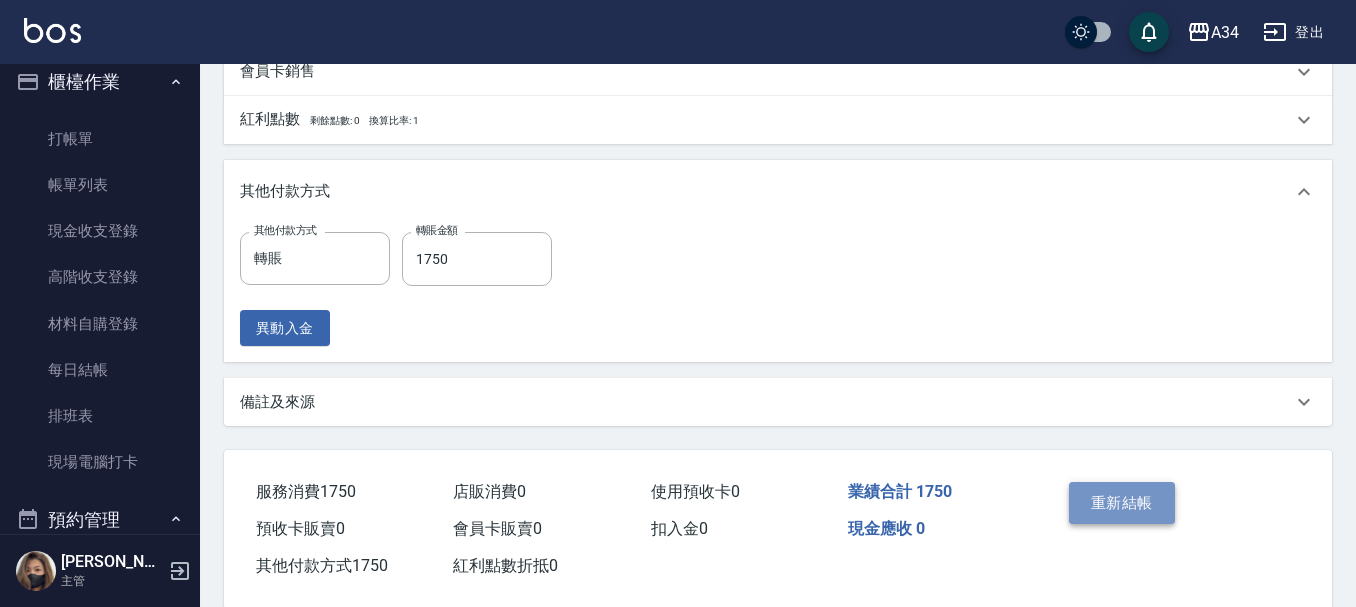 click on "重新結帳" at bounding box center [1122, 503] 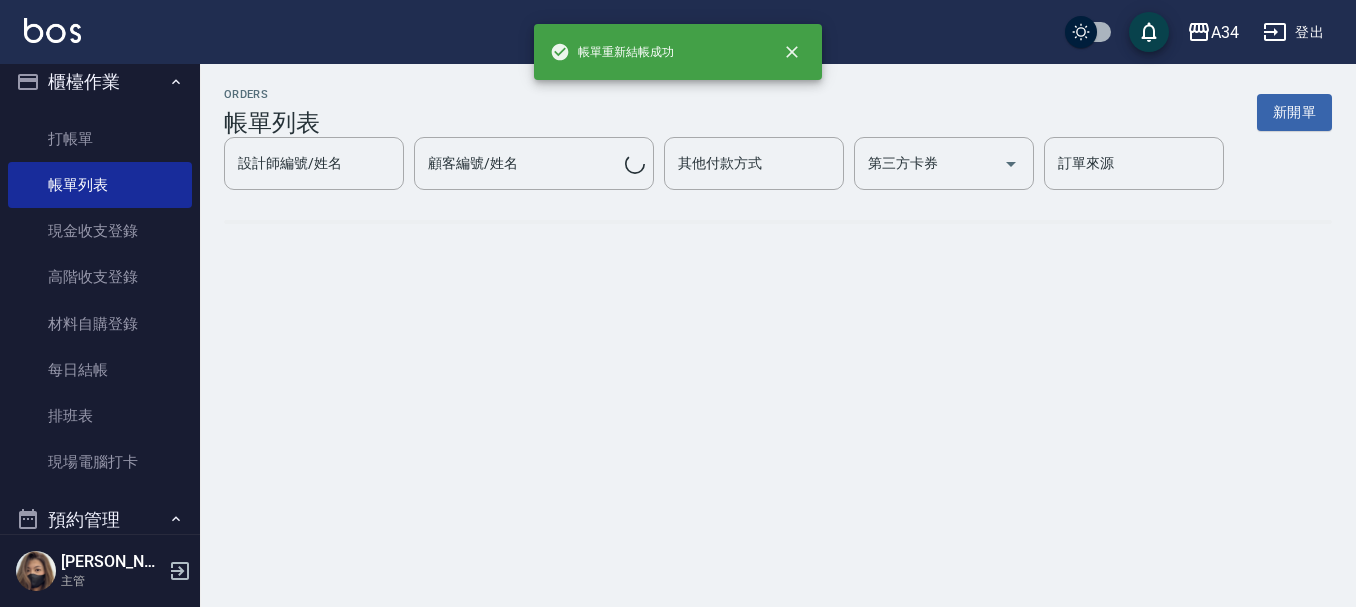 scroll, scrollTop: 0, scrollLeft: 0, axis: both 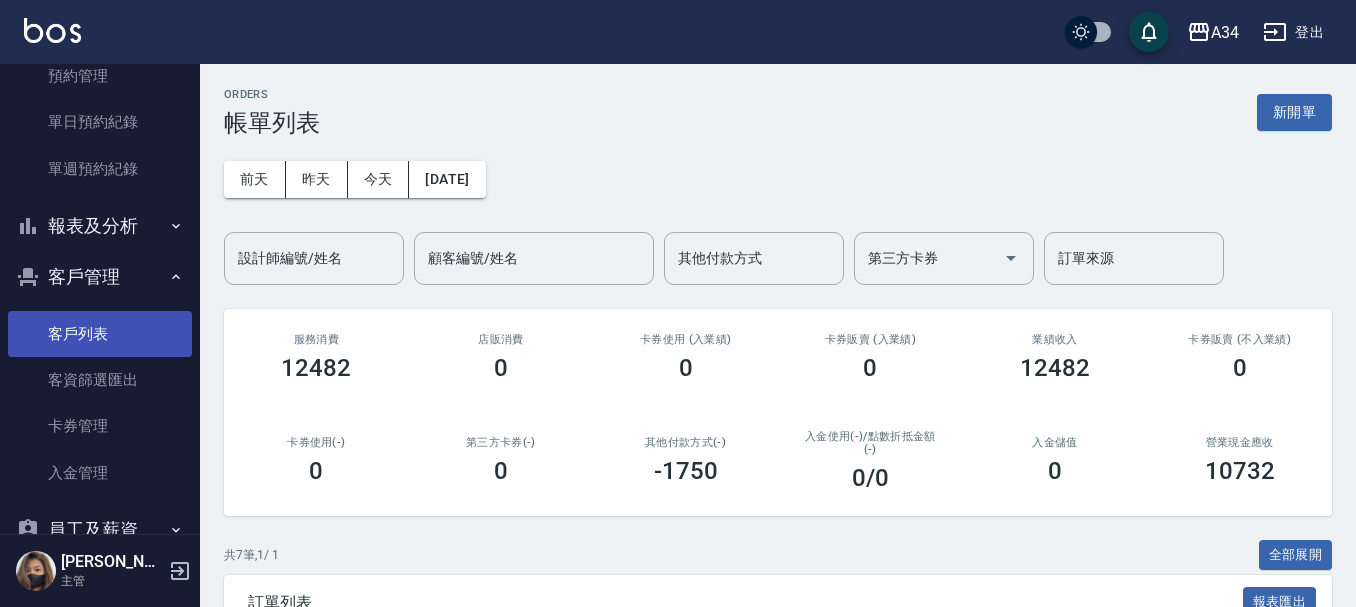 click on "客戶列表" at bounding box center (100, 334) 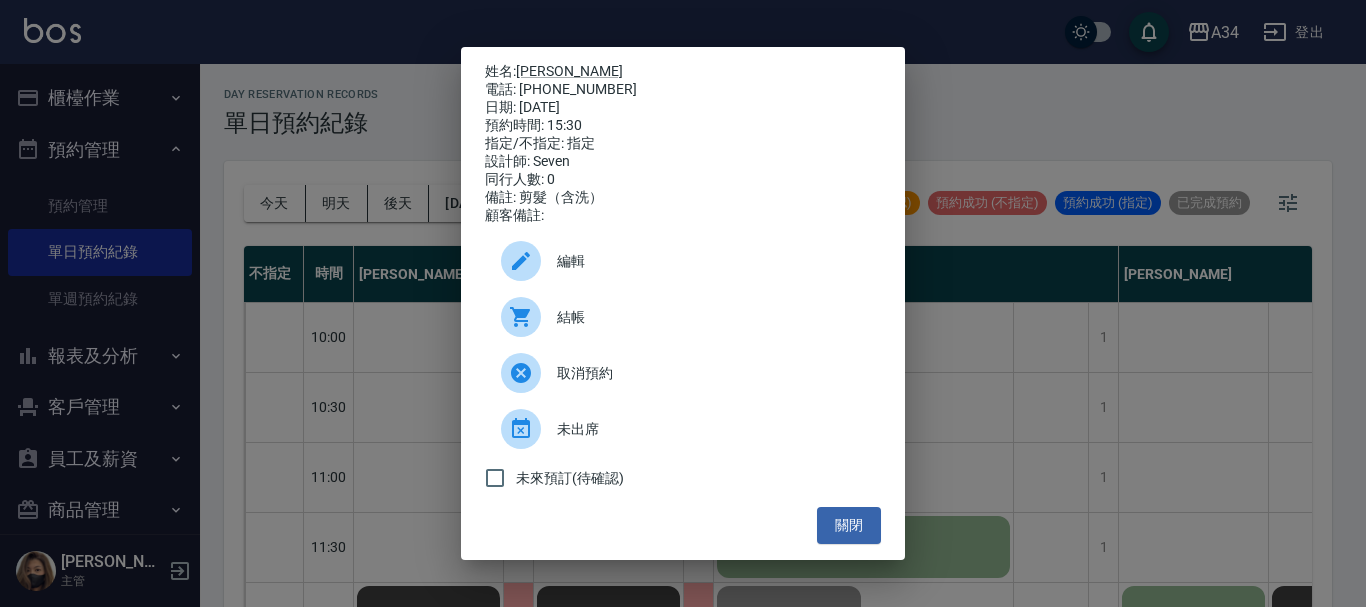 scroll, scrollTop: 0, scrollLeft: 0, axis: both 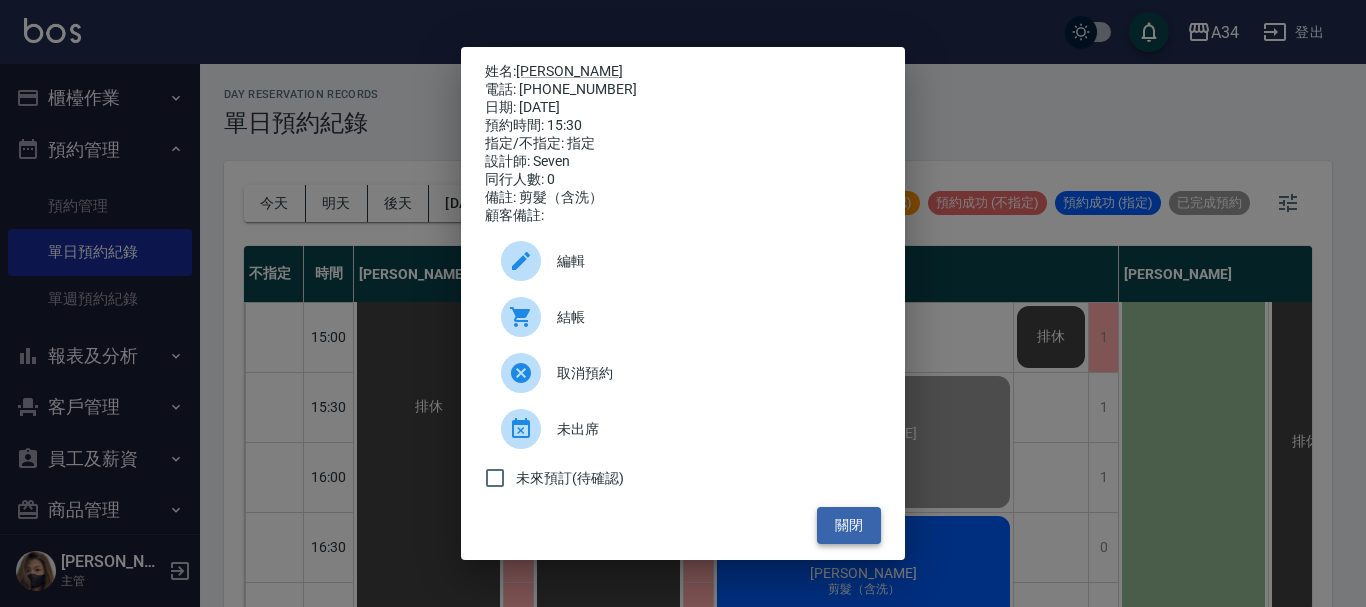 click on "關閉" at bounding box center [849, 525] 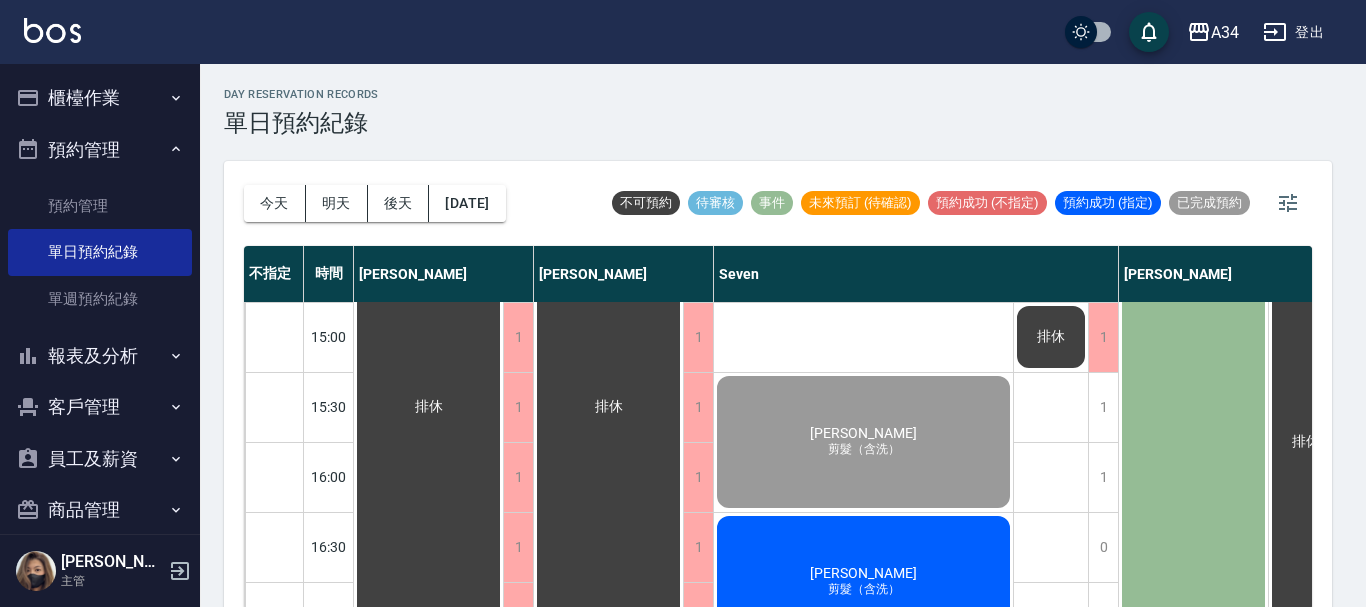 click on "關閉" at bounding box center (849, 525) 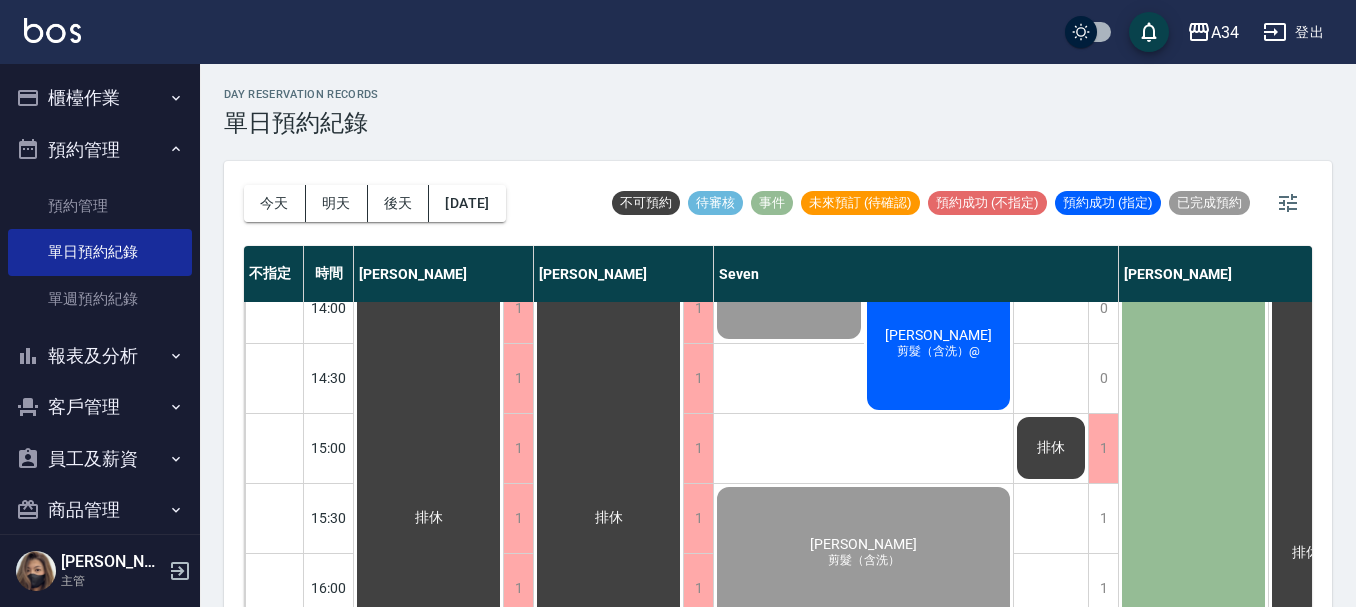 scroll, scrollTop: 578, scrollLeft: 0, axis: vertical 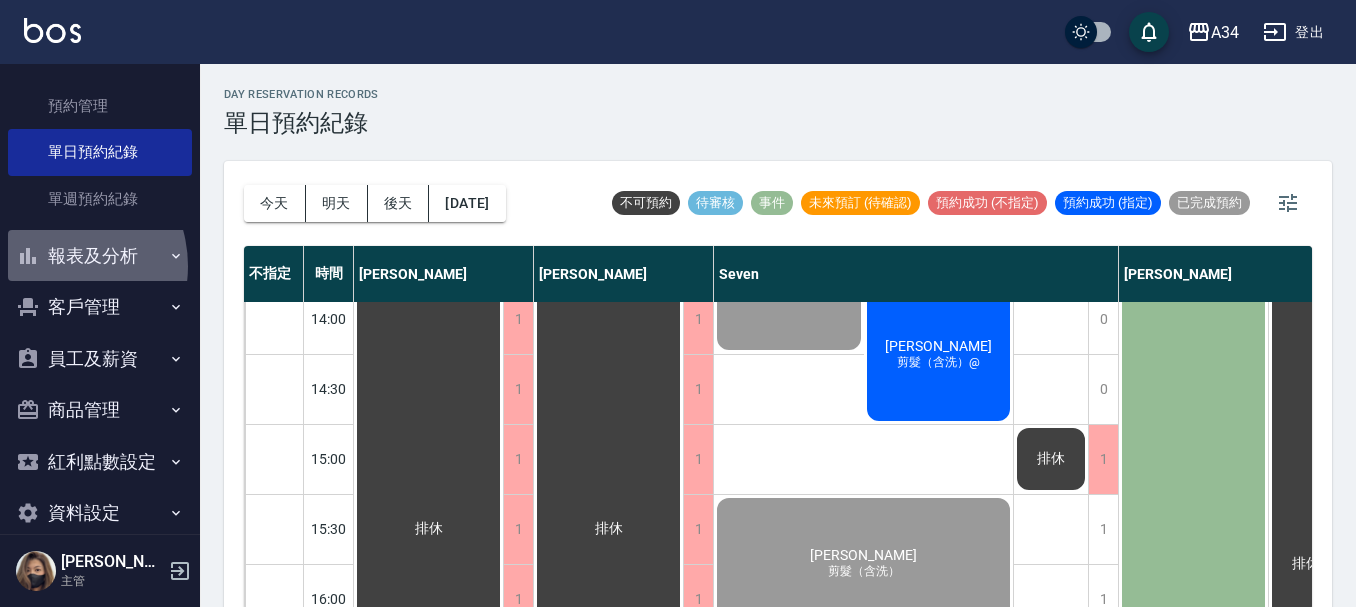 click on "報表及分析" at bounding box center [100, 256] 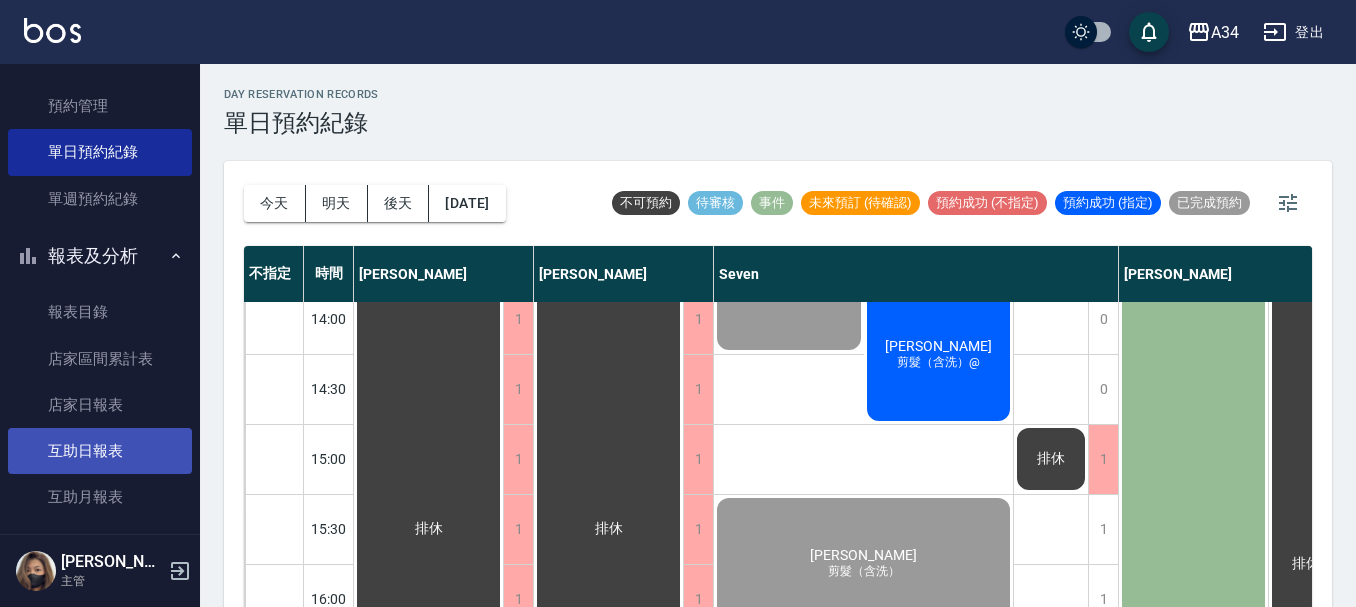 click on "互助日報表" at bounding box center [100, 451] 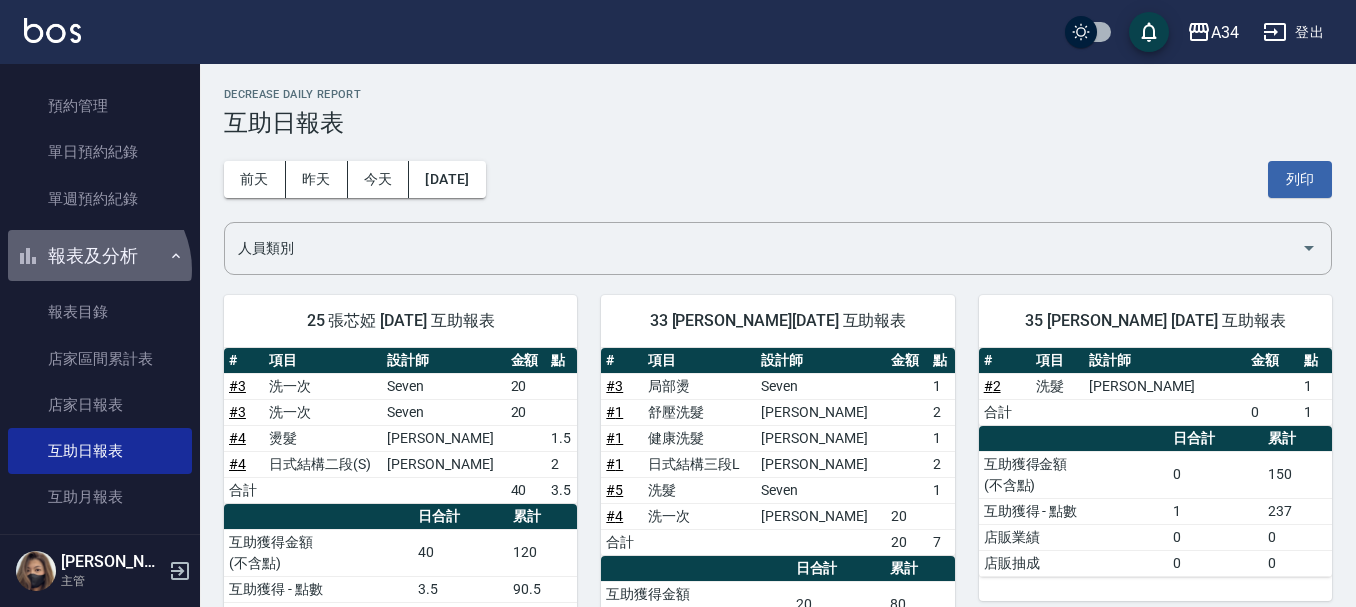 click on "報表及分析" at bounding box center (100, 256) 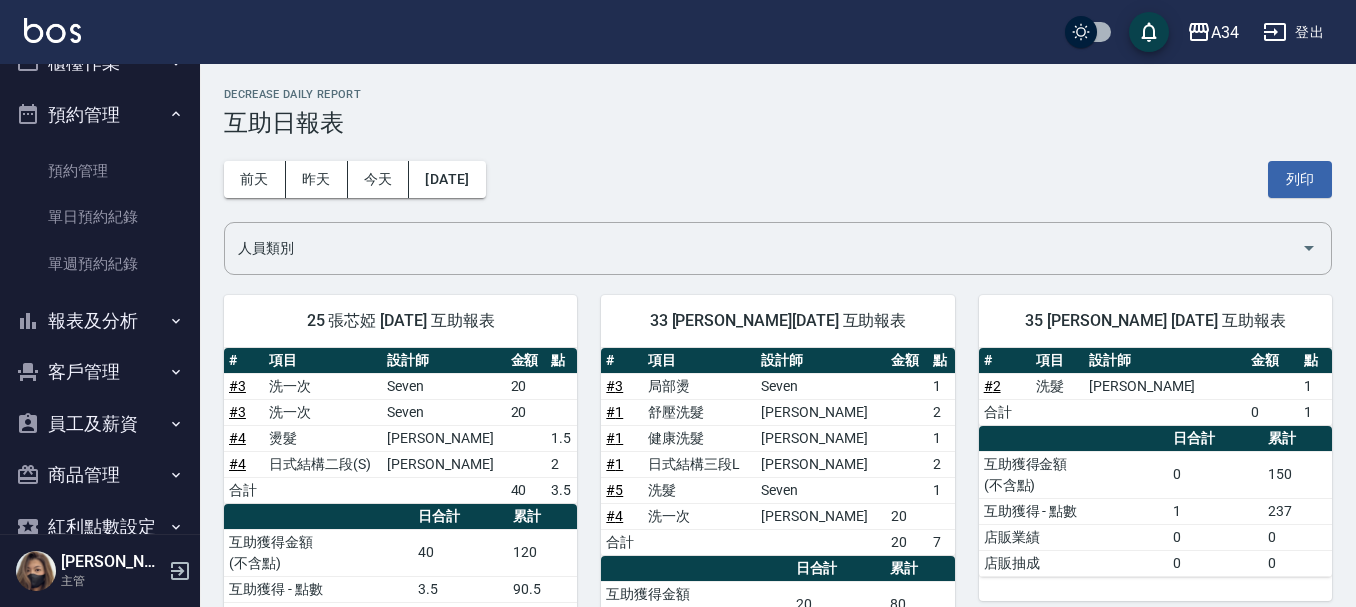 scroll, scrollTop: 0, scrollLeft: 0, axis: both 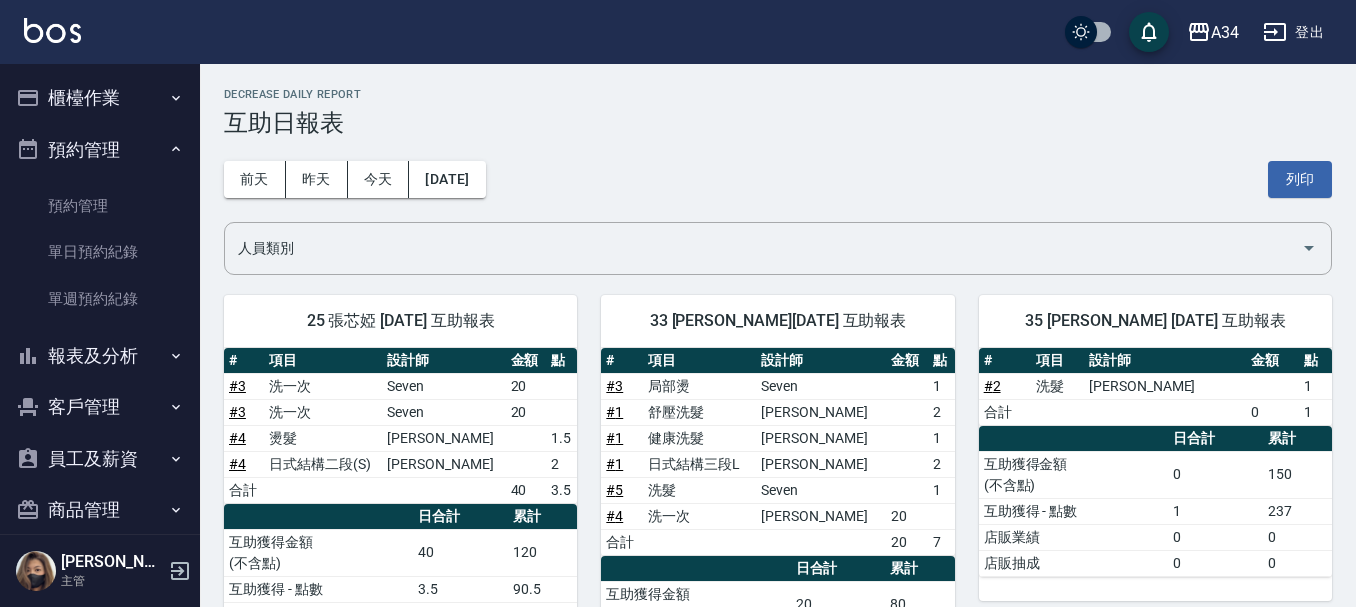 click on "單日預約紀錄" at bounding box center (100, 252) 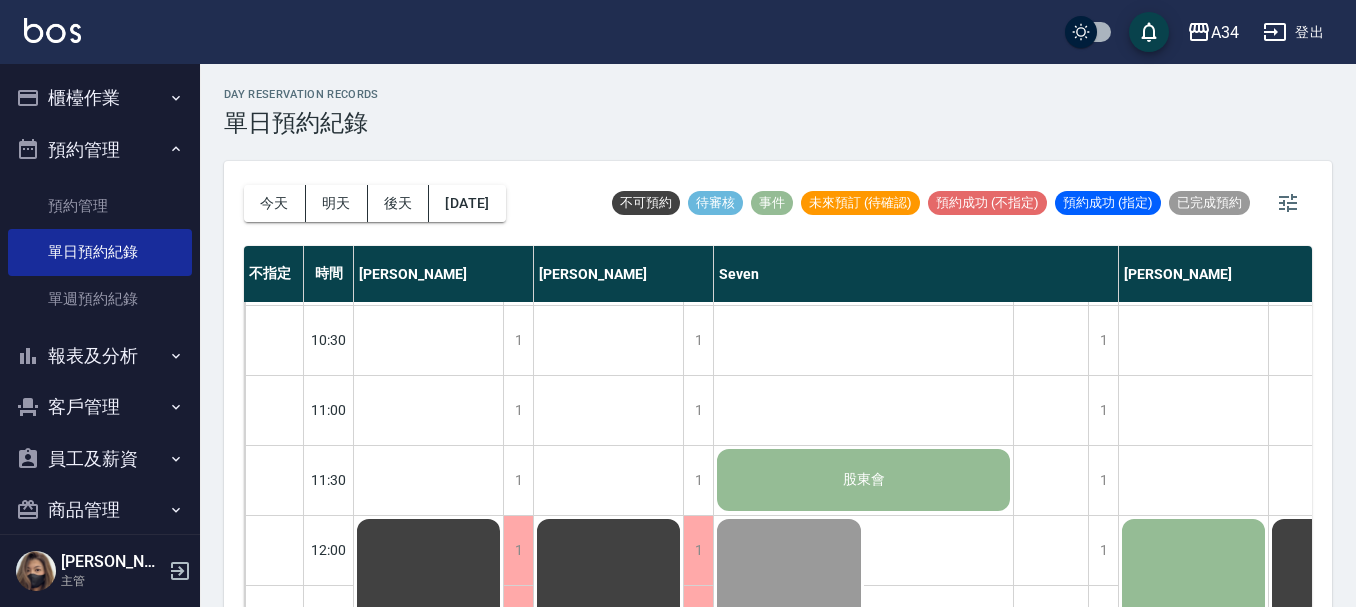 scroll, scrollTop: 100, scrollLeft: 0, axis: vertical 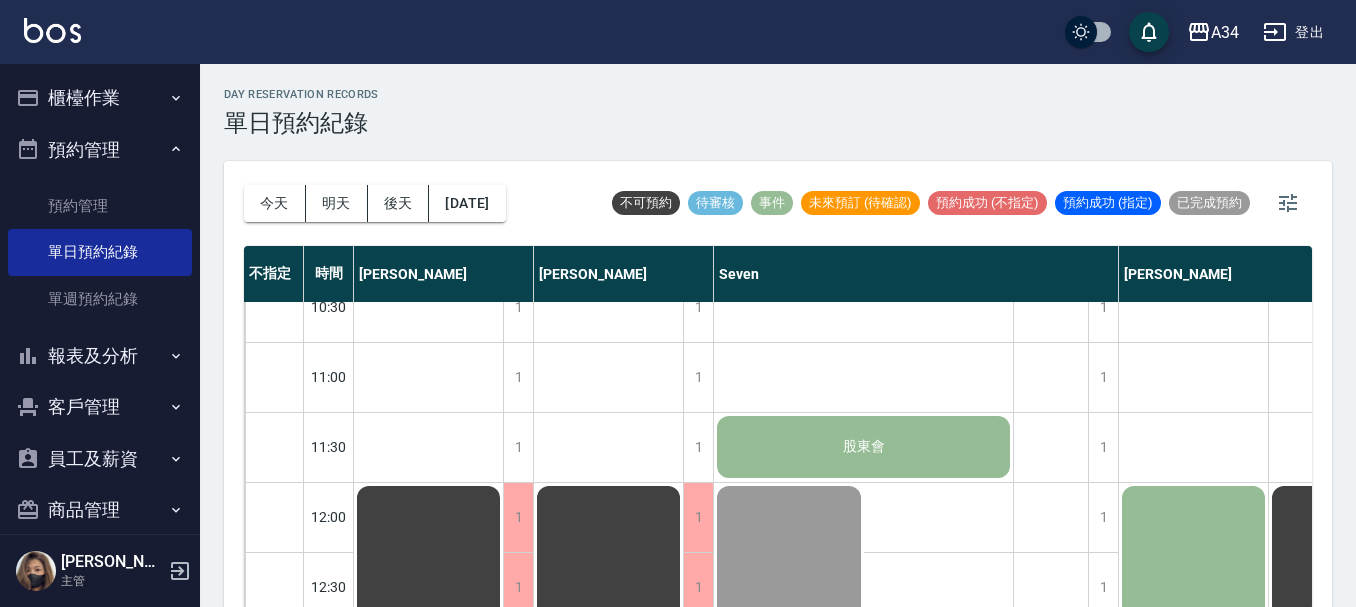 click on "客戶管理" at bounding box center [100, 407] 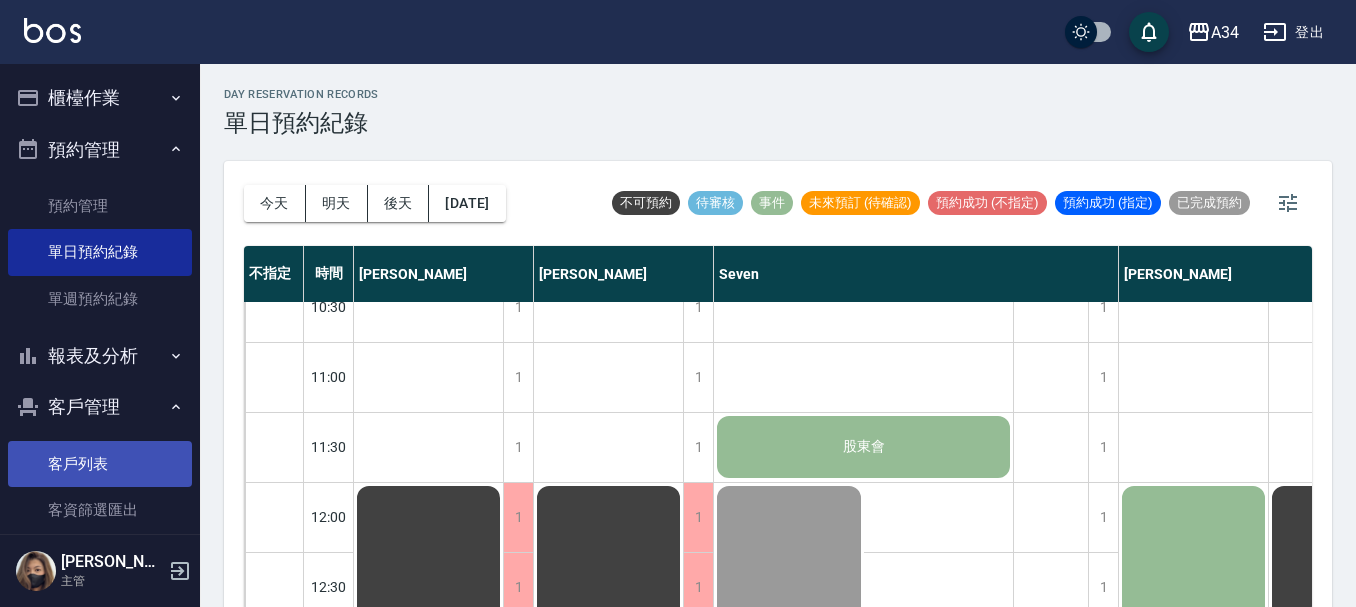 click on "客戶列表" at bounding box center [100, 464] 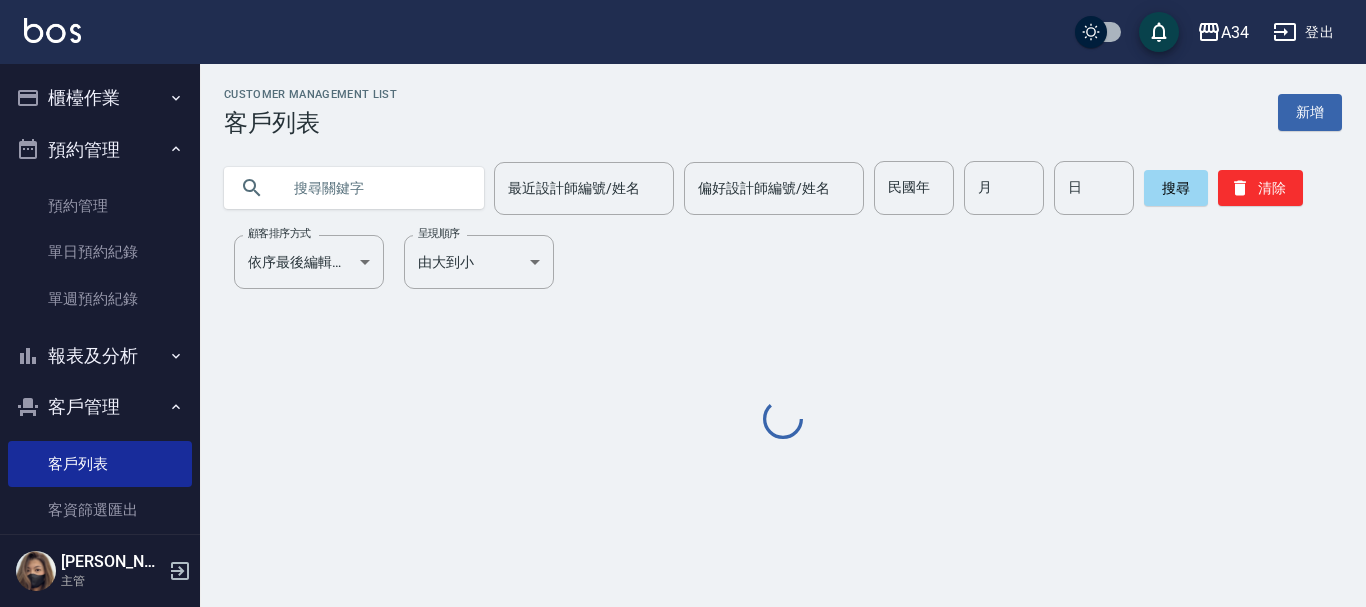 click at bounding box center (374, 188) 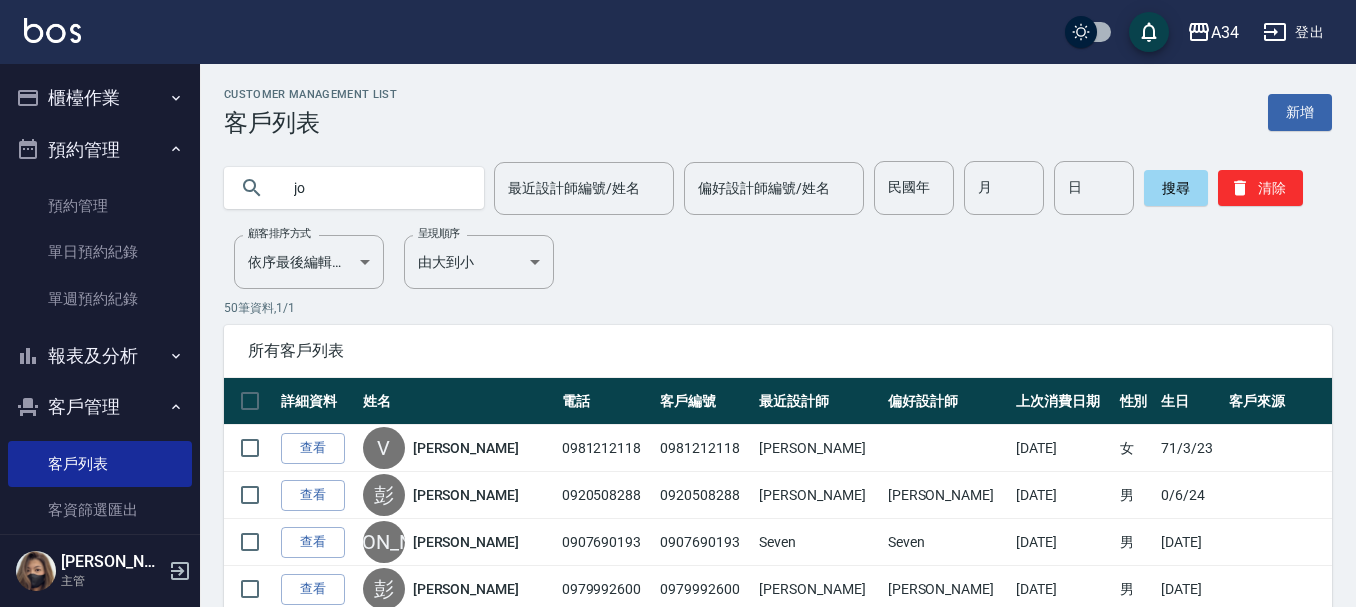 type on "j" 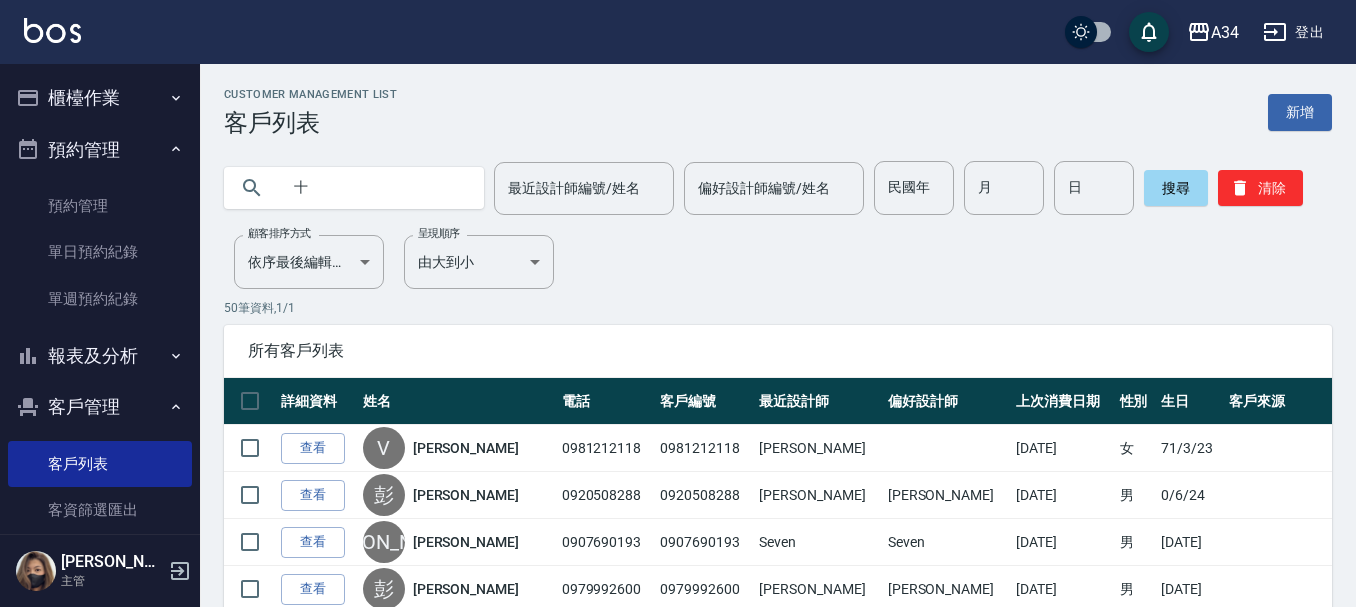 type on "十人" 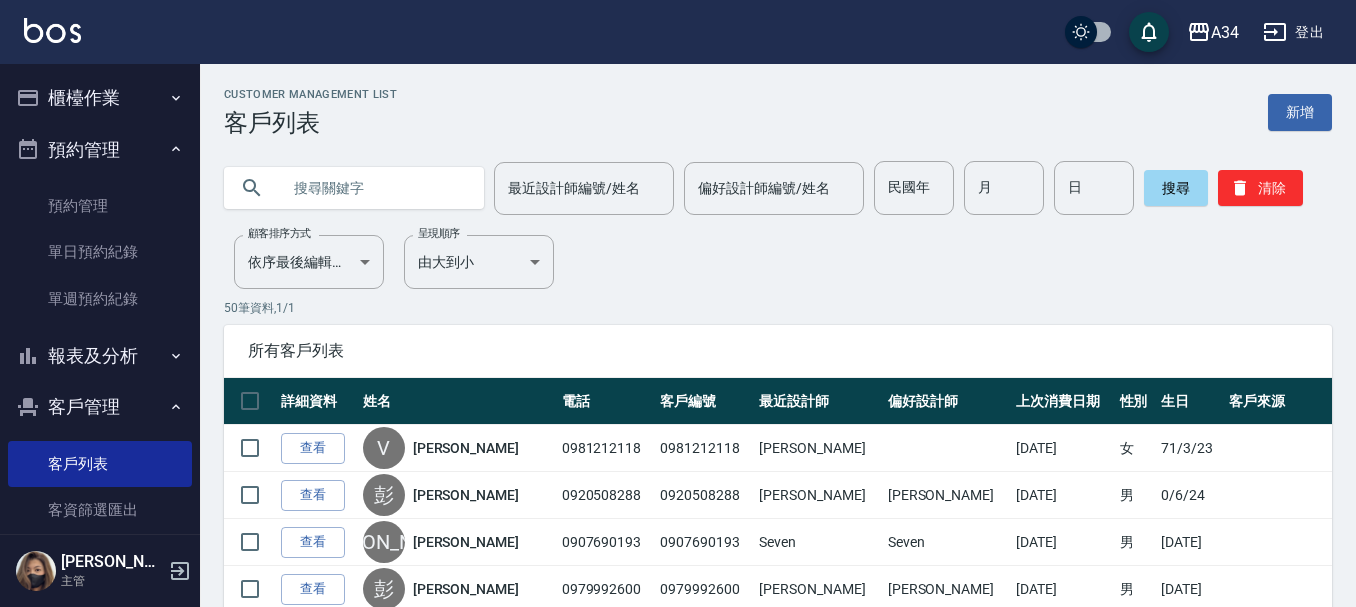 type on "4" 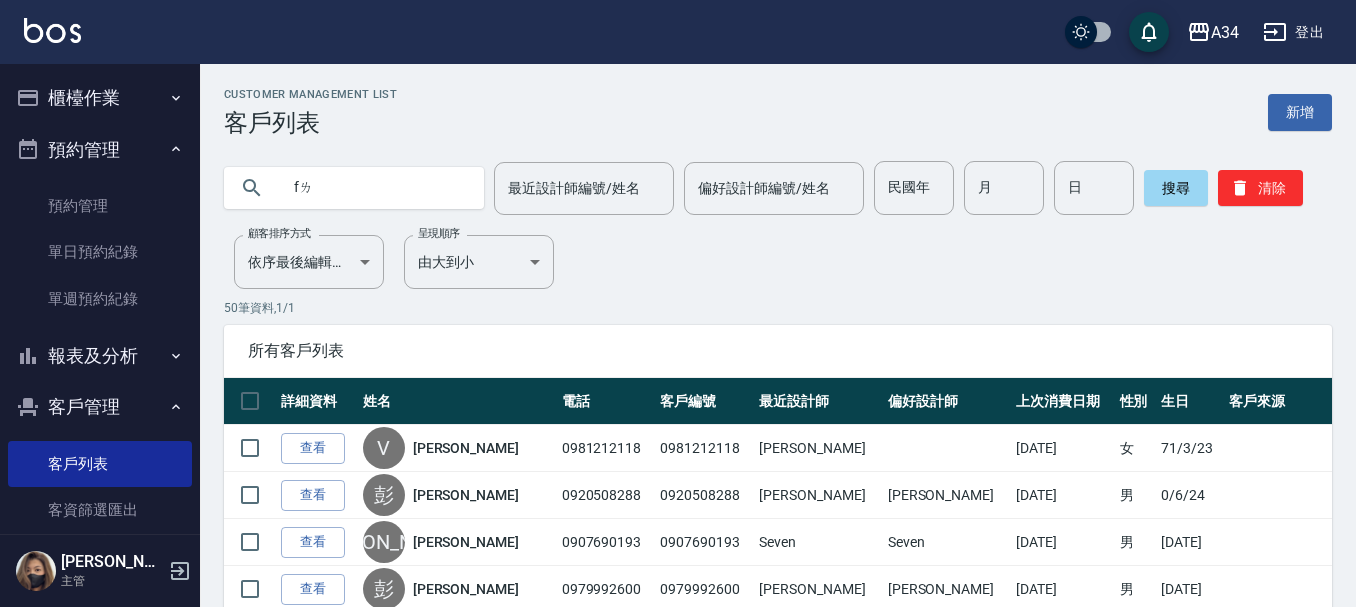 type on "f" 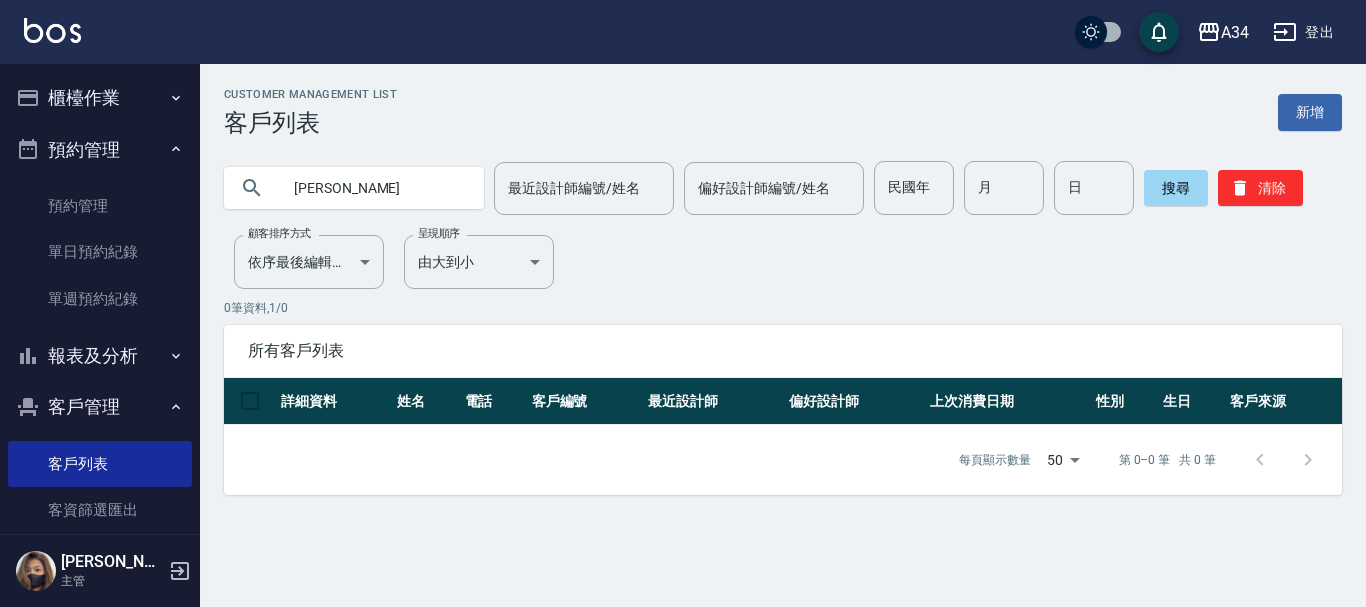 type on "魏嘉" 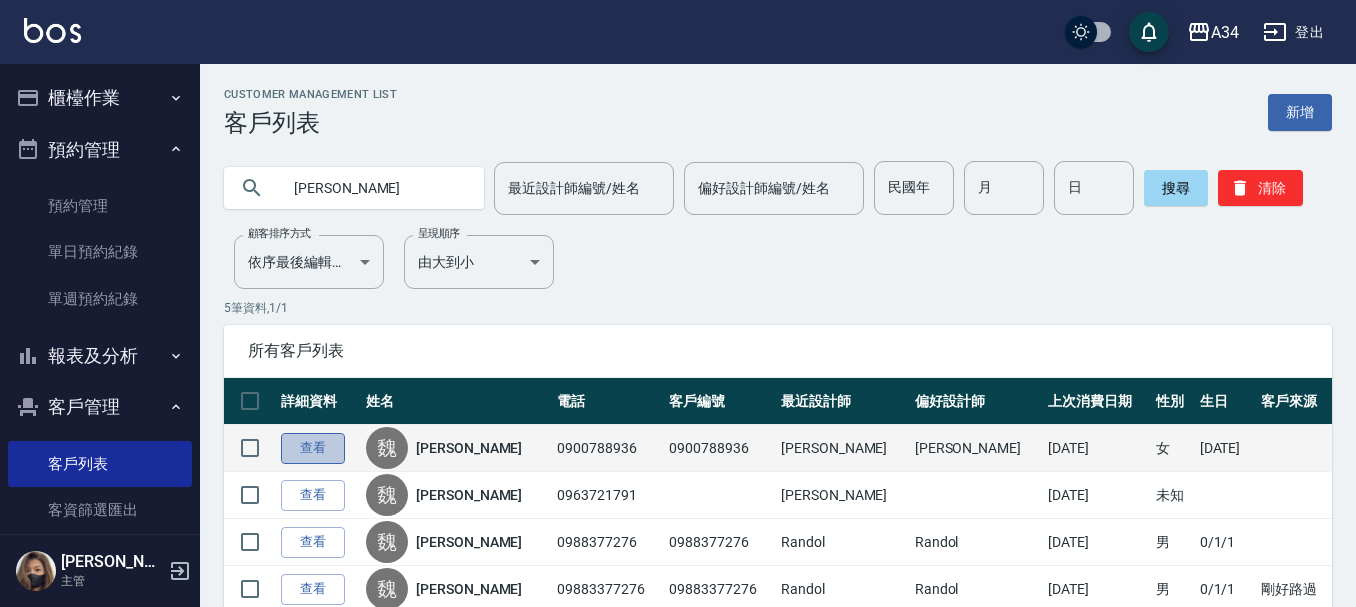 click on "查看" at bounding box center (313, 448) 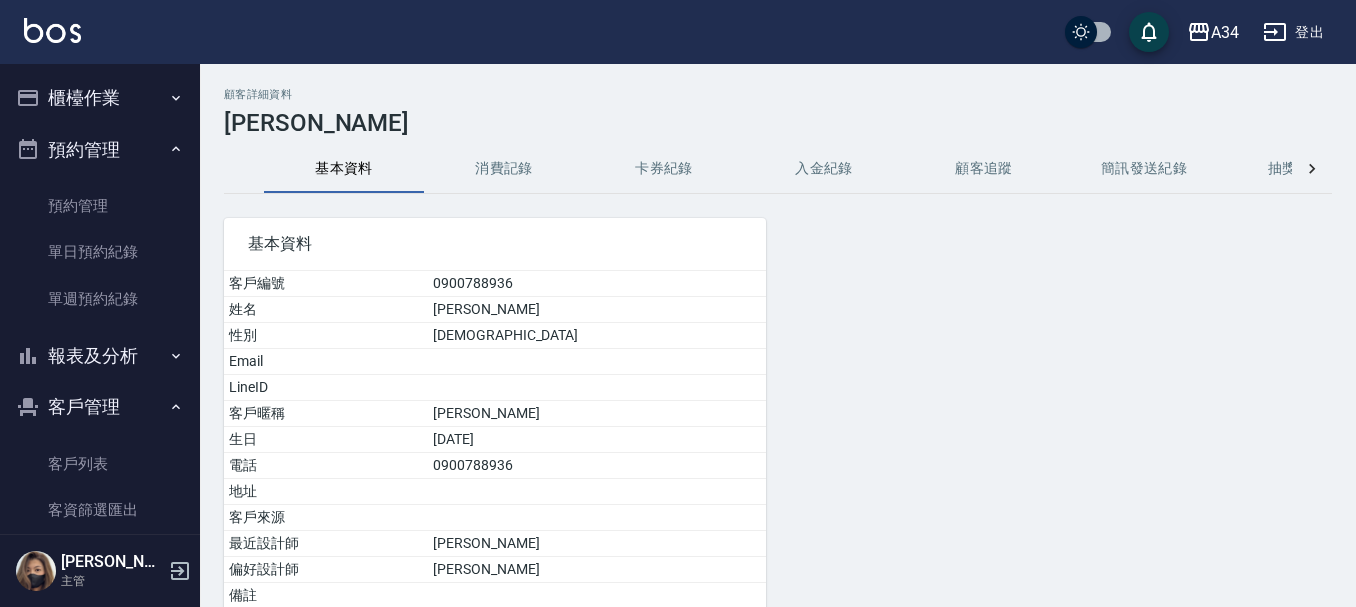 click on "消費記錄" at bounding box center [504, 169] 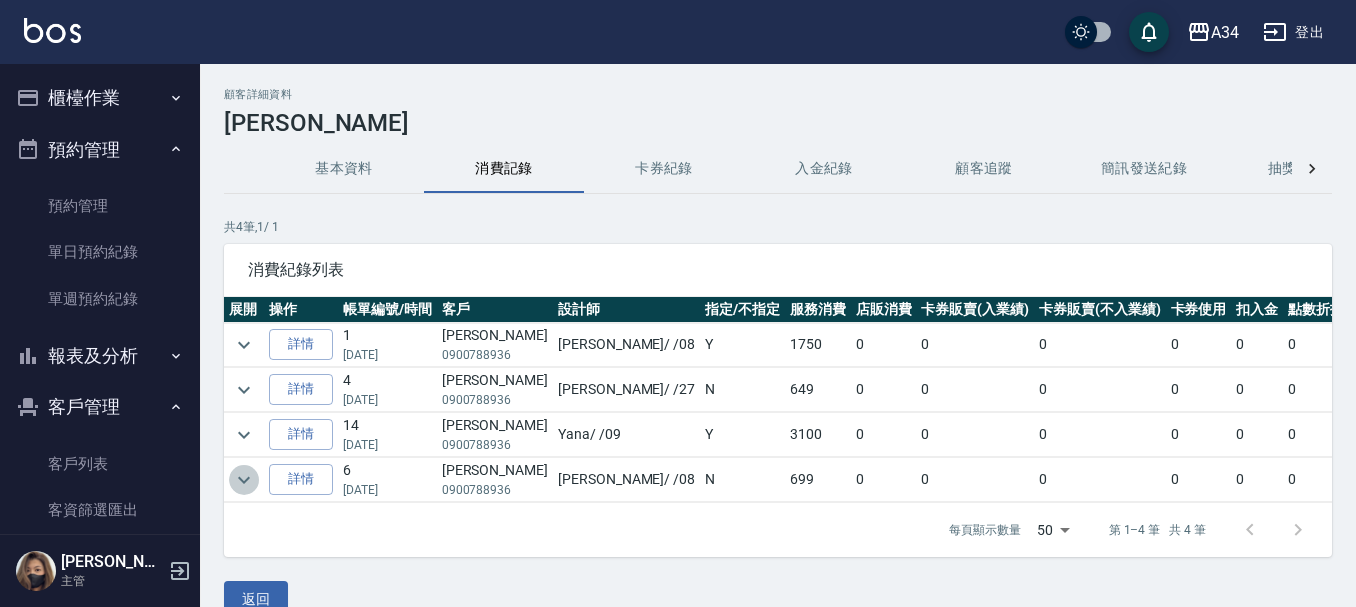 click 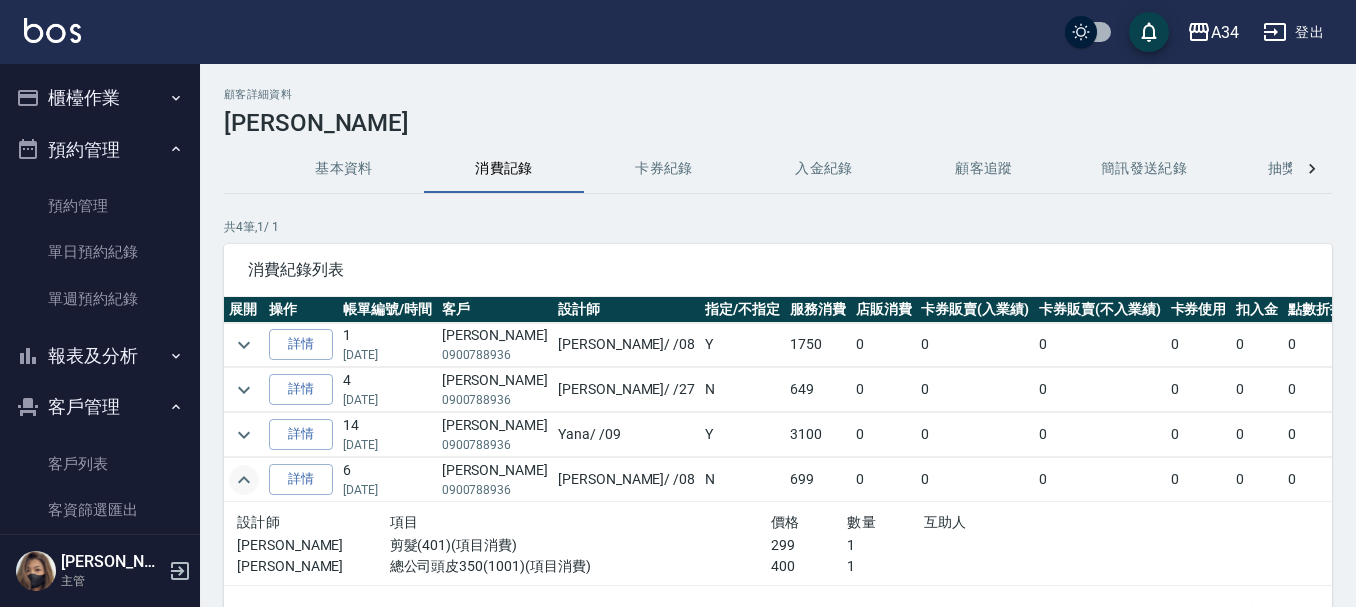 click 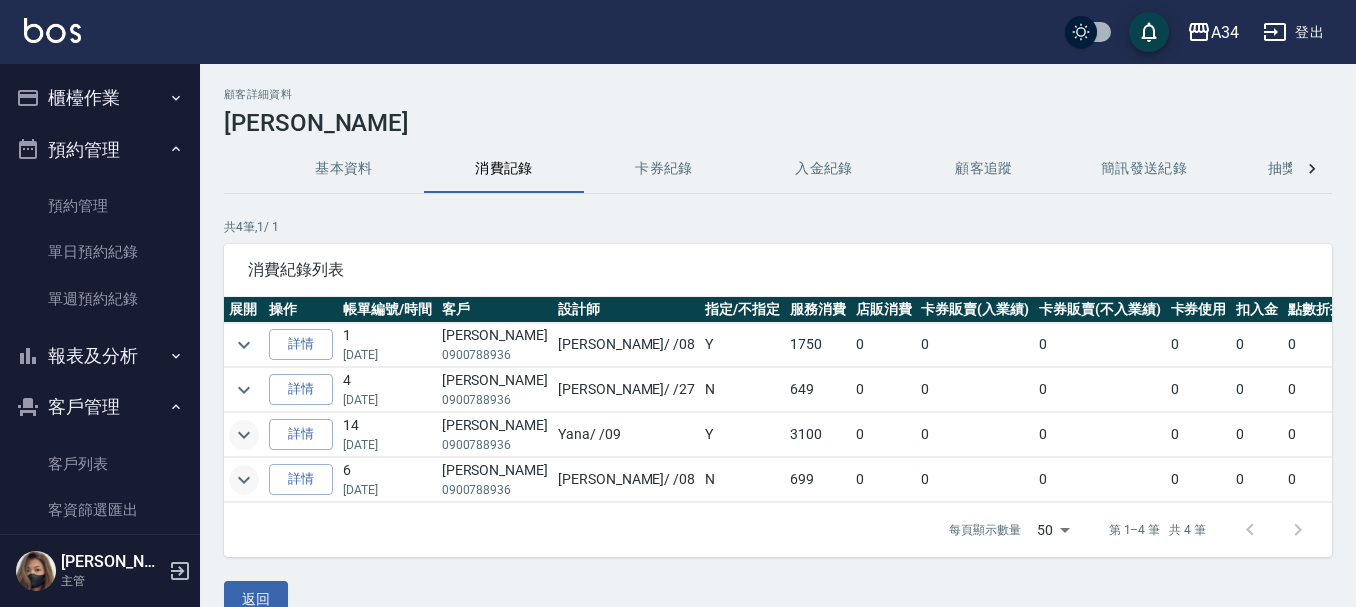 click 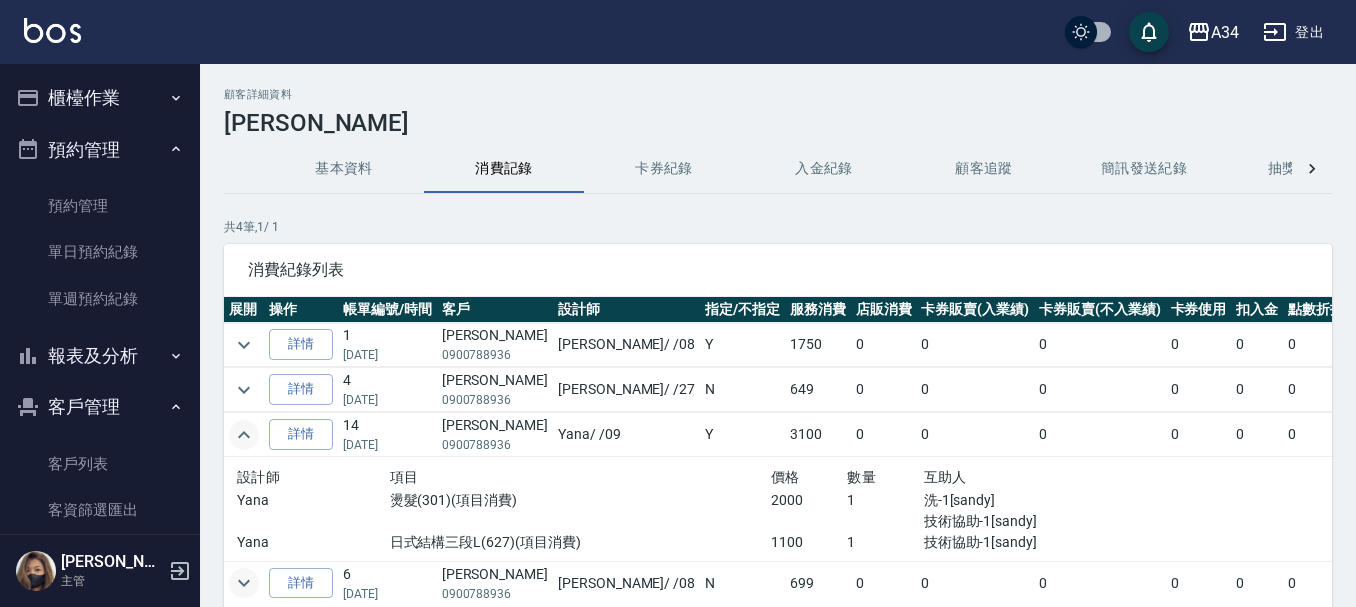 click 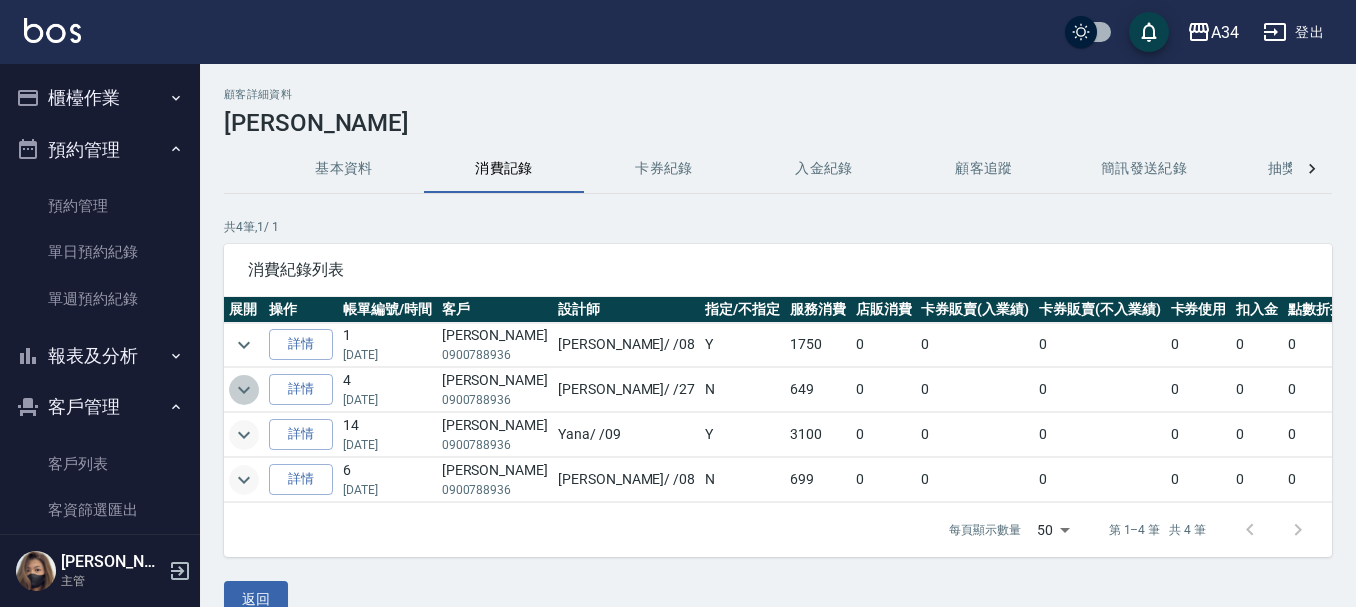 click 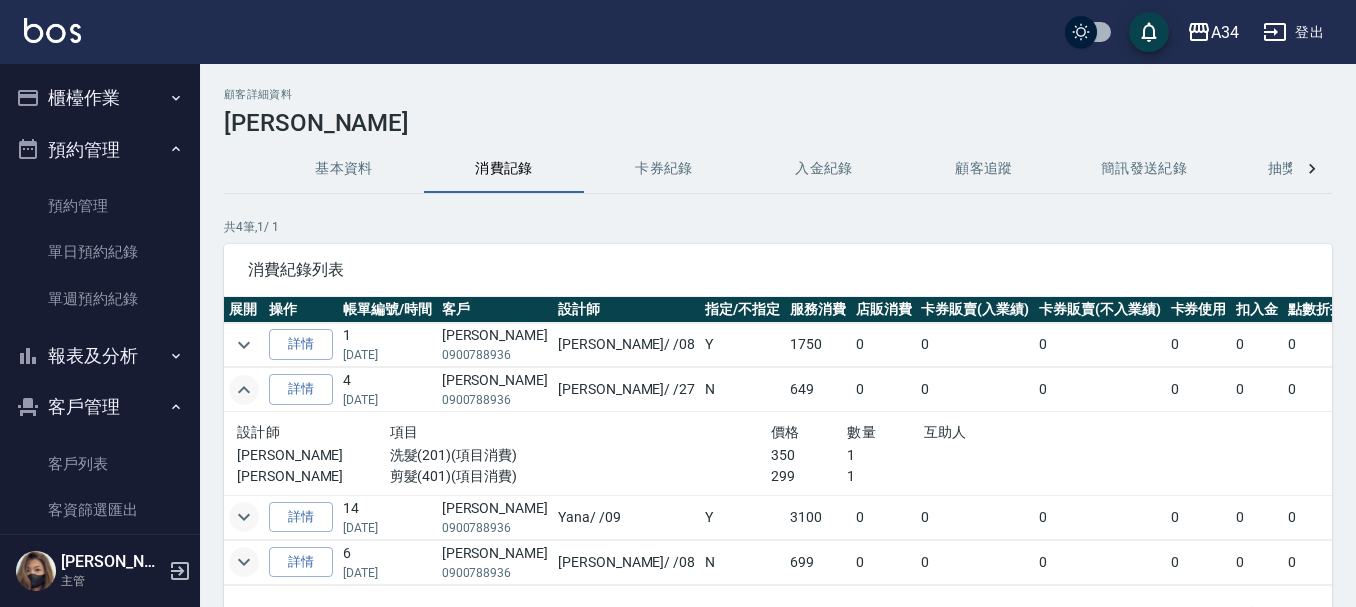click 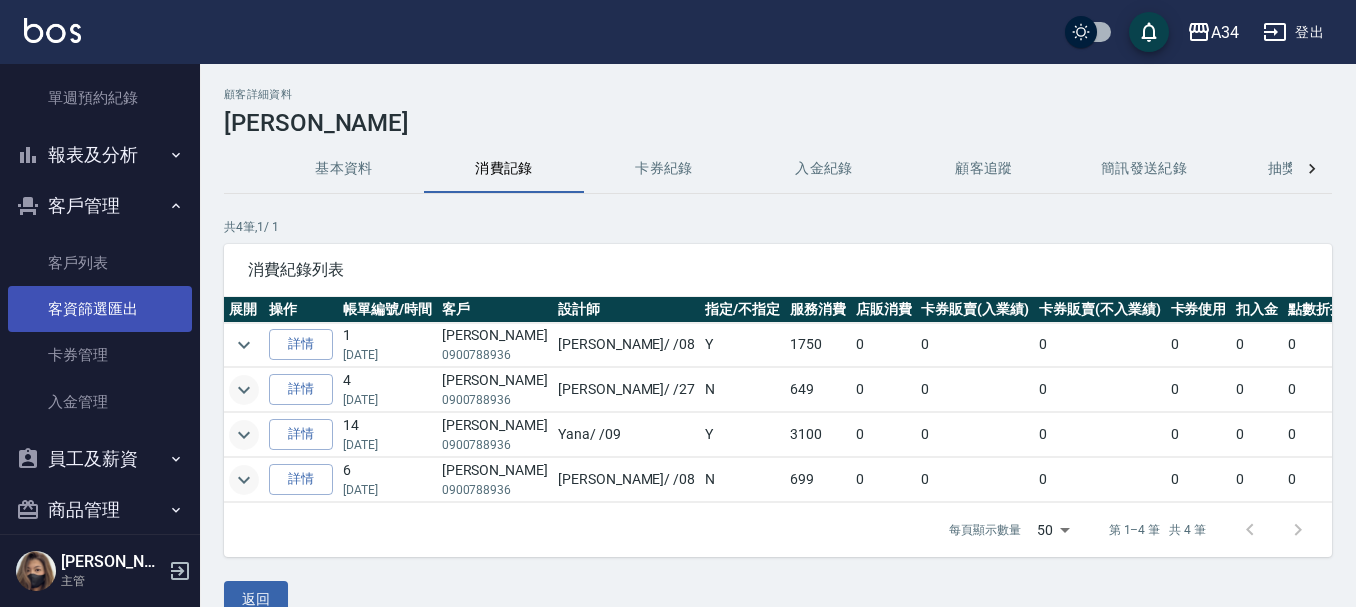 scroll, scrollTop: 0, scrollLeft: 0, axis: both 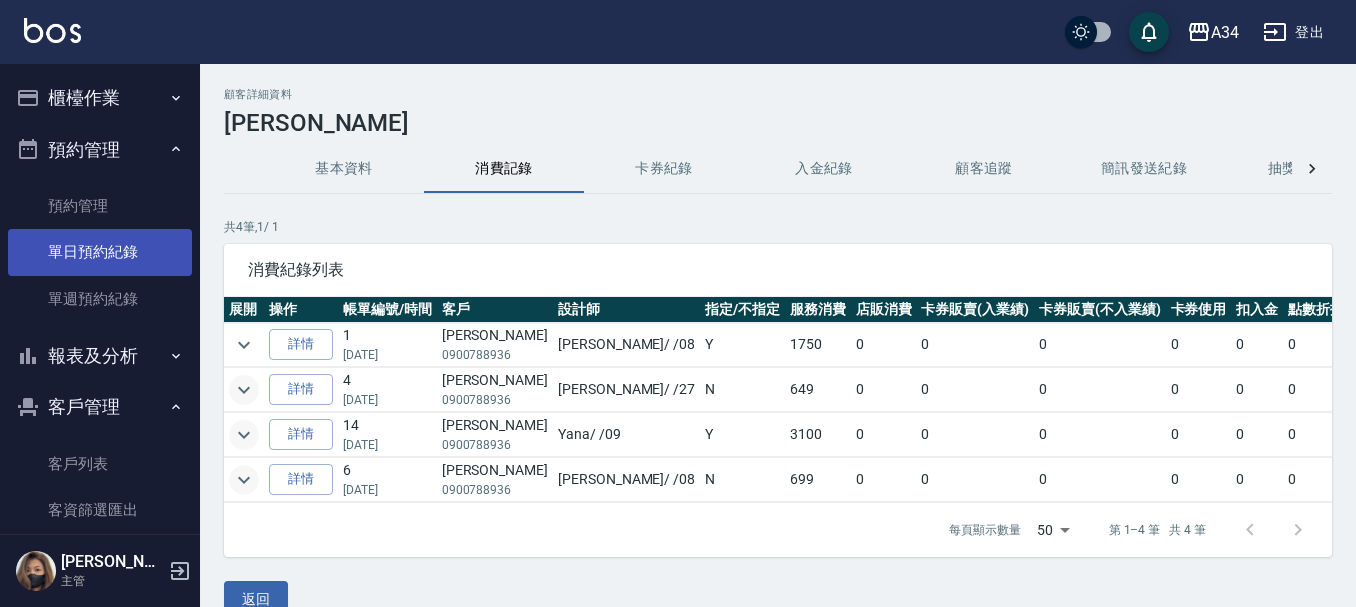 click on "單日預約紀錄" at bounding box center (100, 252) 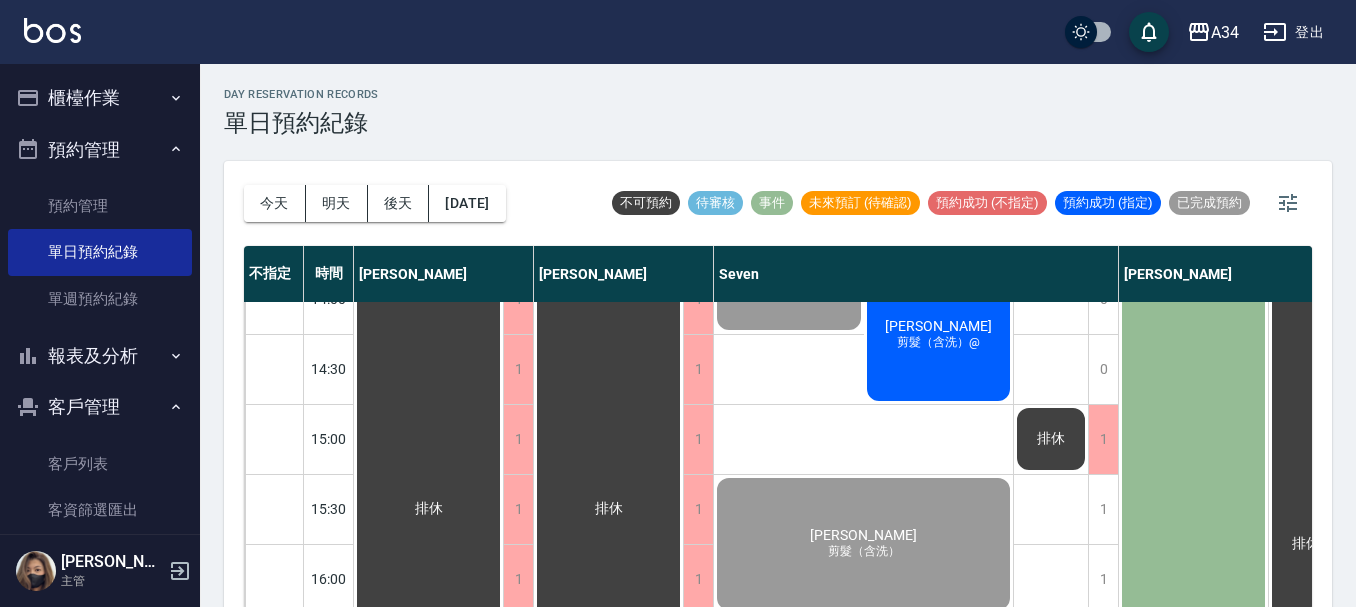 scroll, scrollTop: 600, scrollLeft: 0, axis: vertical 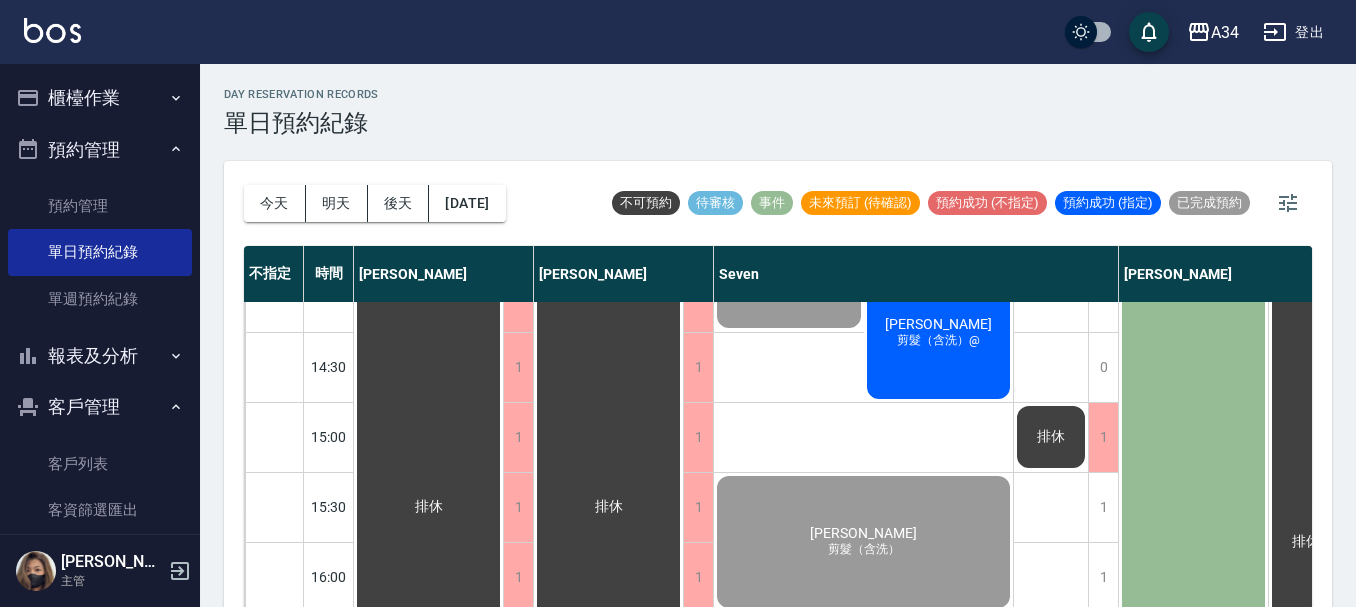 click on "邱鈺筑 剪髮（含洗）@" at bounding box center (939, 333) 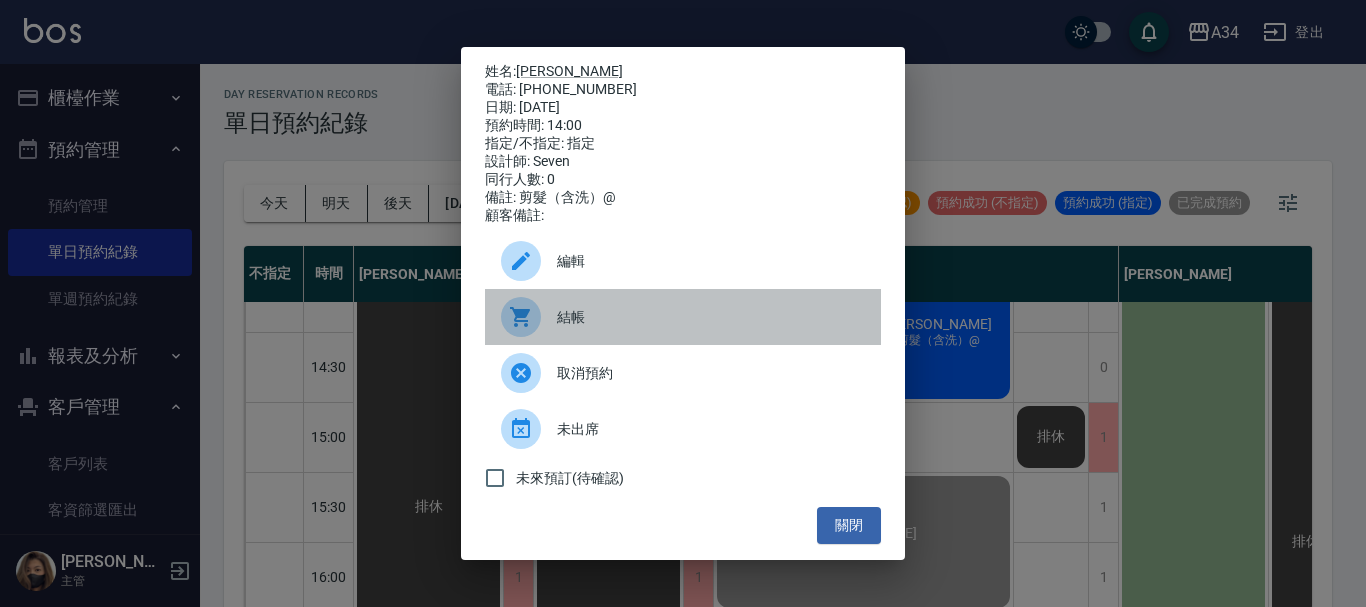 click on "結帳" at bounding box center [711, 317] 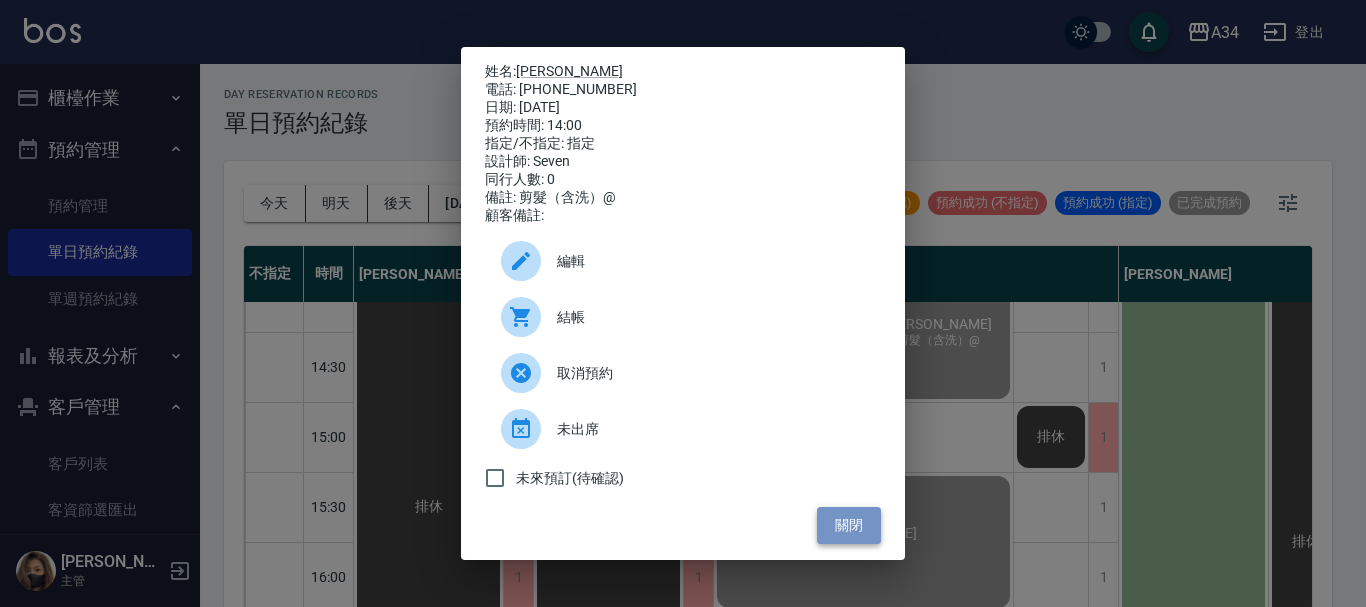 click on "關閉" at bounding box center (849, 525) 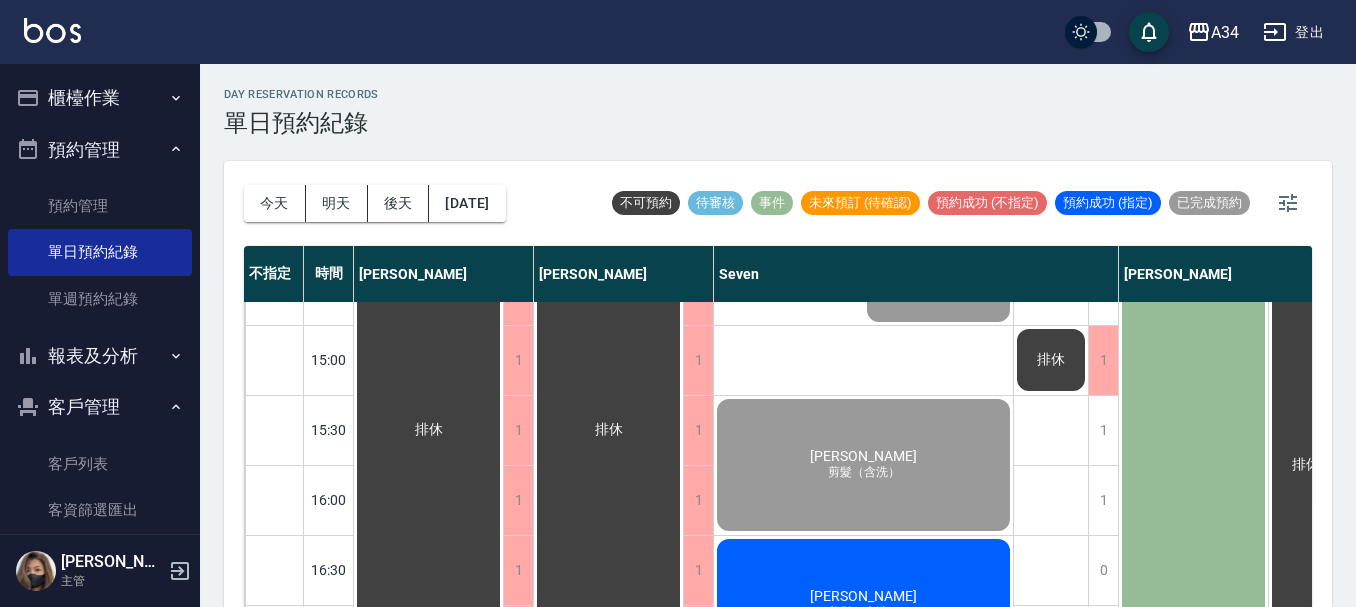 scroll, scrollTop: 900, scrollLeft: 0, axis: vertical 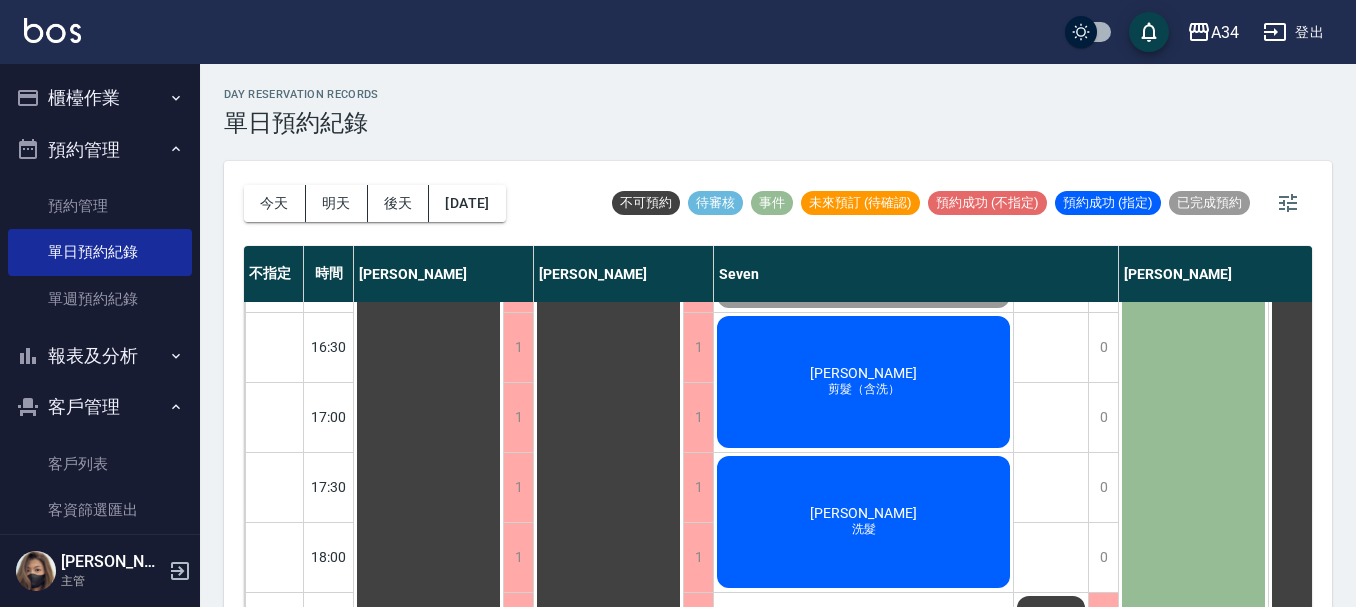 click on "剪髮（含洗）" at bounding box center (864, -344) 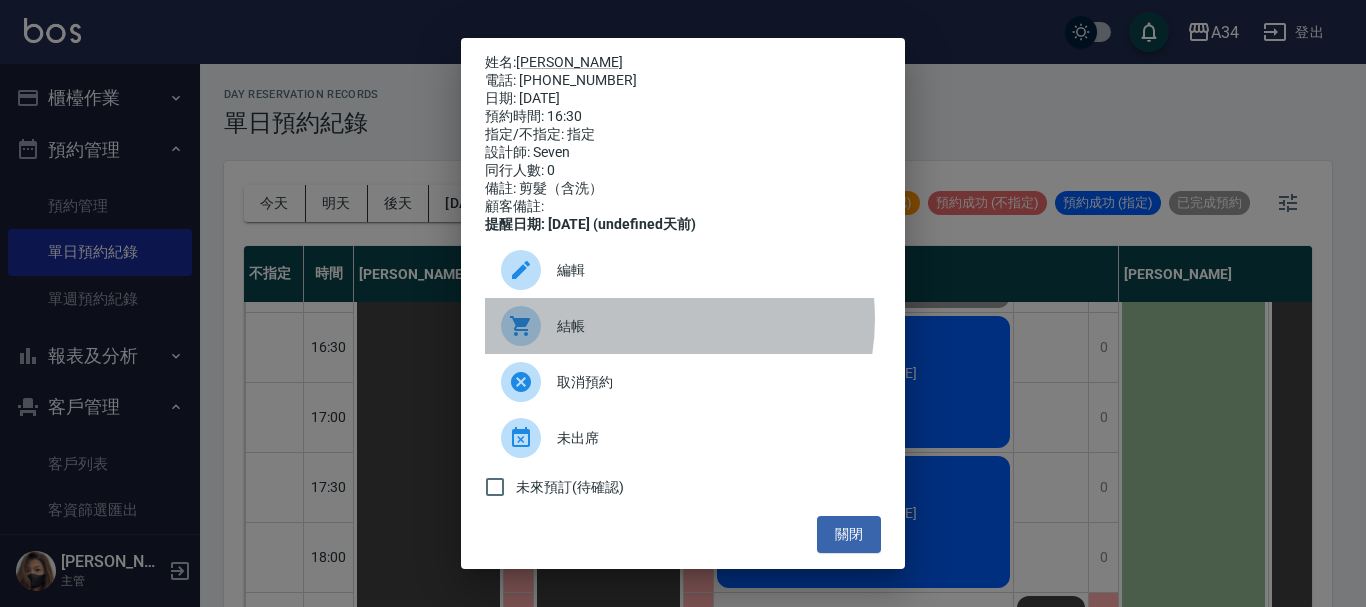 click on "結帳" at bounding box center (711, 326) 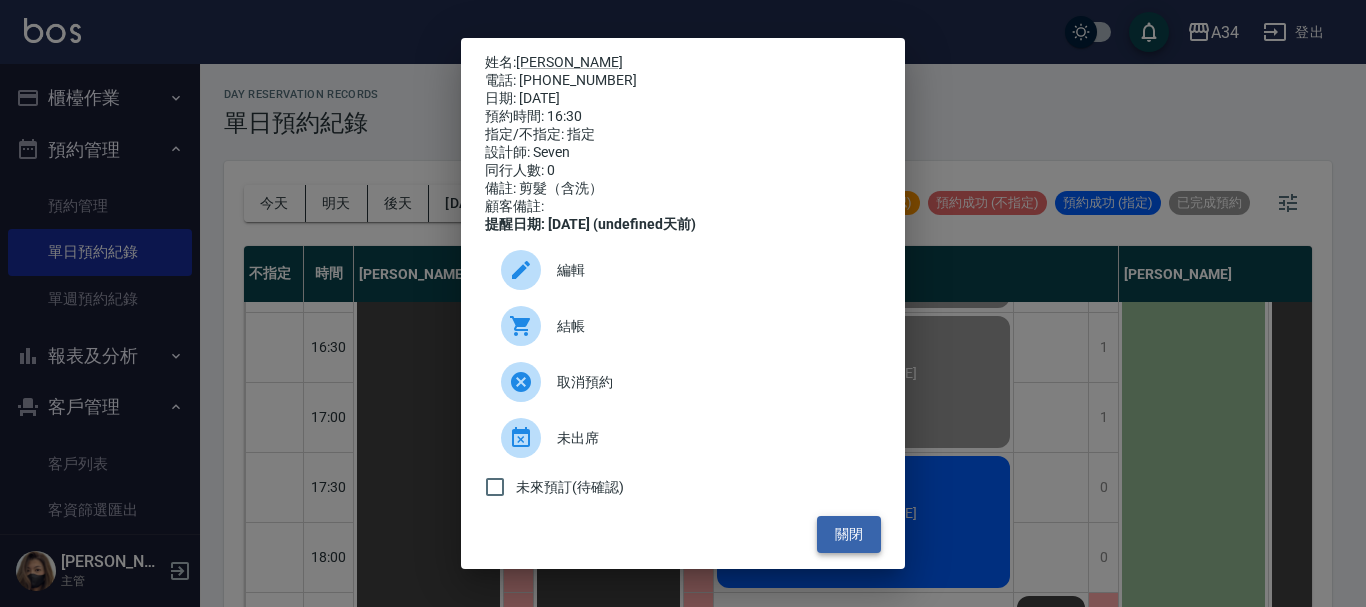 click on "關閉" at bounding box center (849, 534) 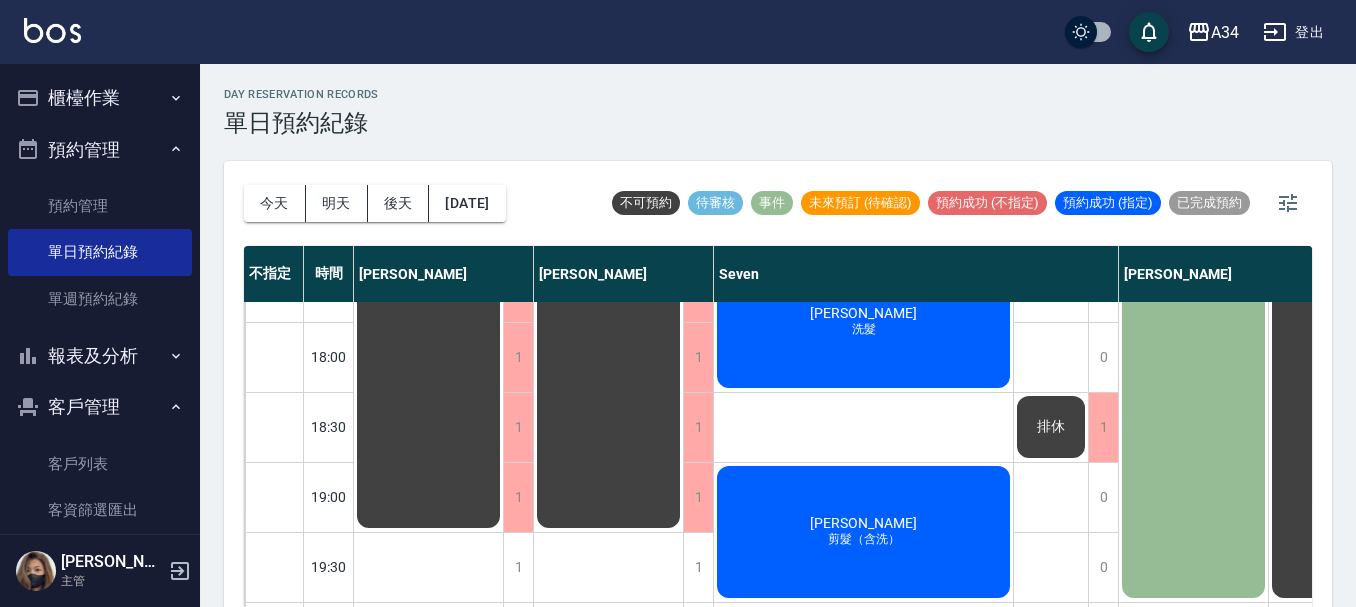 scroll, scrollTop: 1178, scrollLeft: 0, axis: vertical 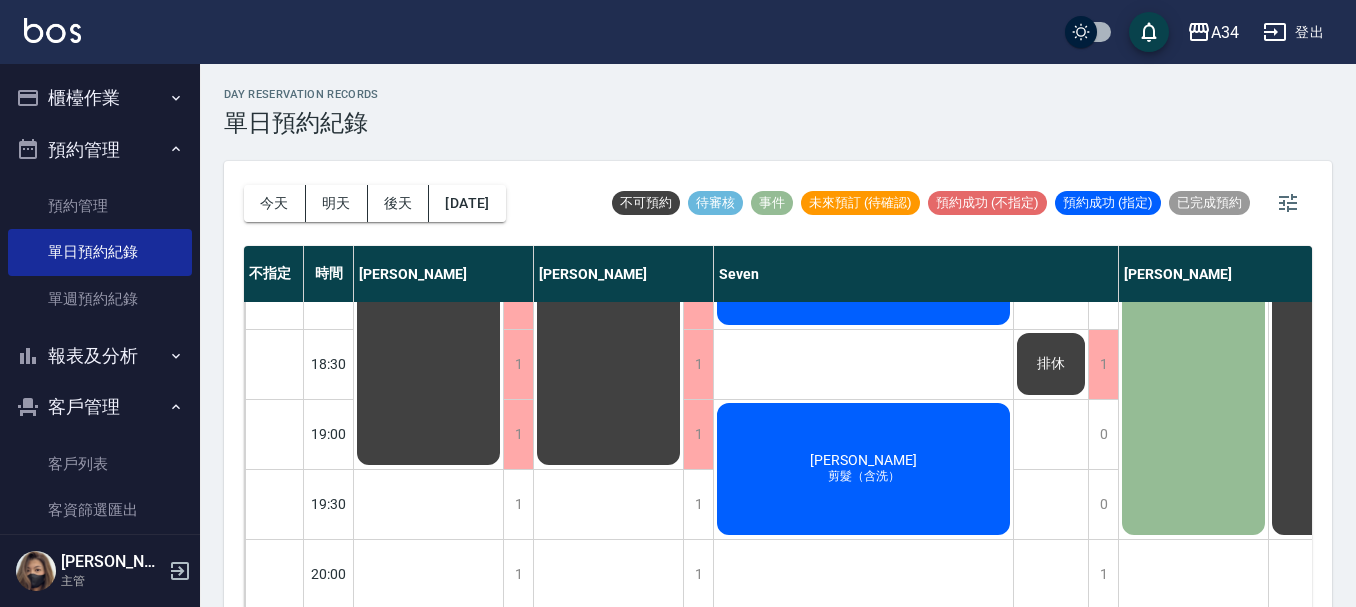 click on "day Reservation records 單日預約紀錄" at bounding box center [778, 112] 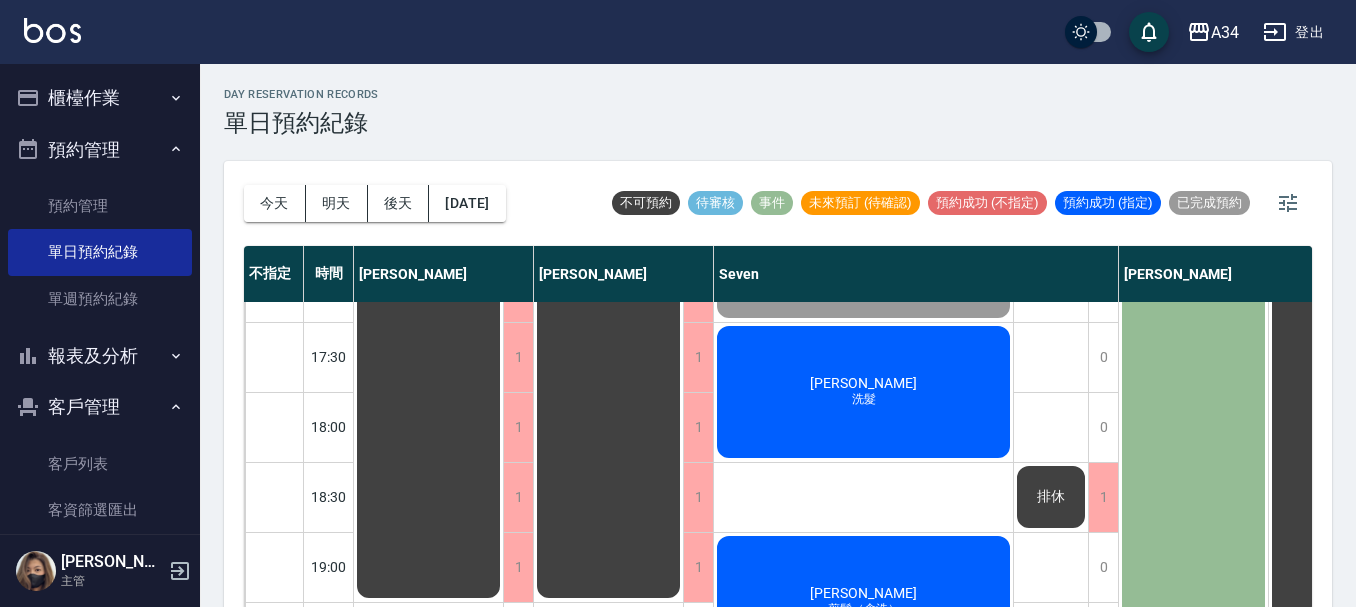 scroll, scrollTop: 978, scrollLeft: 0, axis: vertical 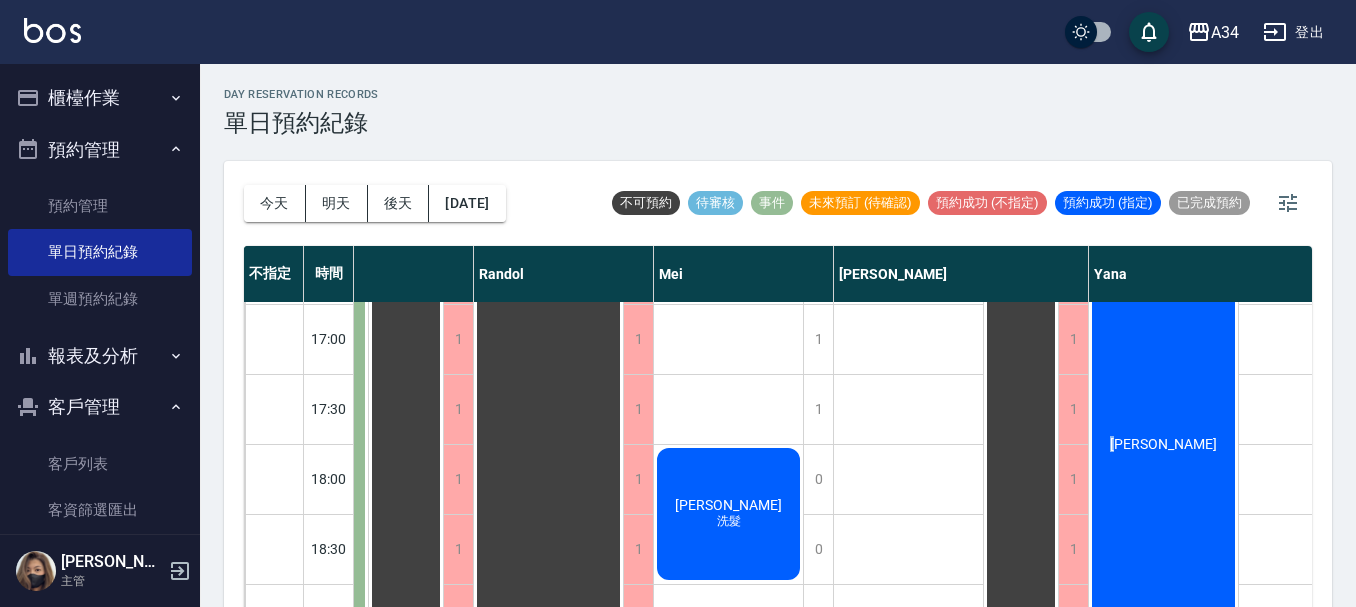 click on "蔡佳甄" at bounding box center (-472, 129) 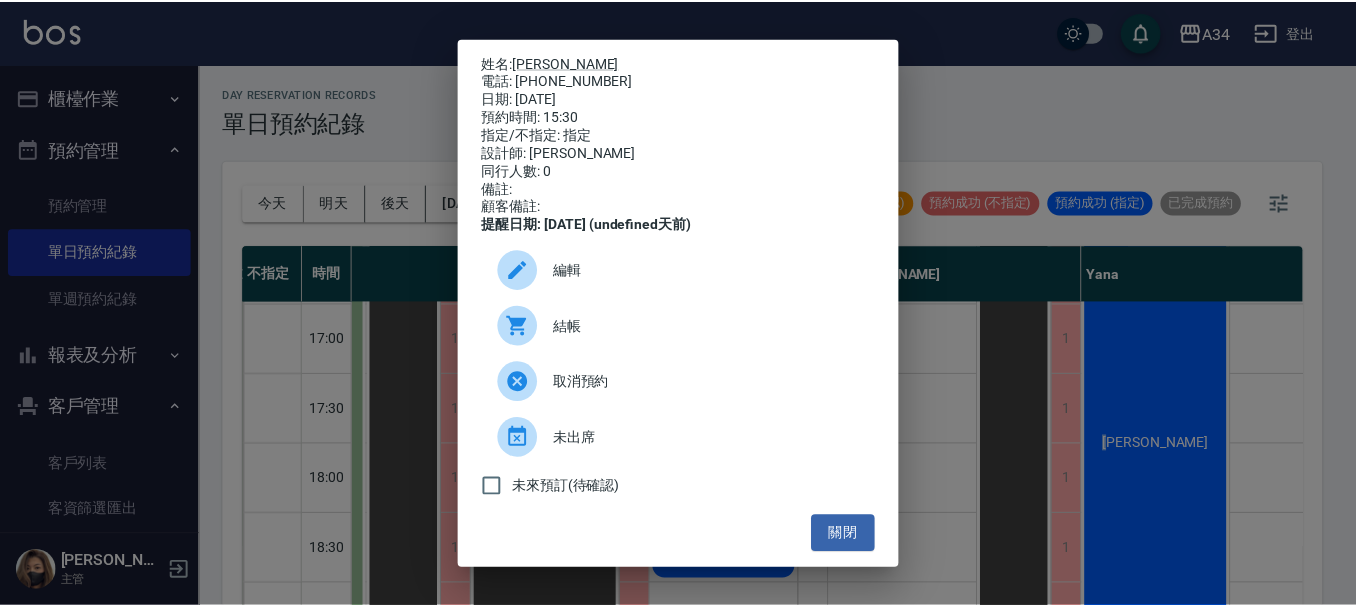 scroll, scrollTop: 8, scrollLeft: 0, axis: vertical 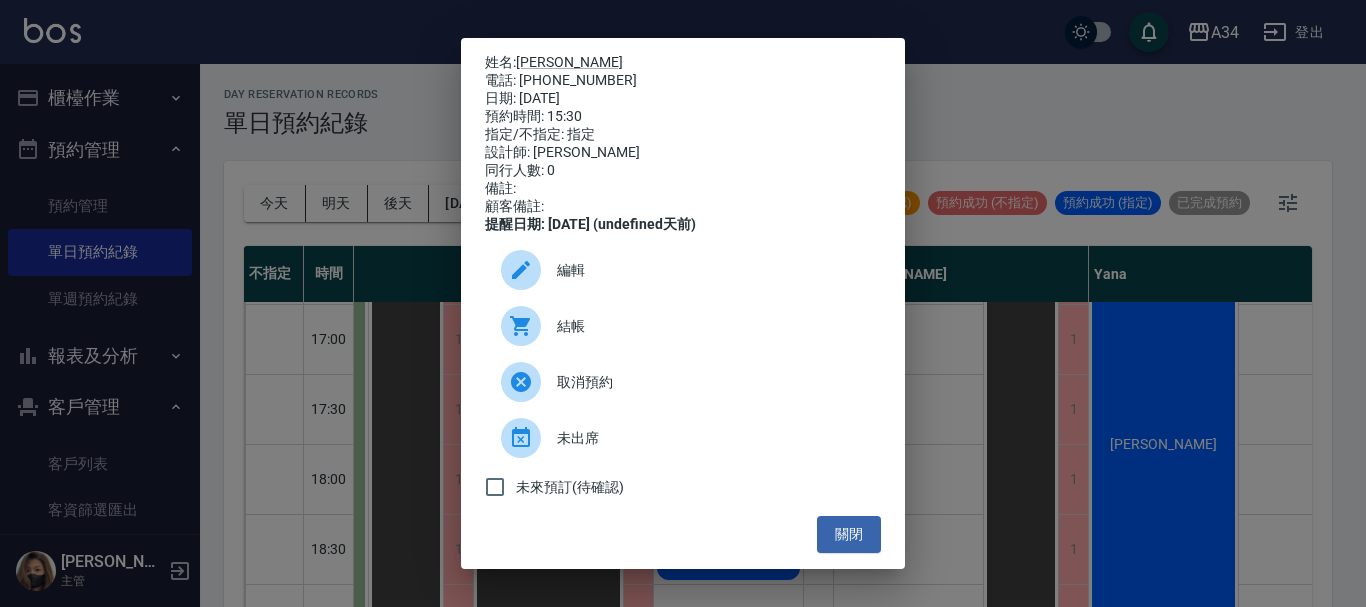 click on "姓名:  蔡佳甄 電話: 0958646697 日期: 2025/07/15 預約時間: 15:30 指定/不指定: 指定 設計師: Yana 同行人數: 0 備註:  顧客備註:  提醒日期: 2025/07/13 (undefined天前) 編輯 結帳 取消預約 未出席 未來預訂(待確認) 關閉" at bounding box center (683, 303) 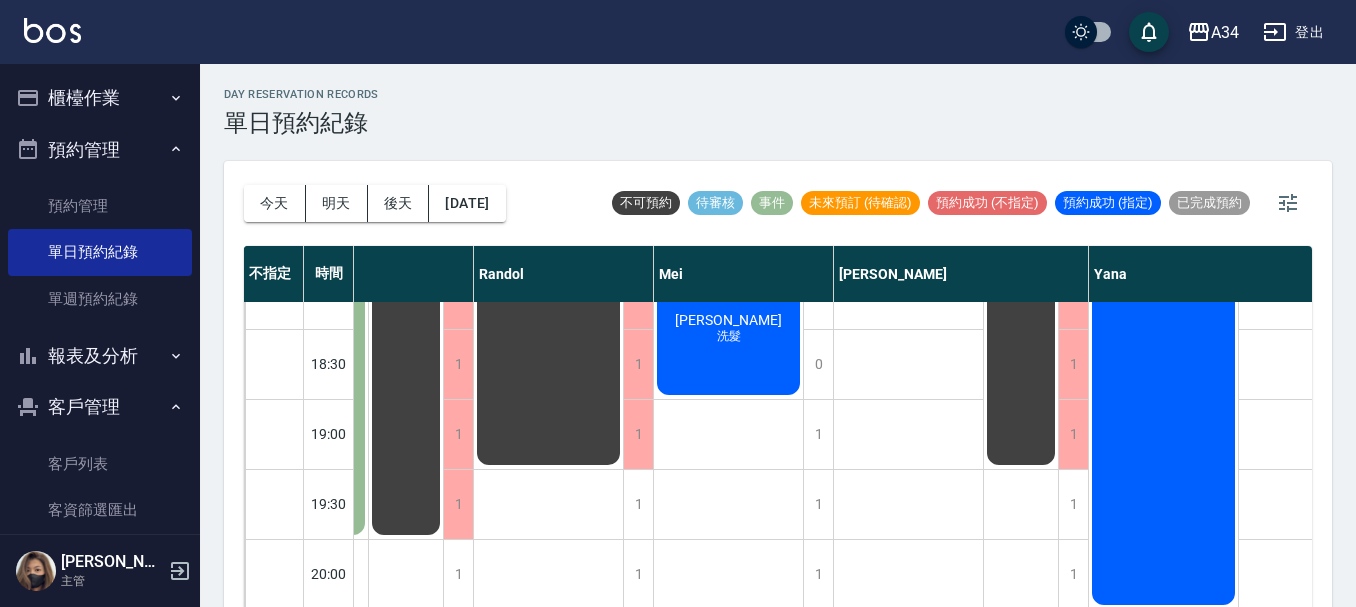 scroll, scrollTop: 1178, scrollLeft: 900, axis: both 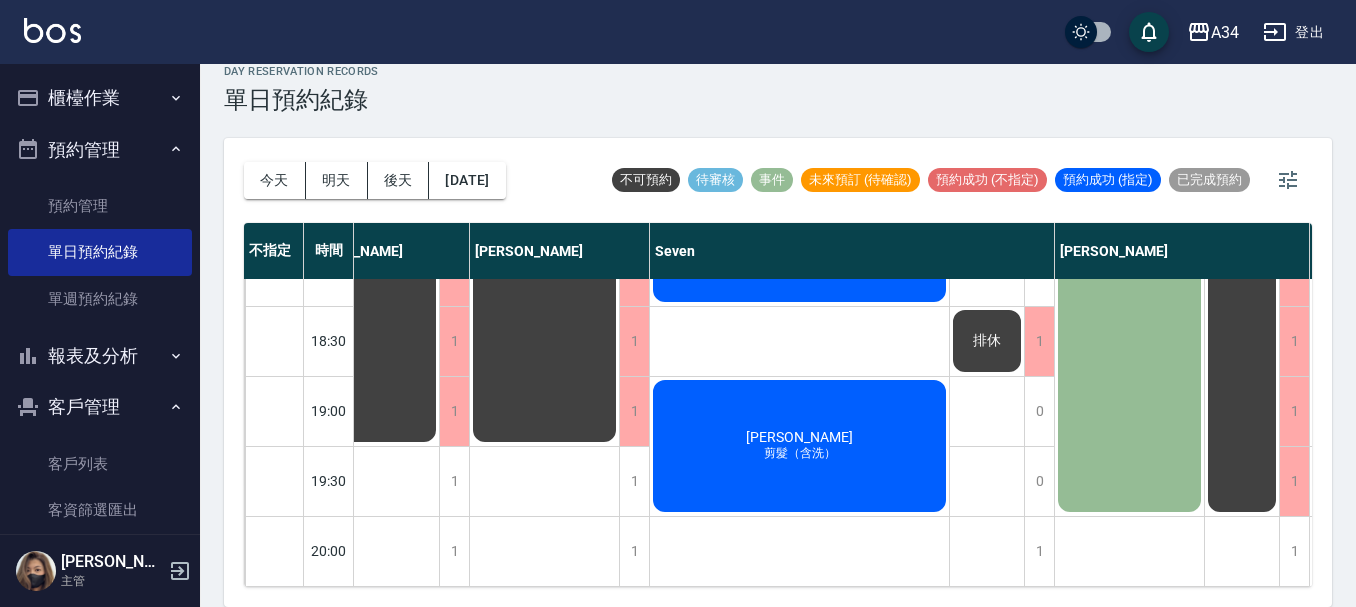 drag, startPoint x: 608, startPoint y: 529, endPoint x: 575, endPoint y: 517, distance: 35.1141 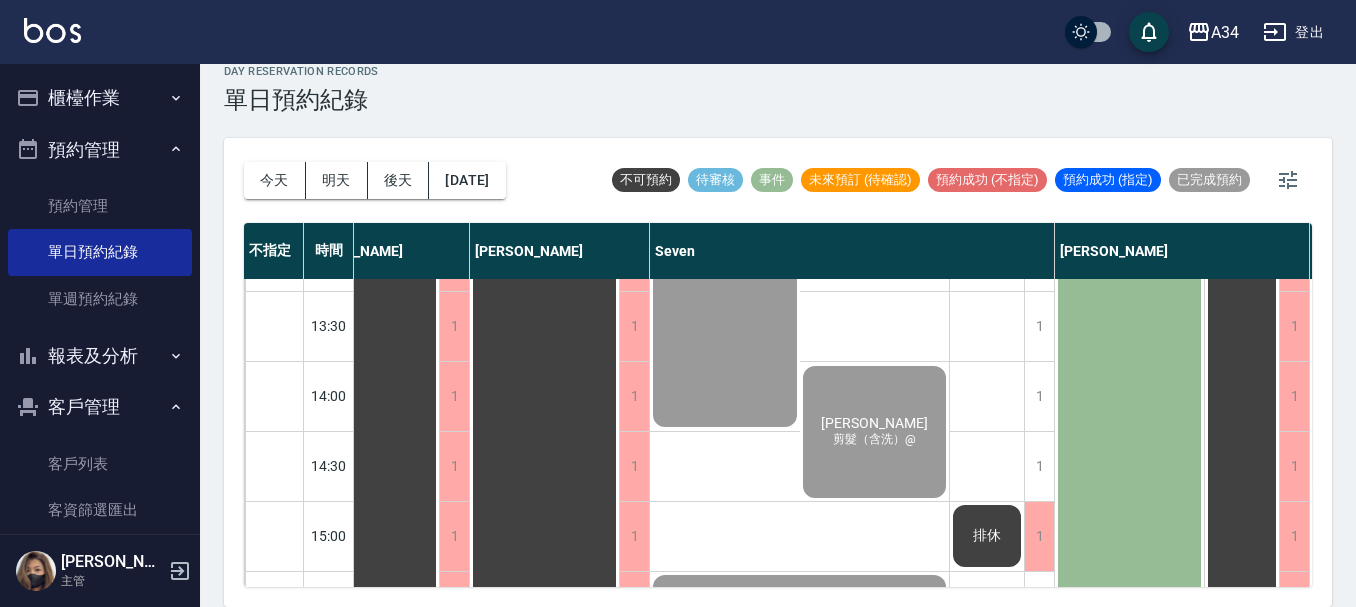 scroll, scrollTop: 0, scrollLeft: 64, axis: horizontal 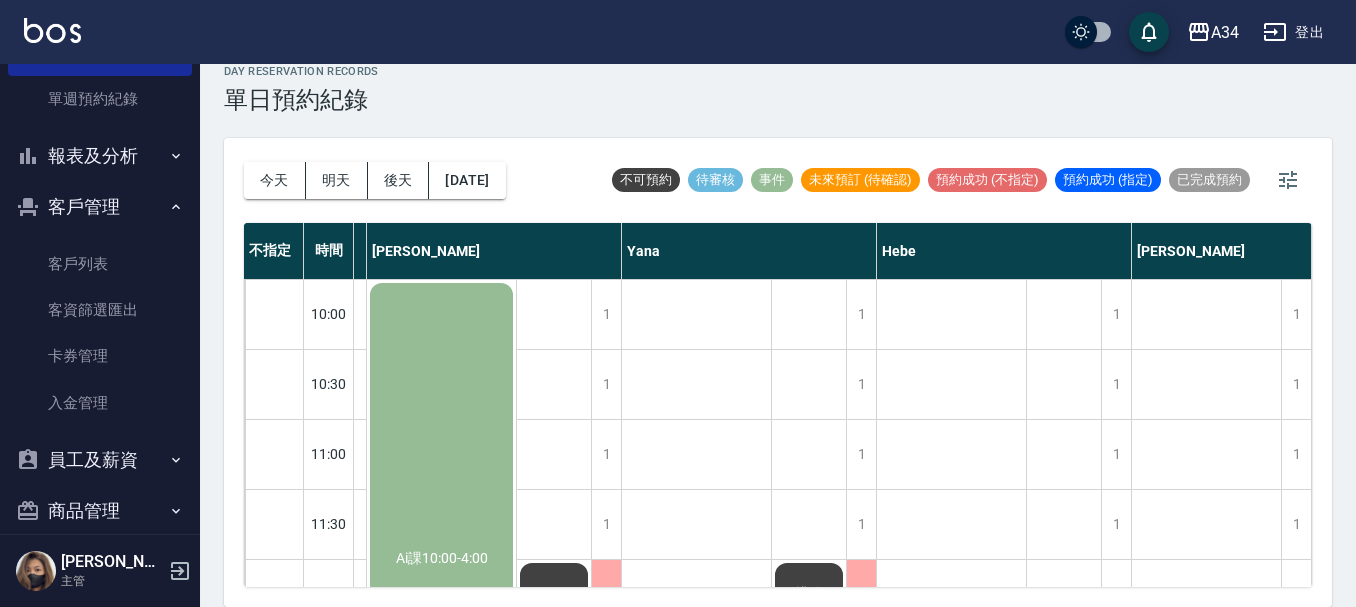 click on "報表及分析" at bounding box center [100, 156] 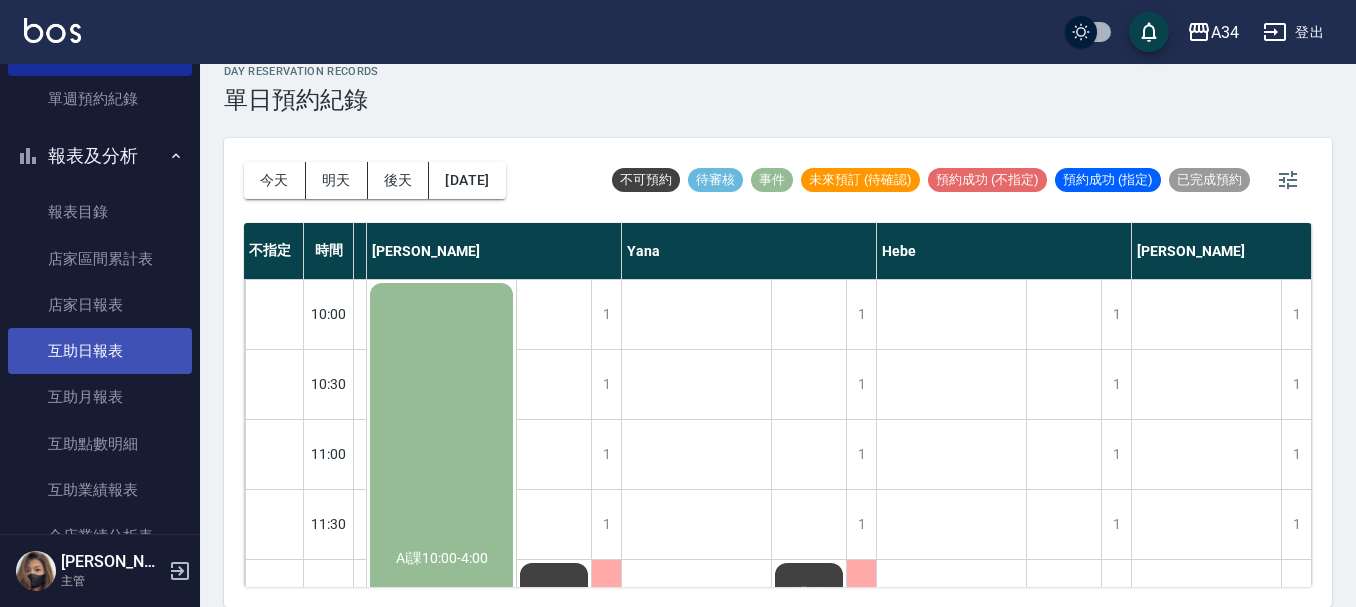click on "互助日報表" at bounding box center (100, 351) 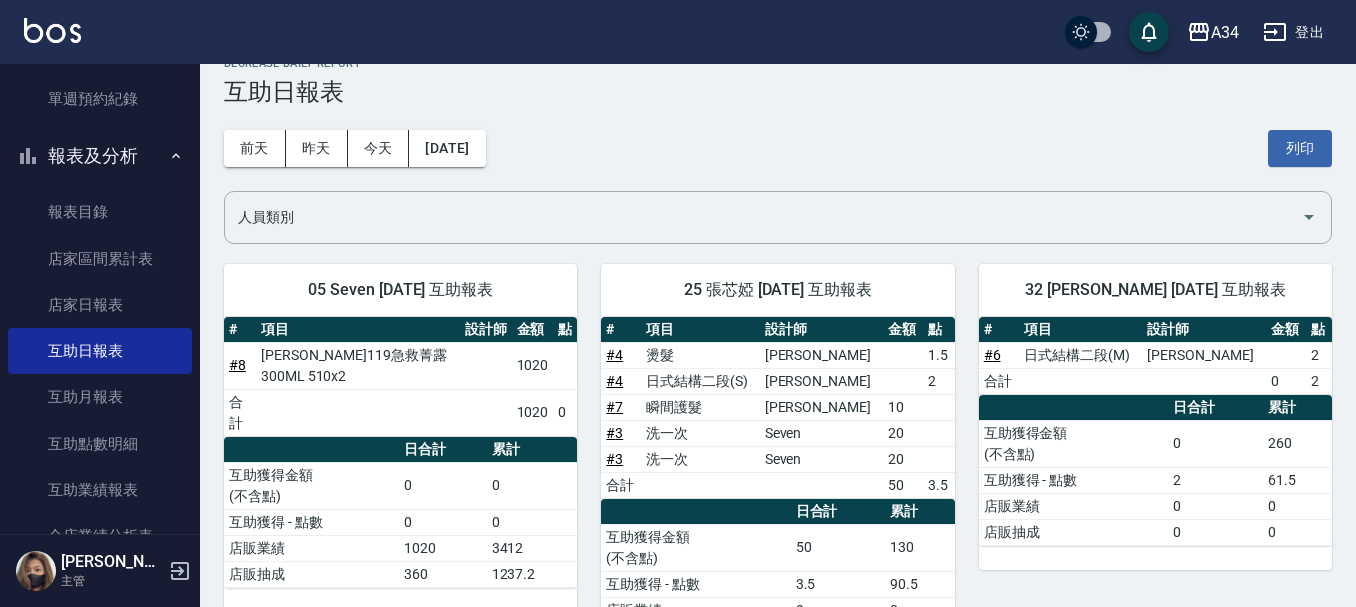 scroll, scrollTop: 0, scrollLeft: 0, axis: both 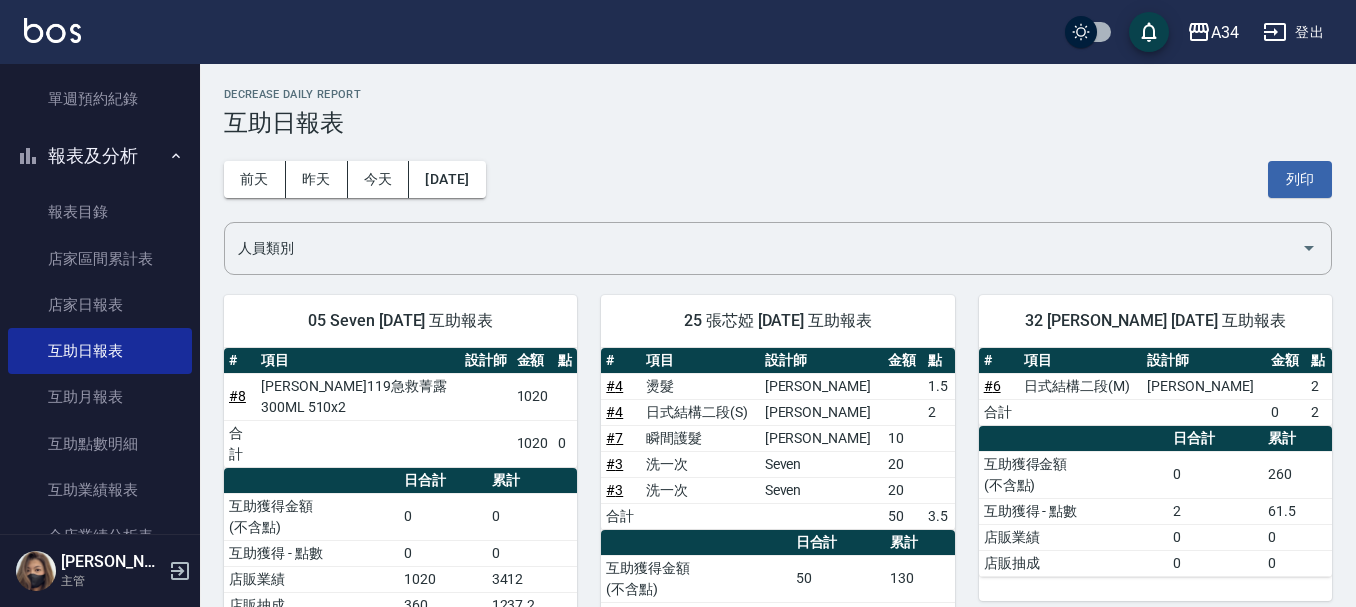 click on "報表及分析" at bounding box center (100, 156) 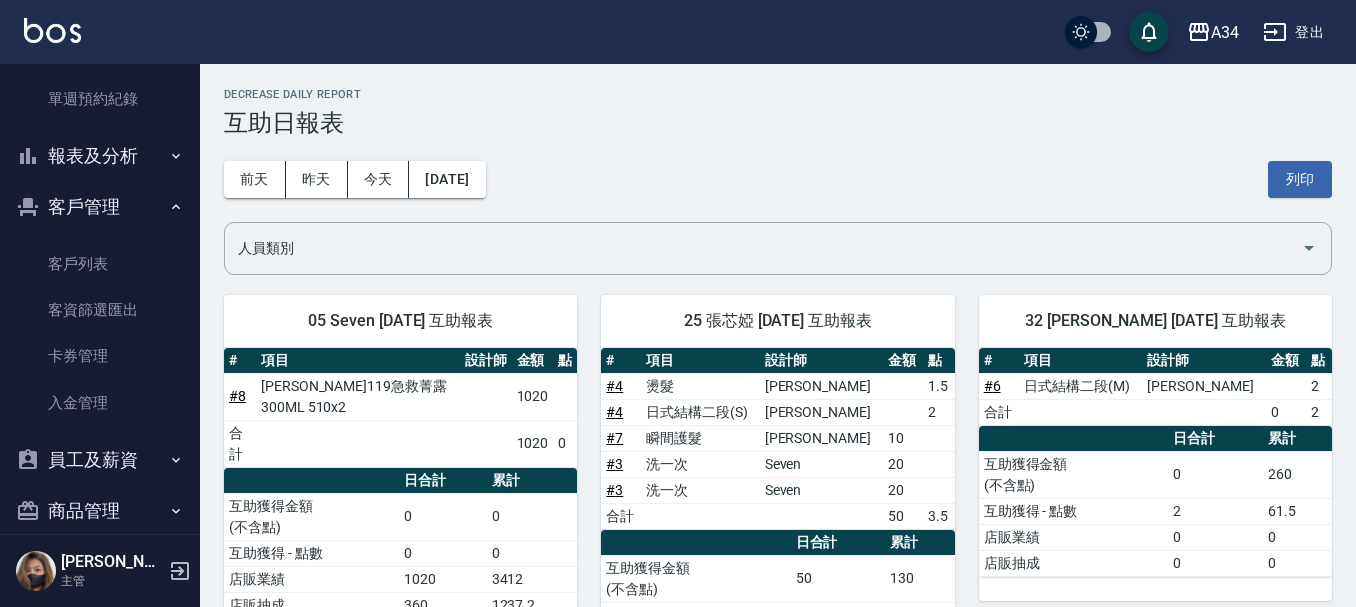 scroll, scrollTop: 0, scrollLeft: 0, axis: both 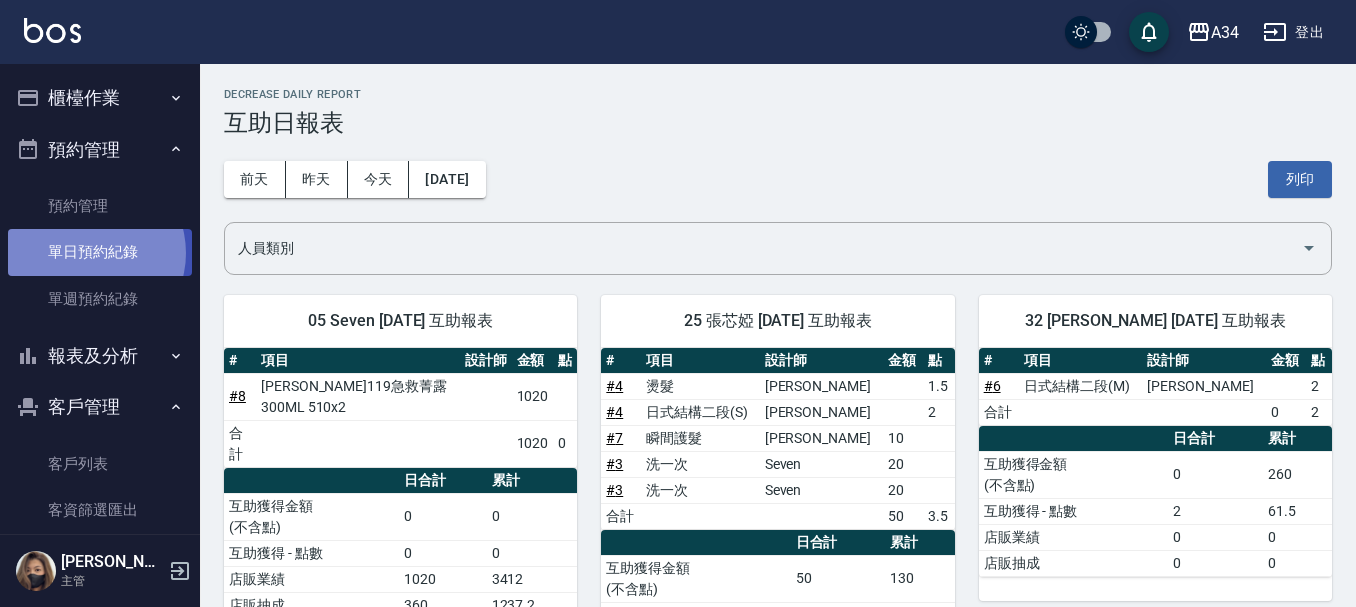 click on "單日預約紀錄" at bounding box center [100, 252] 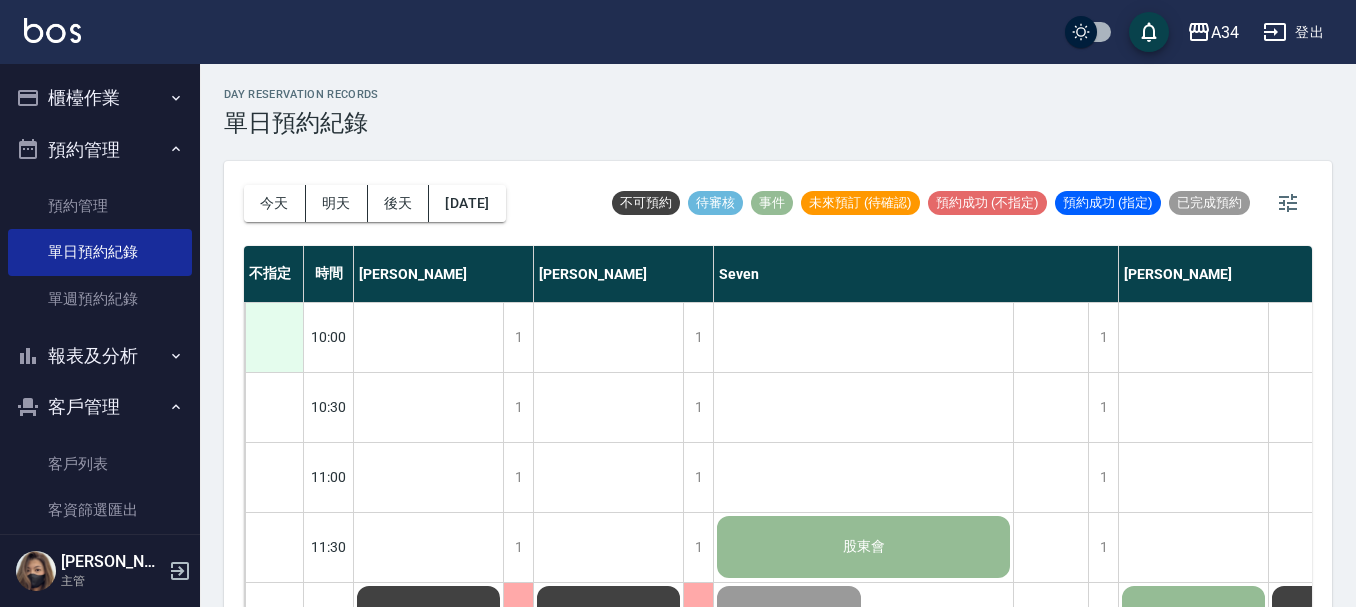 drag, startPoint x: 276, startPoint y: 306, endPoint x: 265, endPoint y: 319, distance: 17.029387 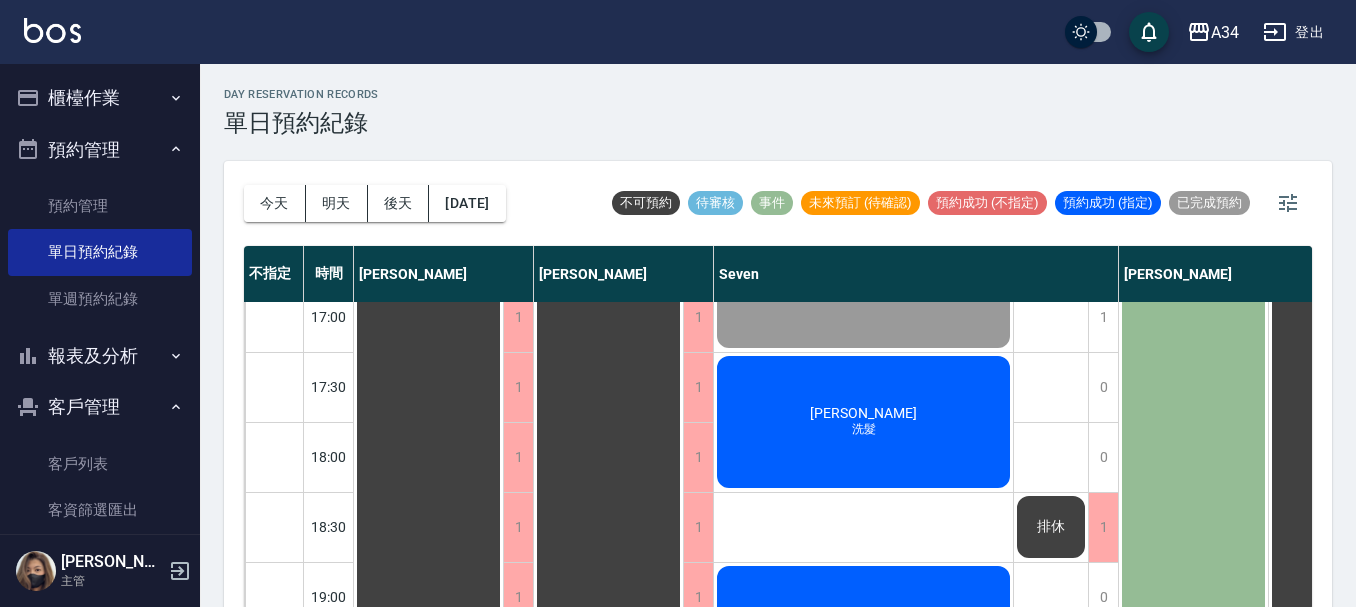 scroll, scrollTop: 1178, scrollLeft: 0, axis: vertical 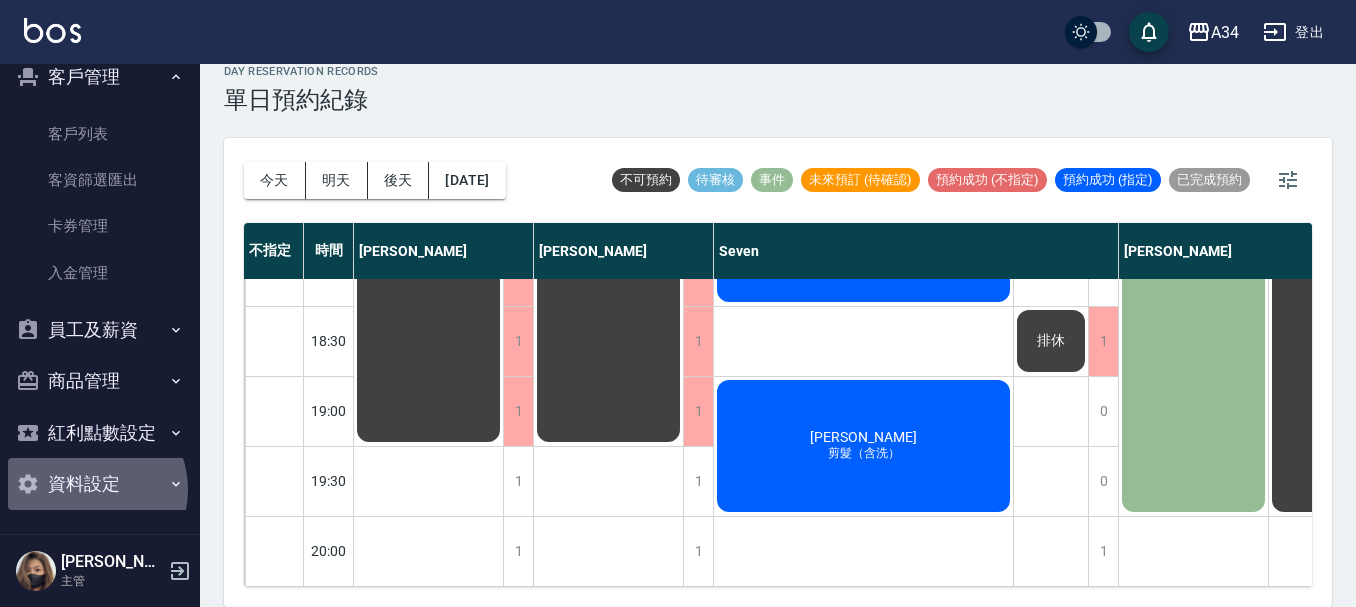 click on "資料設定" at bounding box center (100, 484) 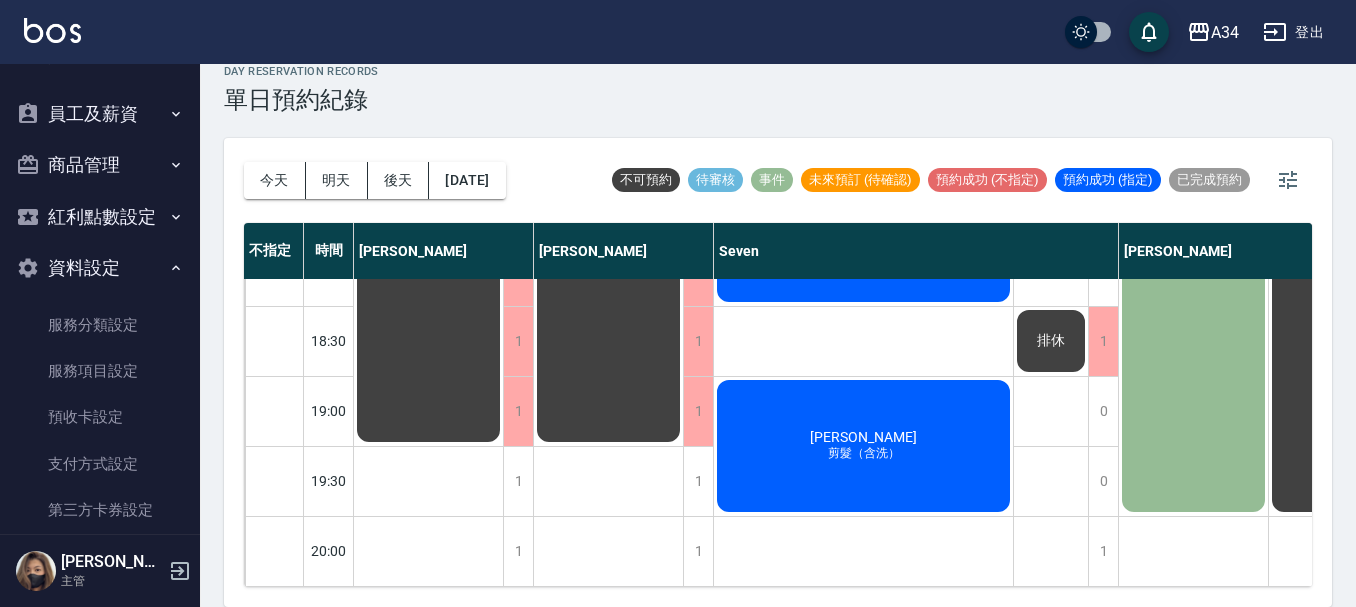 scroll, scrollTop: 577, scrollLeft: 0, axis: vertical 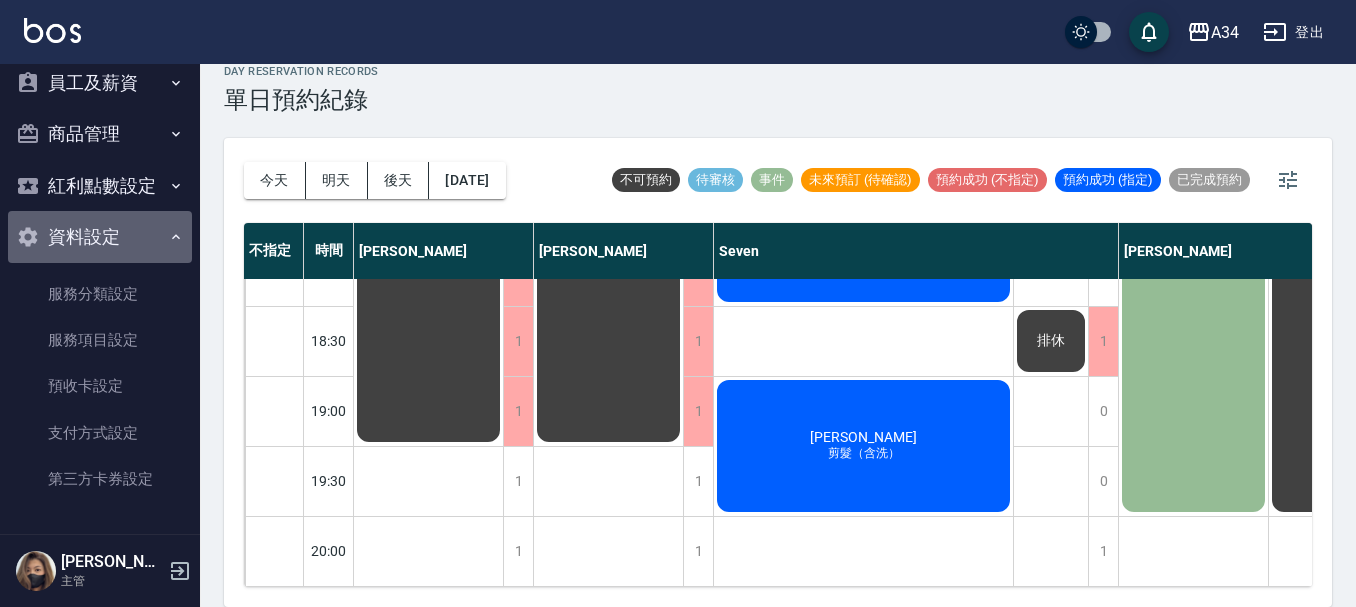 click on "資料設定" at bounding box center (100, 237) 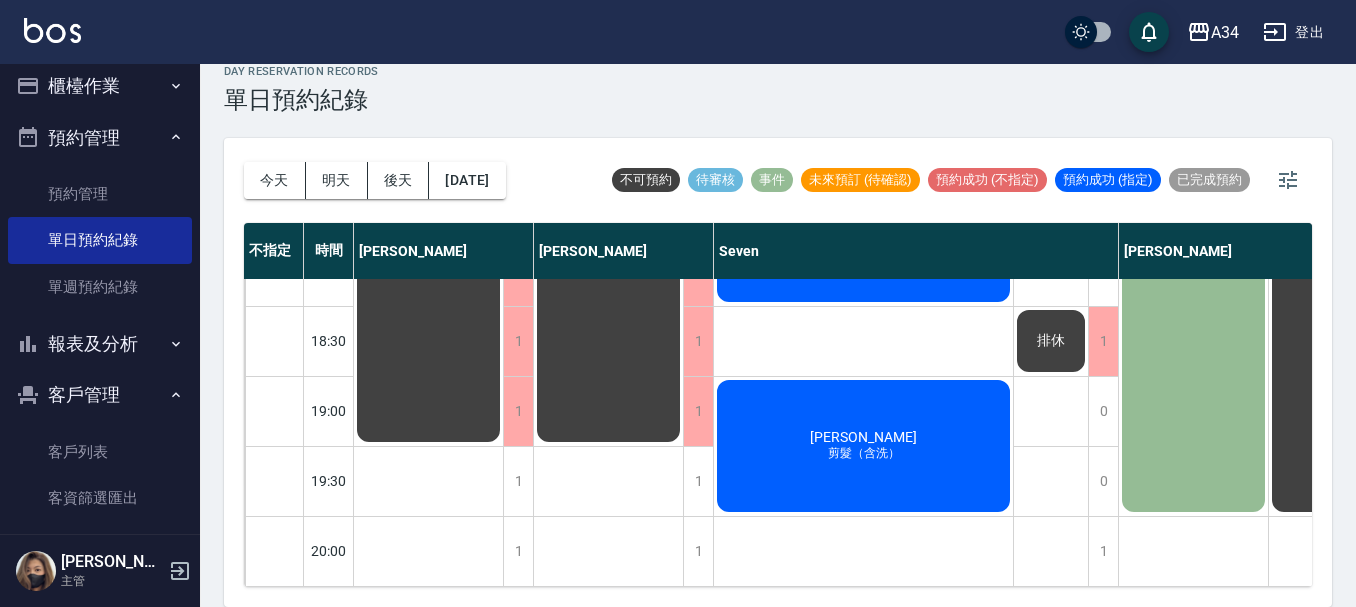 scroll, scrollTop: 0, scrollLeft: 0, axis: both 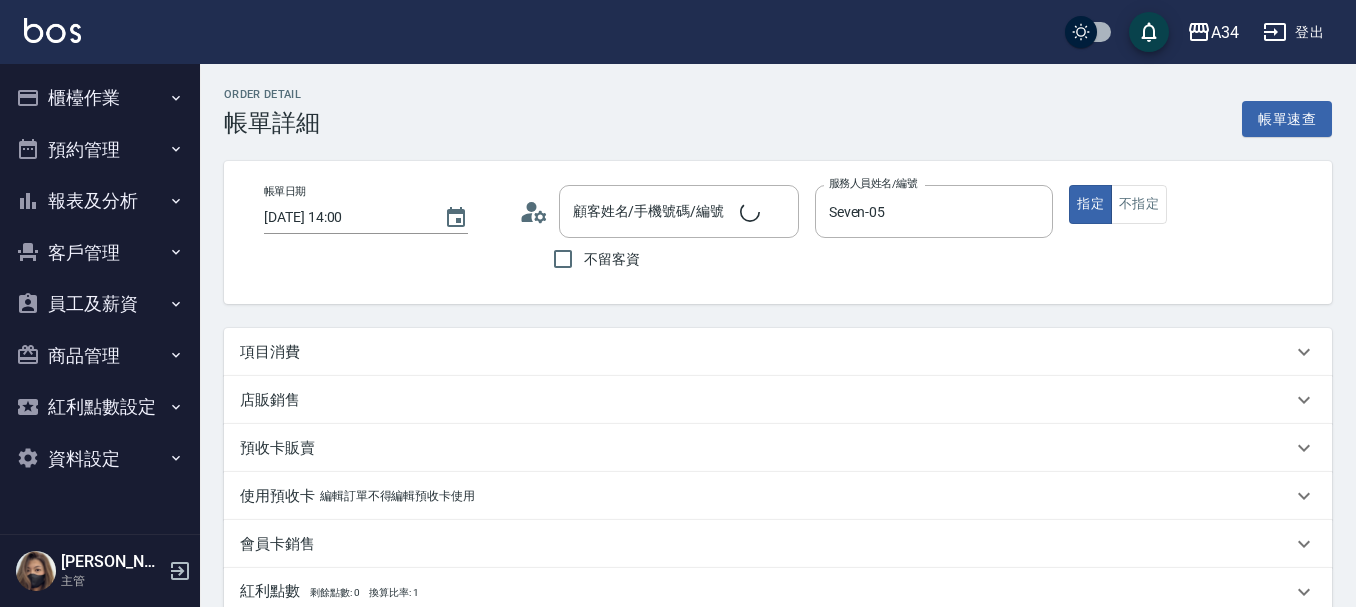 type on "[PERSON_NAME]/0966309531/0966309531" 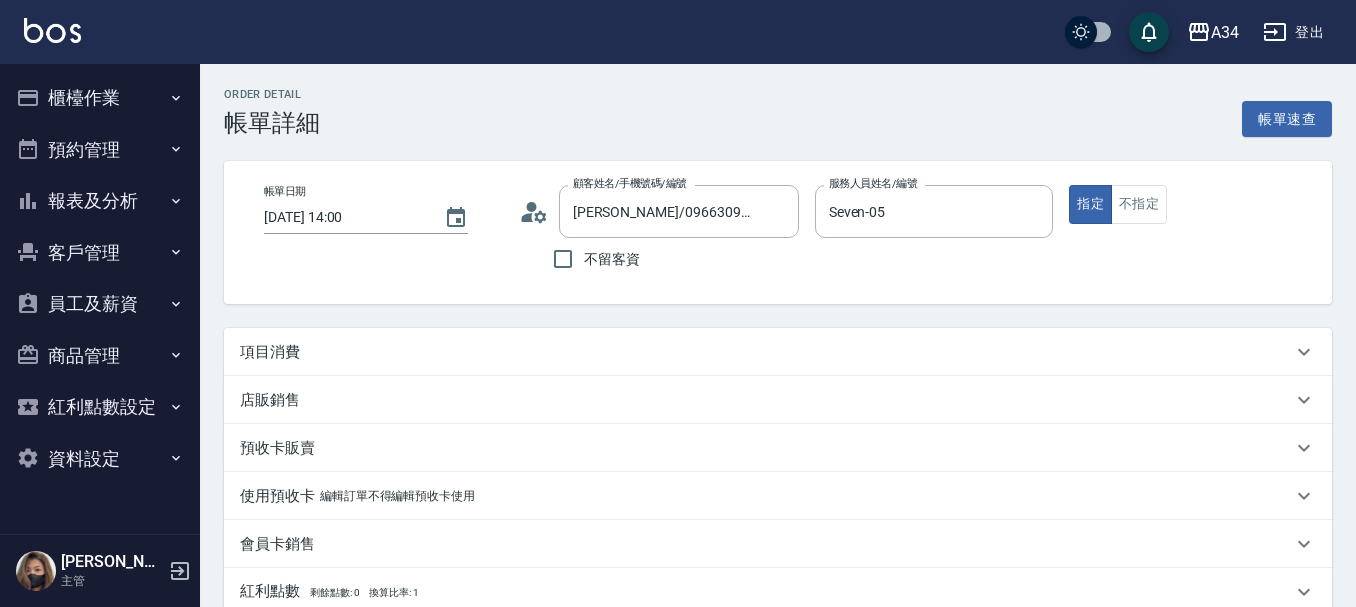 click on "項目消費" at bounding box center [766, 352] 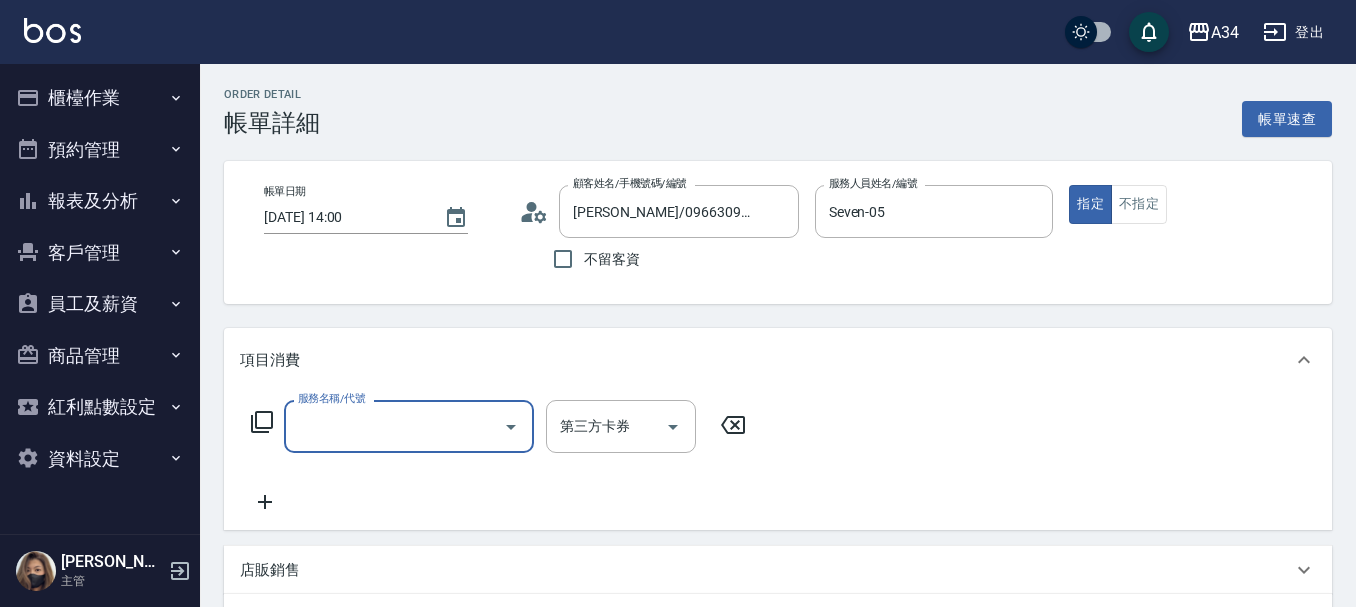 scroll, scrollTop: 0, scrollLeft: 0, axis: both 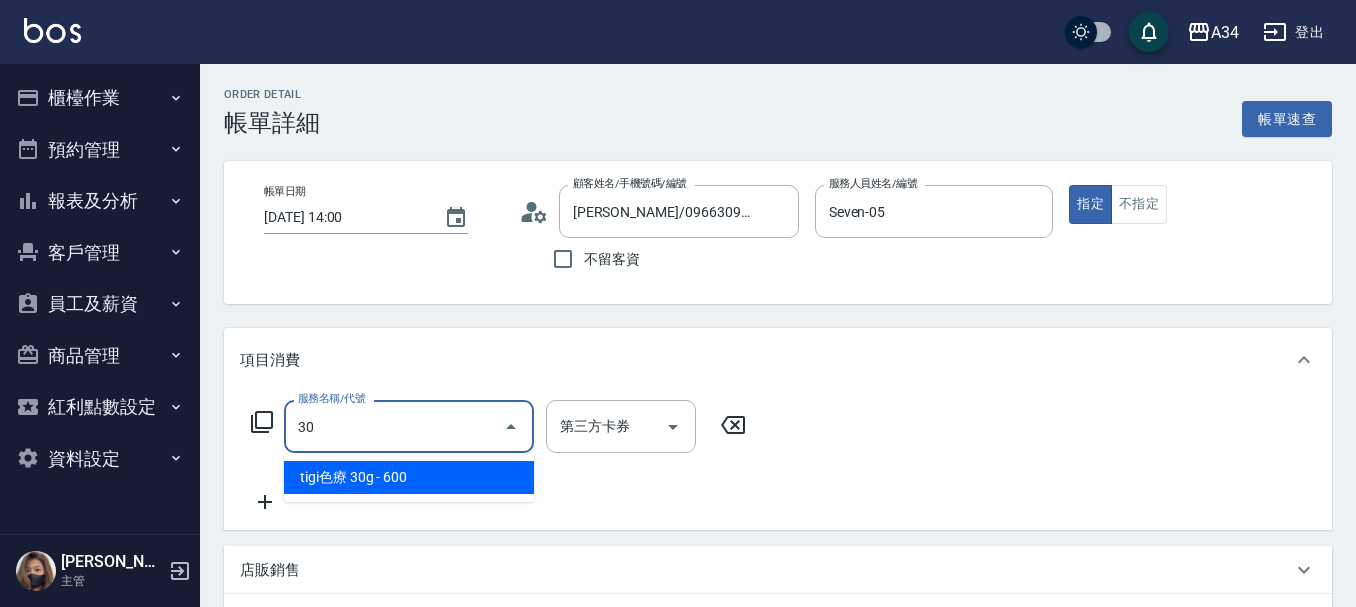 type on "301" 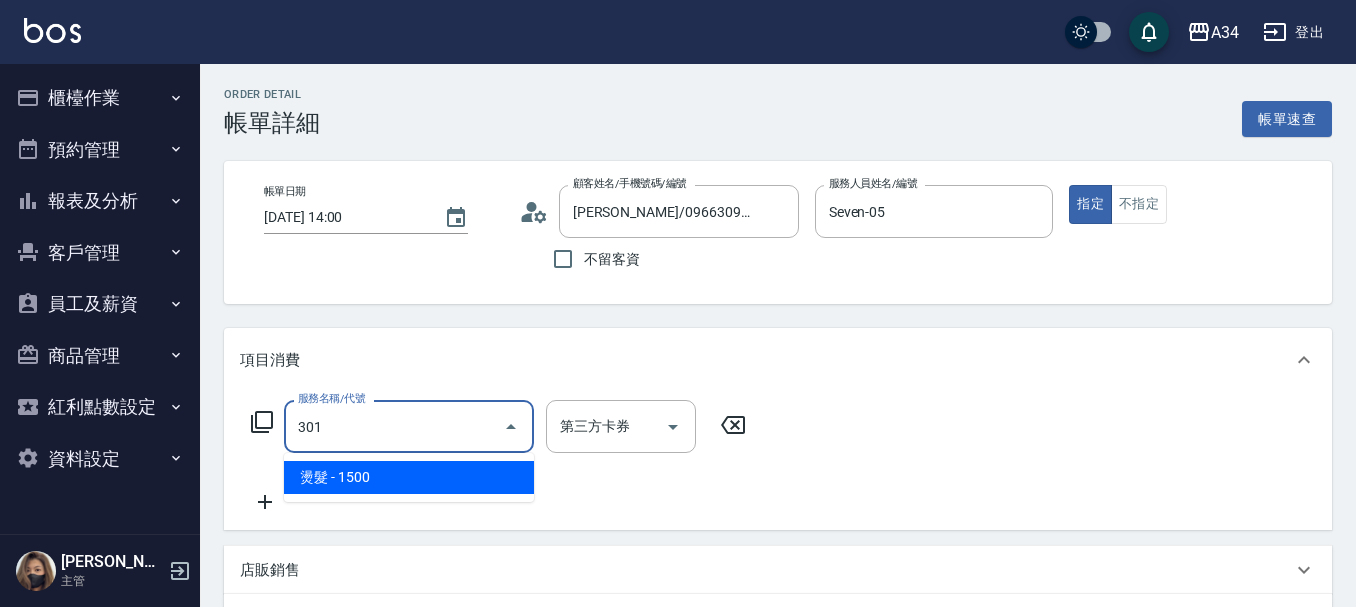 type on "150" 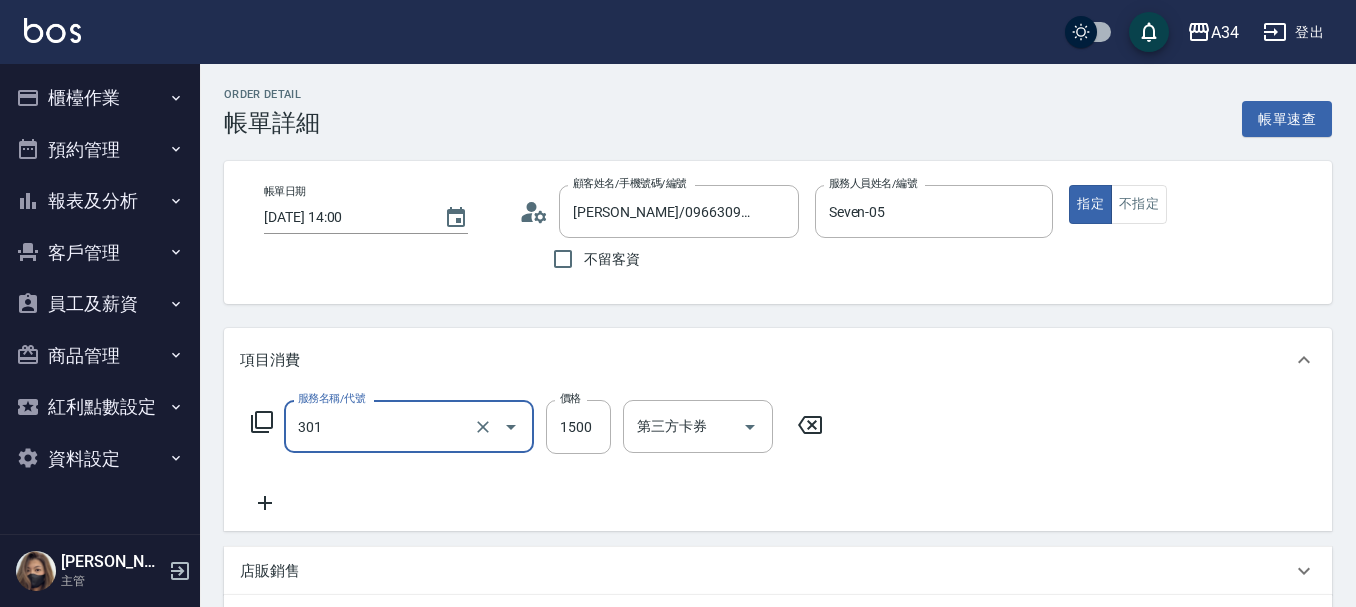 type on "燙髮(301)" 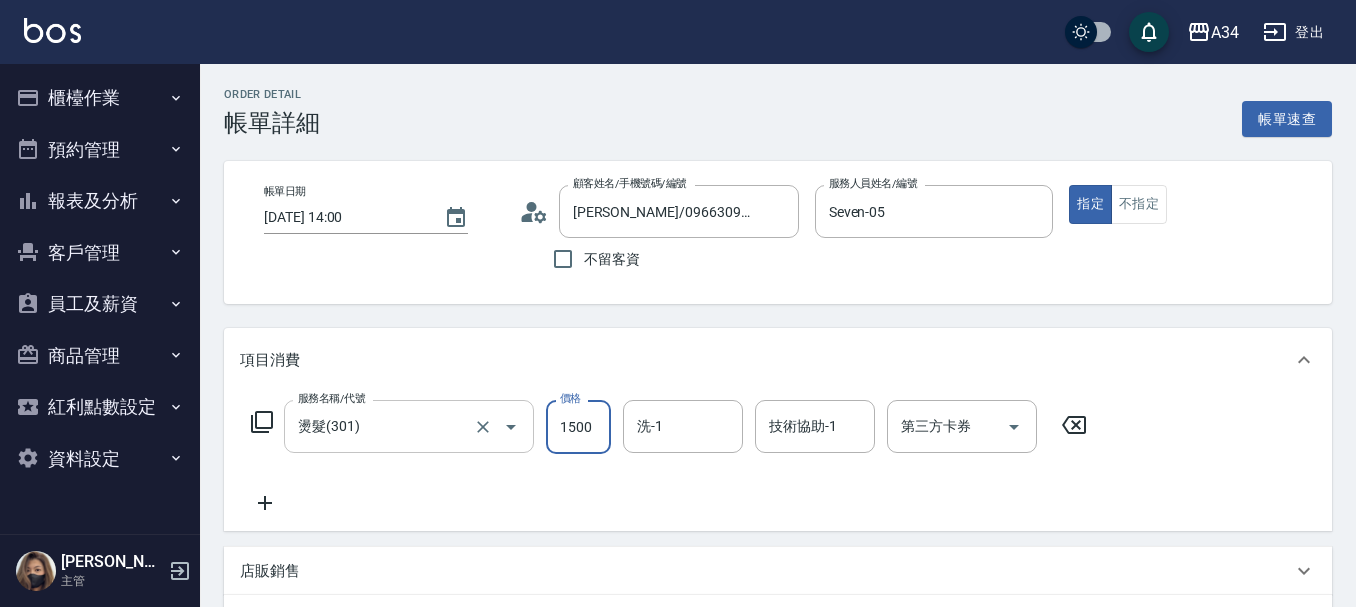 type on "0" 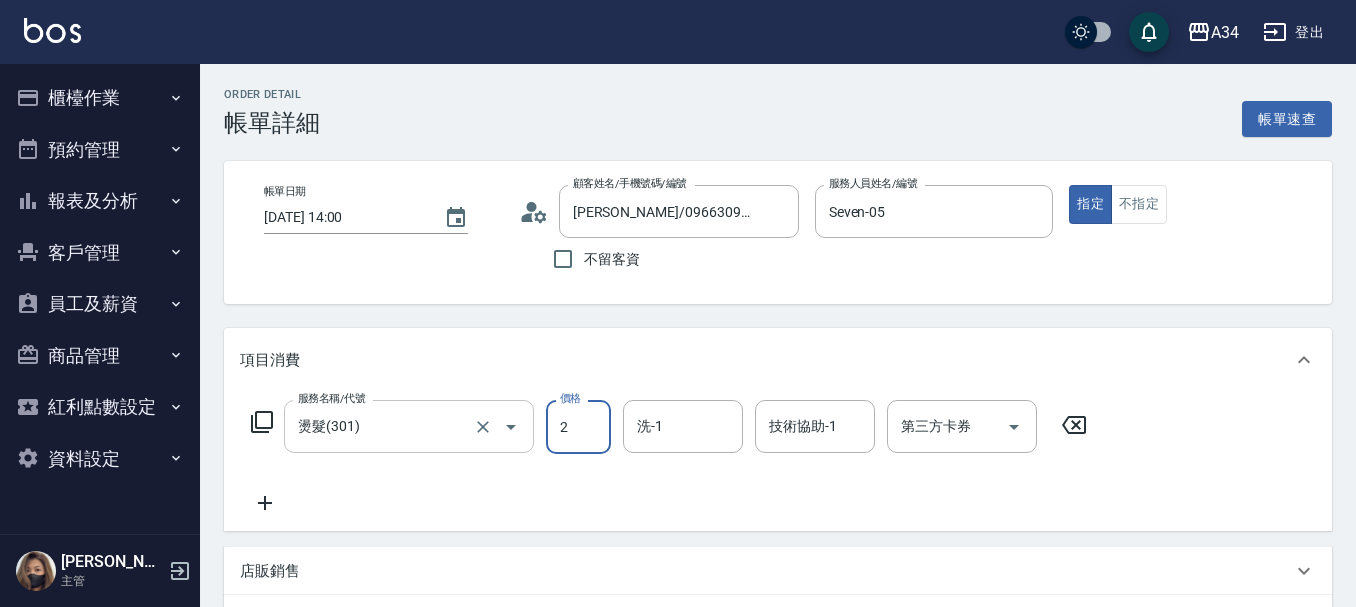 type on "28" 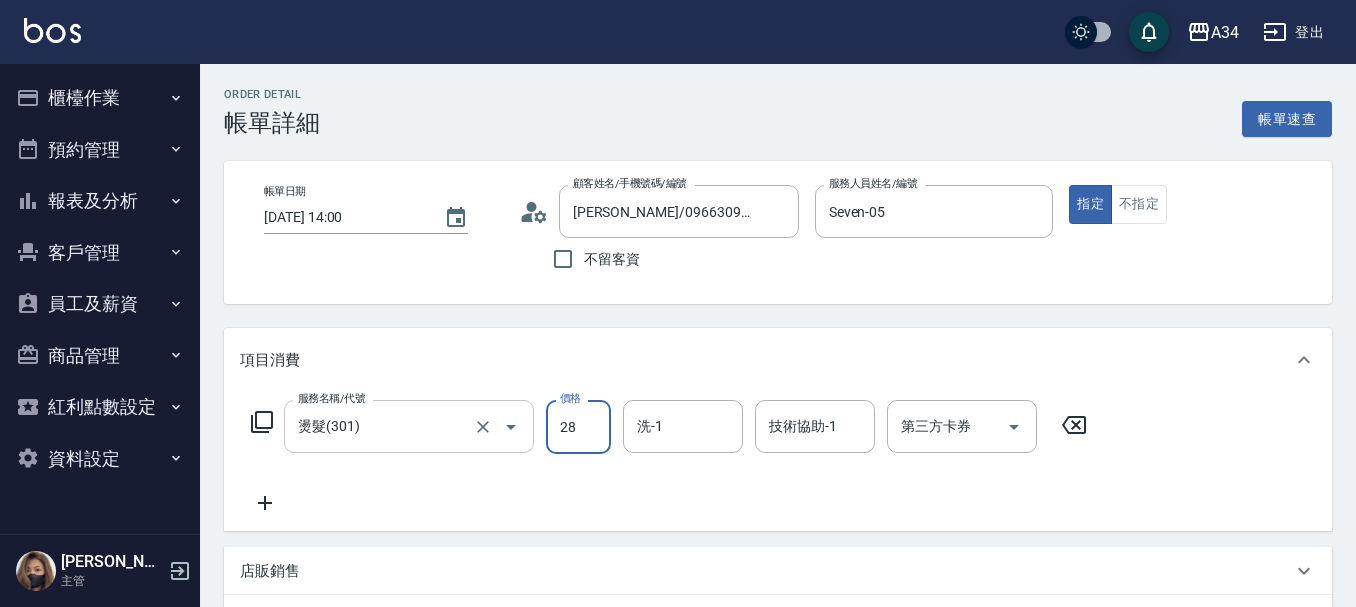 type on "20" 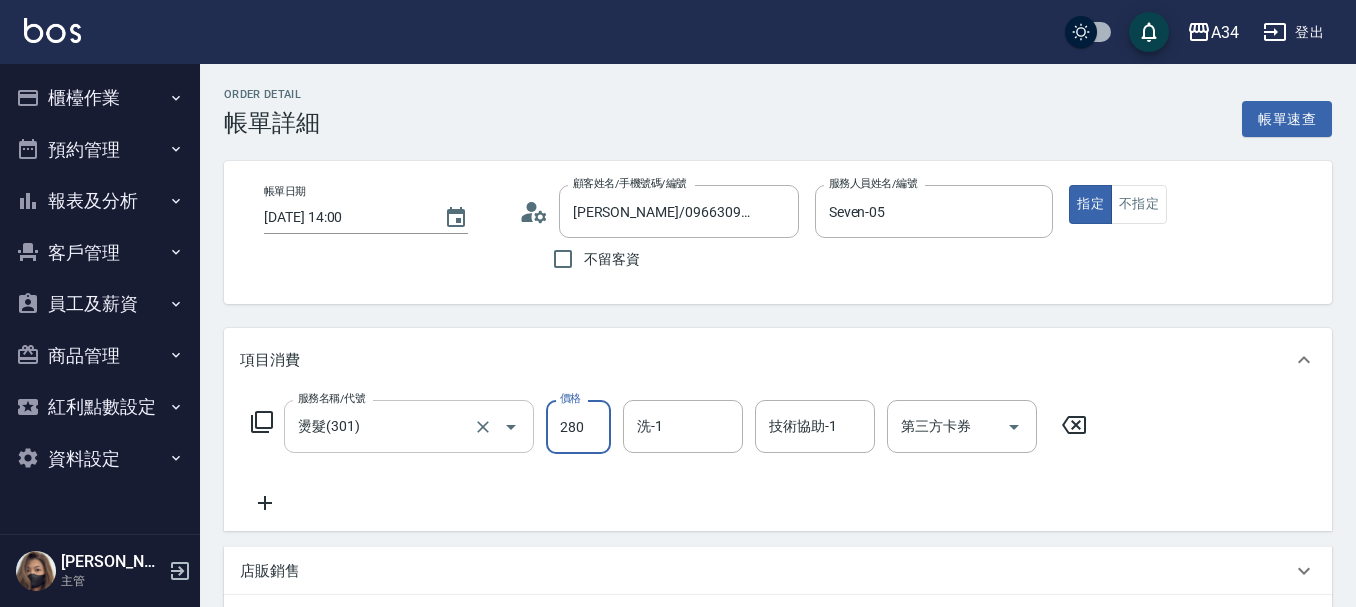 type on "280" 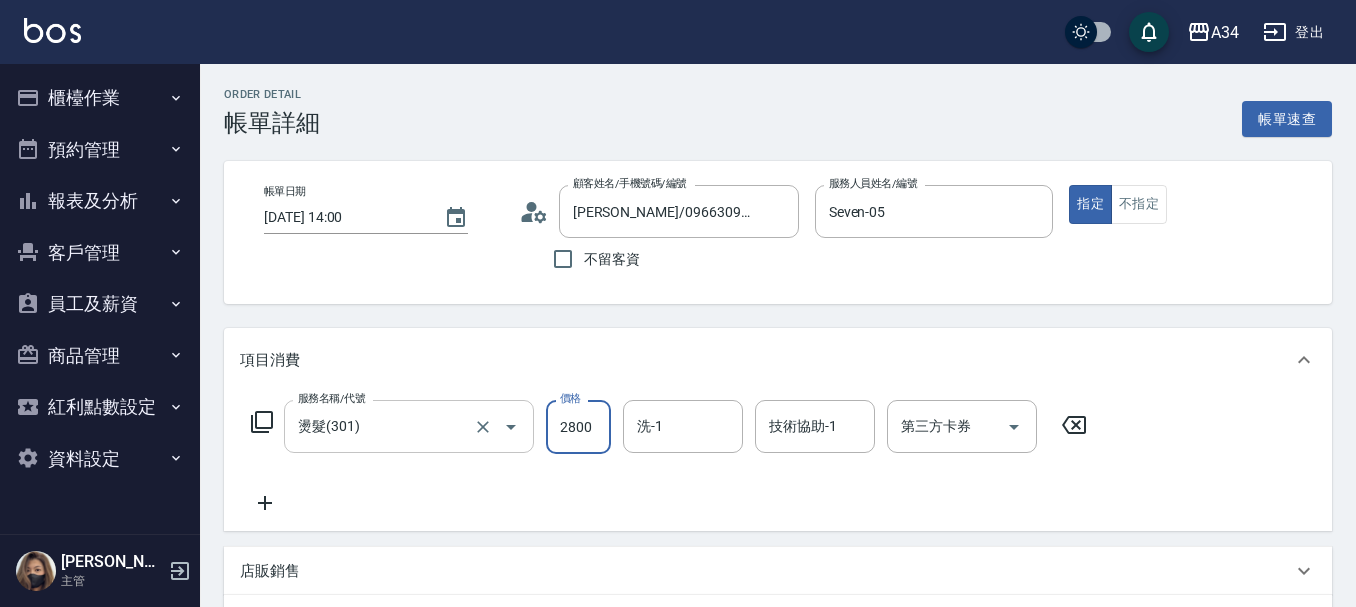 type on "2800" 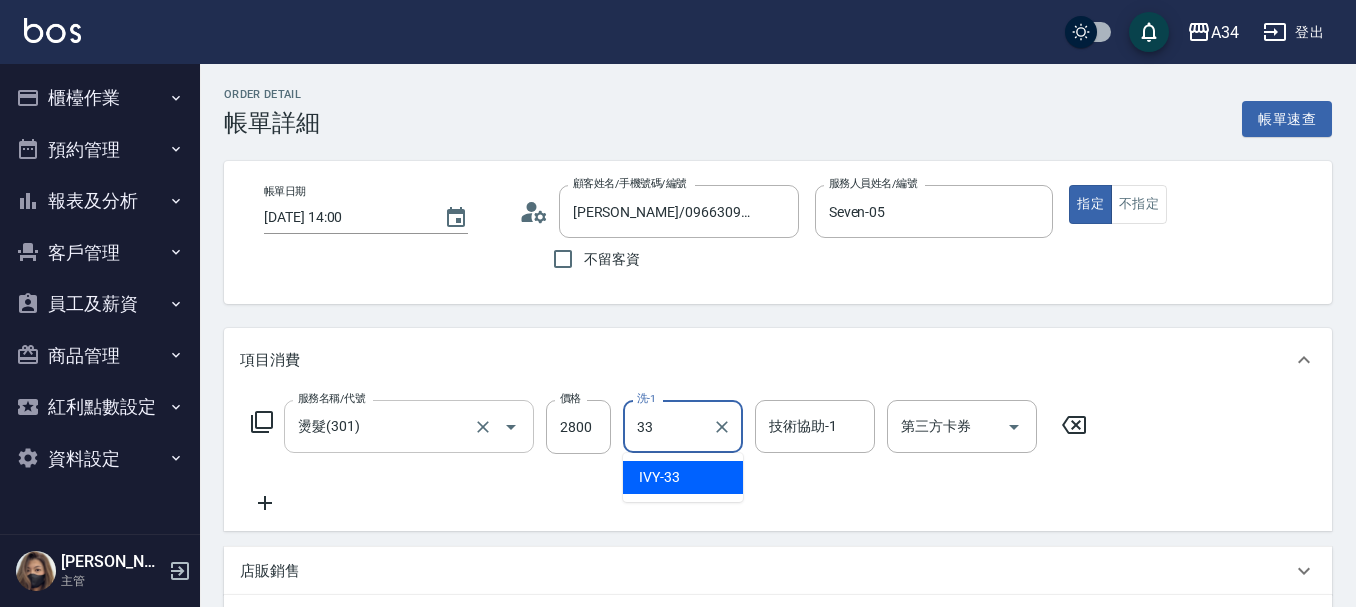type on "IVY-33" 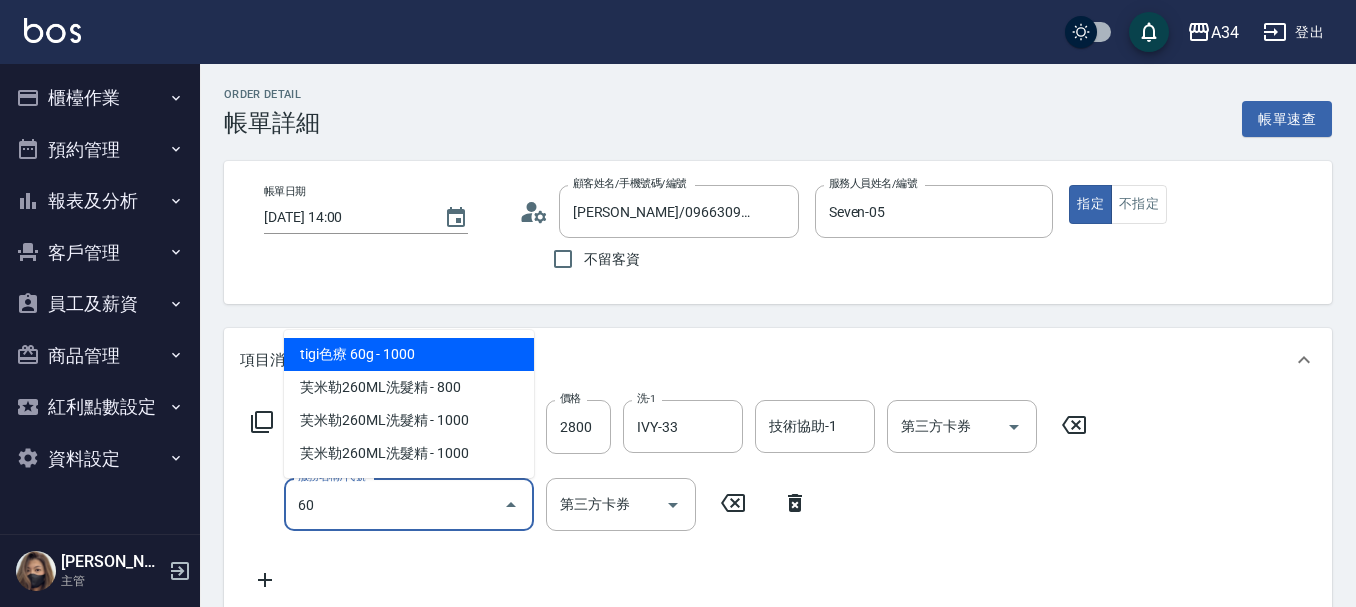 type on "602" 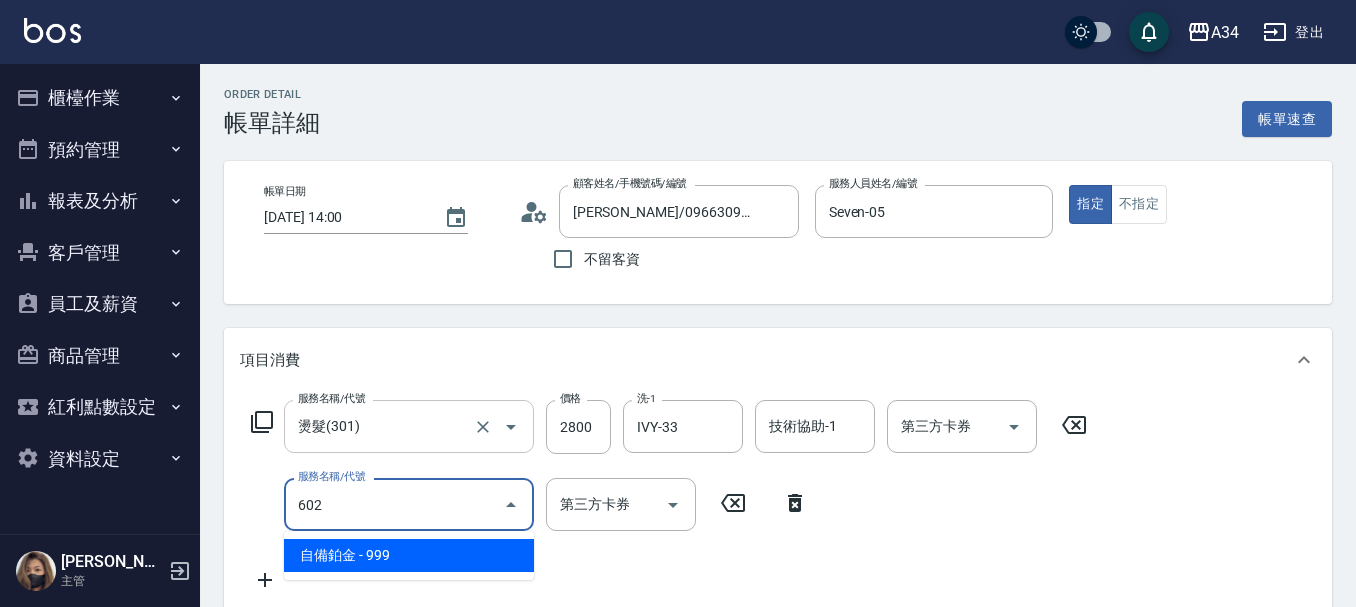 type on "370" 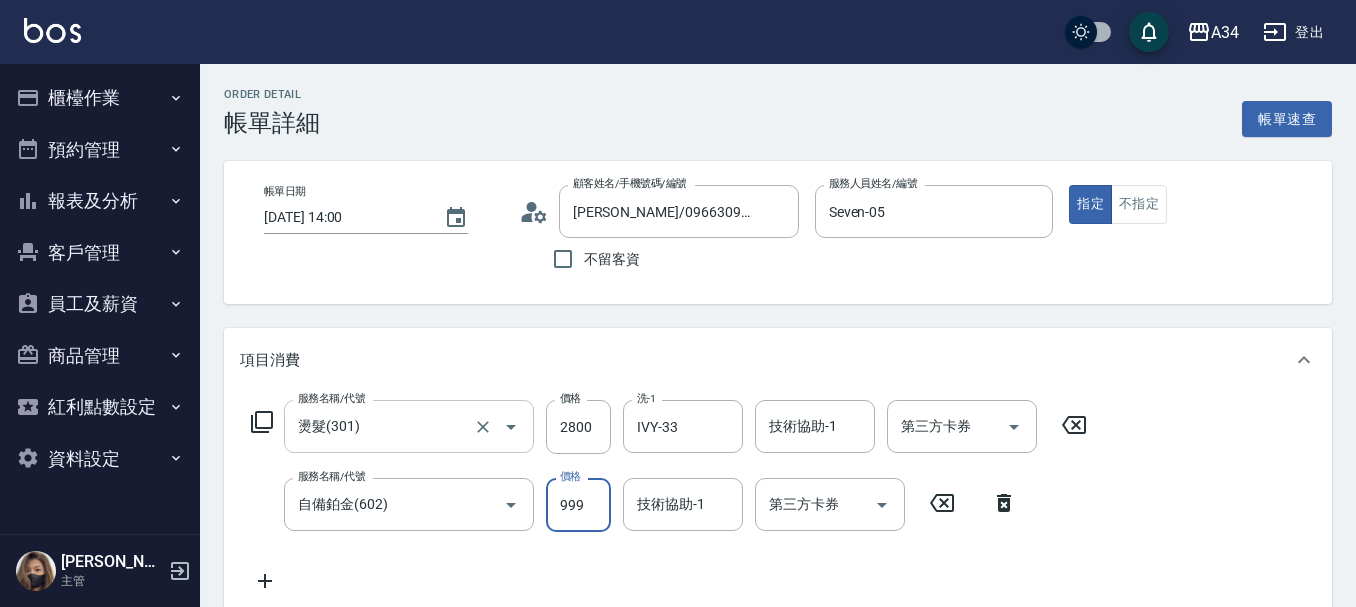 type on "280" 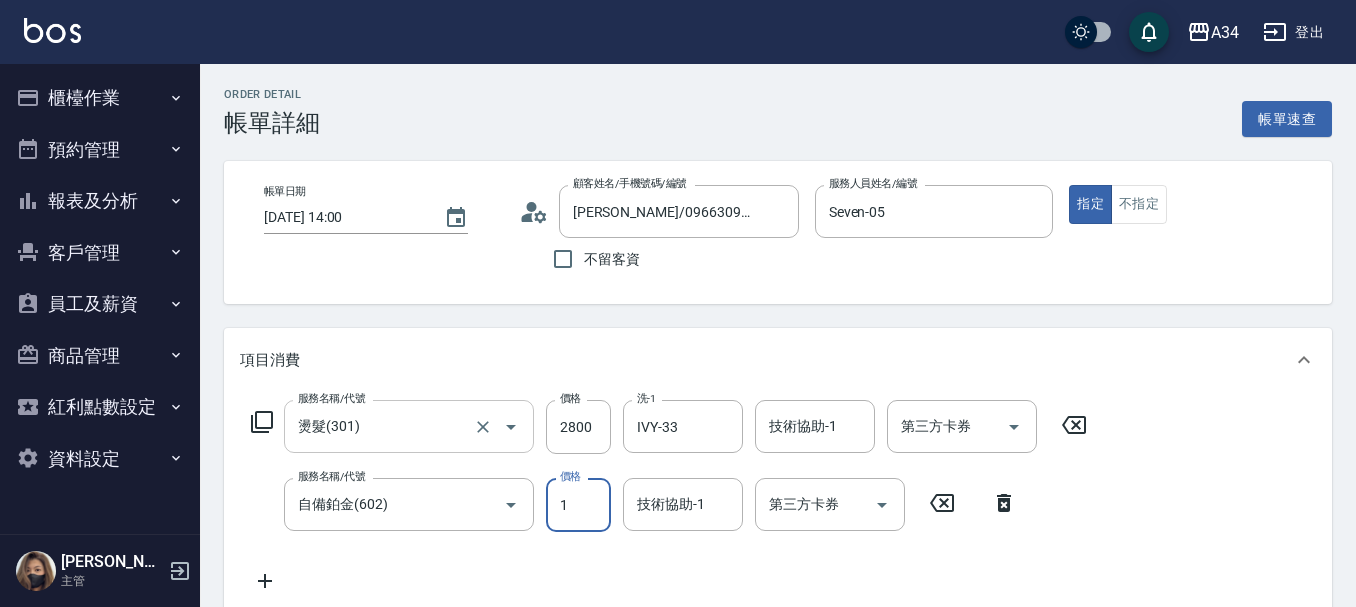type on "17" 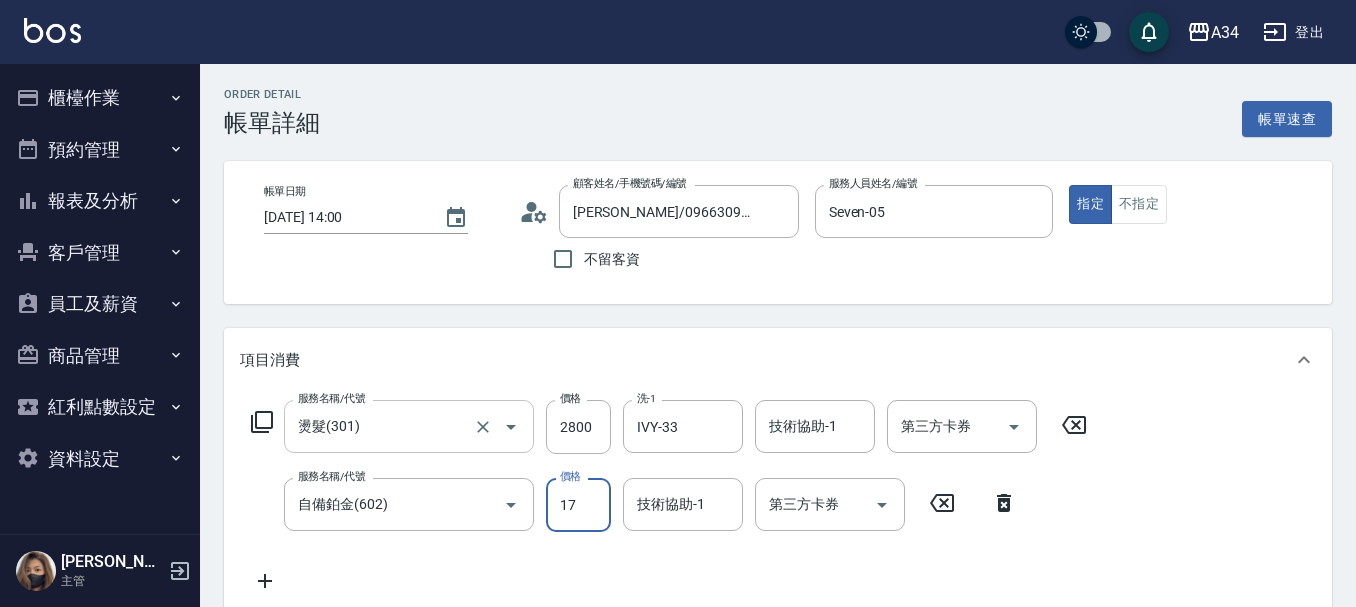 type on "290" 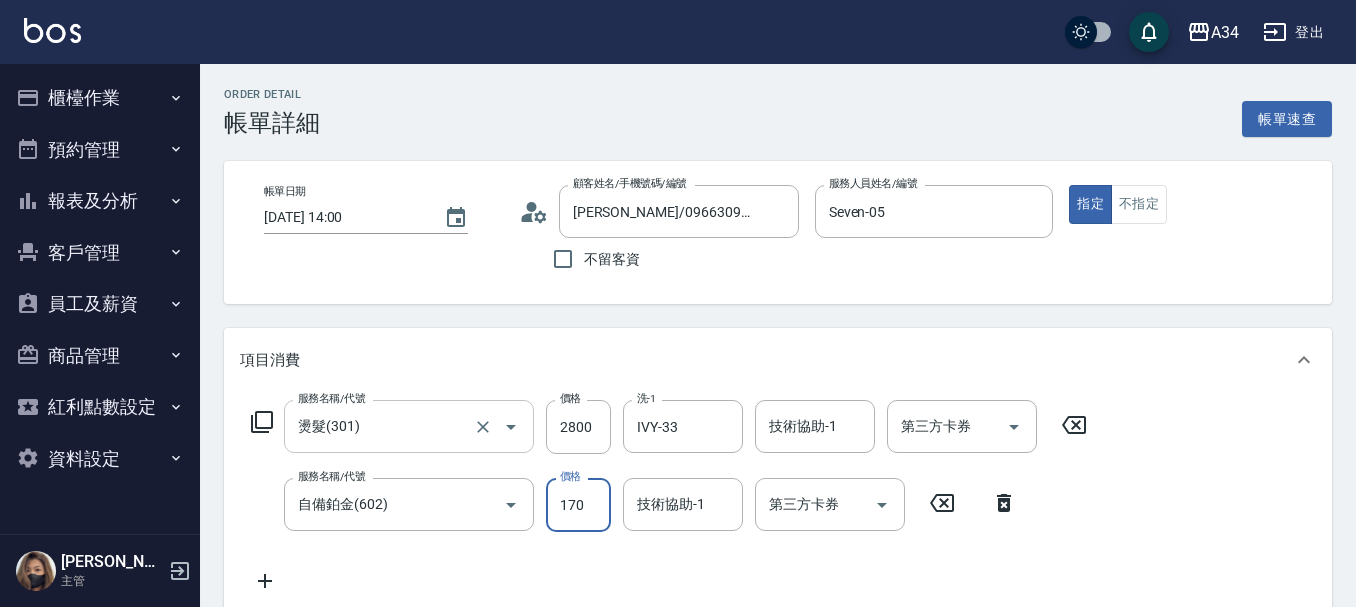 type on "450" 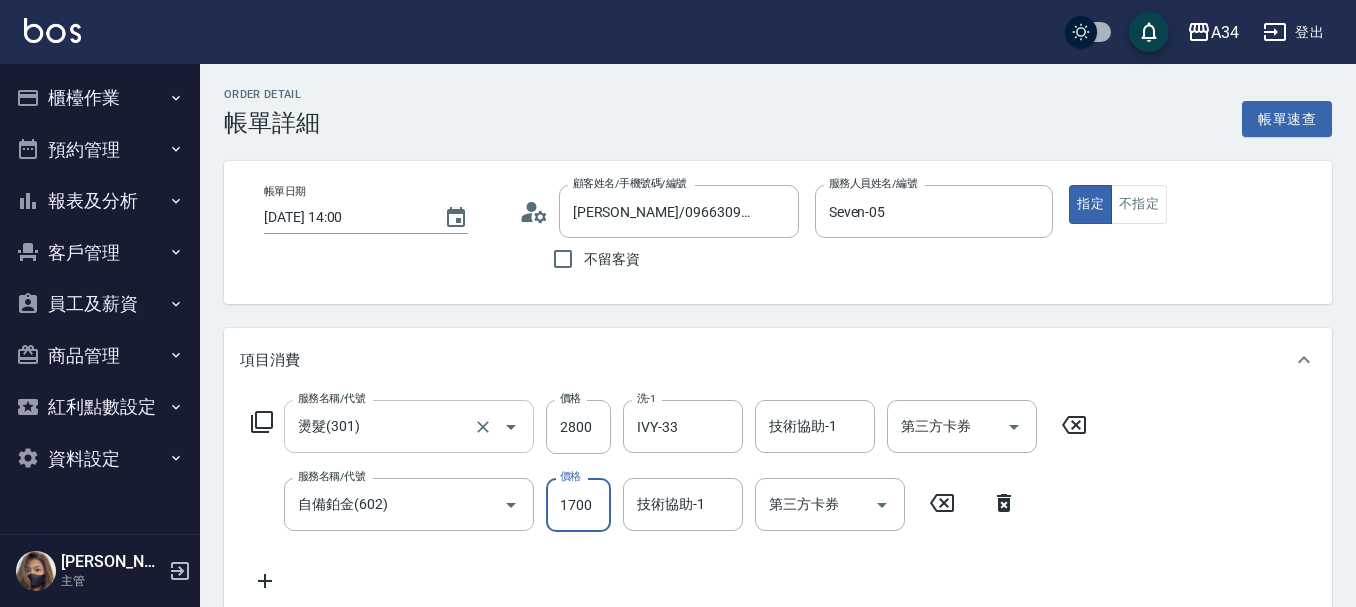 type on "1700" 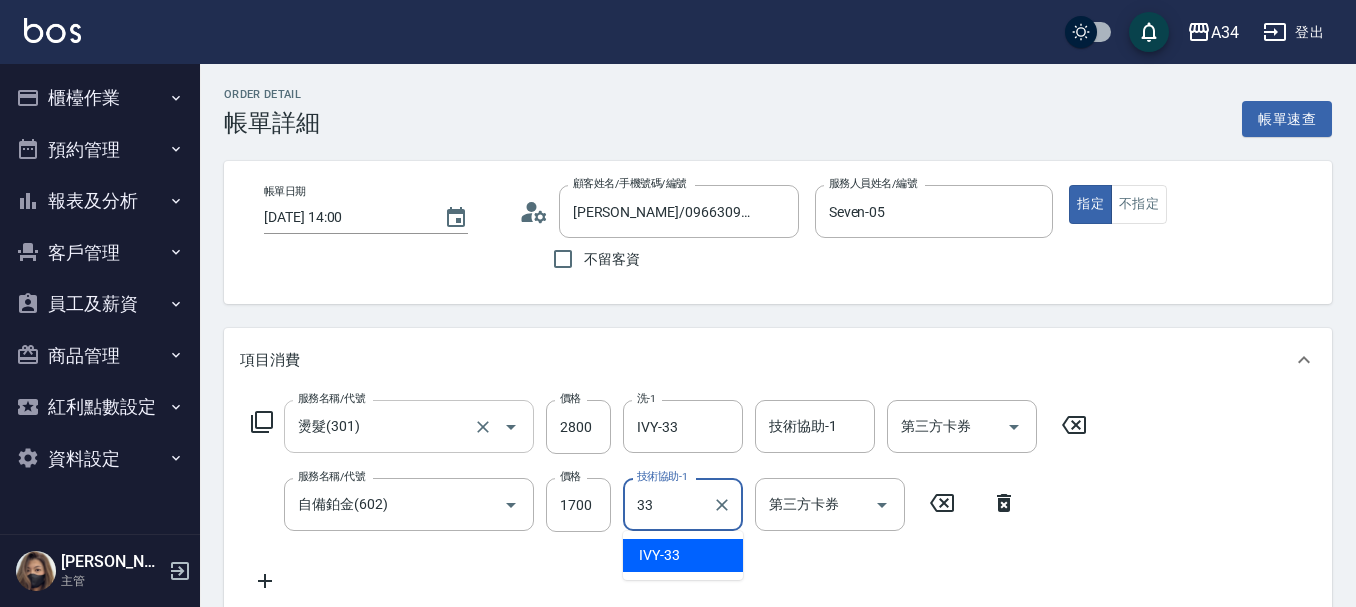 type on "IVY-33" 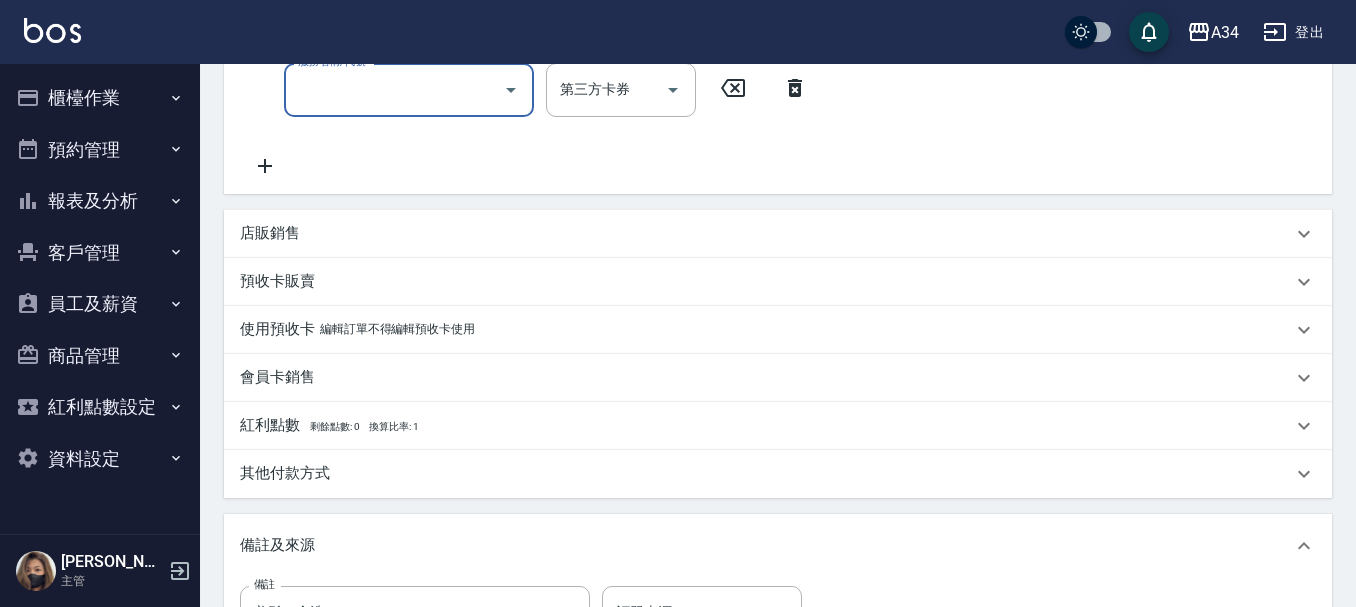 scroll, scrollTop: 482, scrollLeft: 0, axis: vertical 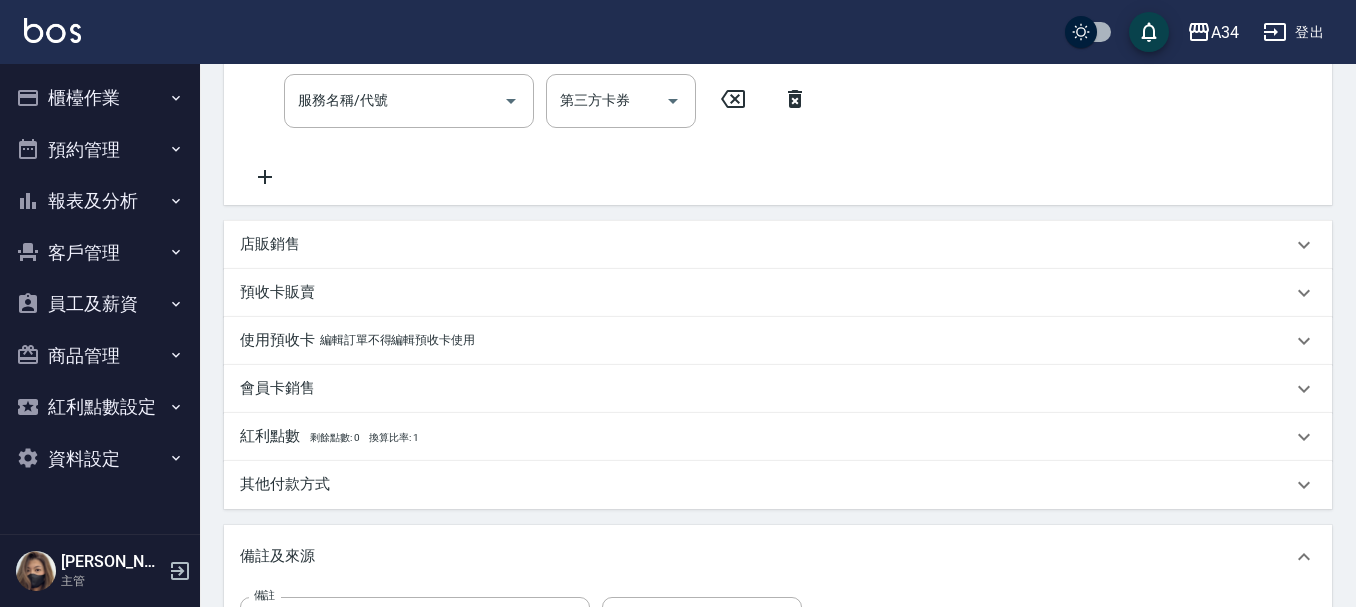 click on "店販銷售" at bounding box center [270, 244] 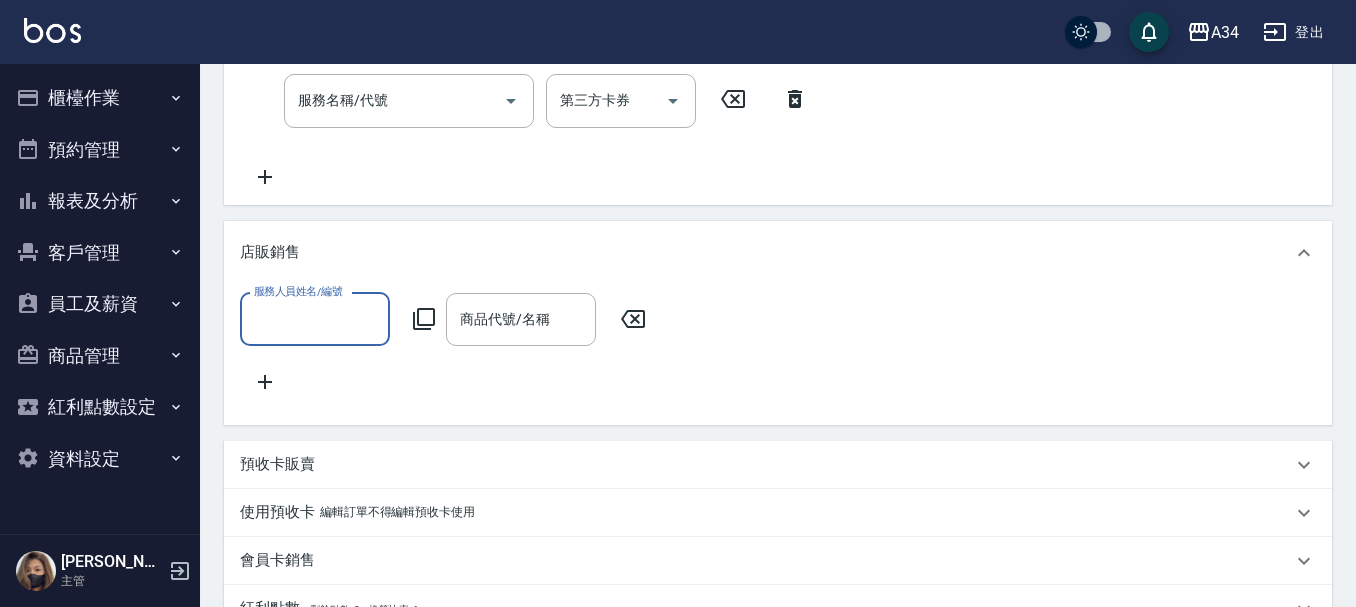 scroll, scrollTop: 0, scrollLeft: 0, axis: both 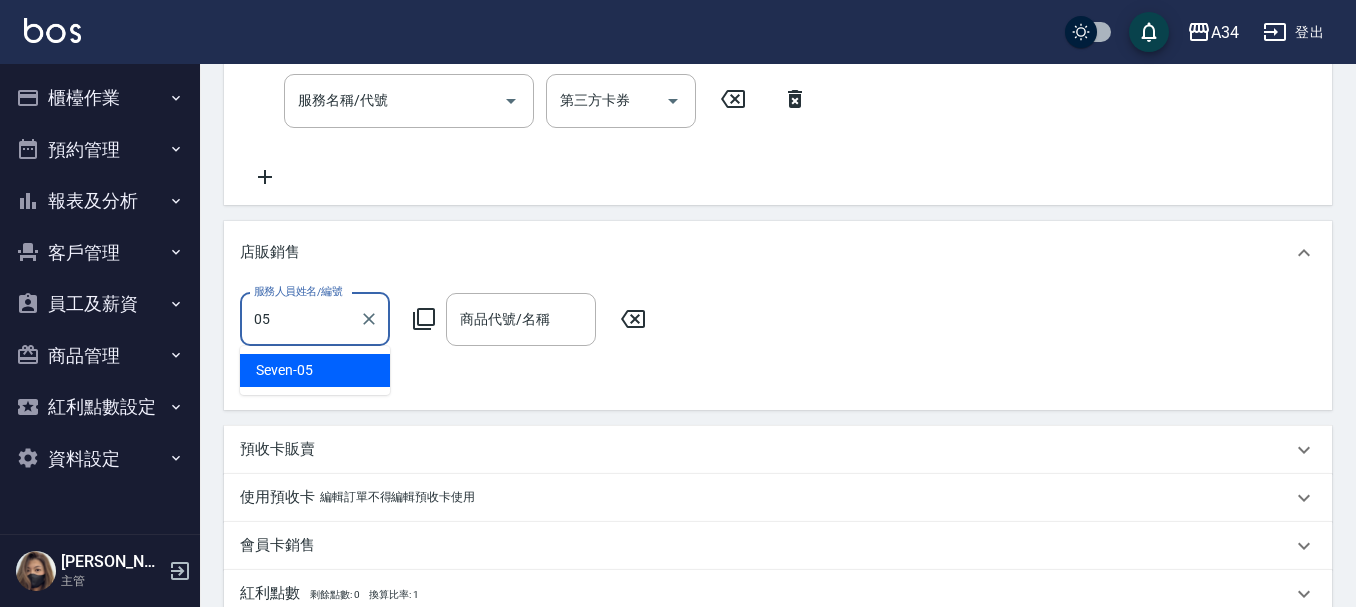 type on "Seven-05" 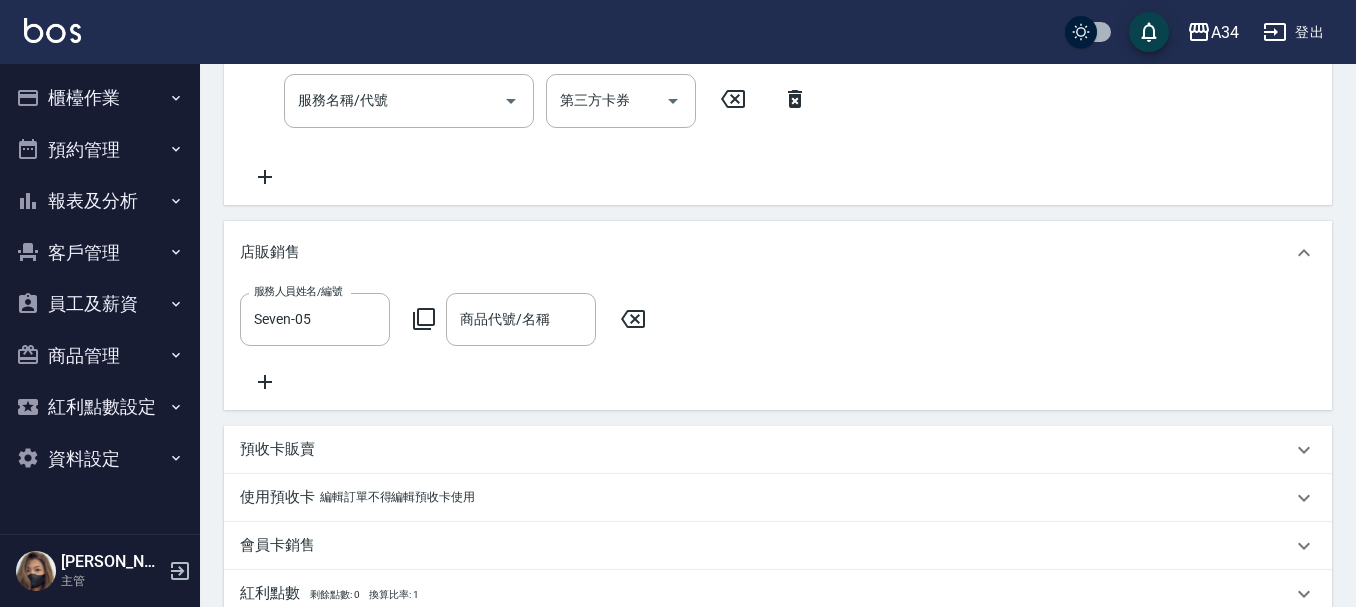 click 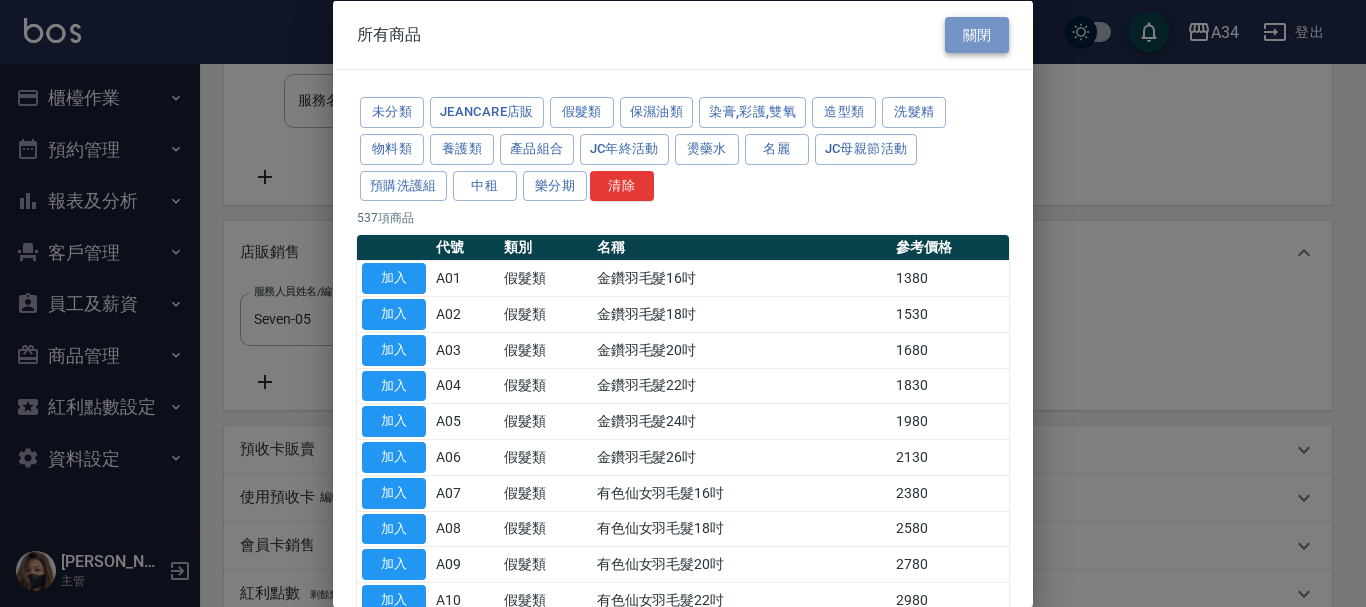 click on "關閉" at bounding box center [977, 34] 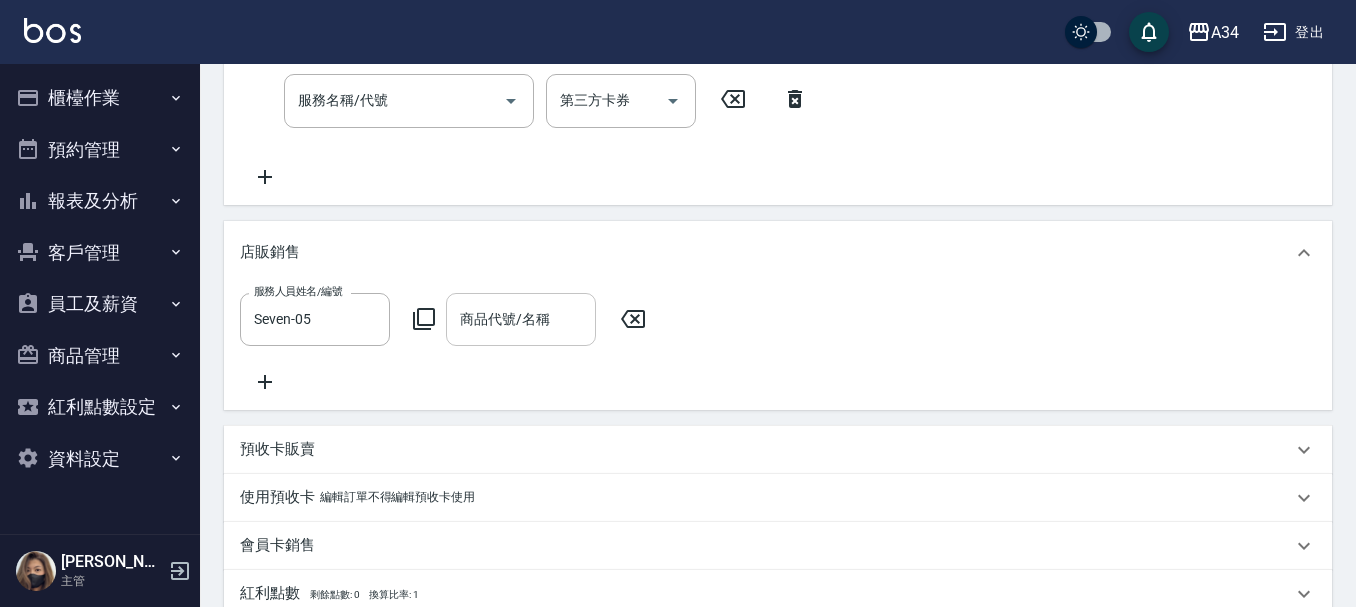 click on "商品代號/名稱 商品代號/名稱" at bounding box center [521, 319] 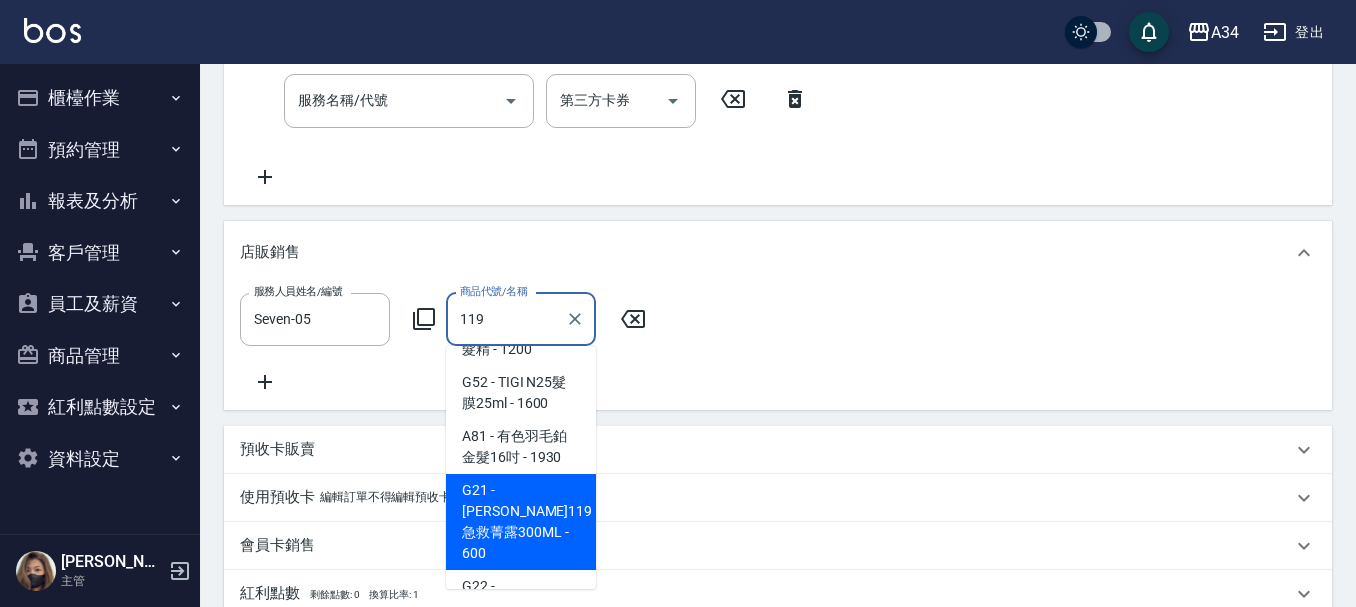 scroll, scrollTop: 289, scrollLeft: 0, axis: vertical 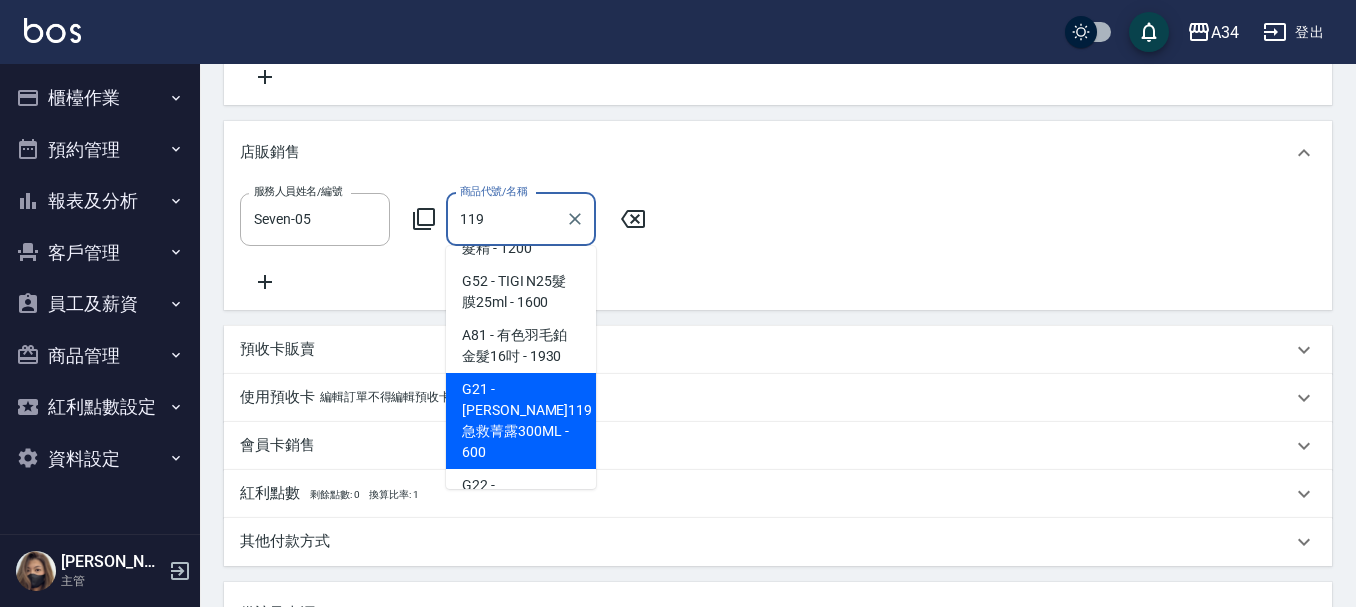 click on "G21 - [PERSON_NAME]119急救菁露300ML - 600" at bounding box center [521, 421] 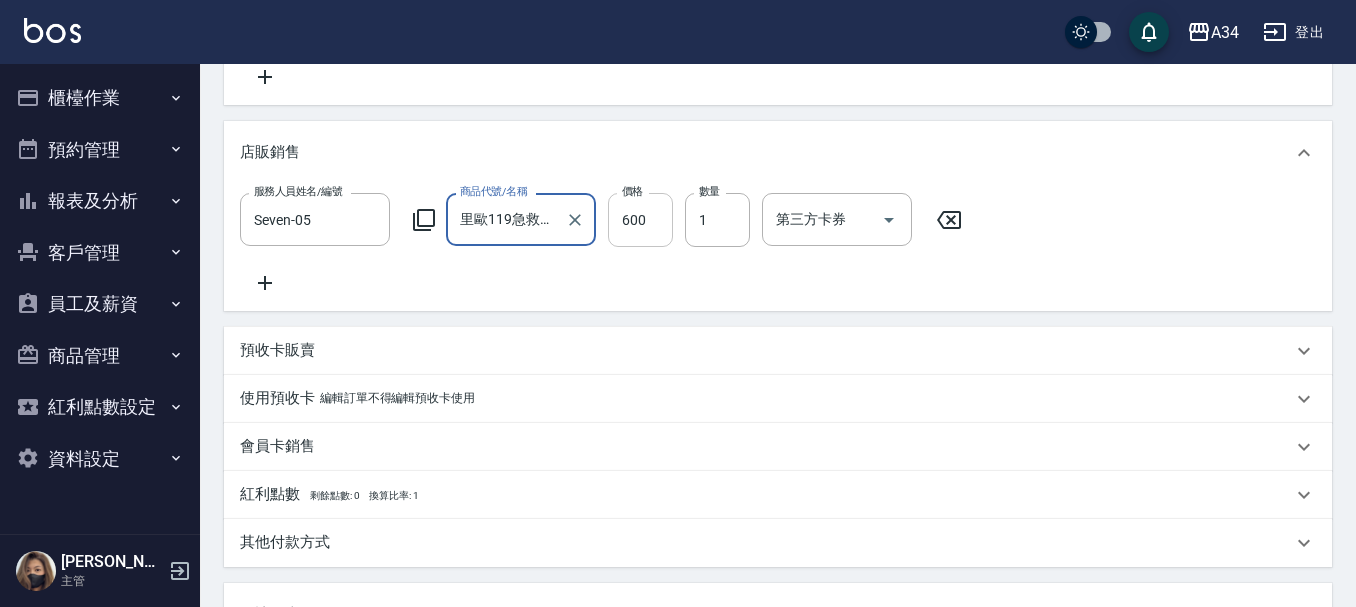 type on "里歐119急救菁露300ML" 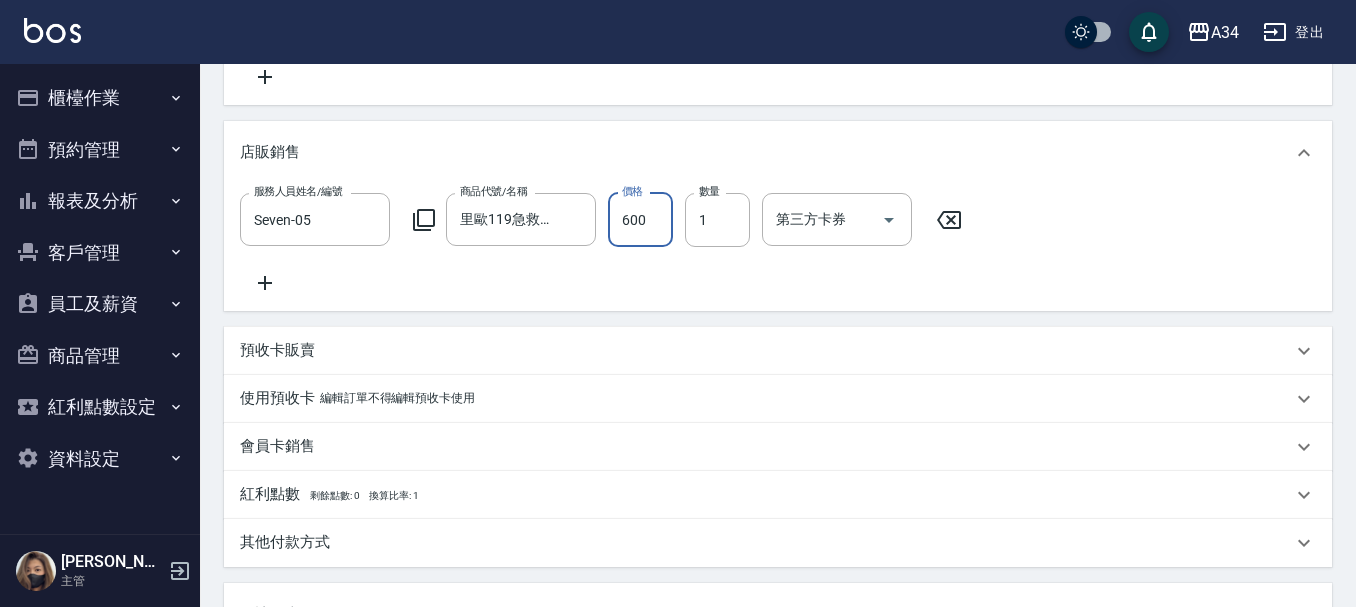type on "450" 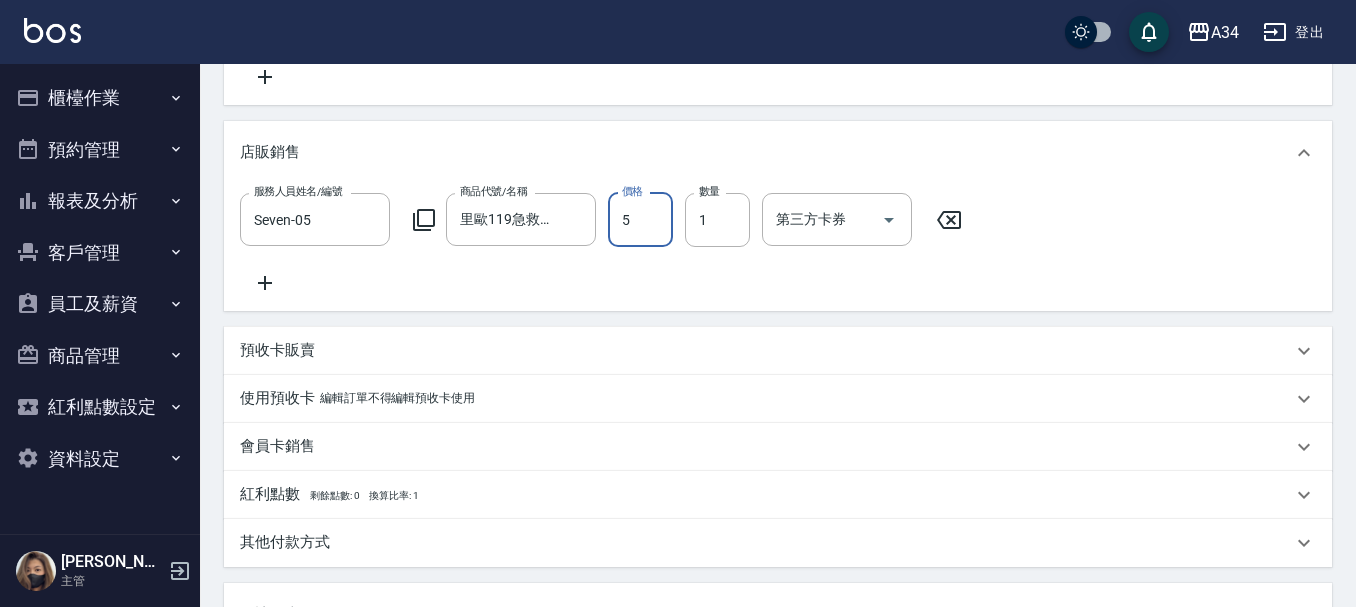 type on "51" 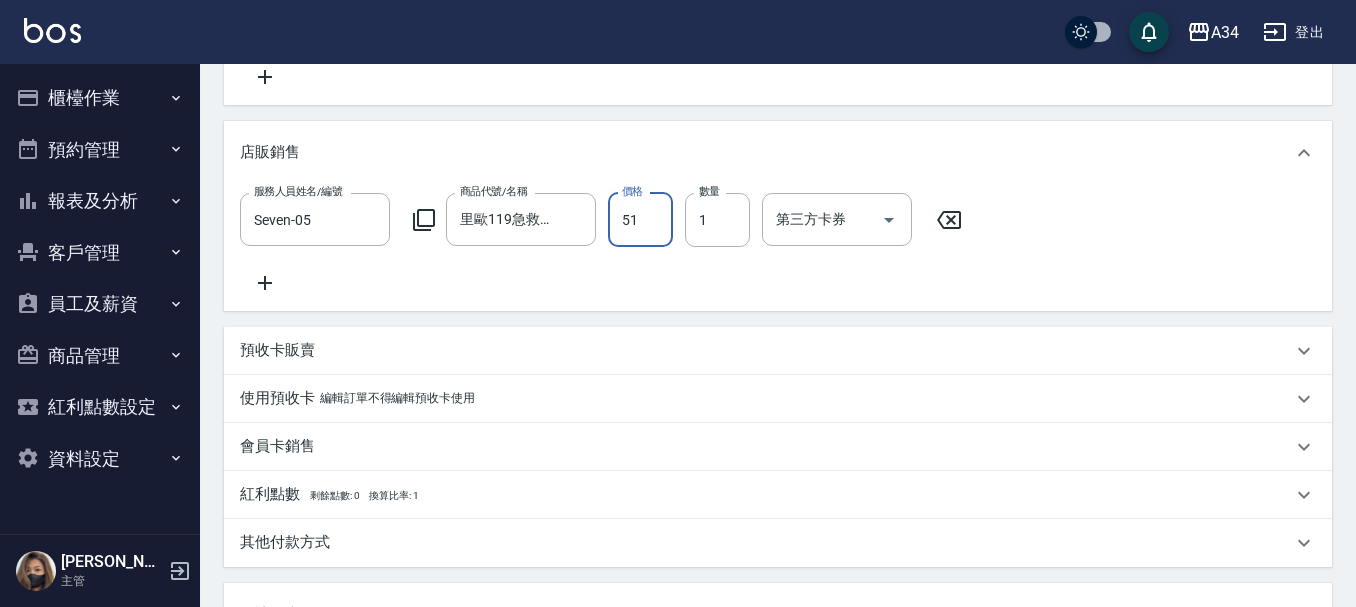 type on "500" 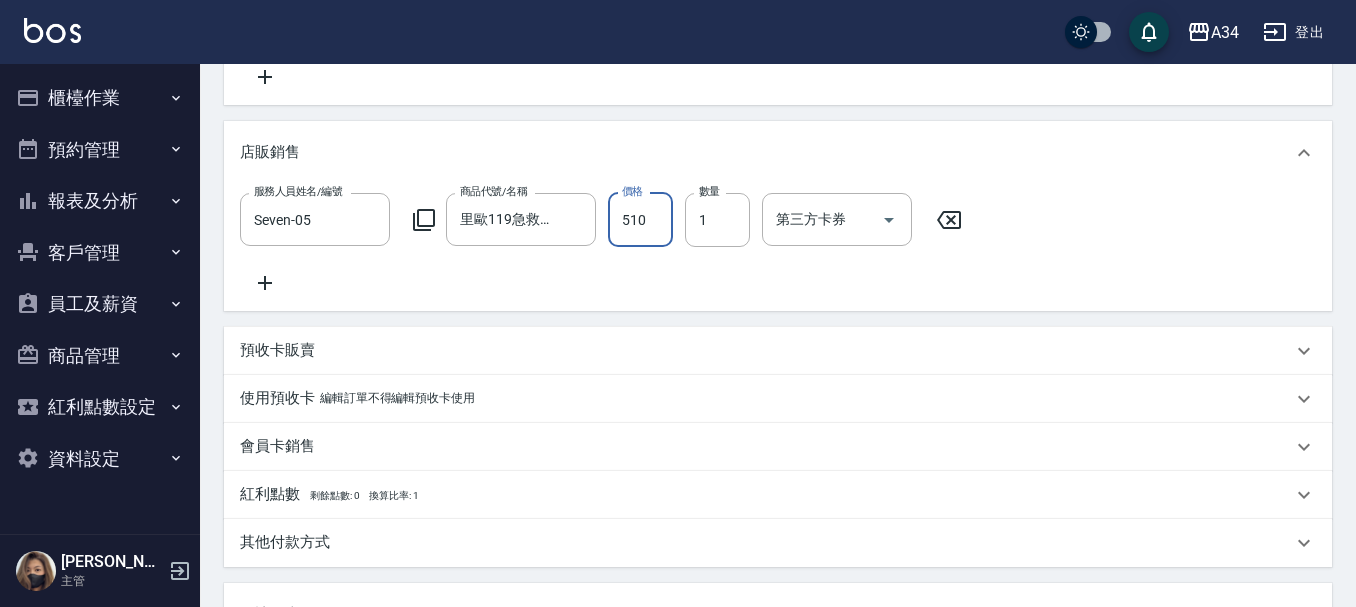 type on "510" 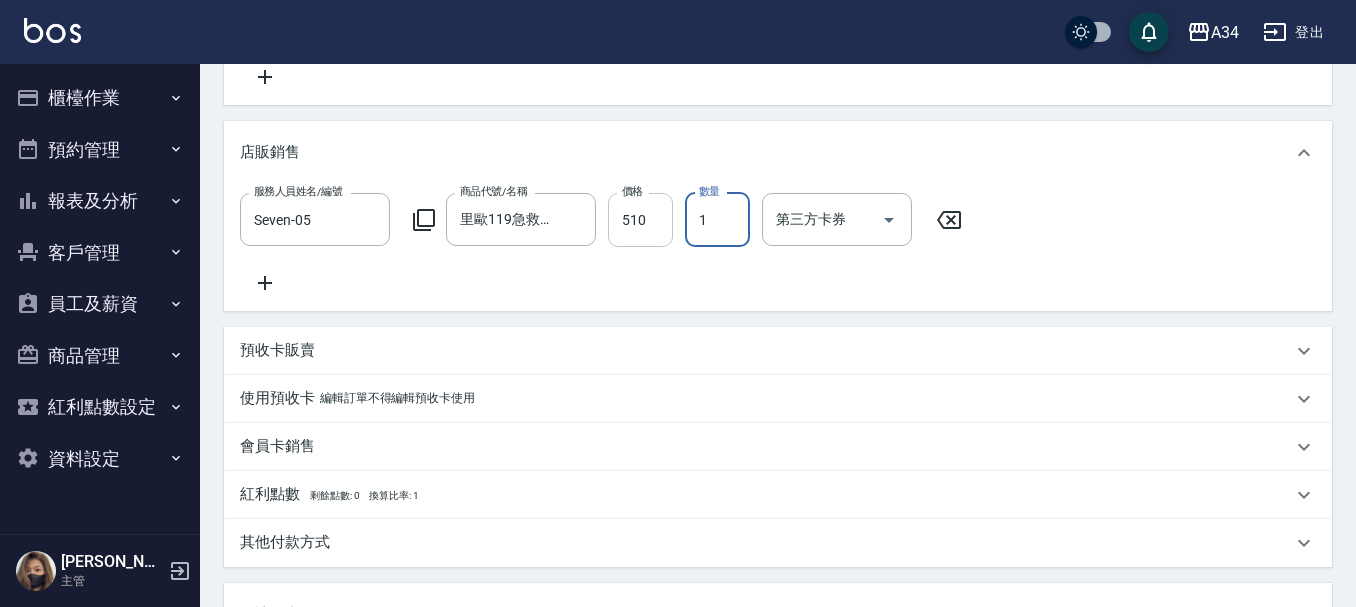 type on "550" 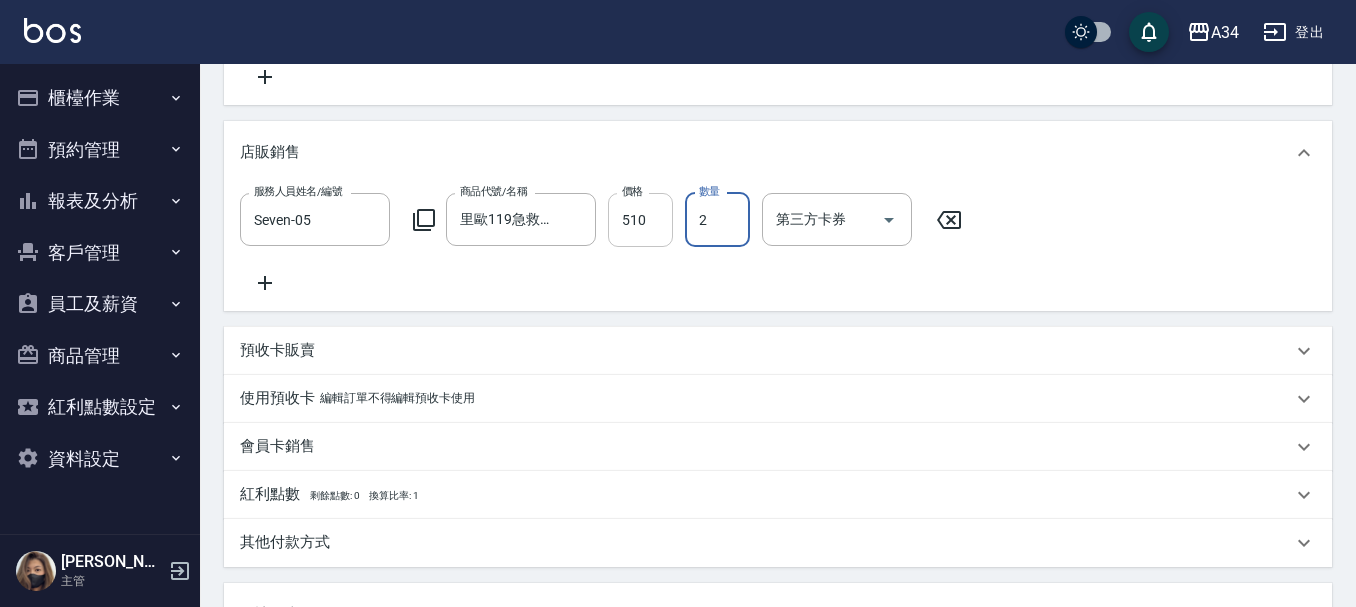 type on "2" 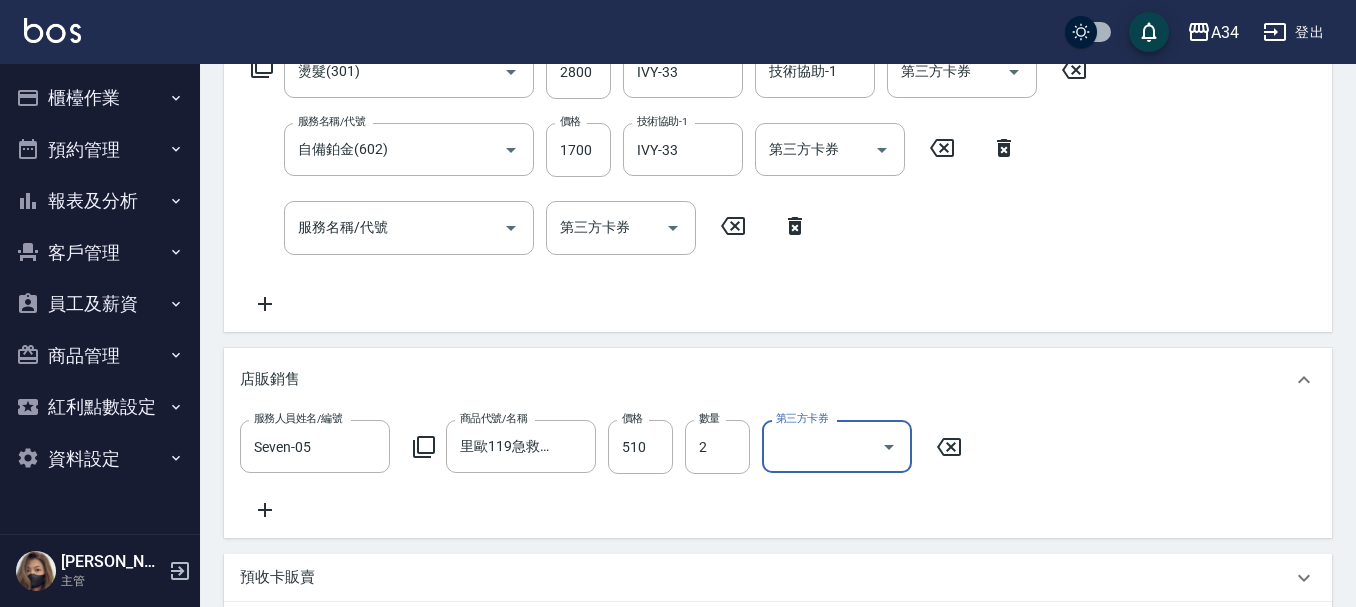 scroll, scrollTop: 655, scrollLeft: 0, axis: vertical 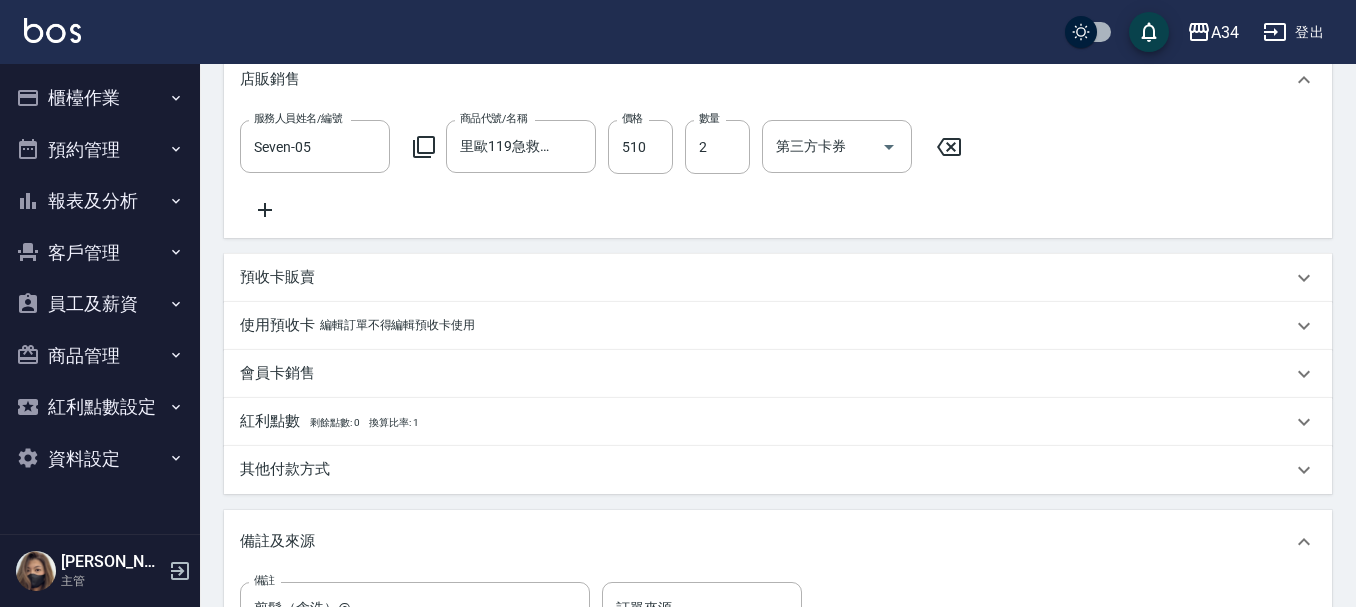 click on "其他付款方式" at bounding box center [285, 469] 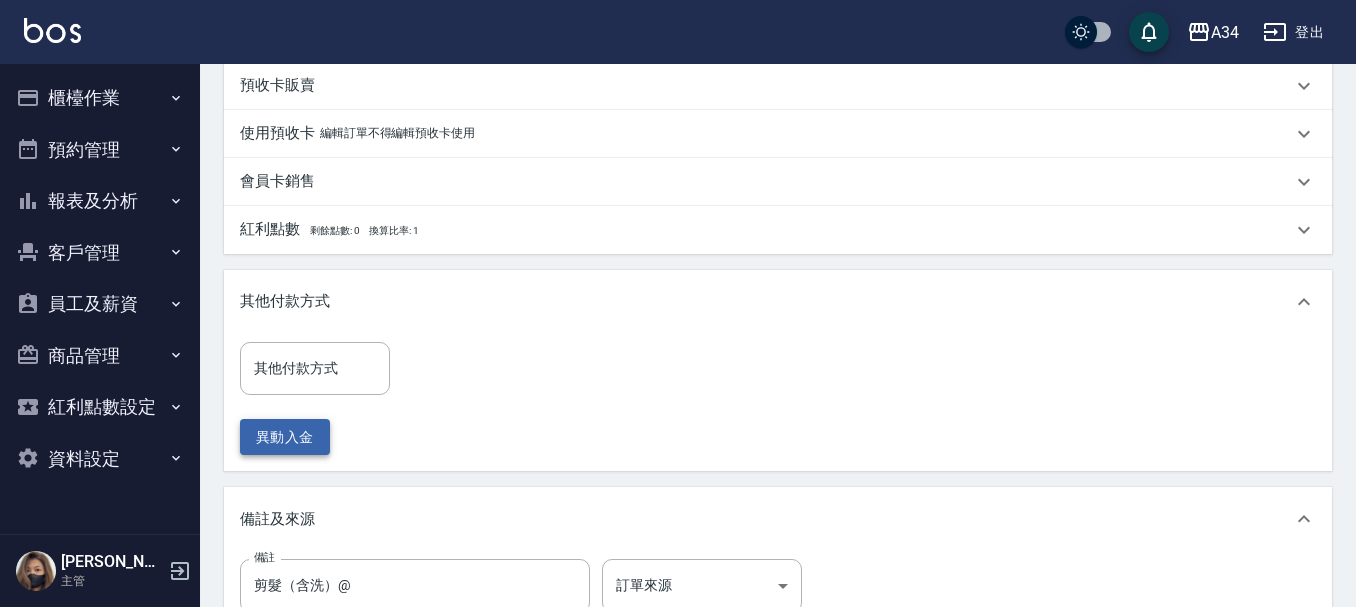 scroll, scrollTop: 855, scrollLeft: 0, axis: vertical 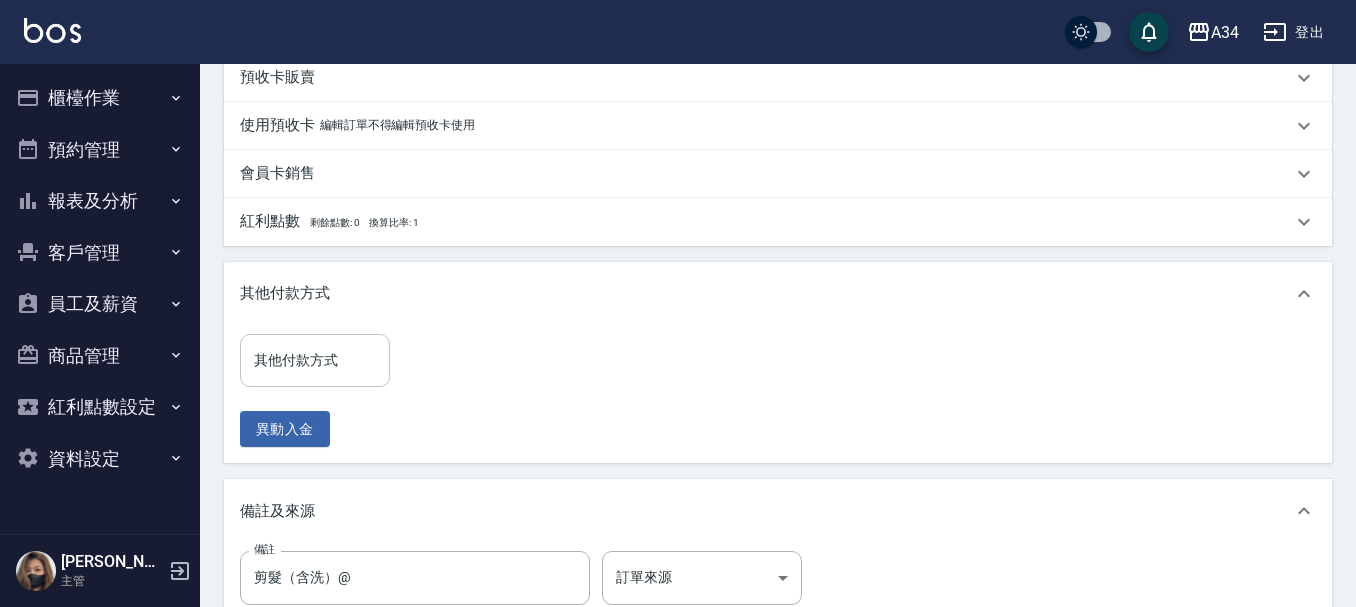click on "其他付款方式" at bounding box center (315, 360) 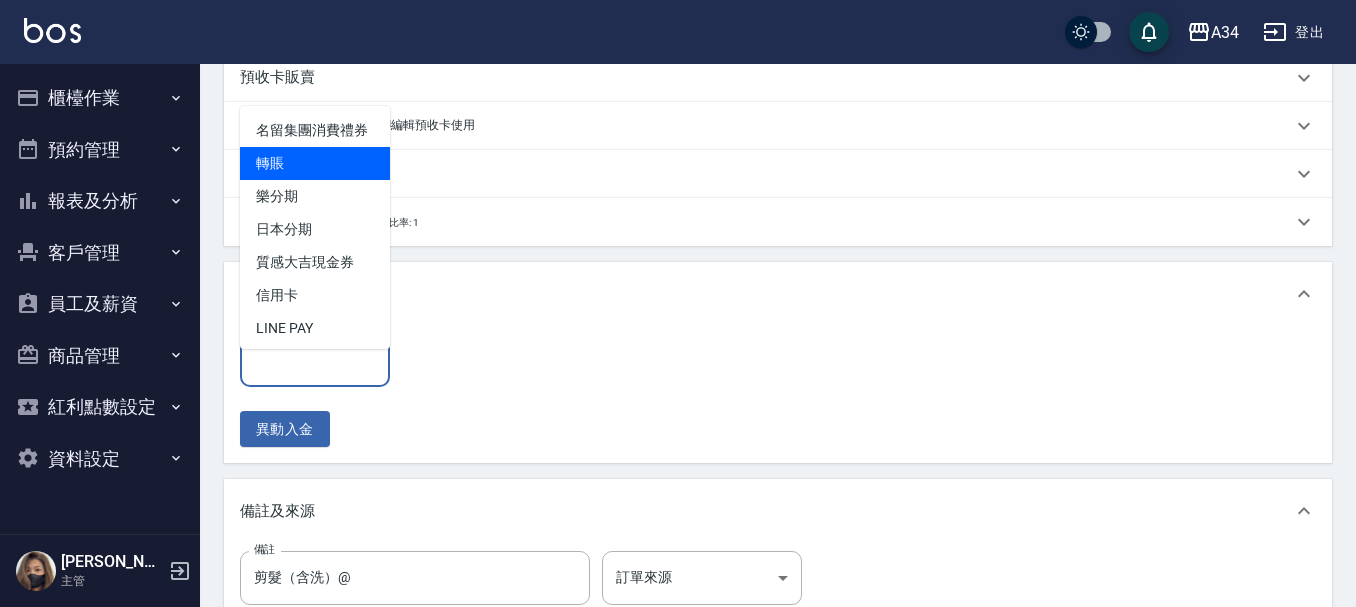 click on "轉賬" at bounding box center (315, 163) 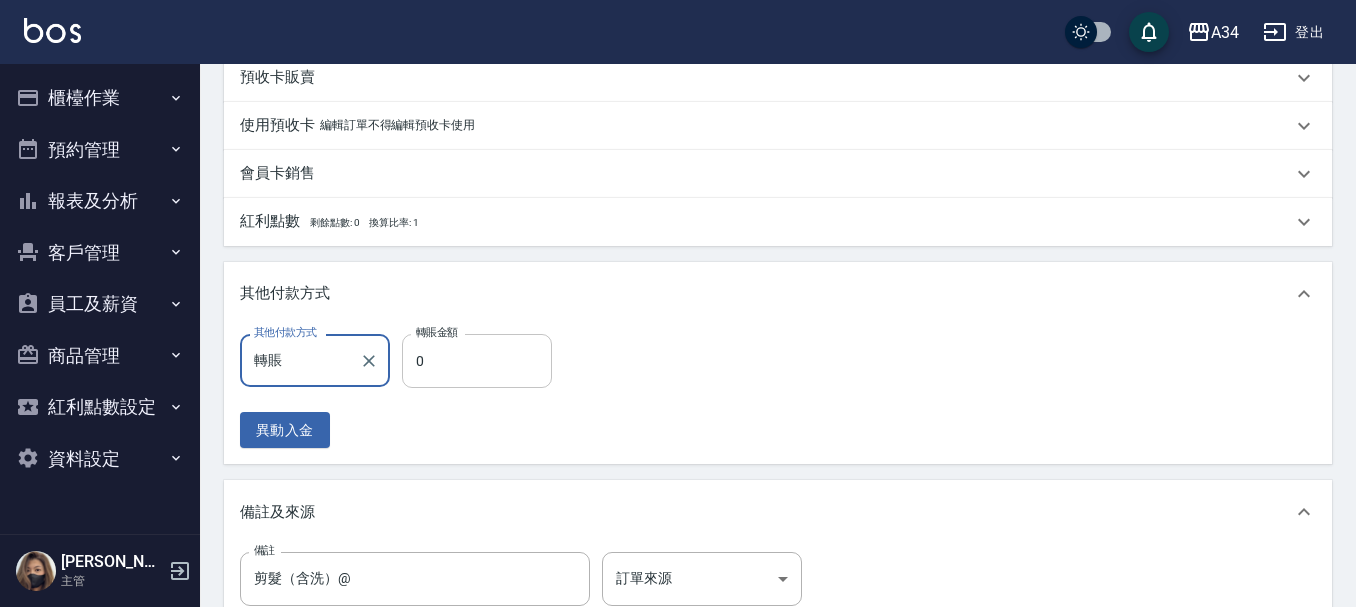 click on "0" at bounding box center [477, 361] 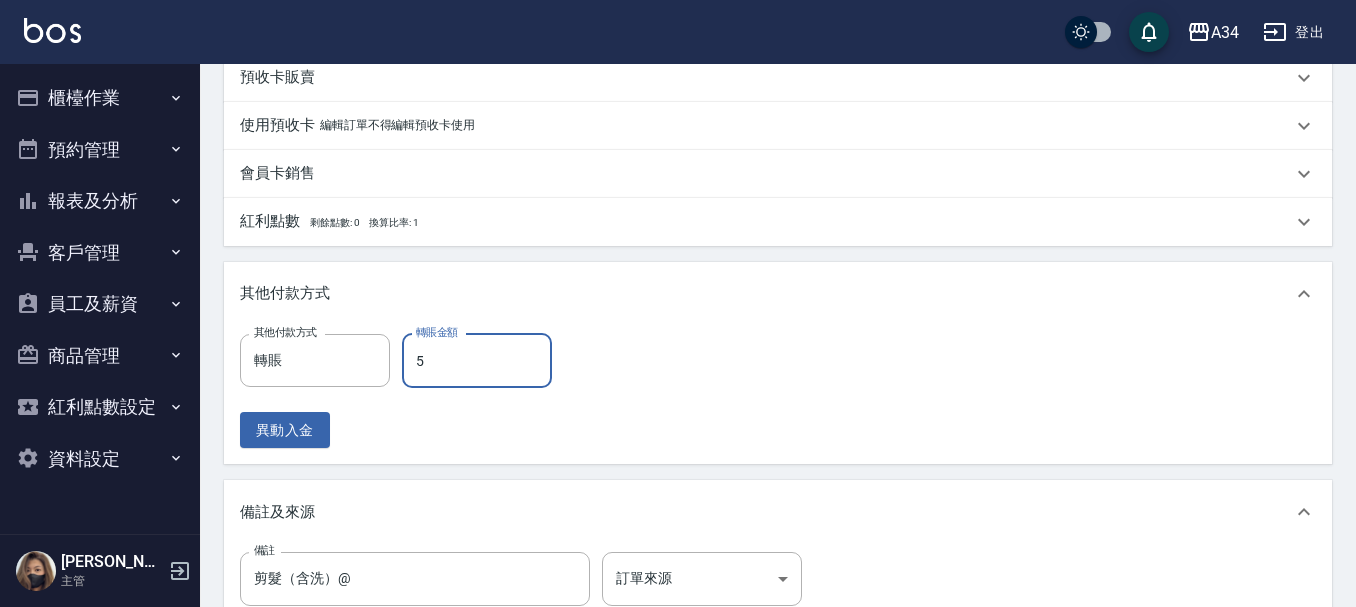 type on "55" 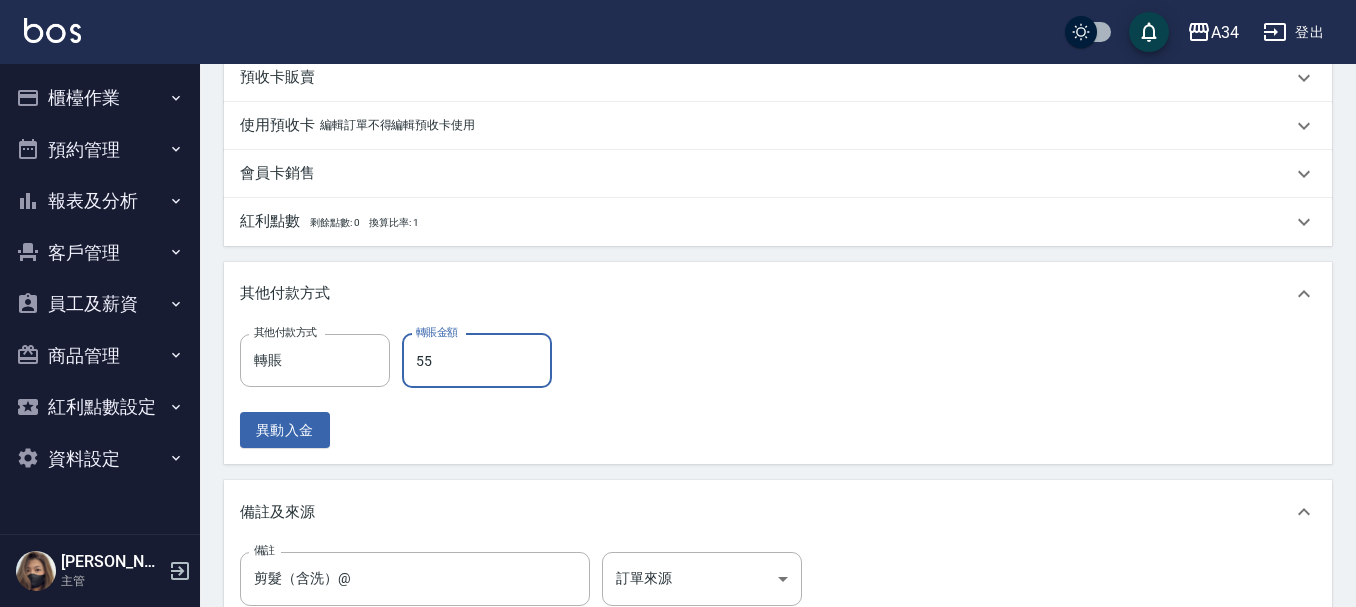 type on "540" 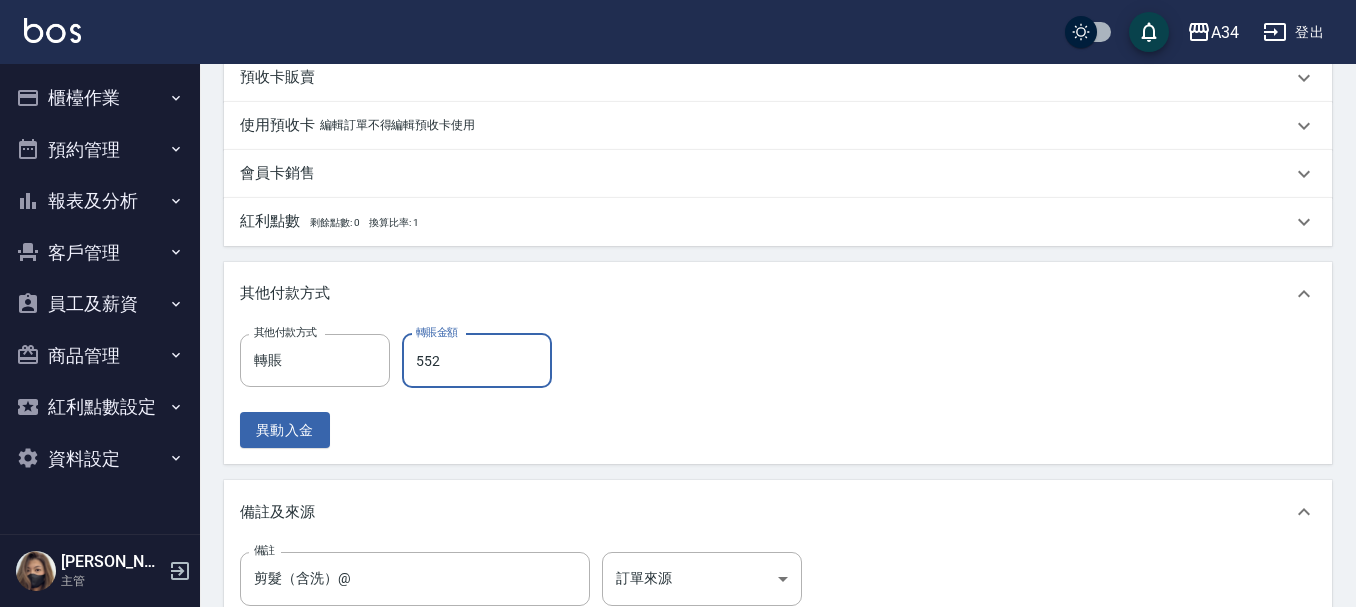 type on "490" 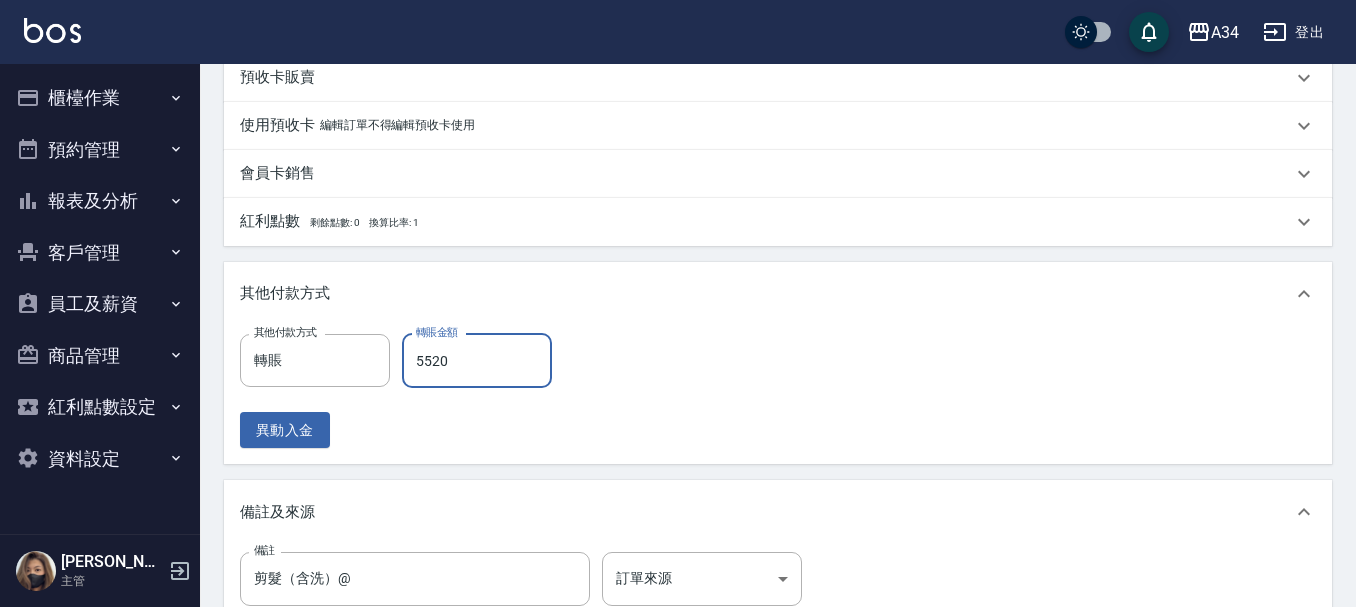 type on "0" 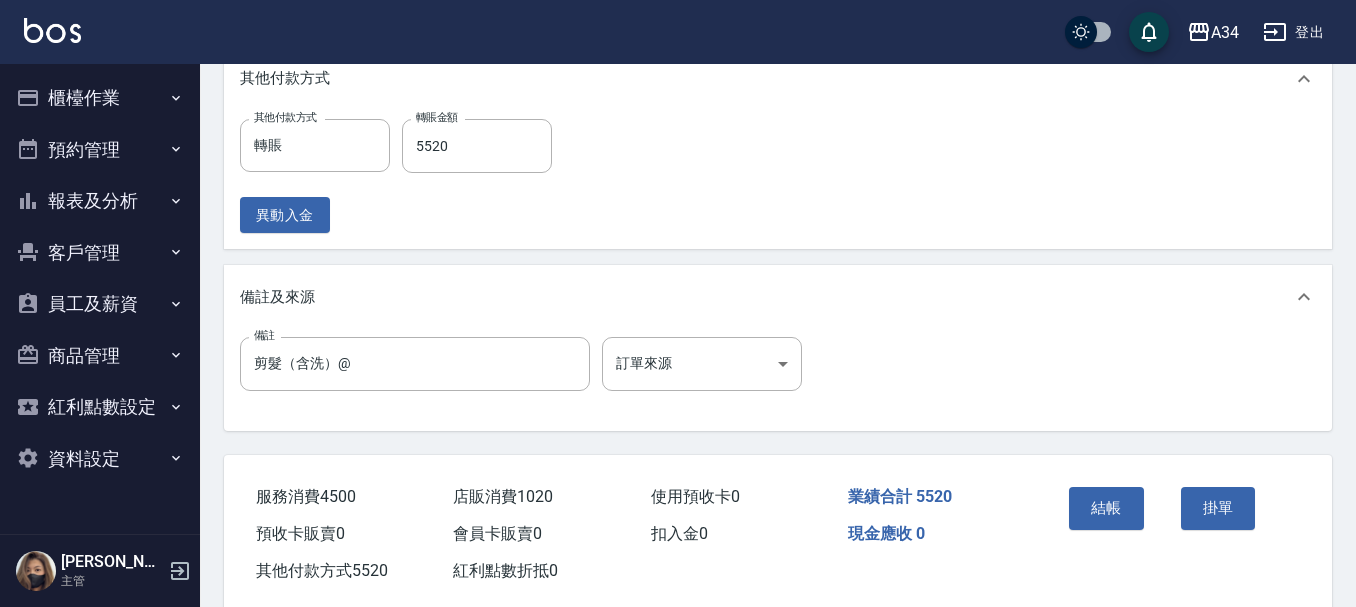 scroll, scrollTop: 1125, scrollLeft: 0, axis: vertical 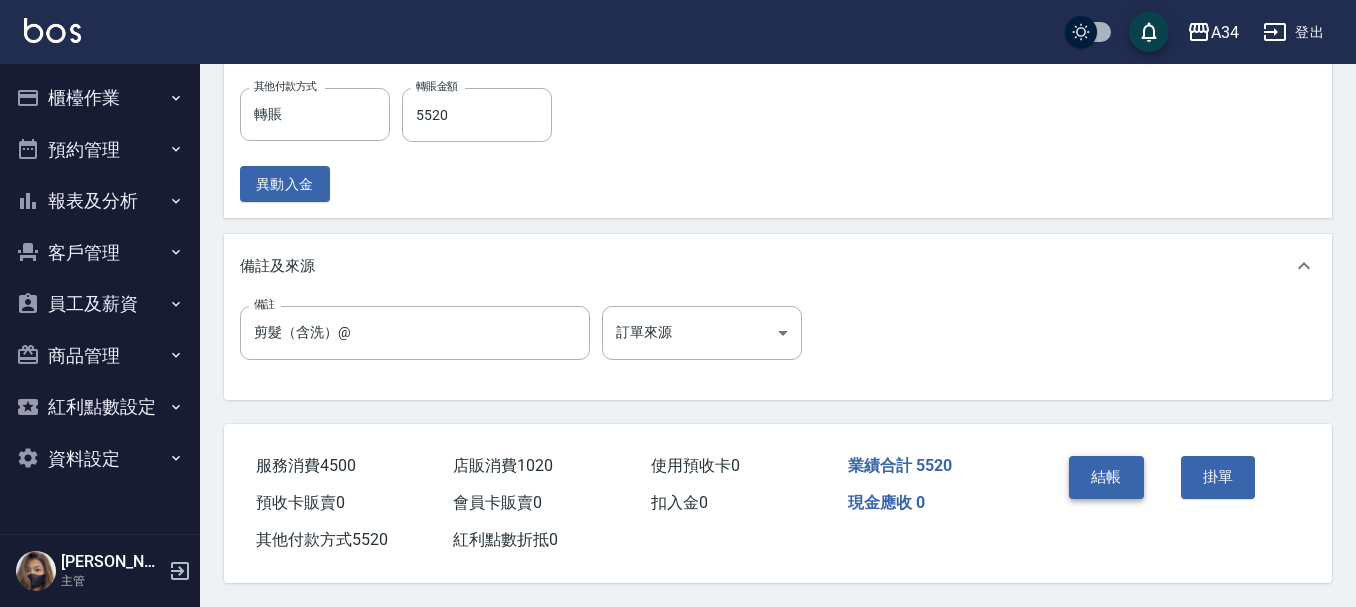 click on "結帳" at bounding box center [1106, 477] 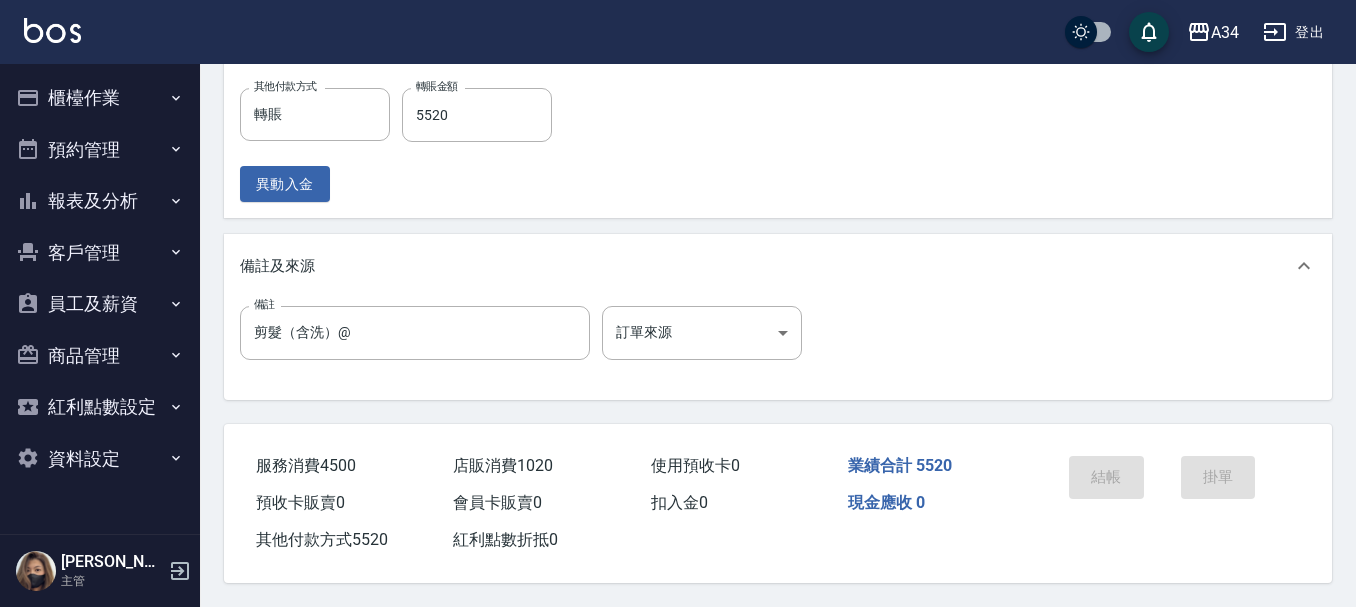 scroll, scrollTop: 0, scrollLeft: 0, axis: both 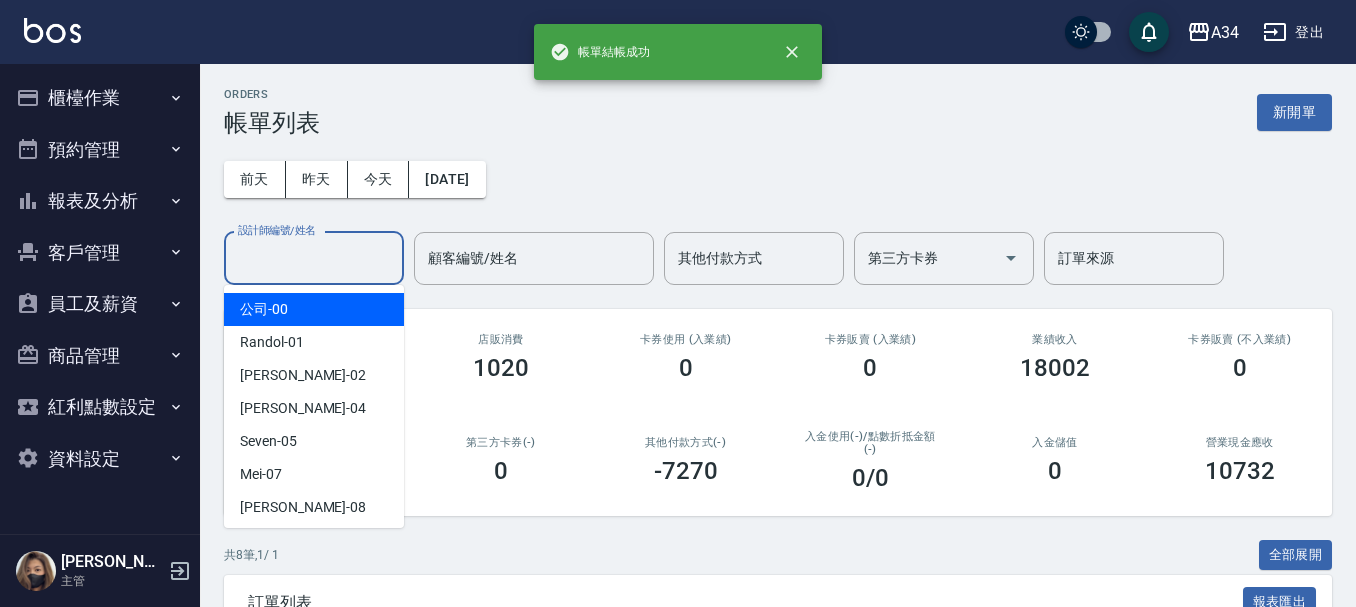 click on "設計師編號/姓名" at bounding box center (314, 258) 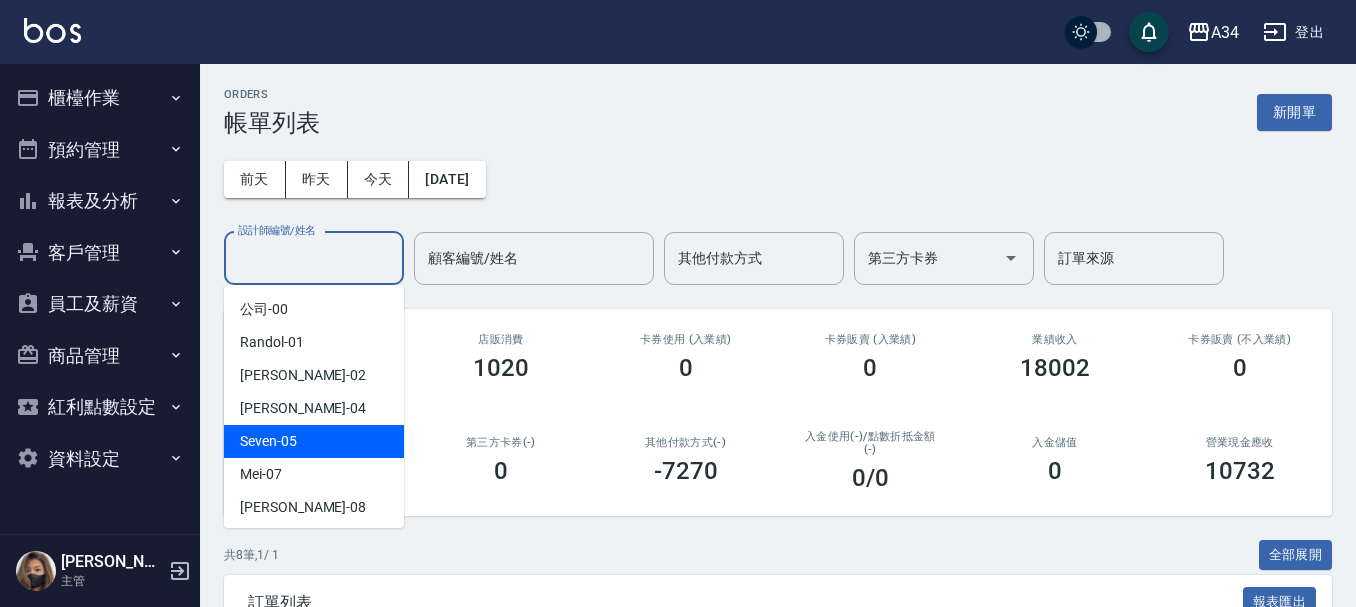 click on "Seven -05" at bounding box center (268, 441) 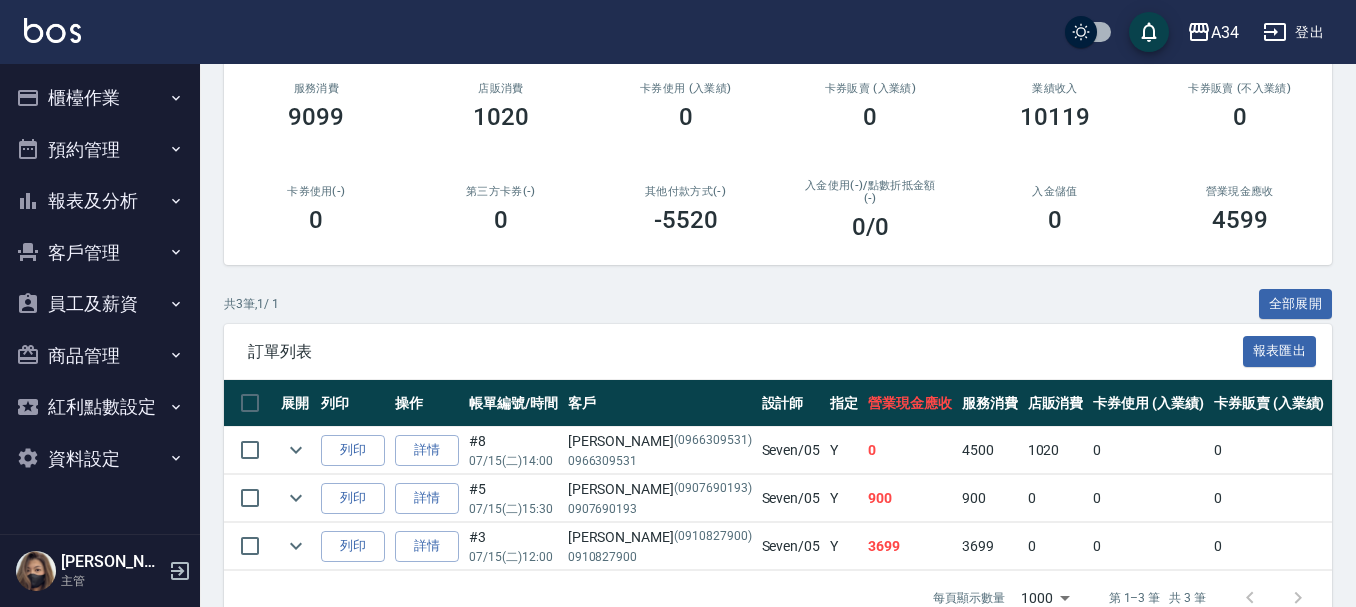 scroll, scrollTop: 308, scrollLeft: 0, axis: vertical 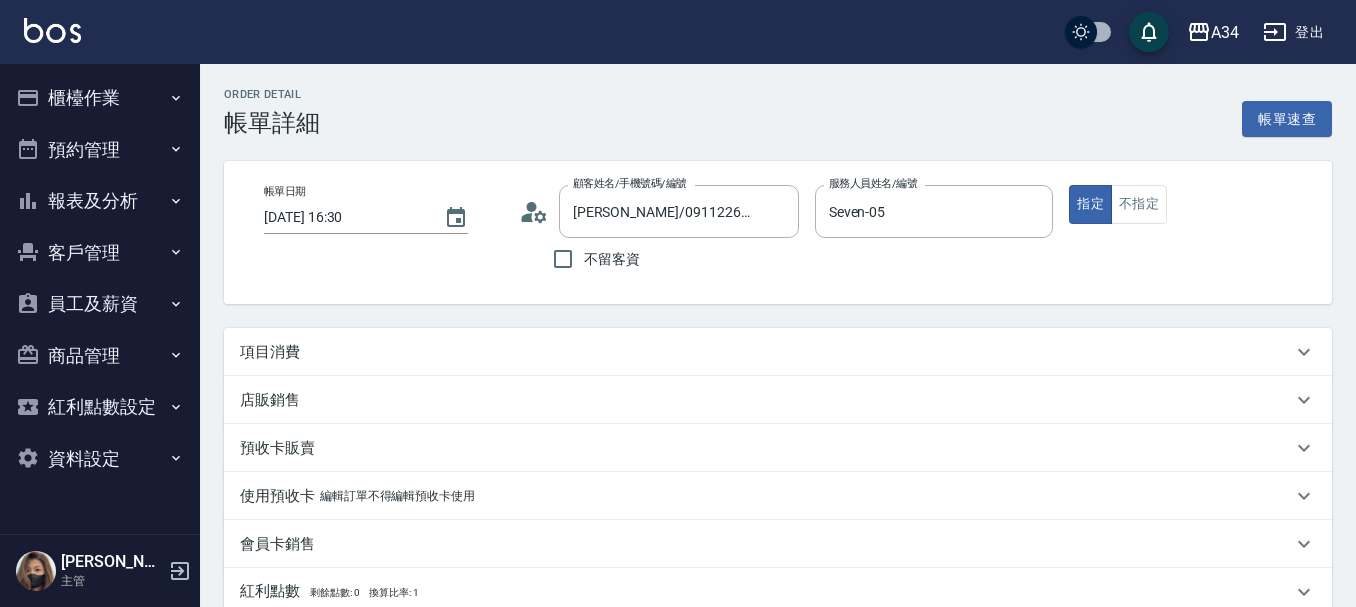 type on "[PERSON_NAME]/0911226615/0911226615" 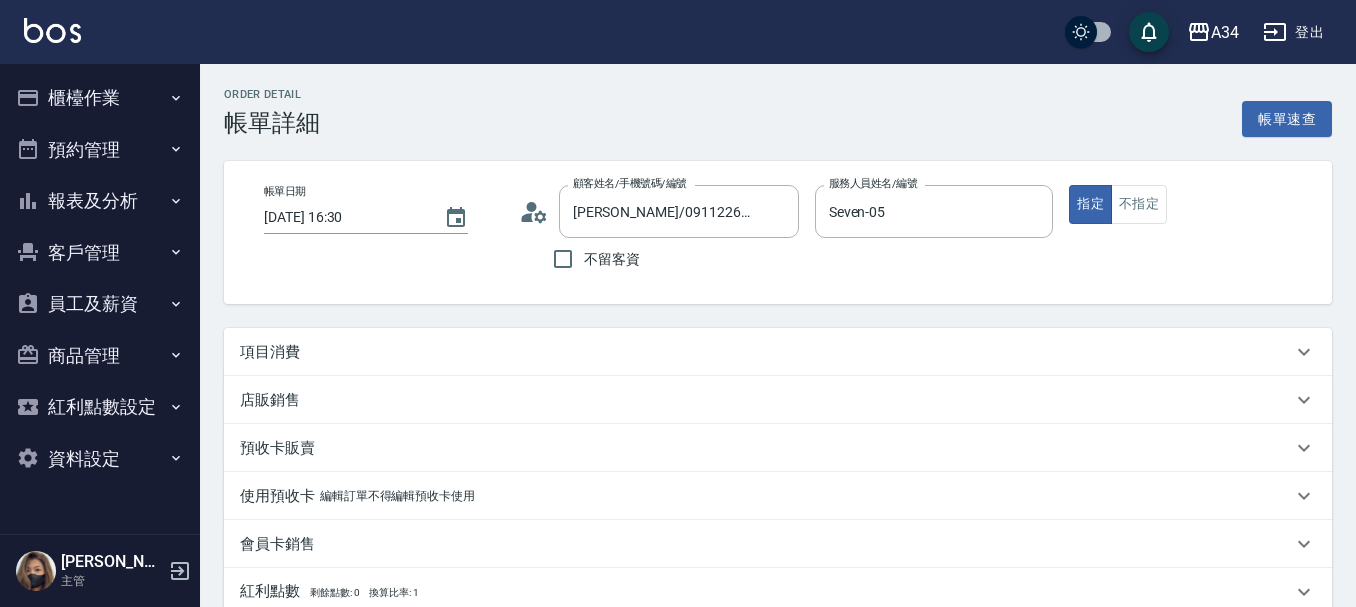 click on "項目消費" at bounding box center [766, 352] 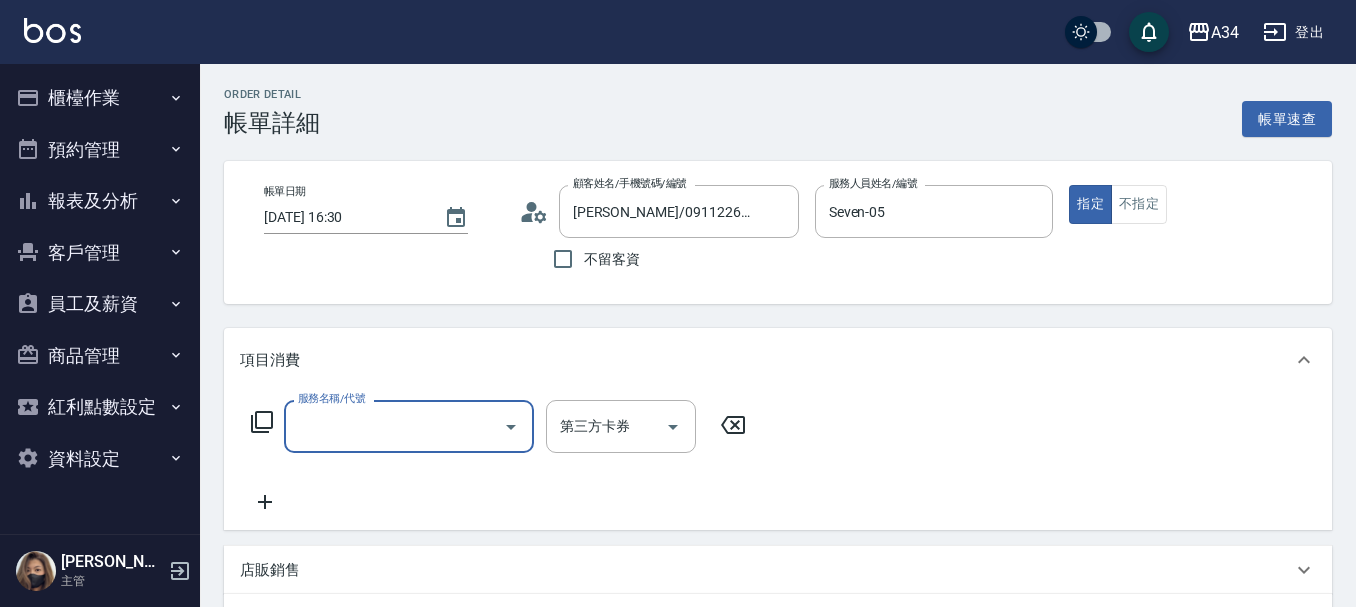 scroll, scrollTop: 0, scrollLeft: 0, axis: both 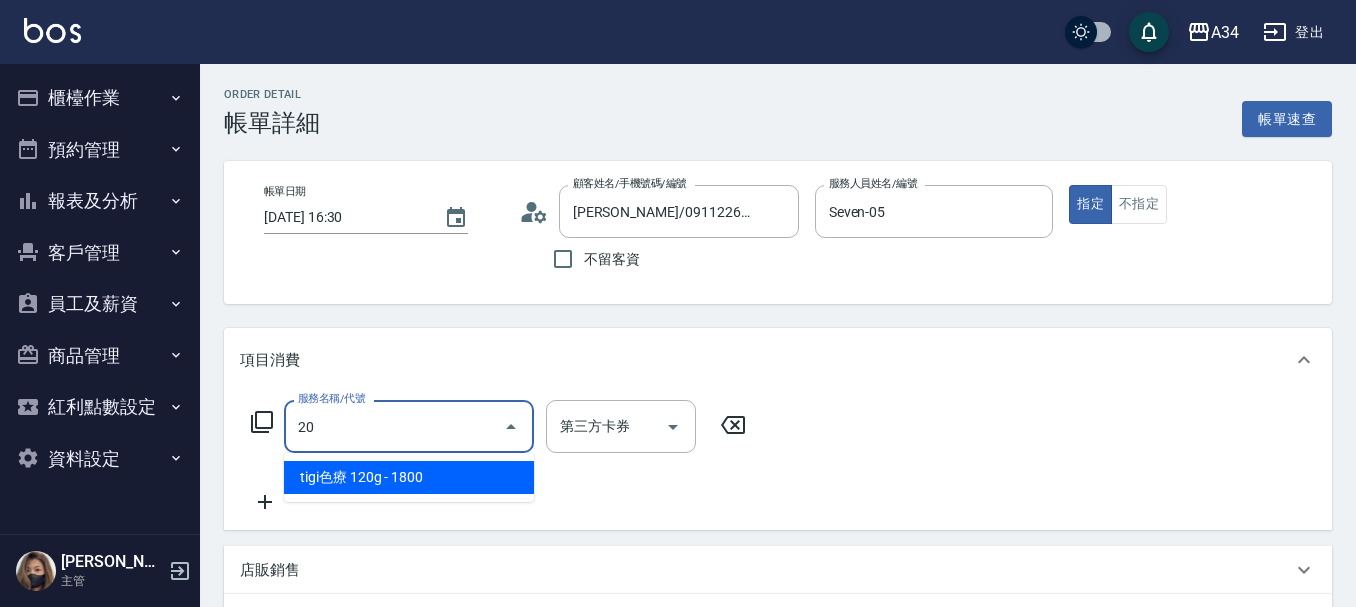 type on "201" 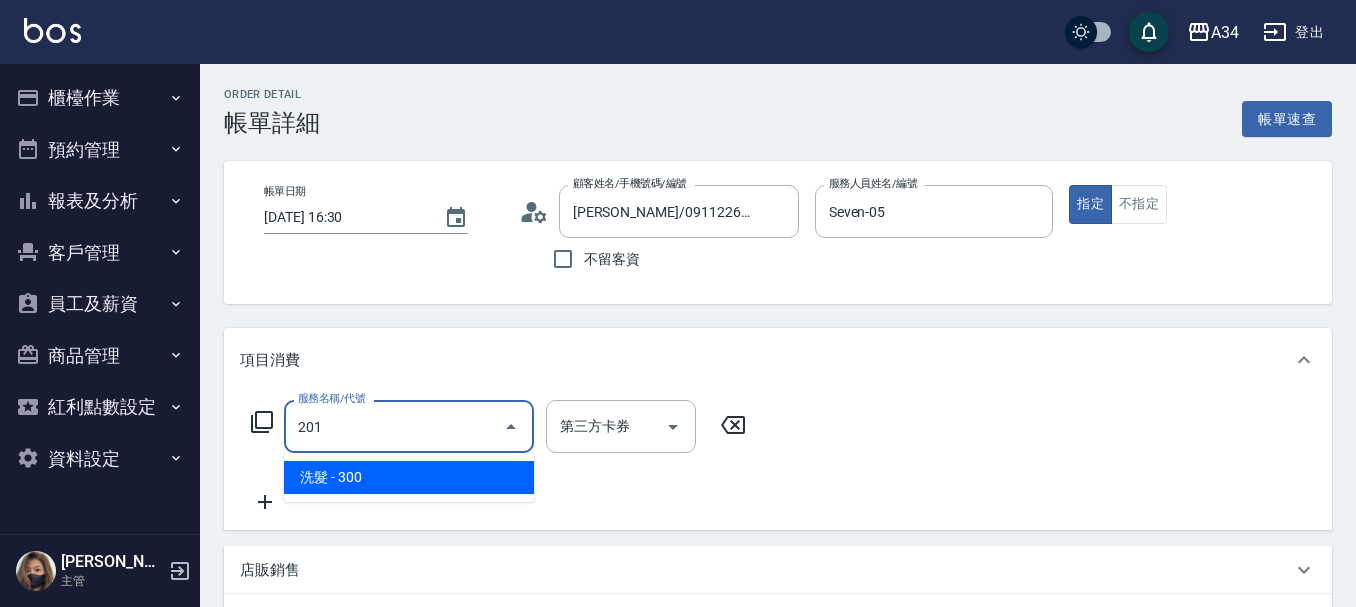 type on "30" 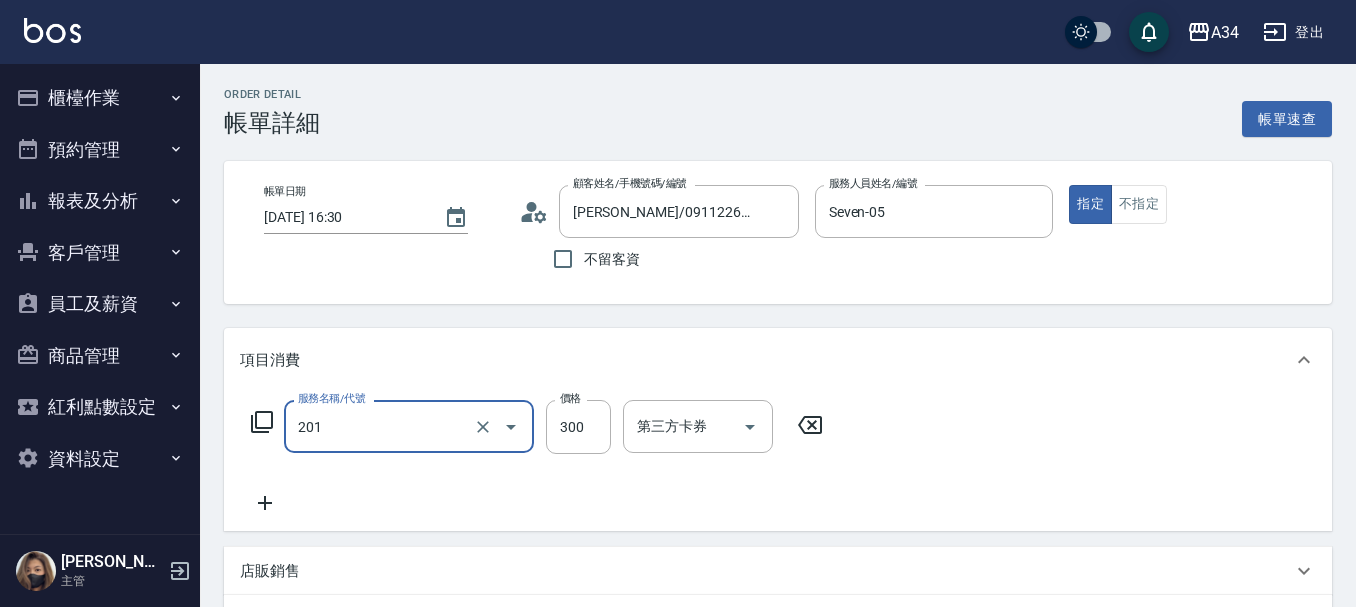 type on "洗髮(201)" 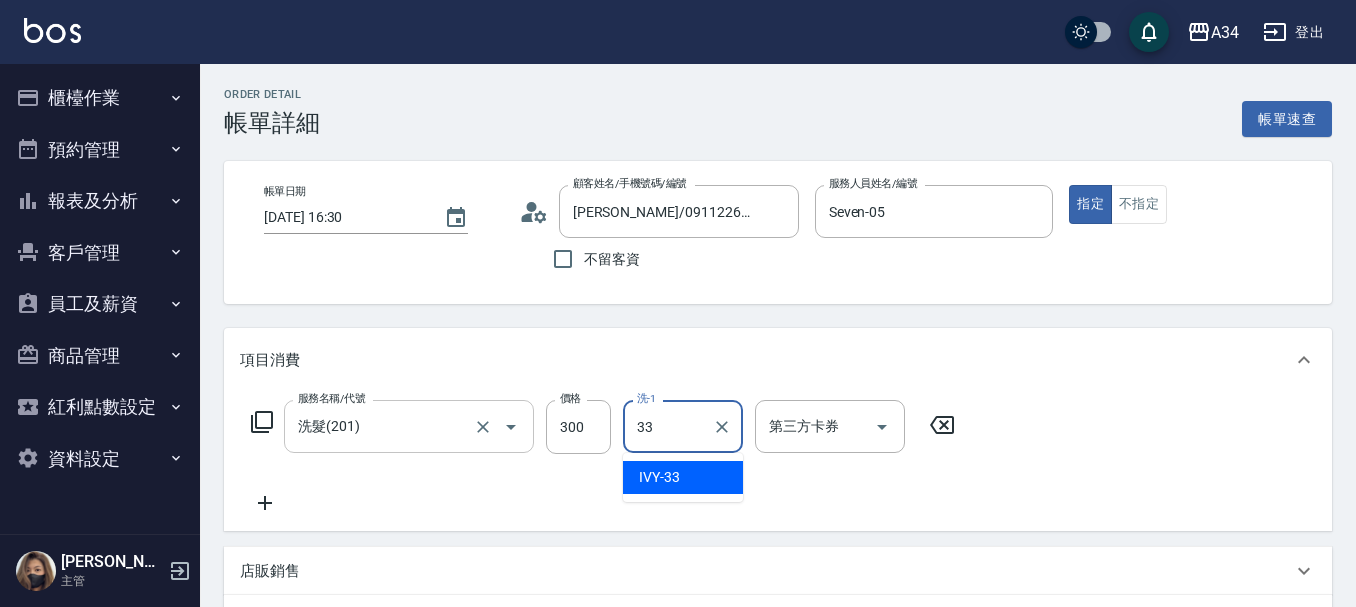 type on "IVY-33" 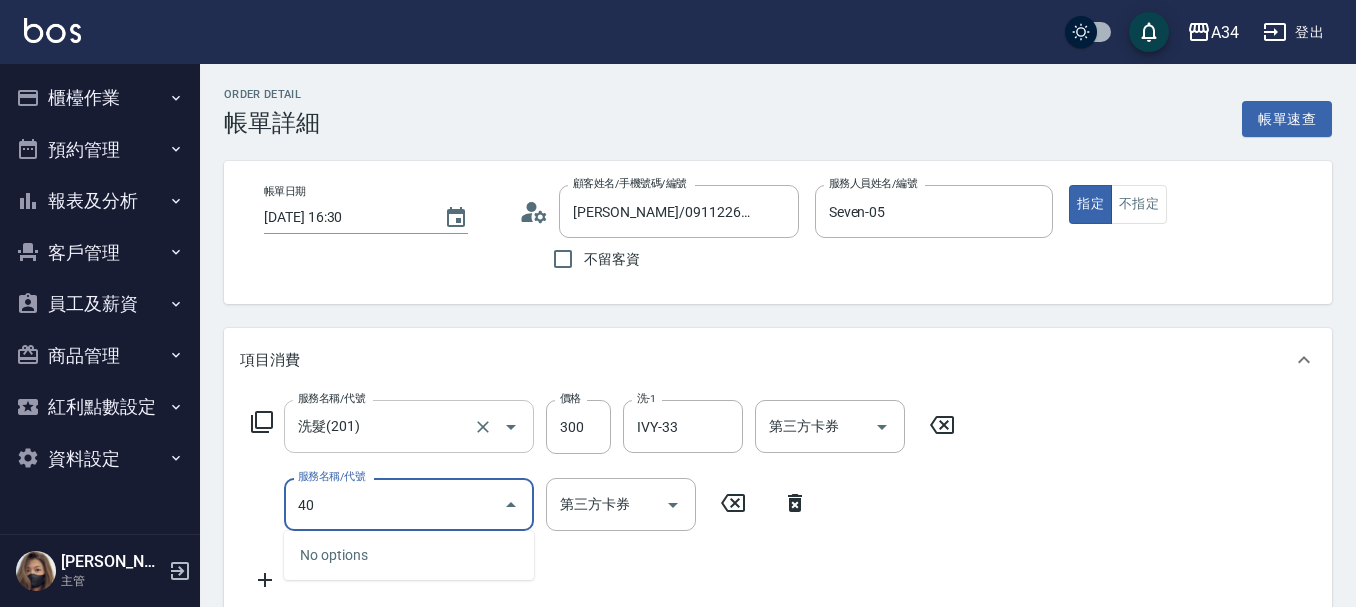 type on "401" 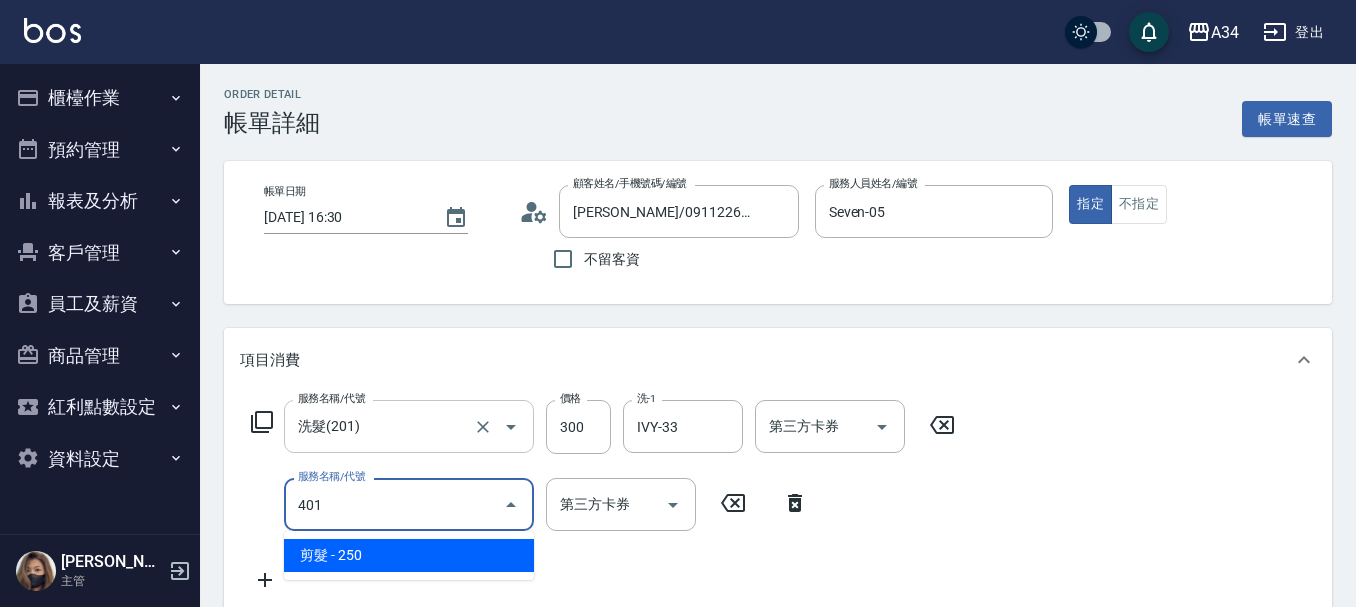 type on "50" 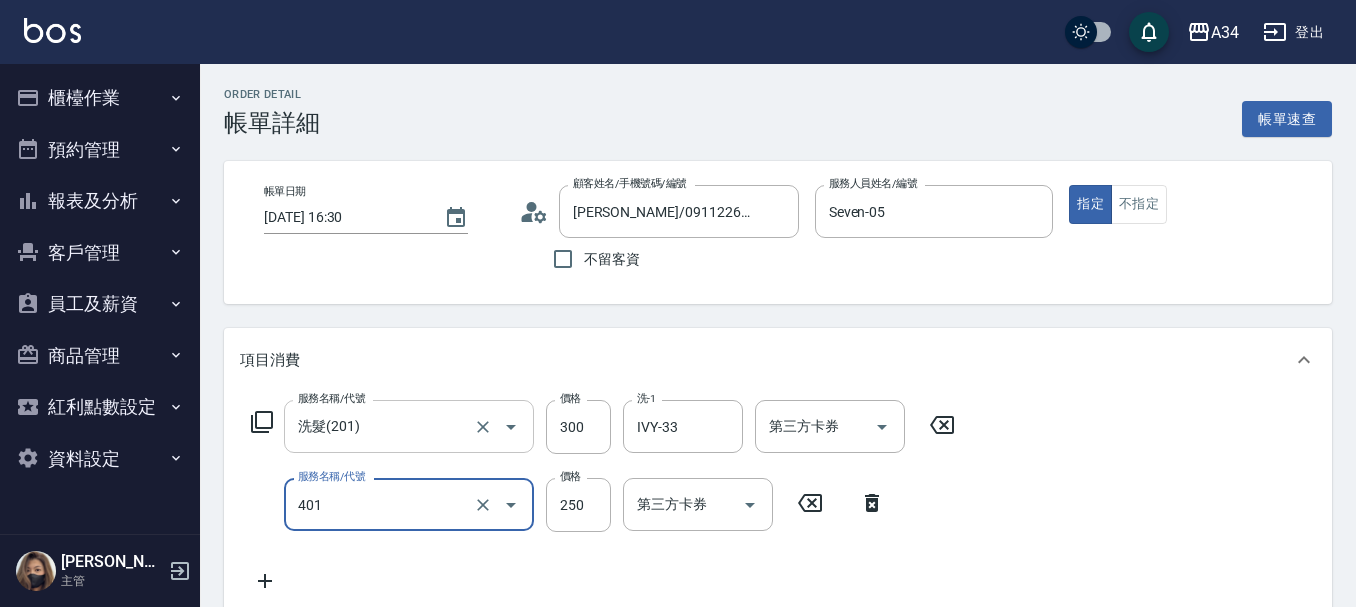 type on "剪髮(401)" 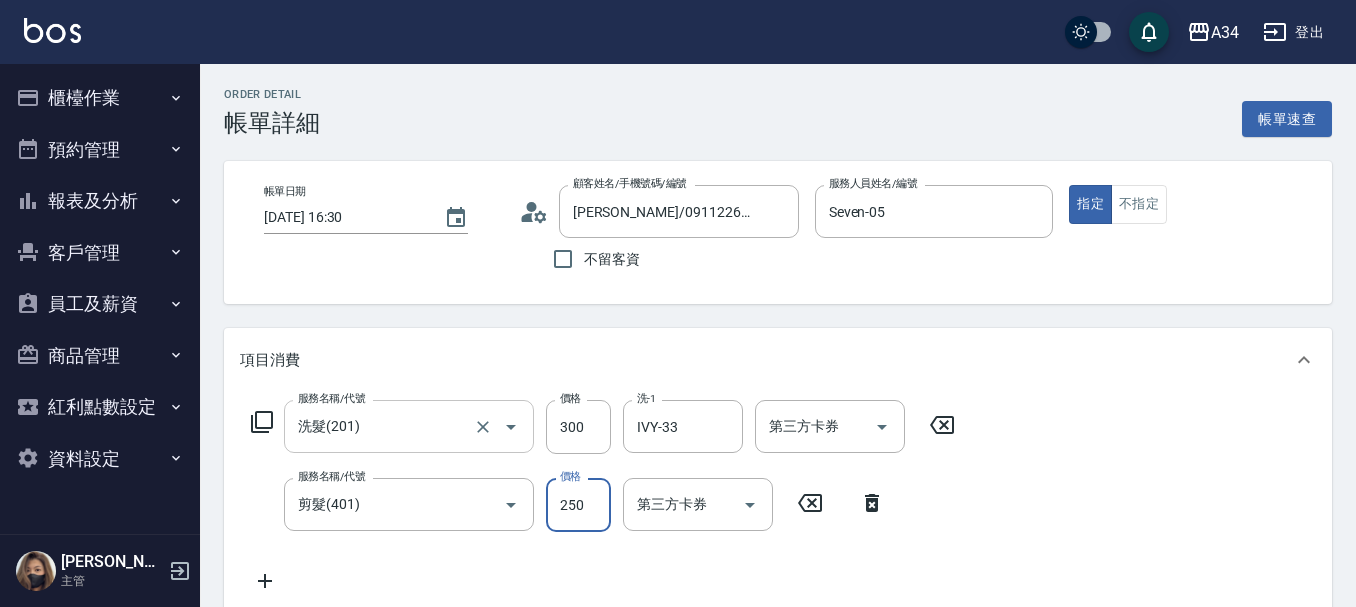type on "30" 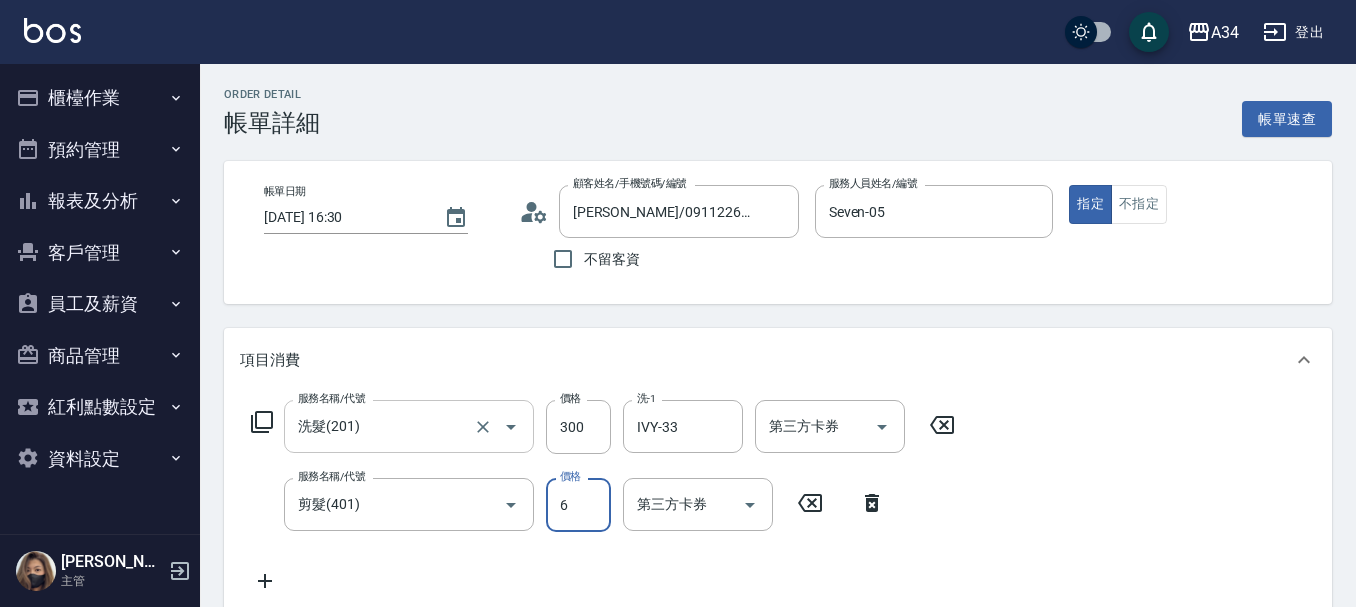 type on "60" 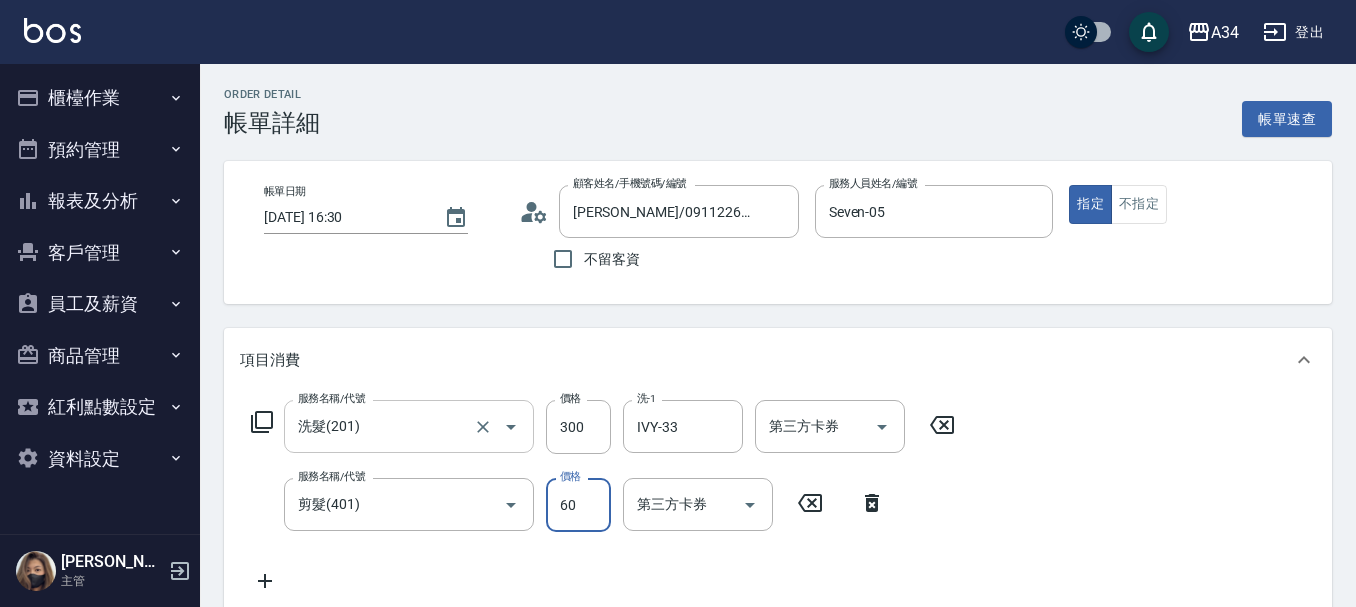 type on "90" 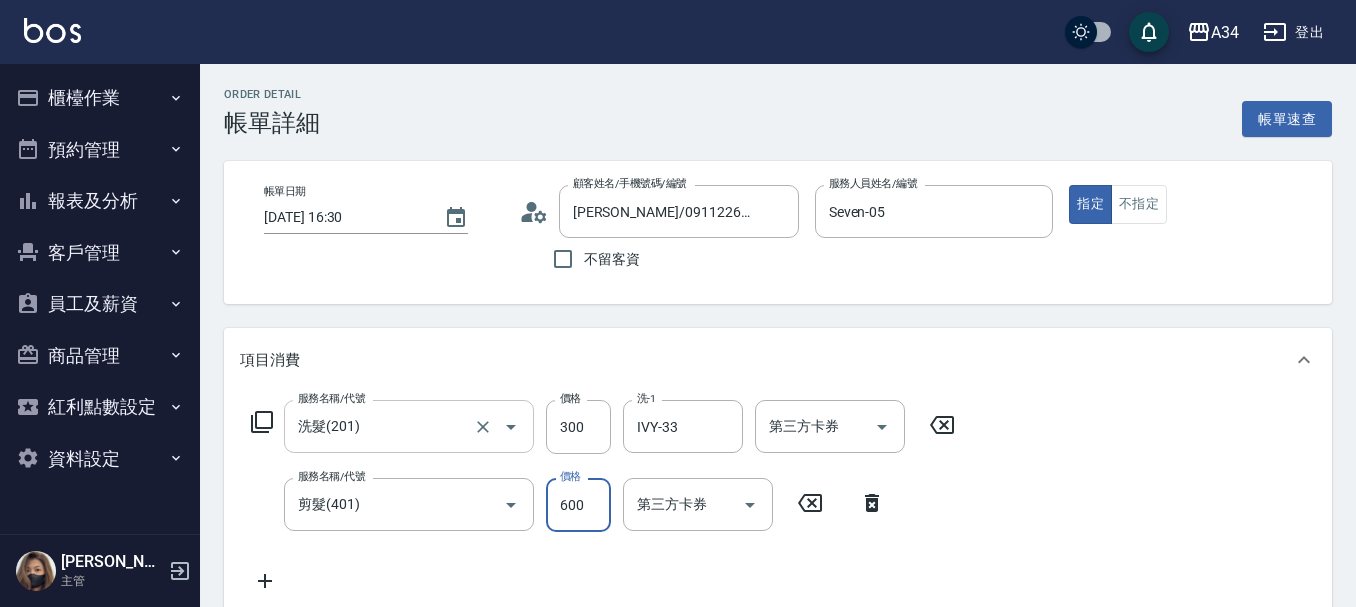 type on "600" 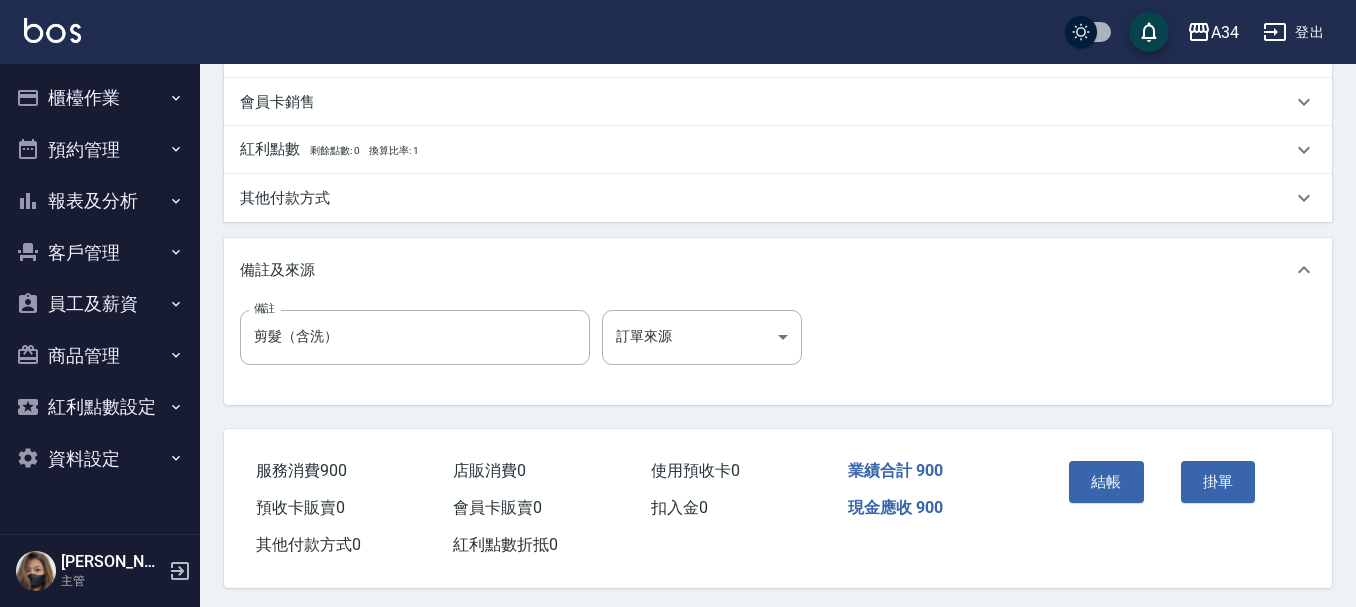 scroll, scrollTop: 700, scrollLeft: 0, axis: vertical 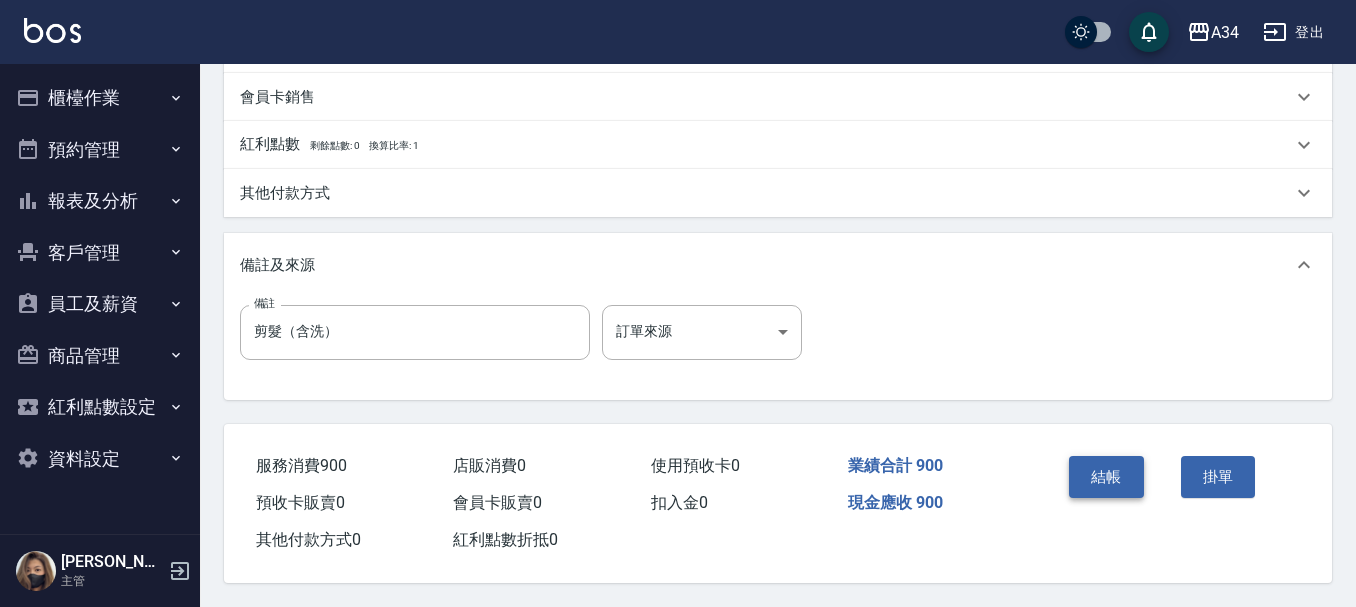 click on "結帳" at bounding box center (1106, 477) 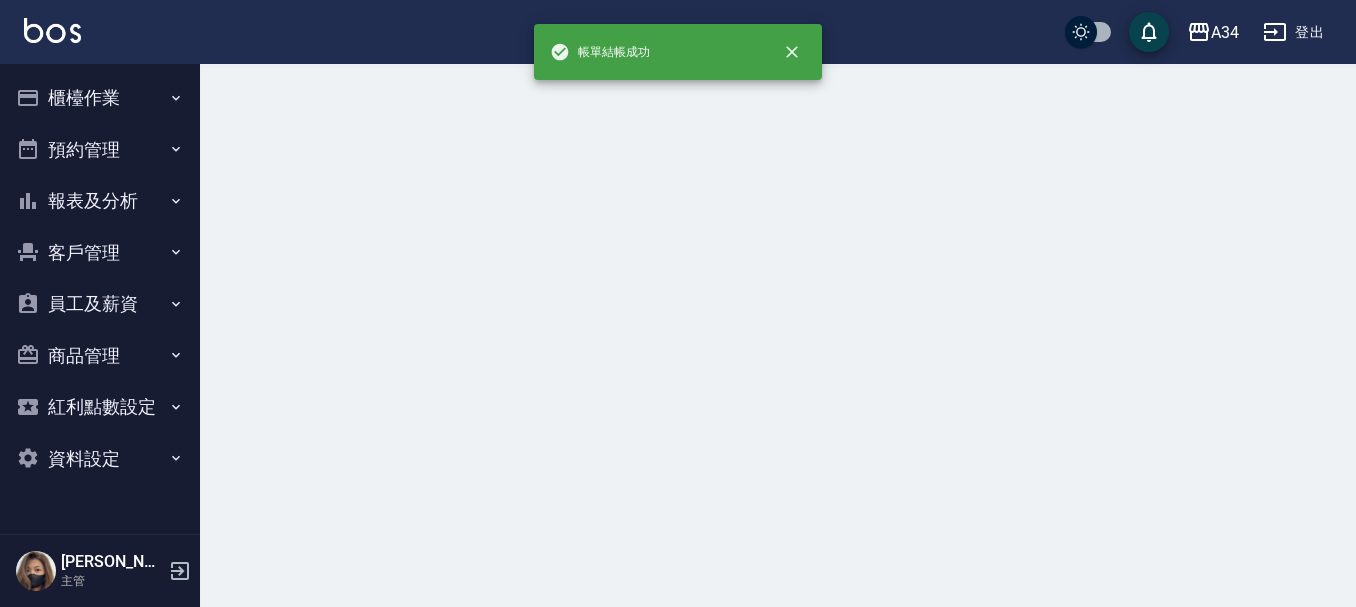scroll, scrollTop: 0, scrollLeft: 0, axis: both 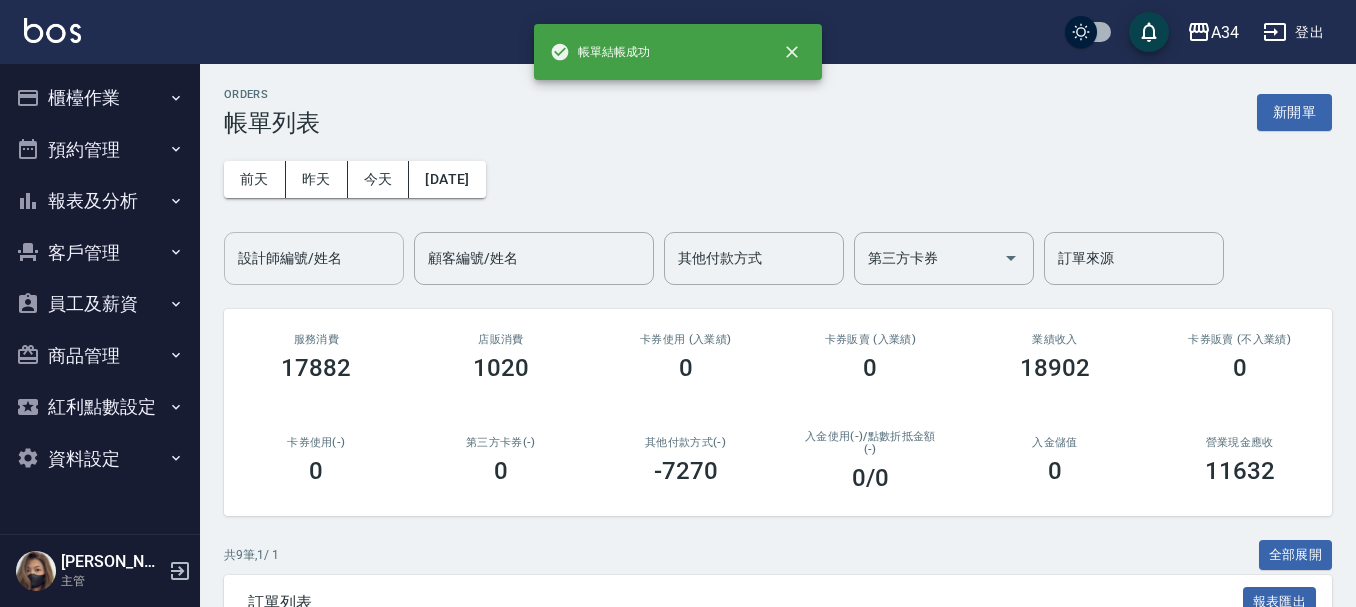 click on "設計師編號/姓名" at bounding box center [314, 258] 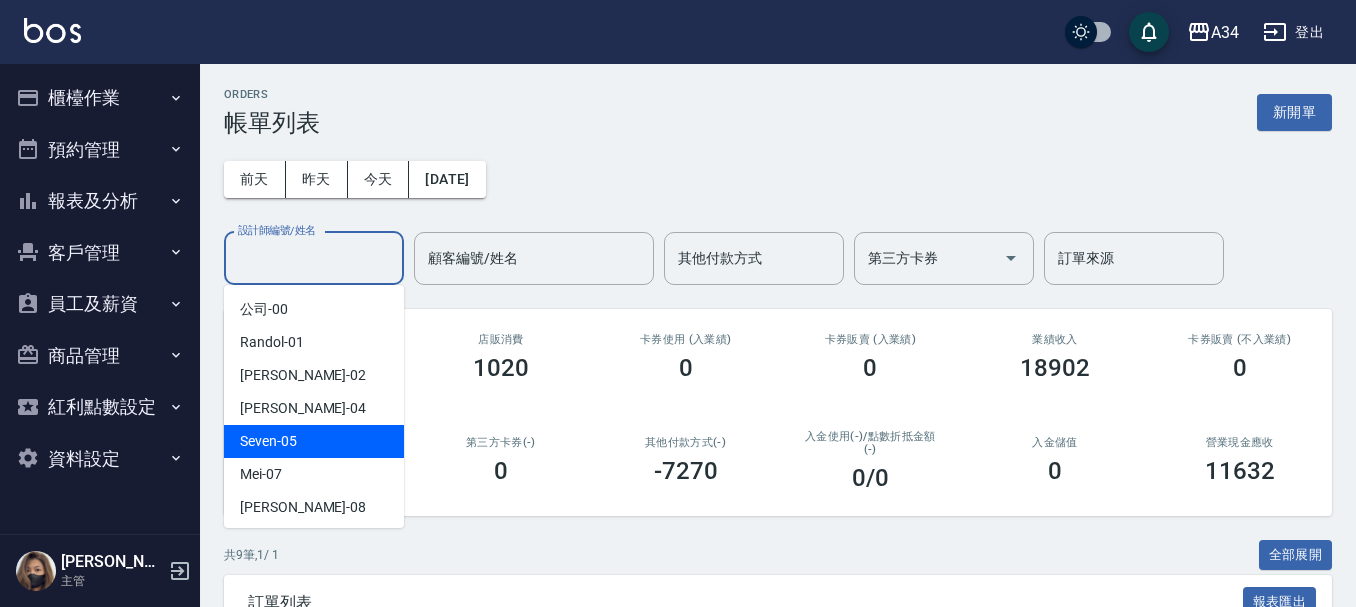 click on "Seven -05" at bounding box center (314, 441) 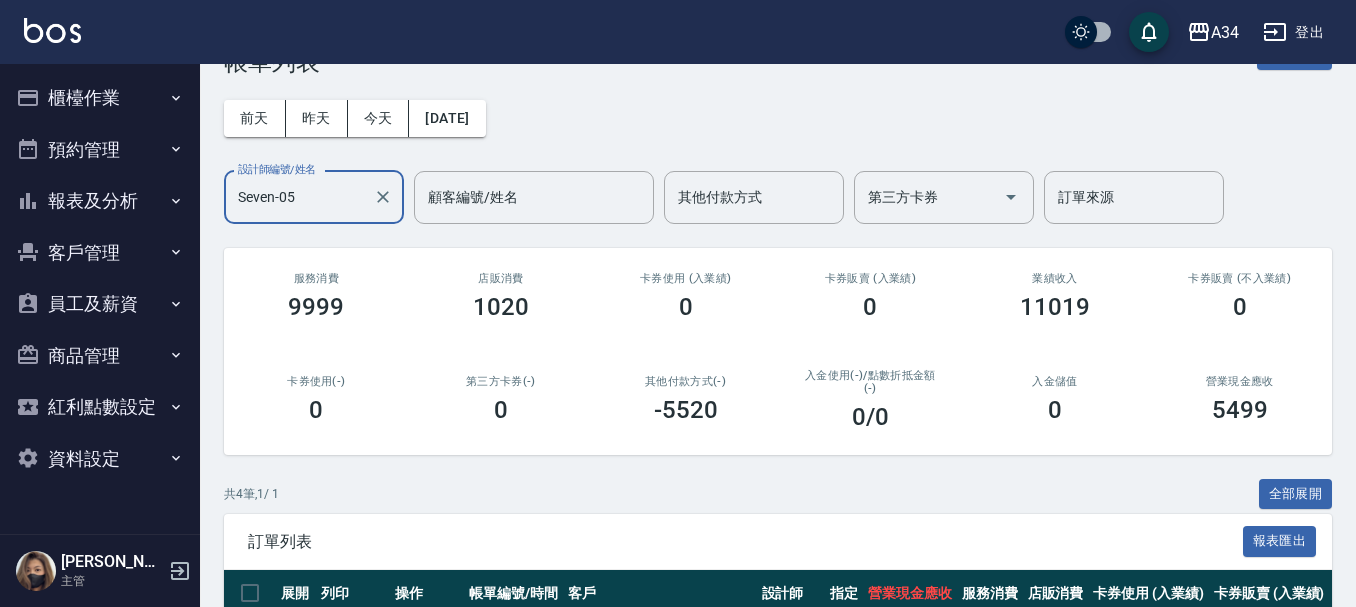 scroll, scrollTop: 356, scrollLeft: 0, axis: vertical 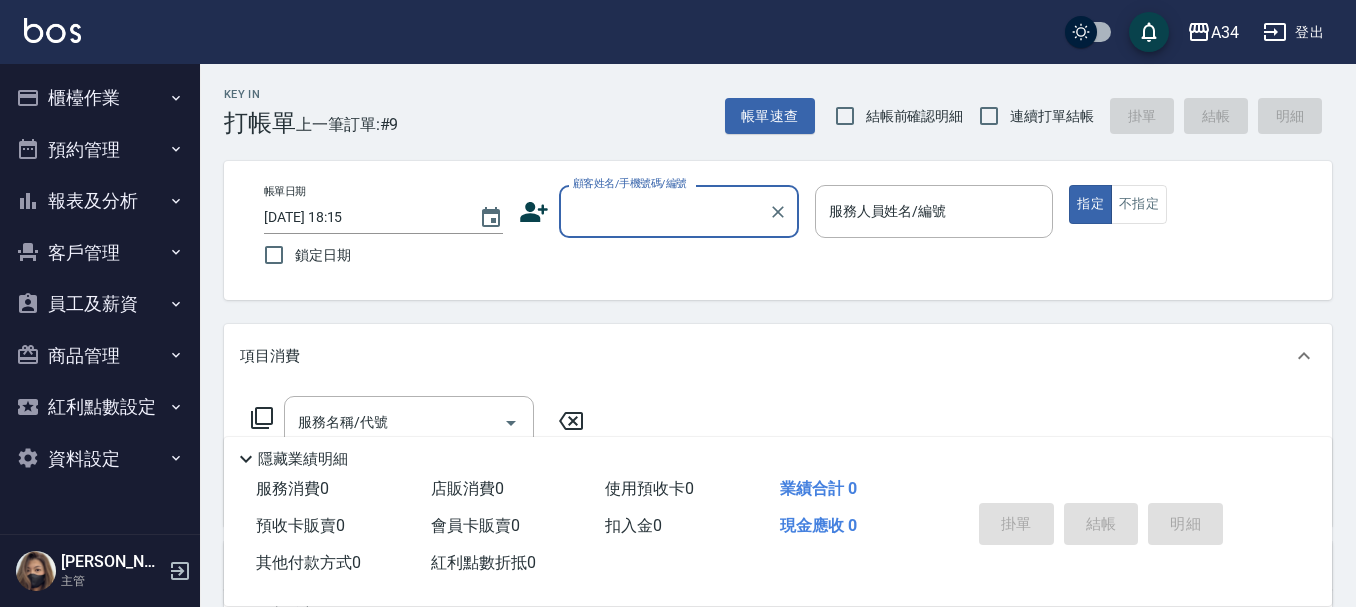 click on "報表及分析" at bounding box center (100, 201) 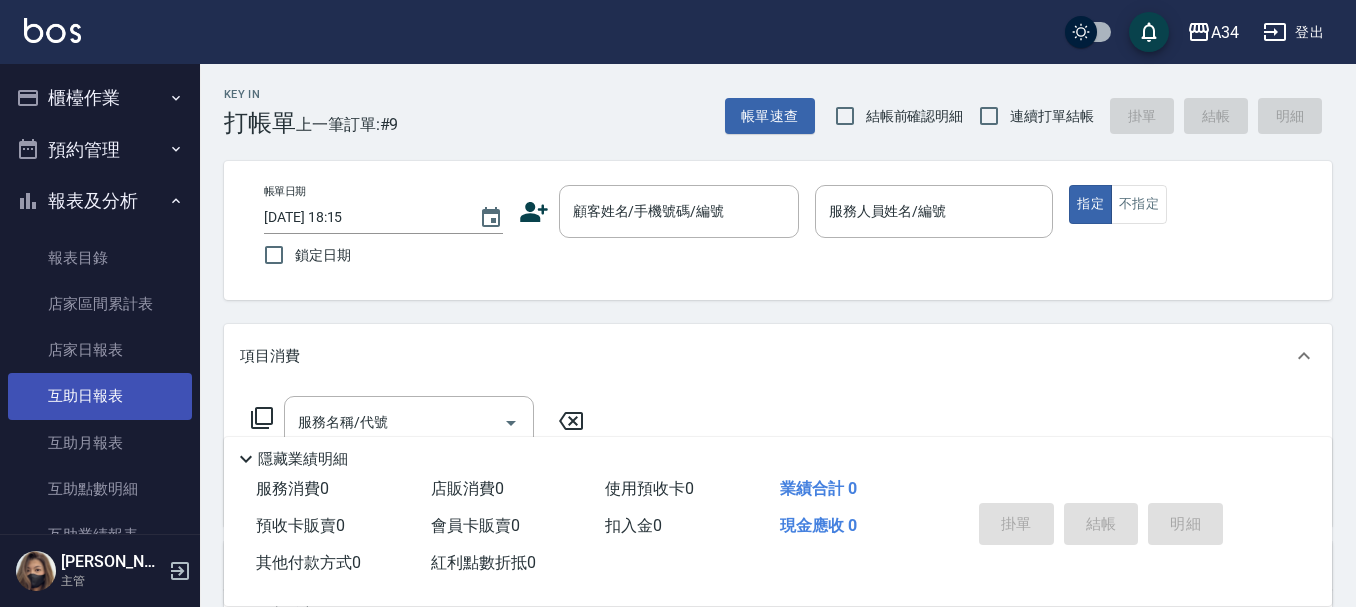 click on "互助日報表" at bounding box center (100, 396) 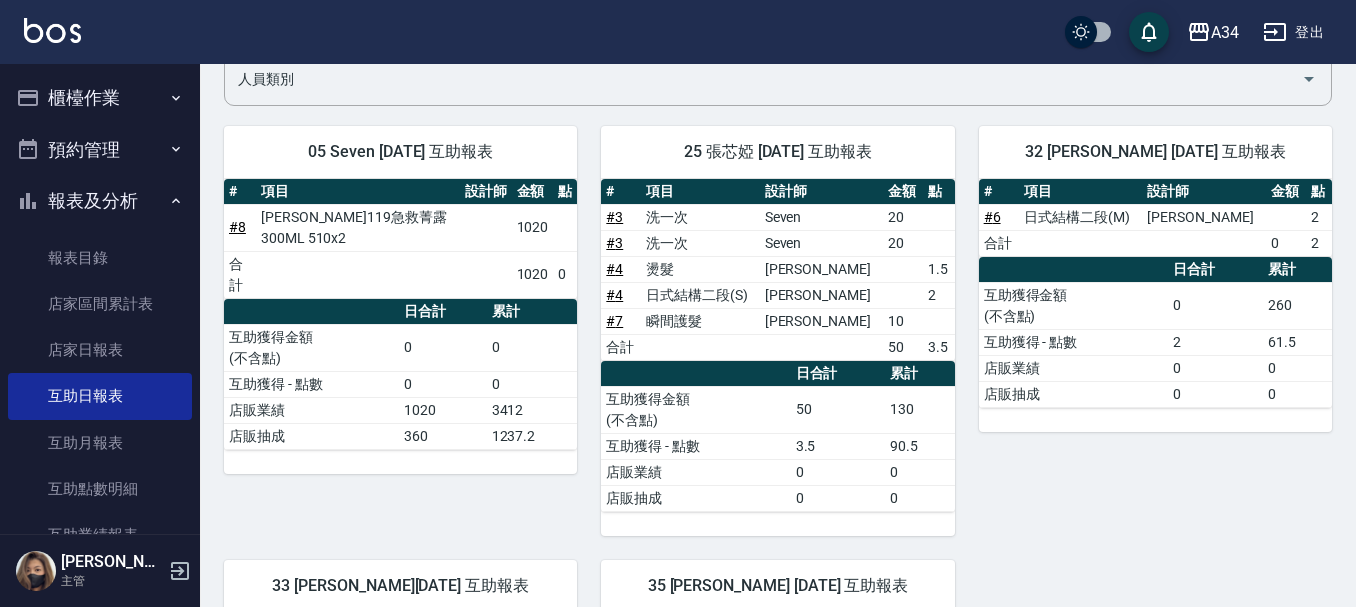 scroll, scrollTop: 0, scrollLeft: 0, axis: both 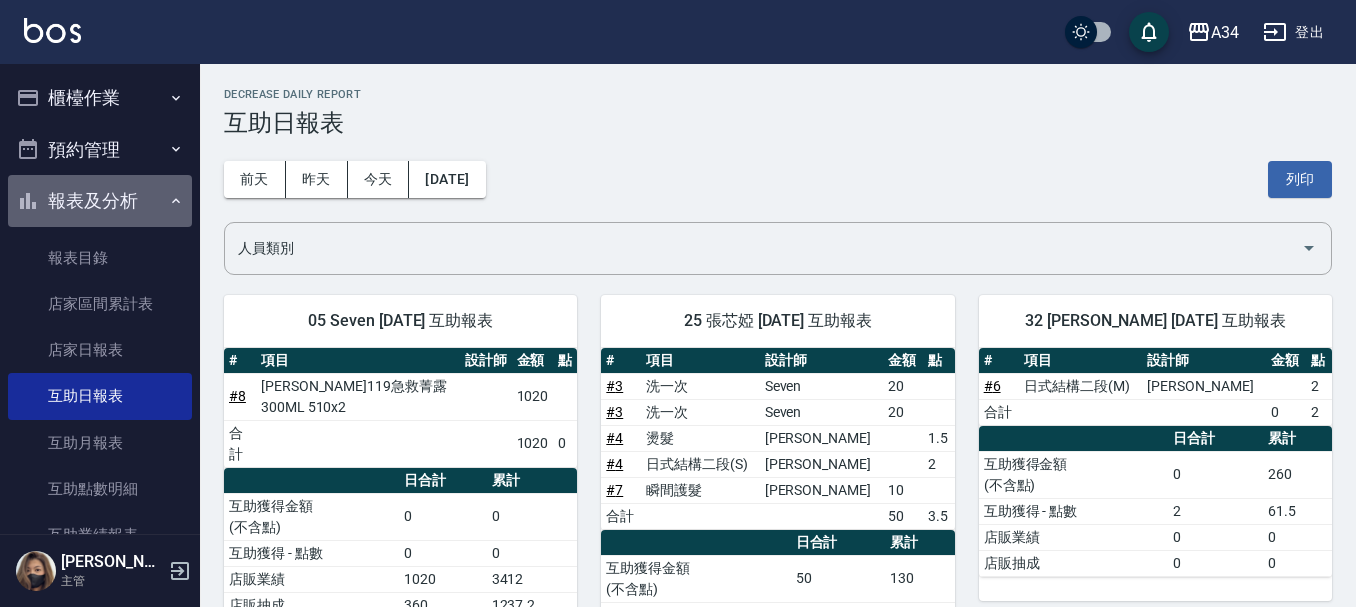 click on "報表及分析" at bounding box center [100, 201] 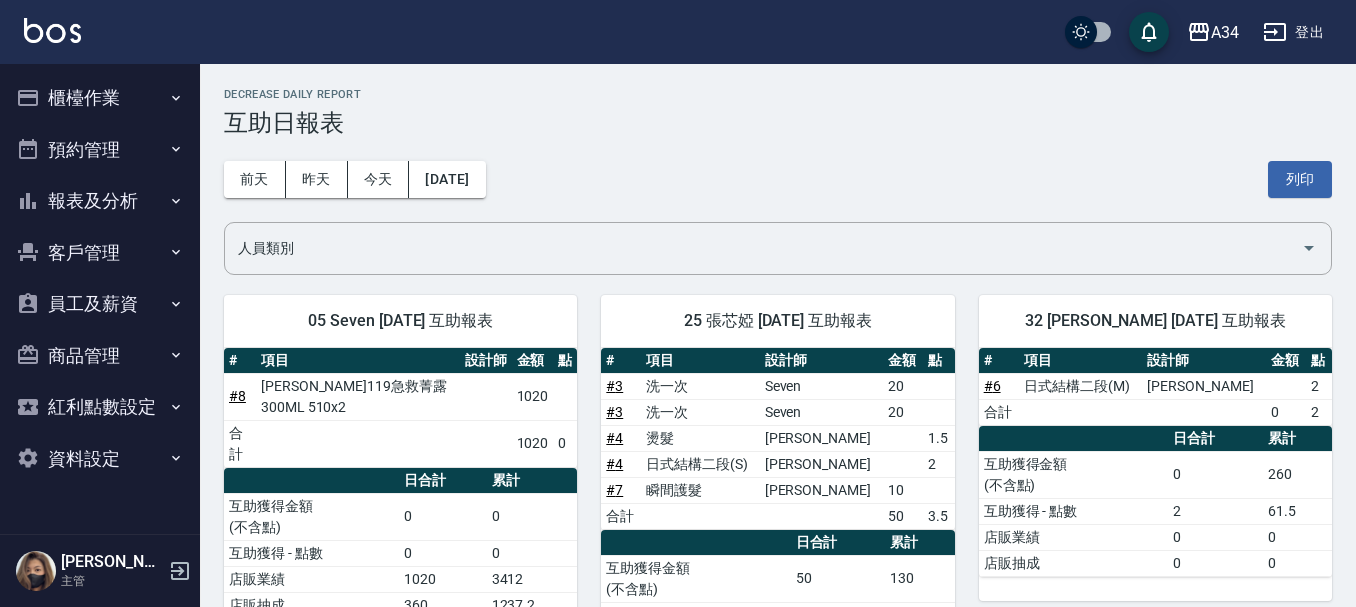 click 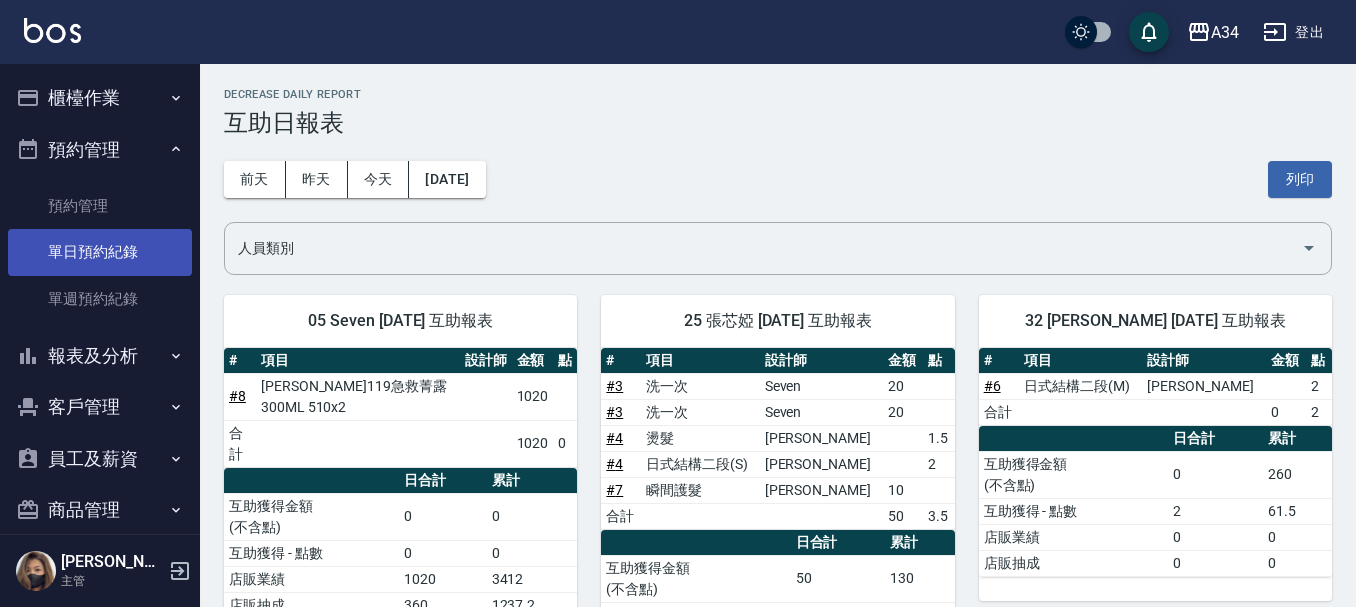 click on "單日預約紀錄" at bounding box center [100, 252] 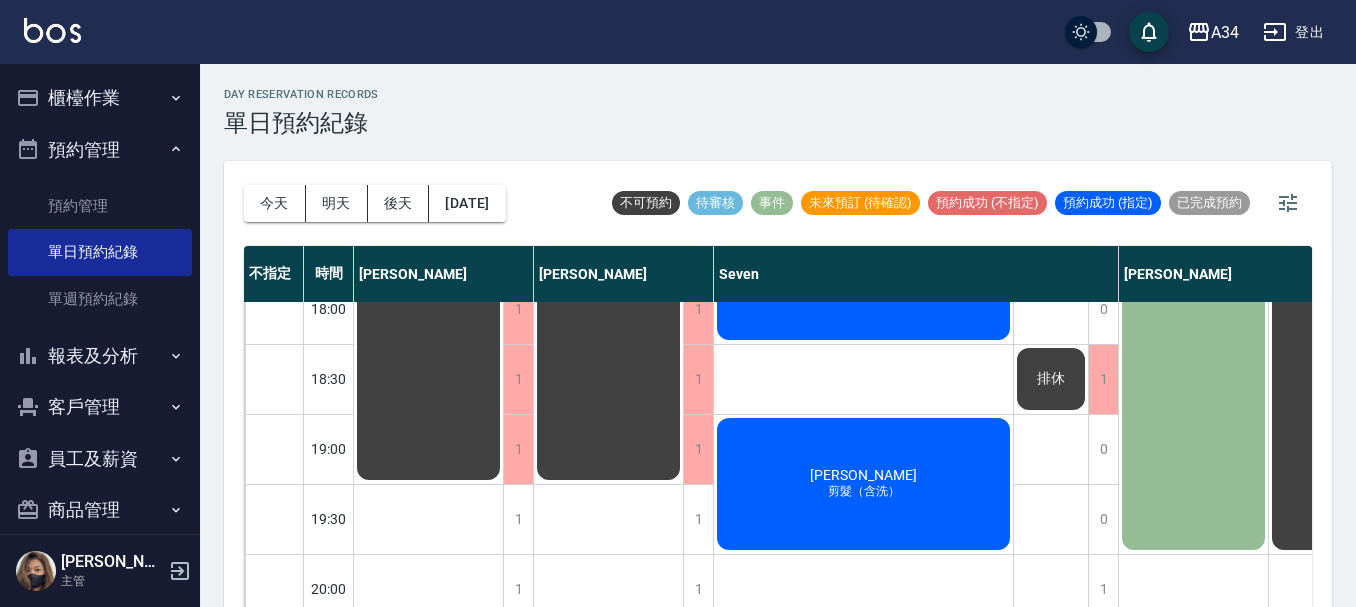 scroll, scrollTop: 1178, scrollLeft: 0, axis: vertical 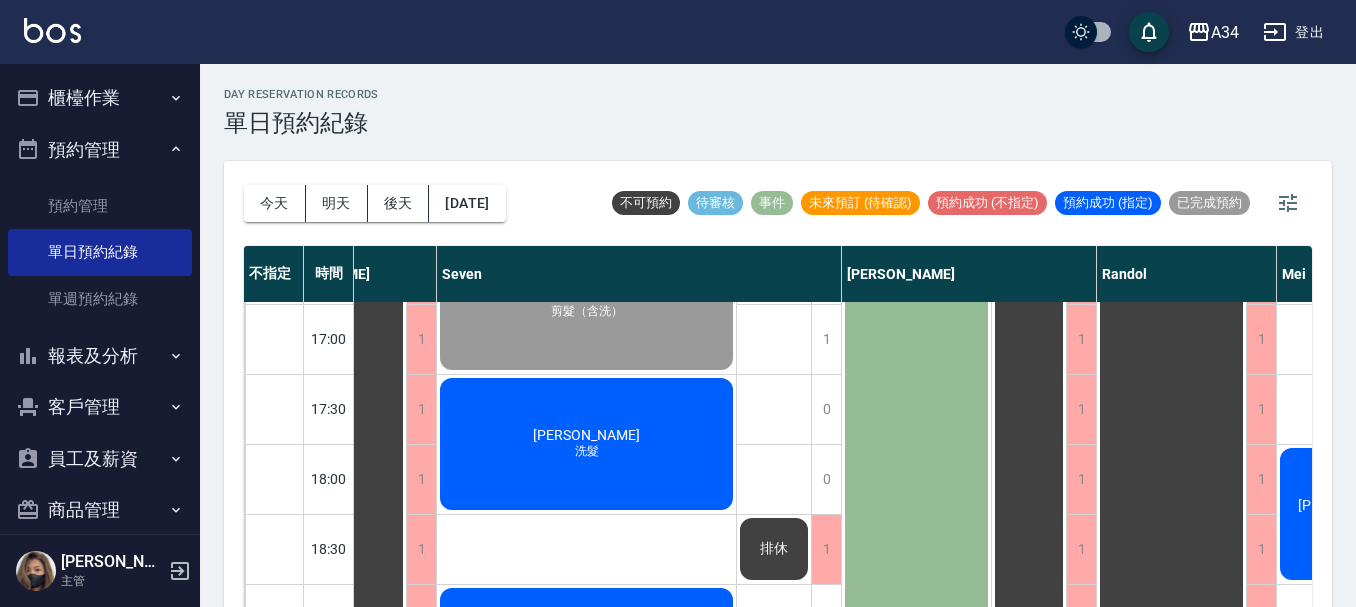 click on "洗髮" at bounding box center (587, -422) 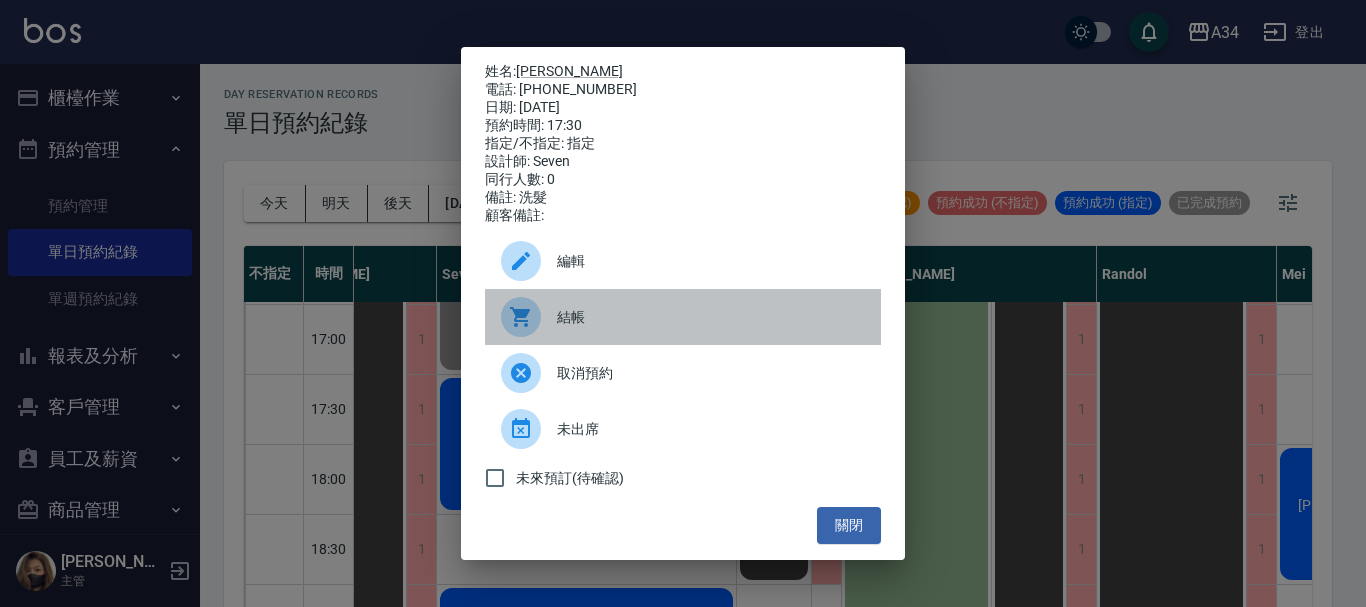 click at bounding box center [521, 317] 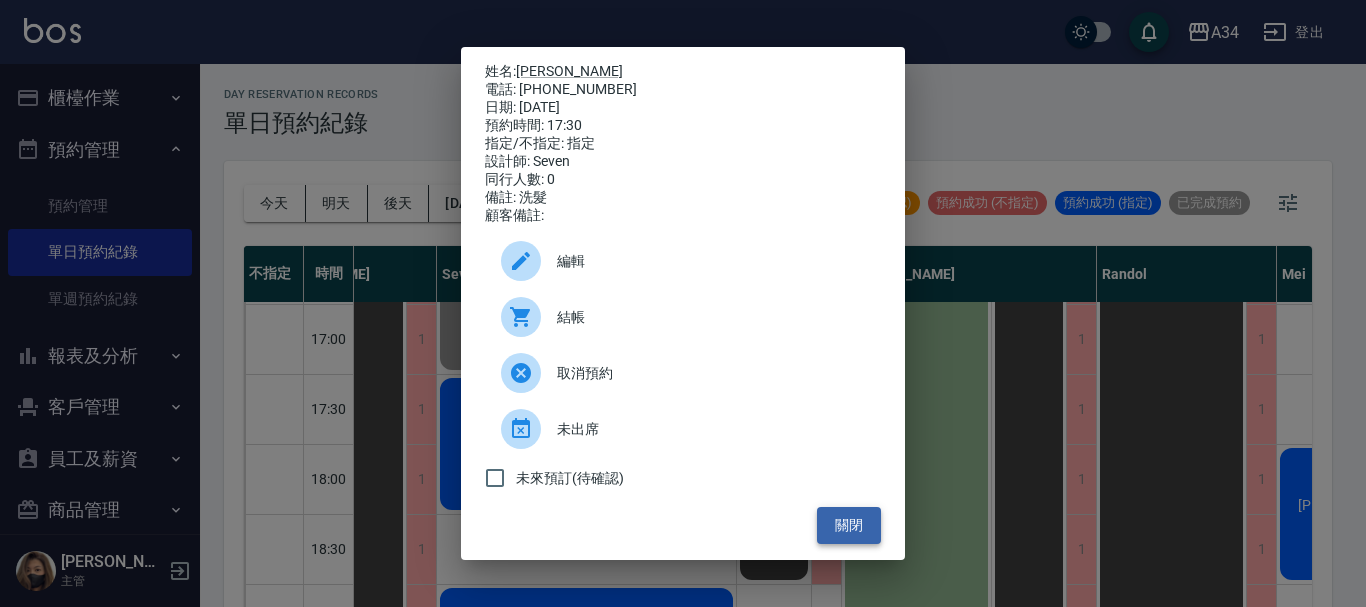 click on "關閉" at bounding box center [849, 525] 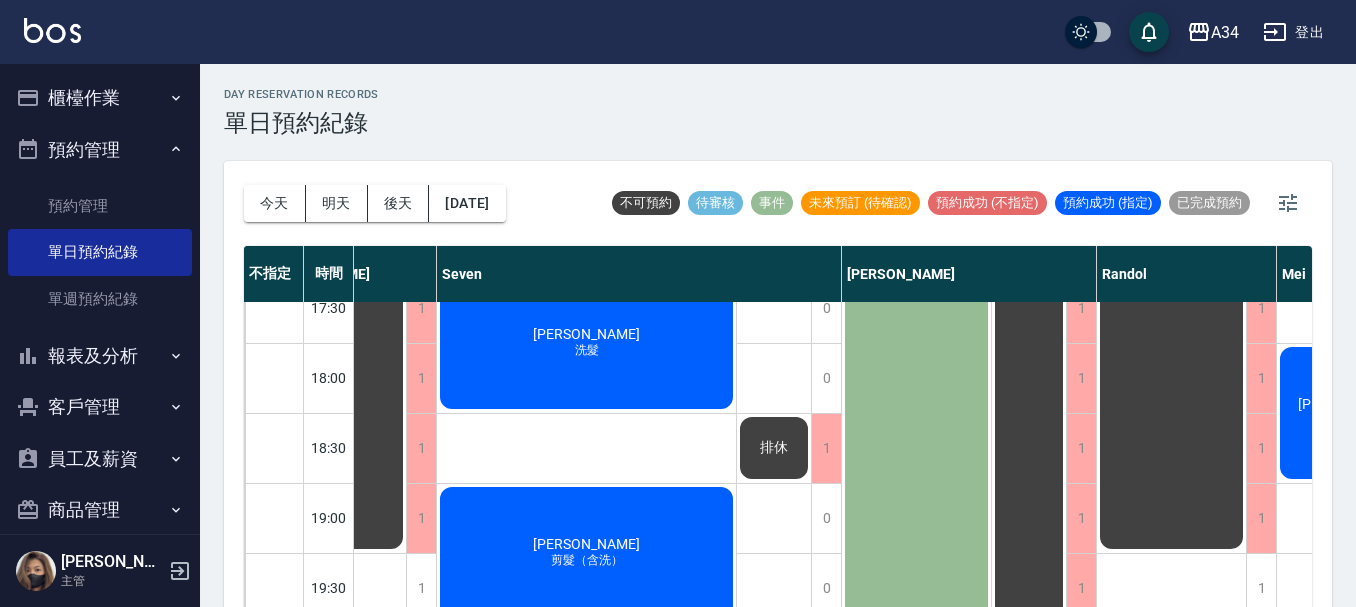 scroll, scrollTop: 1078, scrollLeft: 277, axis: both 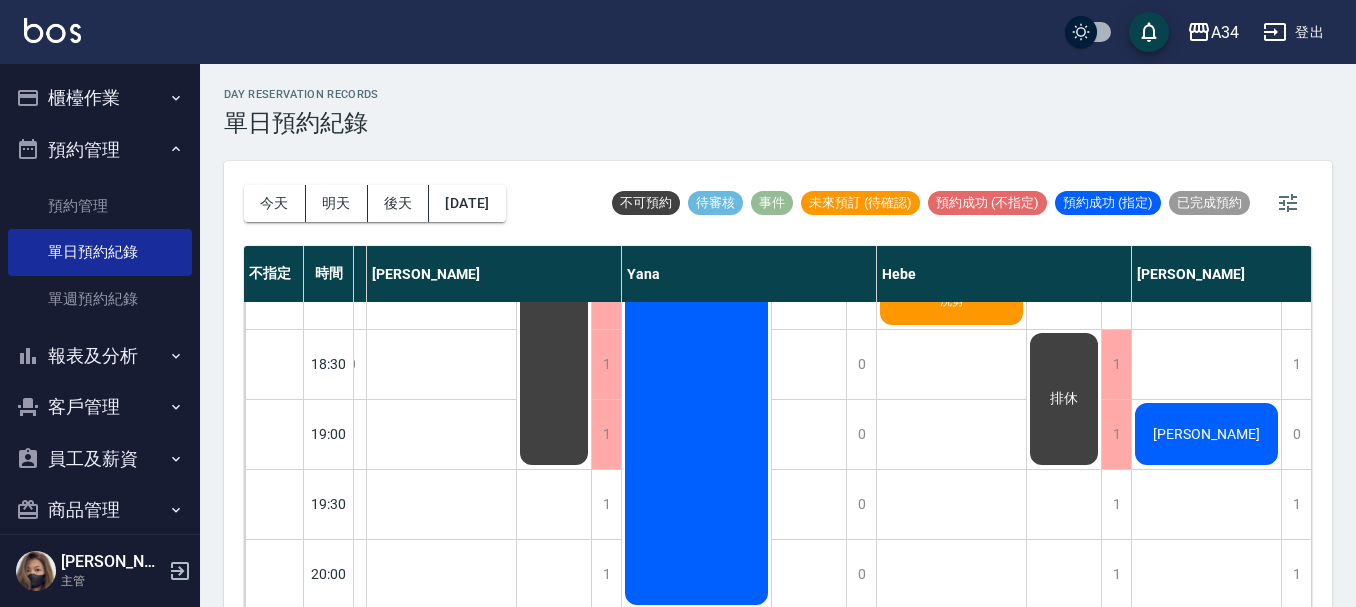 click on "陳岳" at bounding box center (-938, -56) 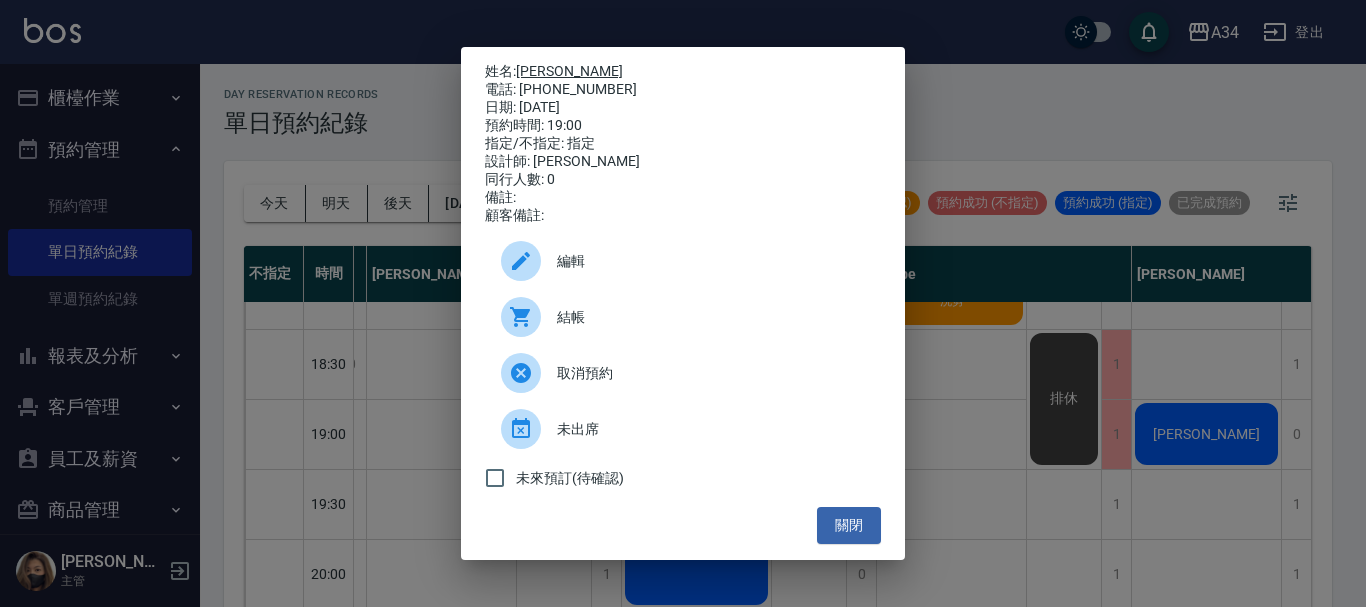 click on "陳岳" at bounding box center (569, 71) 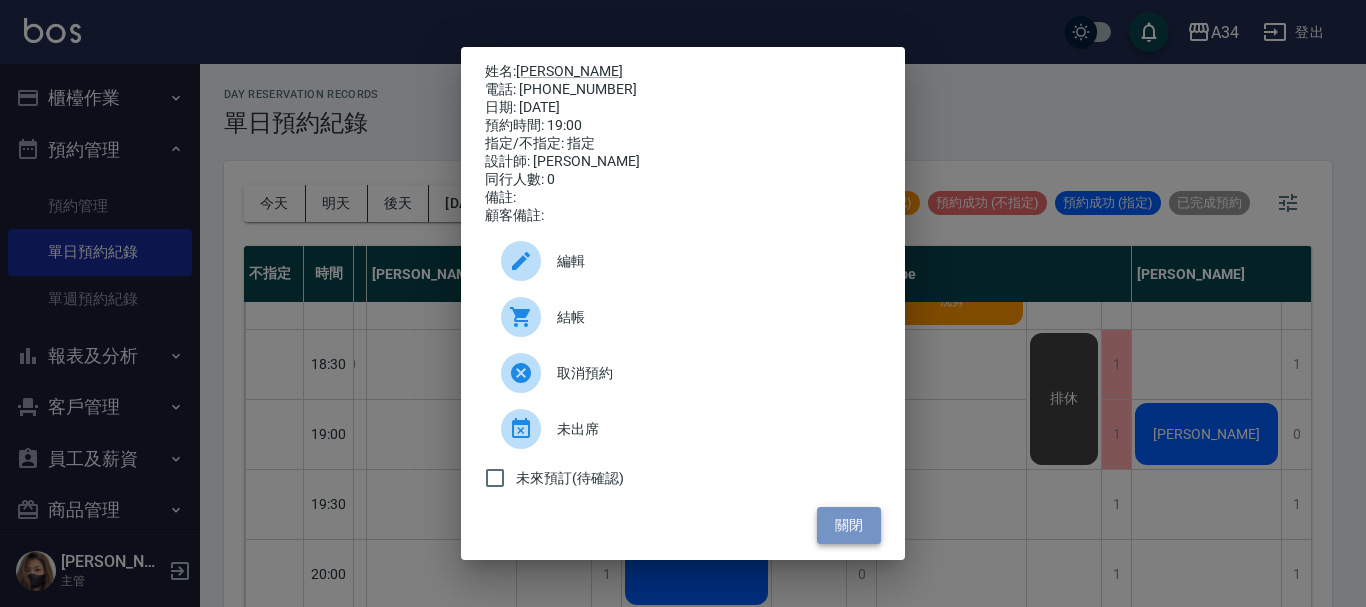 click on "關閉" at bounding box center (849, 525) 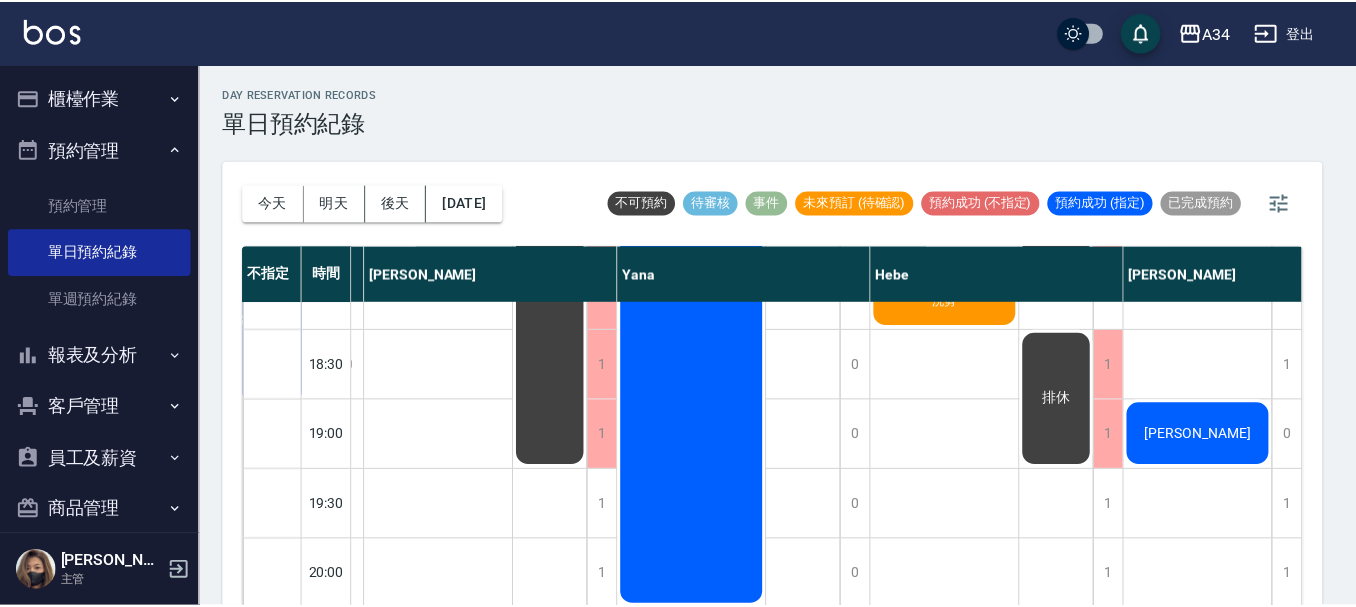 scroll, scrollTop: 1178, scrollLeft: 1367, axis: both 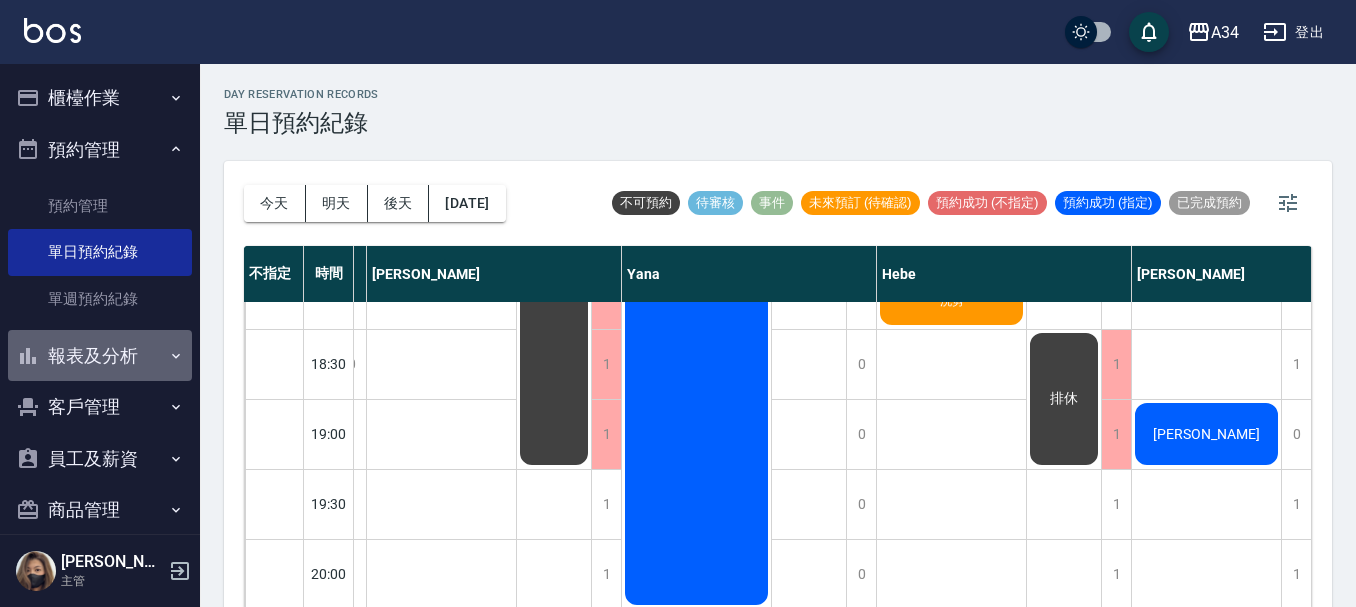 click on "報表及分析" at bounding box center [100, 356] 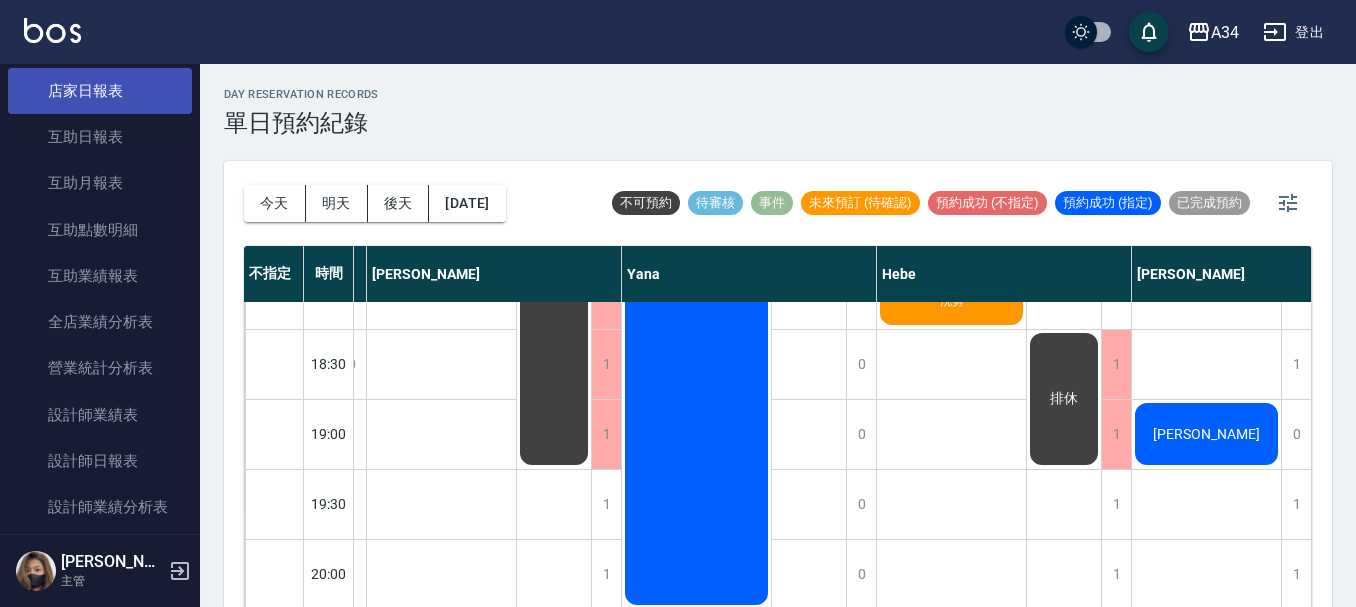 scroll, scrollTop: 500, scrollLeft: 0, axis: vertical 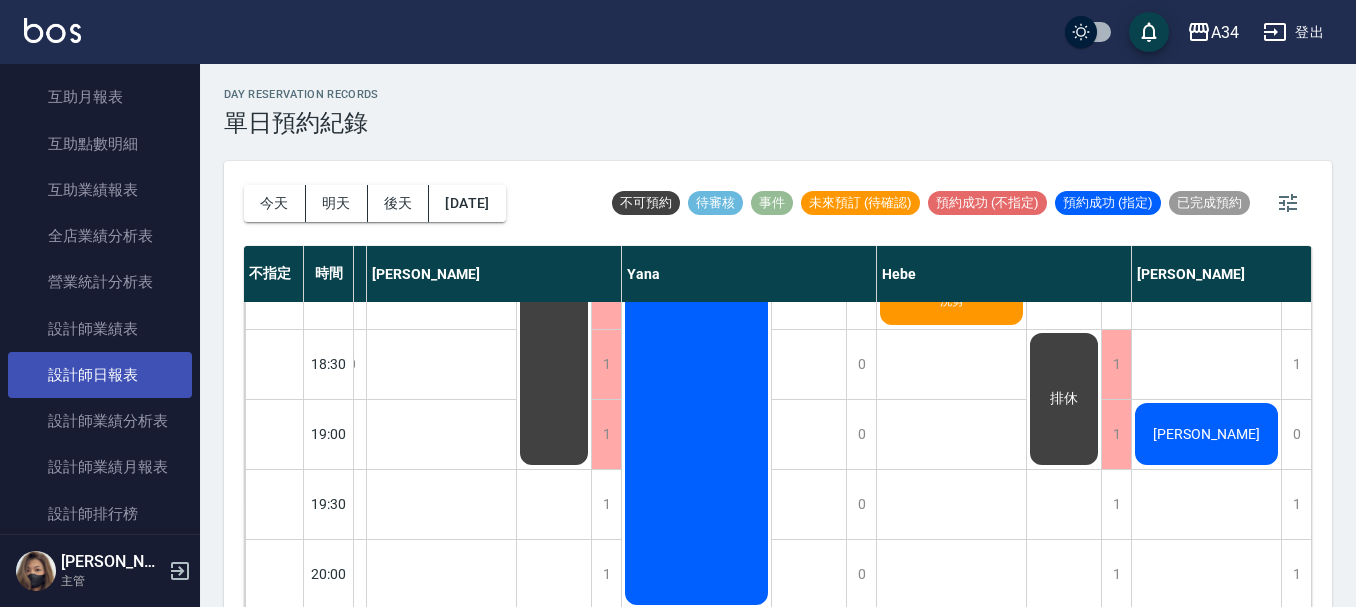 click on "設計師日報表" at bounding box center (100, 375) 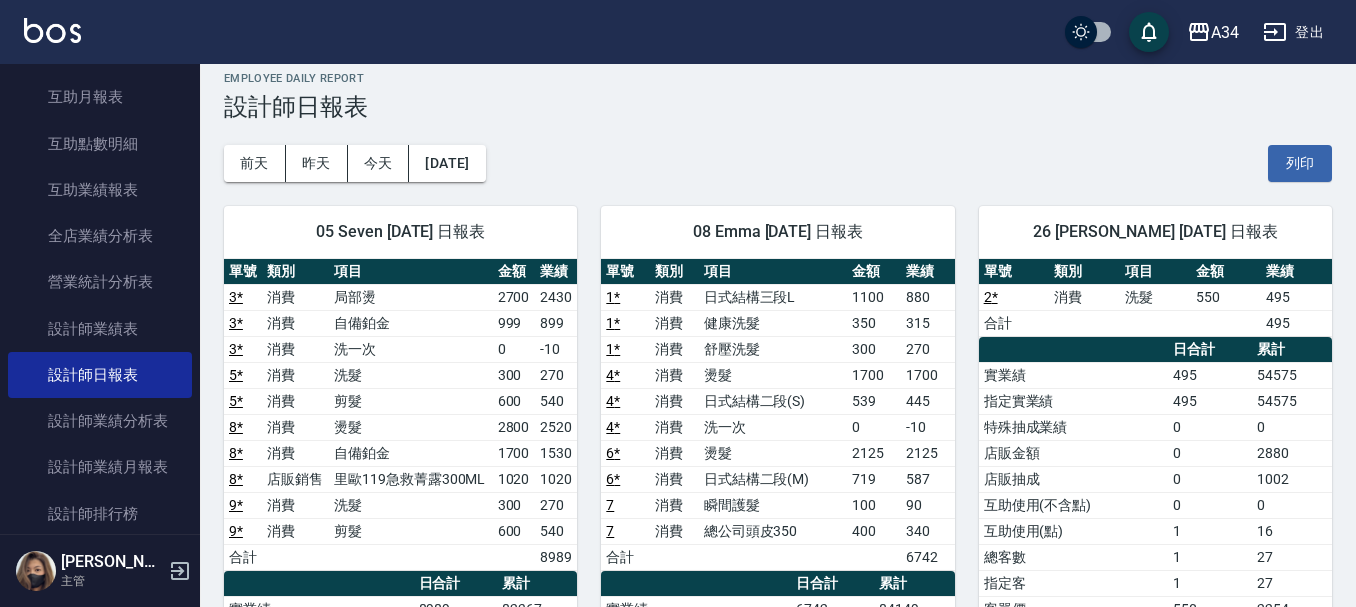 scroll, scrollTop: 0, scrollLeft: 0, axis: both 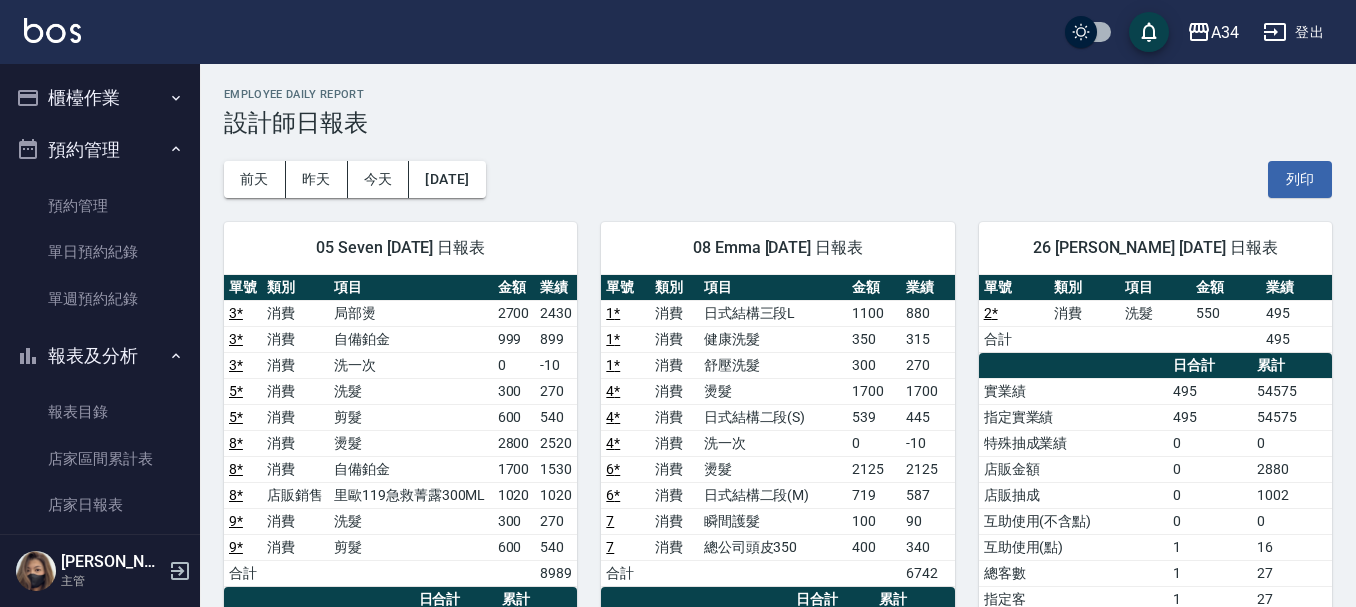 click on "櫃檯作業" at bounding box center (100, 98) 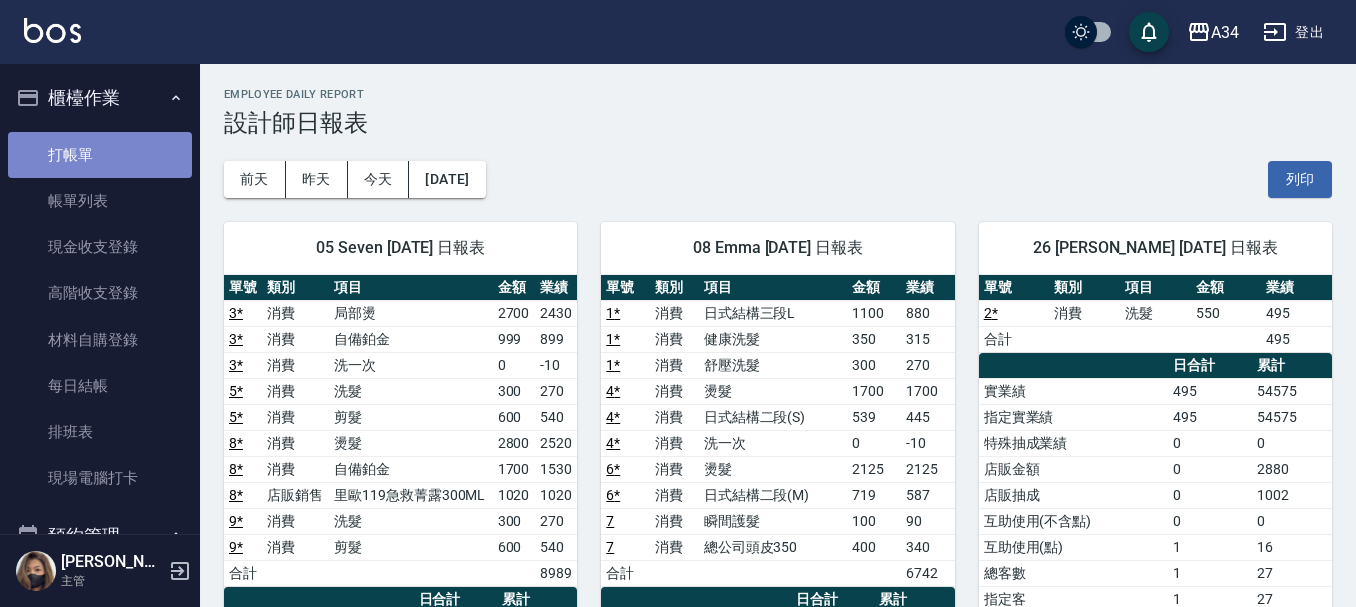 click on "打帳單" at bounding box center [100, 155] 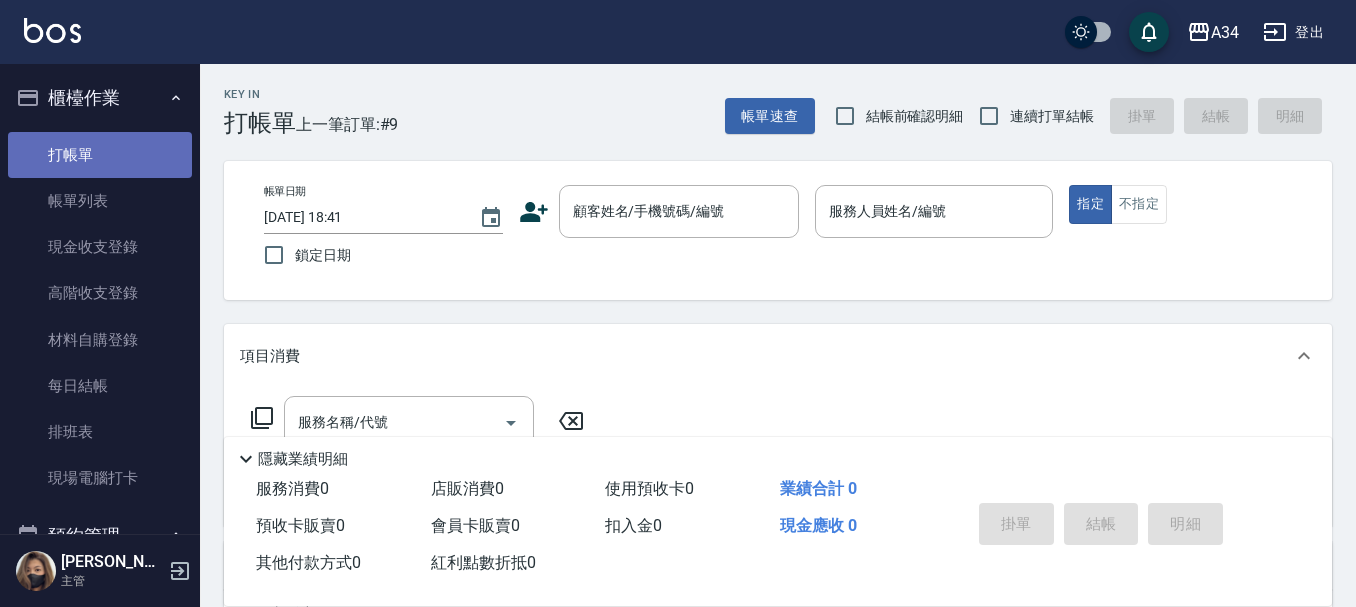 drag, startPoint x: 130, startPoint y: 139, endPoint x: 491, endPoint y: 463, distance: 485.07422 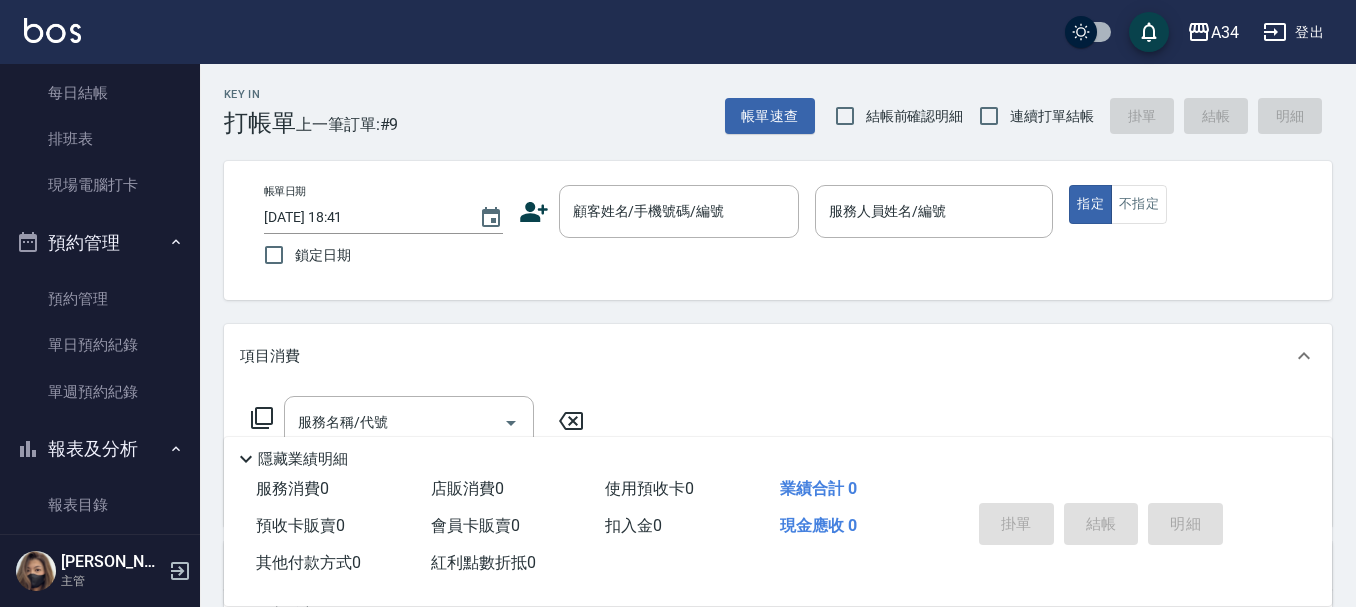 scroll, scrollTop: 337, scrollLeft: 0, axis: vertical 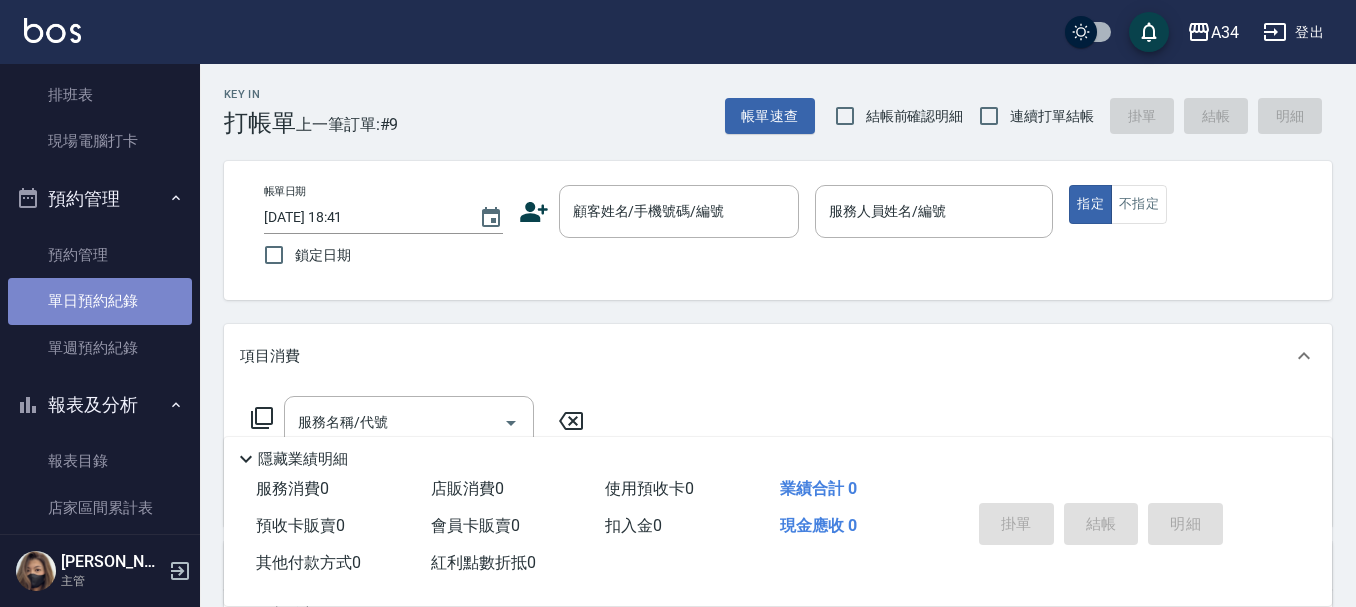 click on "單日預約紀錄" at bounding box center [100, 301] 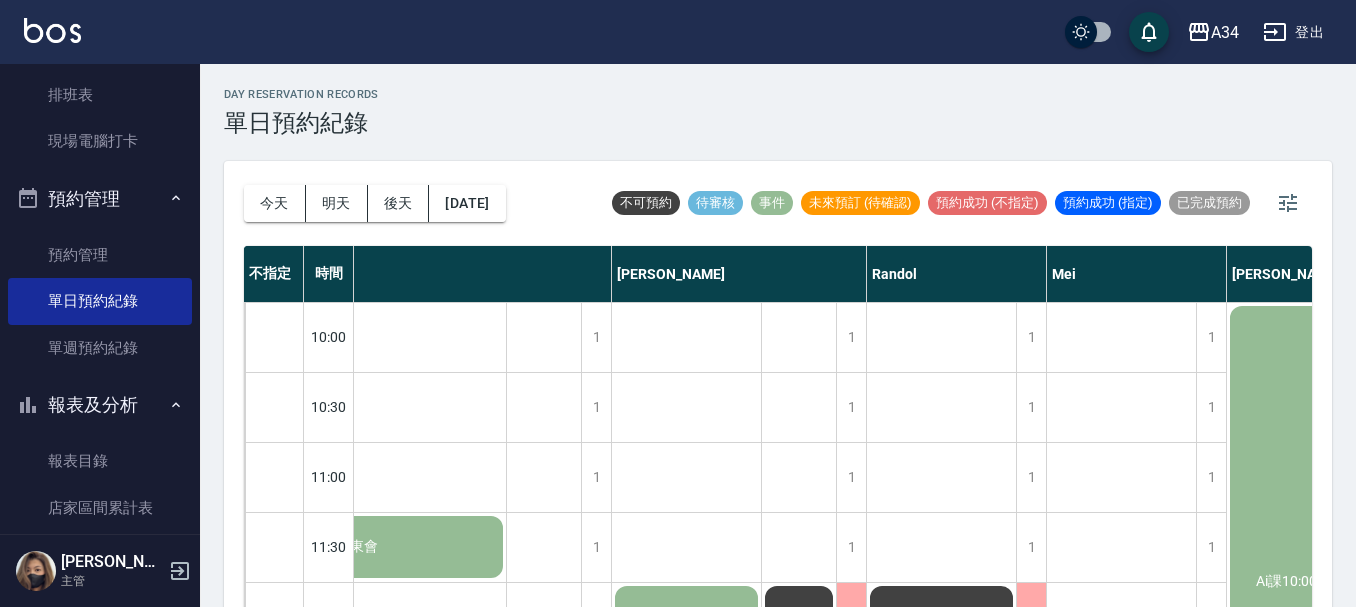scroll, scrollTop: 0, scrollLeft: 525, axis: horizontal 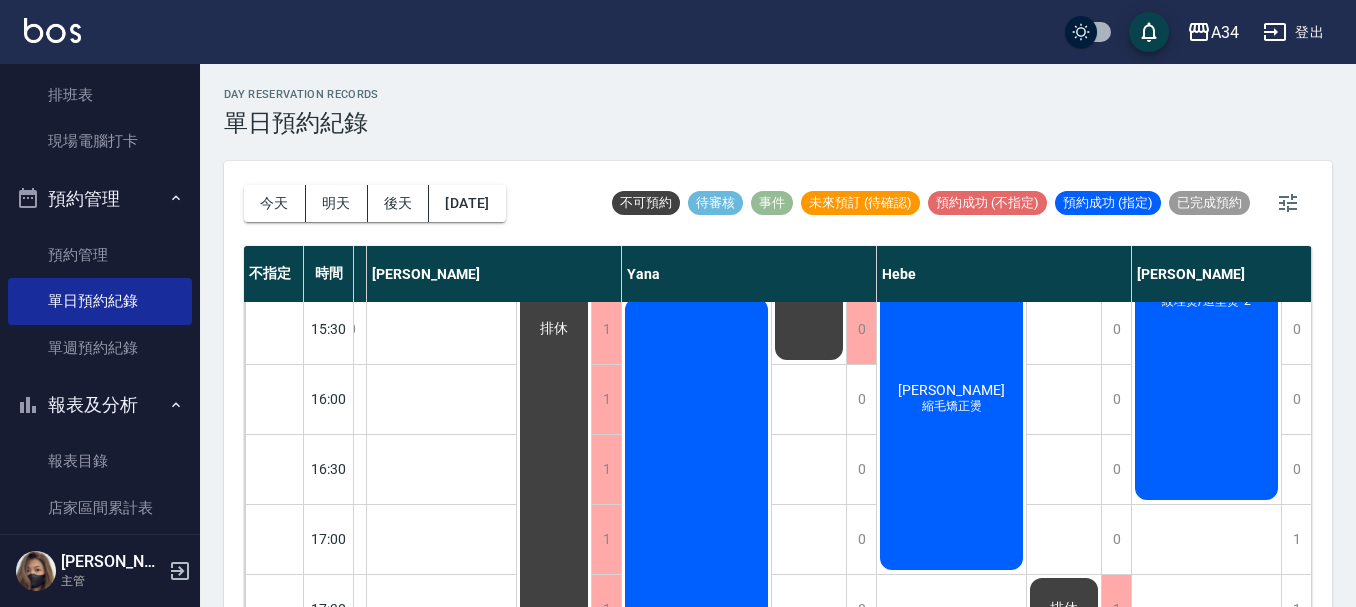 click on "陳莉文" at bounding box center [-938, 329] 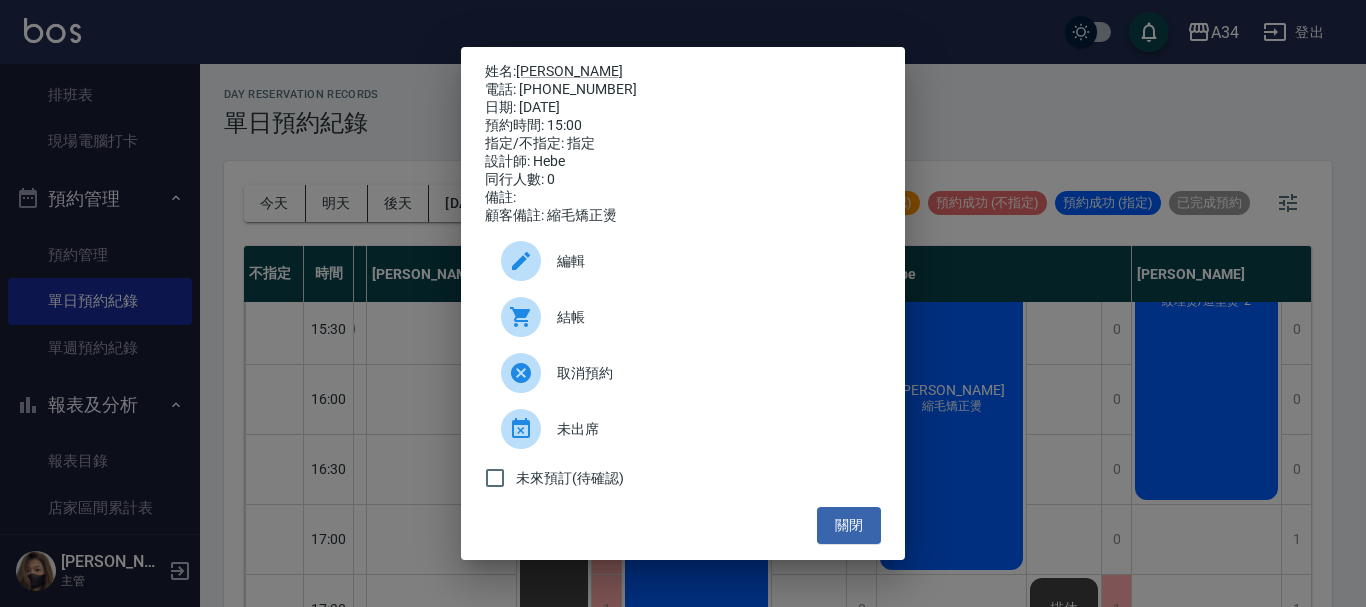 click on "結帳" at bounding box center (683, 317) 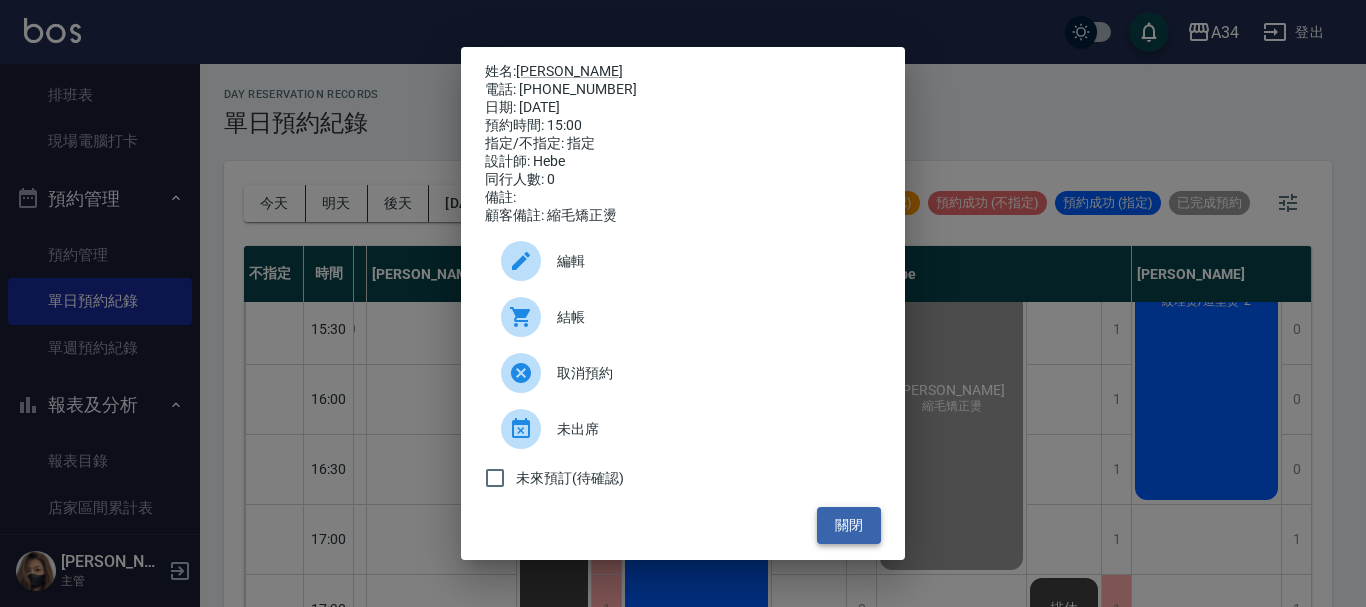 click on "關閉" at bounding box center [849, 525] 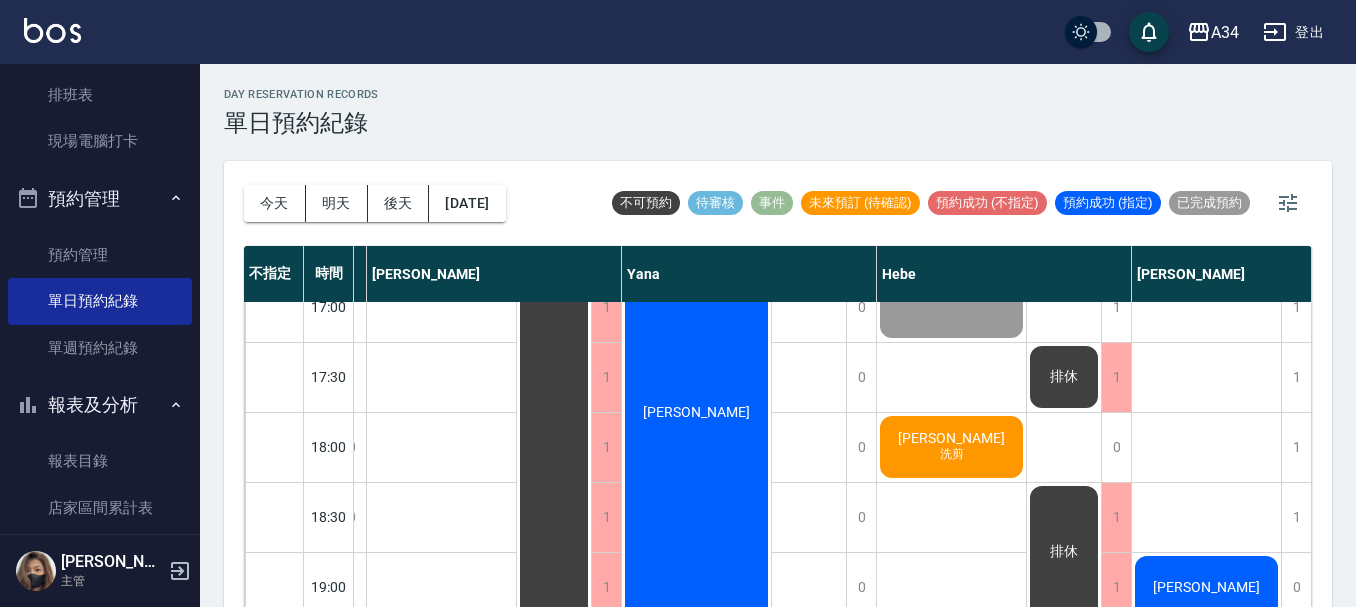scroll, scrollTop: 978, scrollLeft: 1367, axis: both 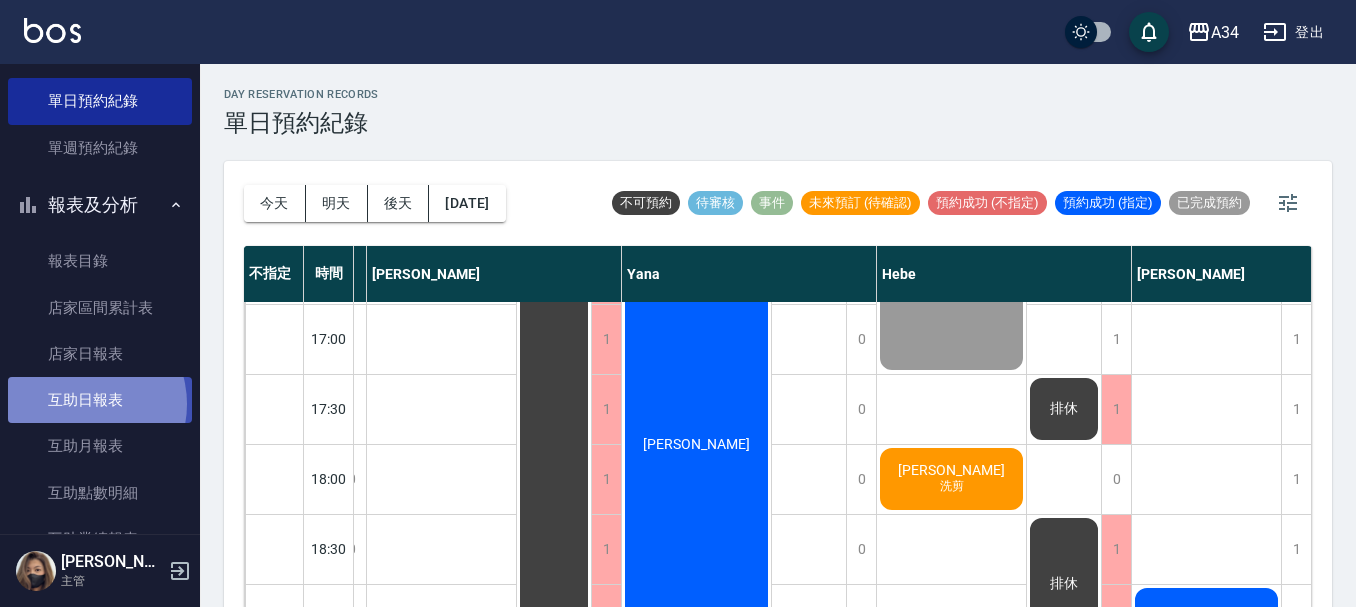 click on "互助日報表" at bounding box center [100, 400] 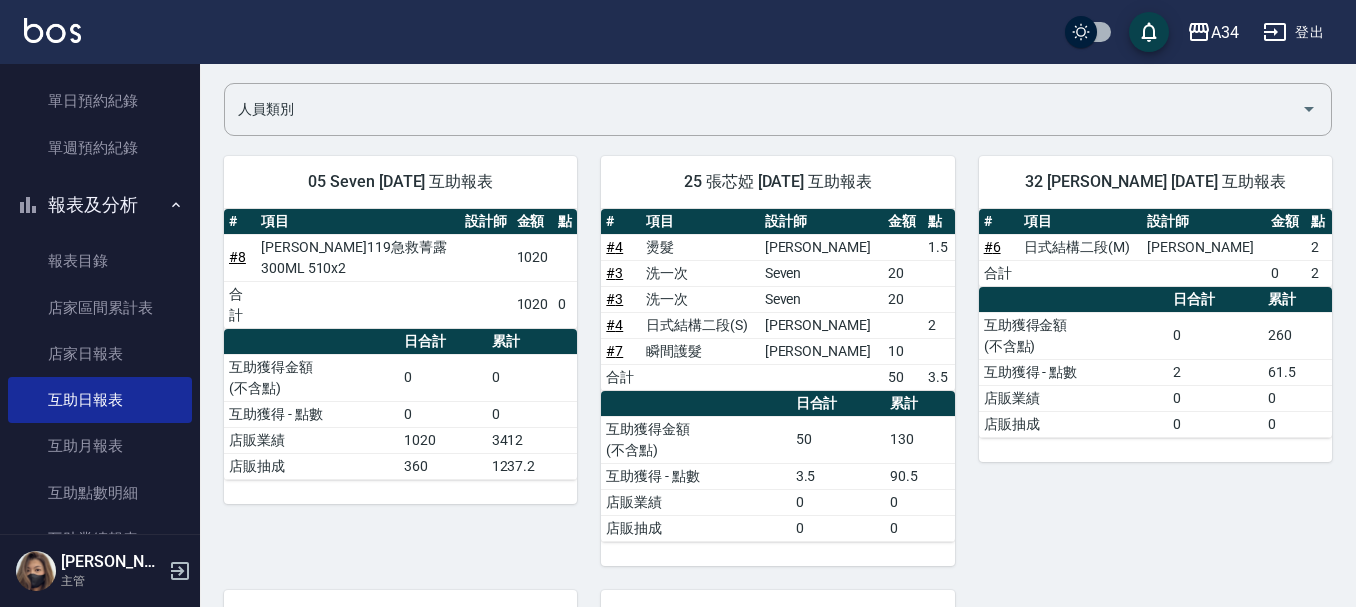 scroll, scrollTop: 138, scrollLeft: 0, axis: vertical 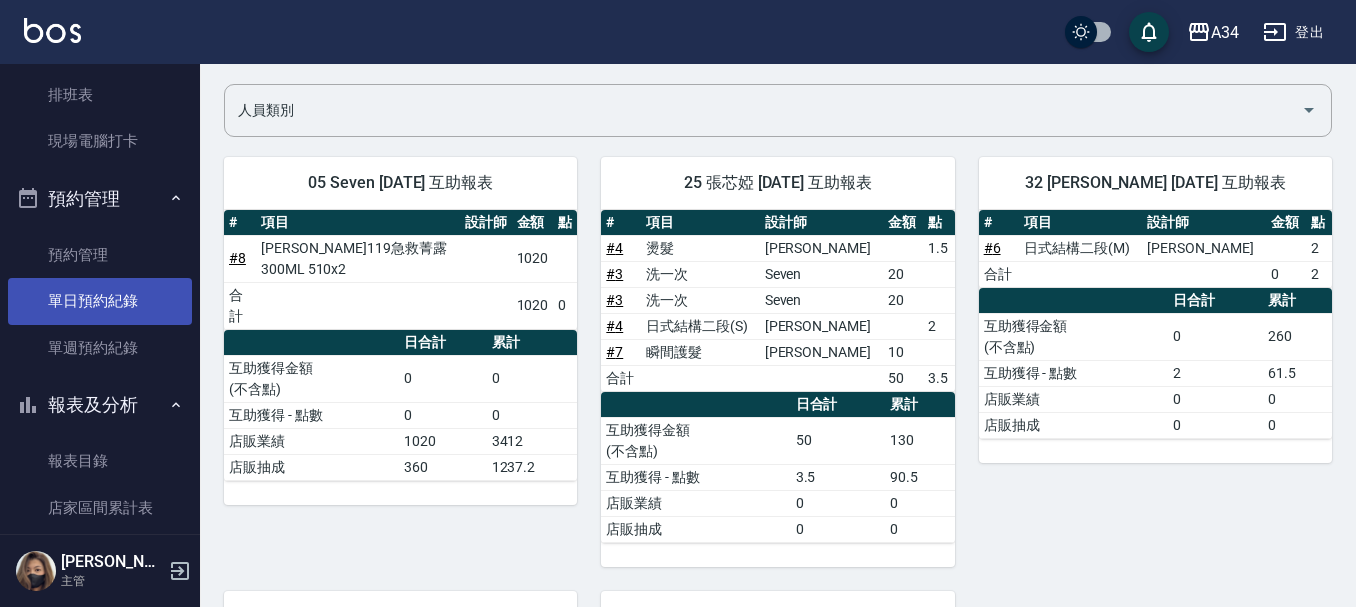click on "單日預約紀錄" at bounding box center (100, 301) 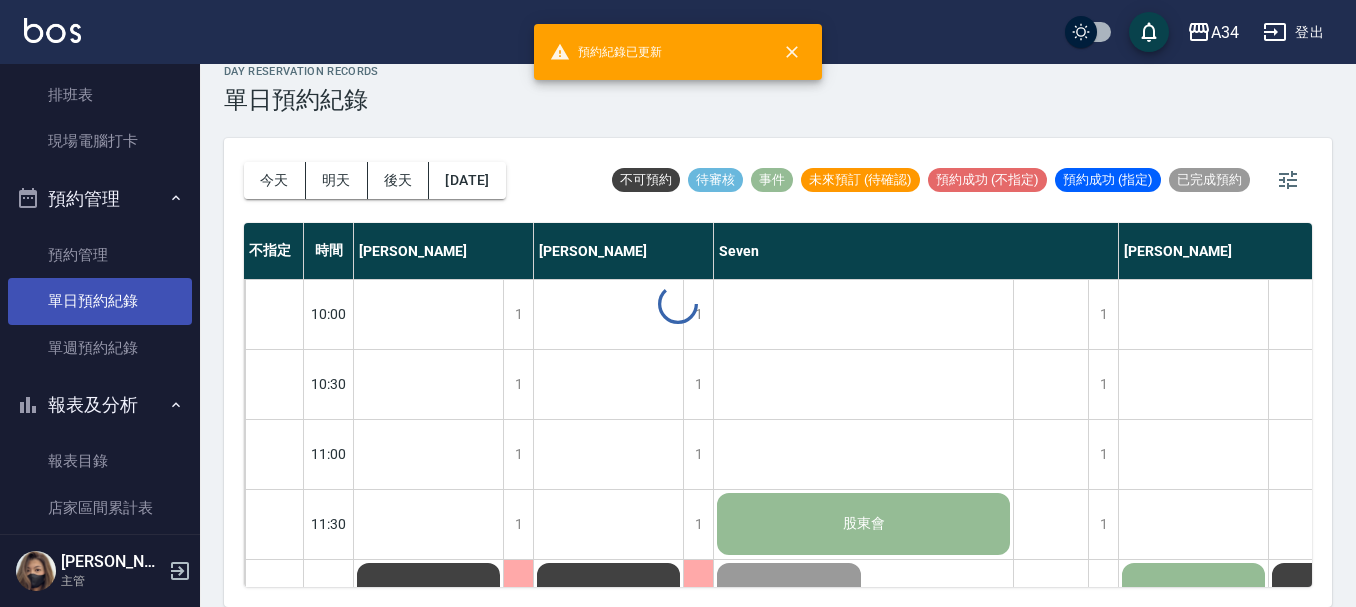 scroll, scrollTop: 0, scrollLeft: 0, axis: both 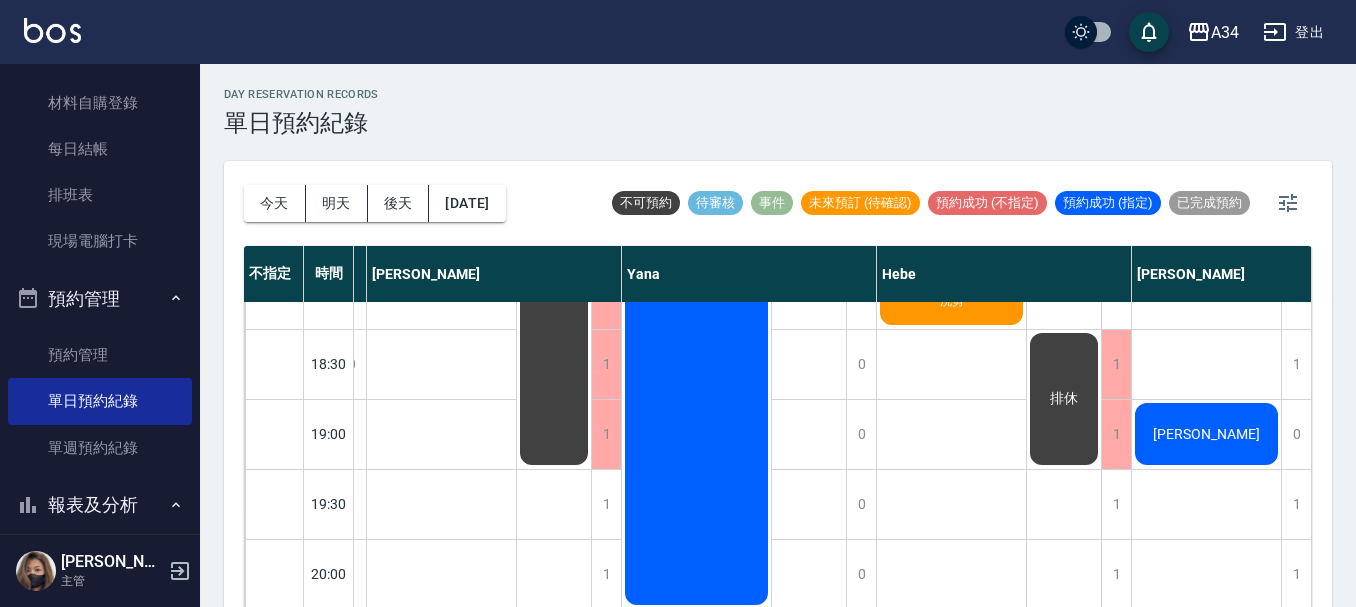 click on "陳岳" at bounding box center (-938, -56) 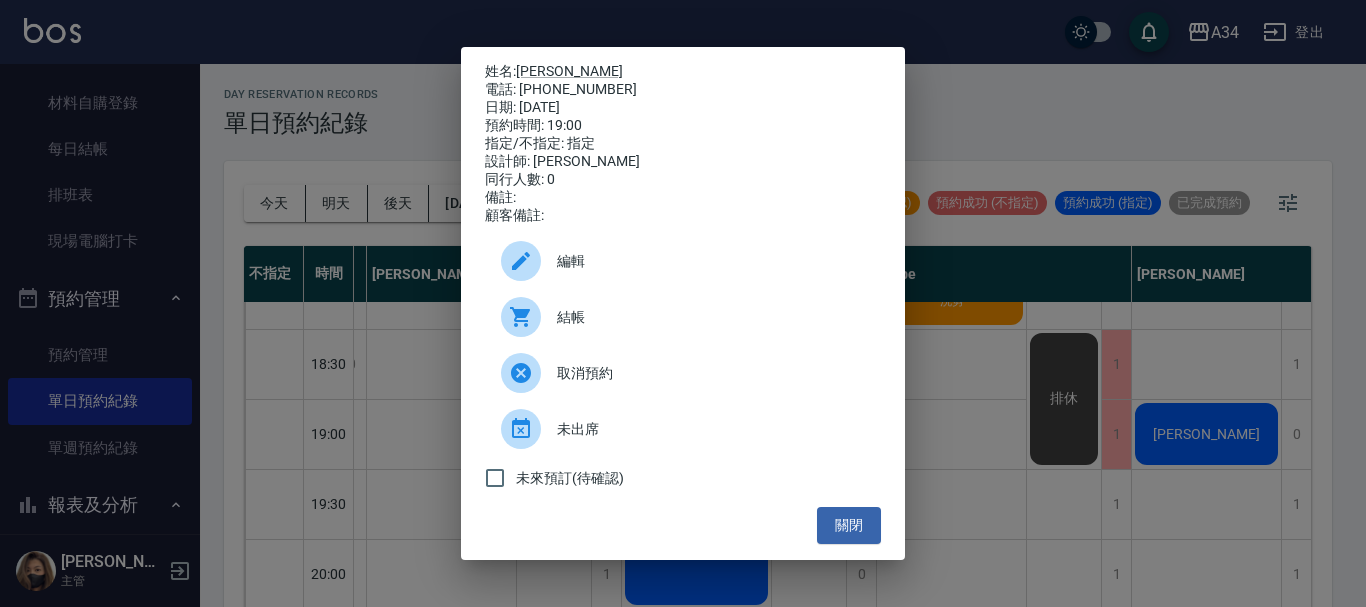 click on "結帳" at bounding box center [683, 317] 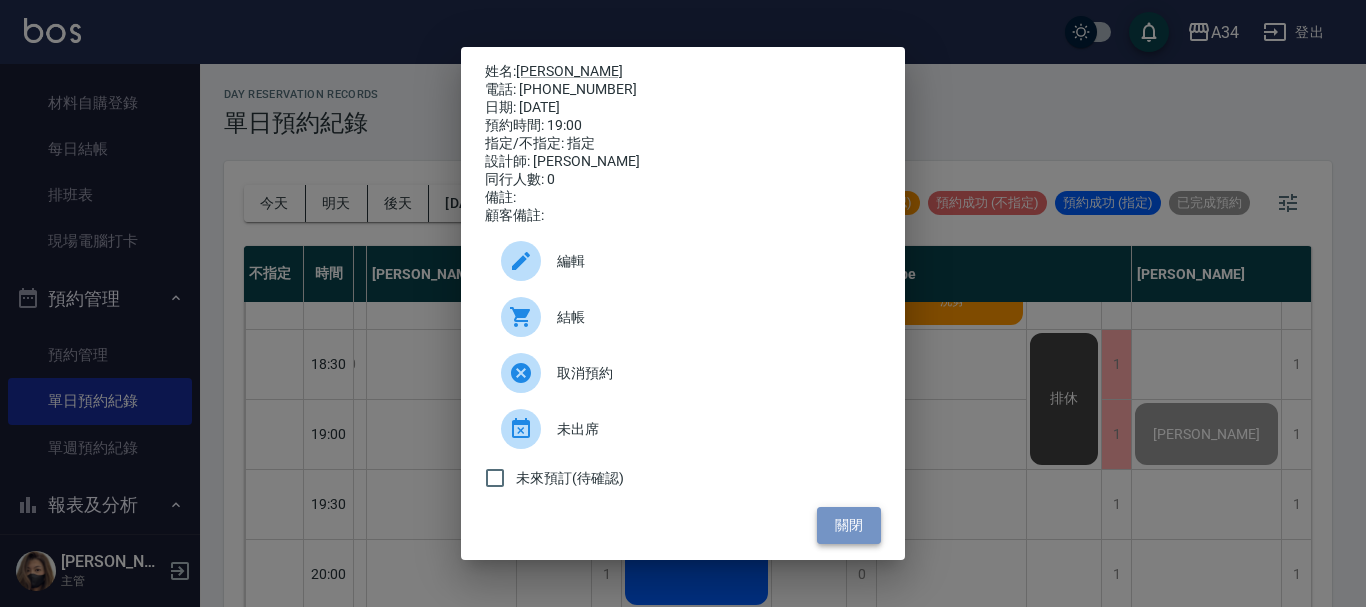 click on "關閉" at bounding box center [849, 525] 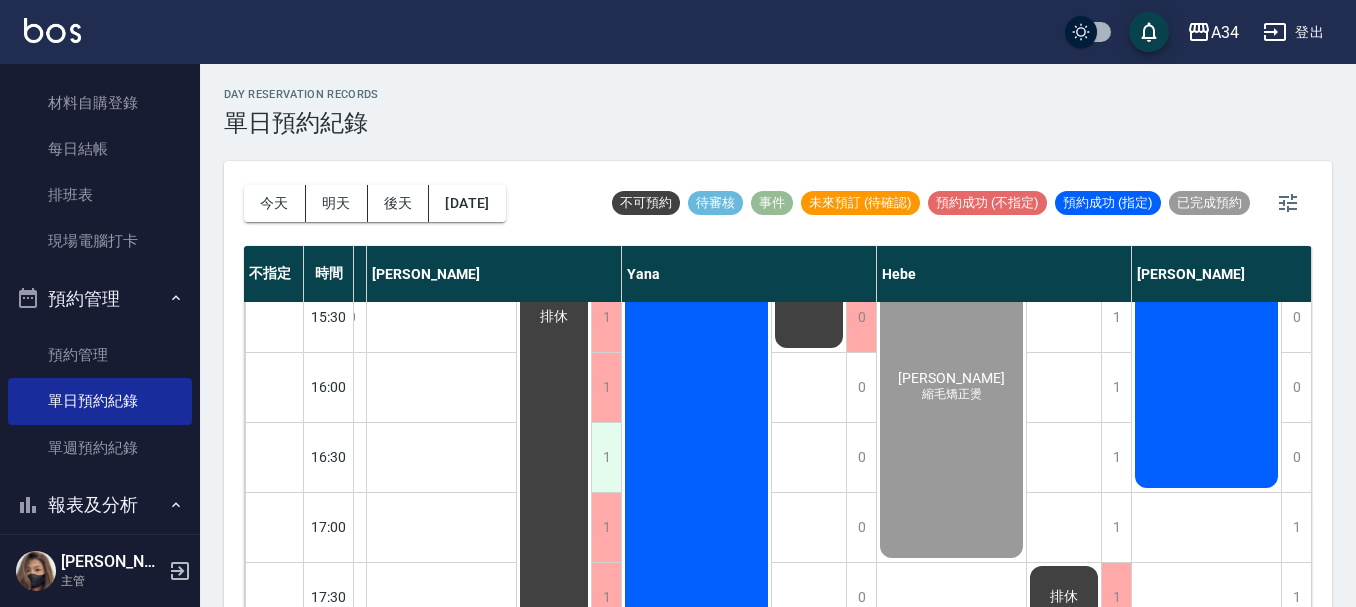 scroll, scrollTop: 678, scrollLeft: 1367, axis: both 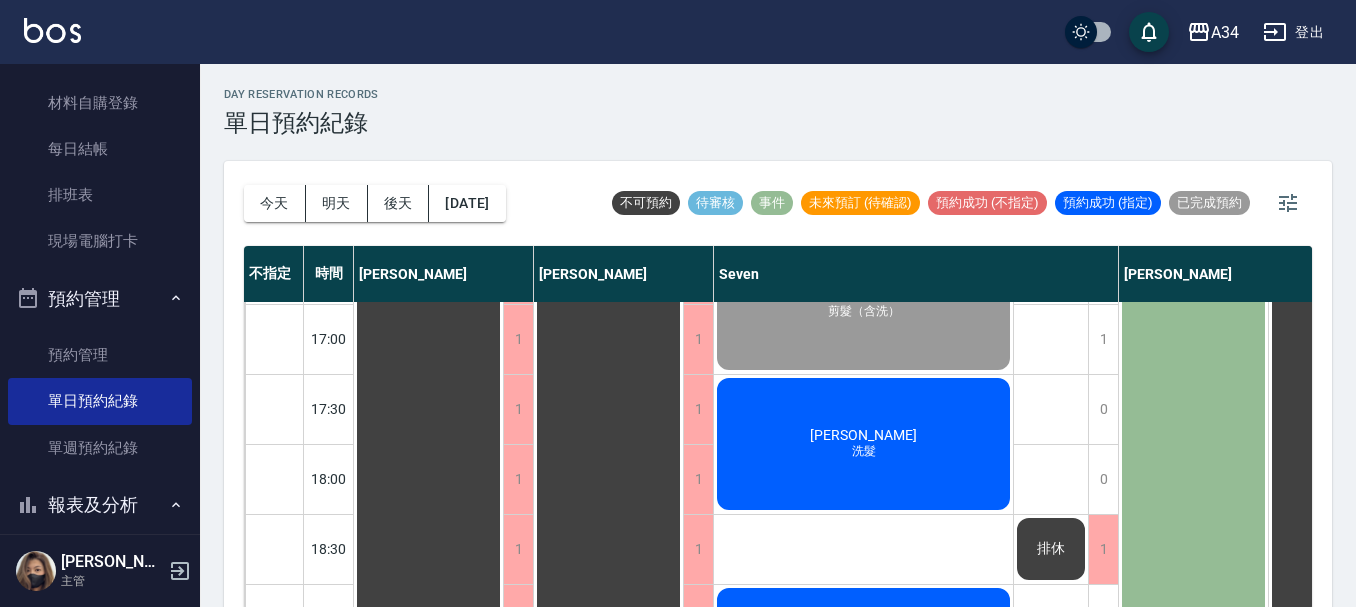 click on "吳凱莉 洗髮" at bounding box center (428, 129) 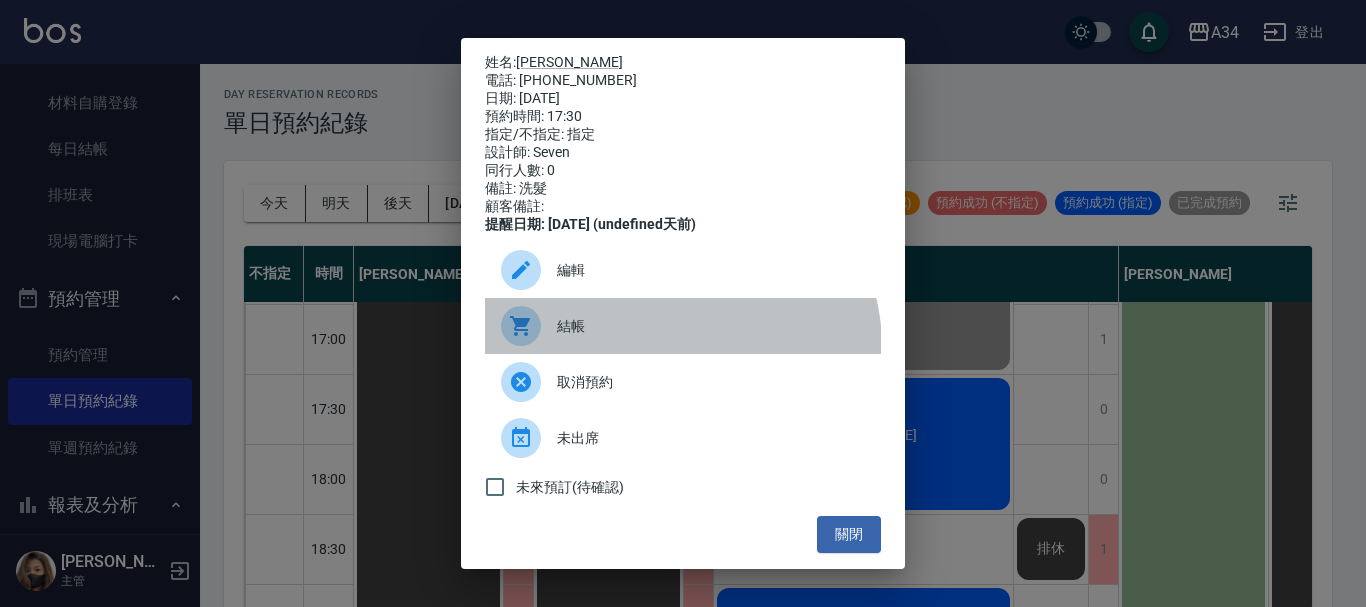 click on "結帳" at bounding box center (683, 326) 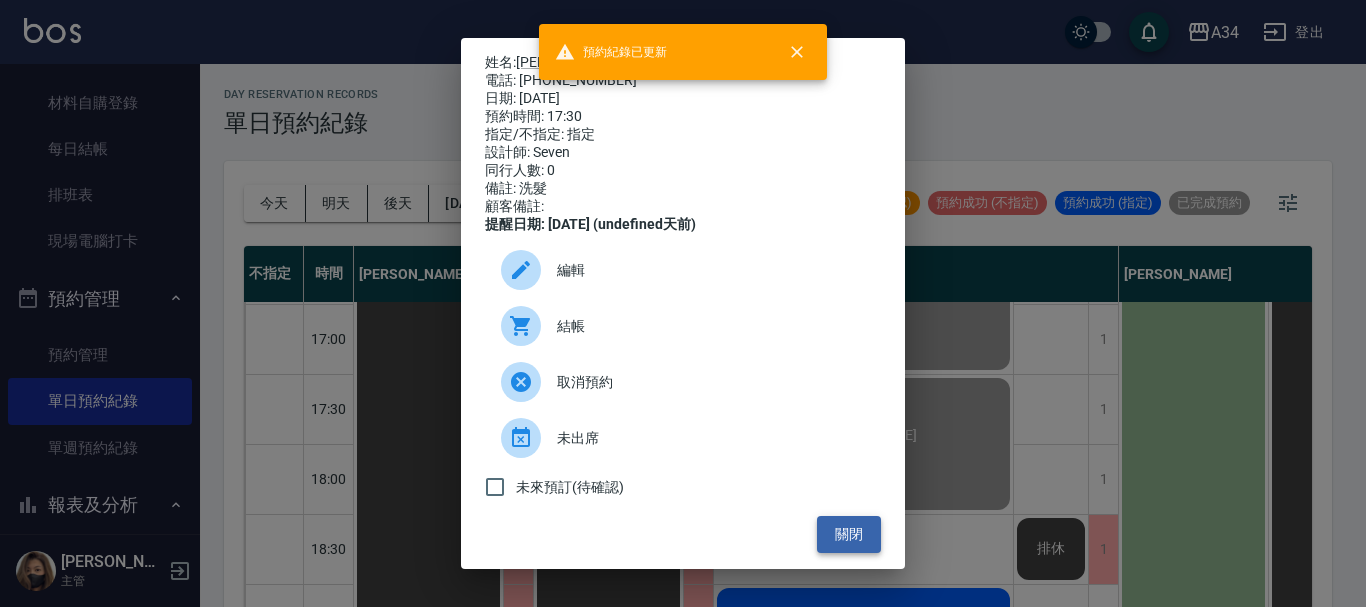 click on "關閉" at bounding box center [849, 534] 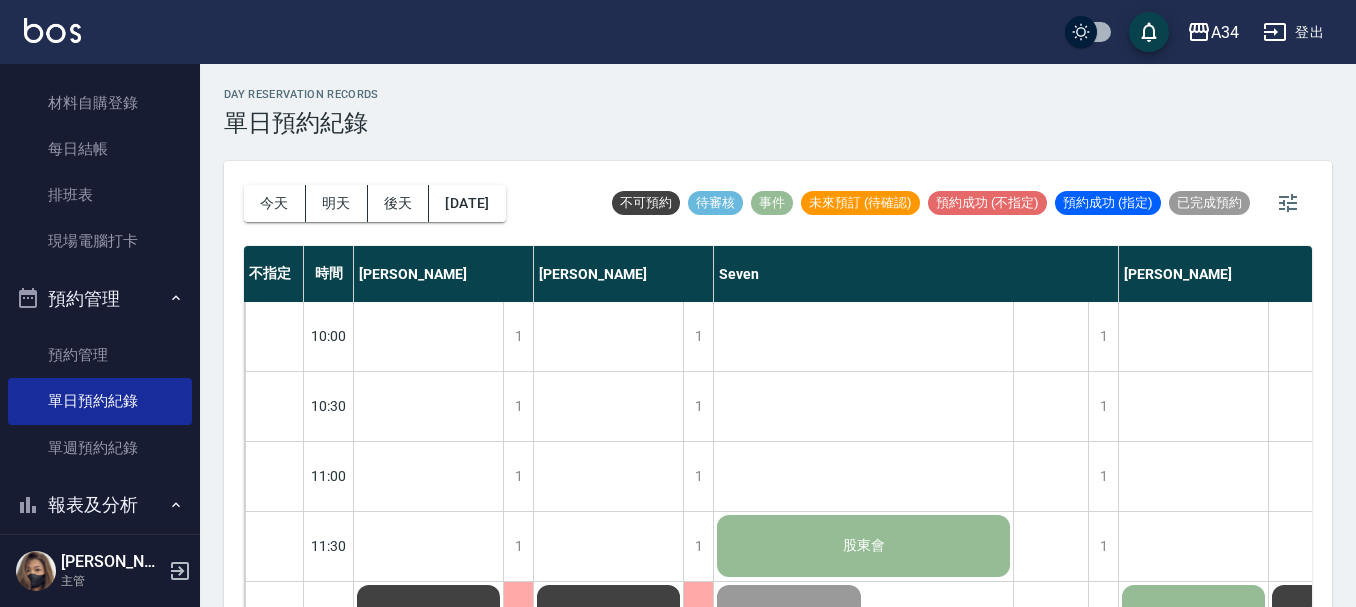 scroll, scrollTop: 0, scrollLeft: 0, axis: both 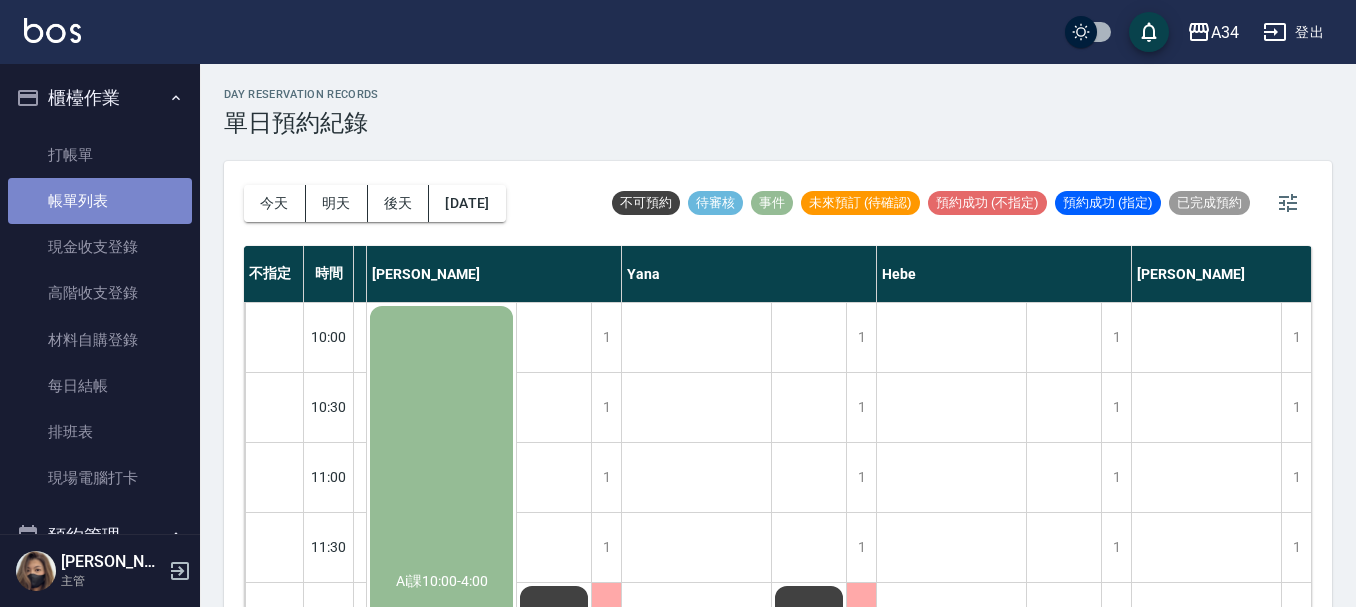 click on "帳單列表" at bounding box center (100, 201) 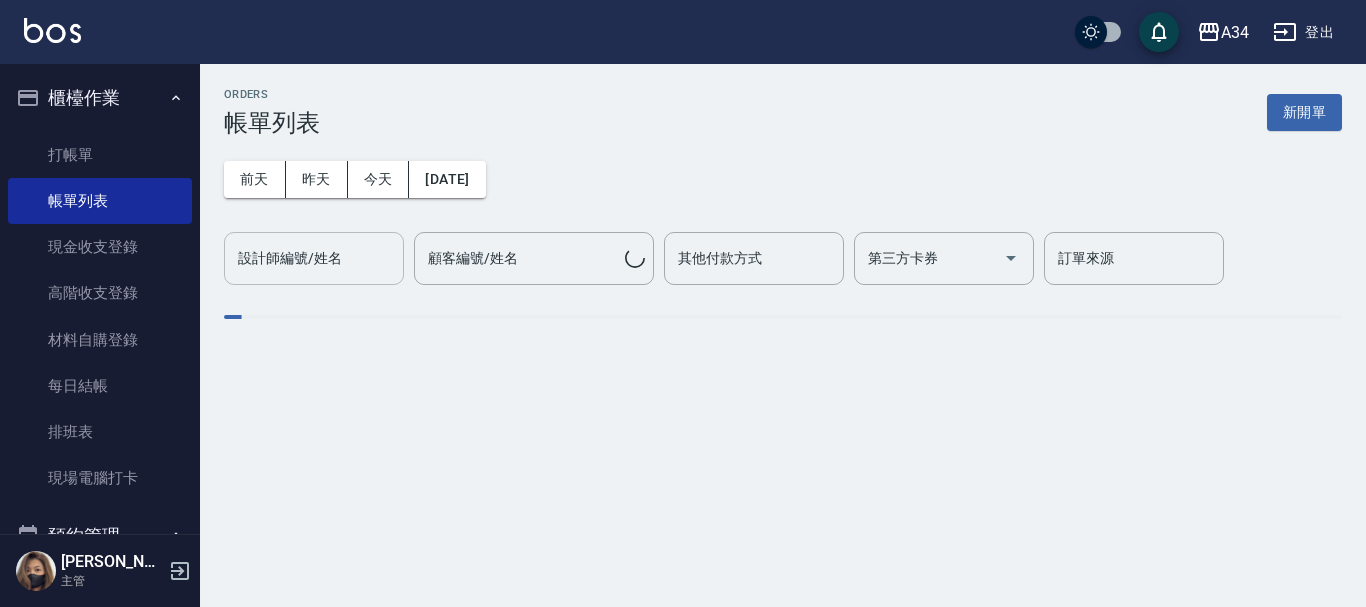 click on "設計師編號/姓名 設計師編號/姓名" at bounding box center [314, 258] 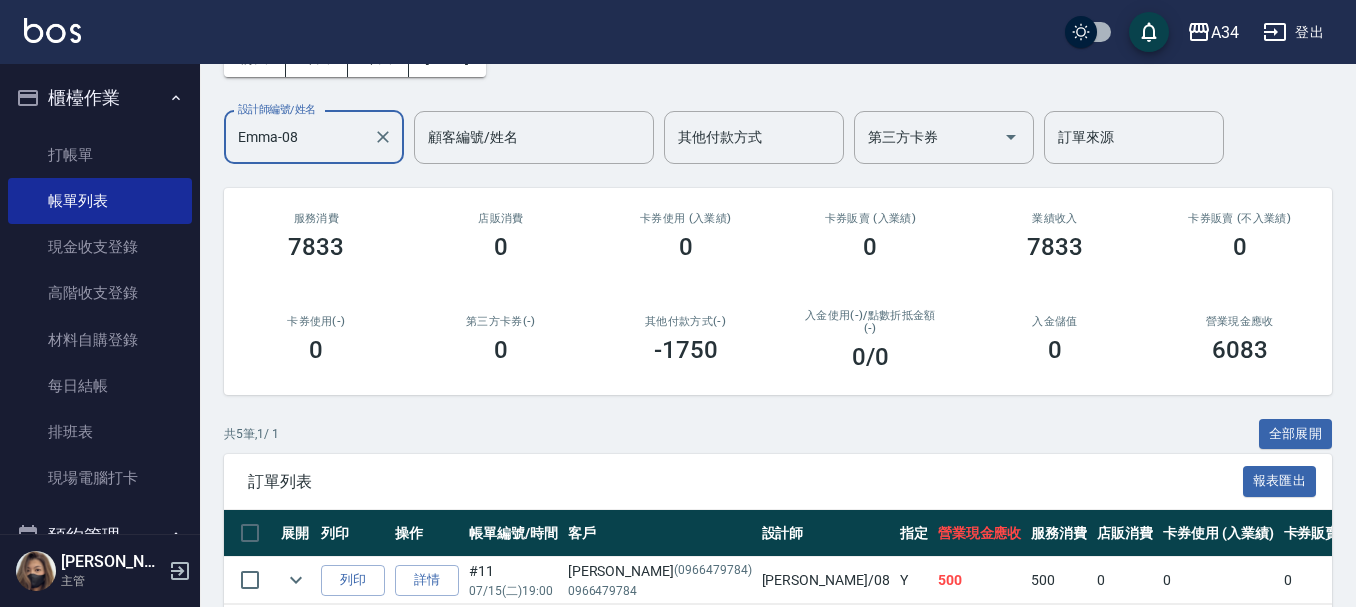 scroll, scrollTop: 404, scrollLeft: 0, axis: vertical 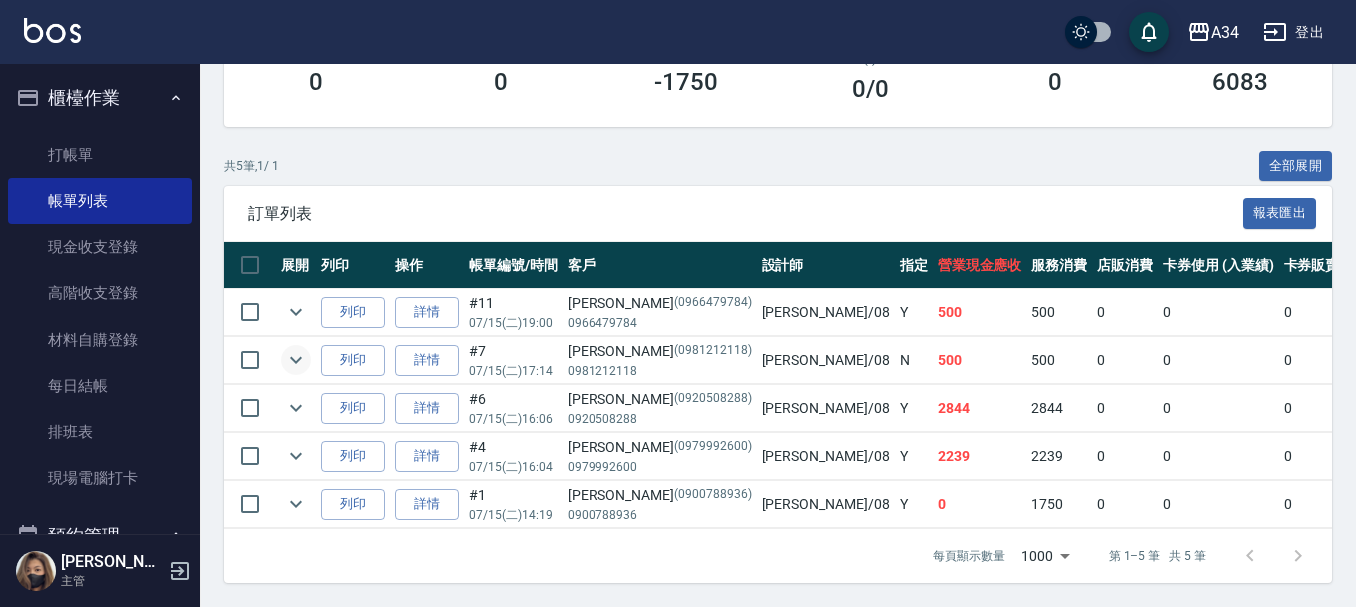 type on "Emma-08" 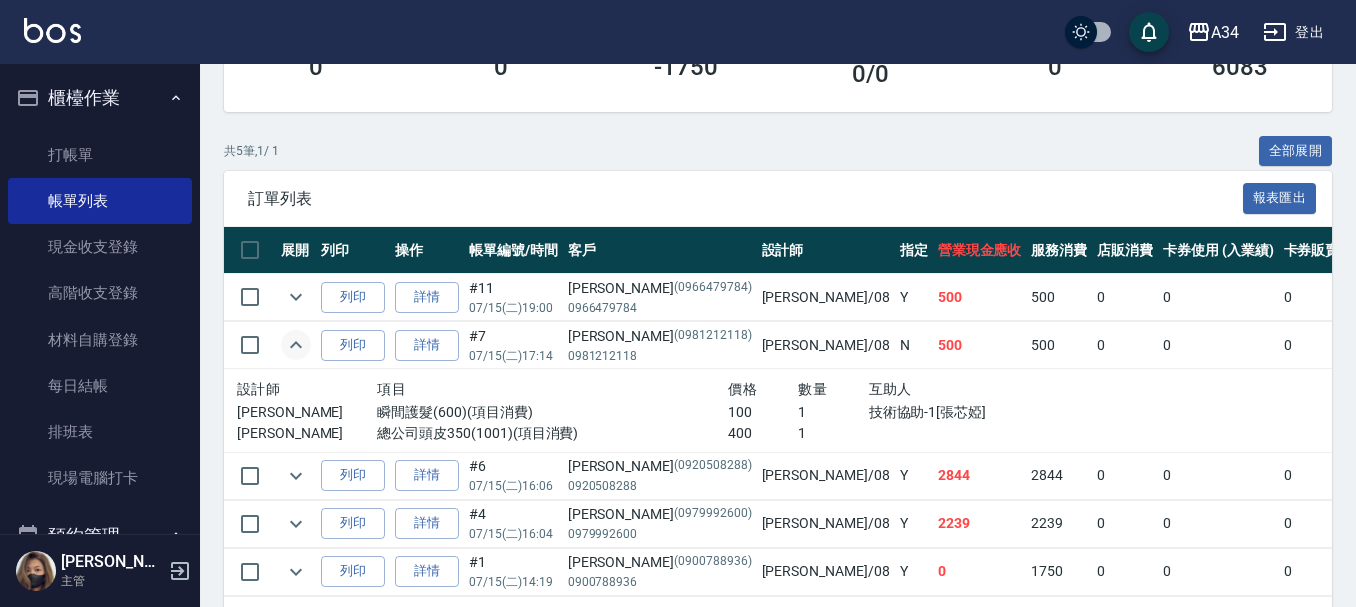 click 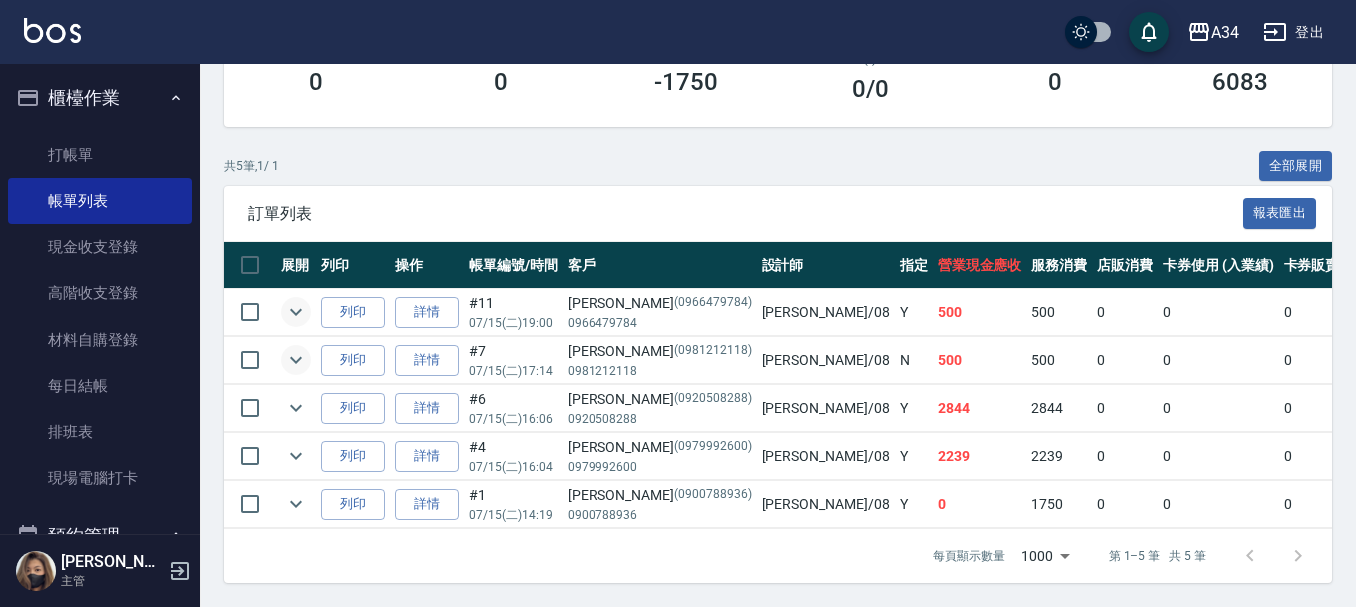 click 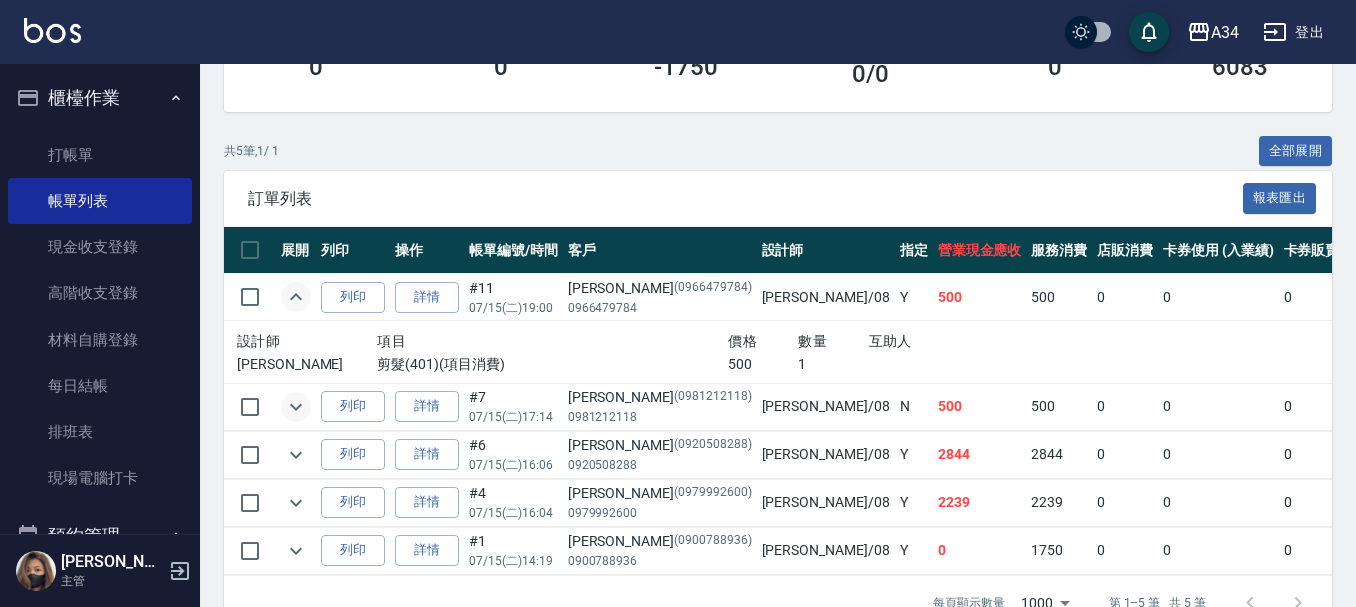 click 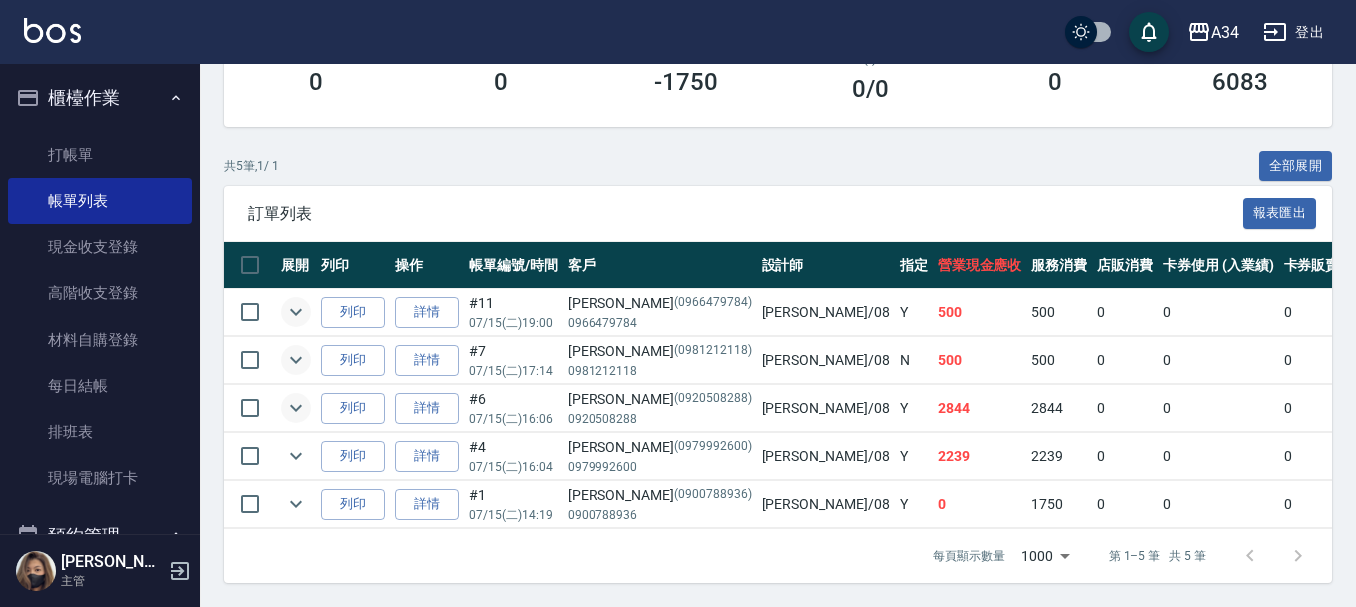 click 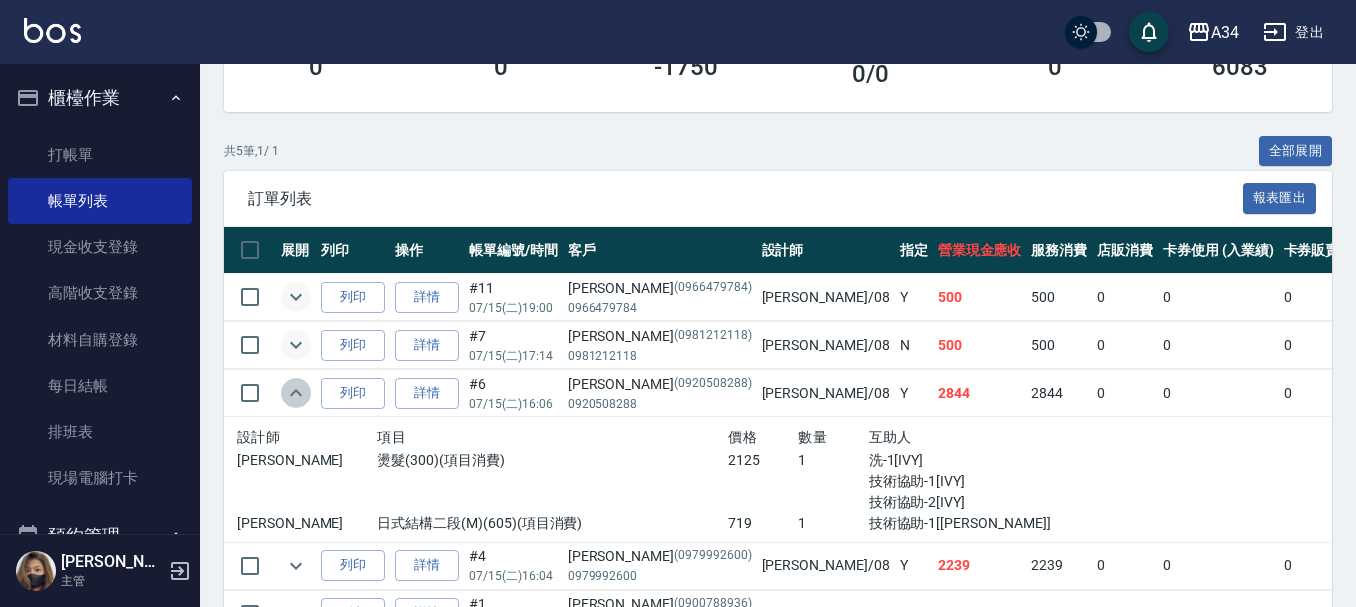 click 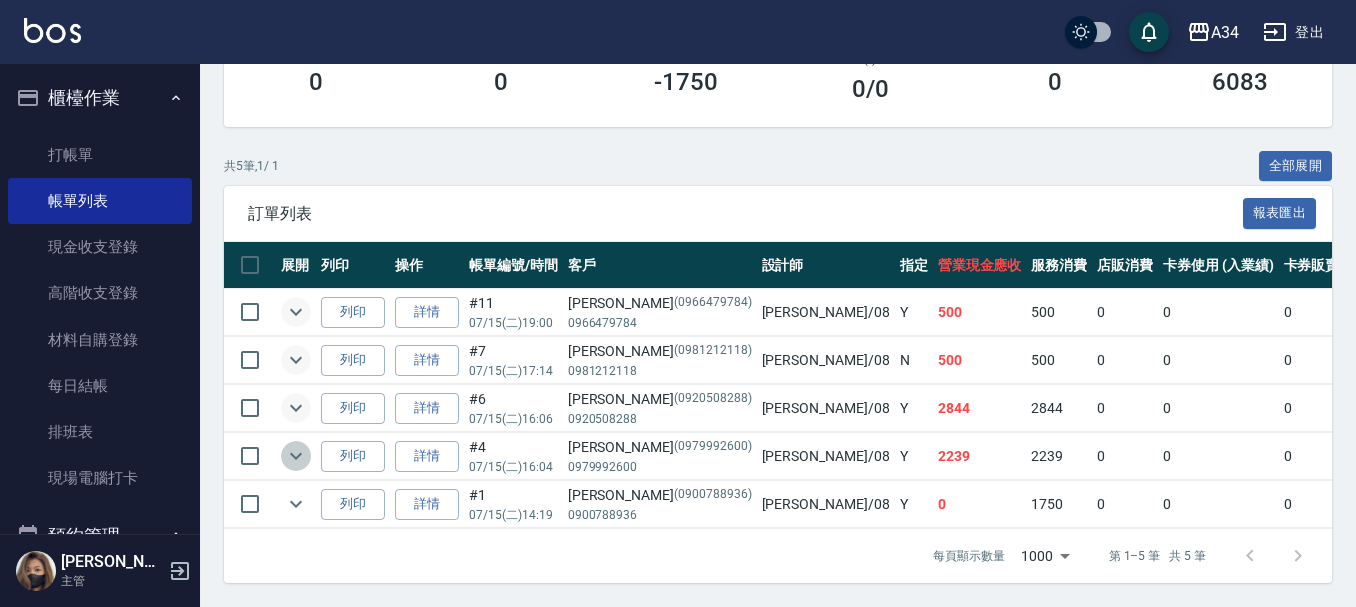 click 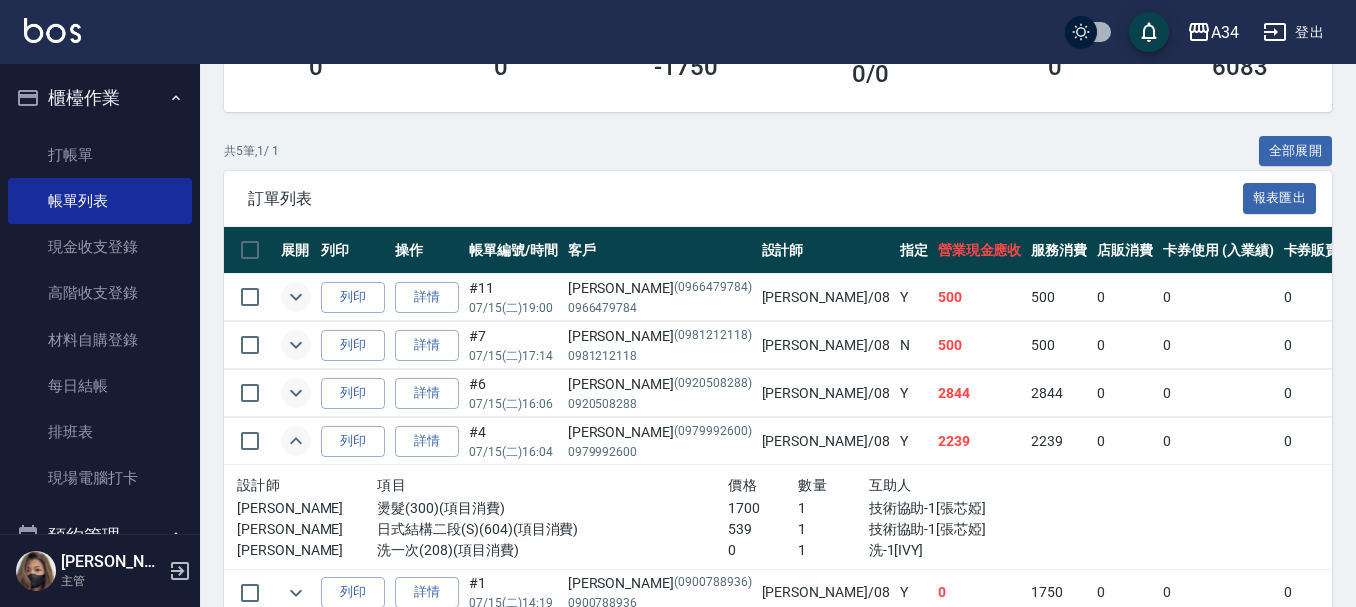 click 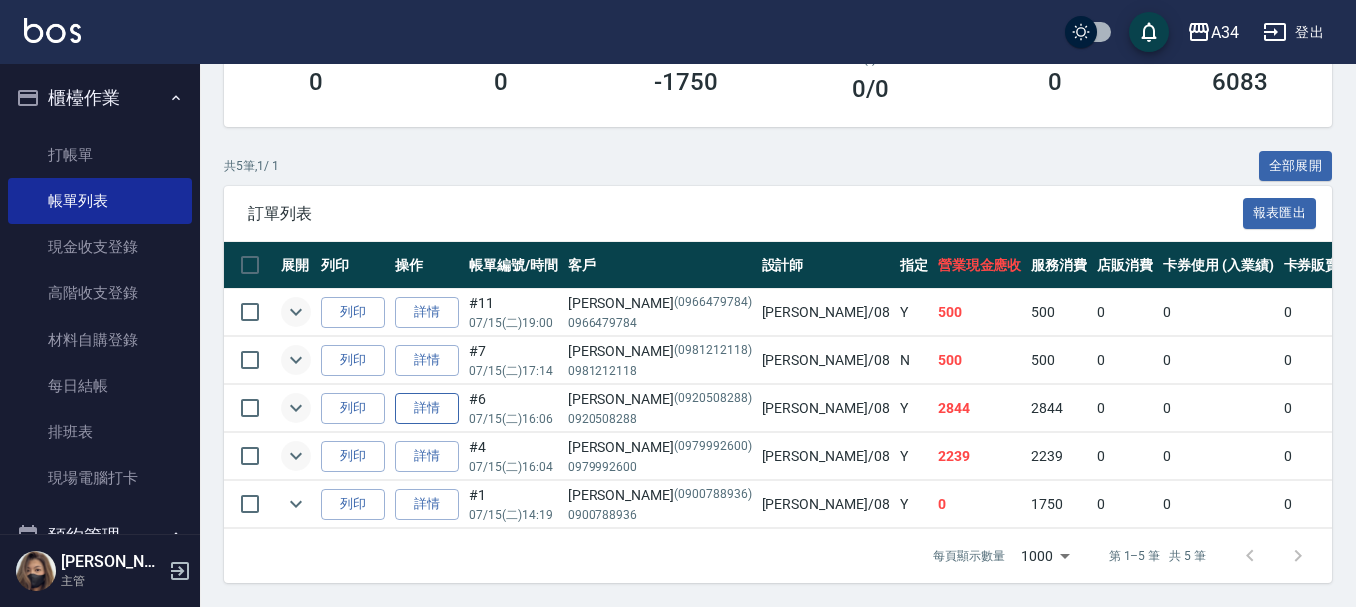 click on "詳情" at bounding box center (427, 408) 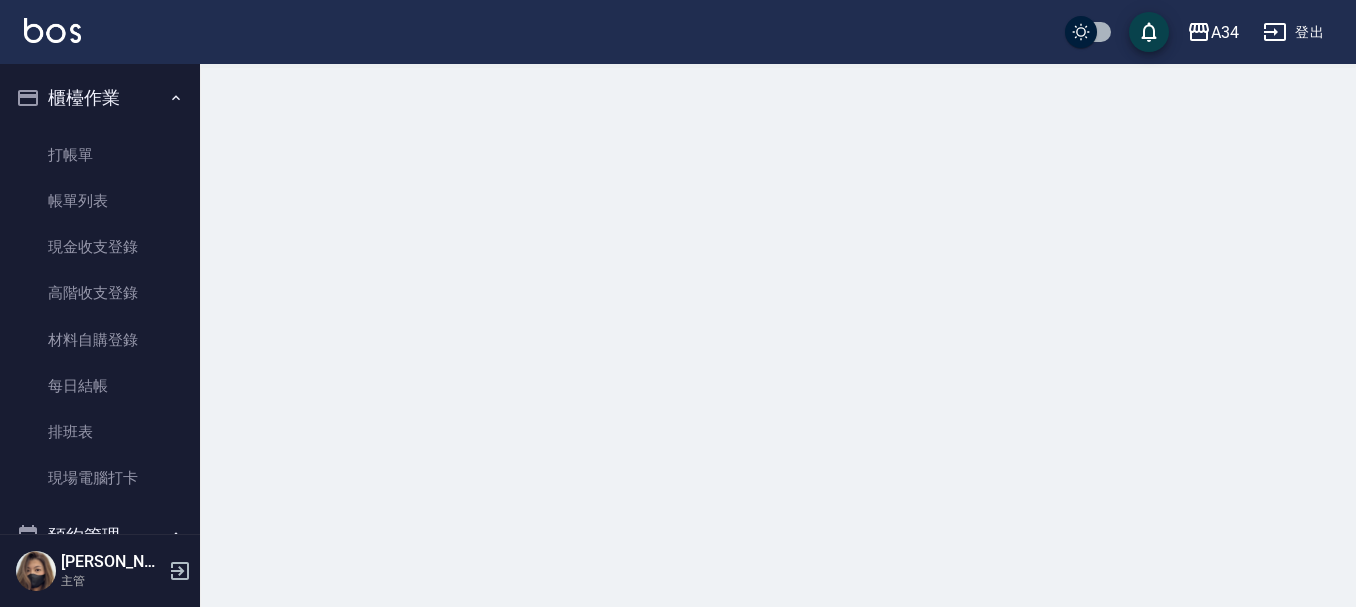 scroll, scrollTop: 0, scrollLeft: 0, axis: both 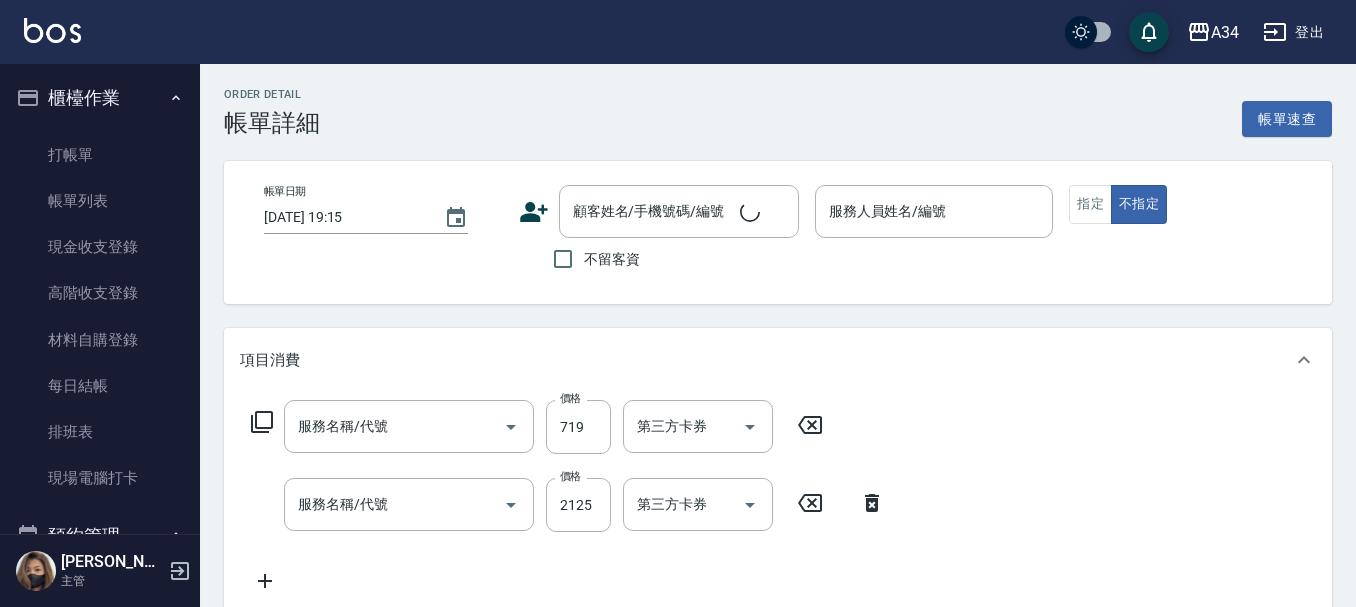 type on "日式結構二段(M)(605)" 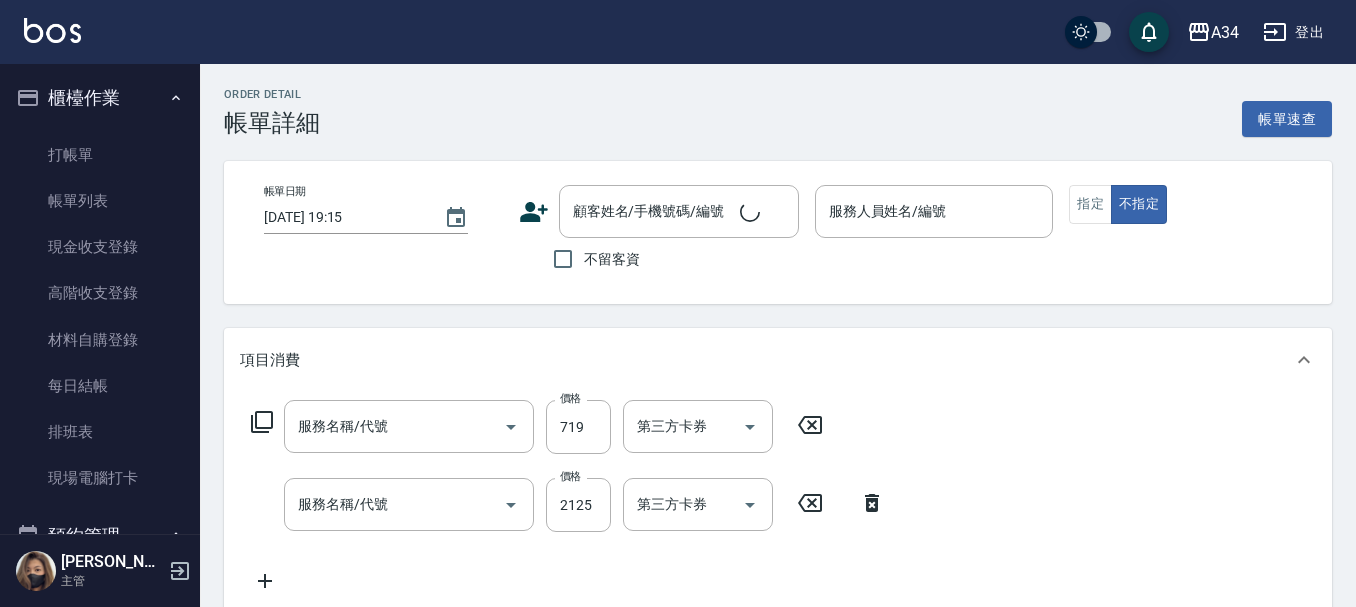 type on "燙髮(300)" 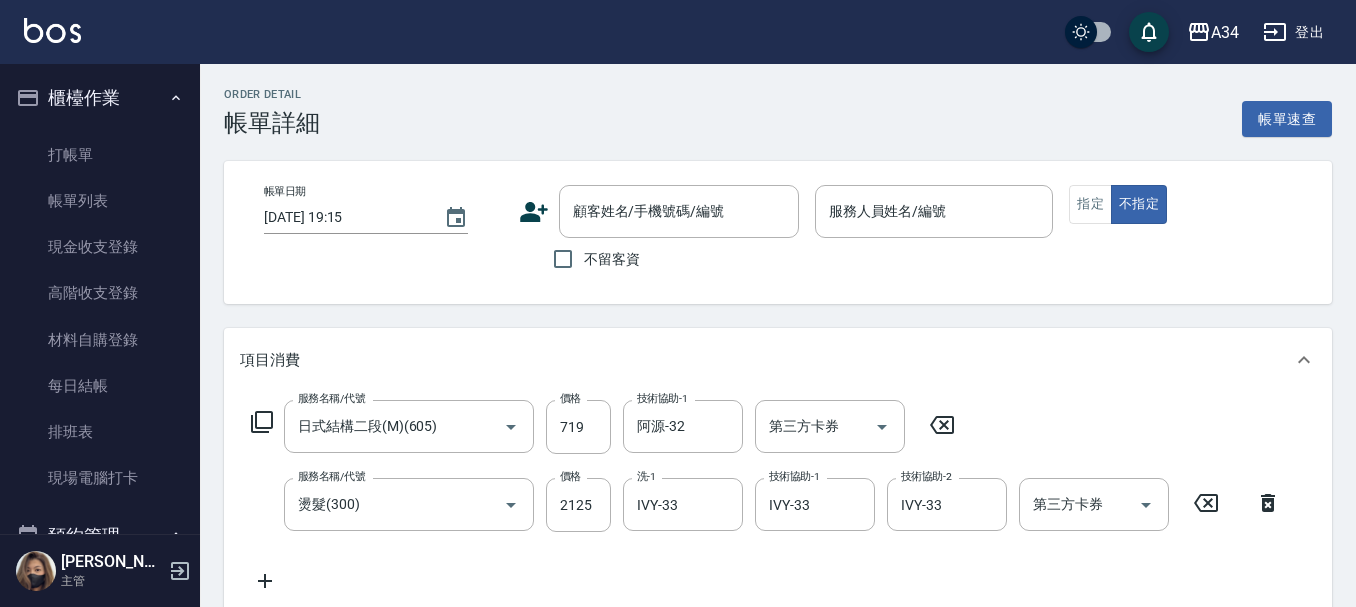 type on "2025/07/15 16:06" 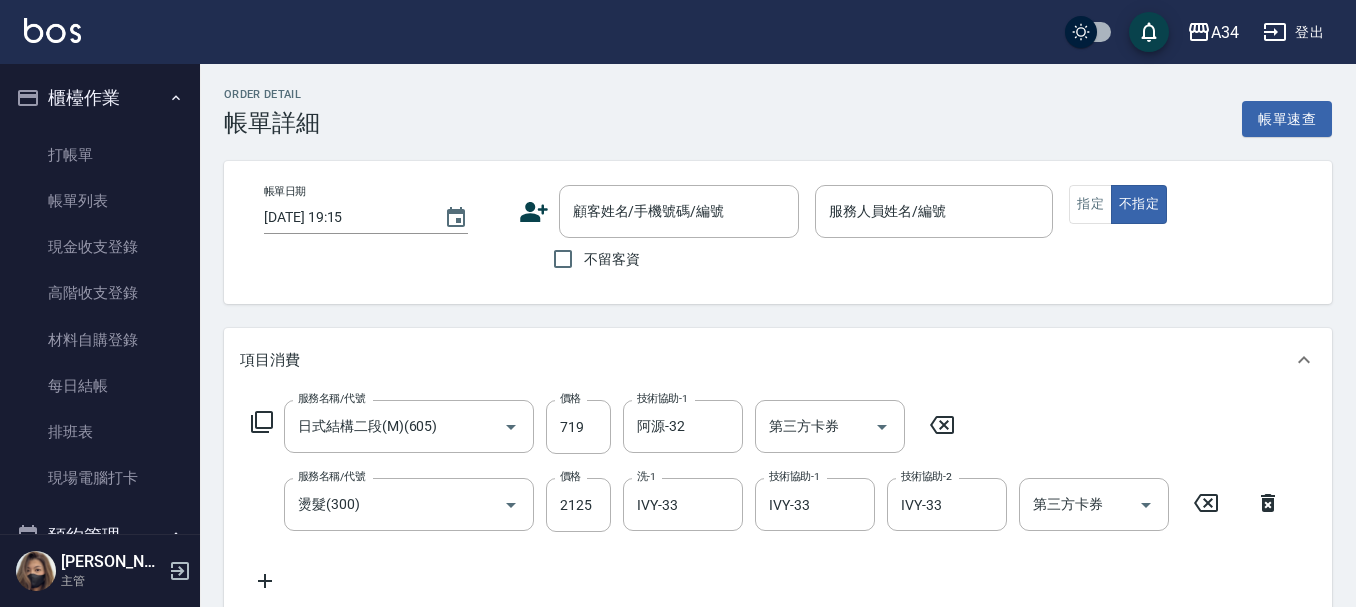 type on "Emma-08" 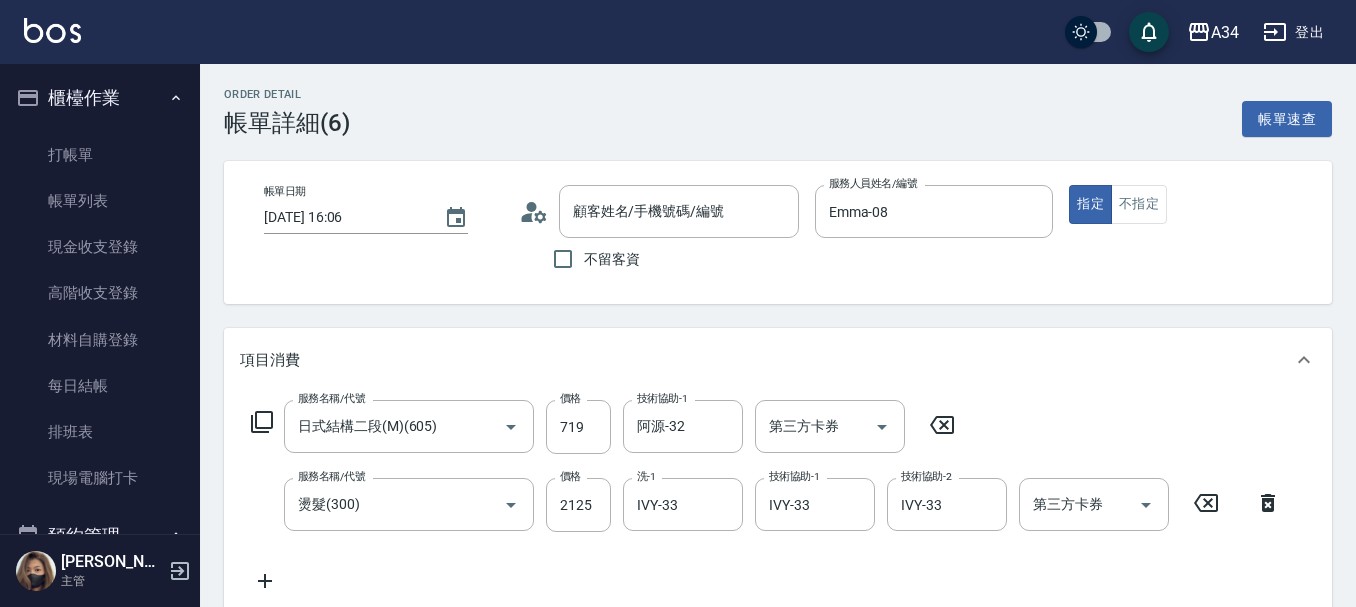type on "彭羽晨/0920508288/0920508288" 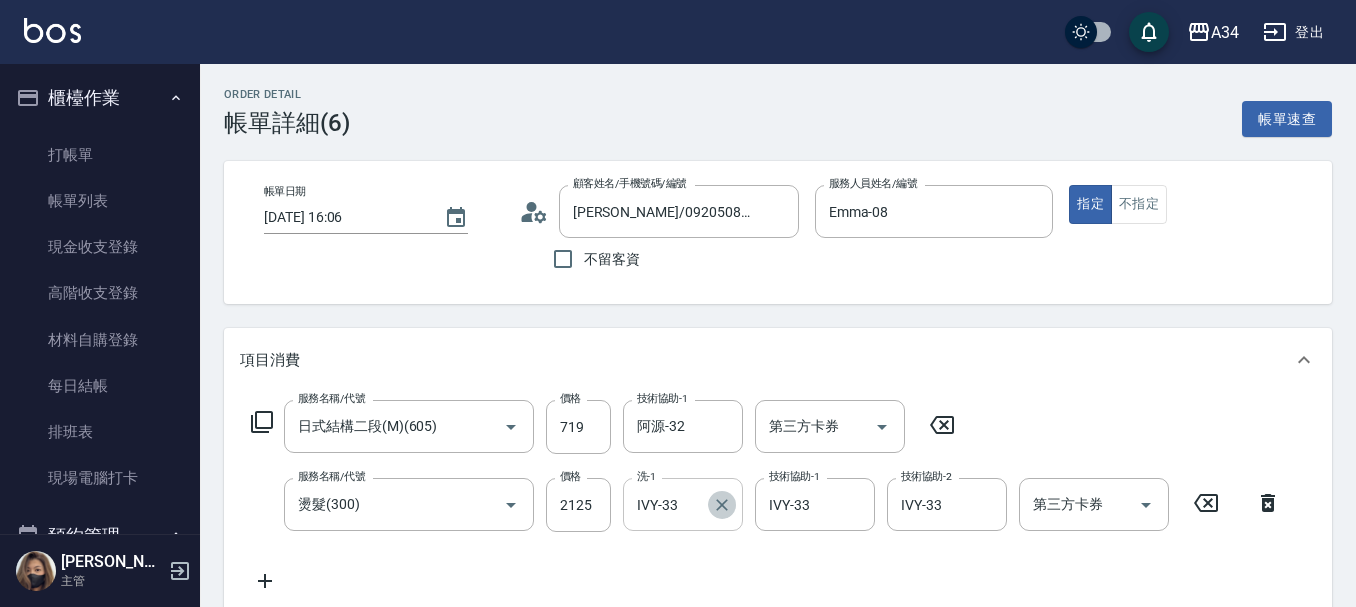 click 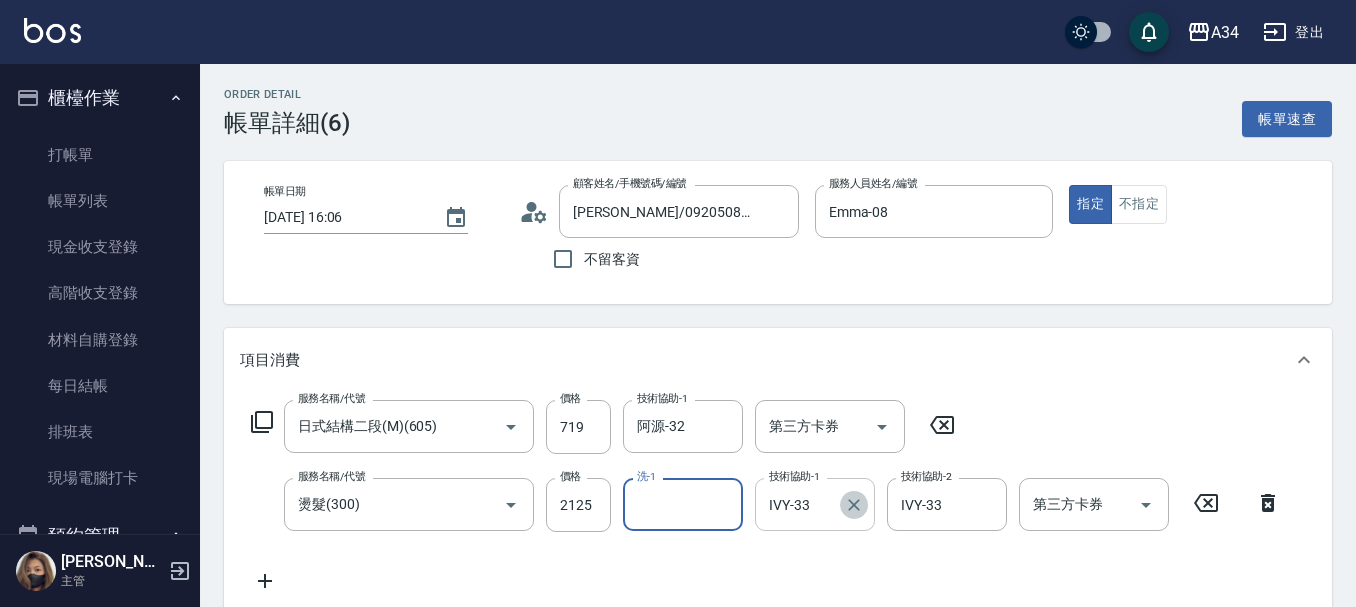 click 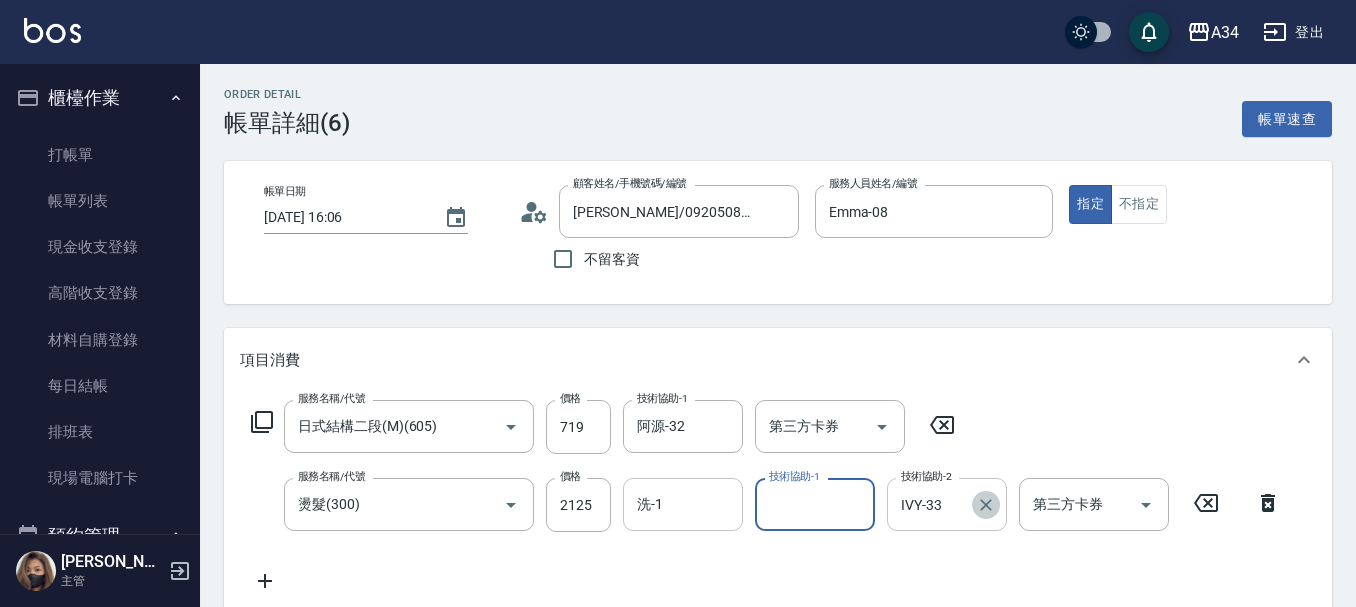 click 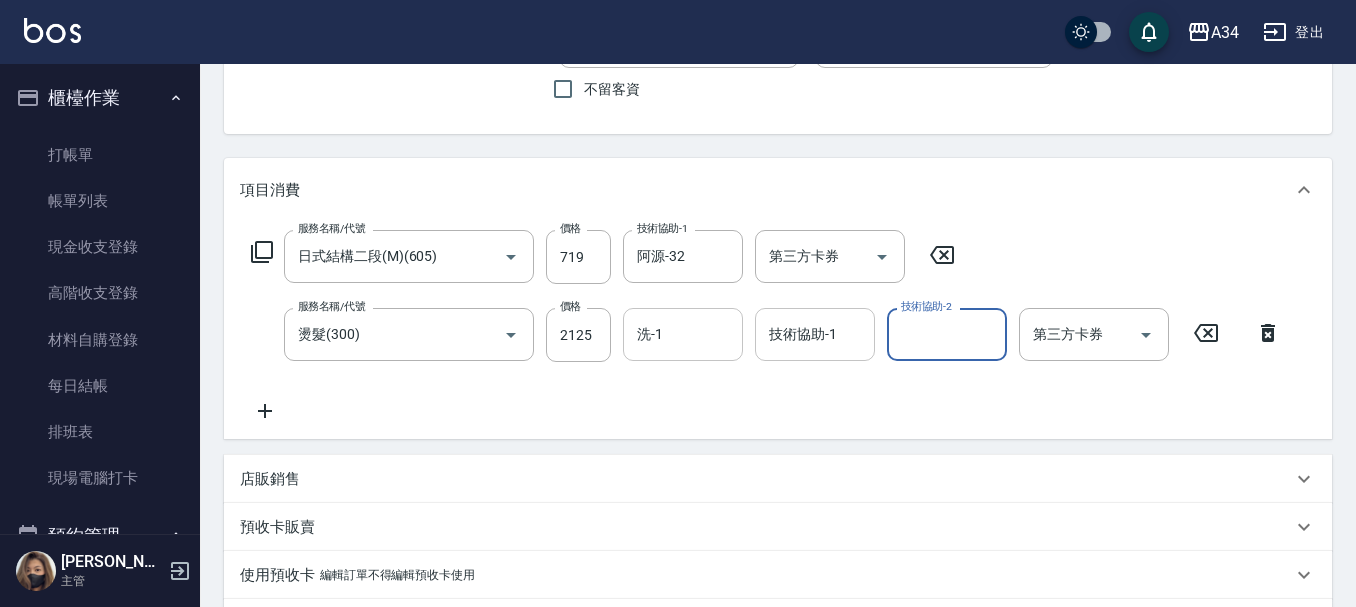 scroll, scrollTop: 200, scrollLeft: 0, axis: vertical 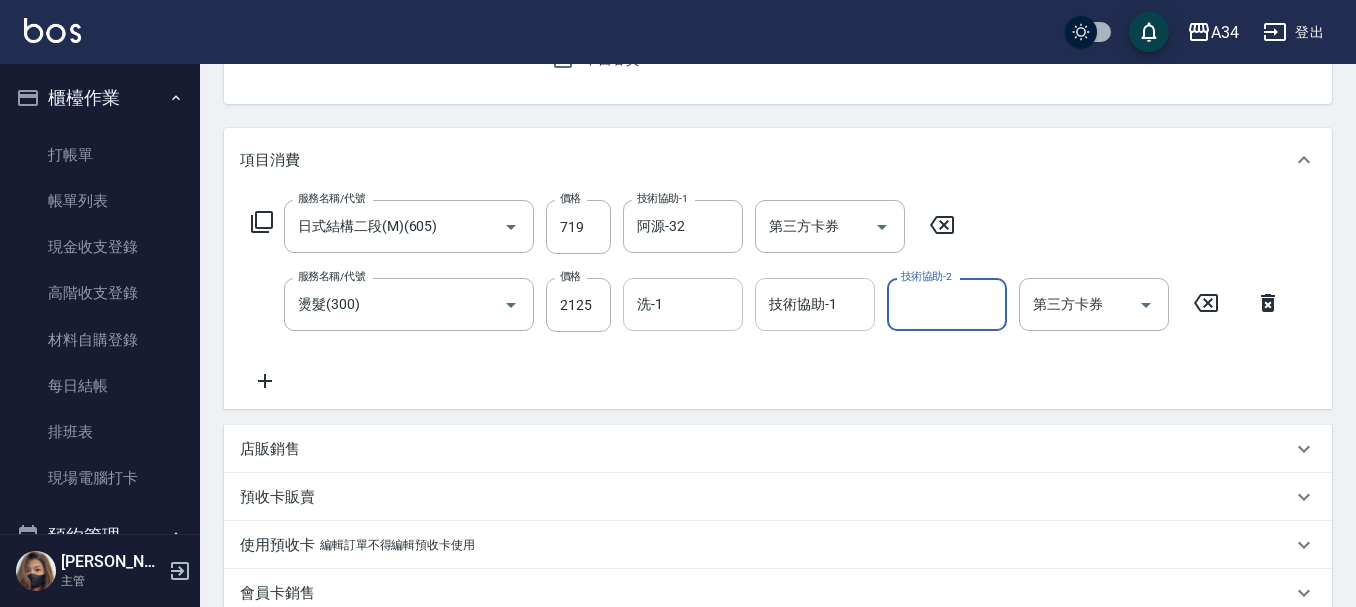 click on "洗-1" at bounding box center (683, 304) 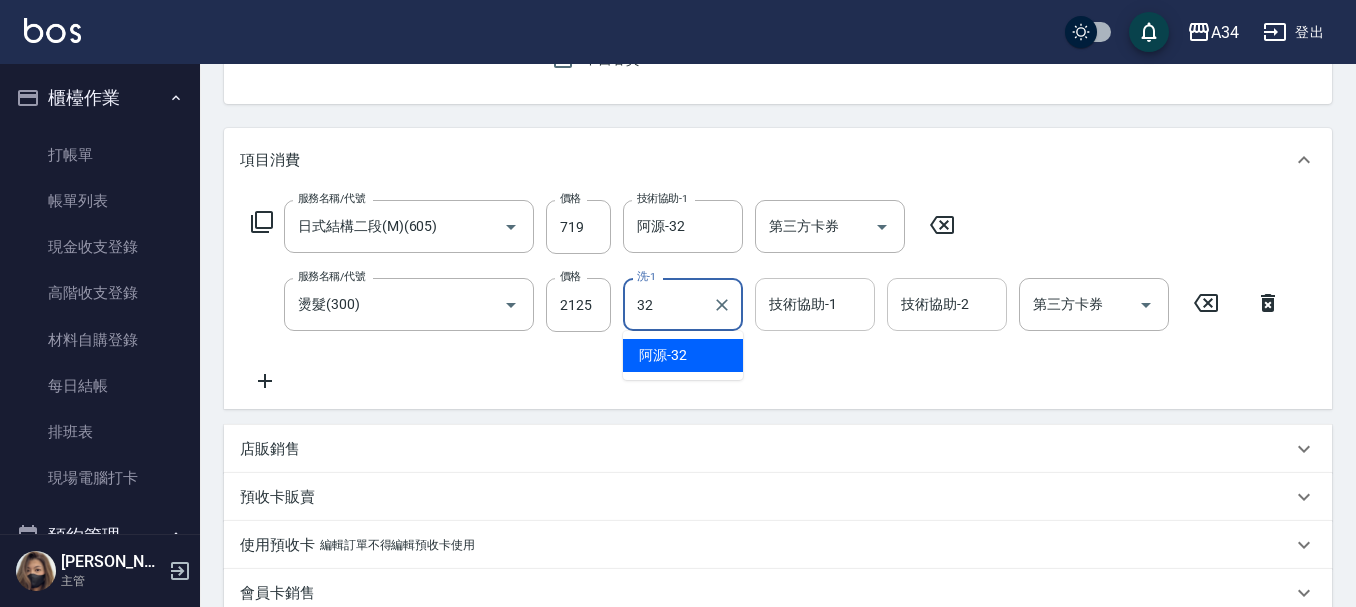 type on "阿源-32" 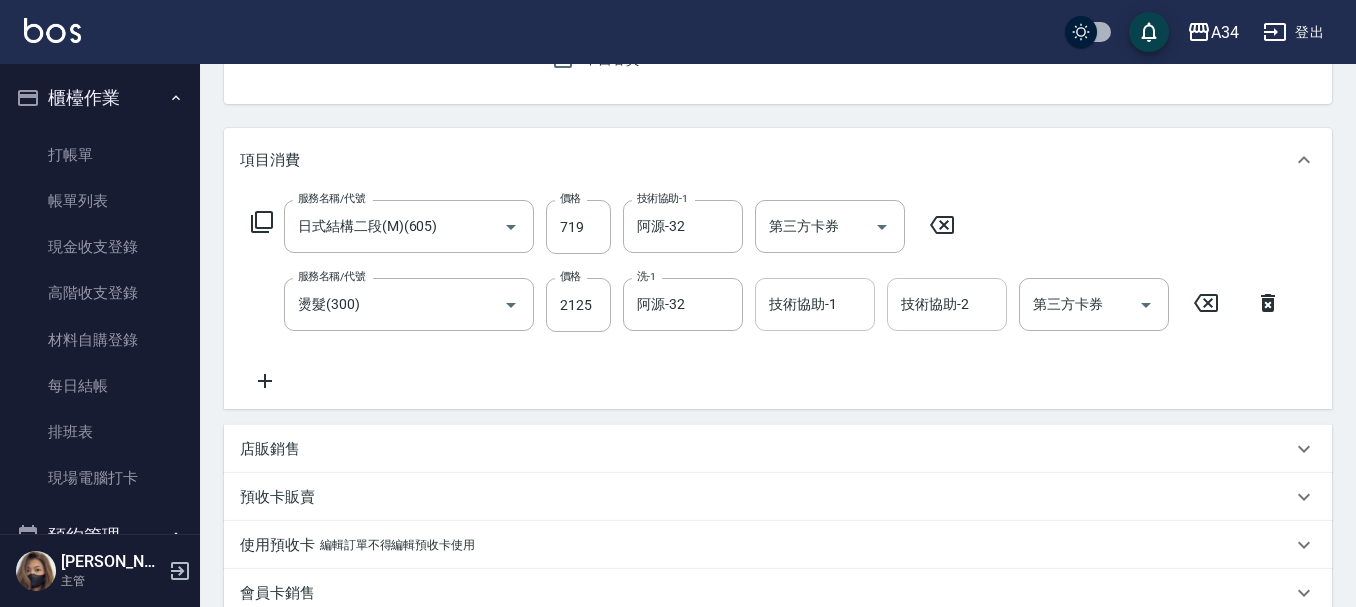 click 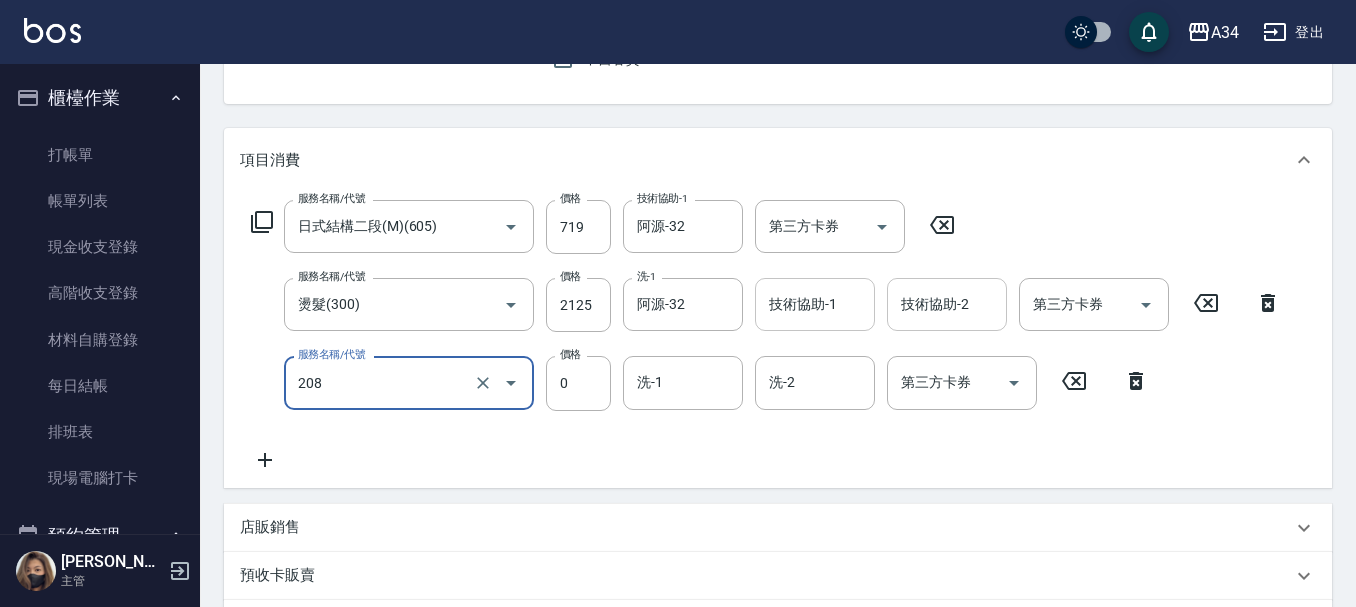 type on "洗一次(208)" 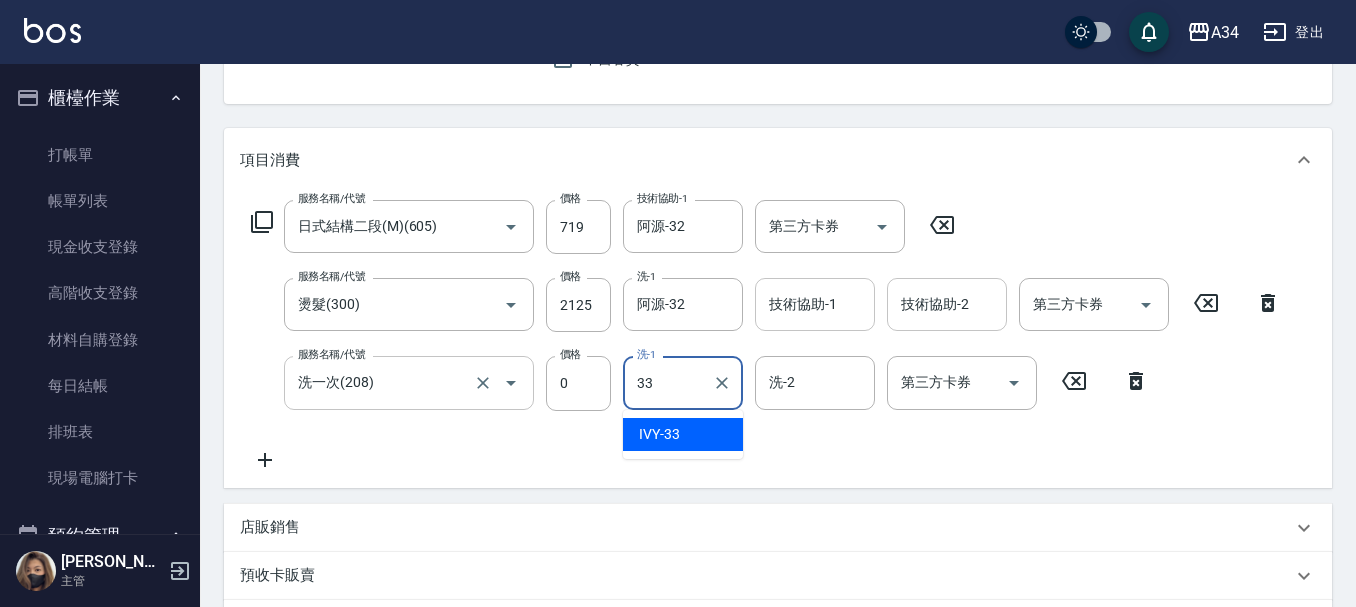 type on "IVY-33" 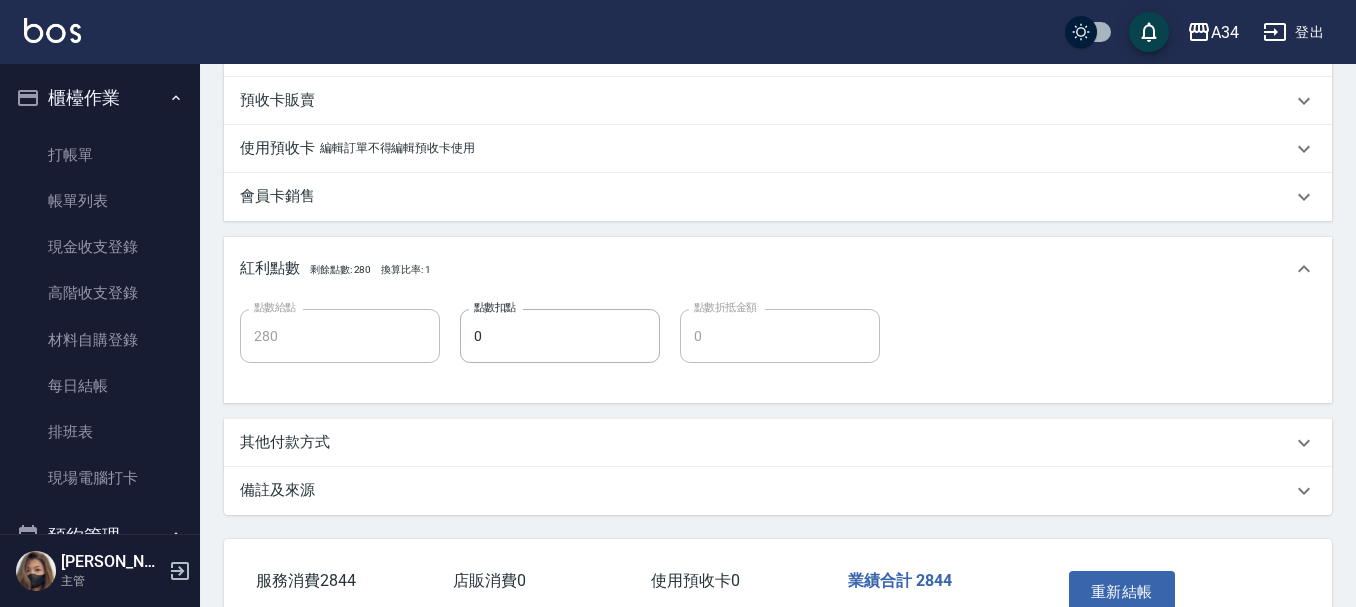 scroll, scrollTop: 799, scrollLeft: 0, axis: vertical 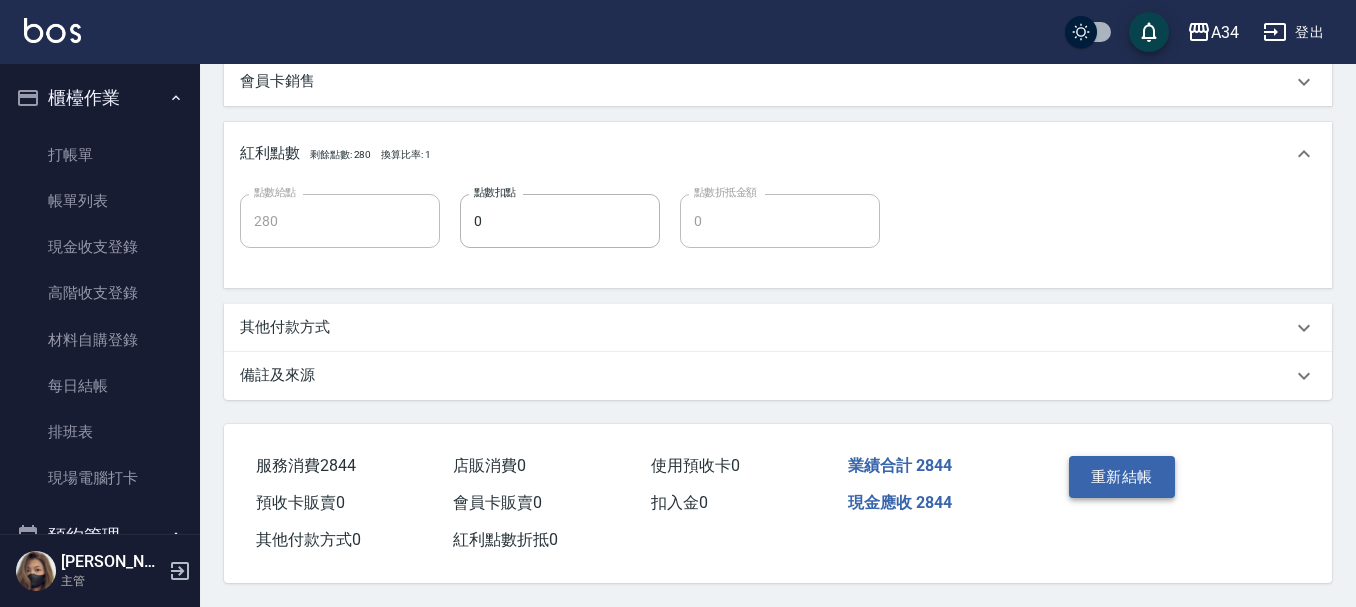 click on "重新結帳" at bounding box center [1122, 477] 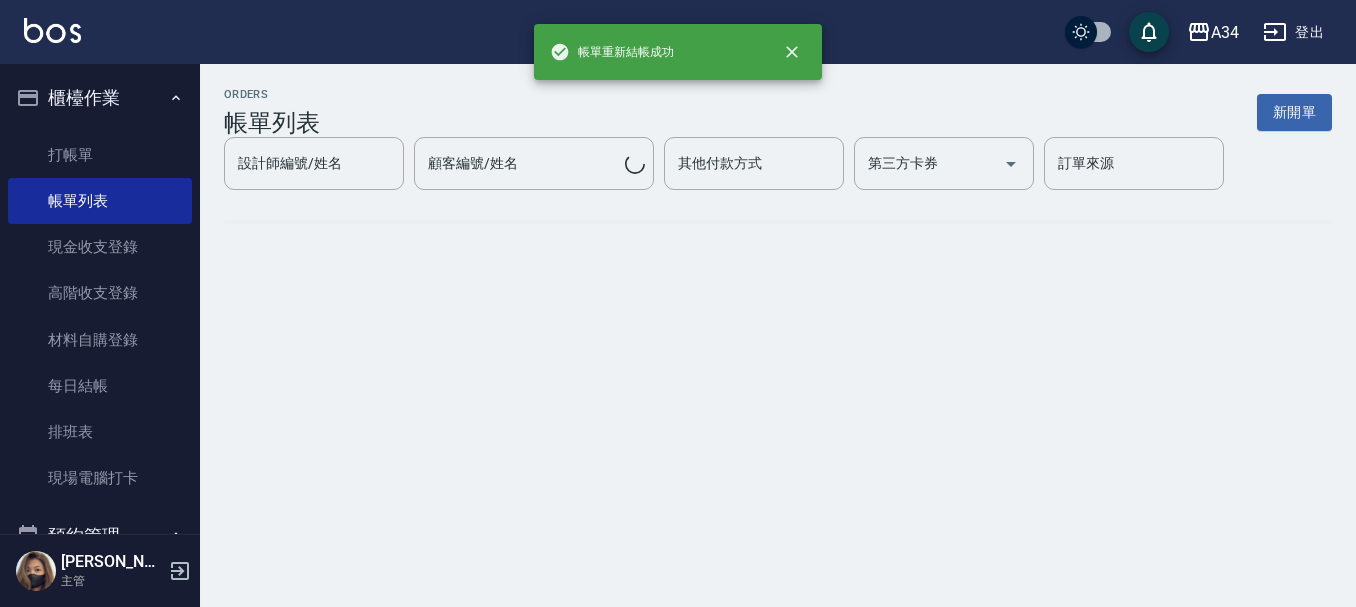 scroll, scrollTop: 0, scrollLeft: 0, axis: both 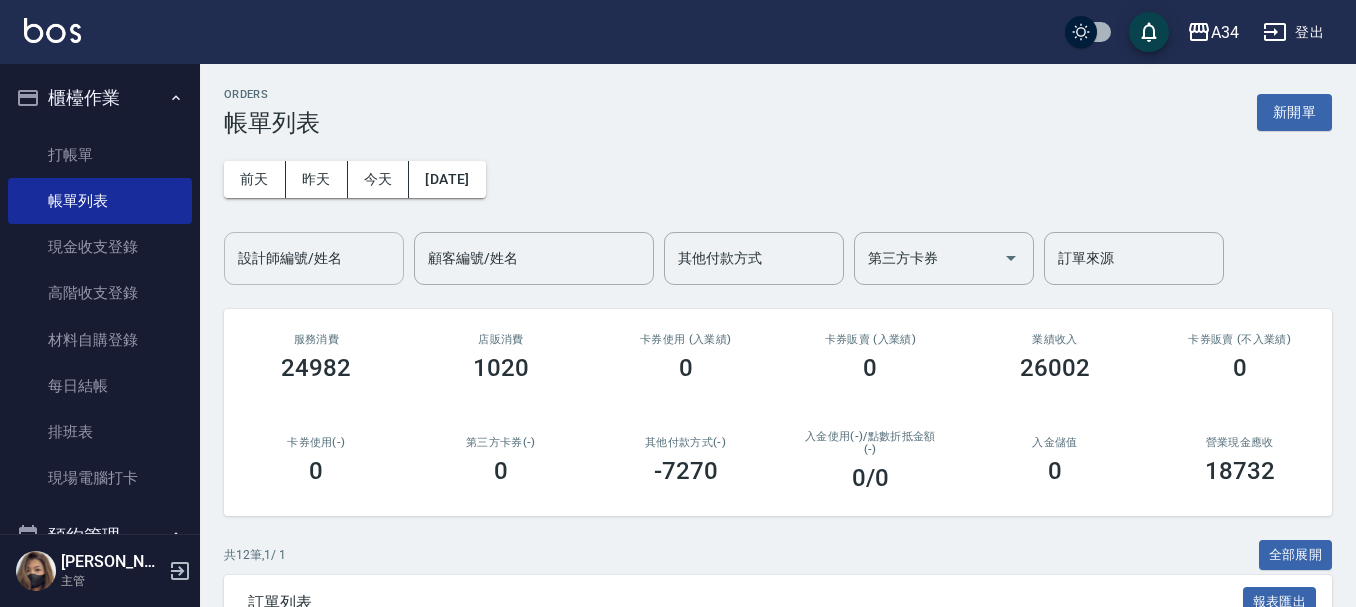 click on "設計師編號/姓名" at bounding box center (314, 258) 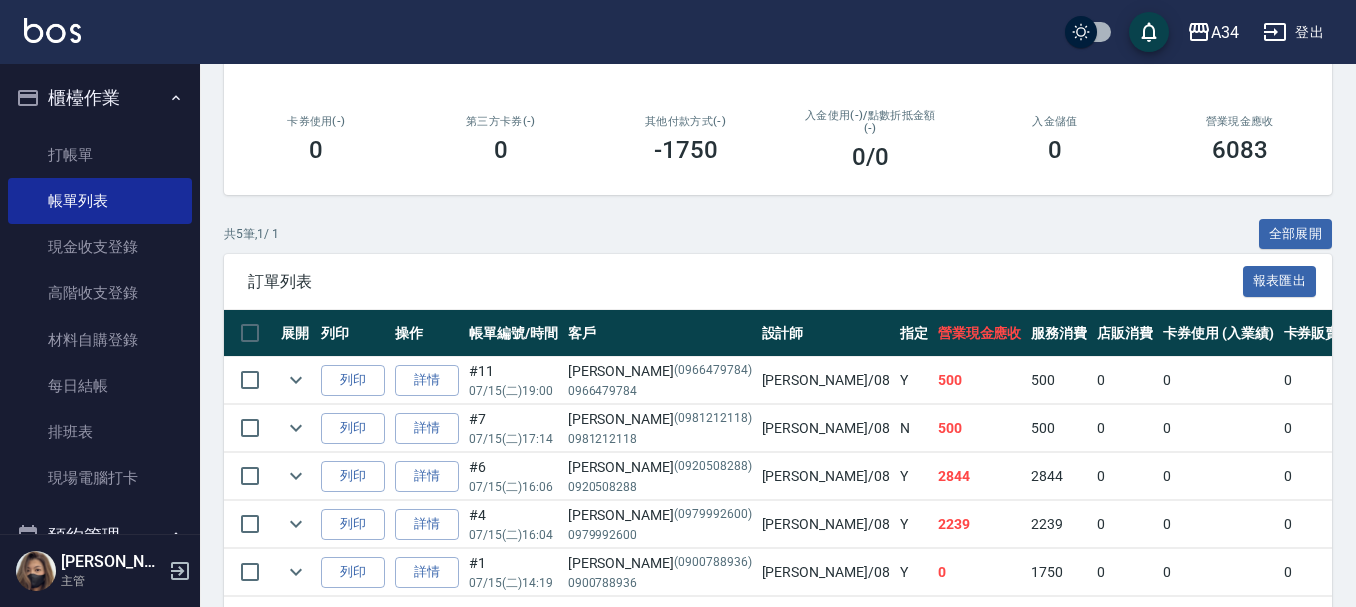 scroll, scrollTop: 404, scrollLeft: 0, axis: vertical 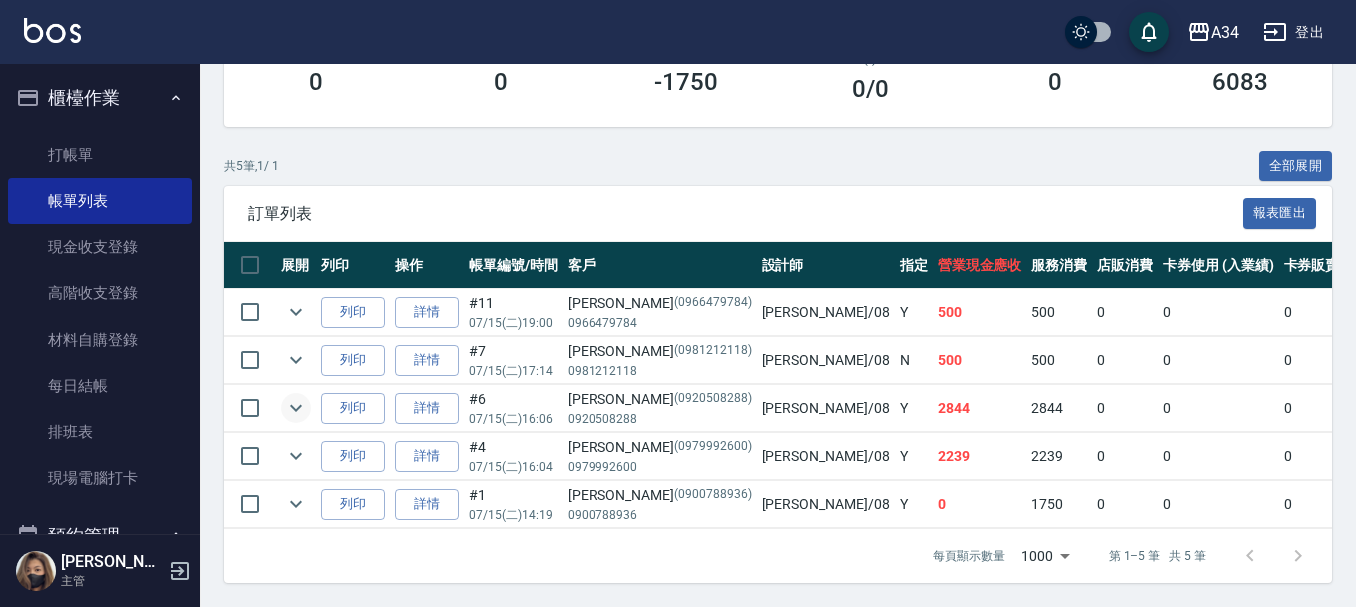 type on "Emma-08" 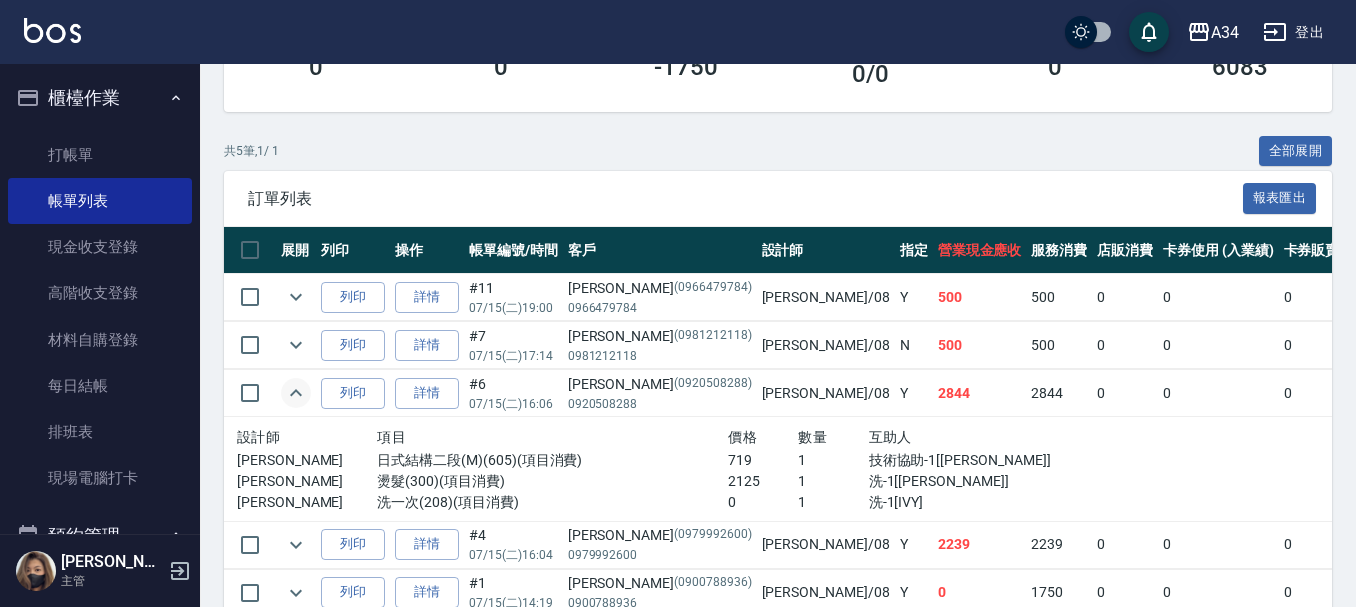 click 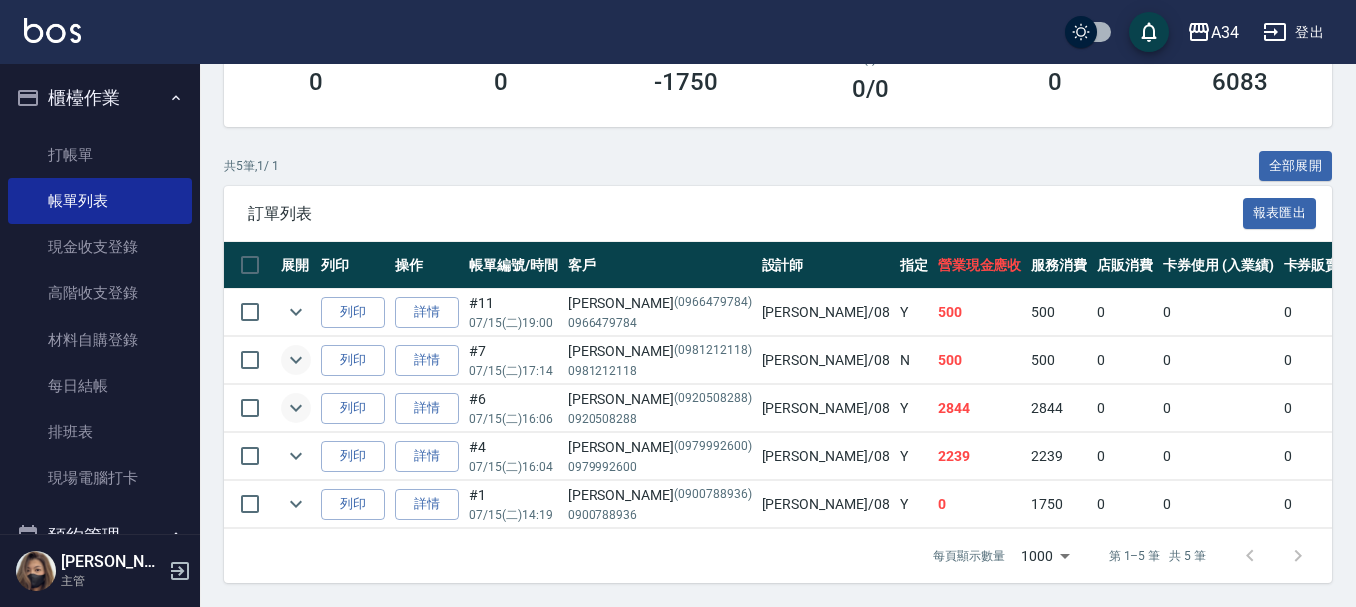 click 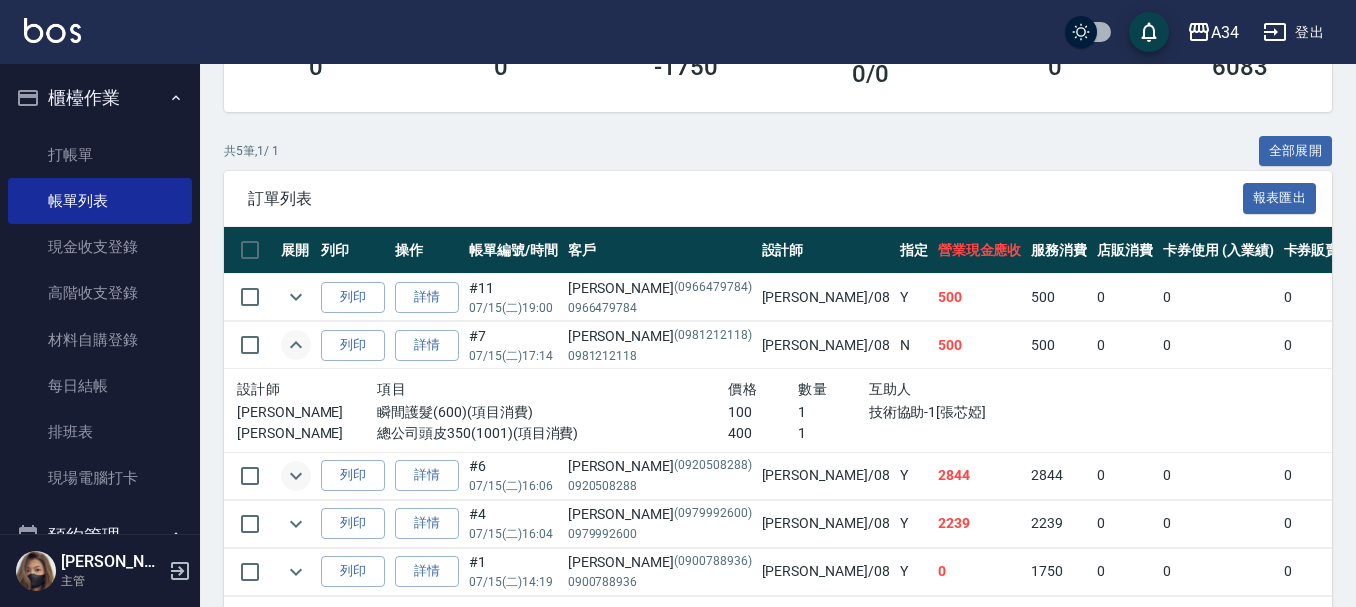 click 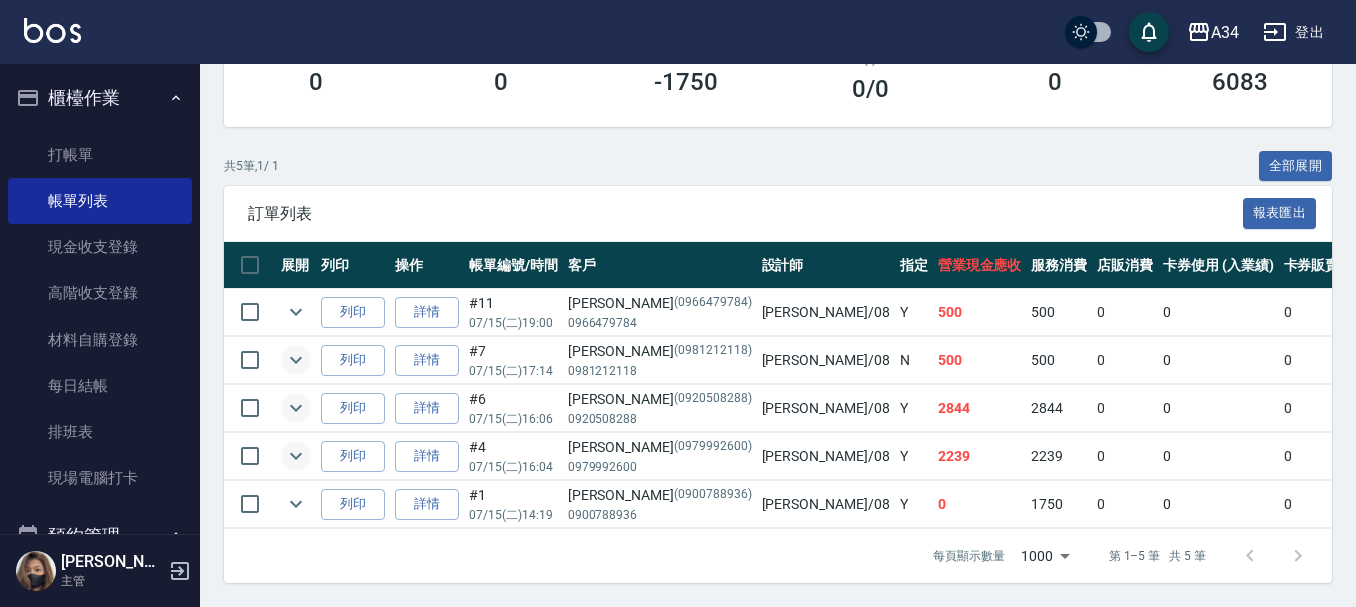 click 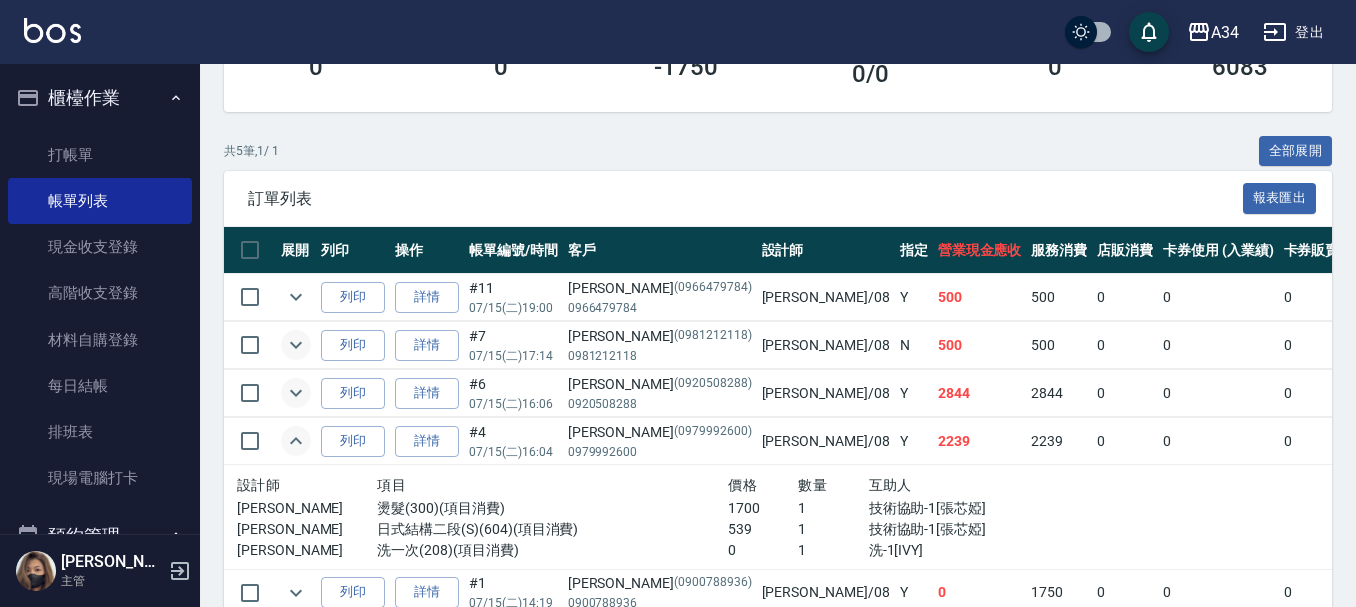 click 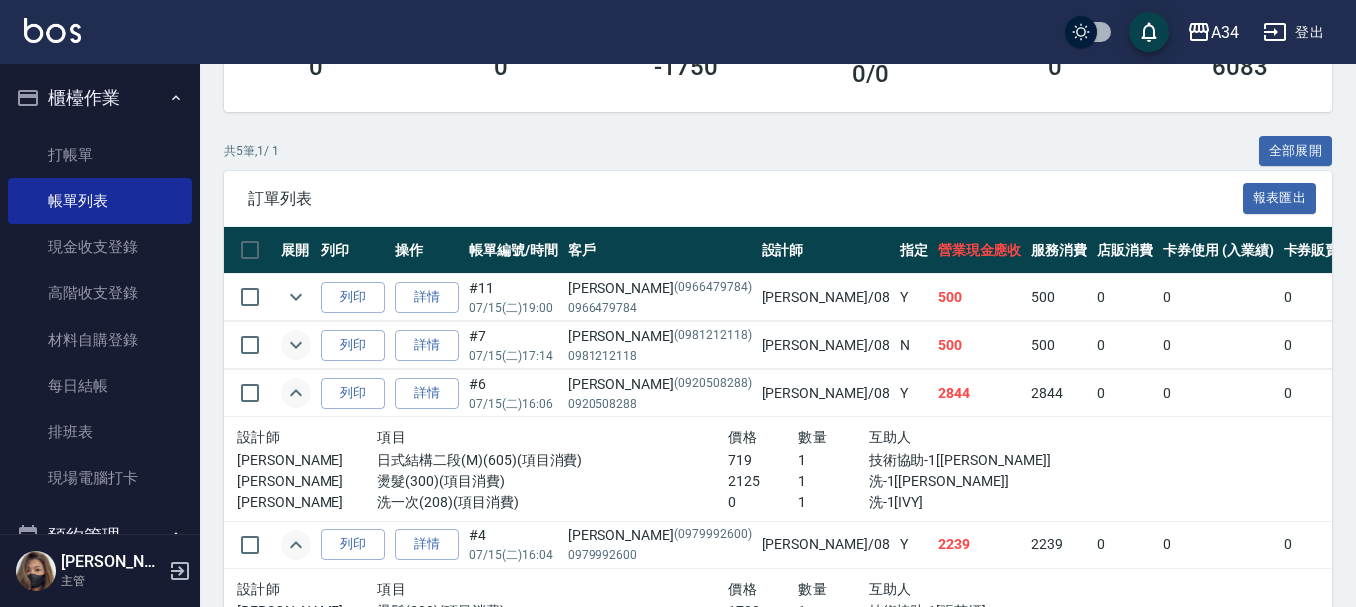 click 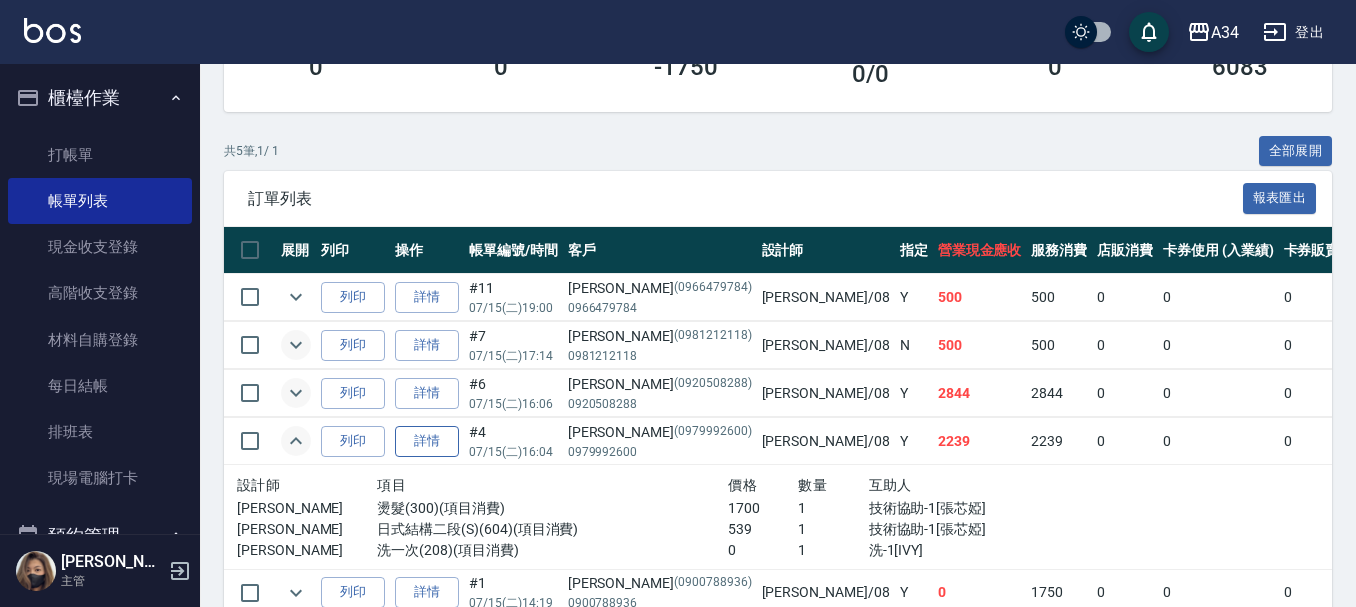click on "詳情" at bounding box center [427, 441] 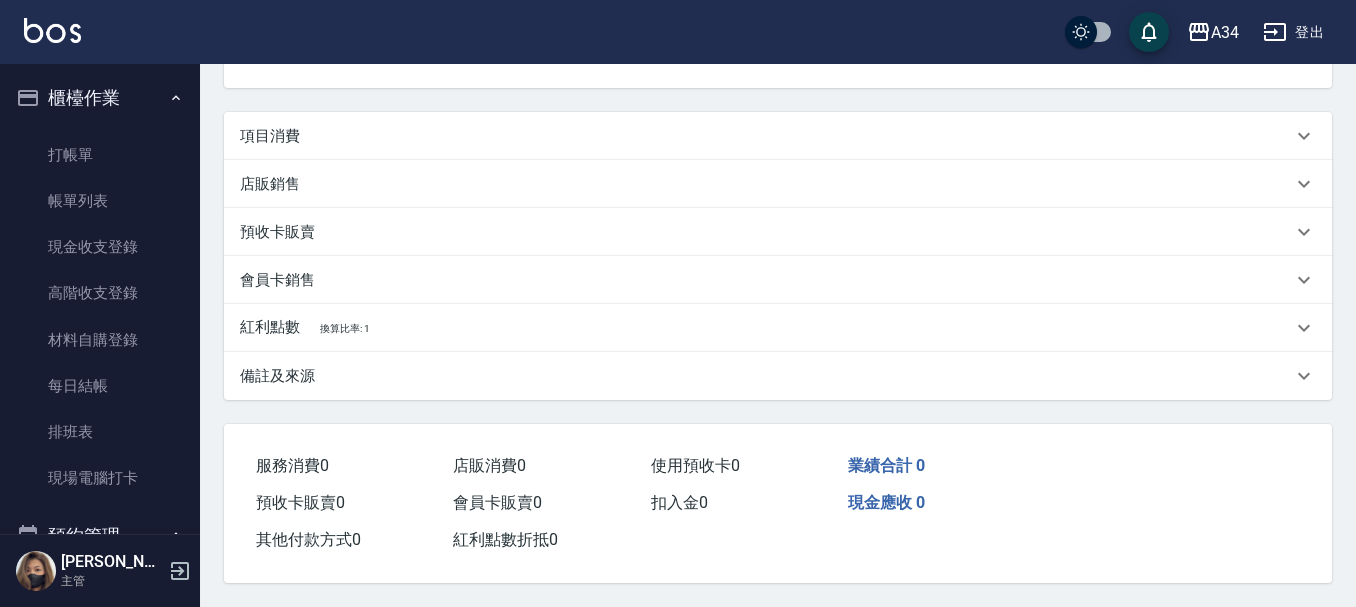 scroll, scrollTop: 0, scrollLeft: 0, axis: both 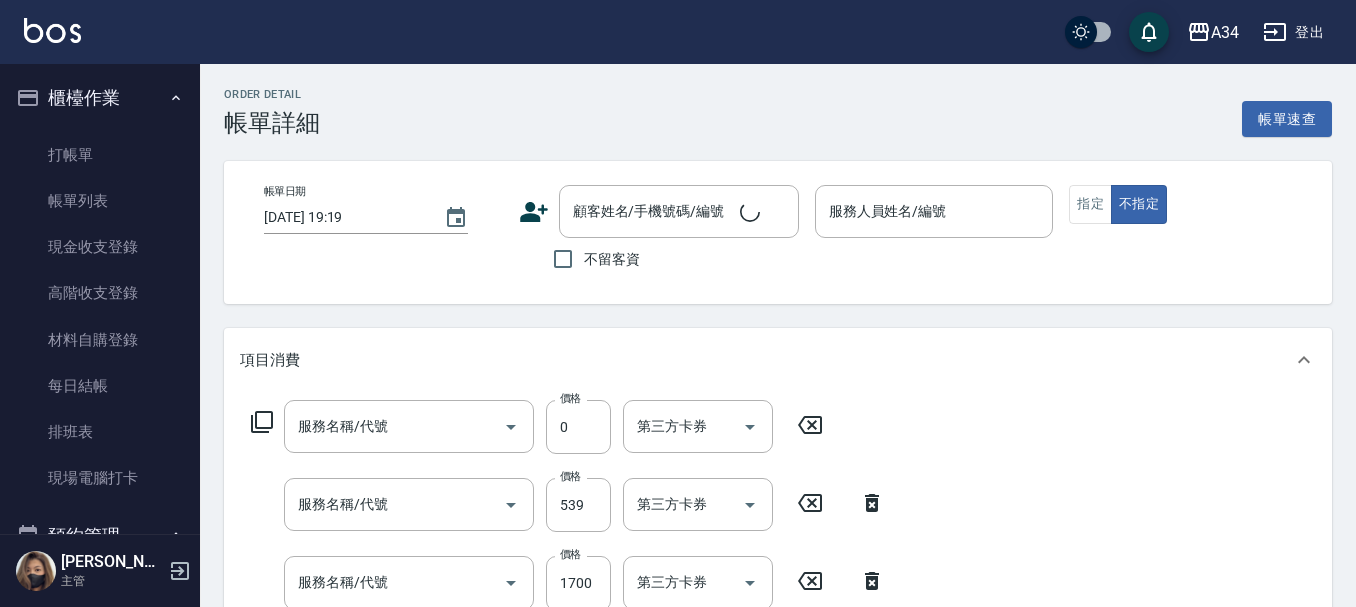 type on "2025/07/15 16:04" 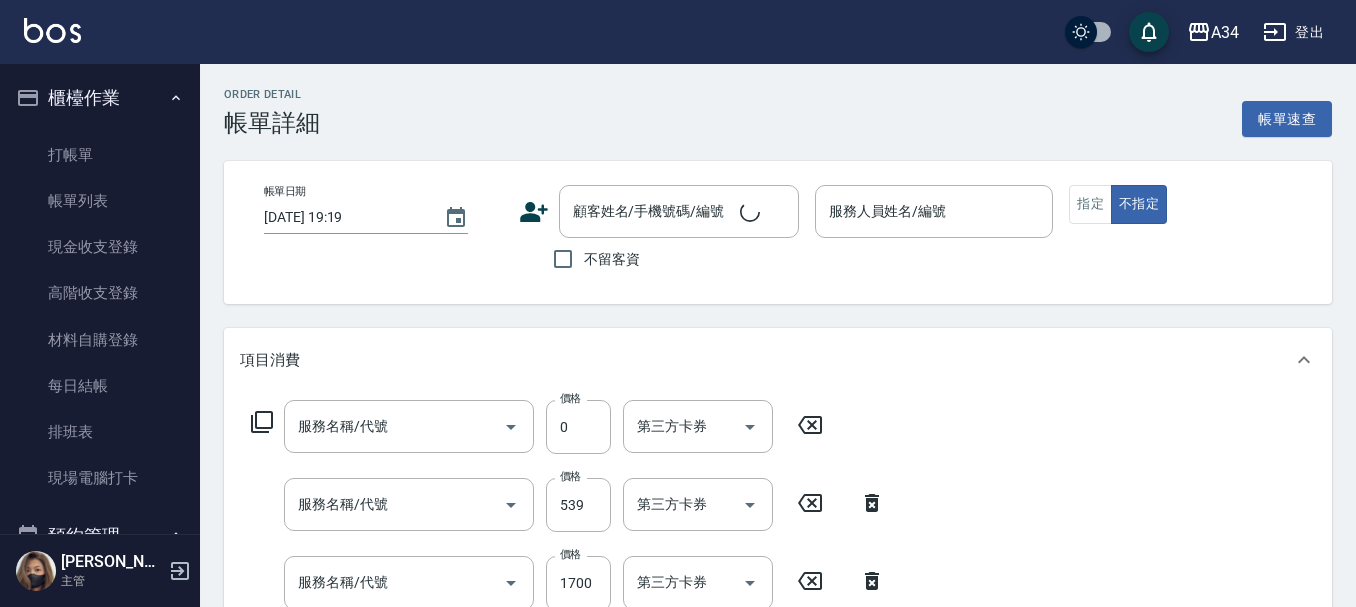 type on "Emma-08" 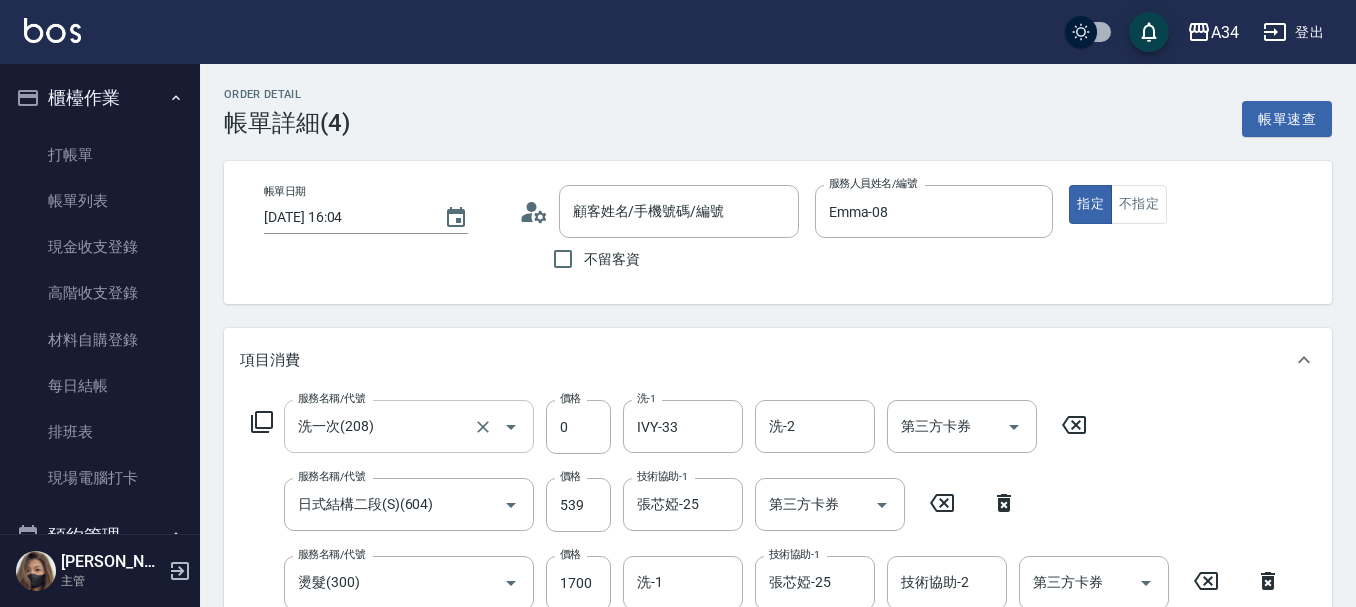 type on "洗一次(208)" 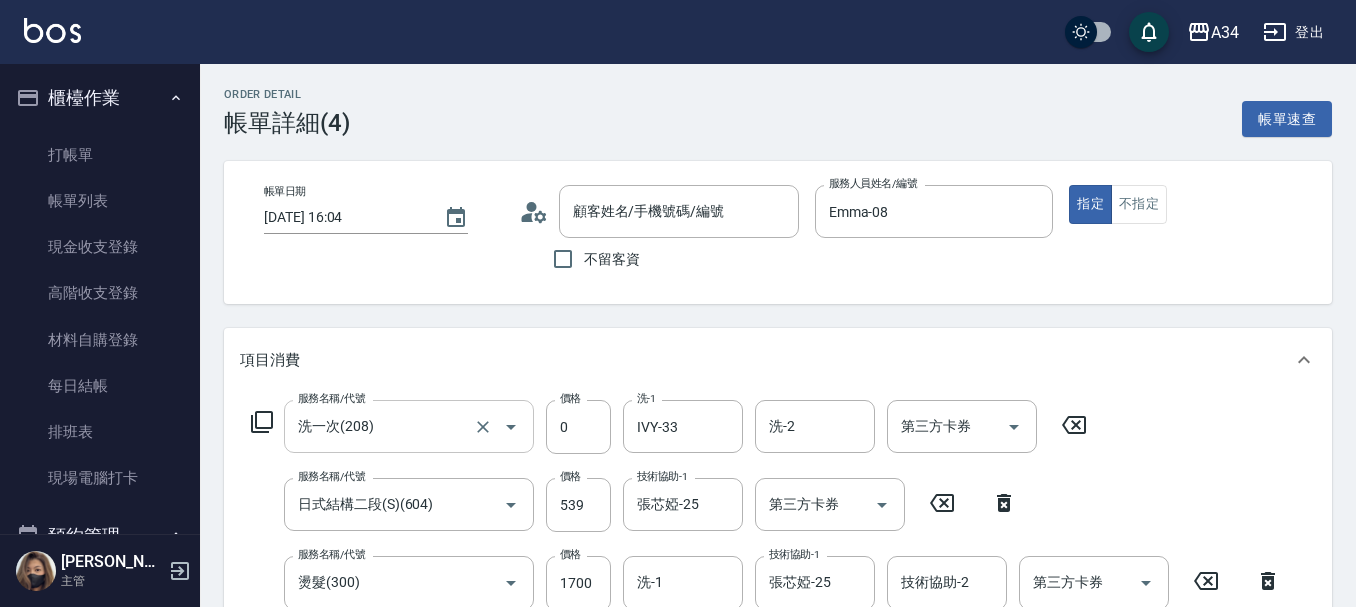 type on "日式結構二段(S)(604)" 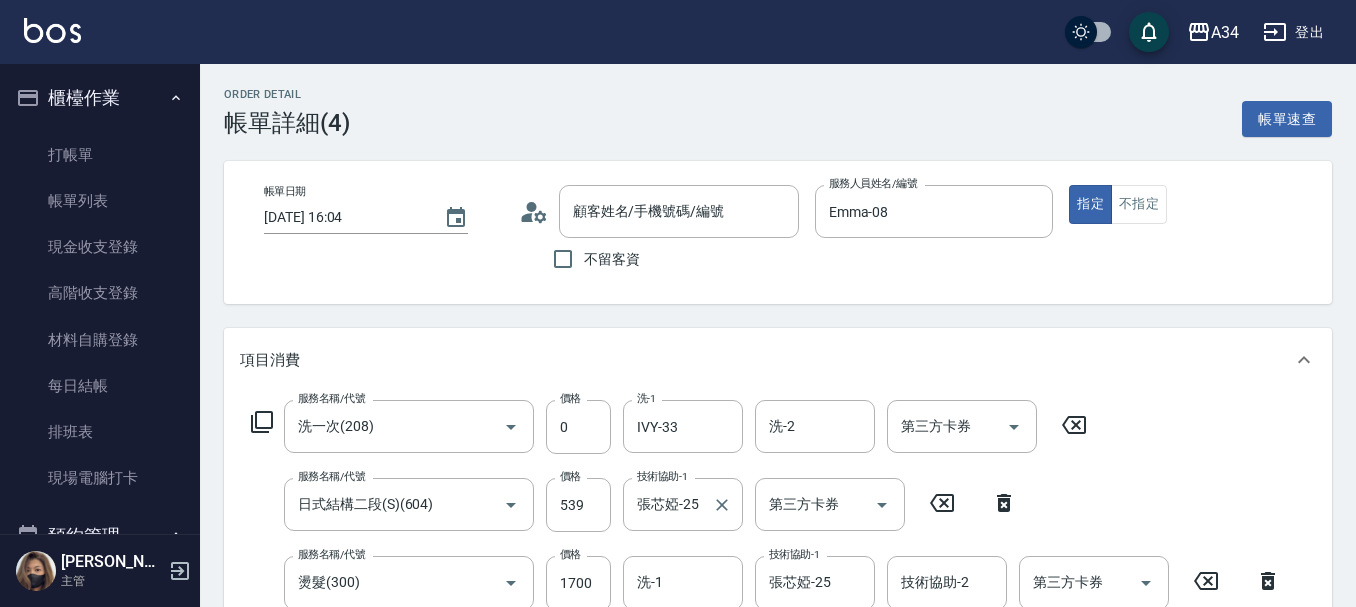 type on "彭世邦/0979992600/0979992600" 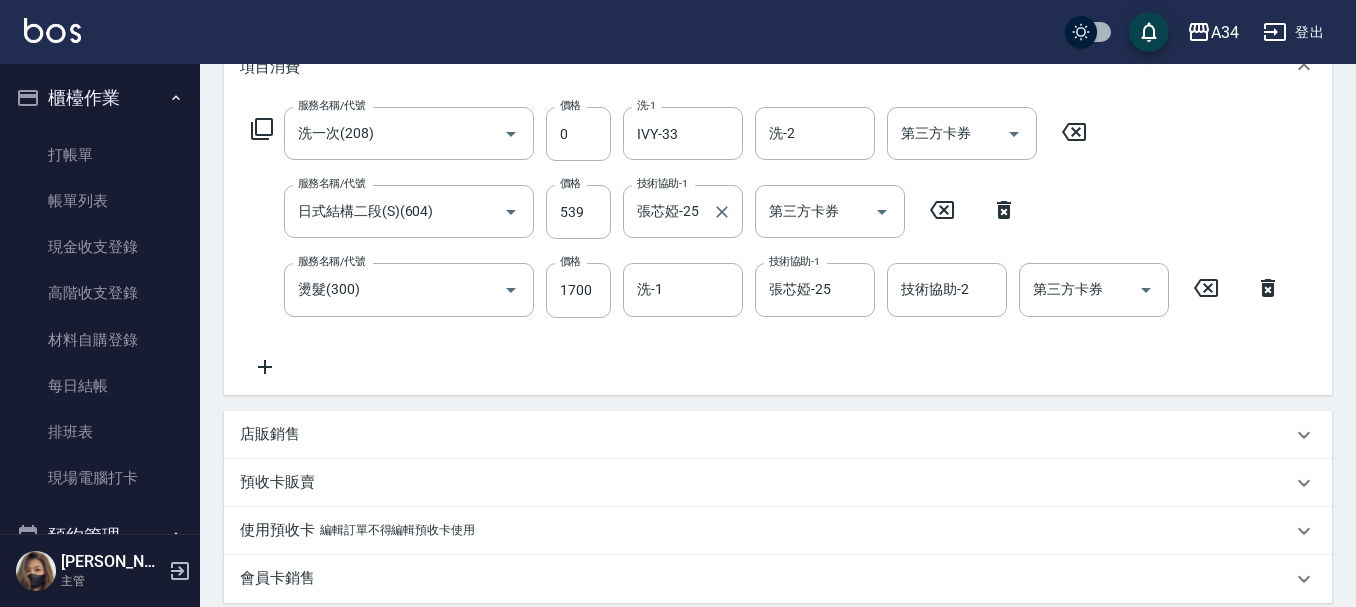scroll, scrollTop: 300, scrollLeft: 0, axis: vertical 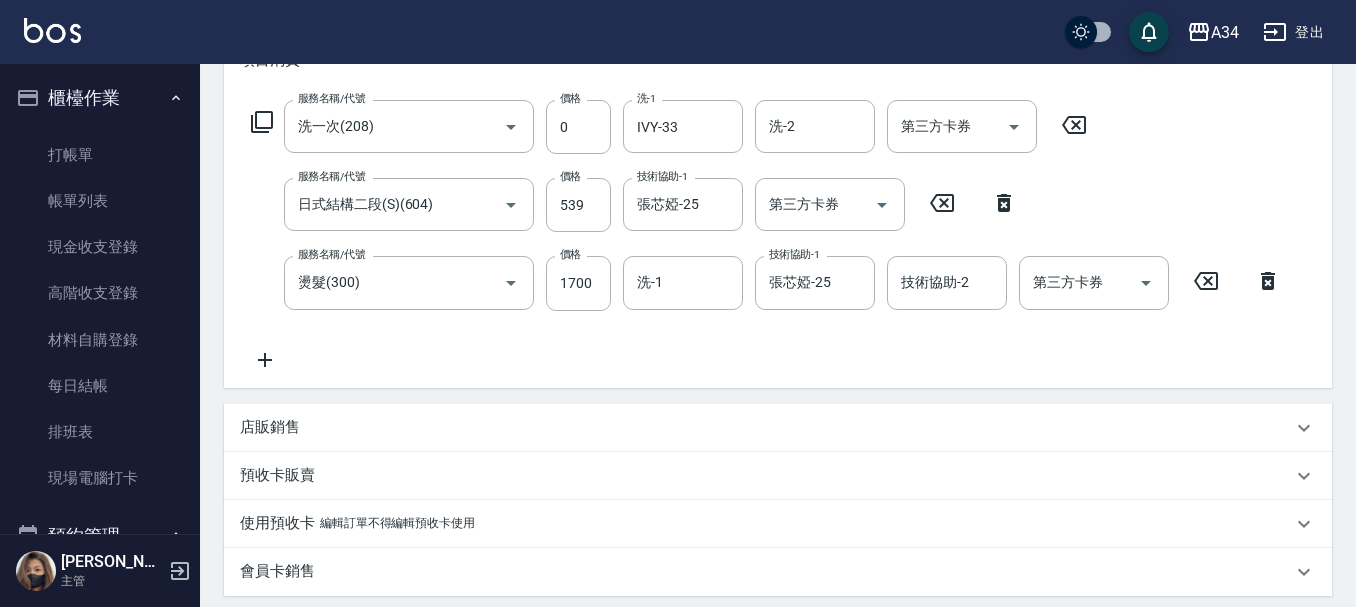 click 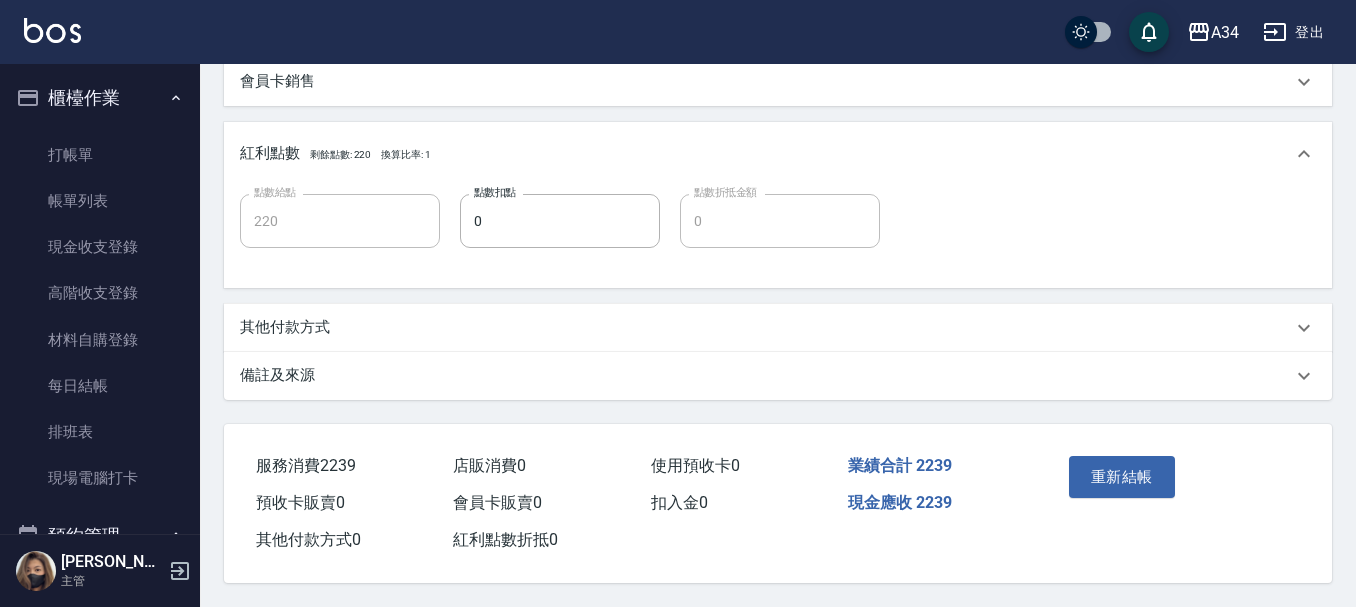 scroll, scrollTop: 798, scrollLeft: 0, axis: vertical 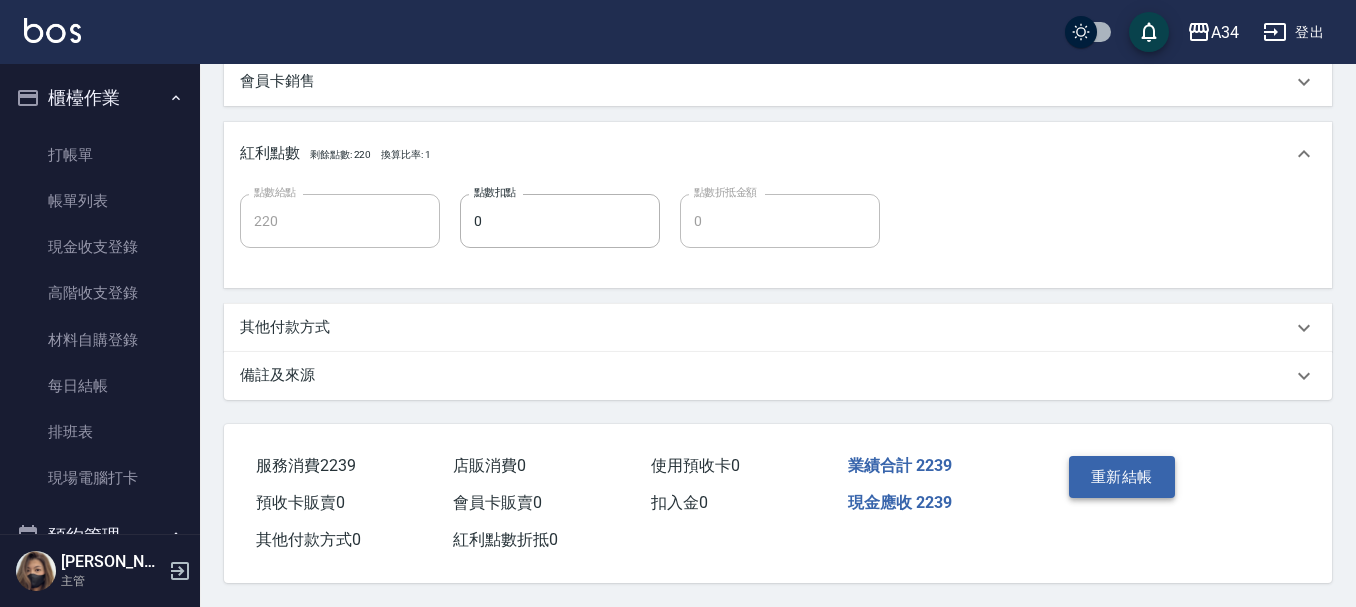click on "重新結帳" at bounding box center (1122, 477) 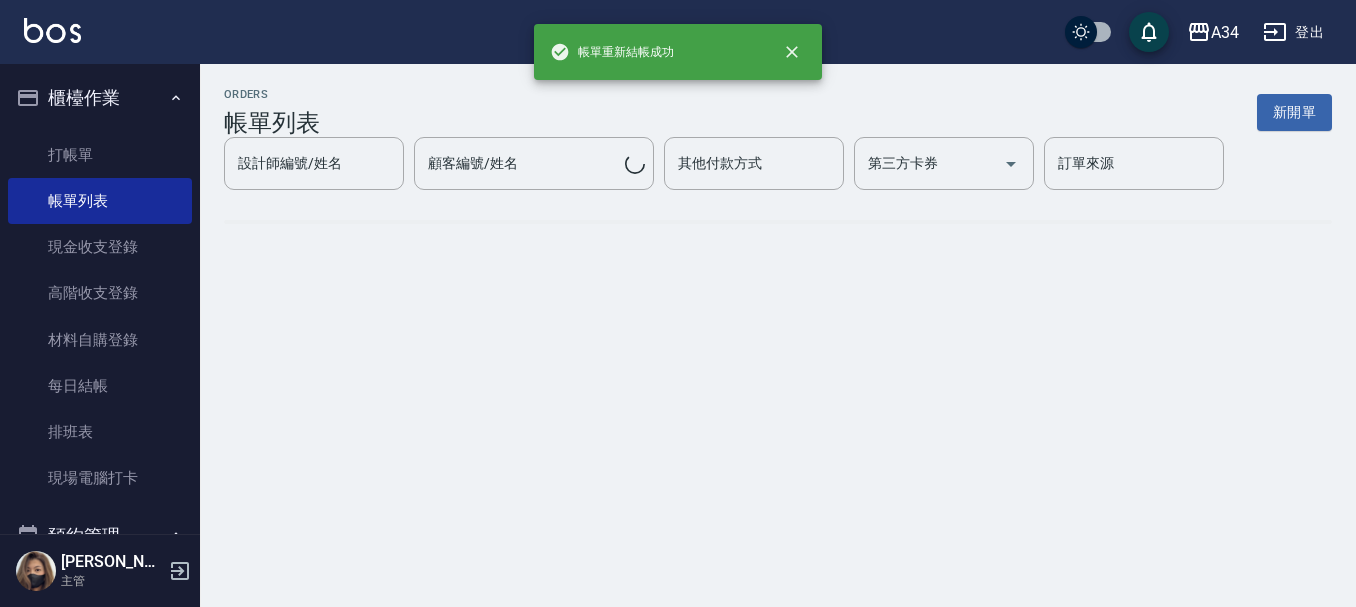 scroll, scrollTop: 0, scrollLeft: 0, axis: both 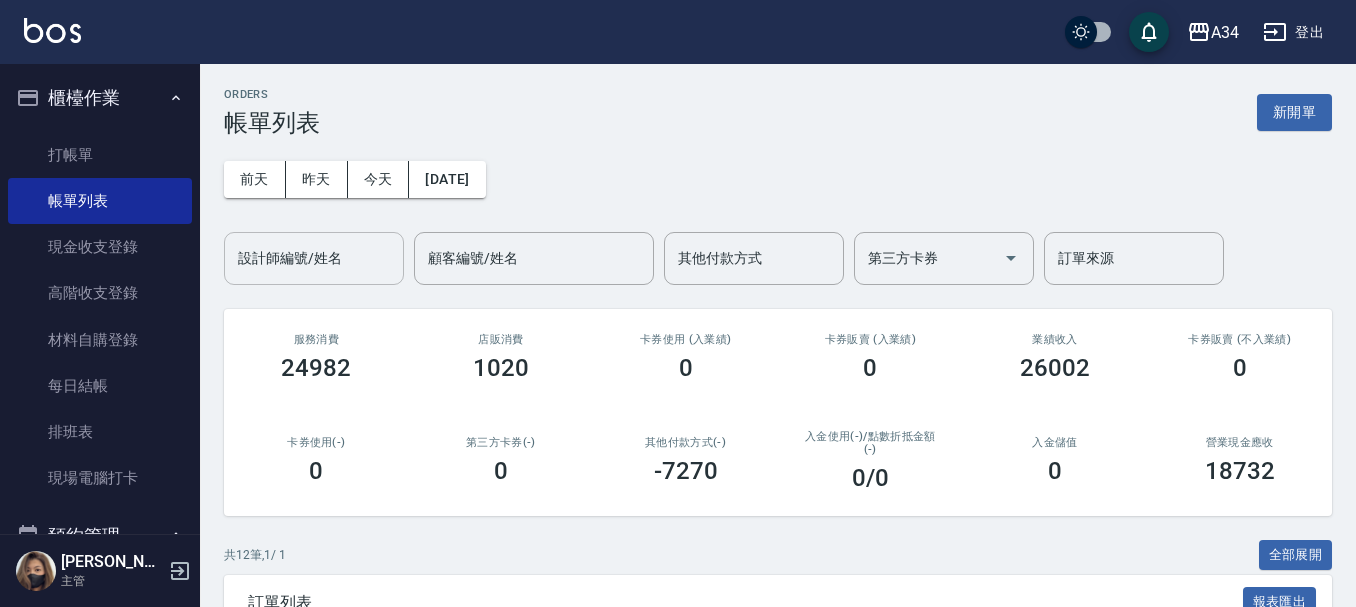 click on "設計師編號/姓名" at bounding box center (314, 258) 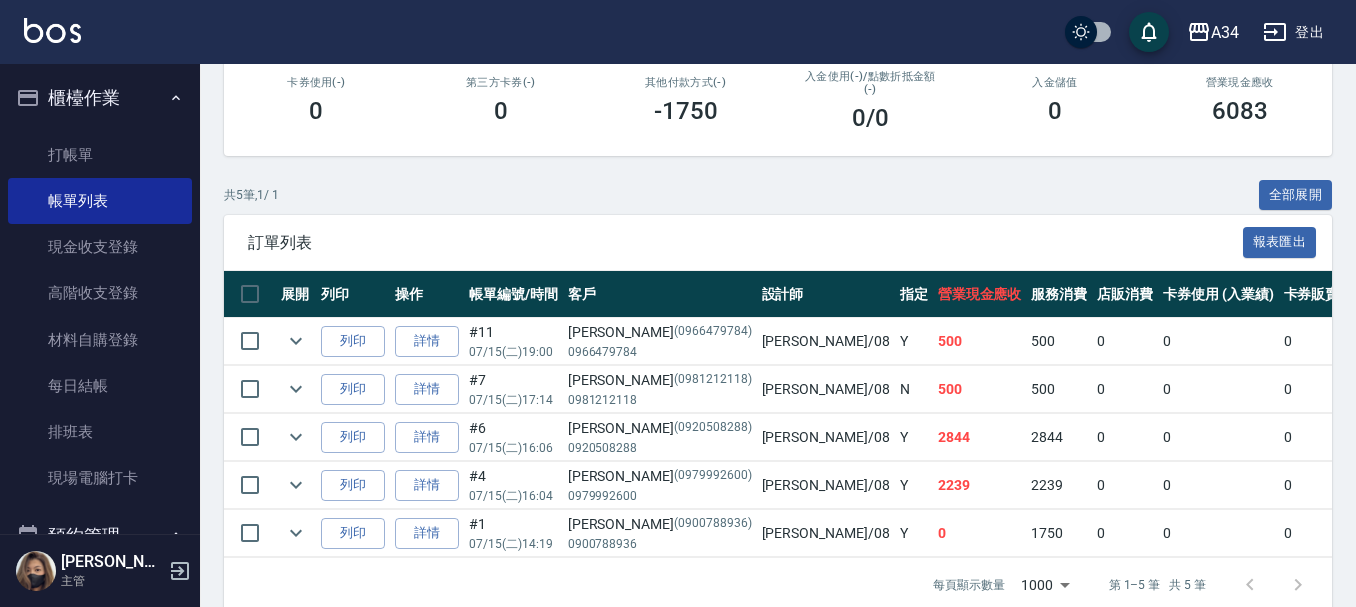 scroll, scrollTop: 404, scrollLeft: 0, axis: vertical 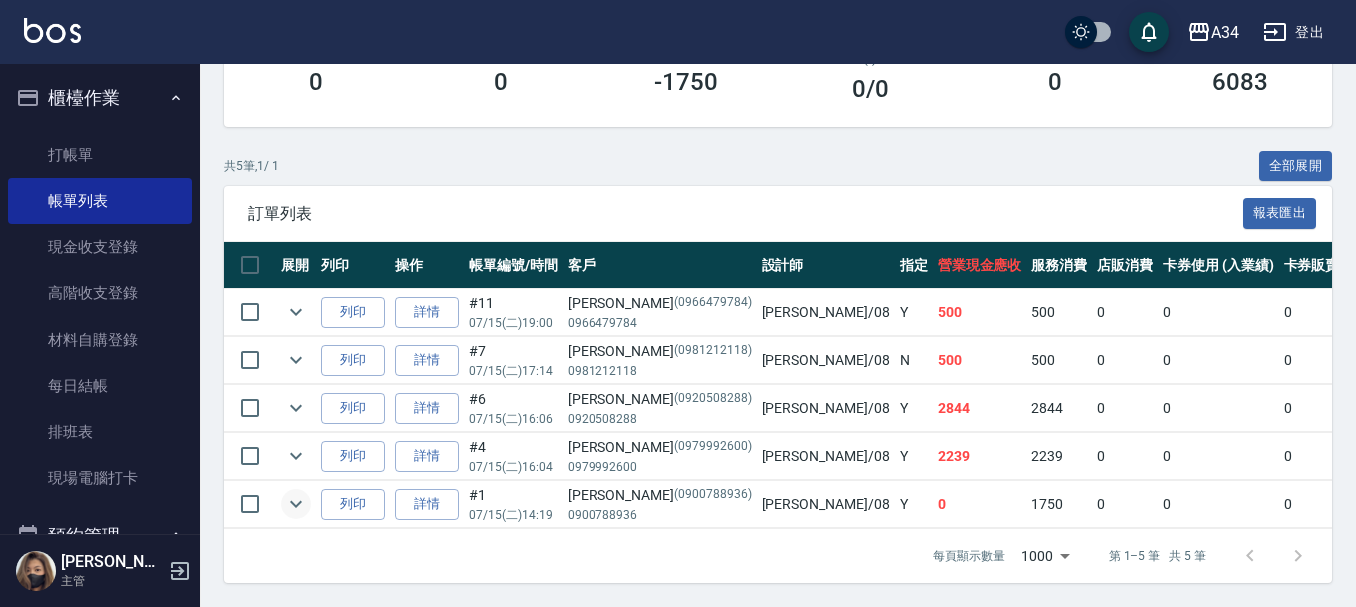 type on "Emma-08" 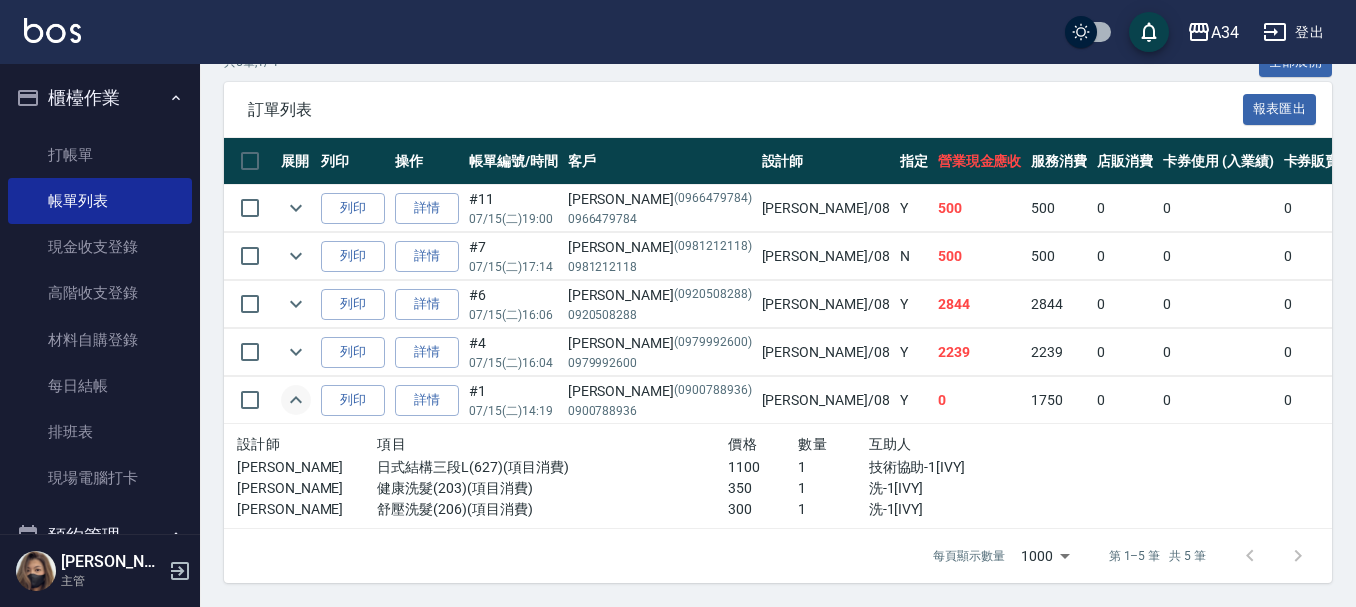 scroll, scrollTop: 508, scrollLeft: 0, axis: vertical 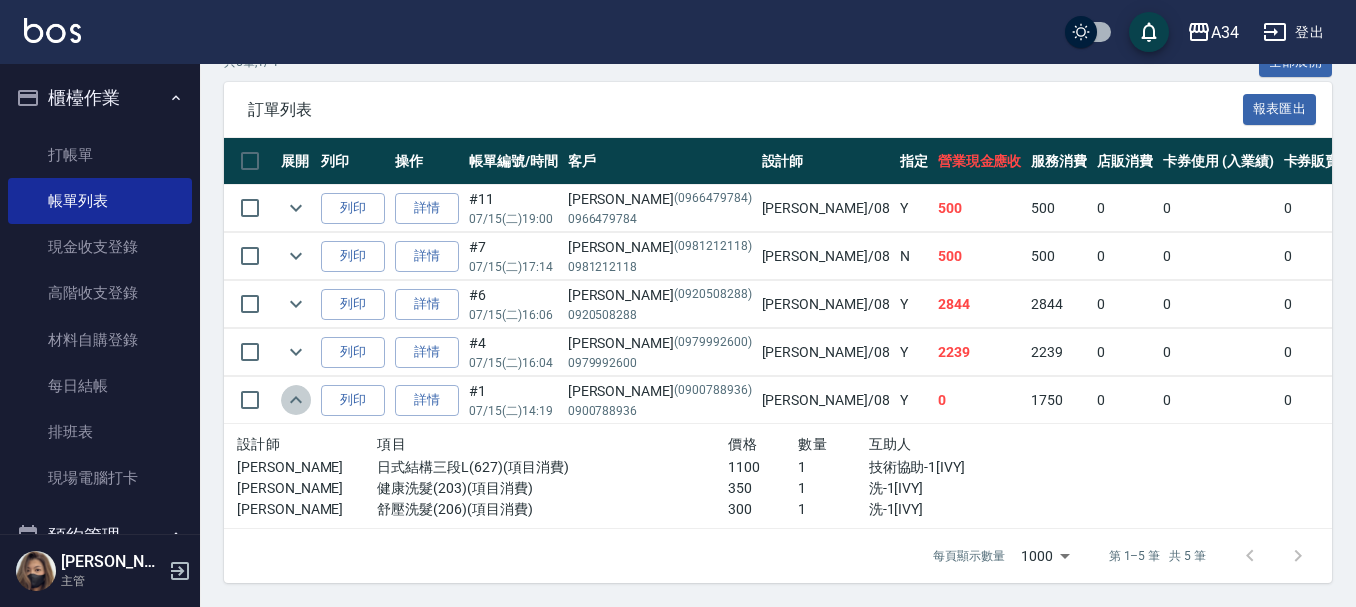 click 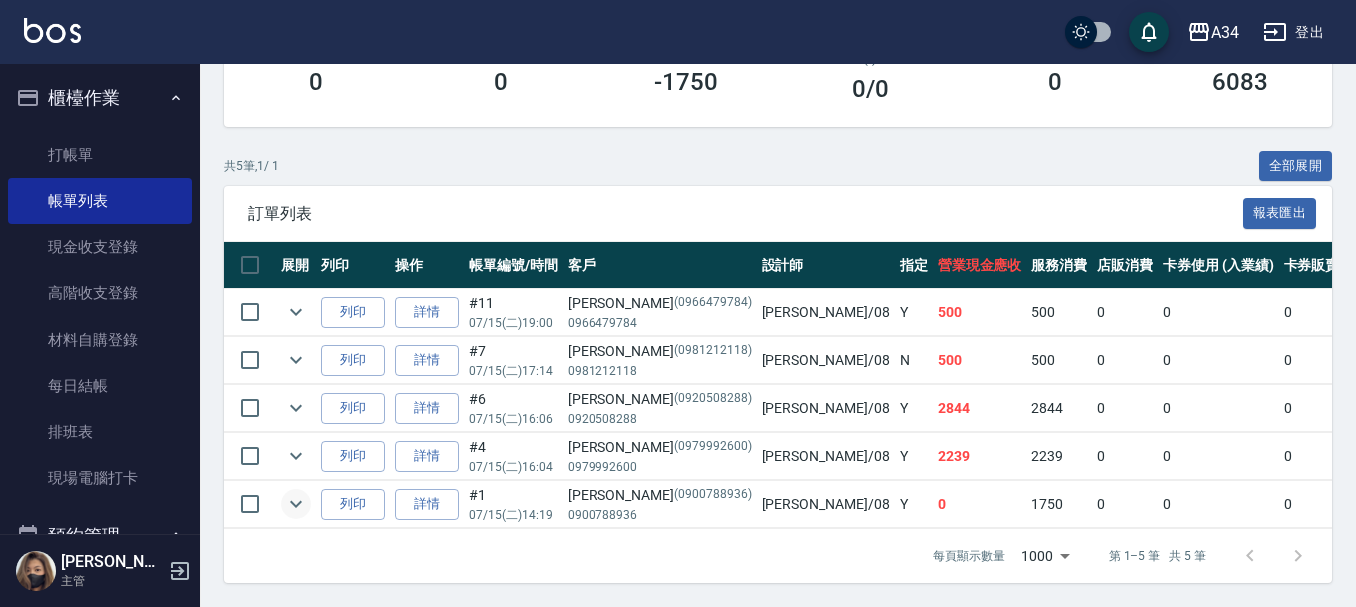 scroll, scrollTop: 404, scrollLeft: 0, axis: vertical 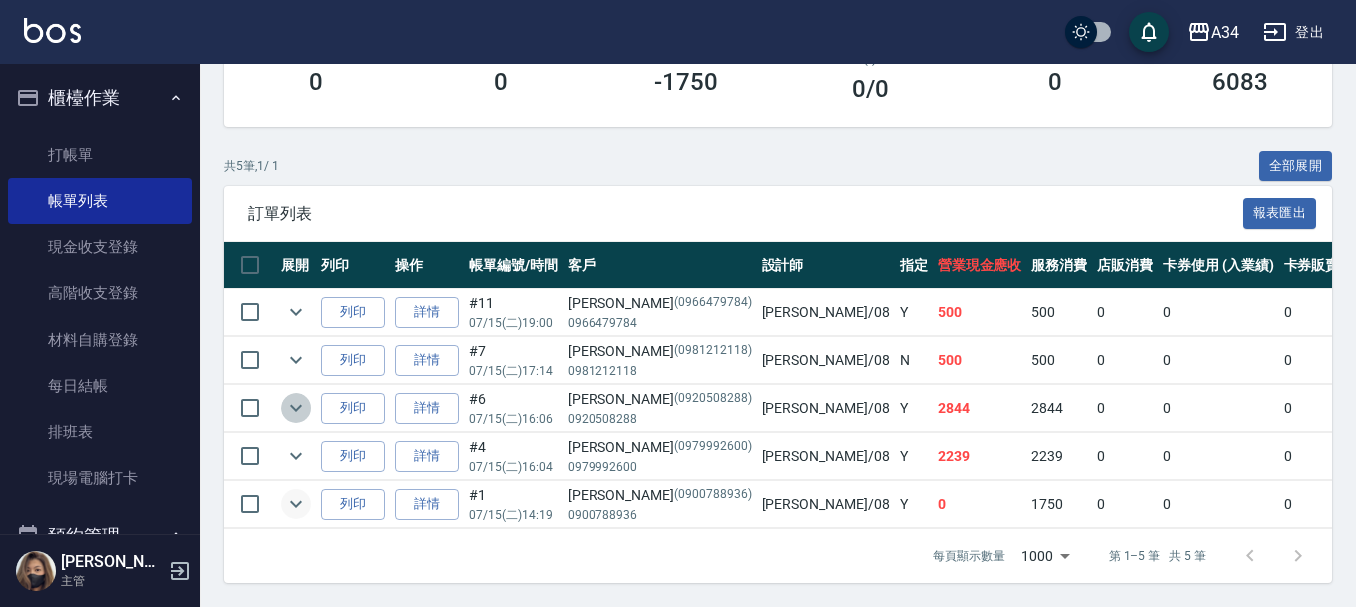 click 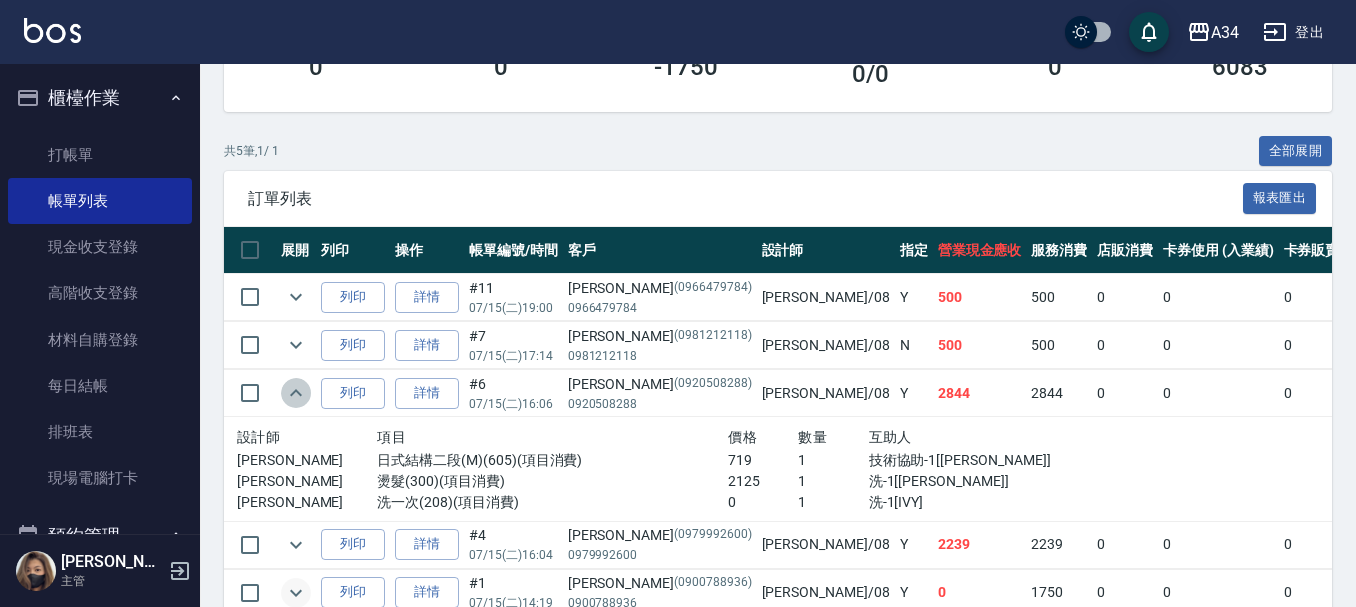 click 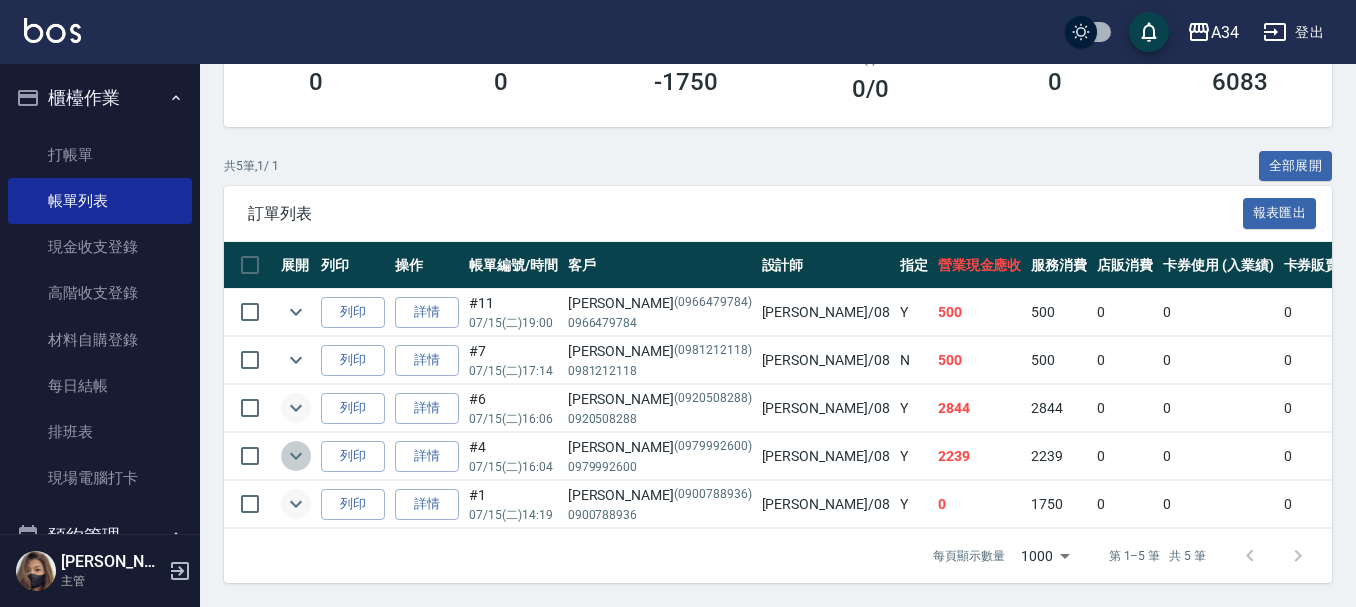 click 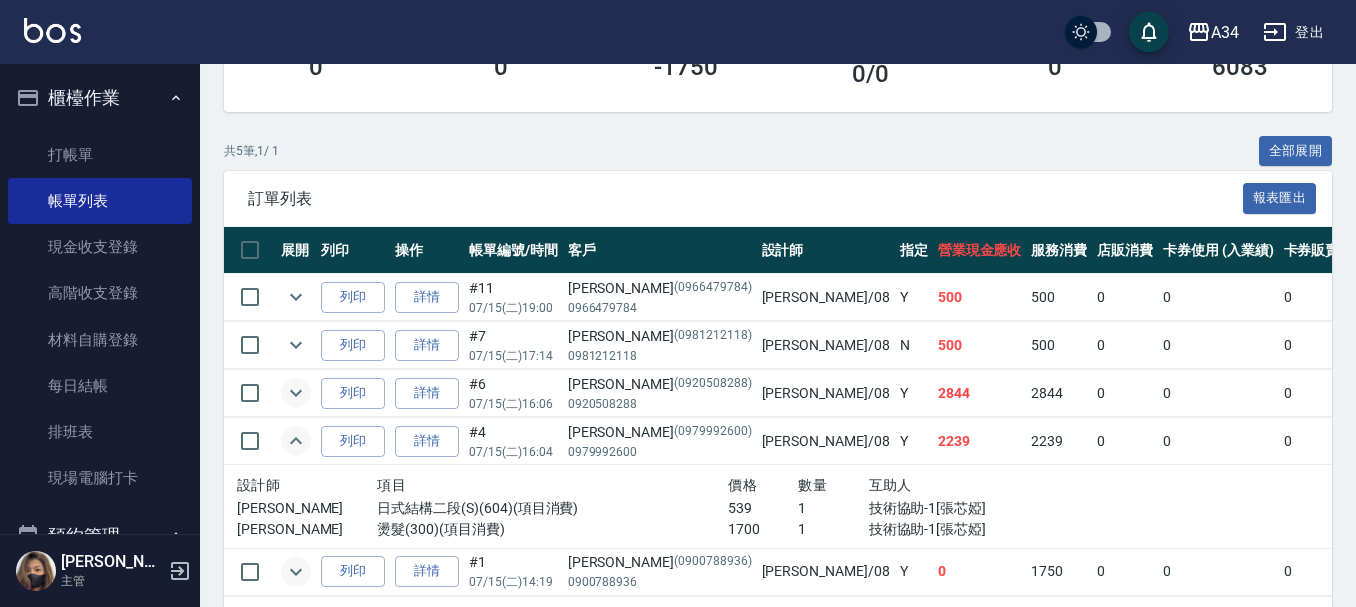 click 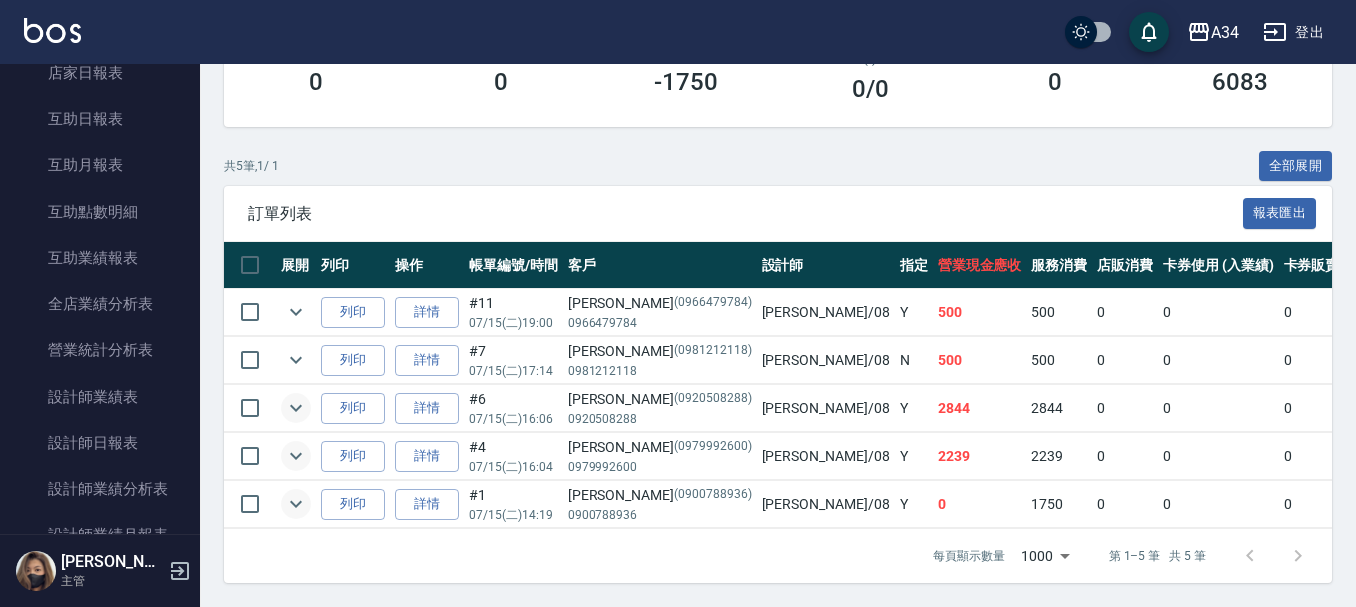 scroll, scrollTop: 800, scrollLeft: 0, axis: vertical 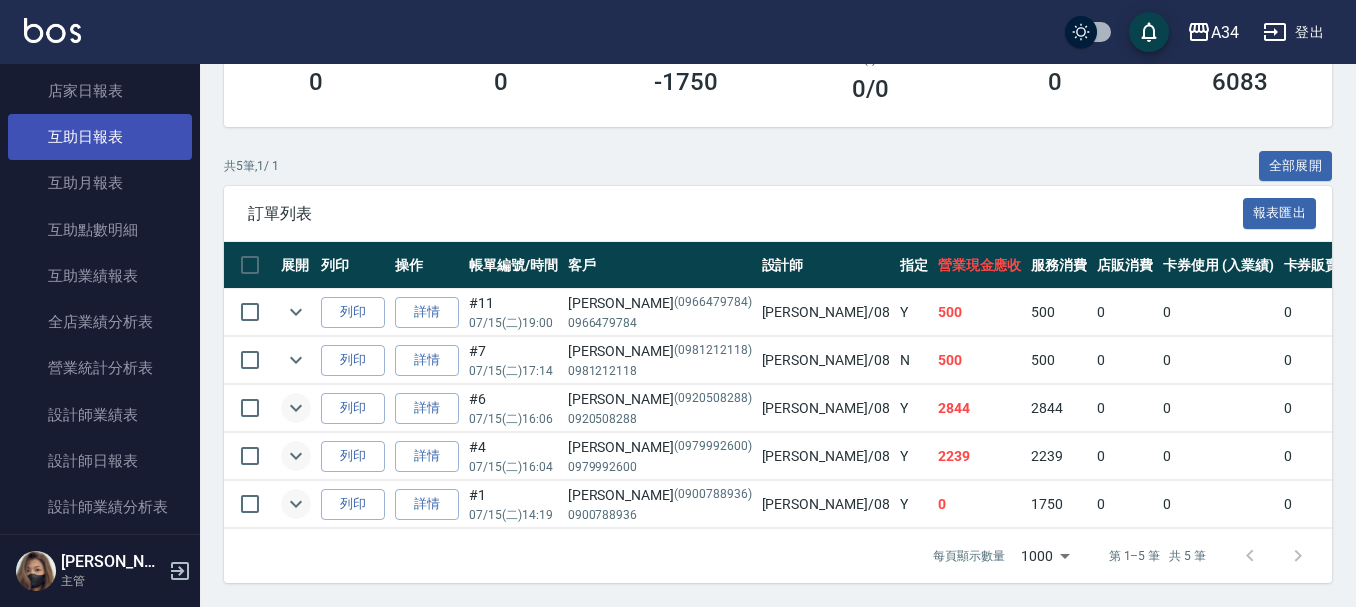 click on "互助日報表" at bounding box center [100, 137] 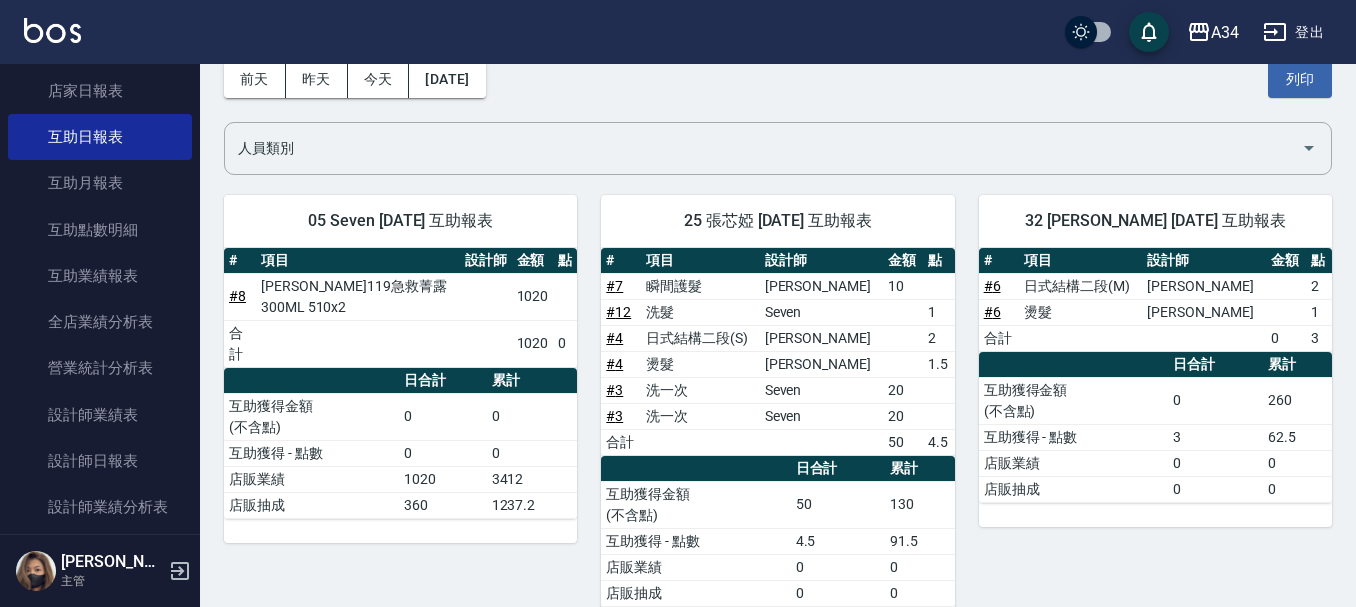 scroll, scrollTop: 0, scrollLeft: 0, axis: both 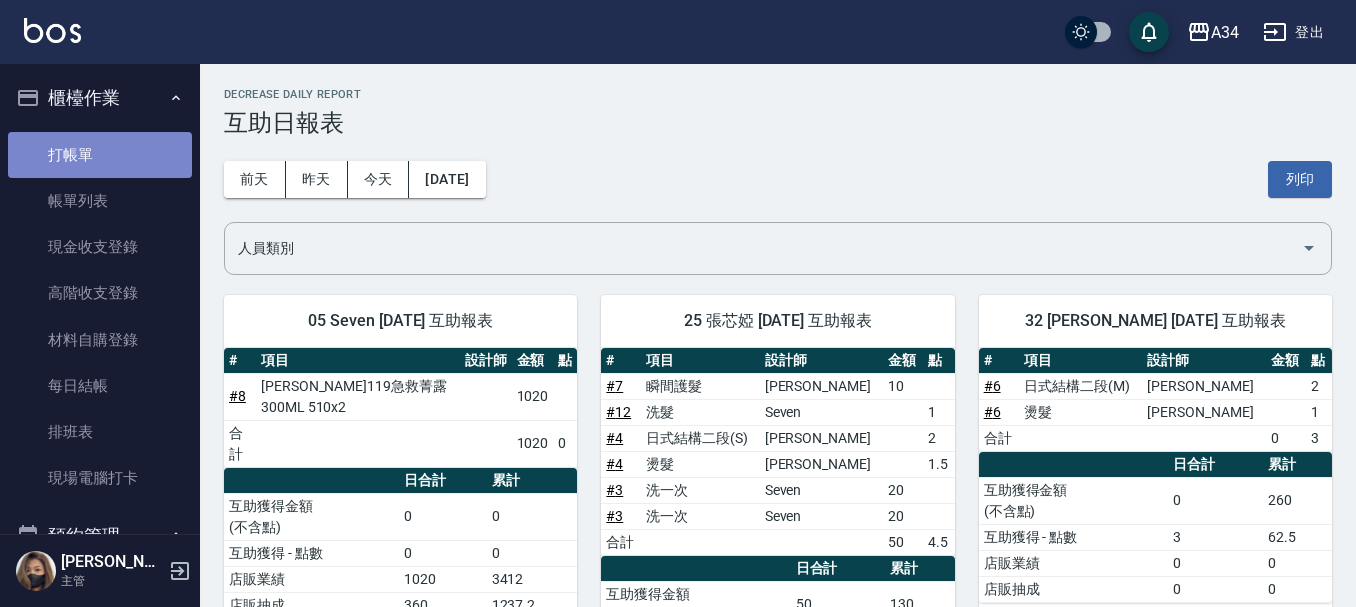 click on "打帳單" at bounding box center (100, 155) 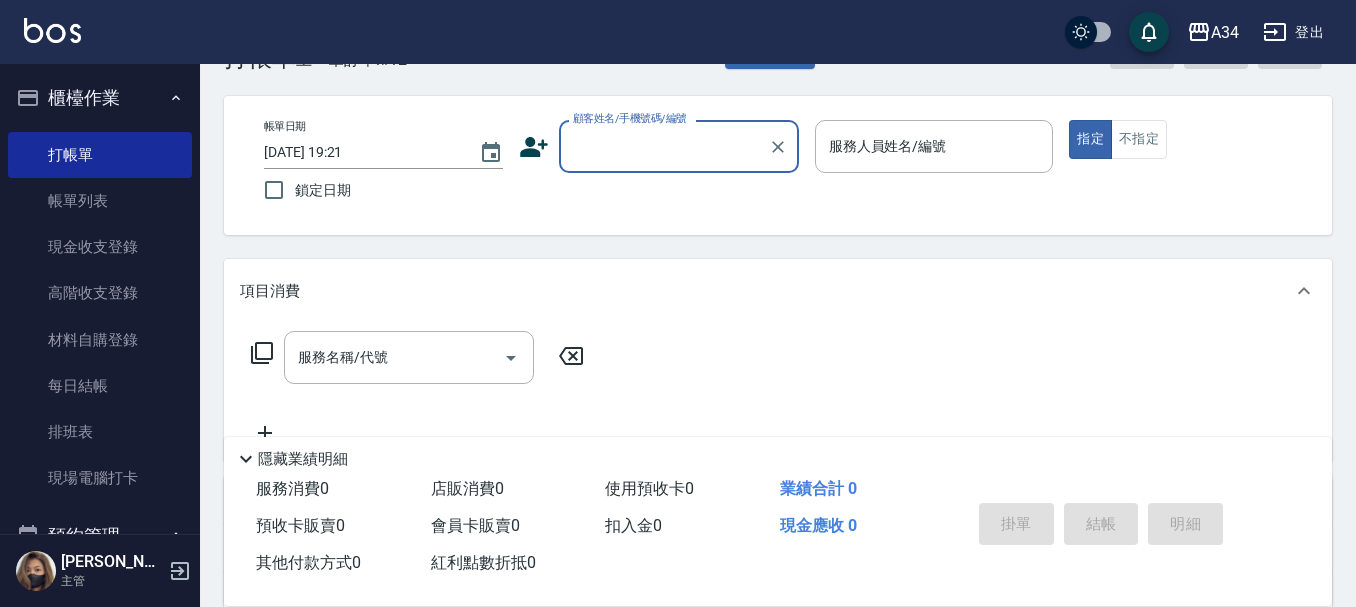 scroll, scrollTop: 200, scrollLeft: 0, axis: vertical 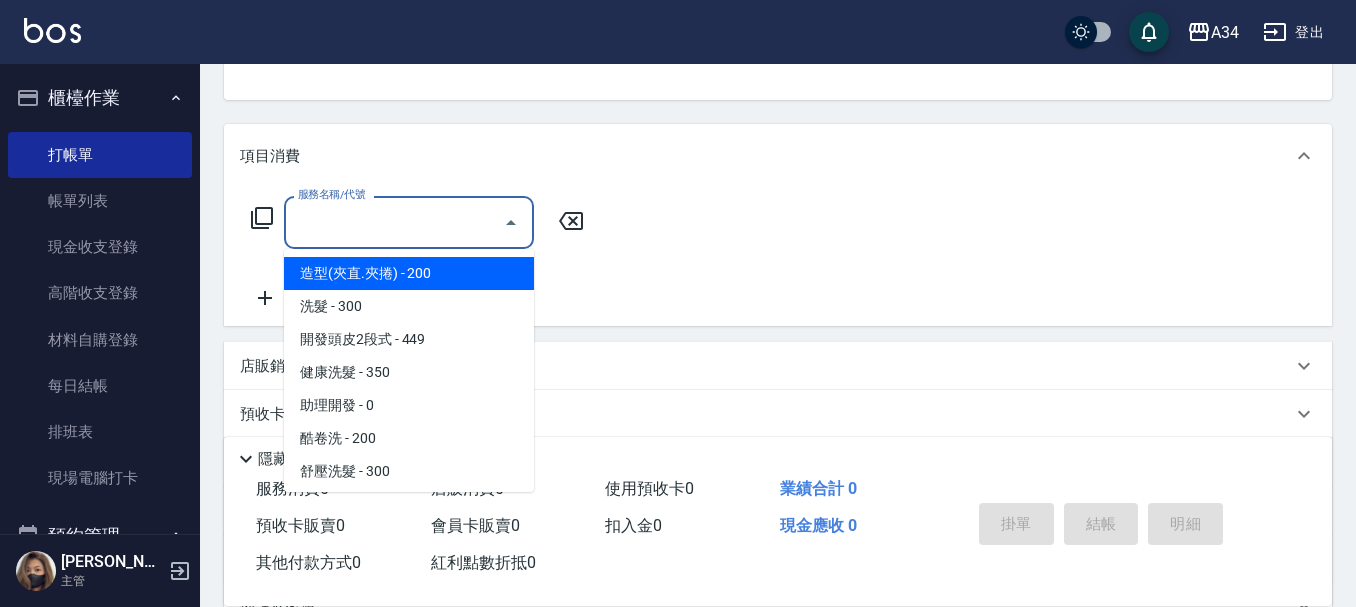 click on "服務名稱/代號" at bounding box center (394, 222) 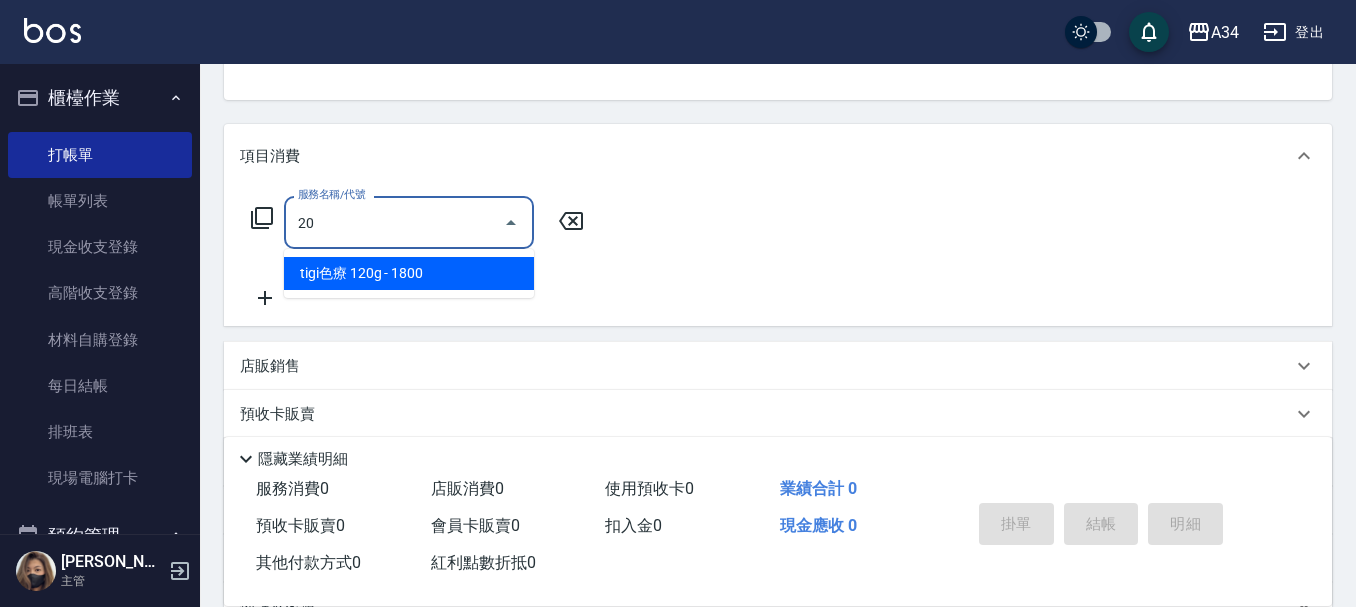 type on "201" 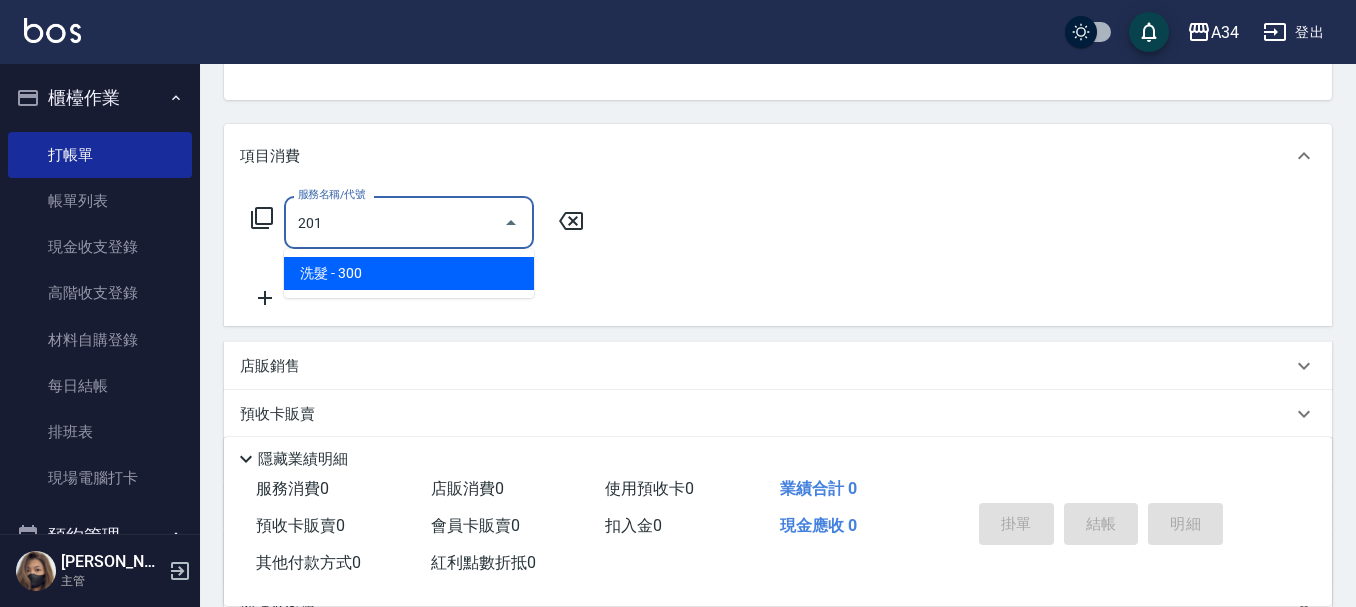 type on "30" 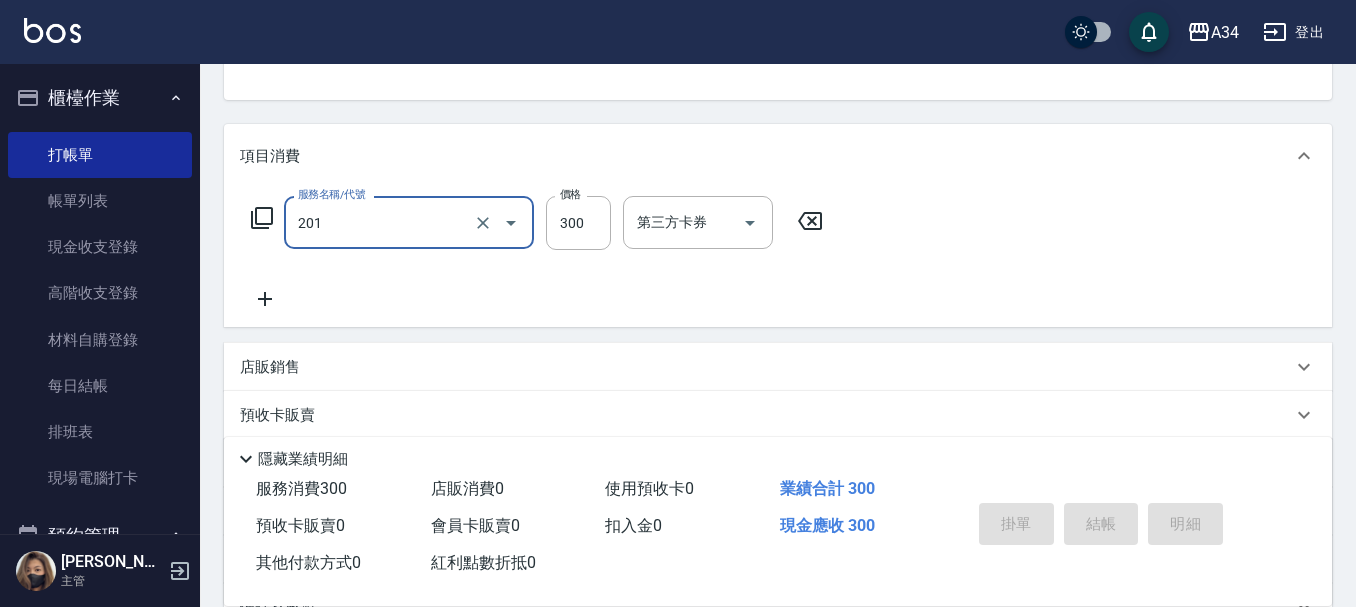 type on "洗髮(201)" 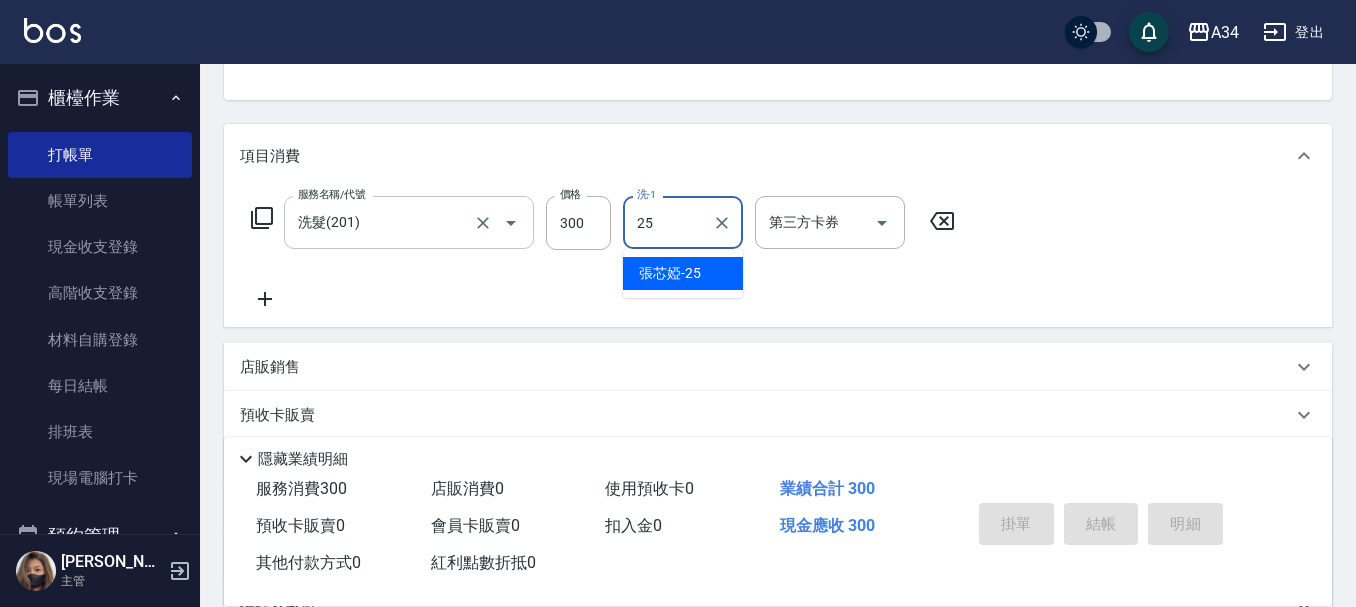type on "張芯婭-25" 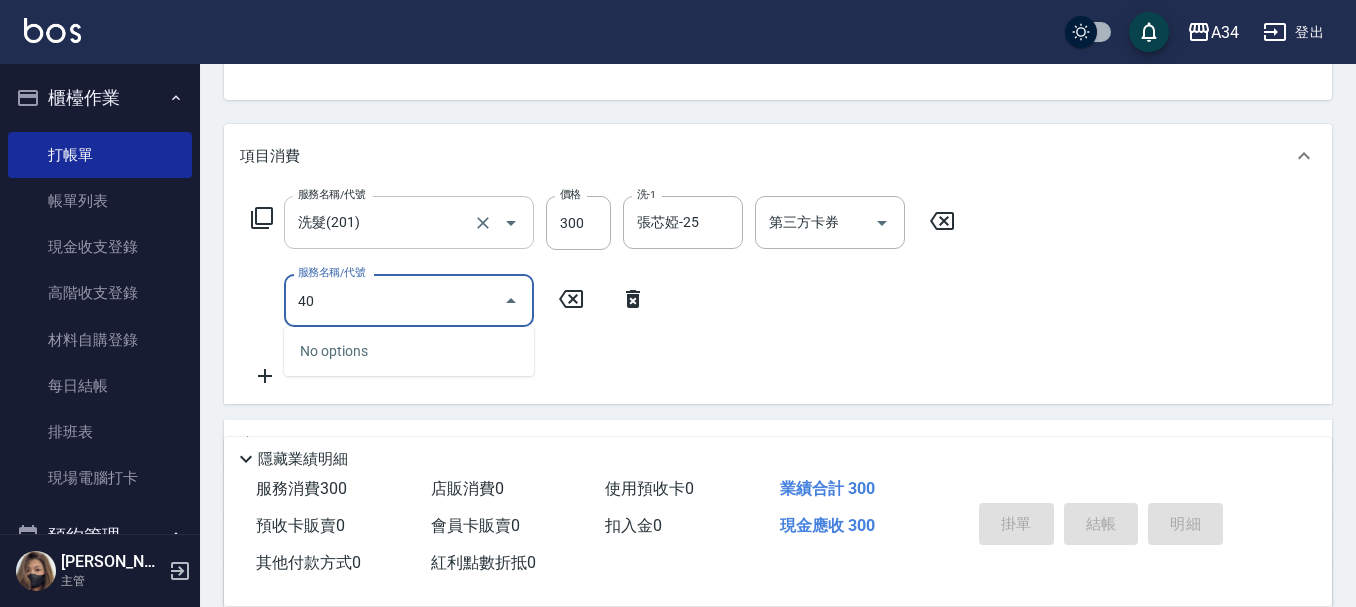 type on "401" 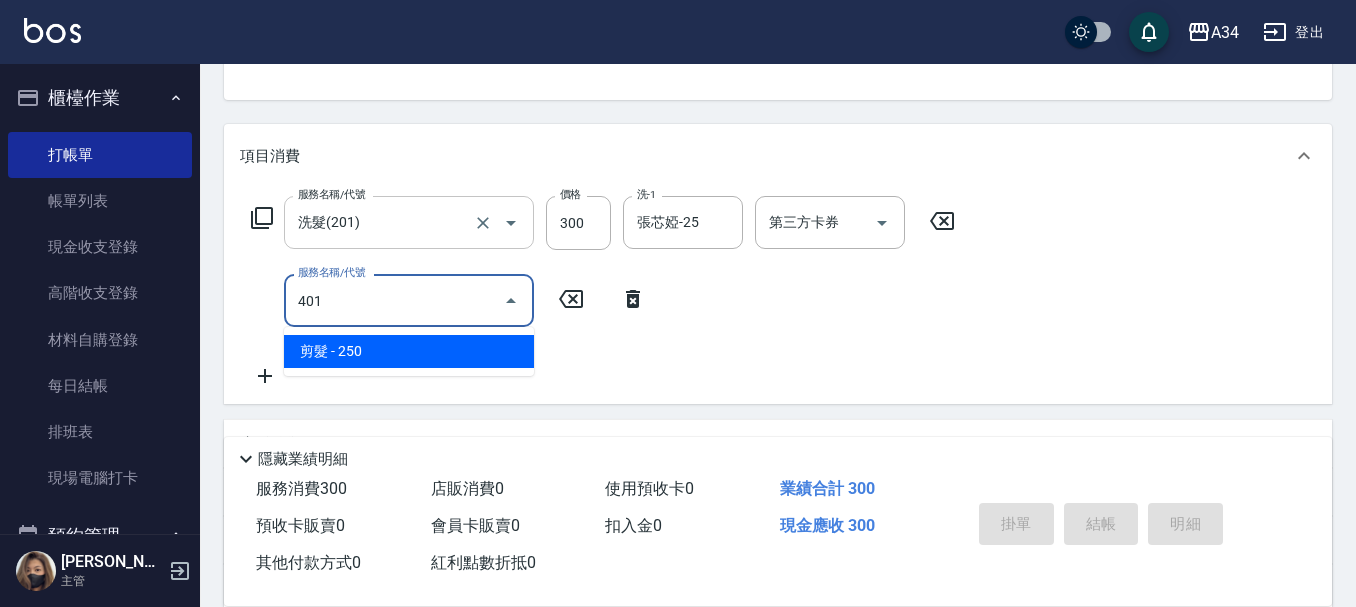 type on "50" 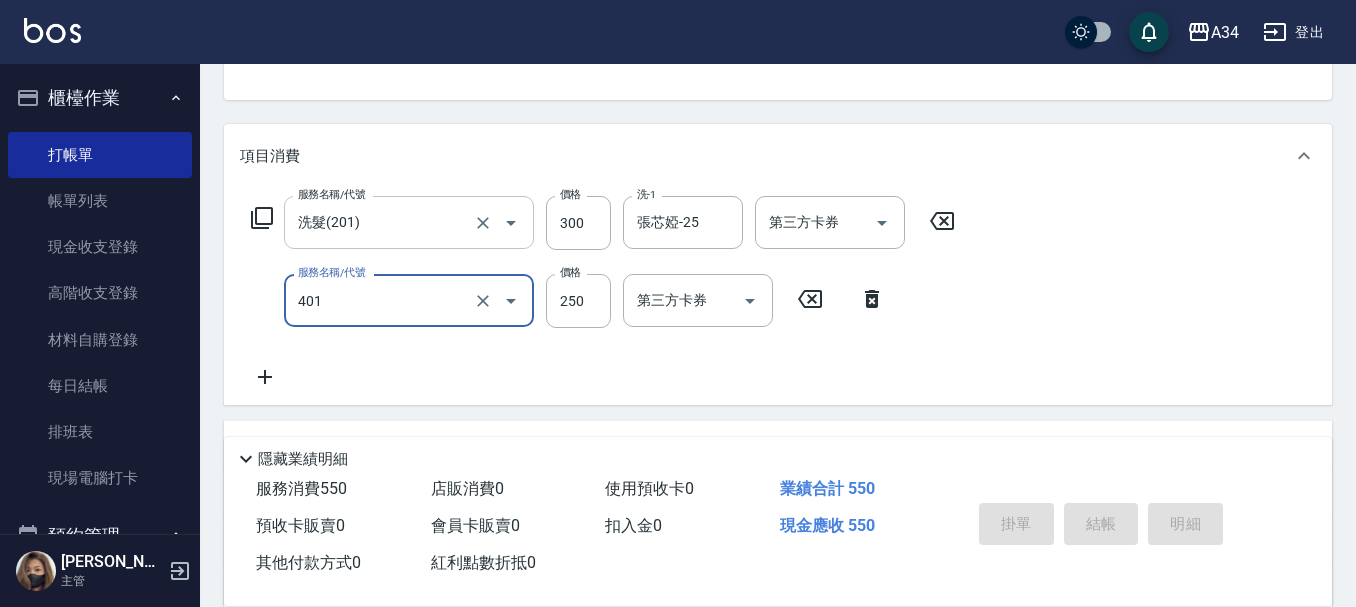 type on "剪髮(401)" 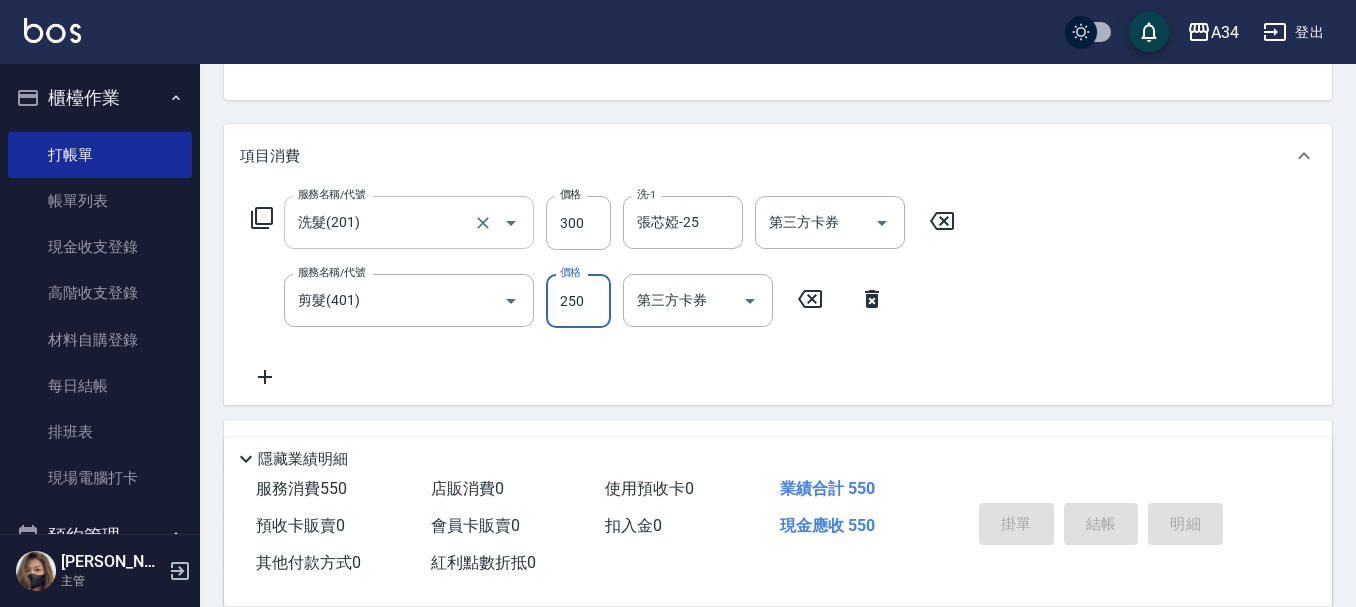 type on "30" 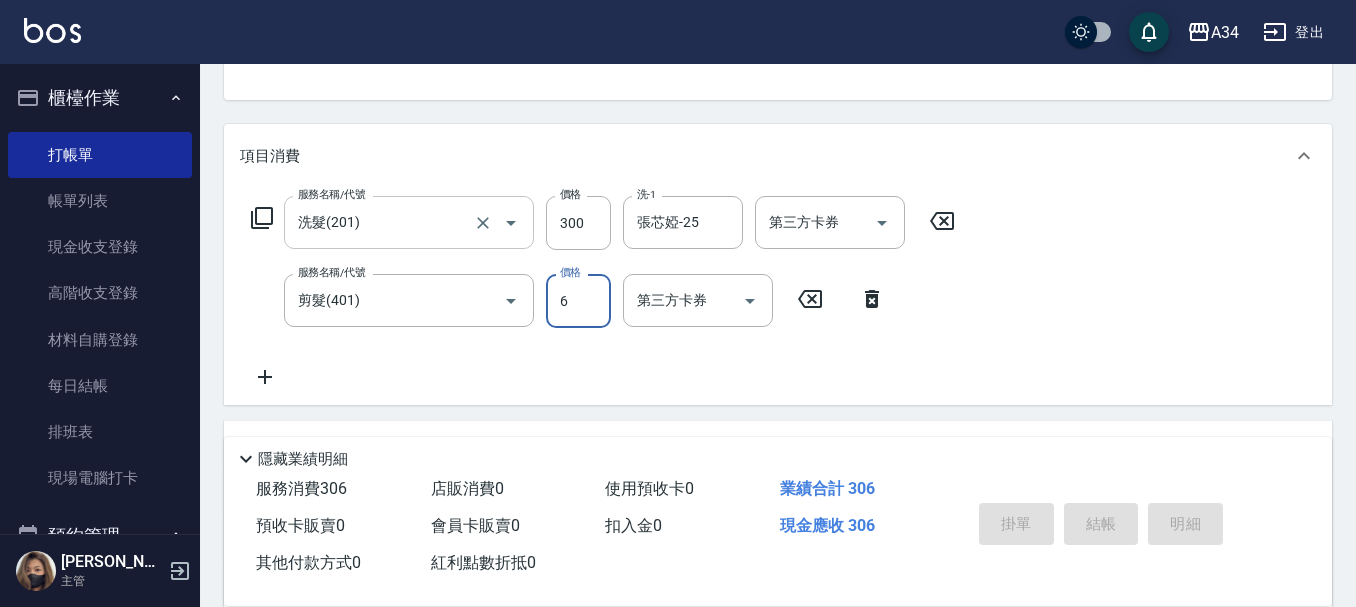 type on "60" 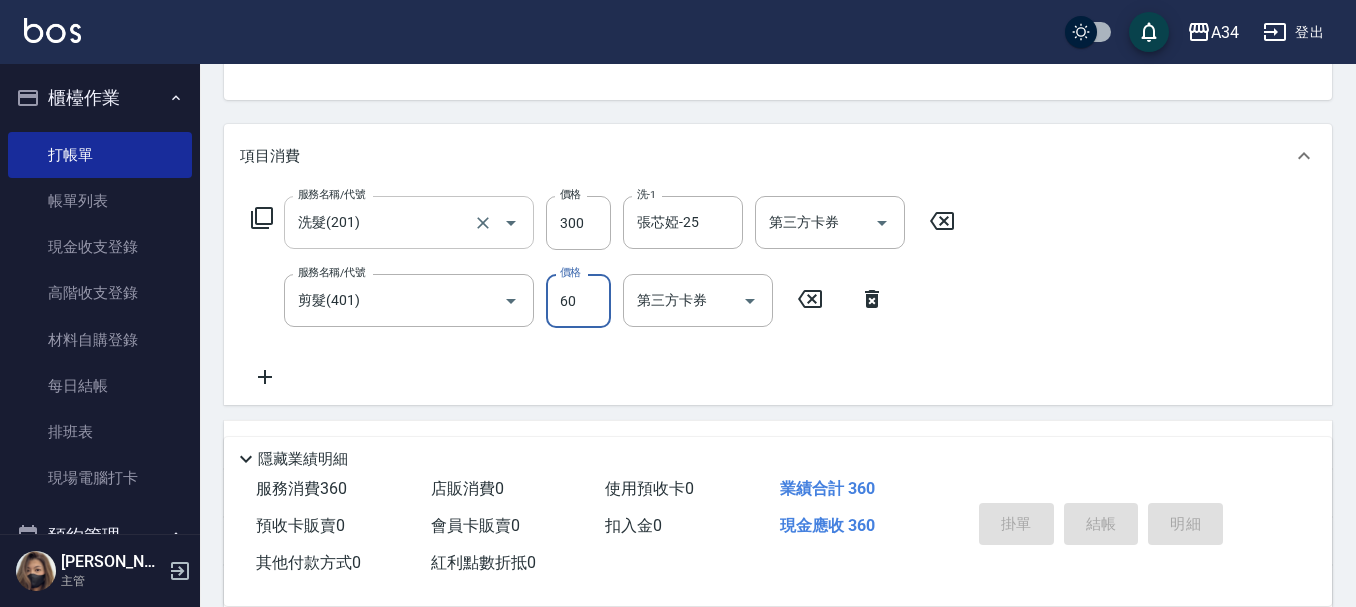 type on "90" 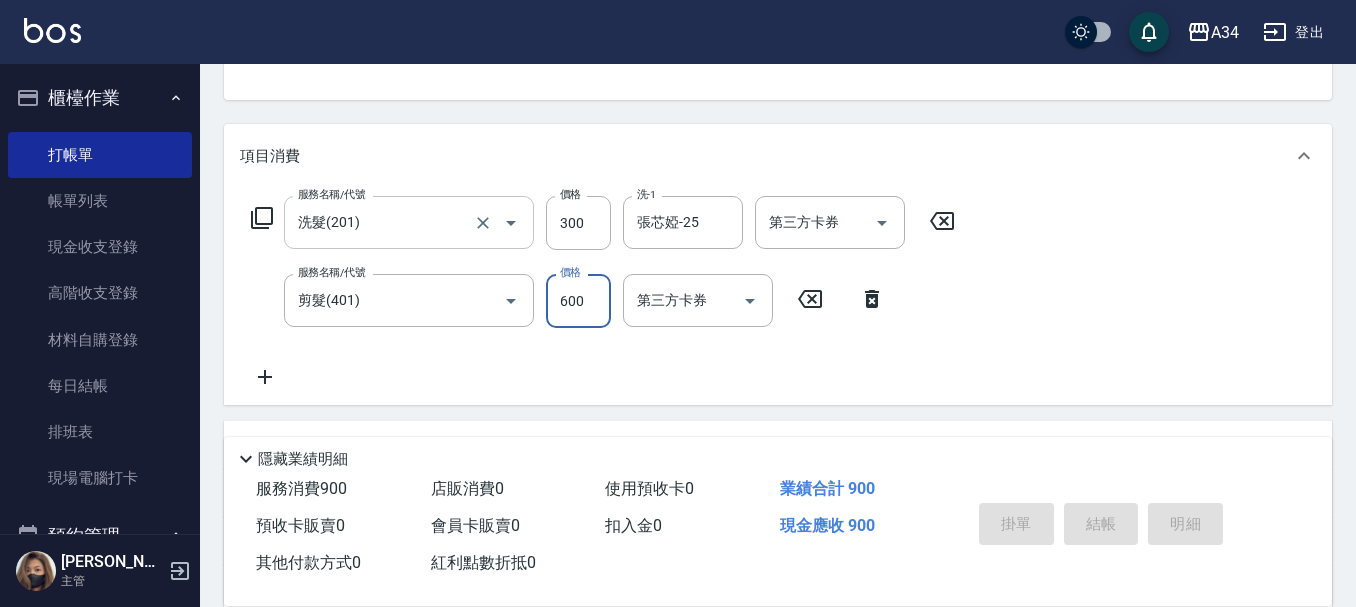 type on "600" 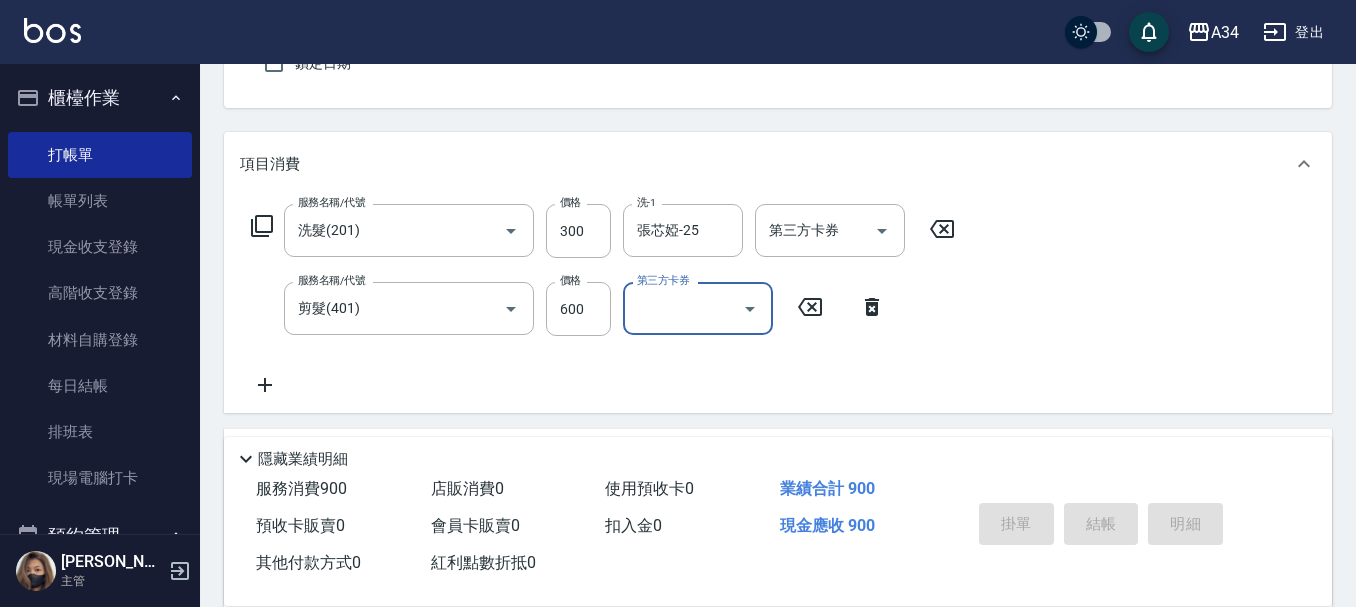 scroll, scrollTop: 200, scrollLeft: 0, axis: vertical 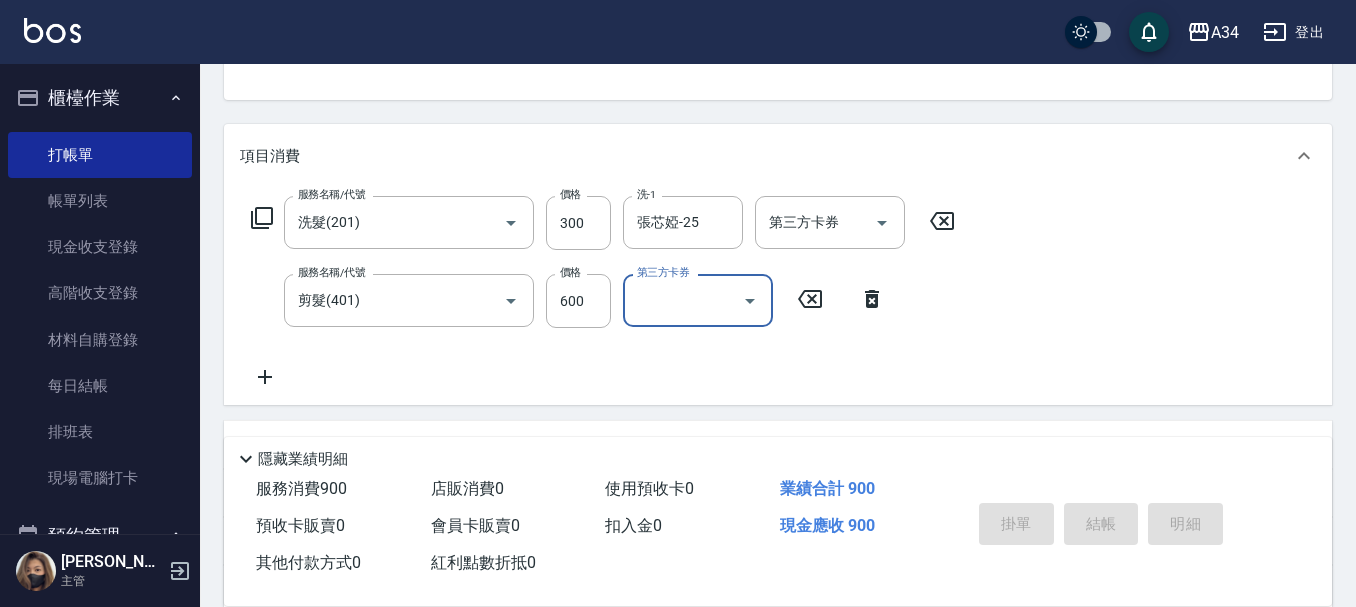 click 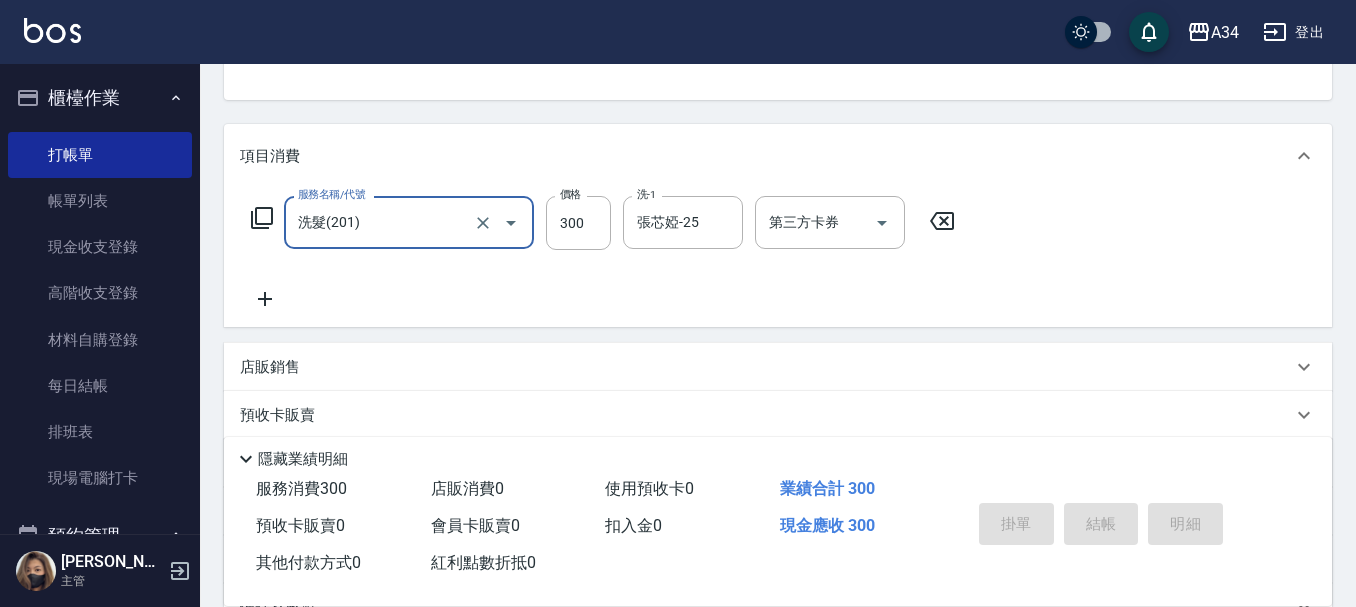 click 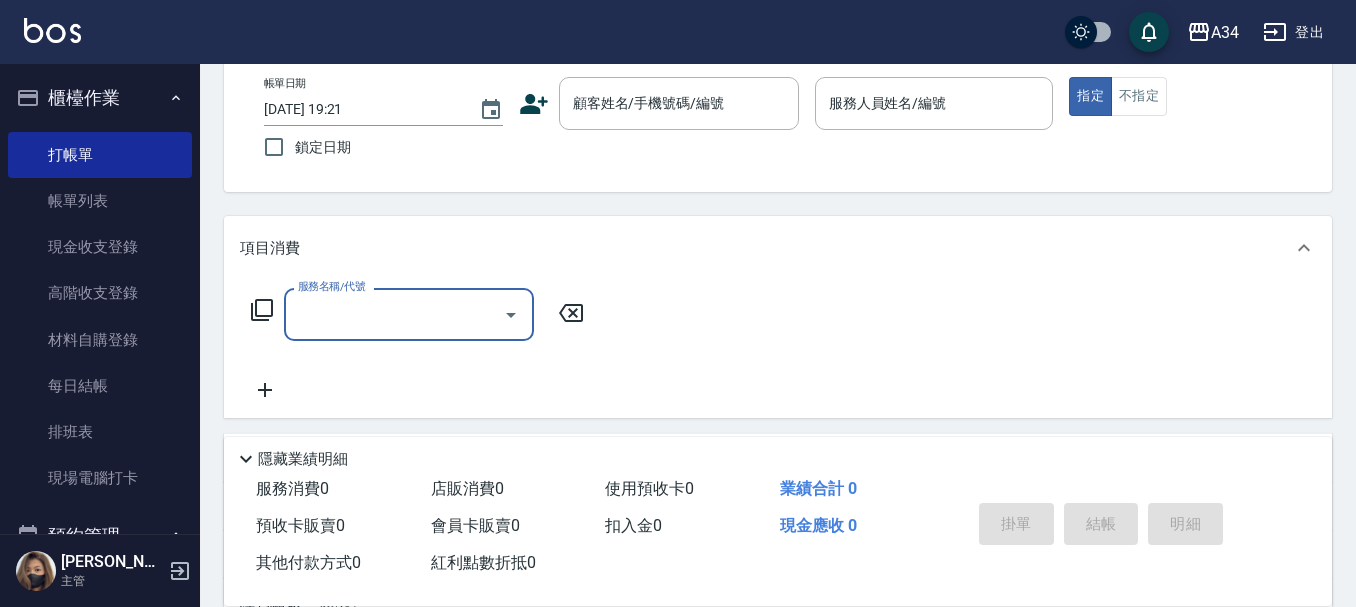 scroll, scrollTop: 0, scrollLeft: 0, axis: both 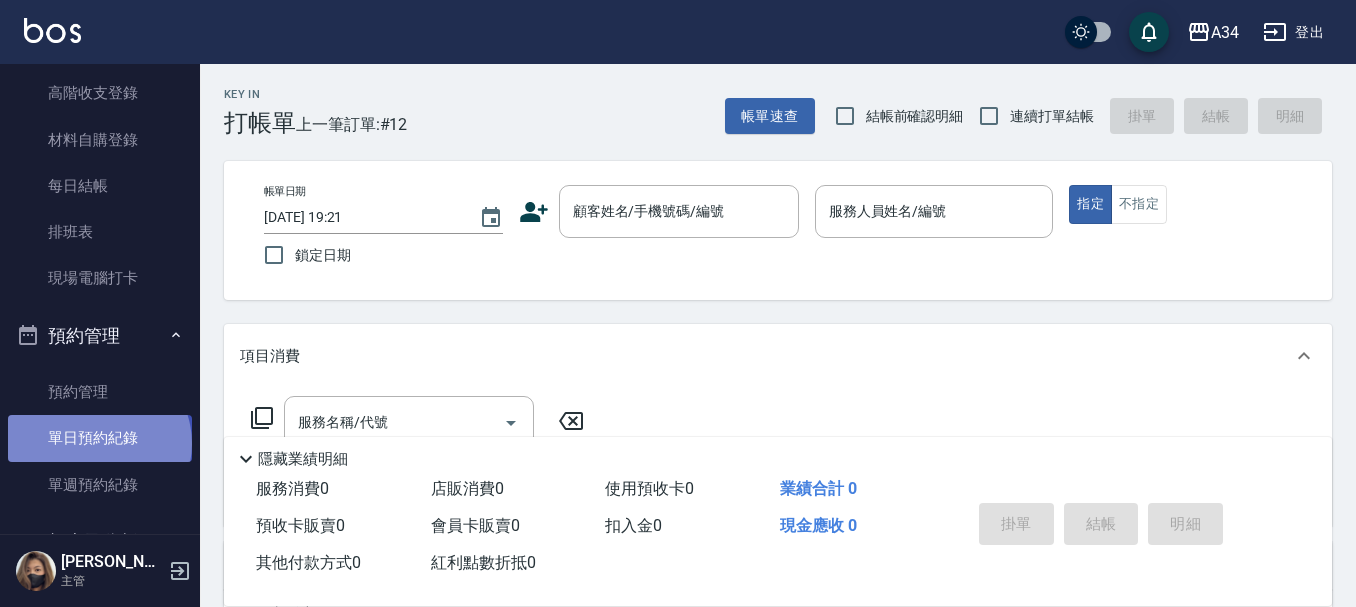 click on "單日預約紀錄" at bounding box center (100, 438) 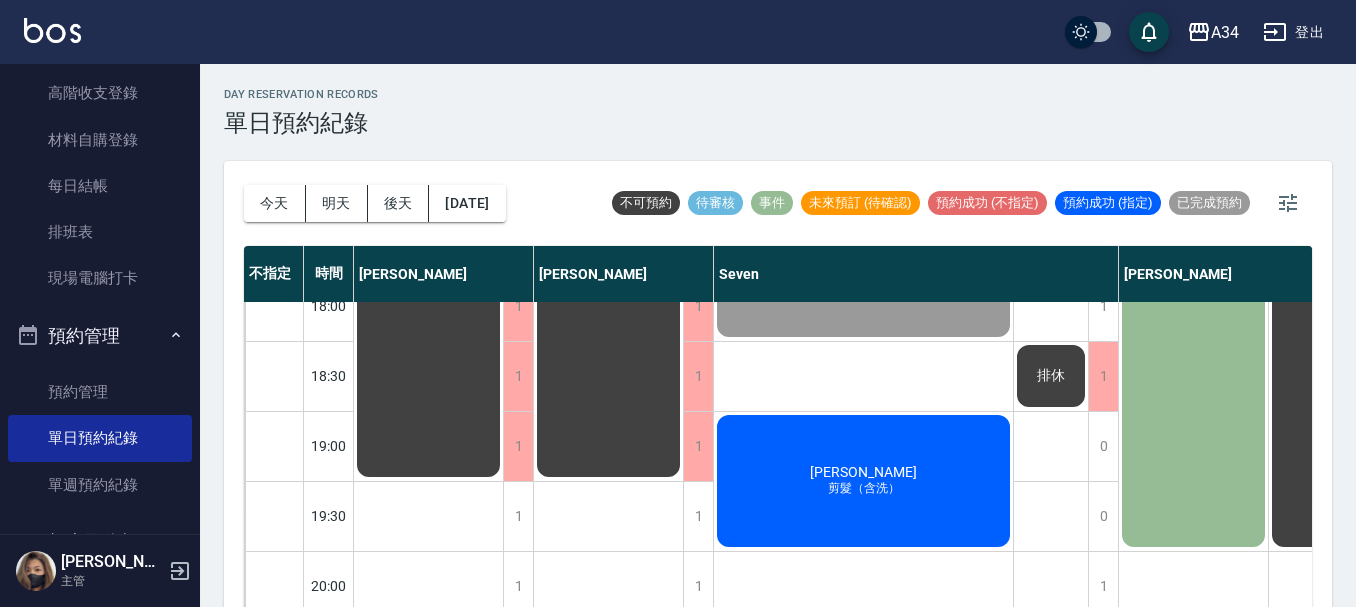 scroll, scrollTop: 1178, scrollLeft: 0, axis: vertical 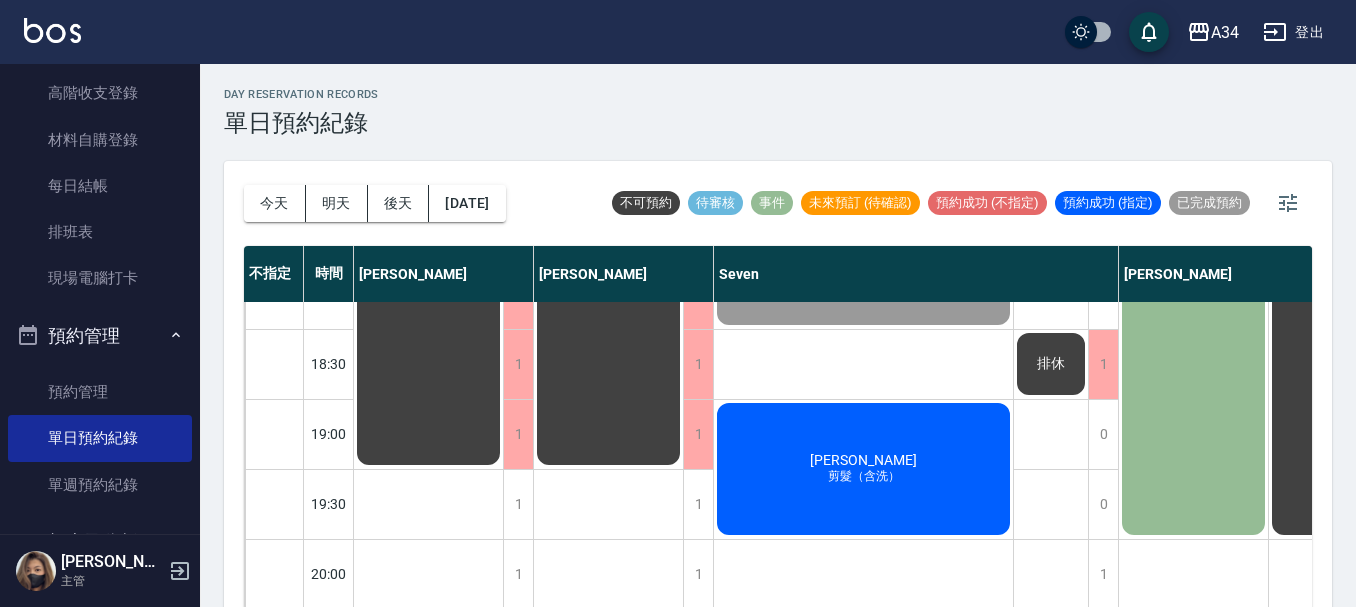 click on "陳經瑋 剪髮（含洗）" at bounding box center [428, -56] 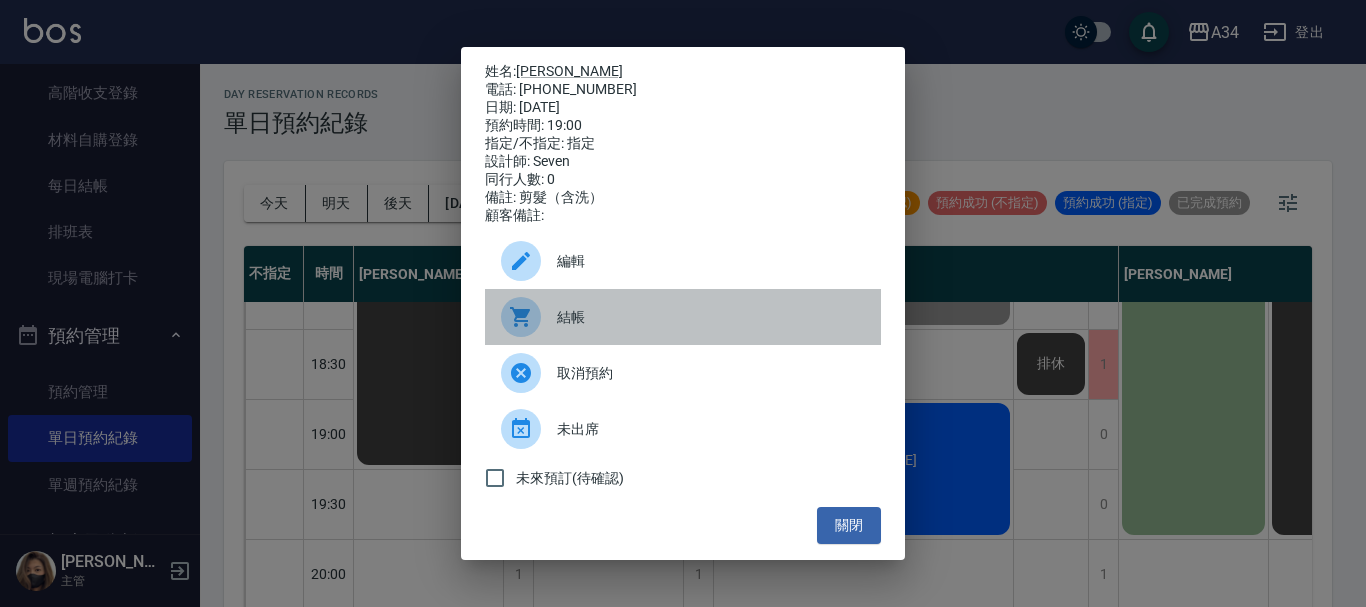 click on "結帳" at bounding box center [683, 317] 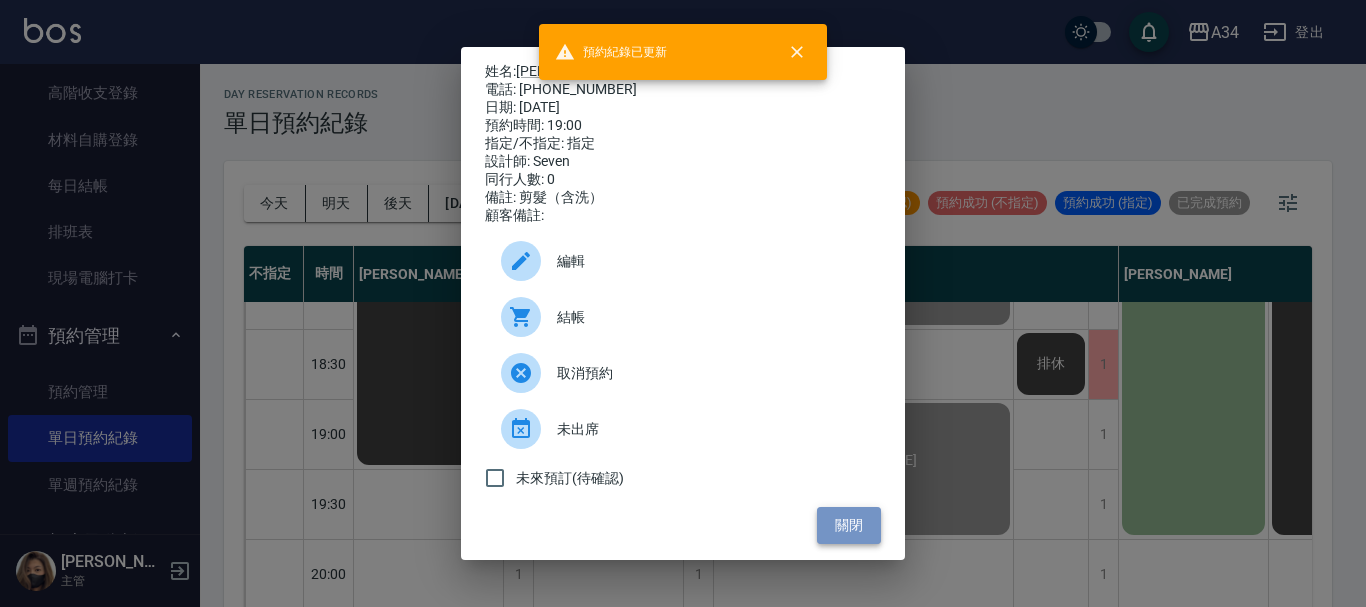 click on "關閉" at bounding box center [849, 525] 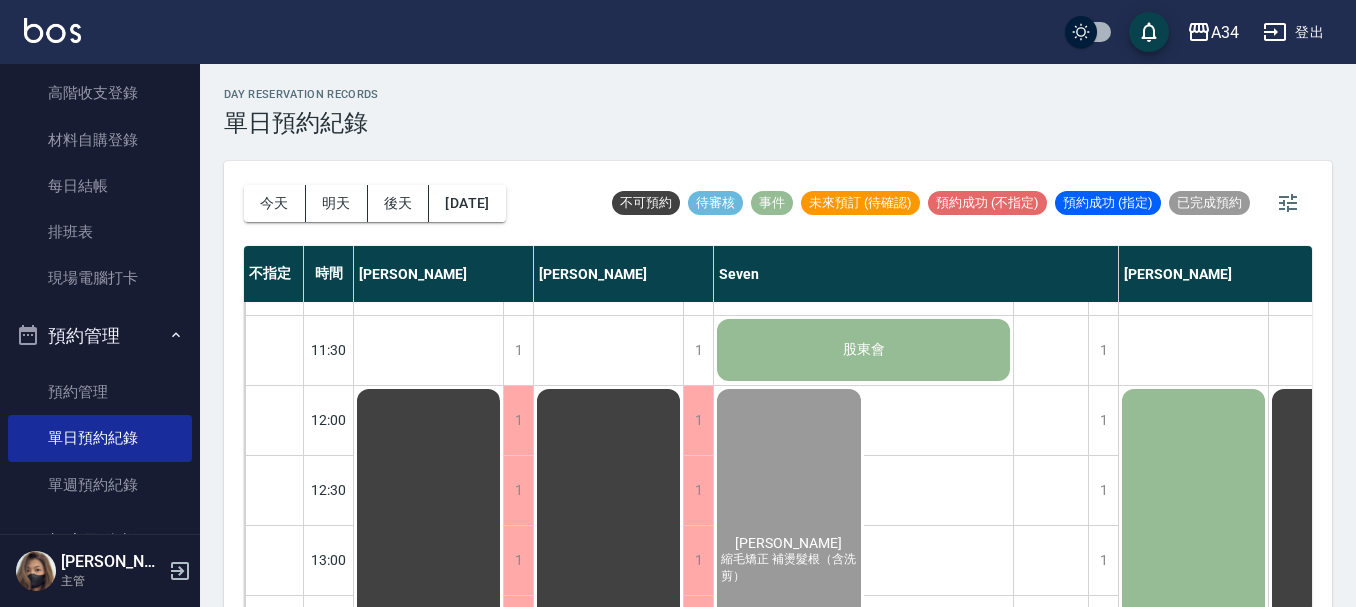 scroll, scrollTop: 78, scrollLeft: 0, axis: vertical 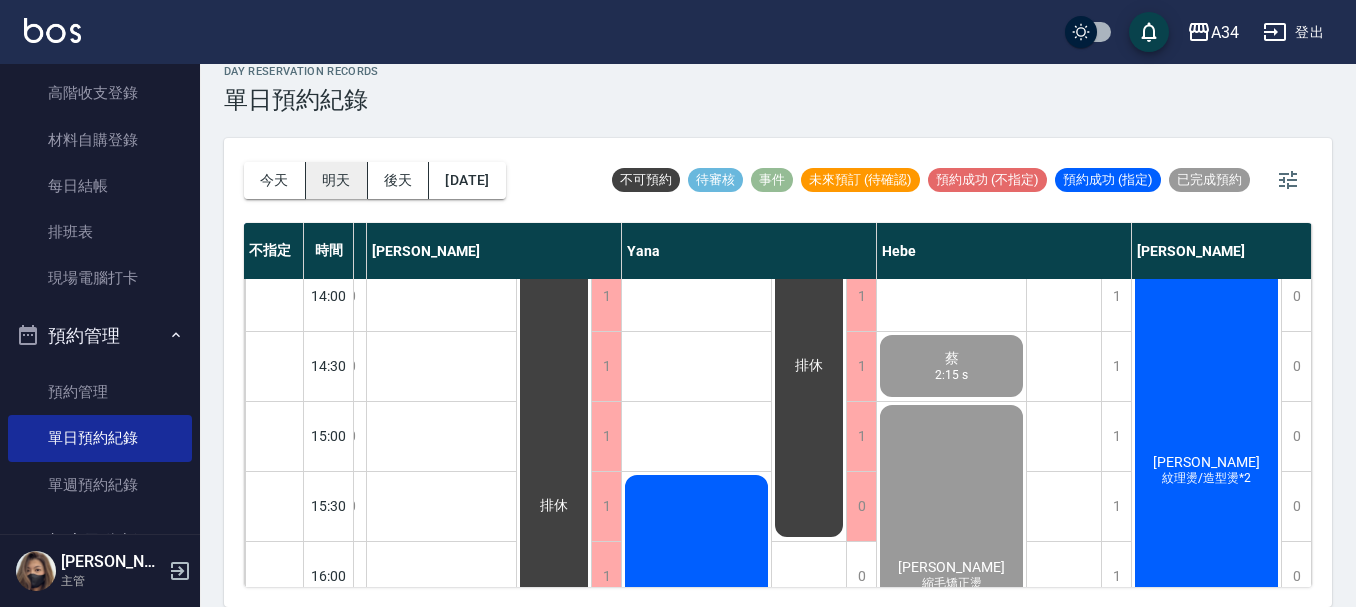click on "明天" at bounding box center (337, 180) 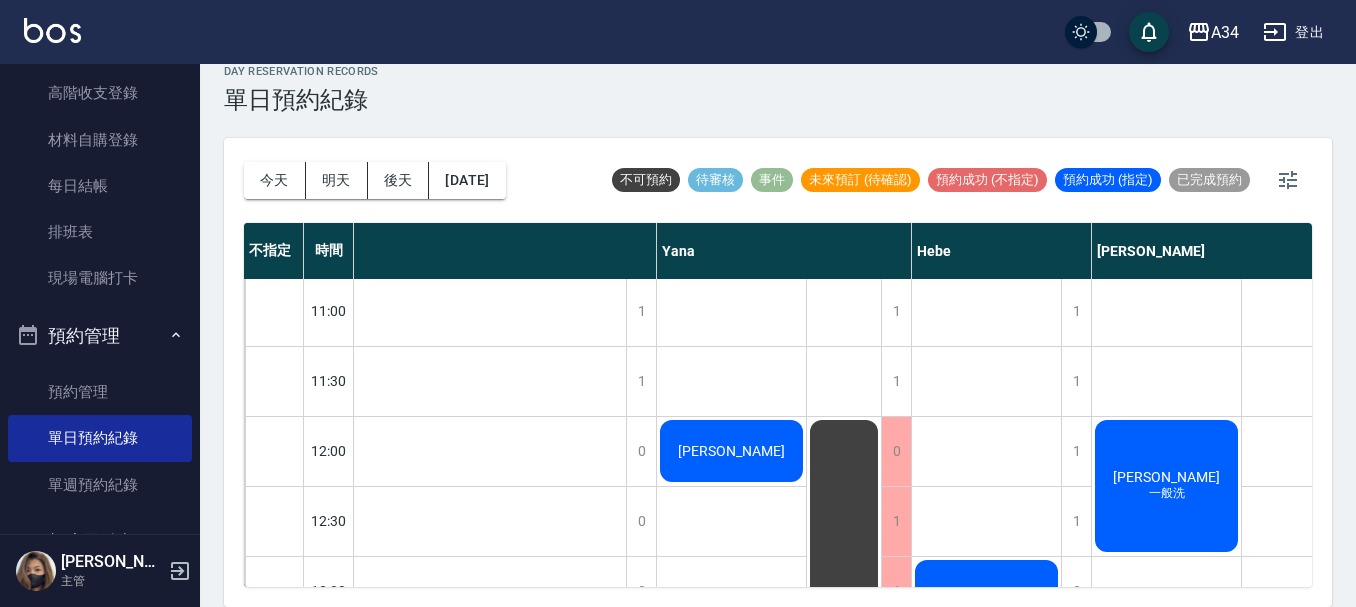 scroll, scrollTop: 0, scrollLeft: 1377, axis: horizontal 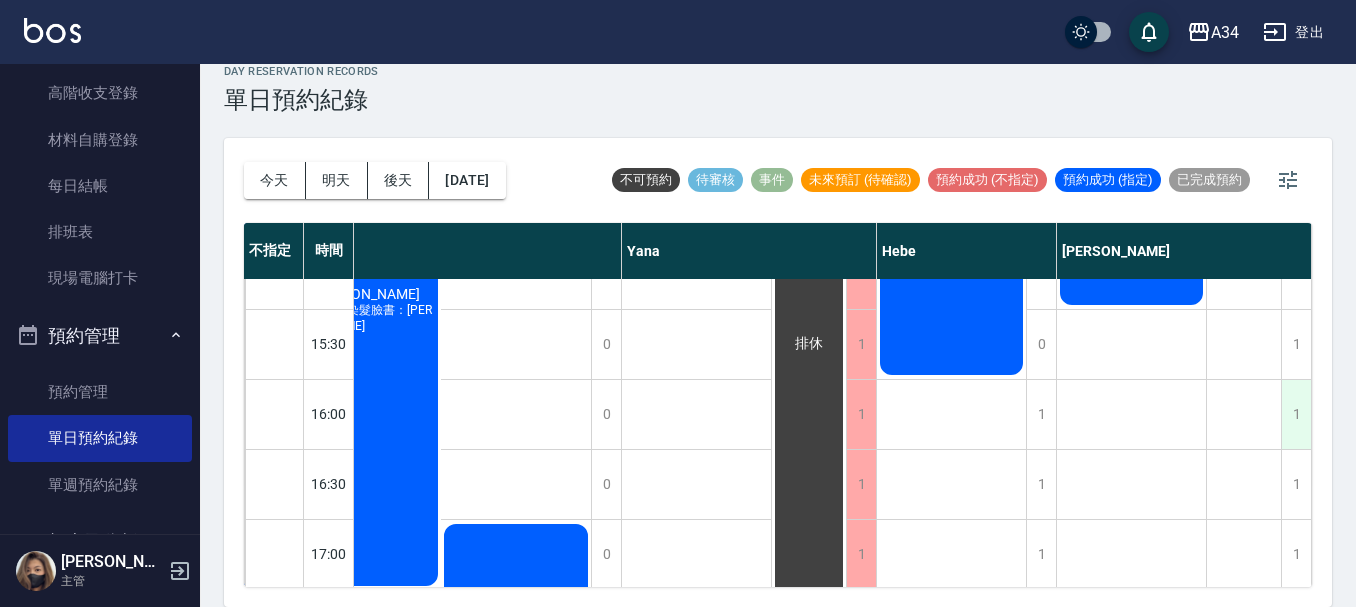 click on "1" at bounding box center [1296, 414] 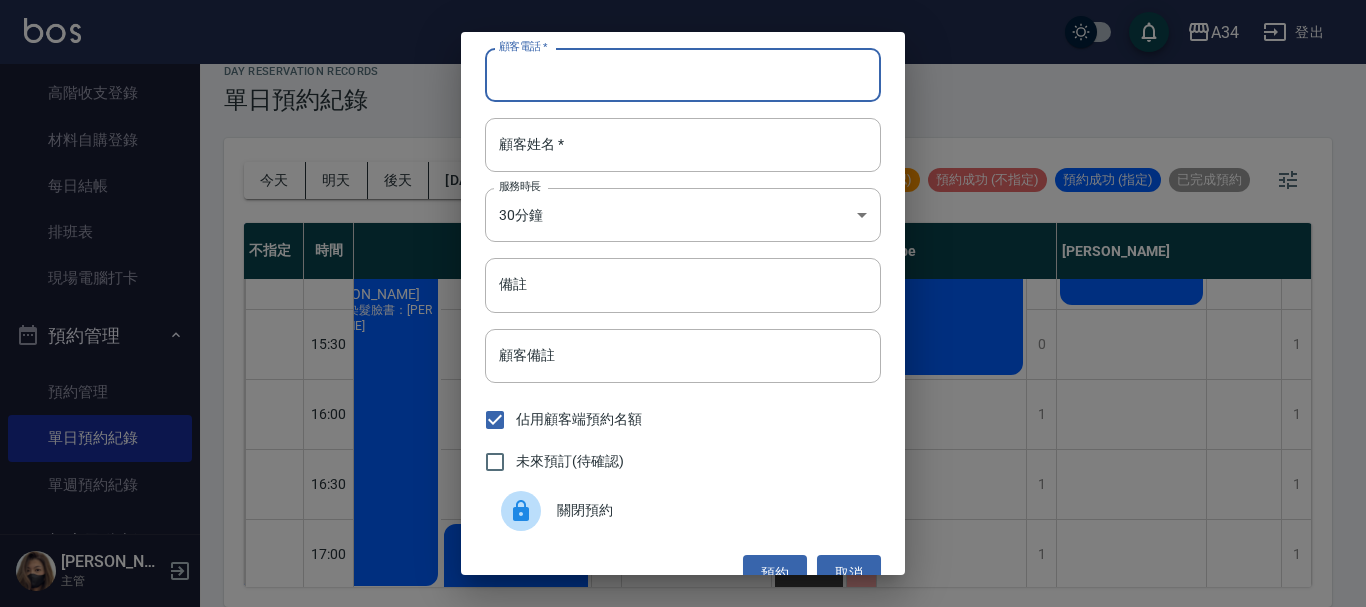 click on "顧客電話   *" at bounding box center [683, 75] 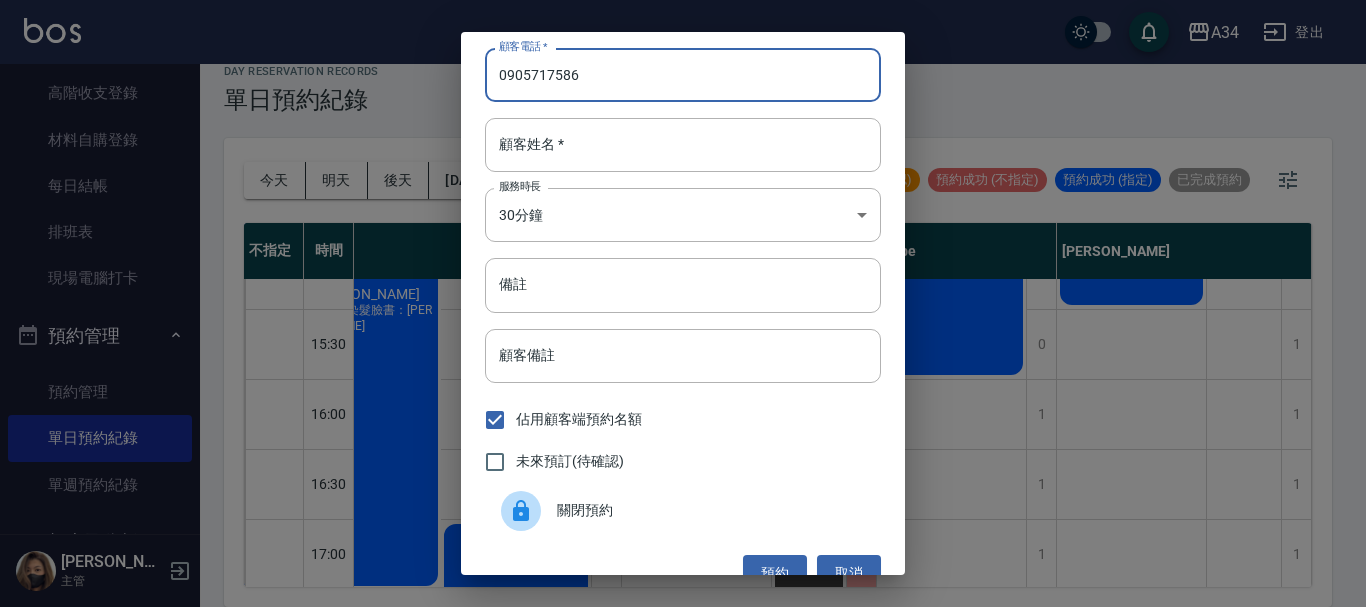 type on "0905717586" 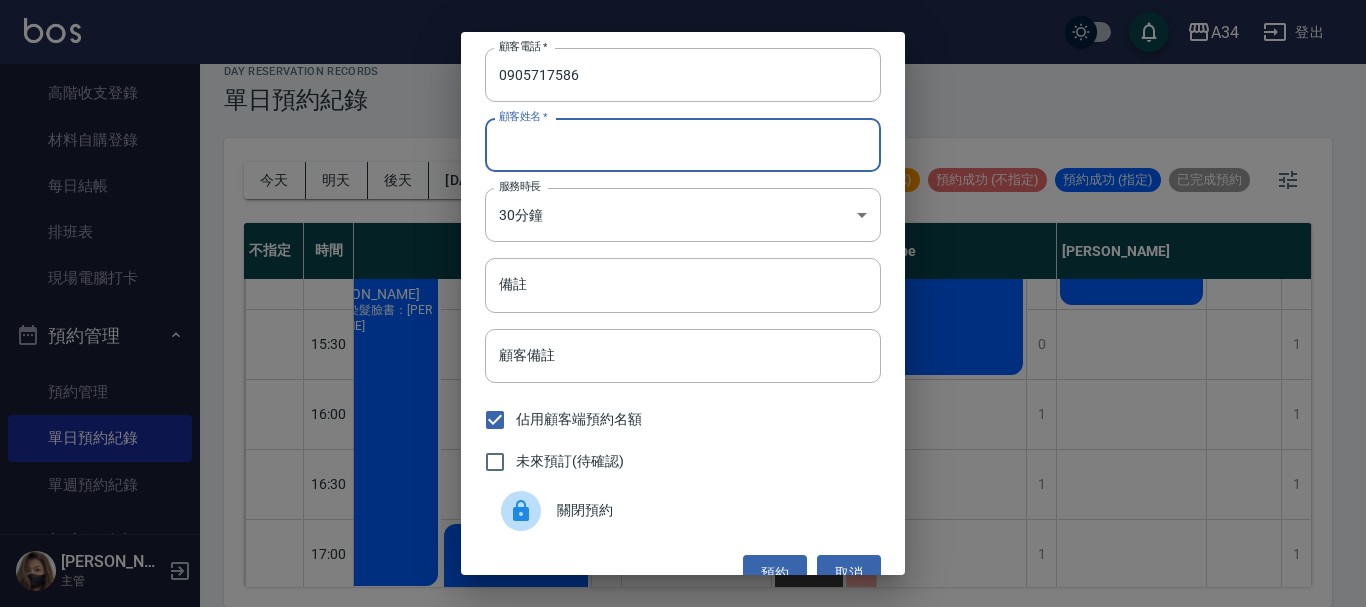 click on "顧客姓名   *" at bounding box center [683, 145] 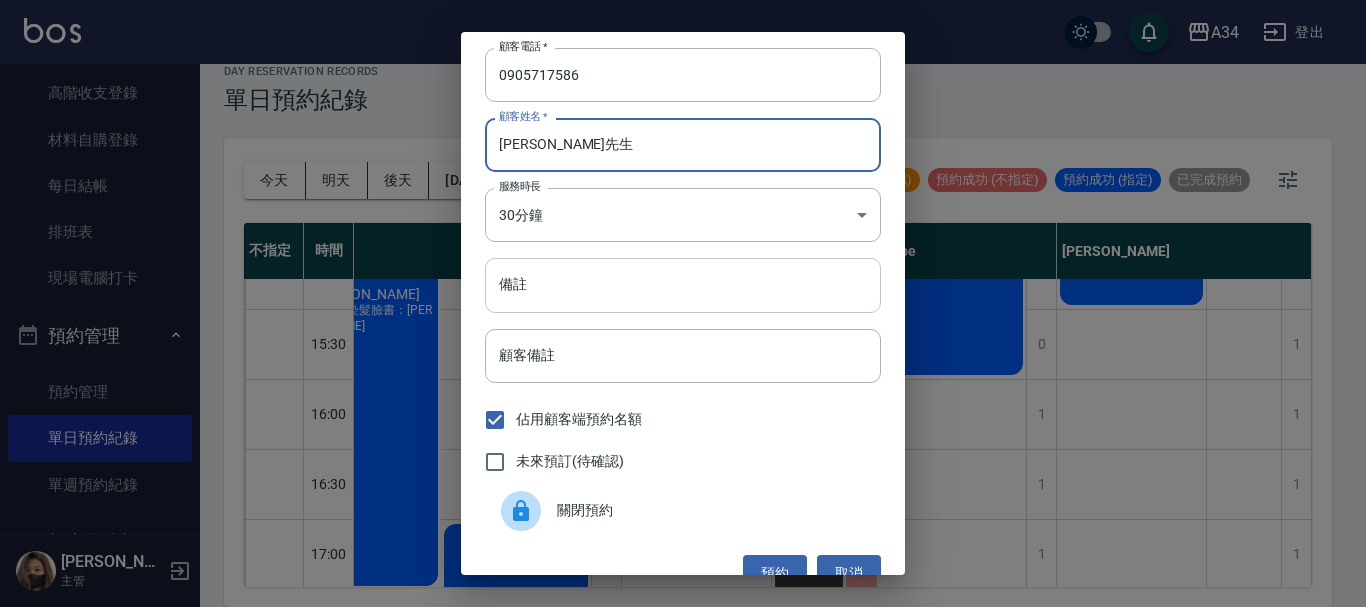 type on "賴先生" 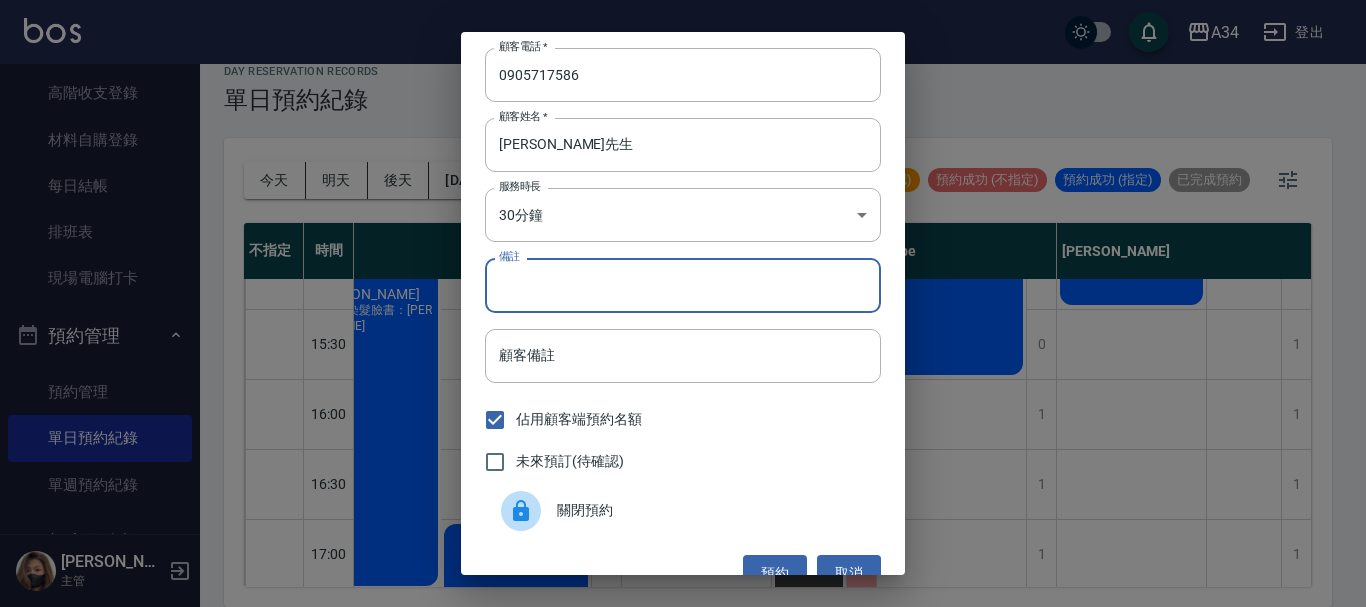 click on "備註" at bounding box center (683, 285) 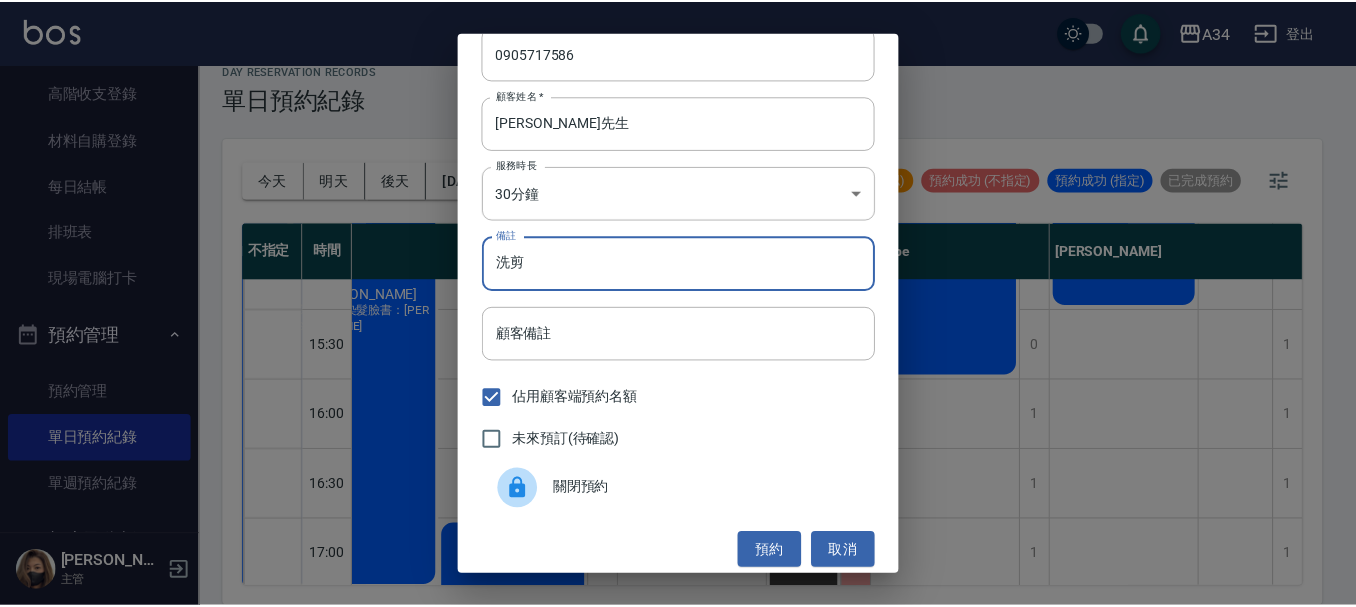 scroll, scrollTop: 32, scrollLeft: 0, axis: vertical 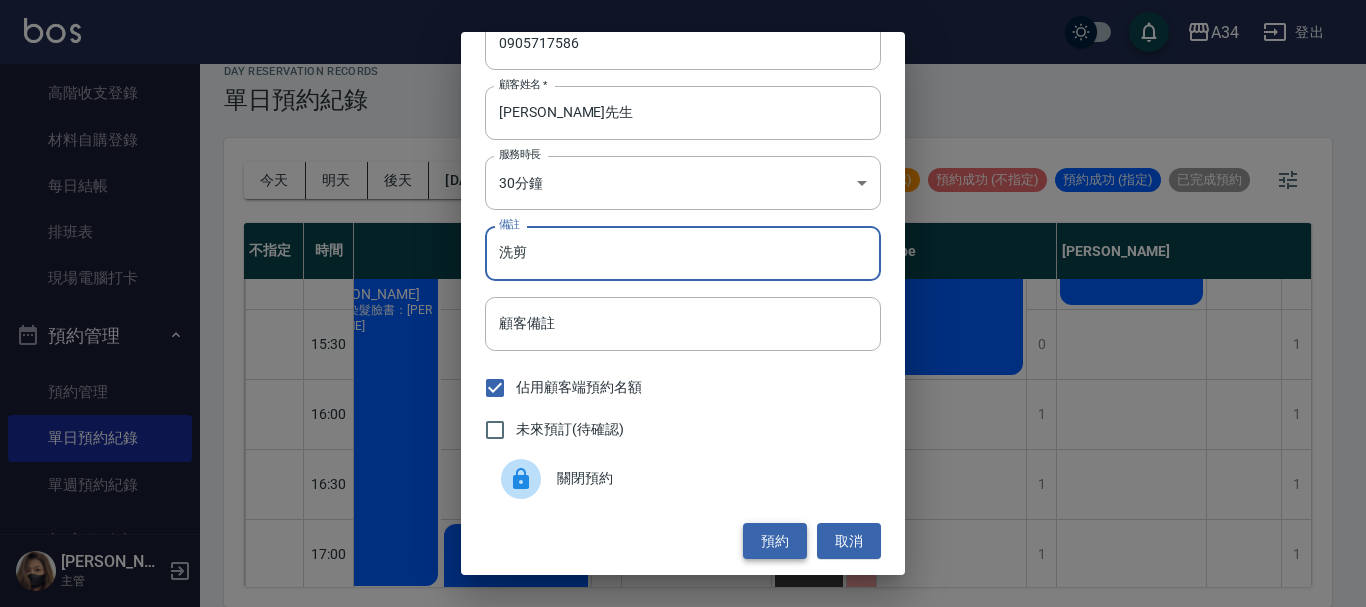 type on "洗剪" 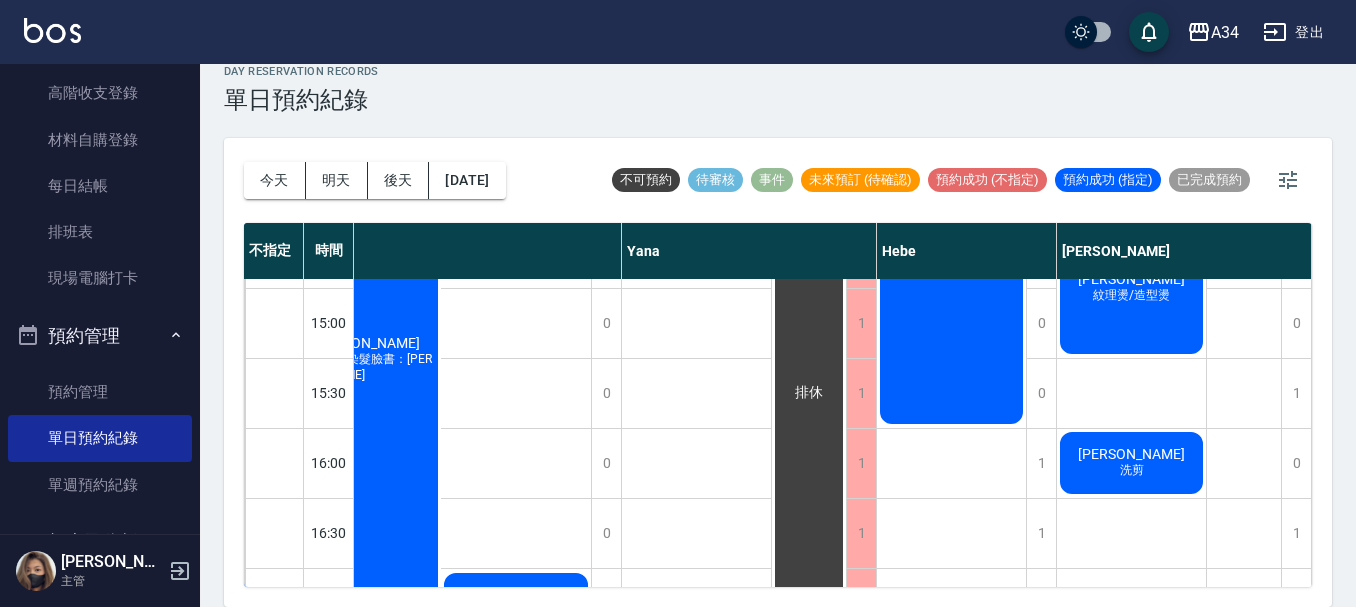 scroll, scrollTop: 600, scrollLeft: 1412, axis: both 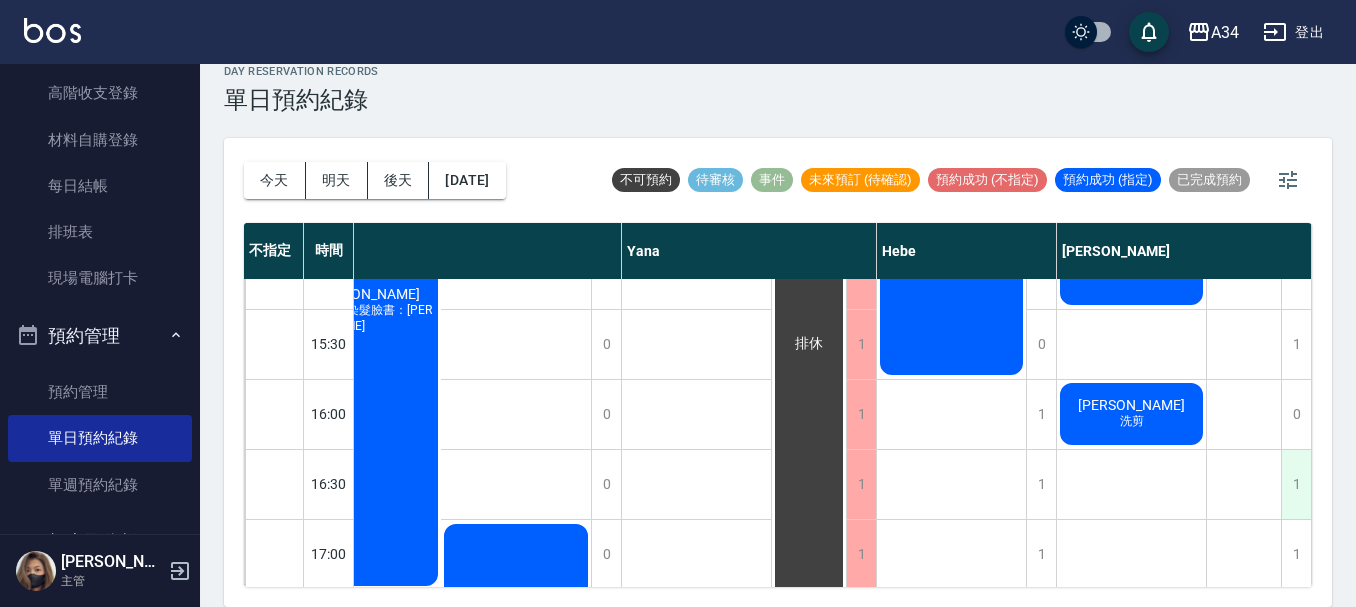 click on "1" at bounding box center (1296, 484) 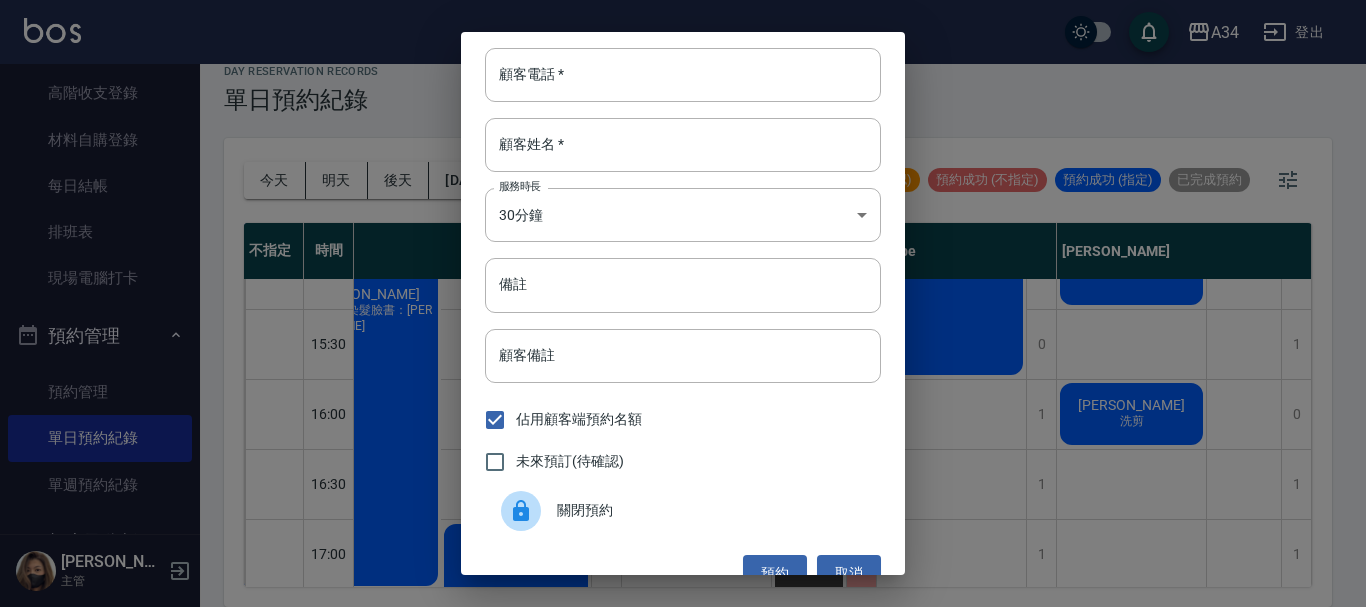 click at bounding box center [521, 511] 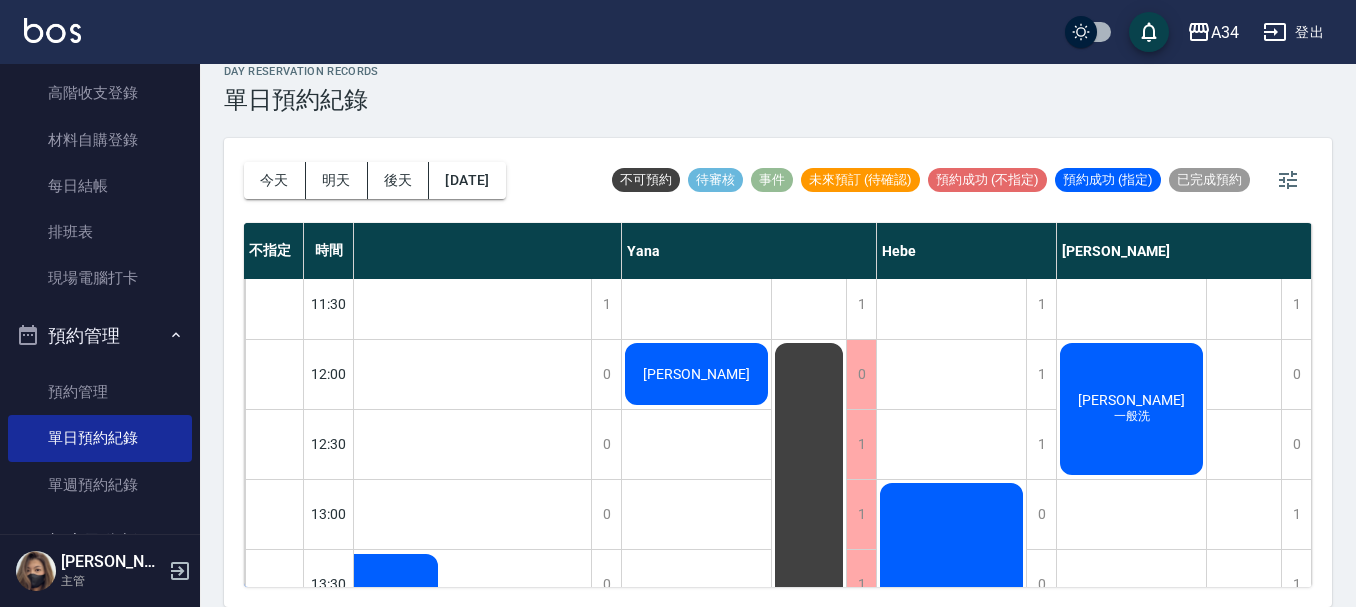 scroll, scrollTop: 200, scrollLeft: 1412, axis: both 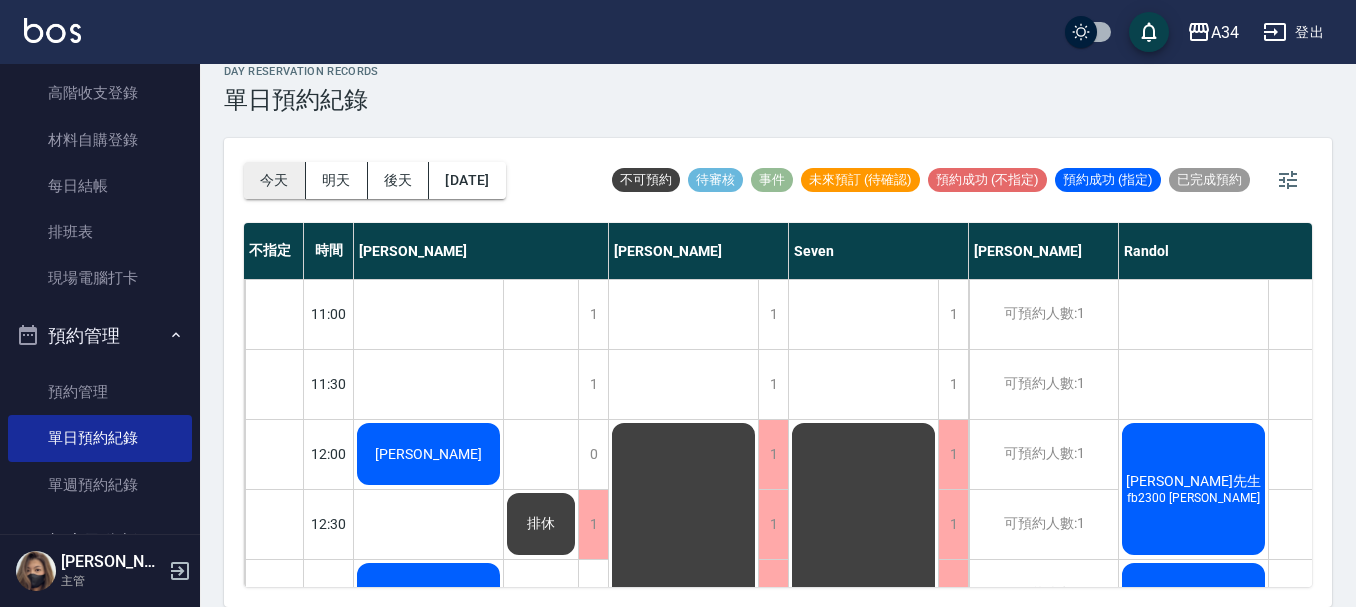 click on "今天" at bounding box center (275, 180) 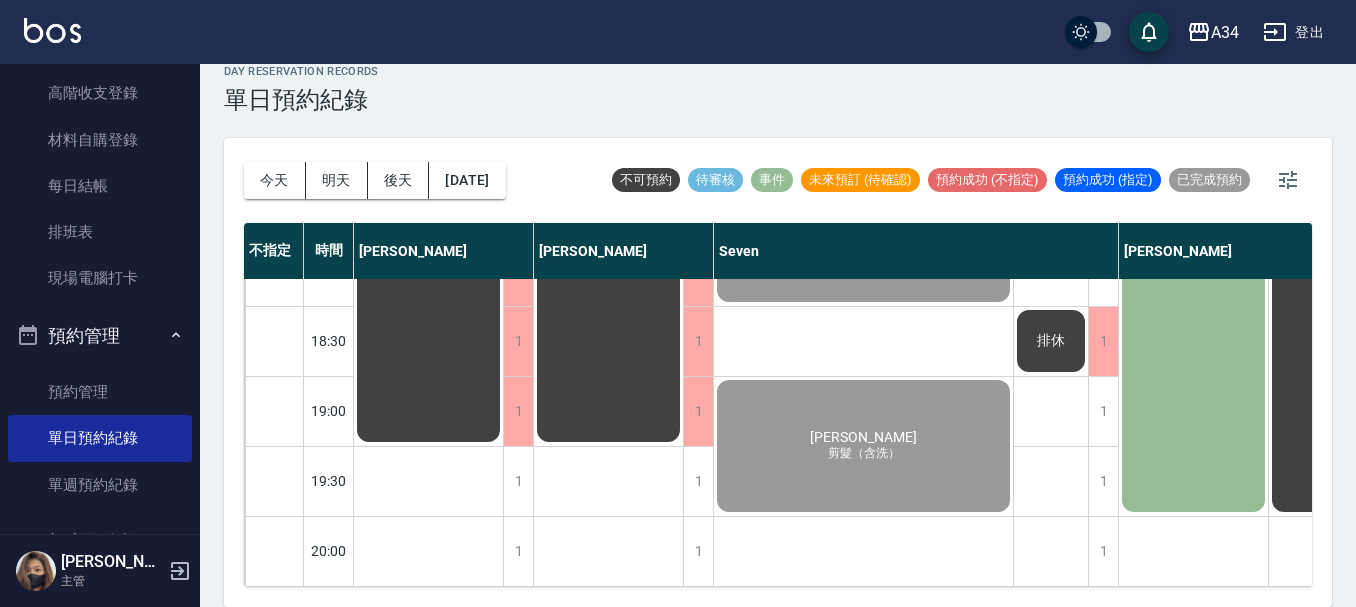 scroll, scrollTop: 1178, scrollLeft: 0, axis: vertical 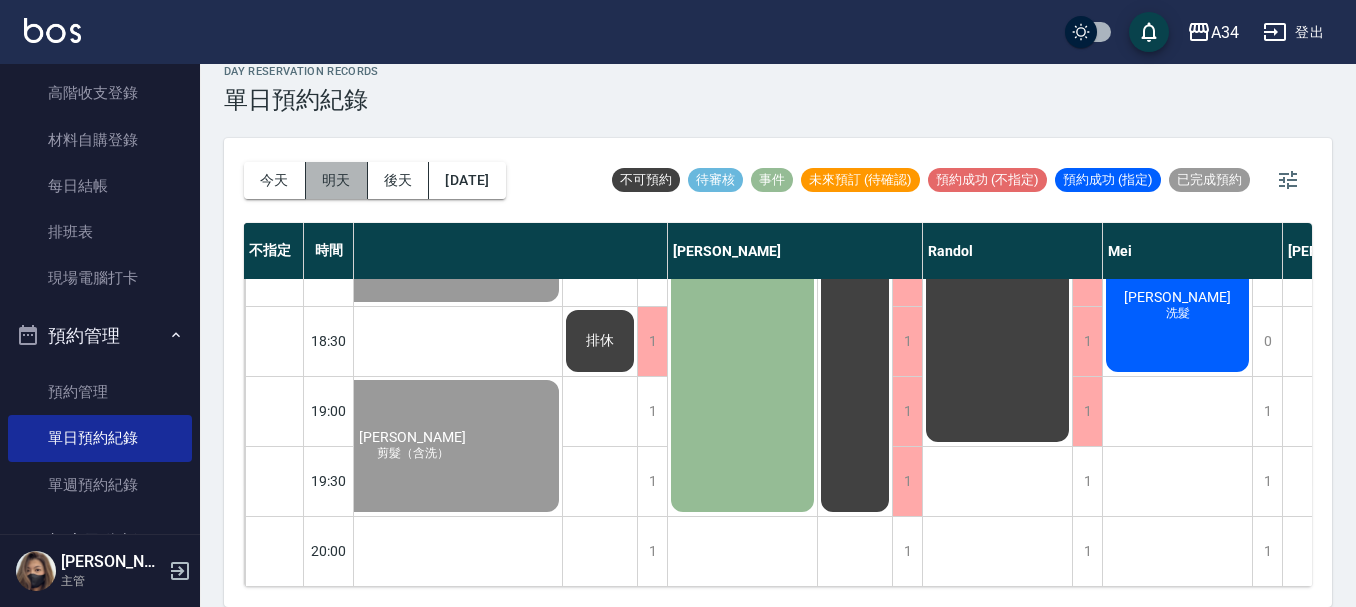 click on "明天" at bounding box center (337, 180) 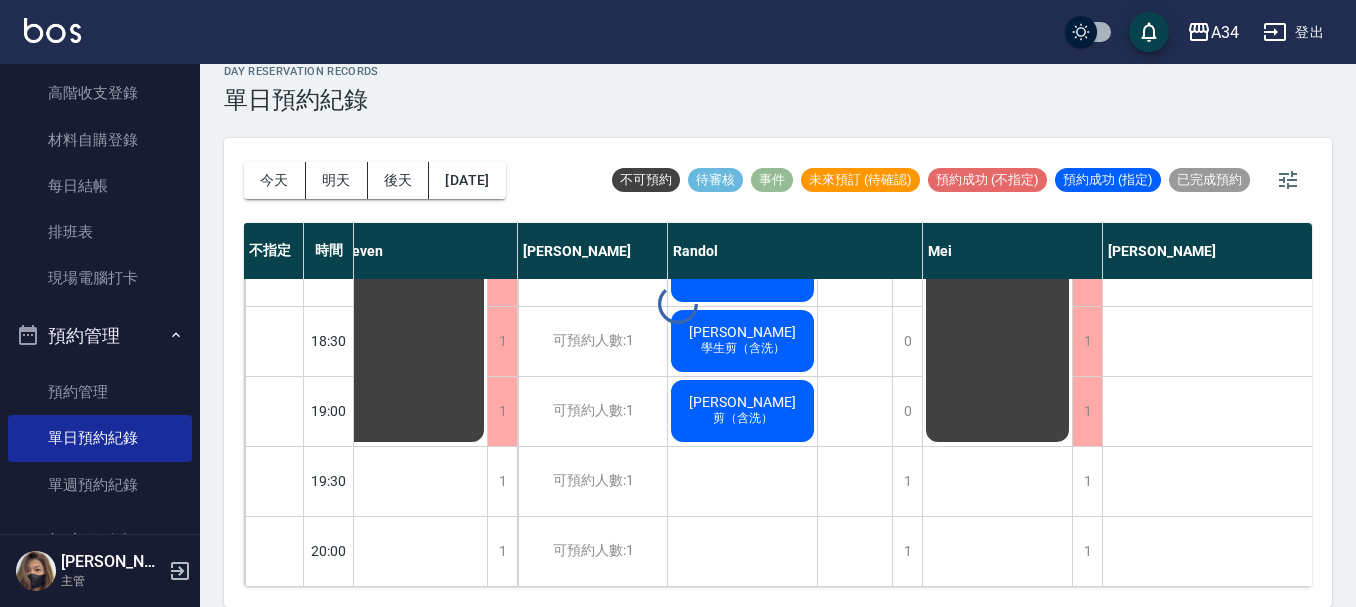 scroll, scrollTop: 1038, scrollLeft: 451, axis: both 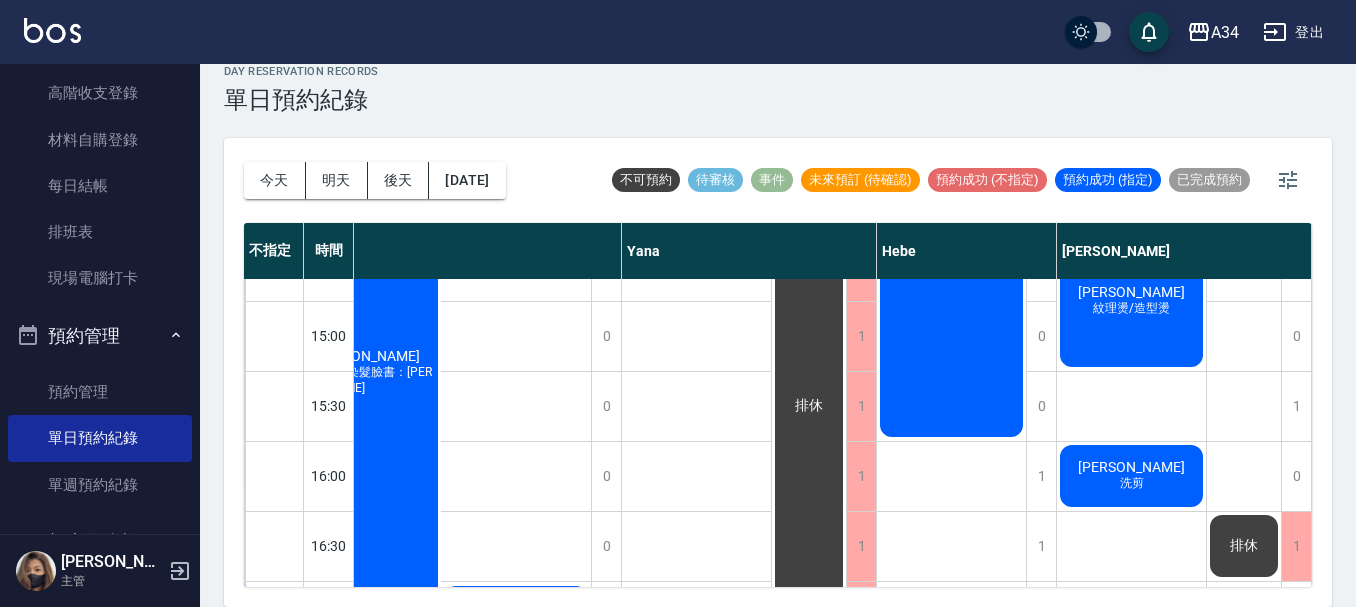 click on "今天 明天 後天 2025/07/16 不可預約 待審核 事件 未來預訂 (待確認) 預約成功 (不指定) 預約成功 (指定) 已完成預約 不指定 時間 Gina Wendy Seven annie Randol Mei Emily Yana Hebe Emma 11:00 11:30 12:00 12:30 13:00 13:30 14:00 14:30 15:00 15:30 16:00 16:30 17:00 17:30 18:00 18:30 19:00 19:30 20:00 1 1 0 1 0 1 1 1 1 1 0 1 0 0 0 1 1 1 1 張筱楓 王子瑄 黃品翰 劉活婷 洗加剪弟弟 張耀仁 排休 排休 排休 排休 1 1 1 1 1 1 1 1 1 1 1 1 1 1 1 1 1 1 1 排休 1 1 1 1 1 1 1 1 1 1 1 1 1 1 1 1 1 1 1 排休 可預約人數:1 可預約人數:1 可預約人數:1 可預約人數:1 可預約人數:1 可預約人數:1 可預約人數:1 可預約人數:1 可預約人數:1 可預約人數:1 可預約人數:1 可預約人數:1 可預約人數:1 可預約人數:1 可預約人數:1 可預約人數:1 可預約人數:1 可預約人數:1 可預約人數:1 1 1 0 0 0 0 1 0 1 1 1 1 1 1 0 0 0 1 1 廖先生 fb2300
david 陳芃諭 剪（含洗）、溫塑燙/縮毛矯正（肩上）" at bounding box center [778, 372] 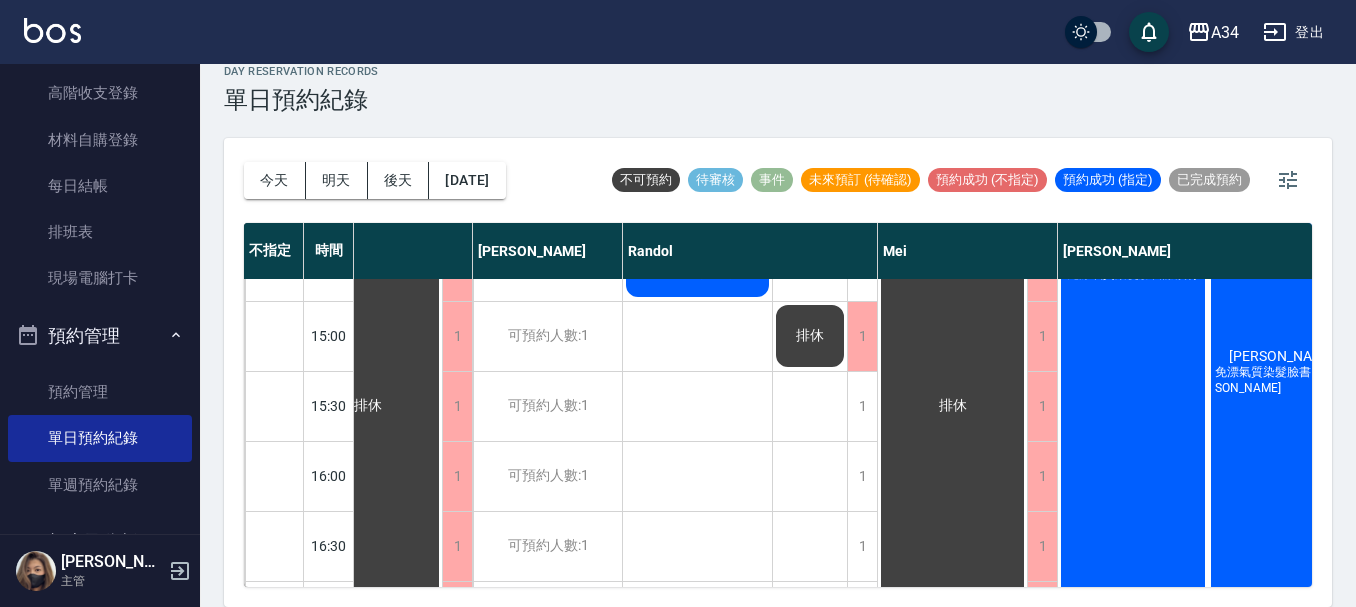 scroll, scrollTop: 538, scrollLeft: 1422, axis: both 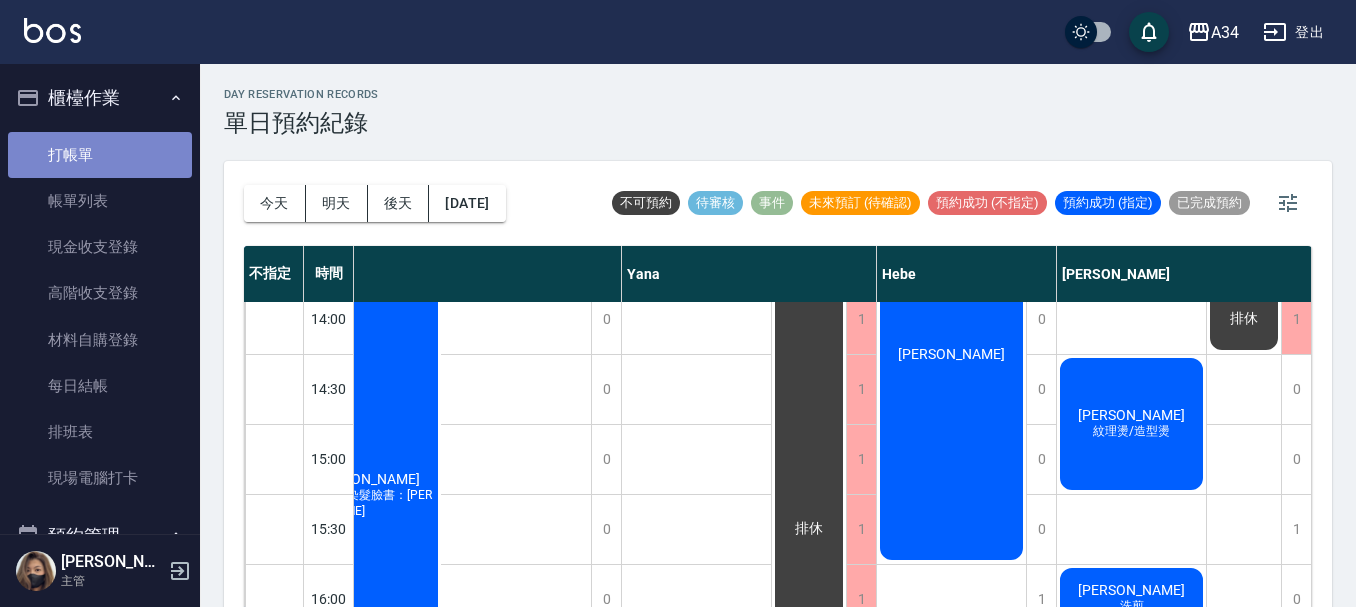 click on "打帳單" at bounding box center [100, 155] 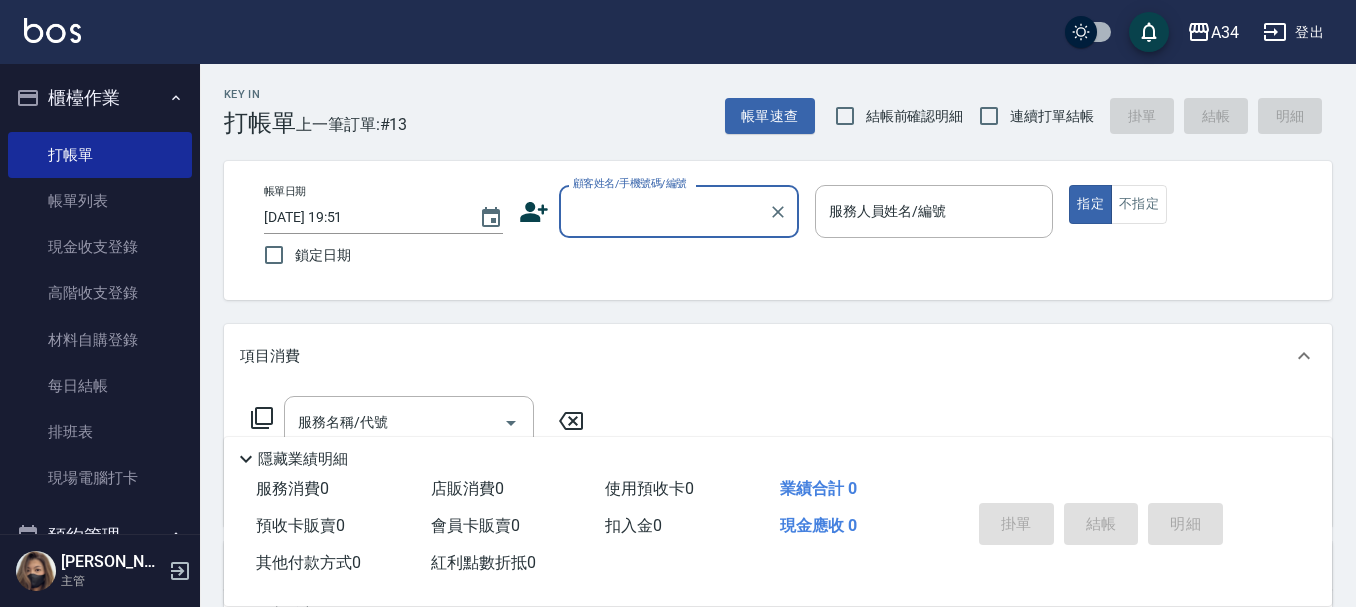 click on "顧客姓名/手機號碼/編號" at bounding box center [664, 211] 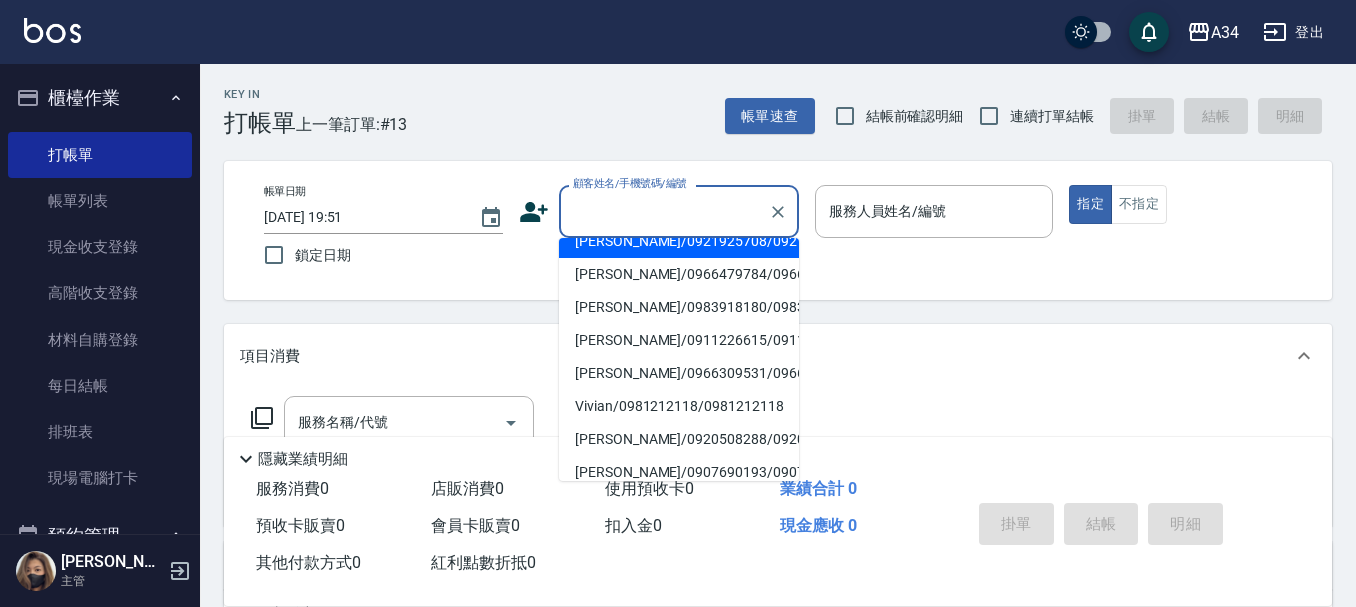 scroll, scrollTop: 100, scrollLeft: 0, axis: vertical 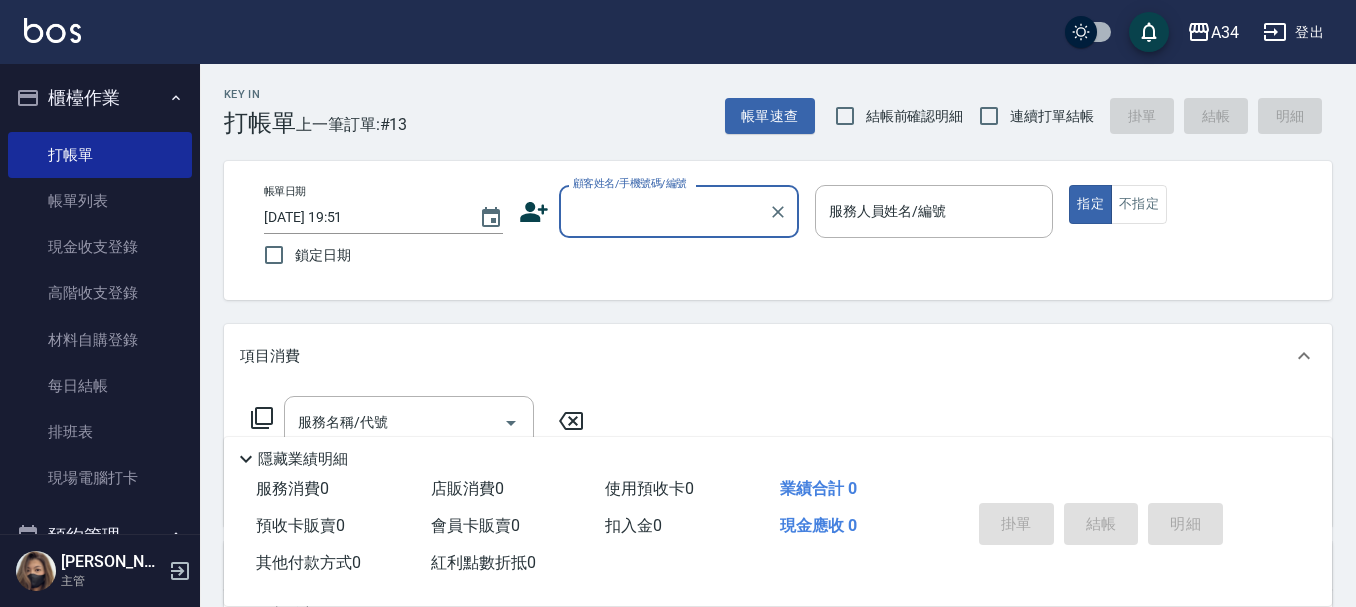 click on "顧客姓名/手機號碼/編號" at bounding box center [664, 211] 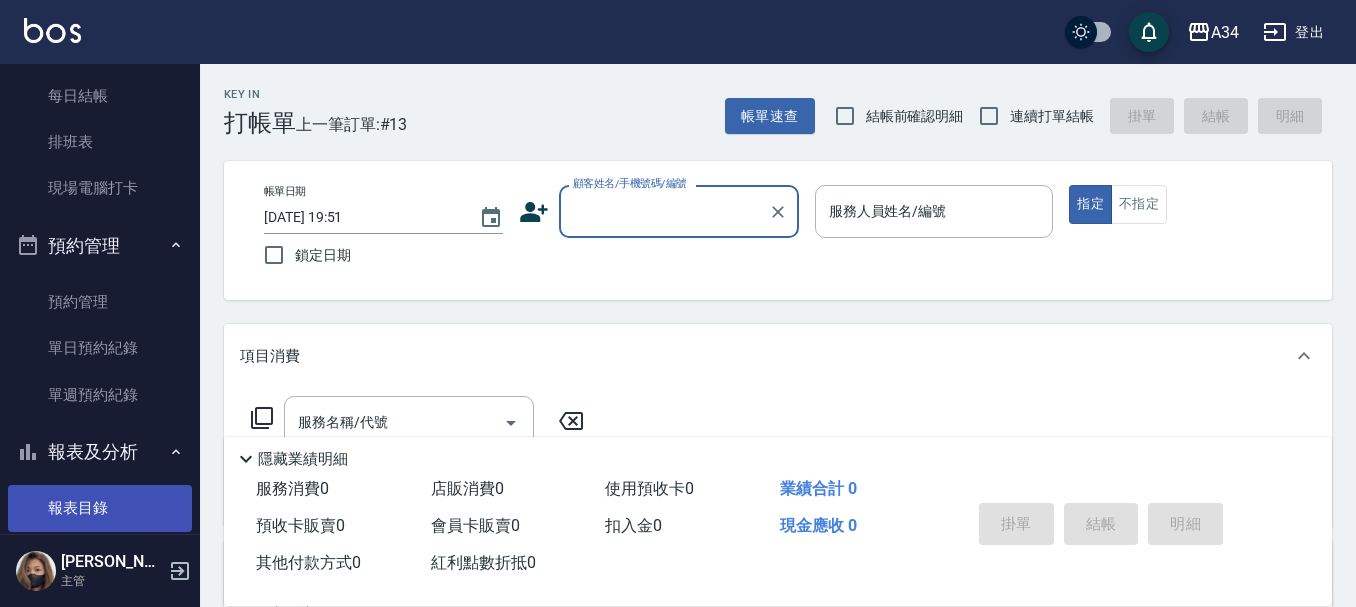 scroll, scrollTop: 400, scrollLeft: 0, axis: vertical 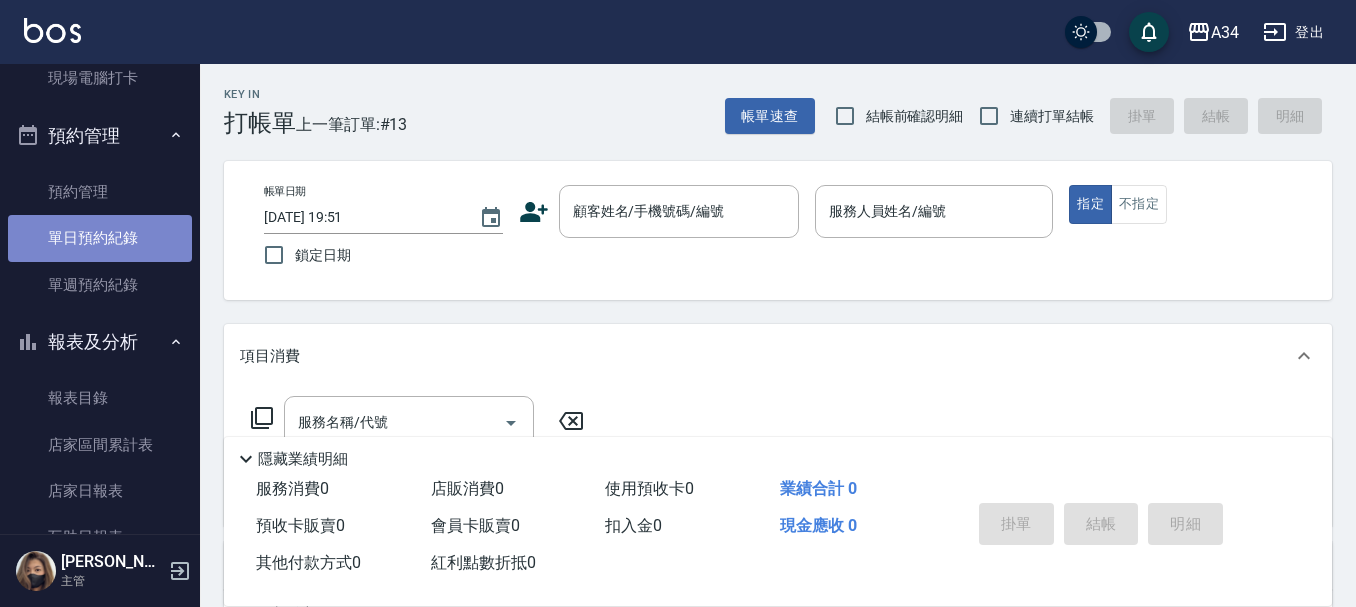 click on "單日預約紀錄" at bounding box center [100, 238] 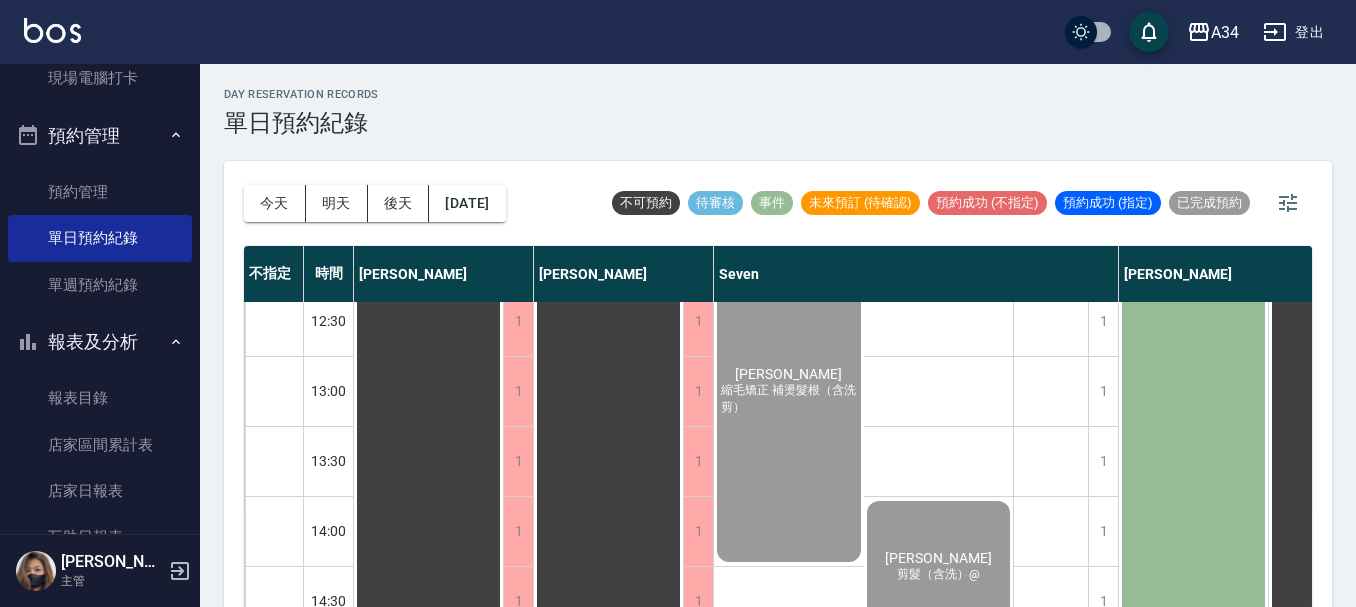 scroll, scrollTop: 400, scrollLeft: 0, axis: vertical 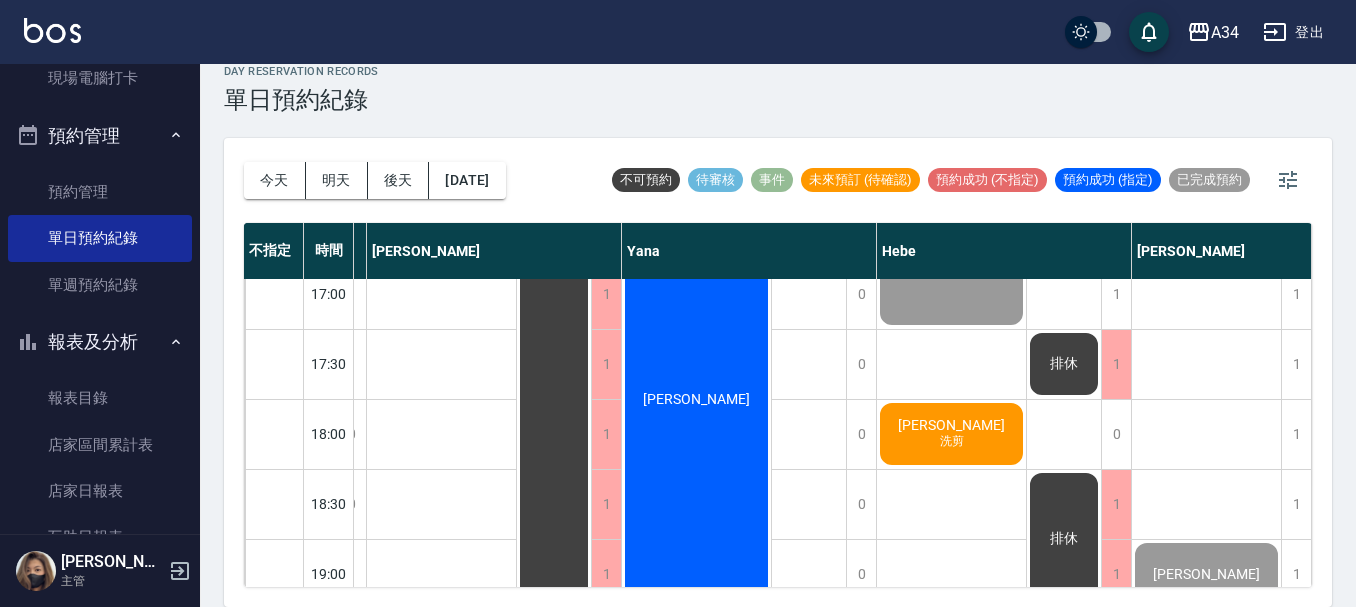 click on "洗剪" at bounding box center [-503, -467] 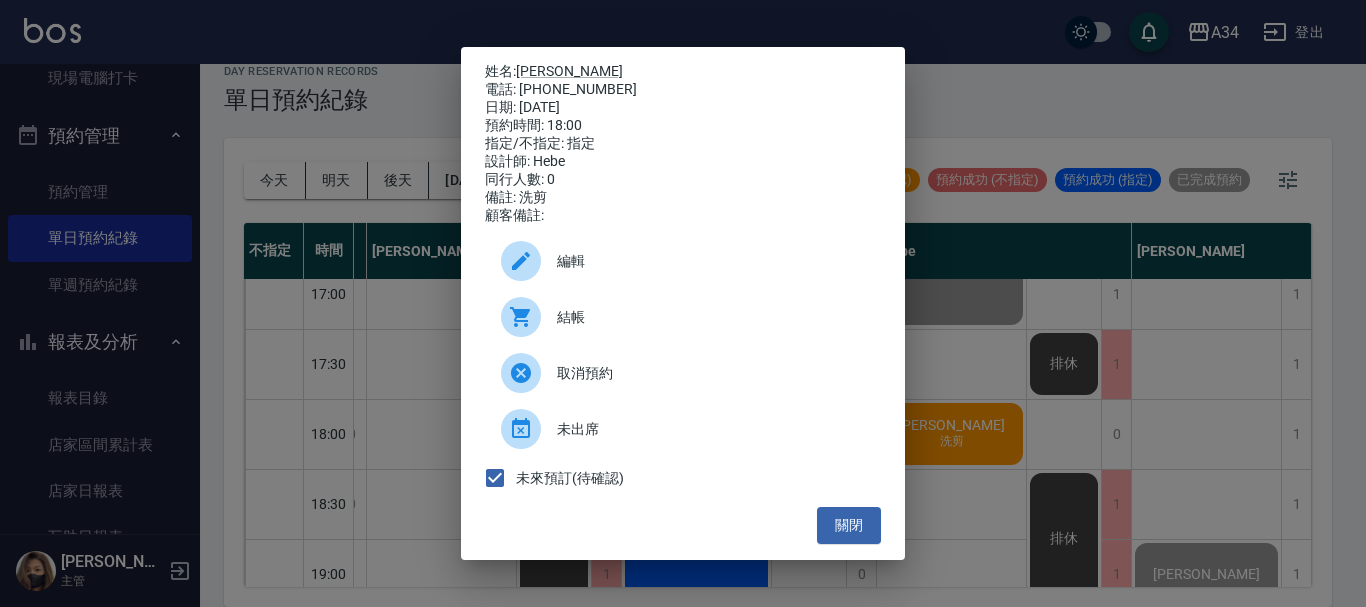 click on "結帳" at bounding box center (683, 317) 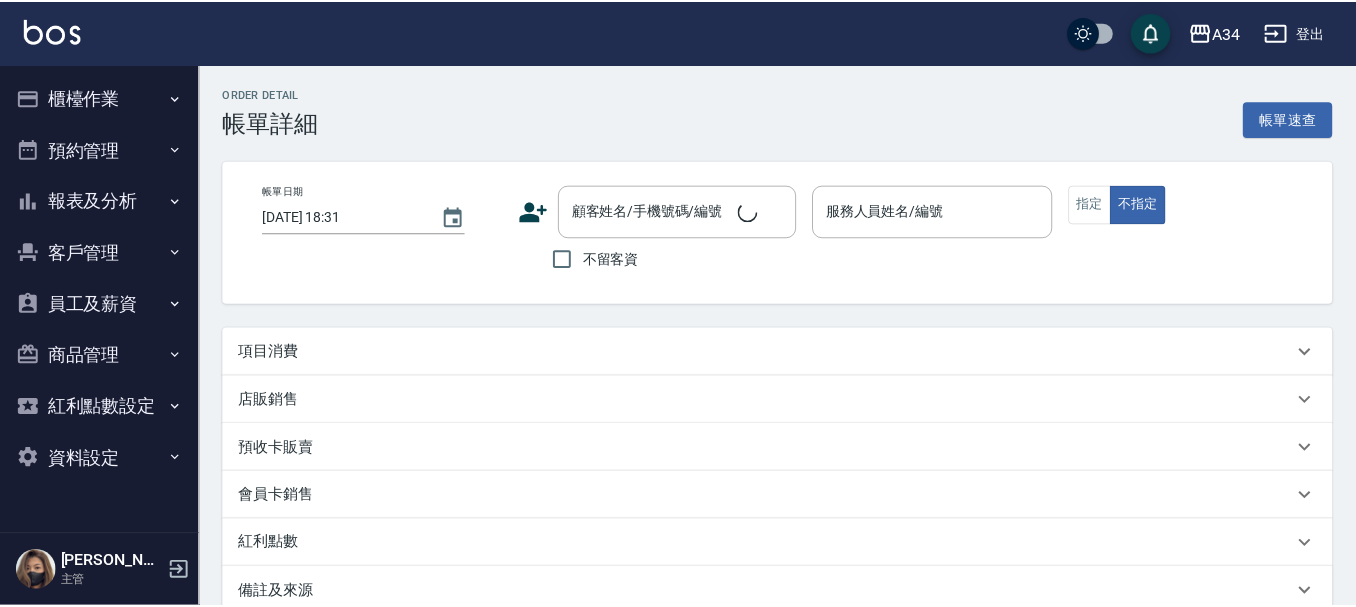 scroll, scrollTop: 0, scrollLeft: 0, axis: both 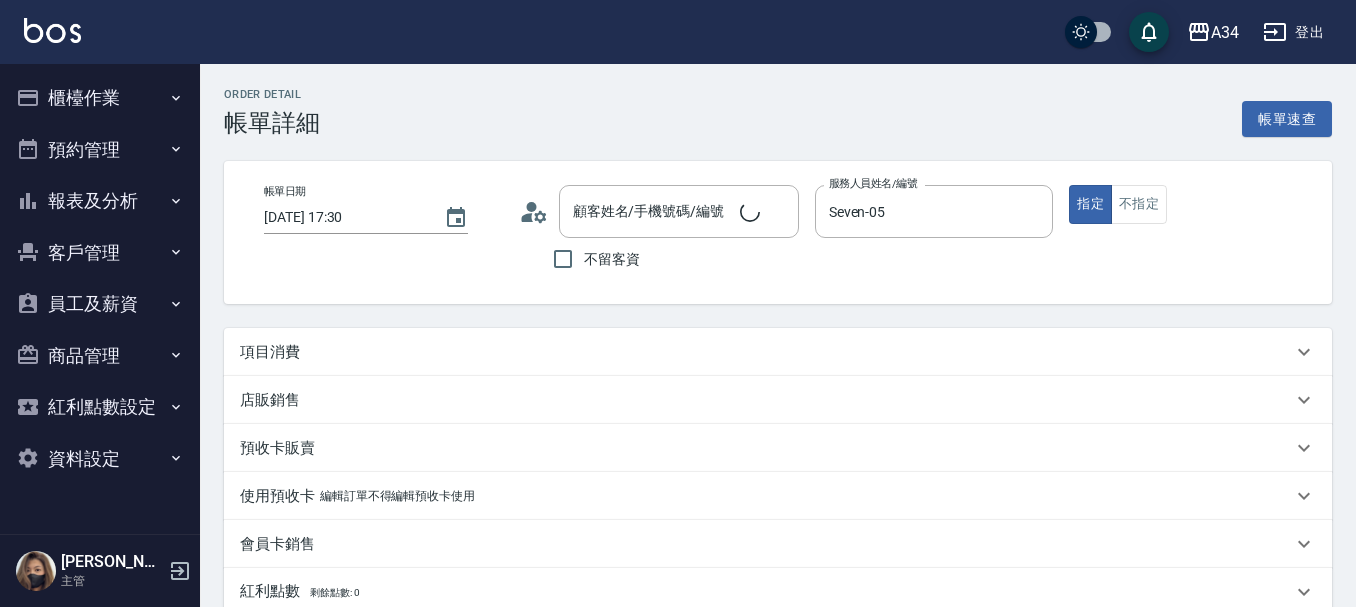 type on "[DATE] 17:30" 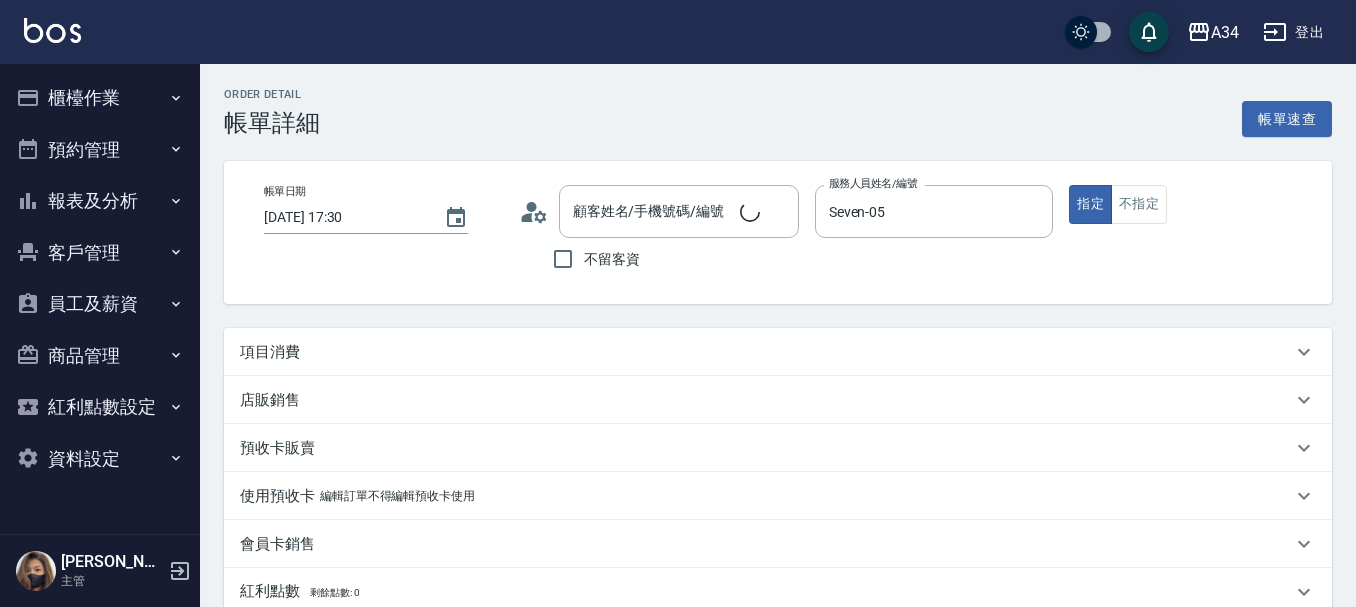 type on "Seven-05" 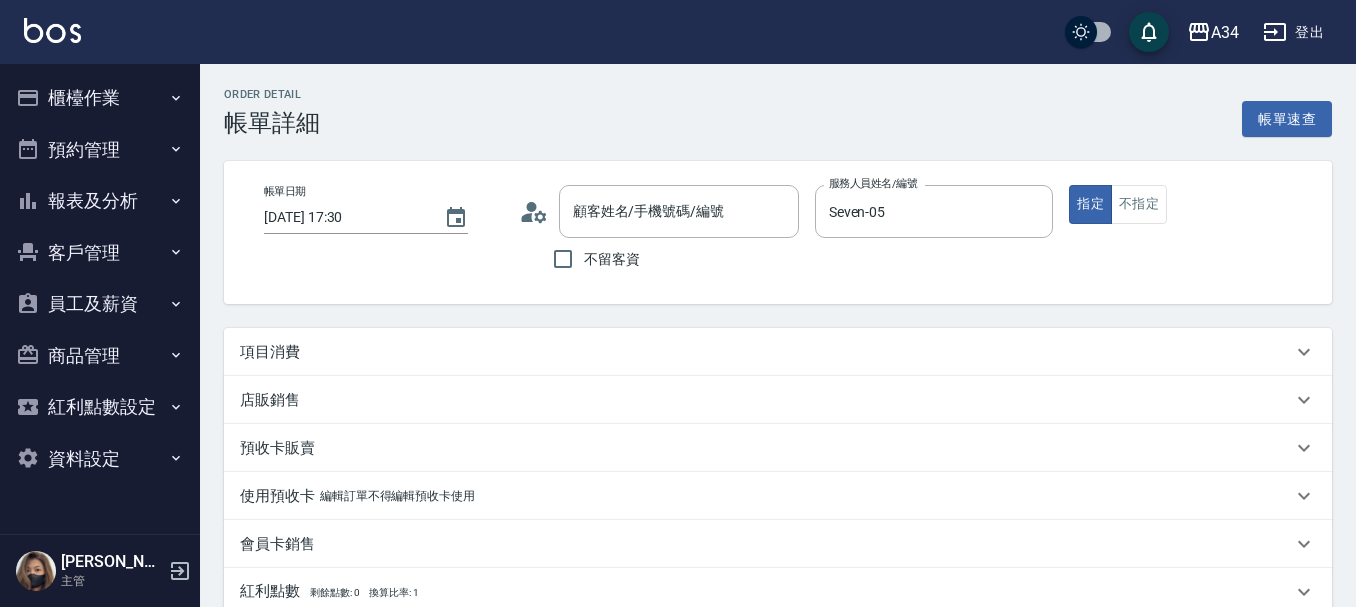 type on "[PERSON_NAME]/0921925708/0921925708" 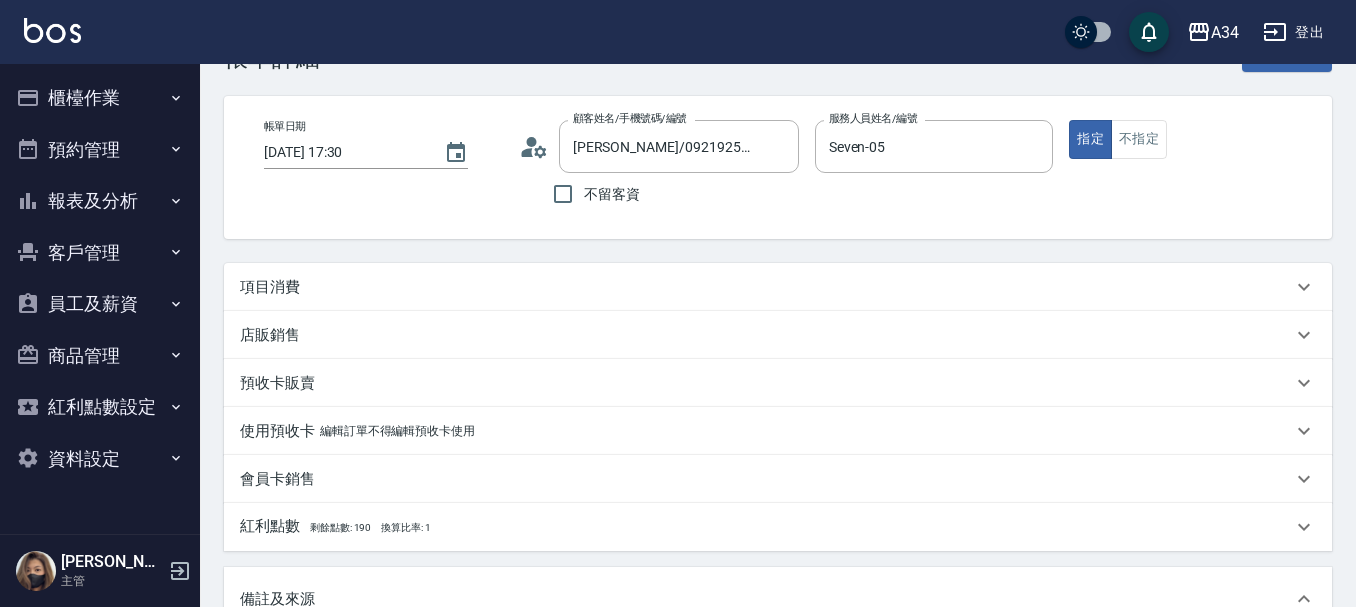 scroll, scrollTop: 100, scrollLeft: 0, axis: vertical 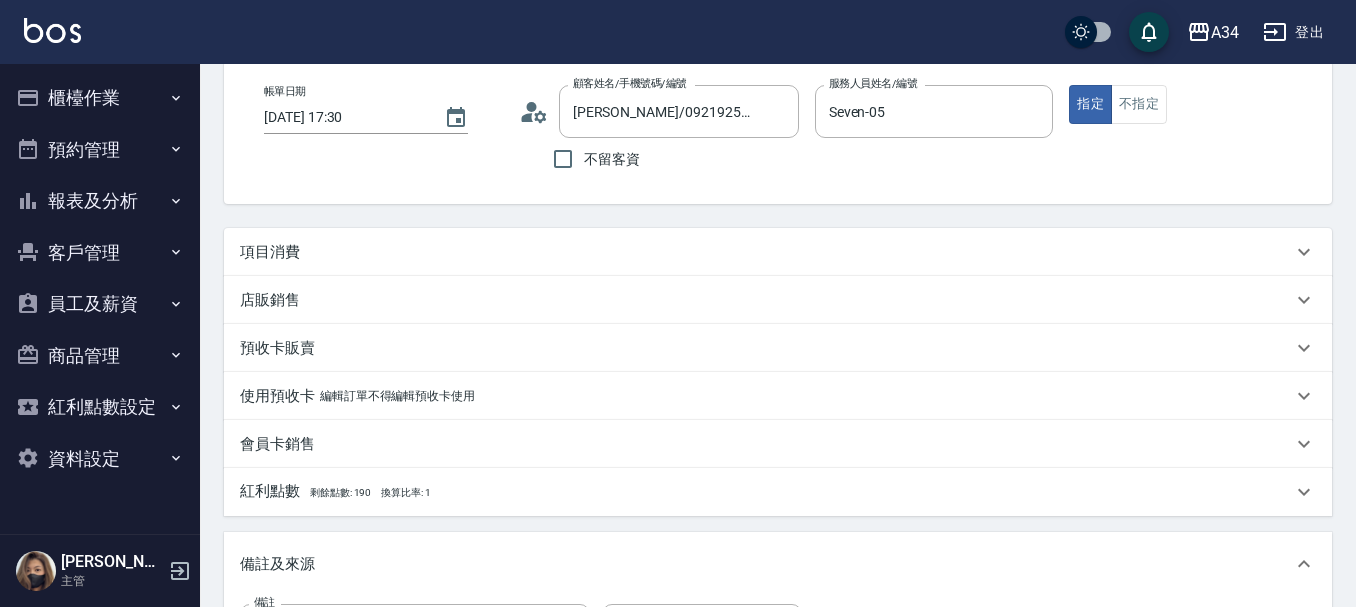 click on "項目消費" at bounding box center (270, 252) 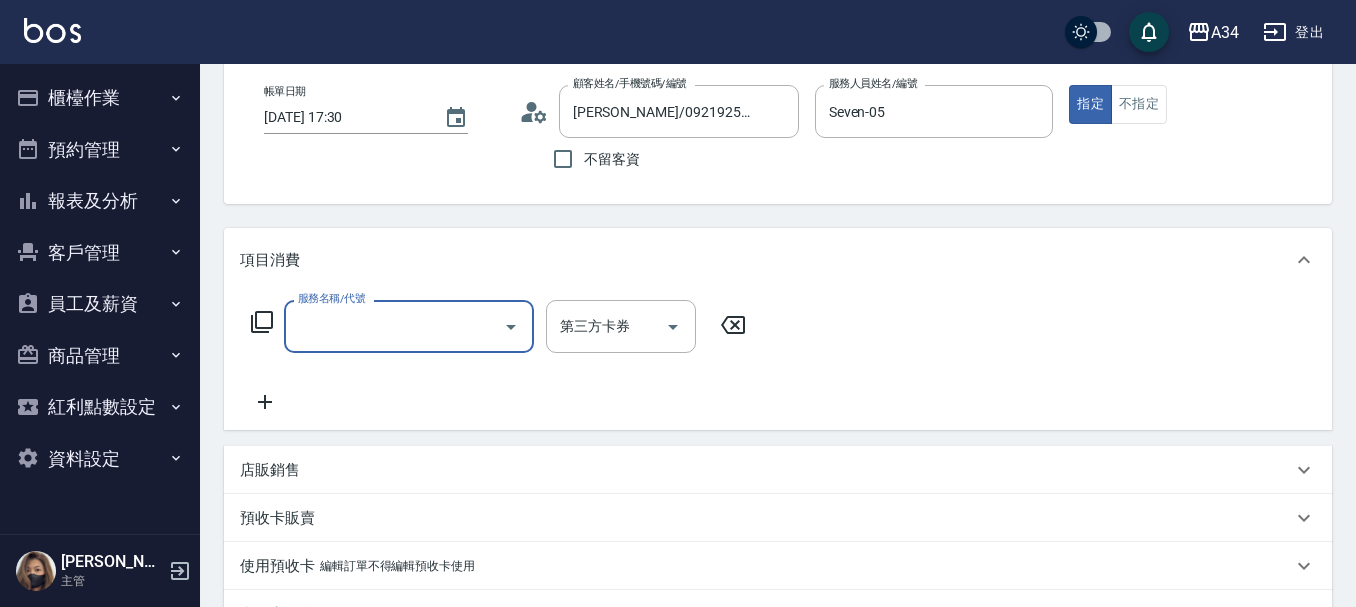 scroll, scrollTop: 0, scrollLeft: 0, axis: both 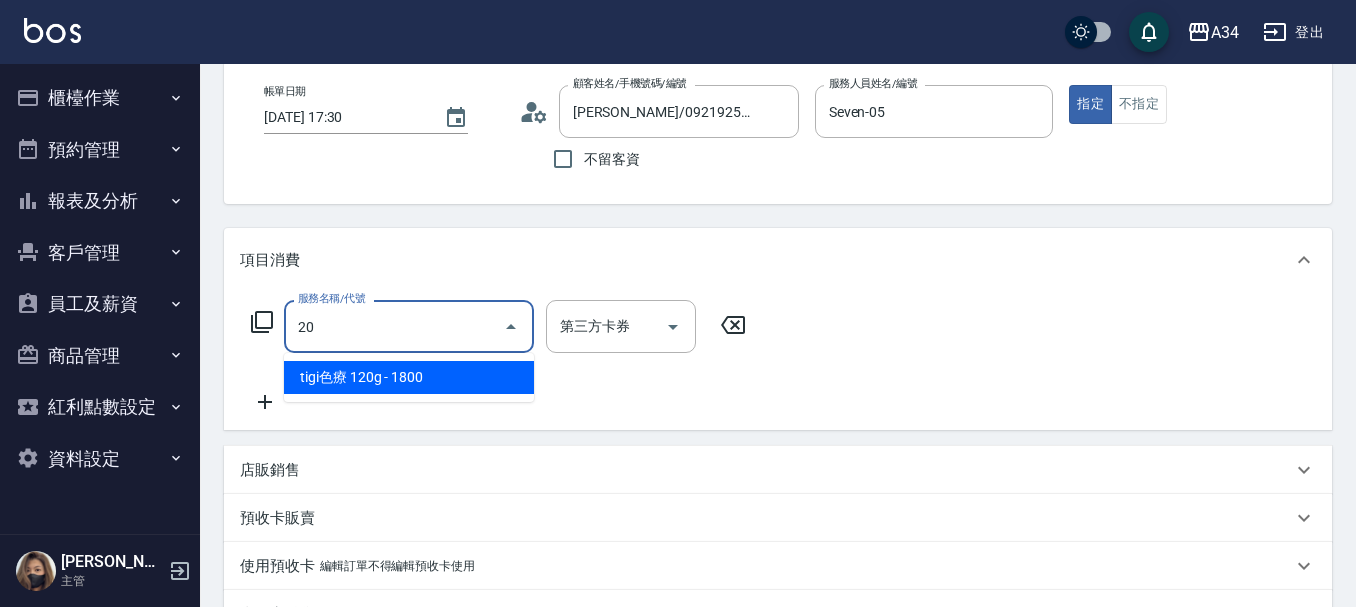 type on "201" 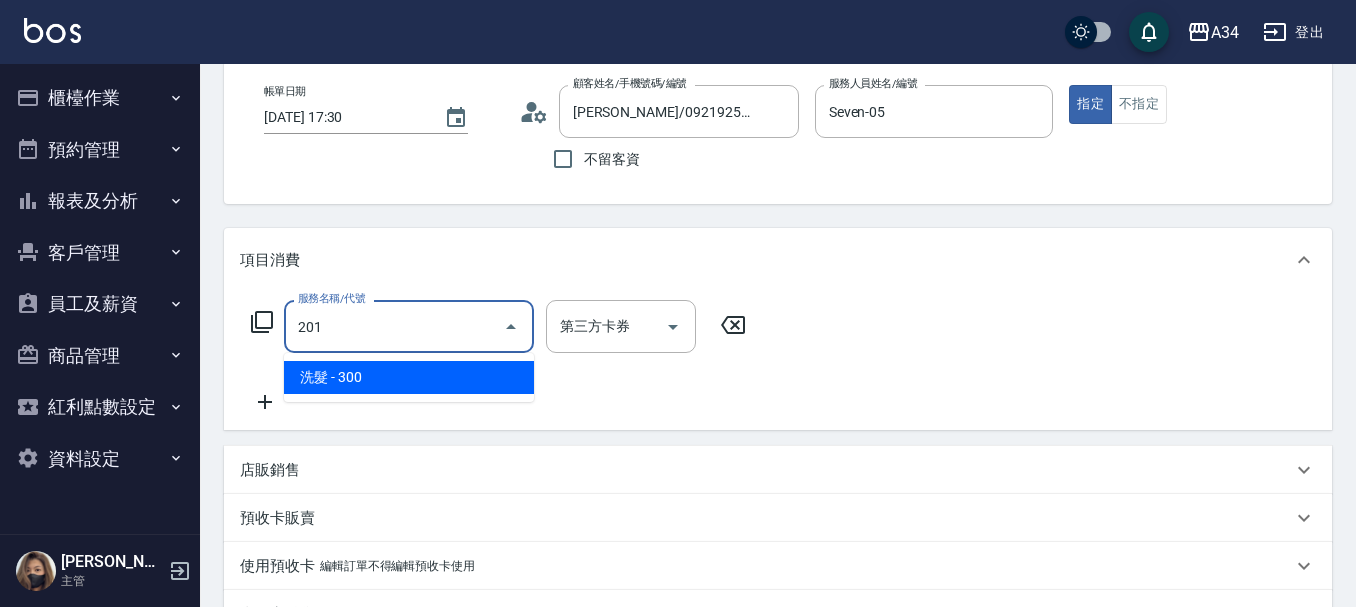 click on "洗髮 - 300" at bounding box center (409, 377) 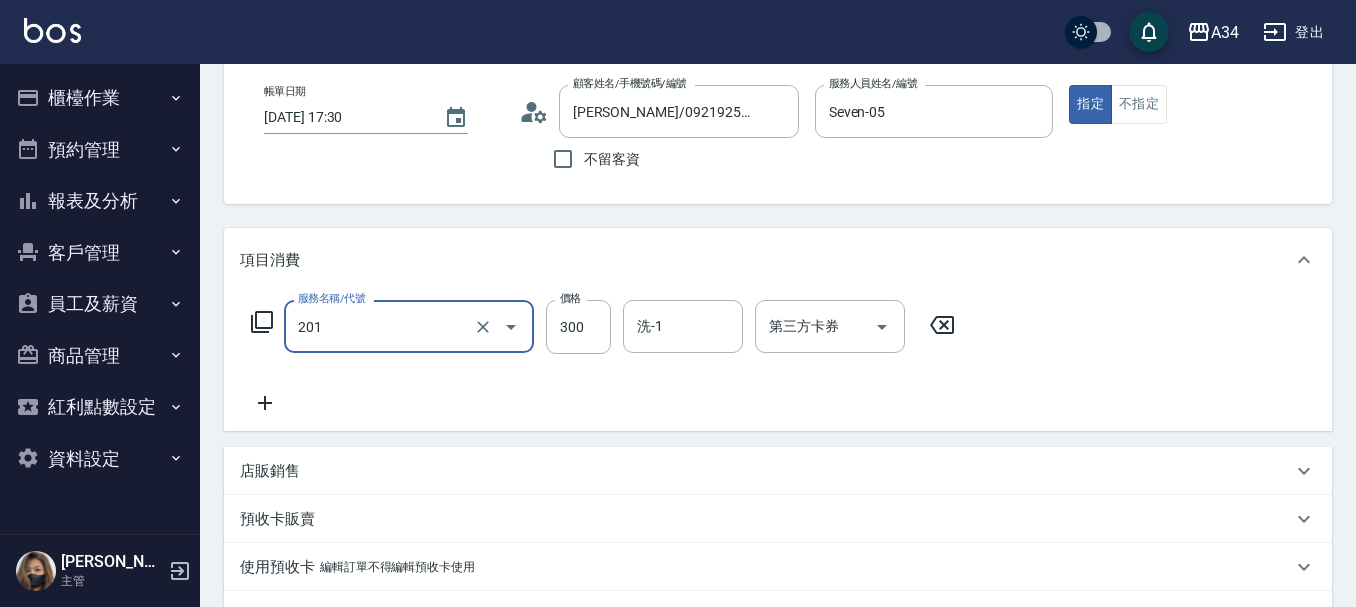 type on "洗髮(201)" 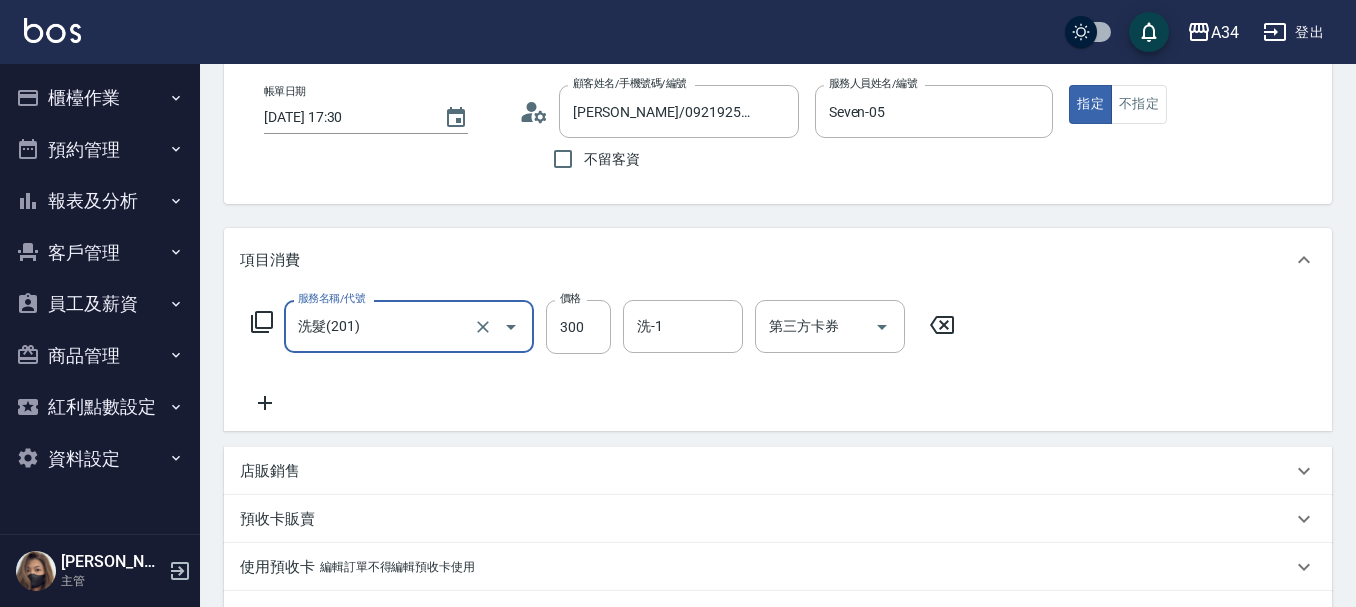 click 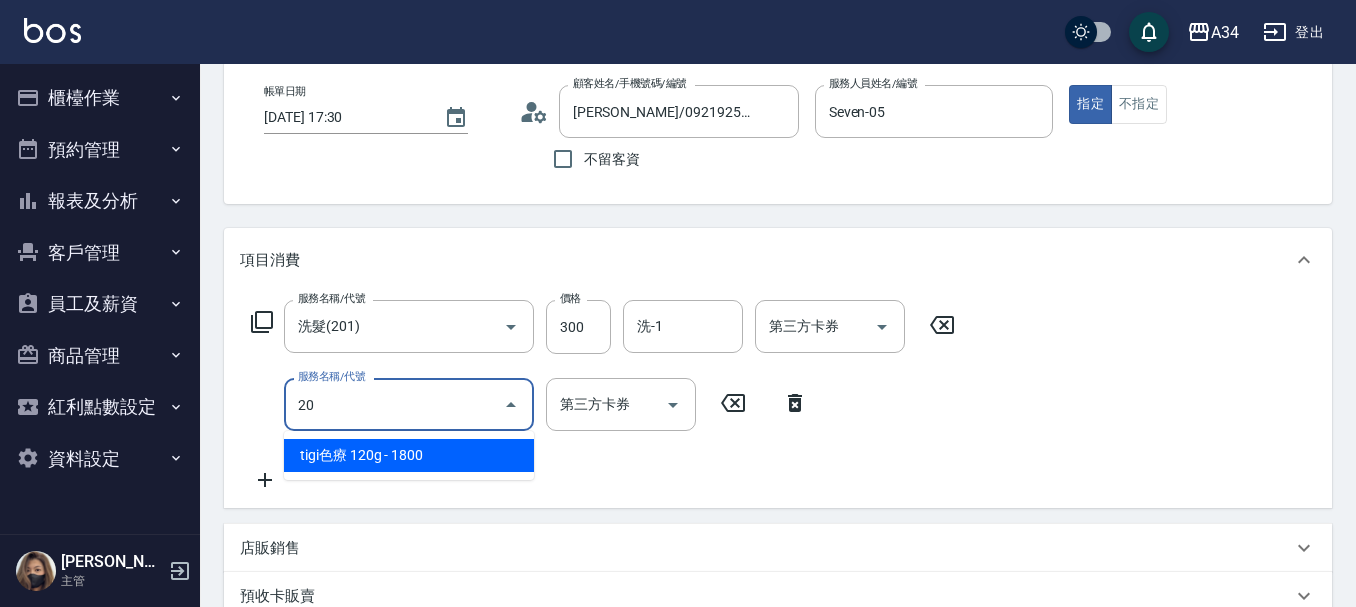 type on "201" 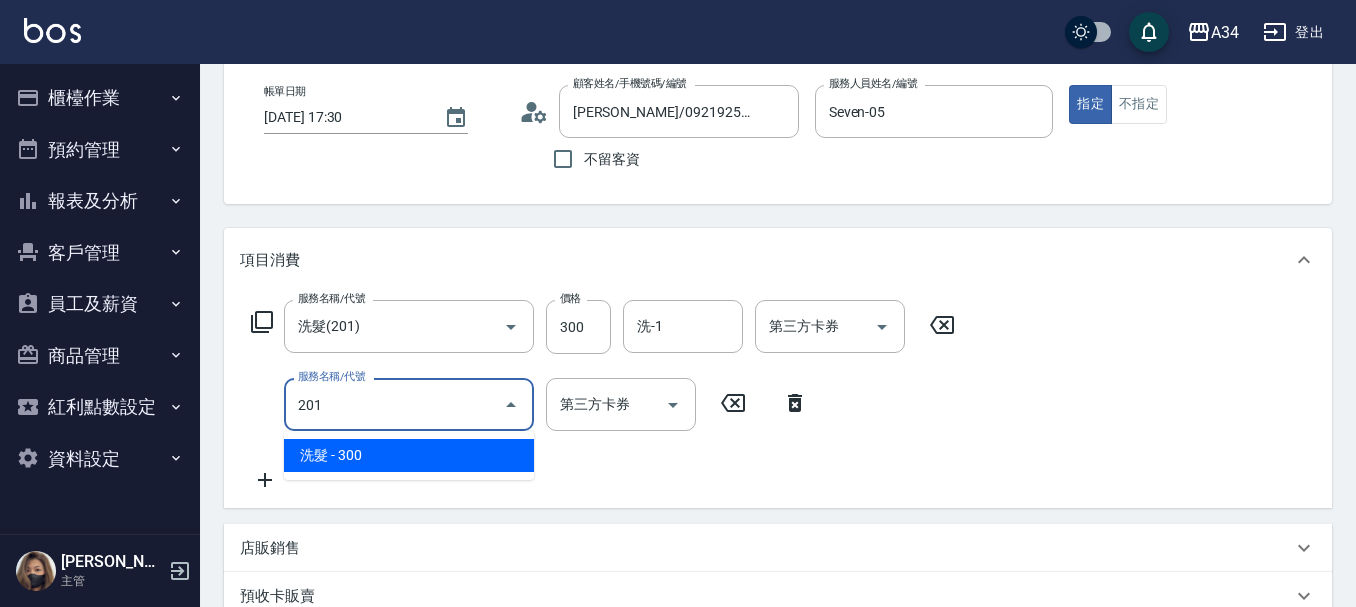 type on "60" 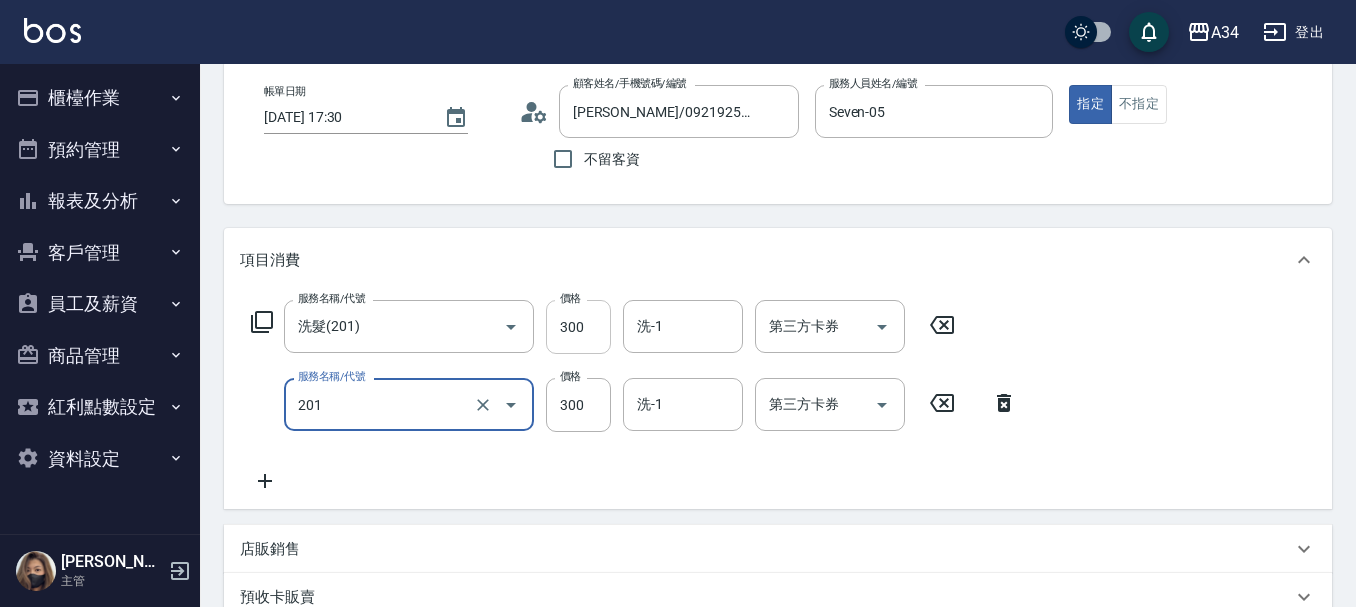 type on "洗髮(201)" 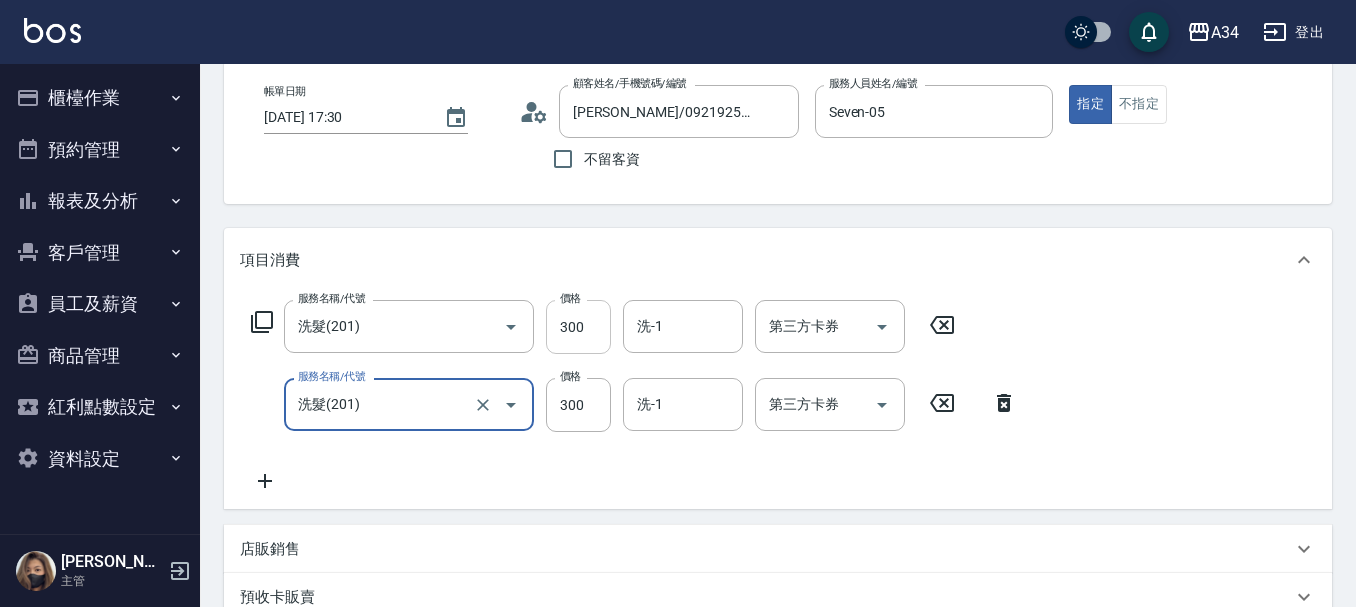 click on "300" at bounding box center [578, 327] 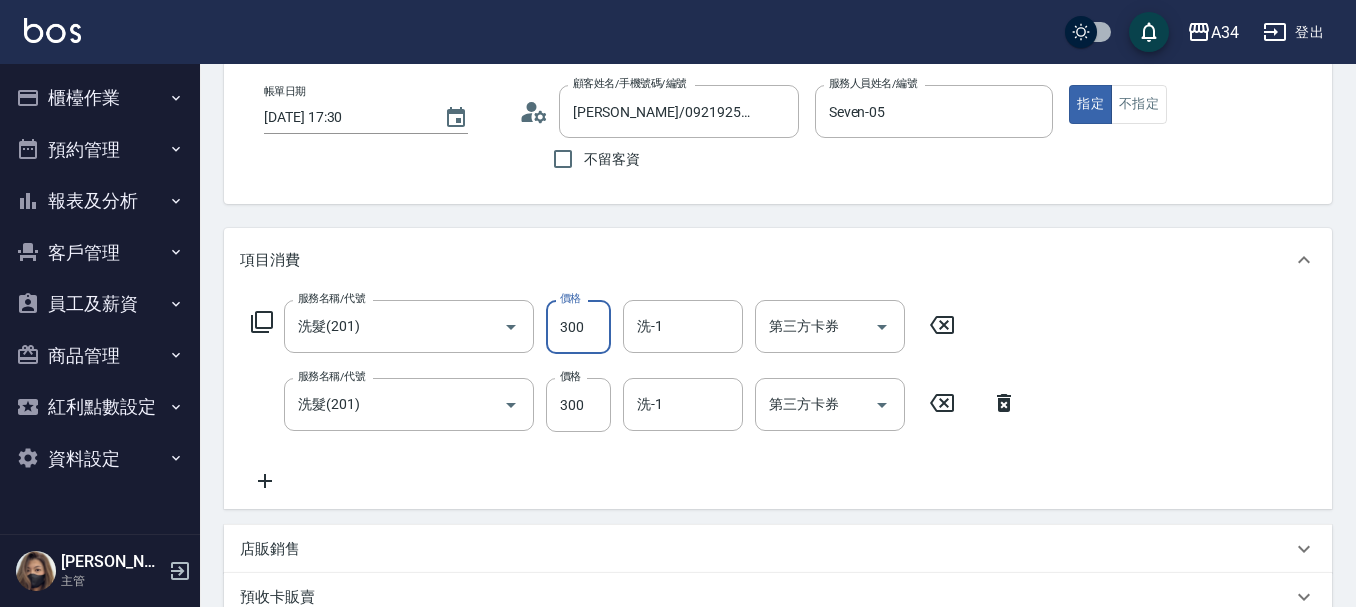 type on "4" 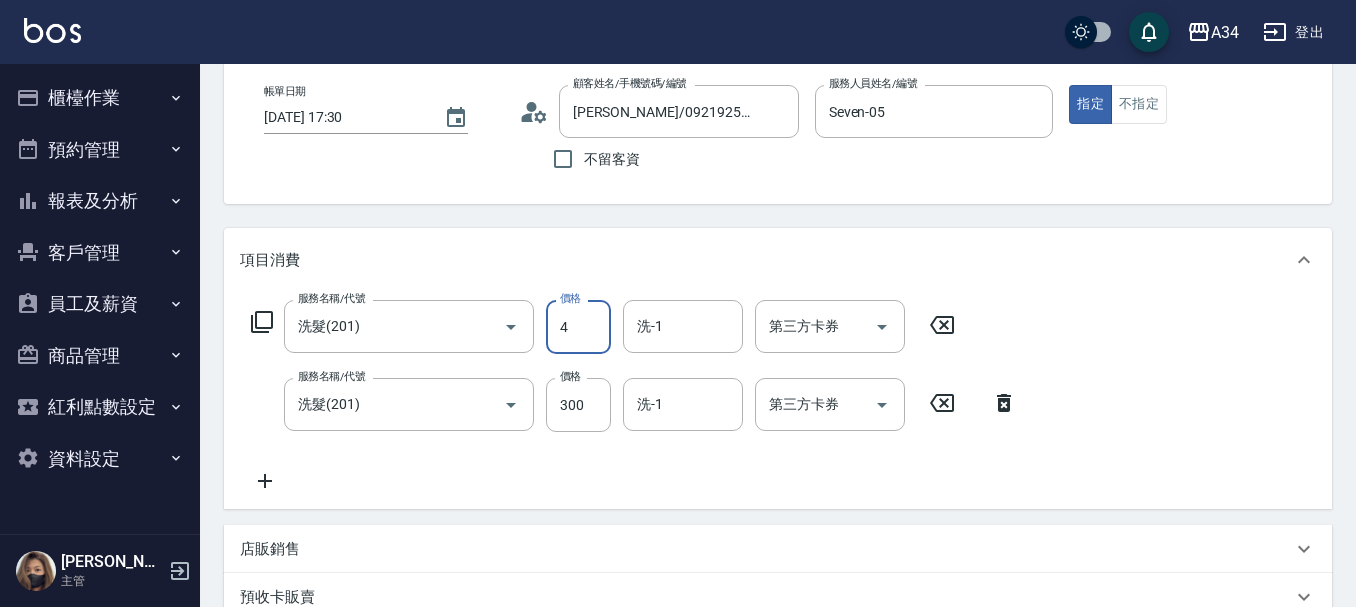type on "30" 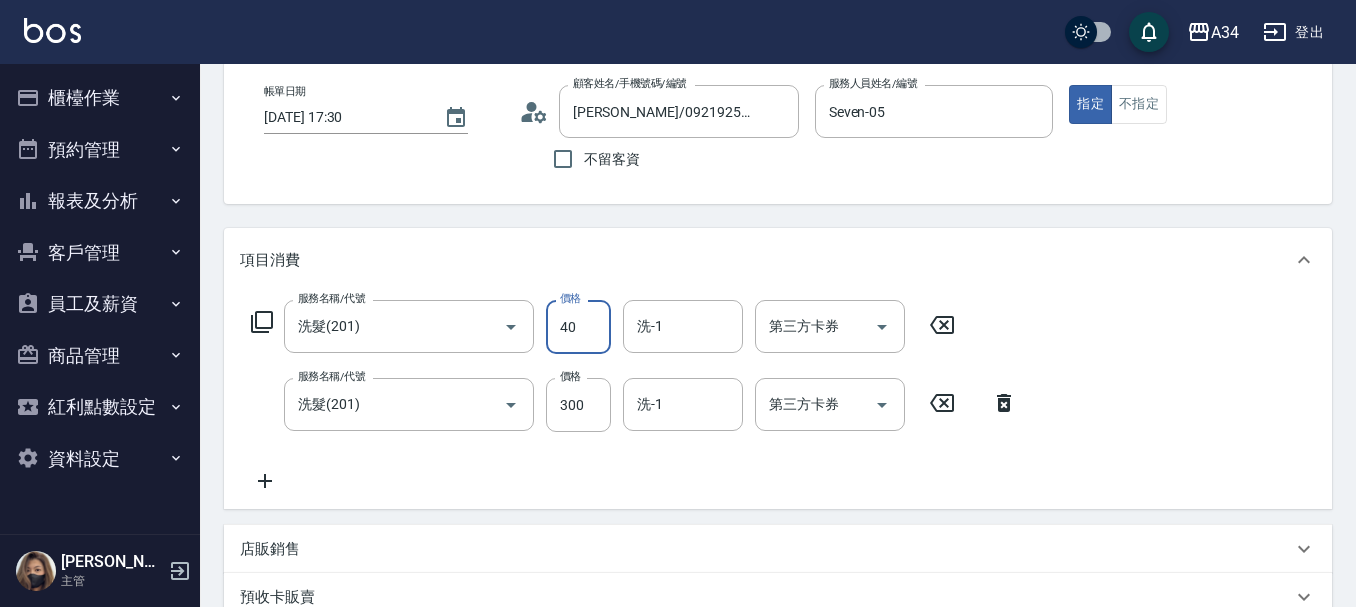 type on "70" 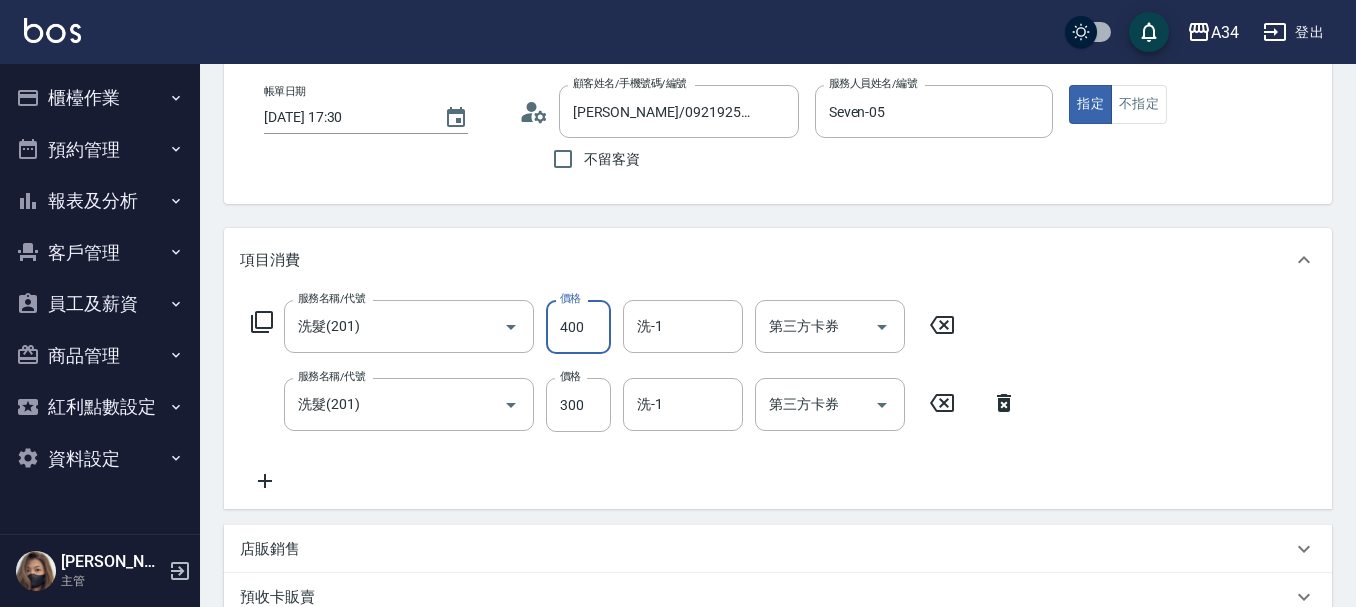 type on "400" 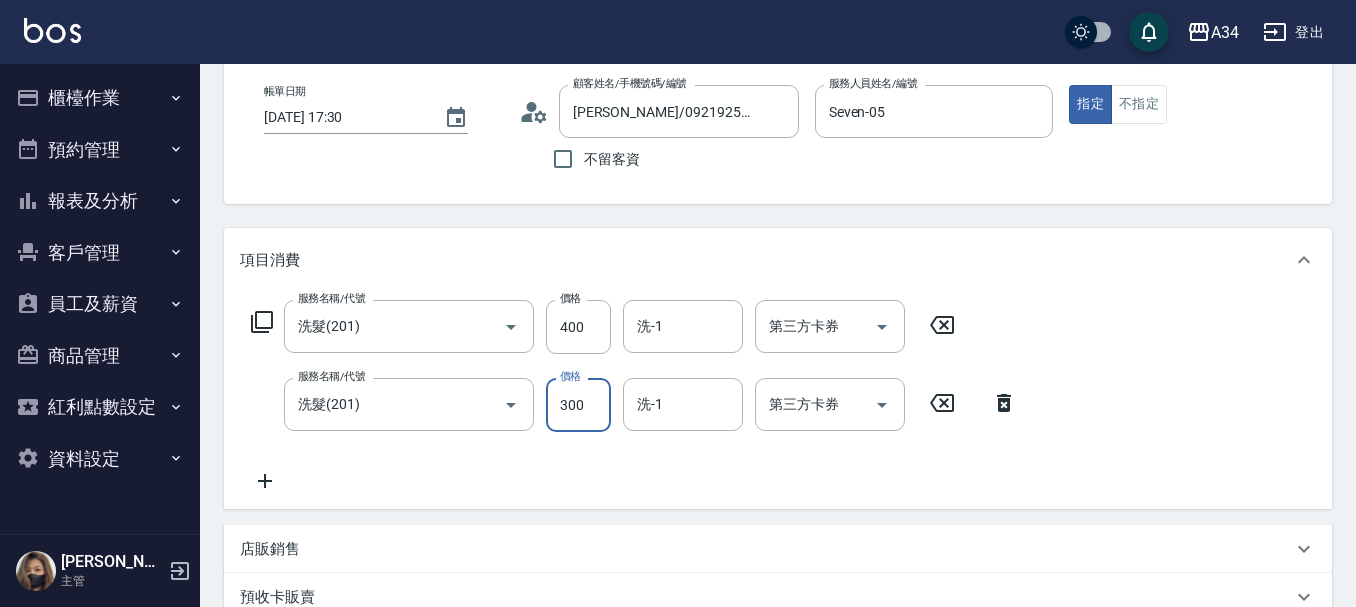 click on "300" at bounding box center (578, 405) 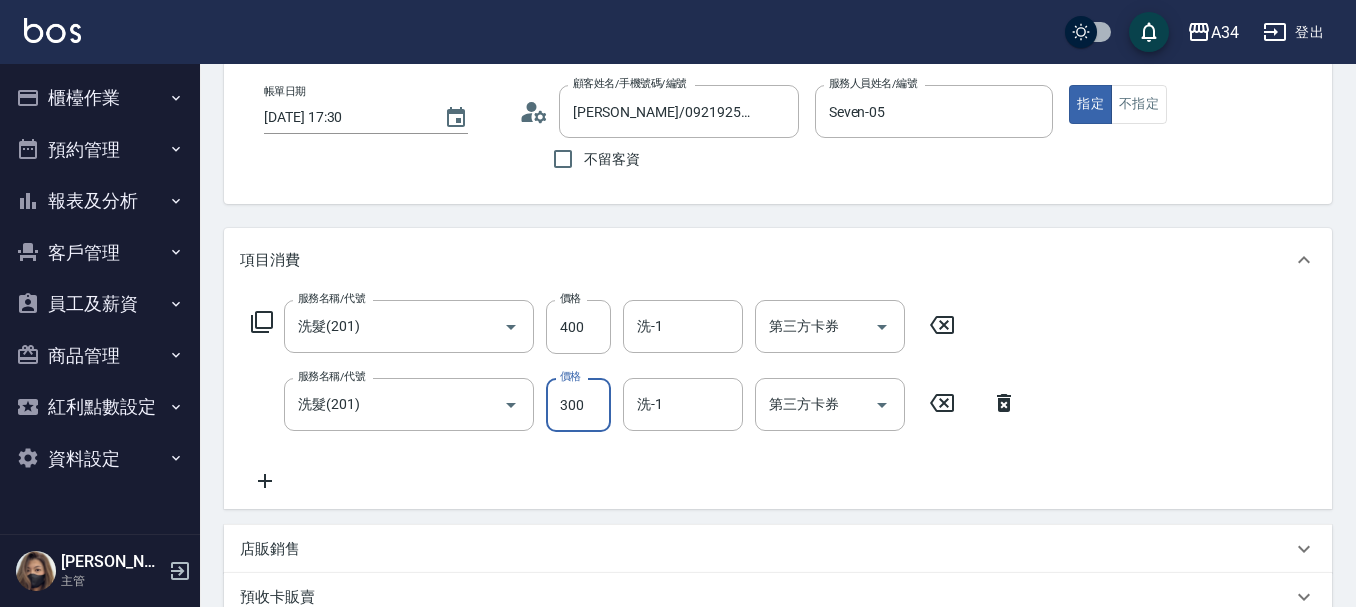 type on "40" 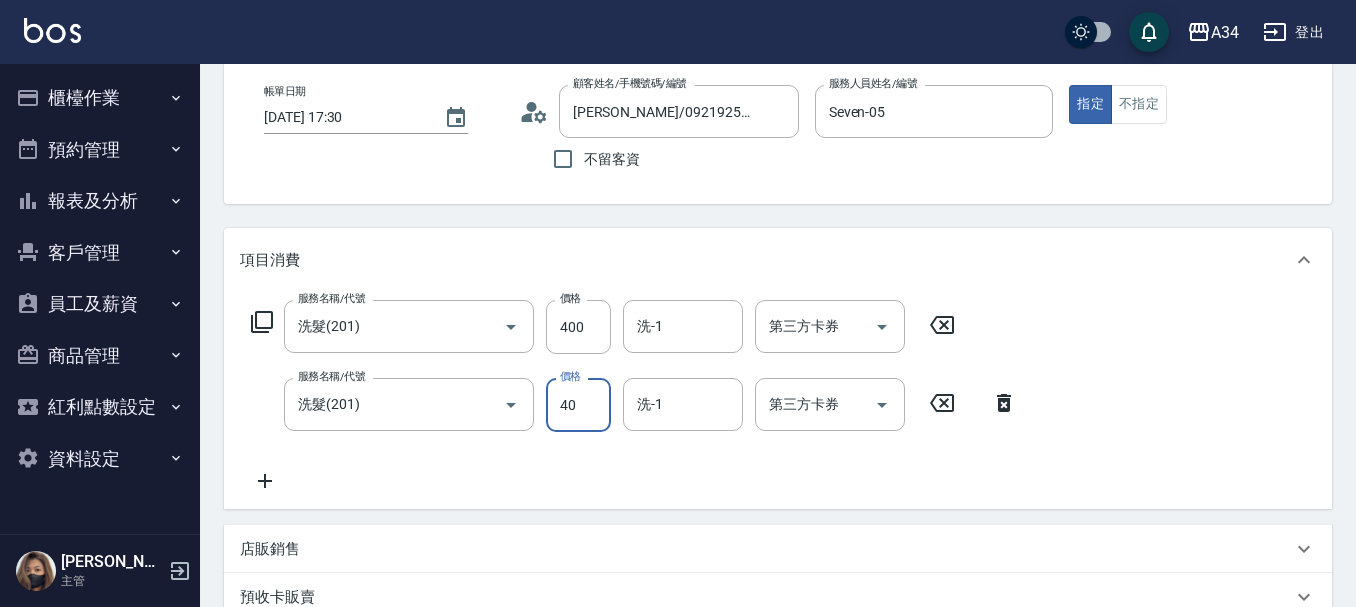 type on "400" 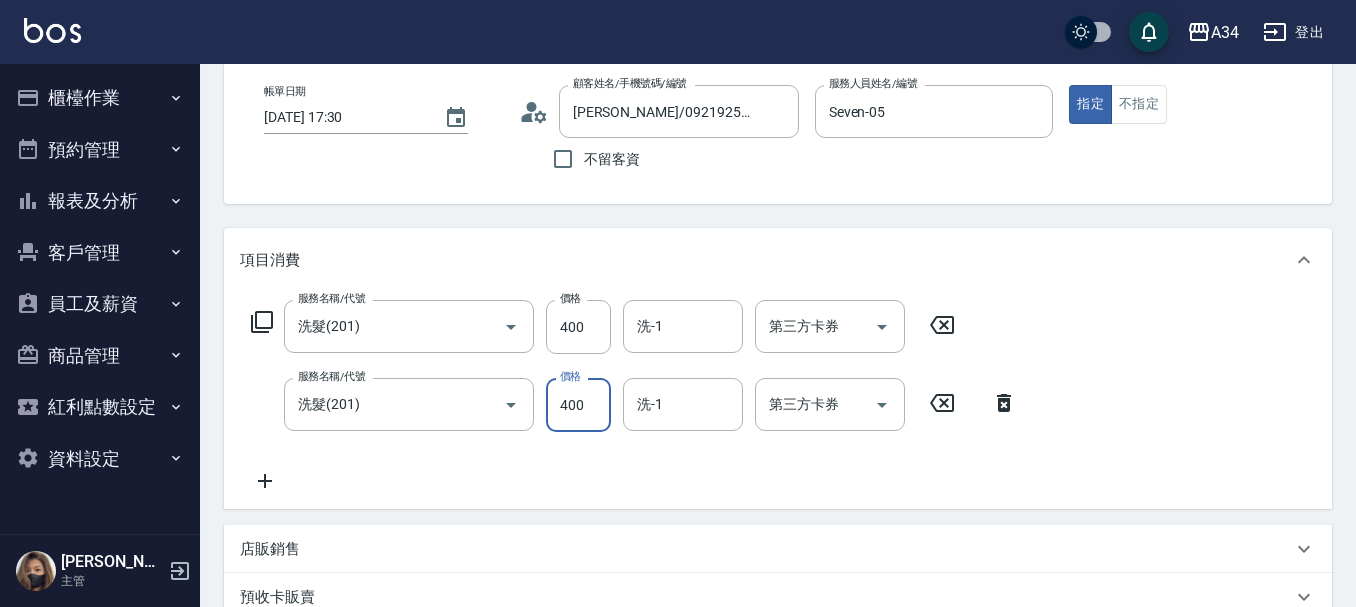 type on "80" 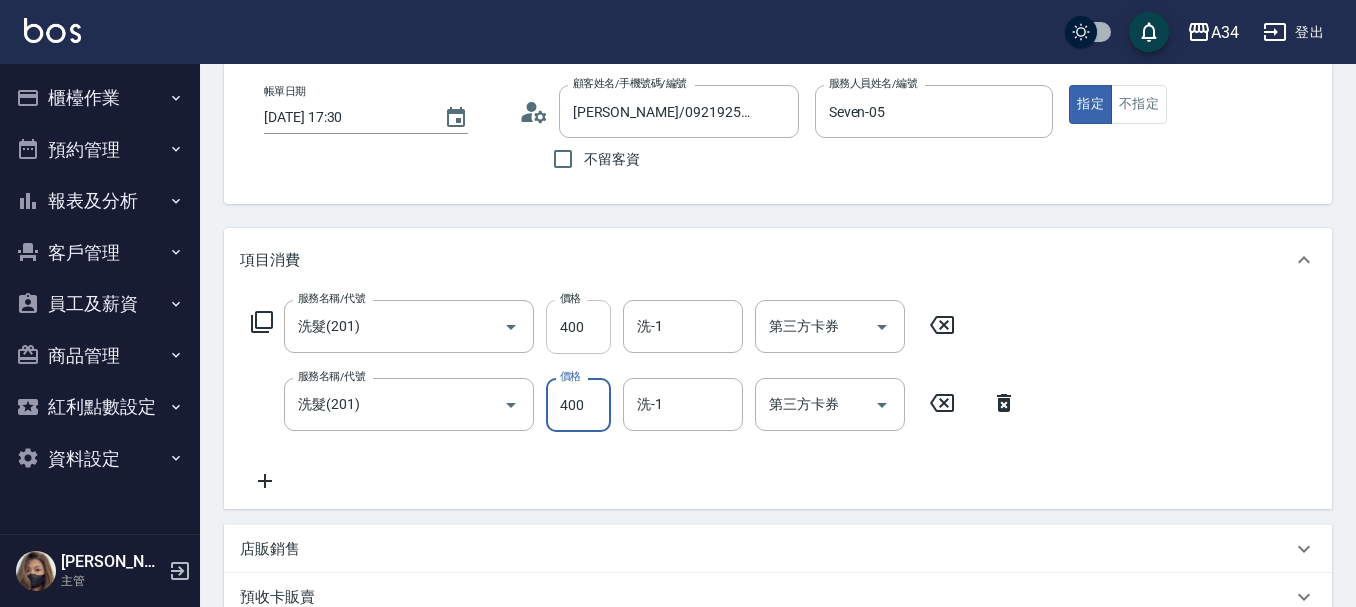 type on "400" 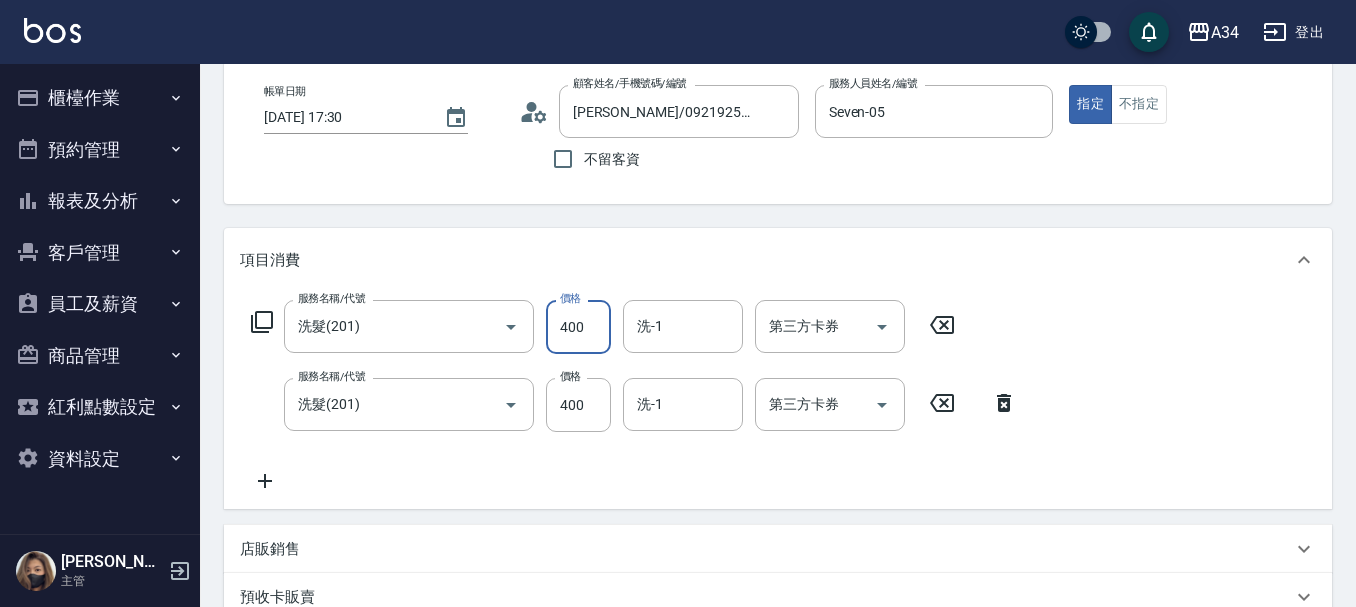 type on "40" 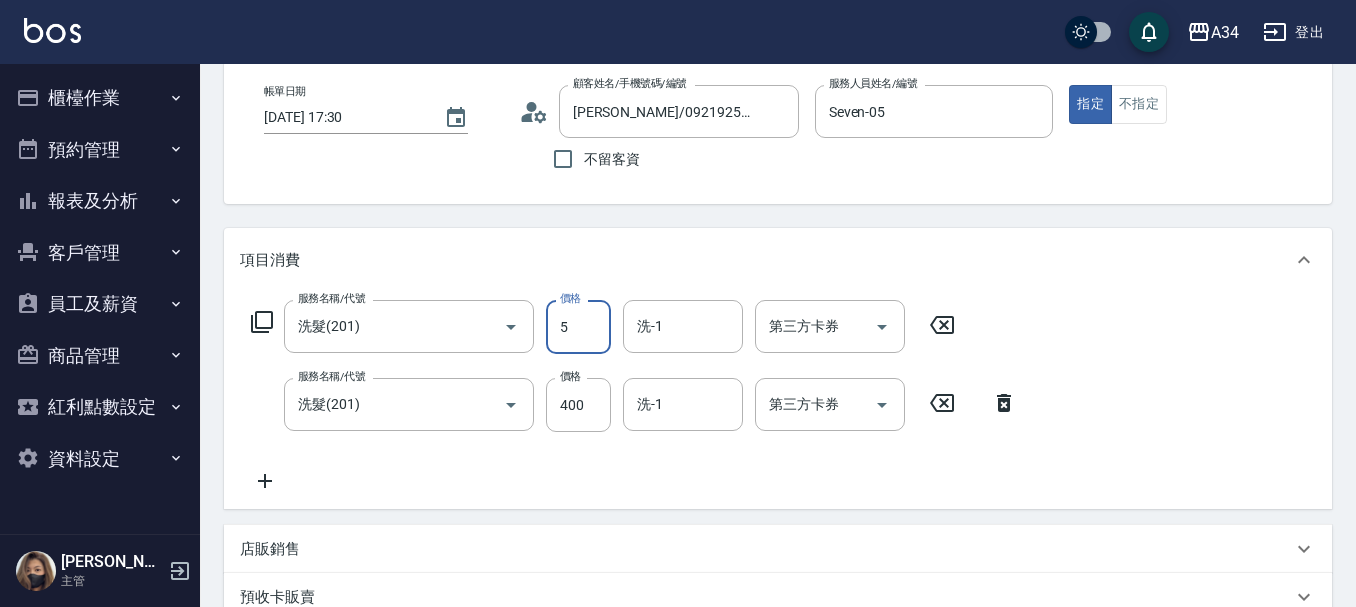 type on "50" 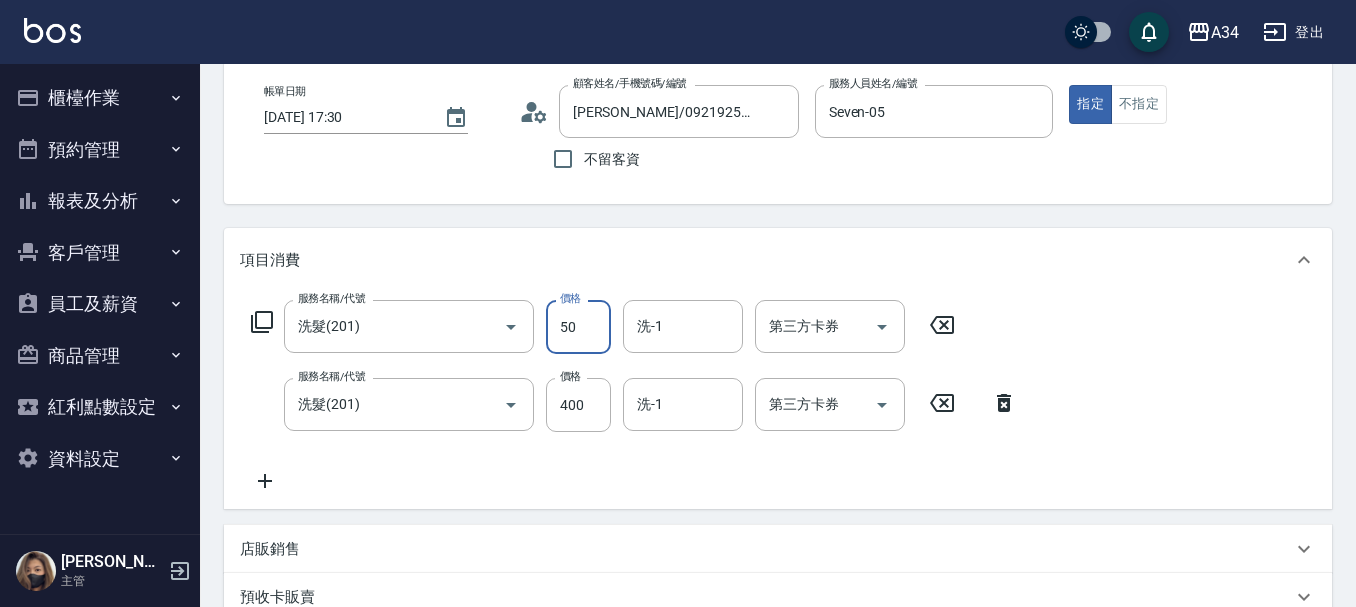 type on "90" 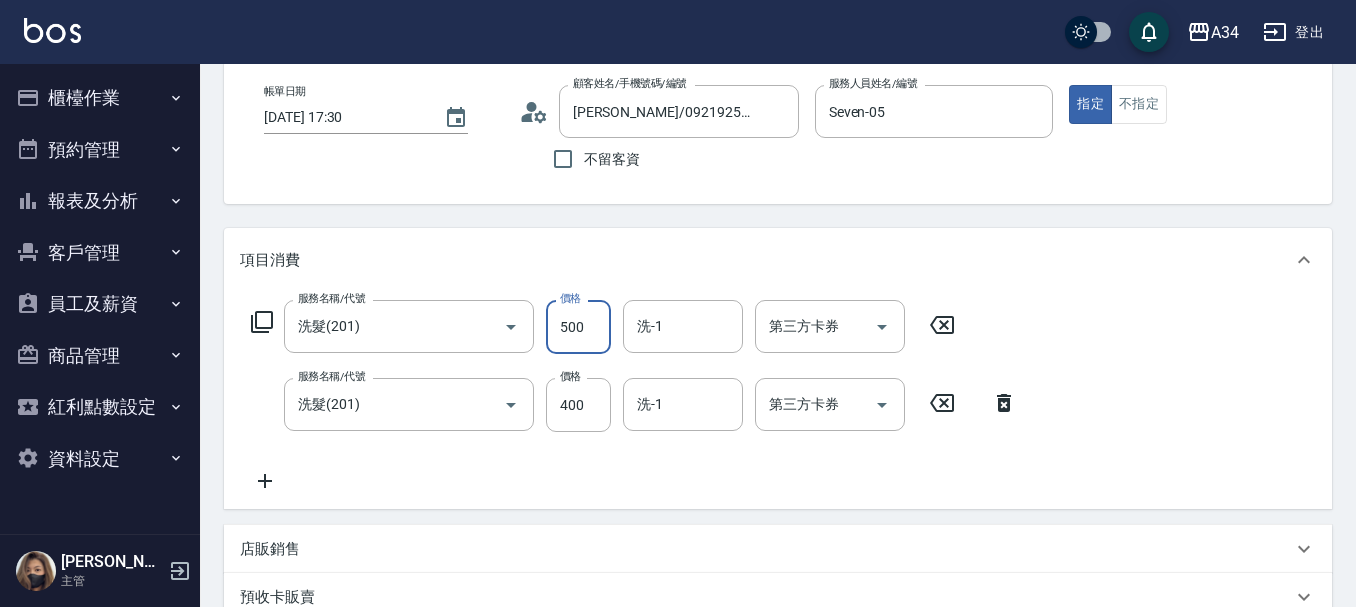 type on "5000" 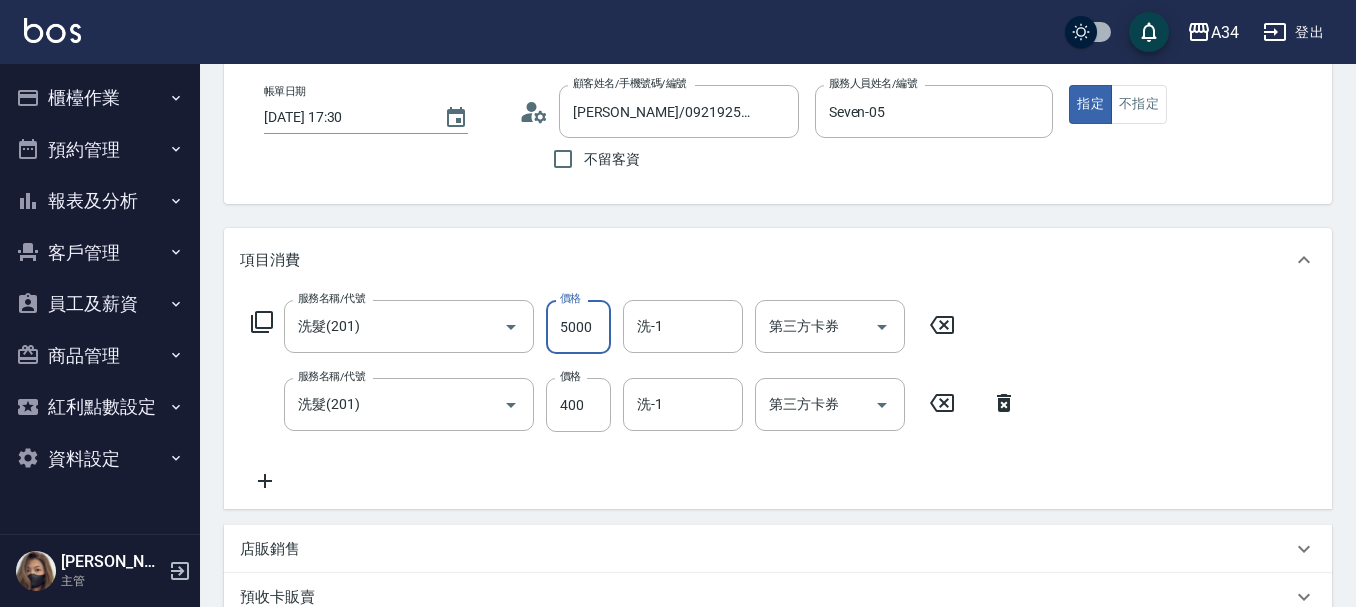 type on "90" 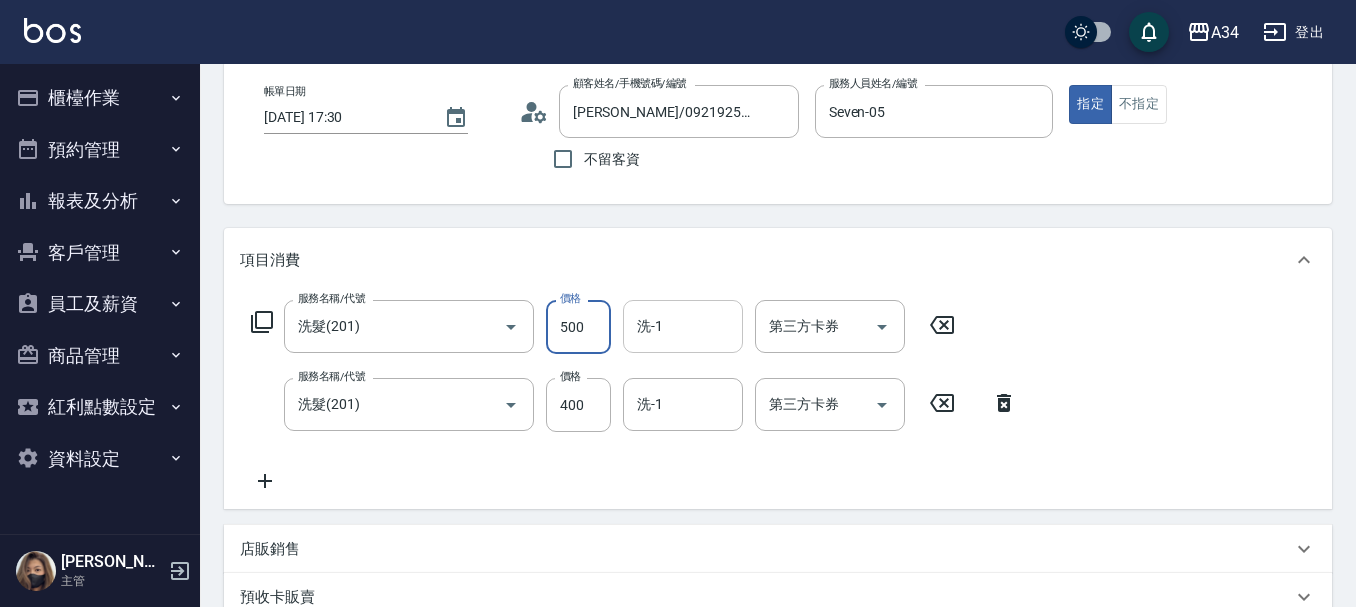 type on "500" 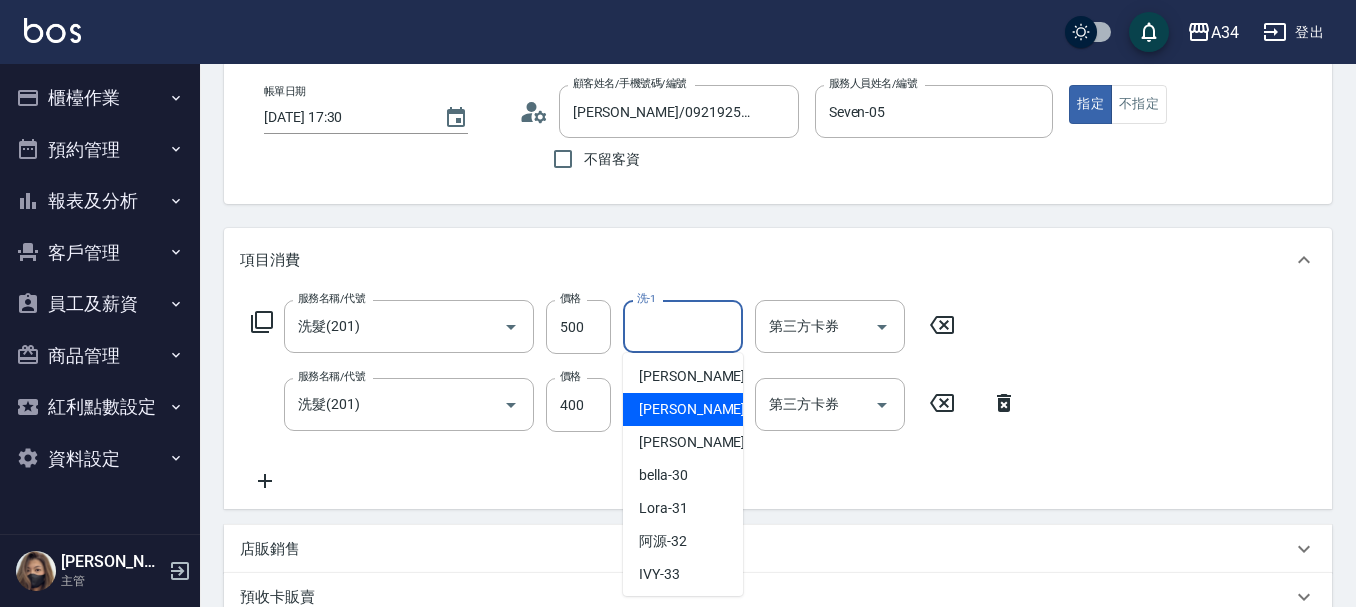 scroll, scrollTop: 400, scrollLeft: 0, axis: vertical 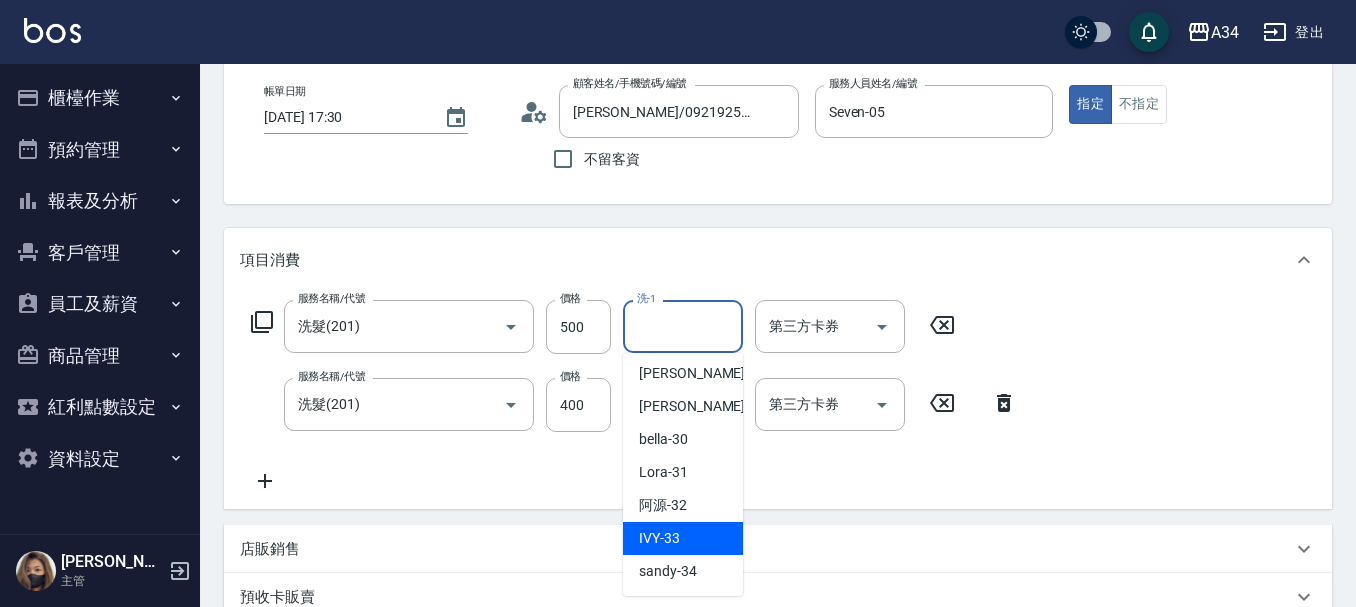 click on "IVY -33" at bounding box center [683, 538] 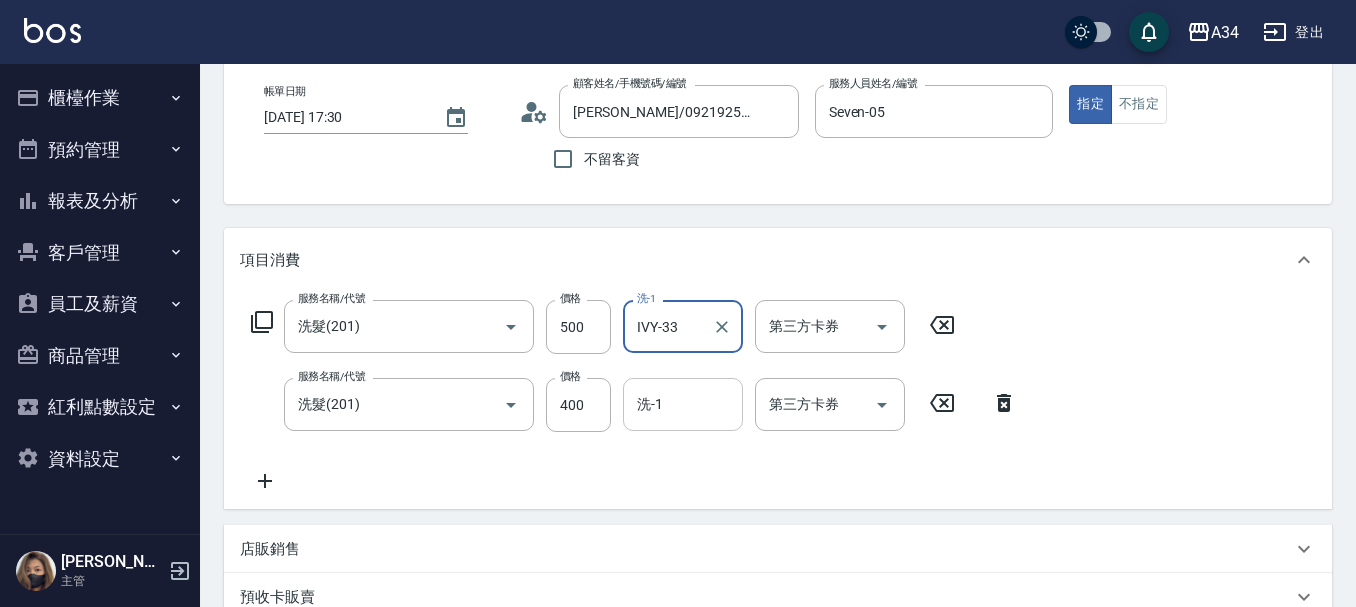 click on "洗-1" at bounding box center [683, 404] 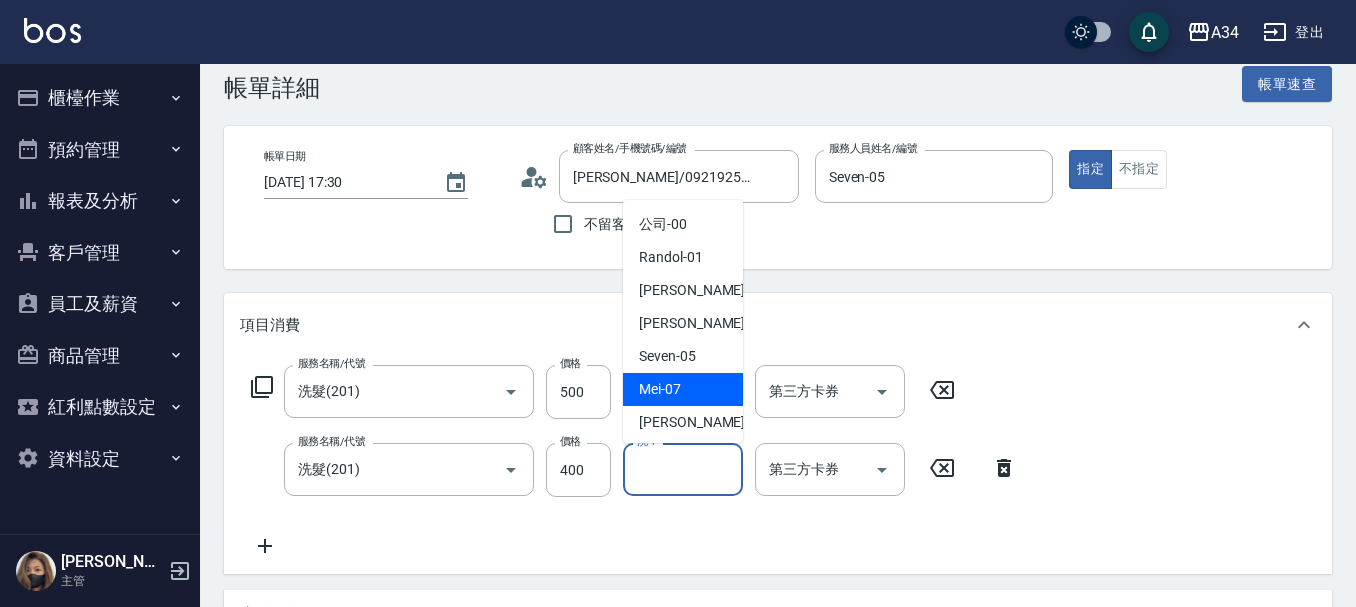 scroll, scrollTop: 0, scrollLeft: 0, axis: both 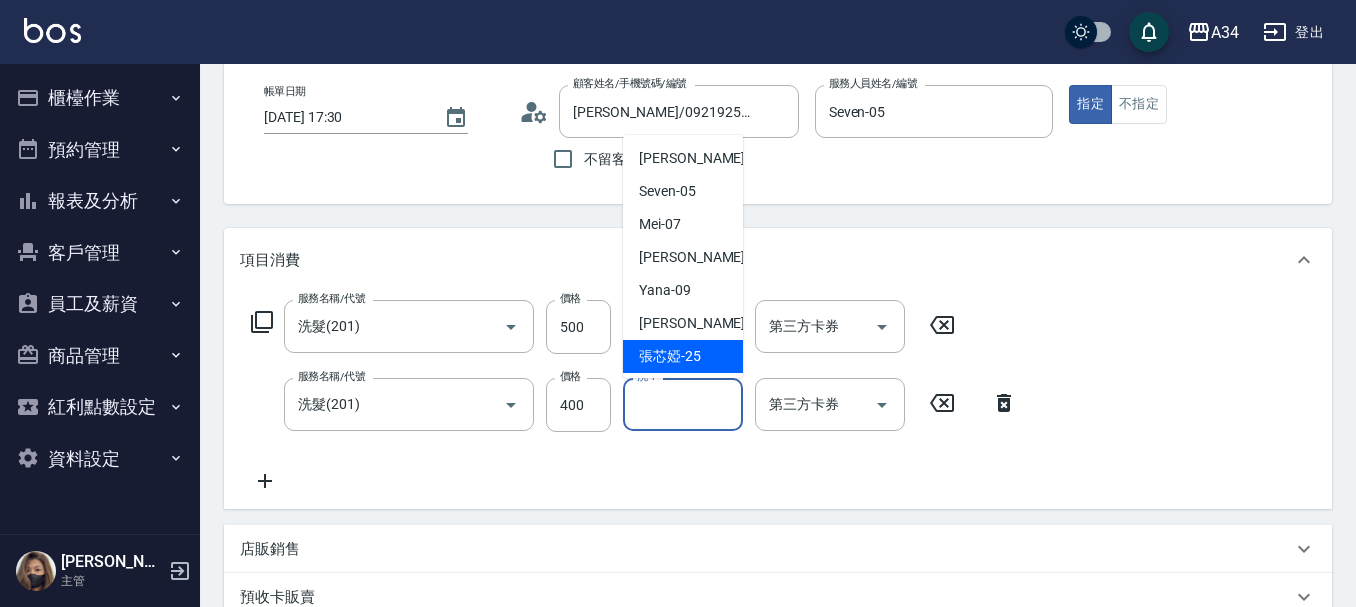 click on "張芯婭 -25" at bounding box center (683, 356) 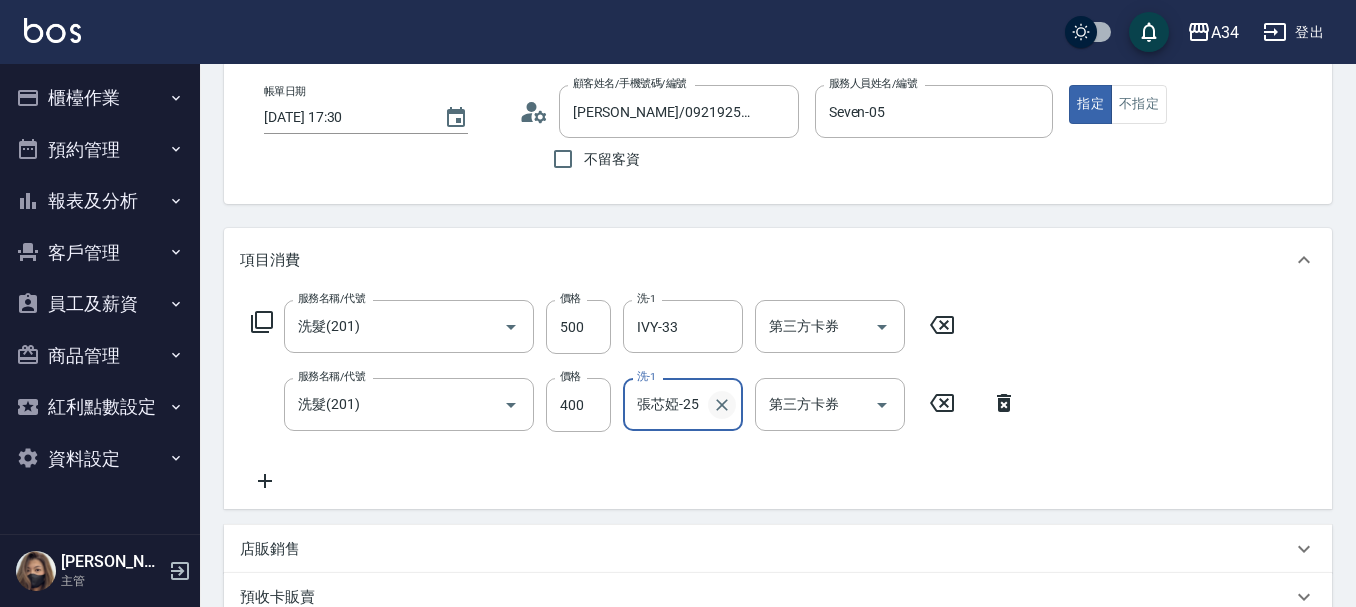 click 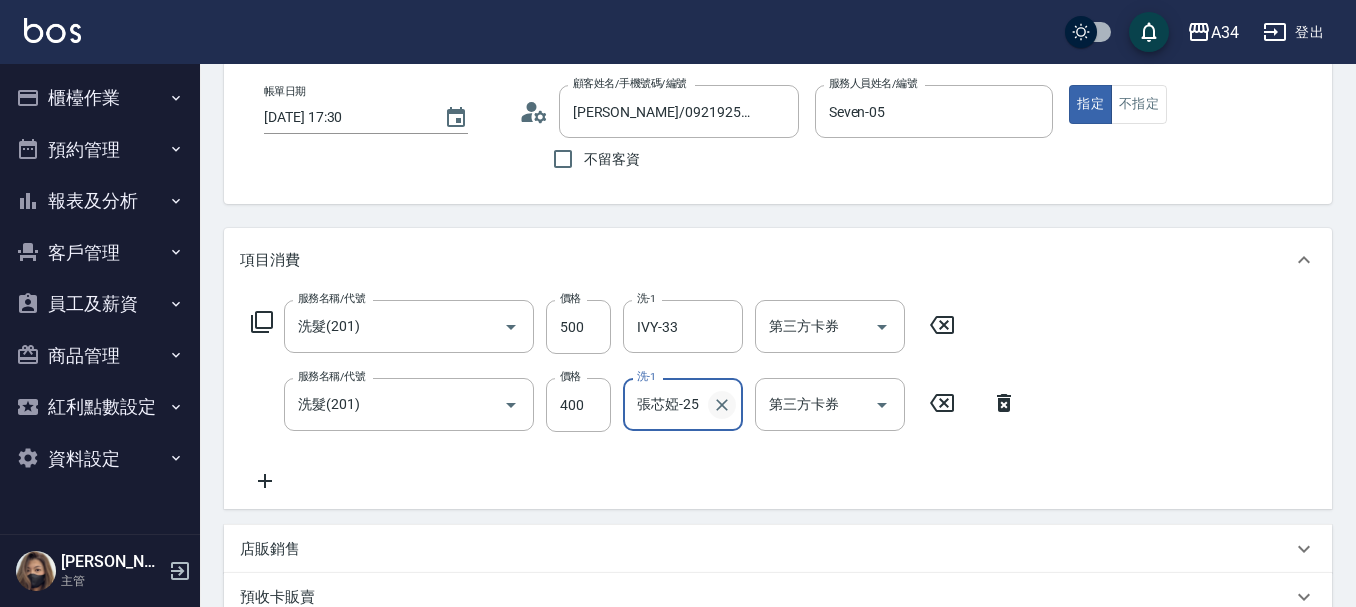 type 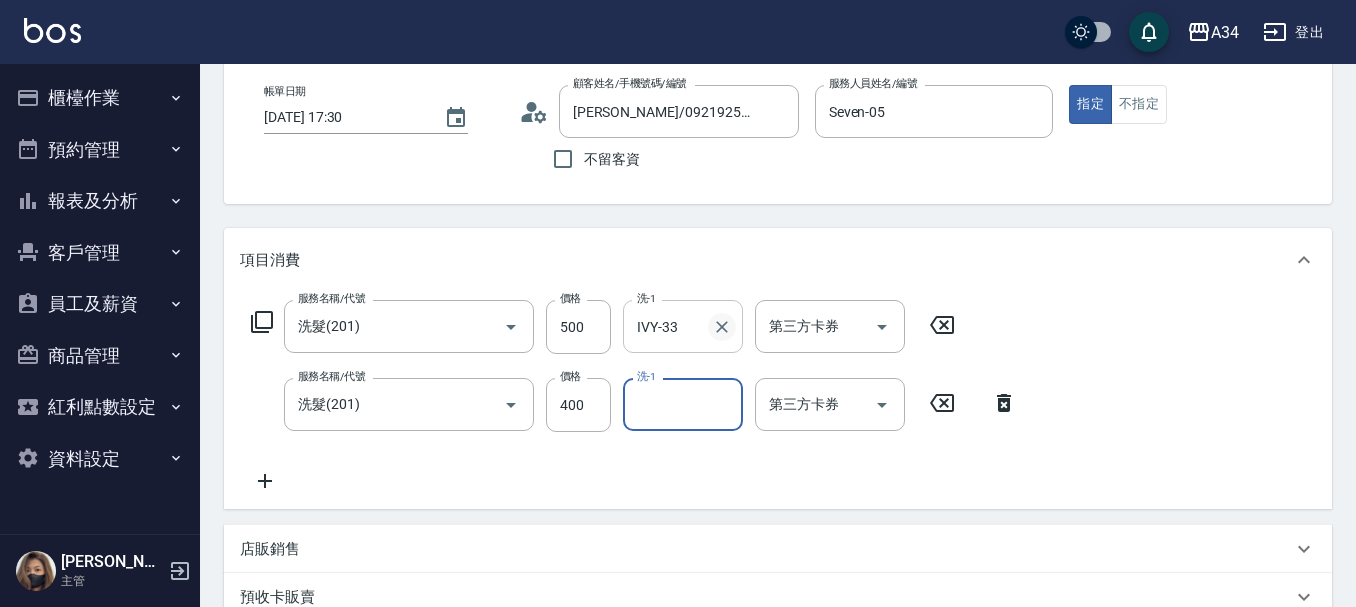 click 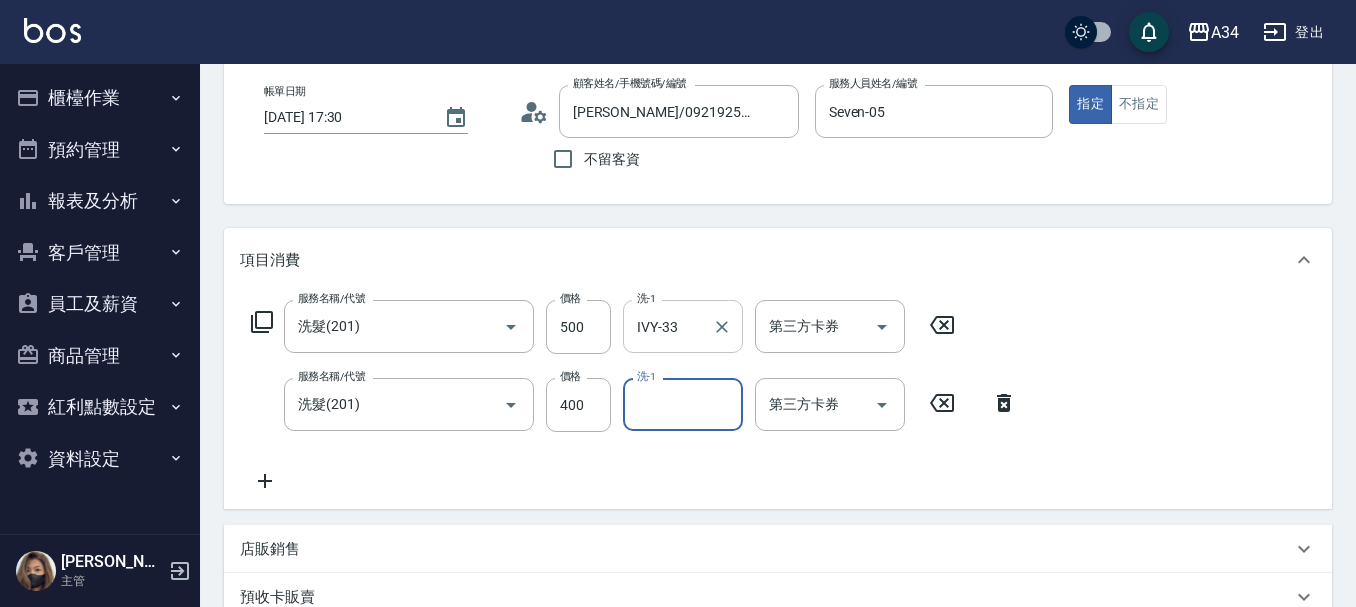 type 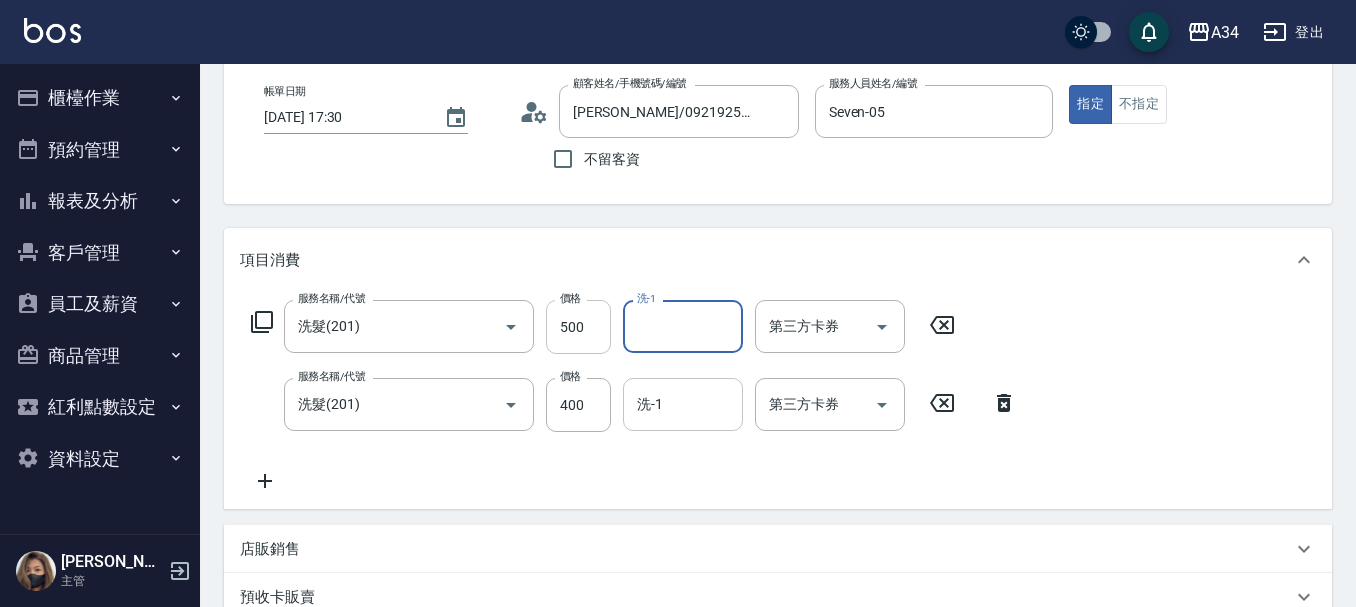 click on "500" at bounding box center (578, 327) 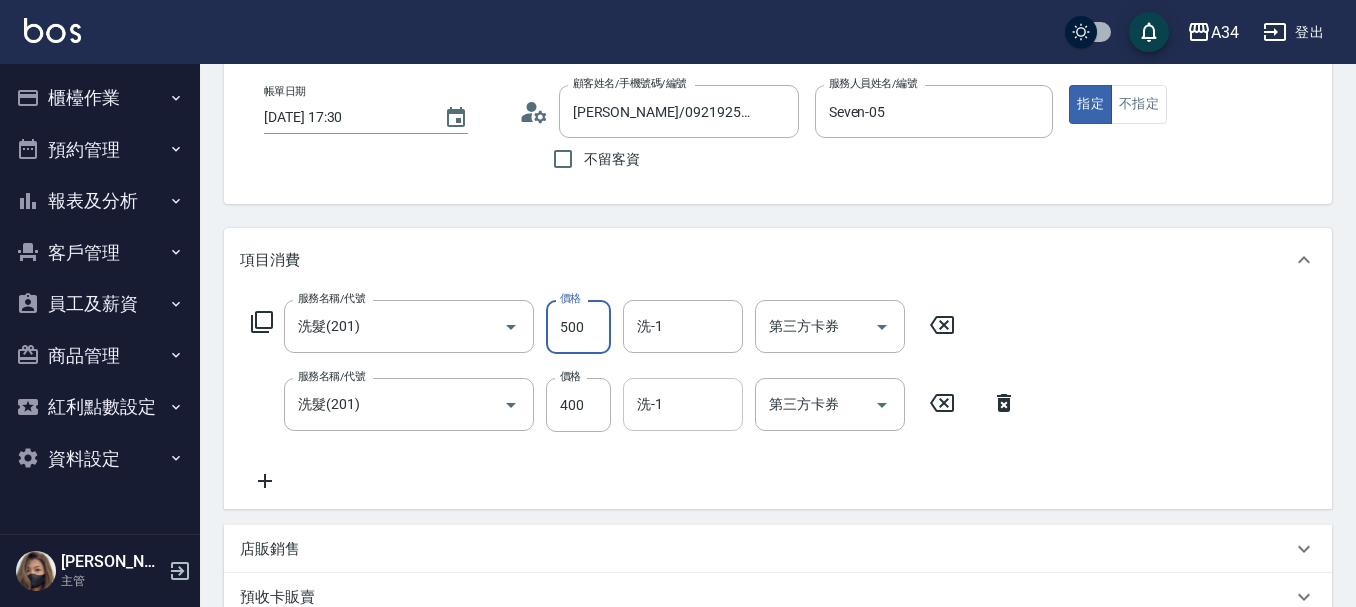 type on "40" 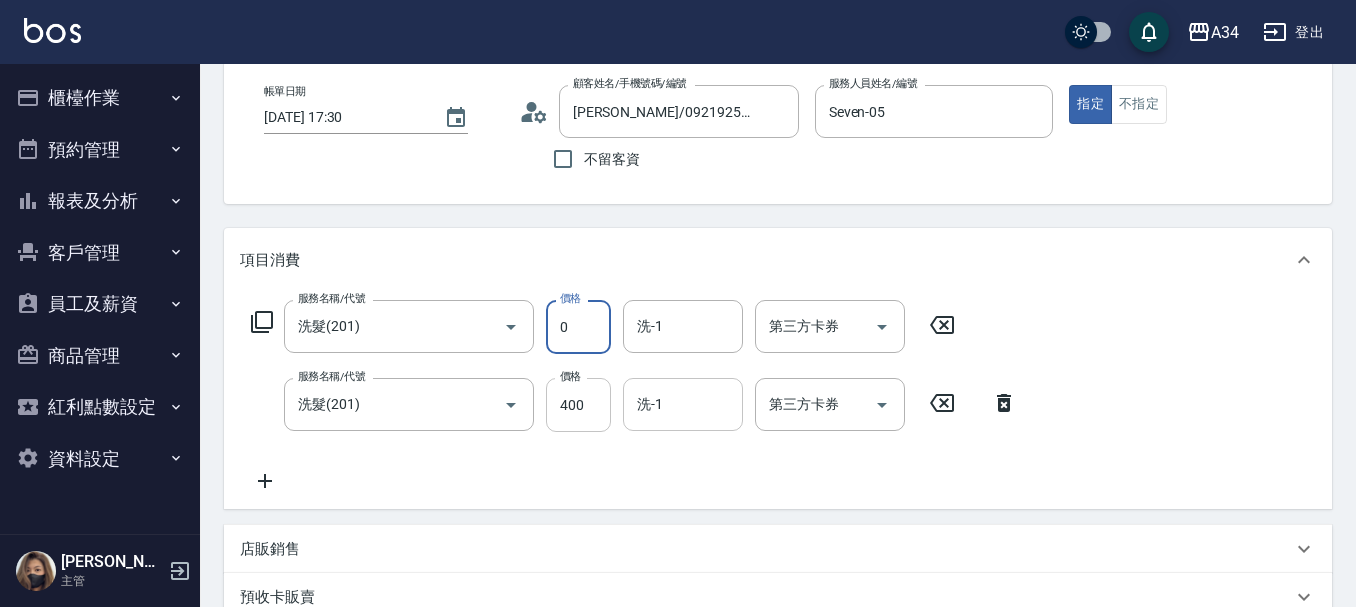type on "0" 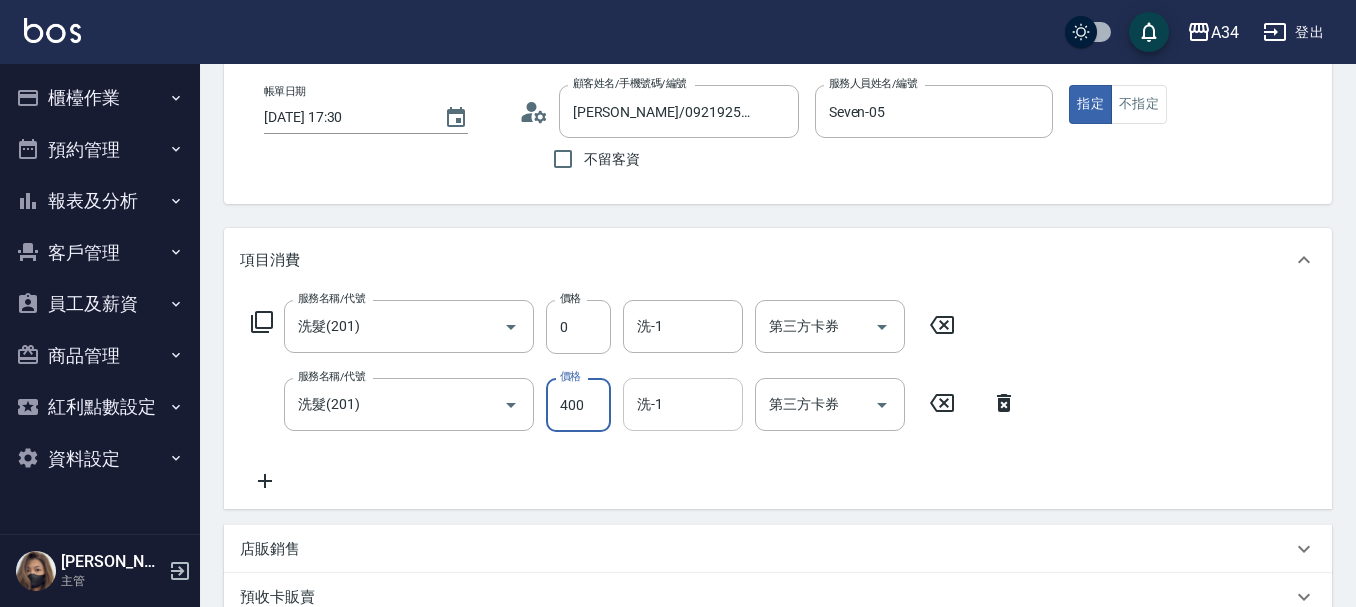 click on "400" at bounding box center (578, 405) 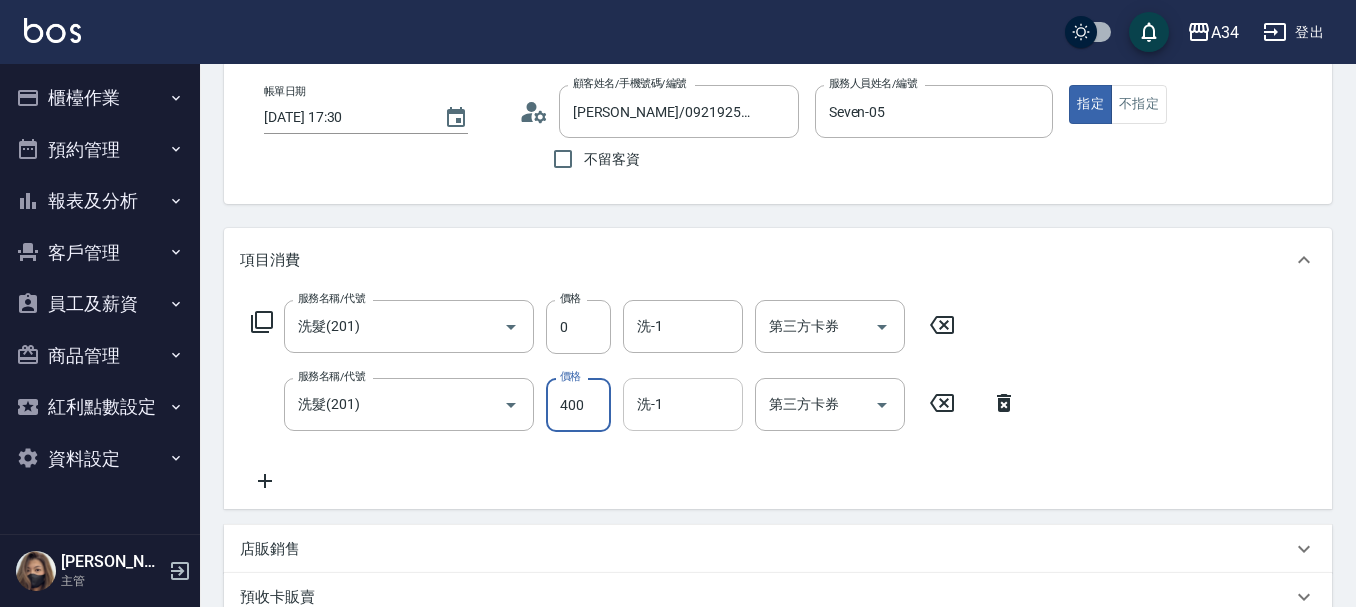 type on "0" 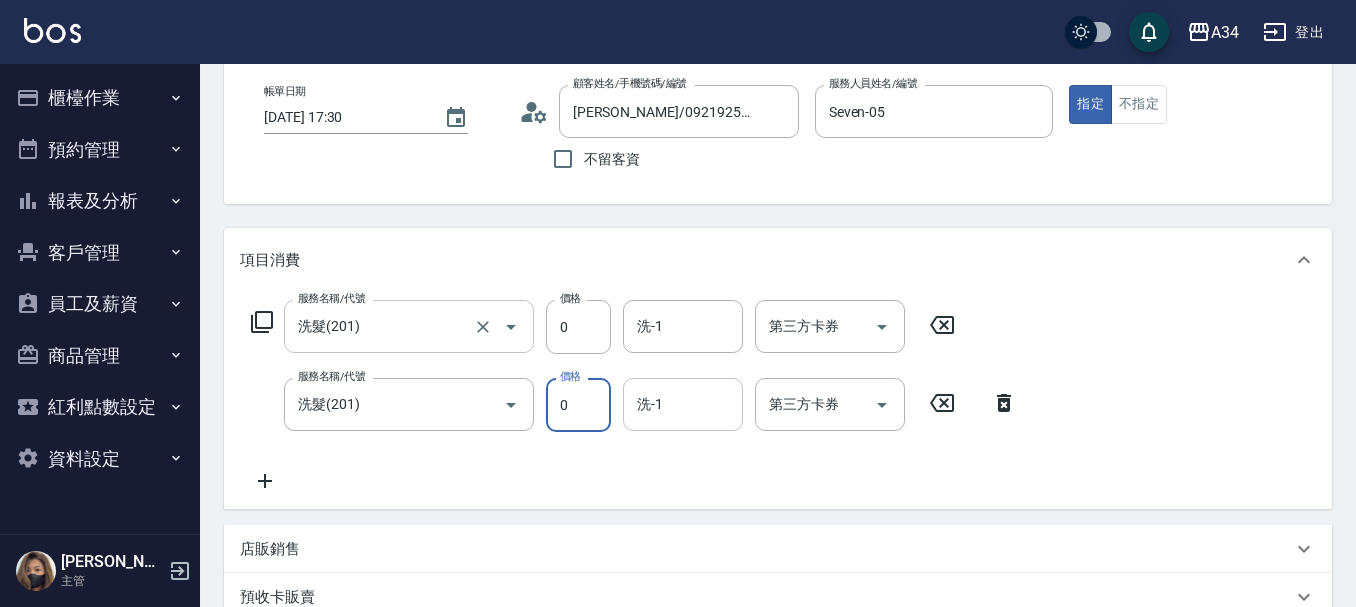 click at bounding box center (497, 326) 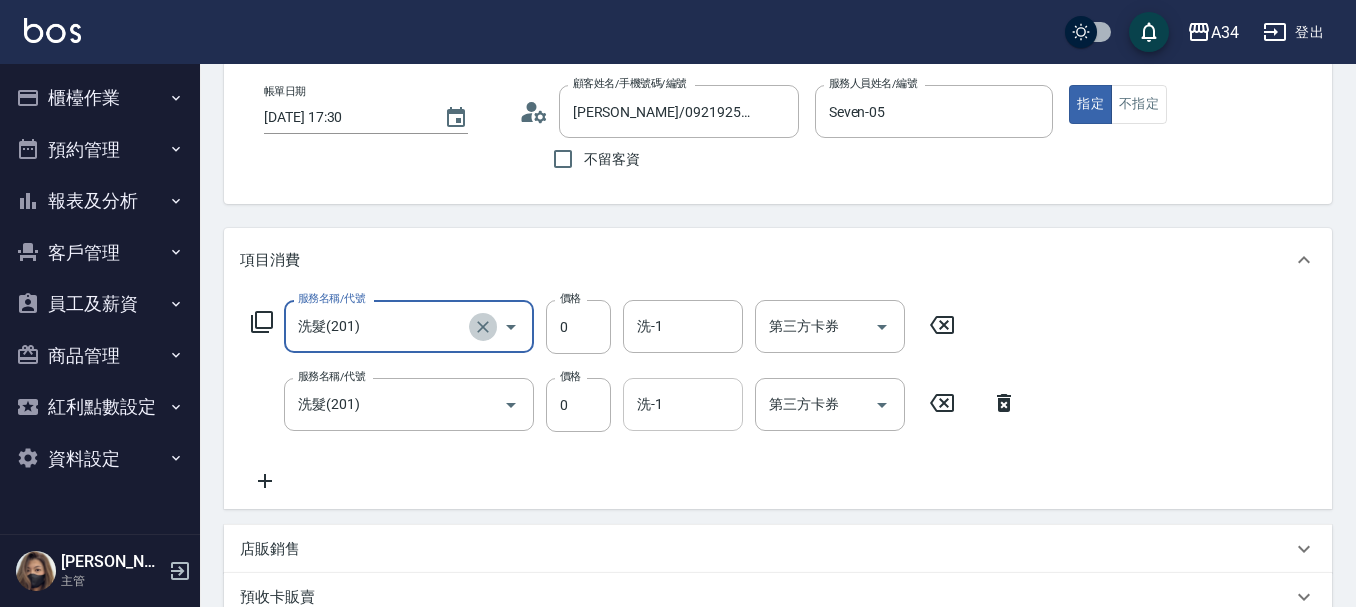 click 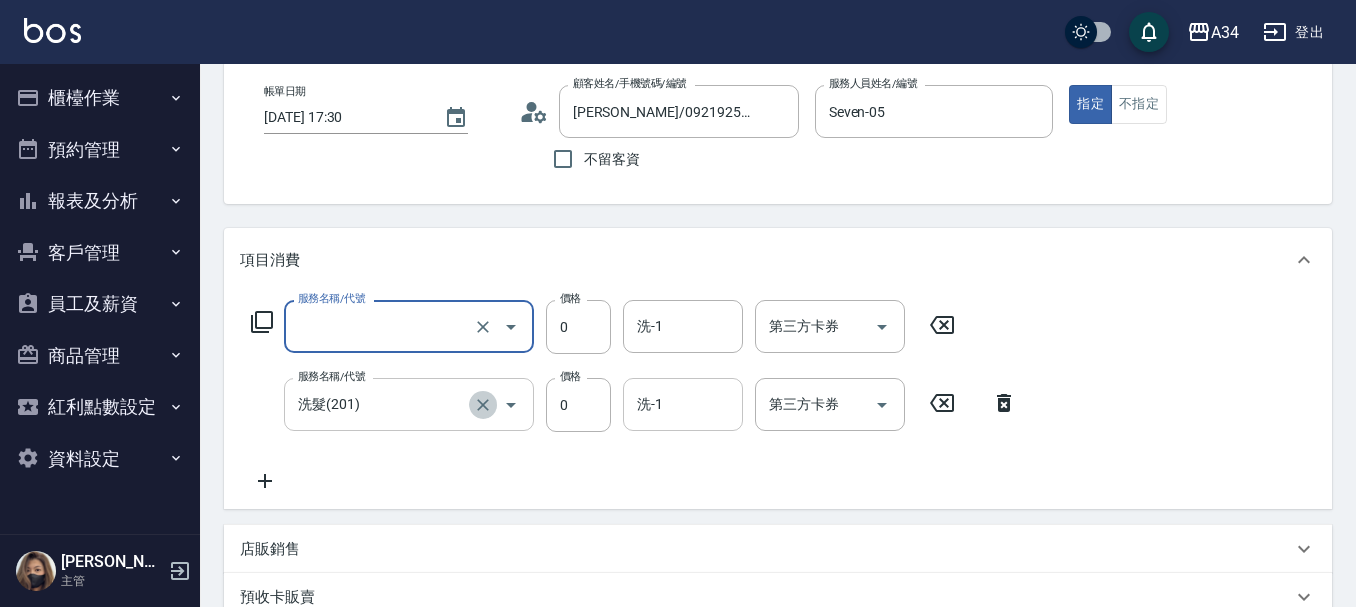 click 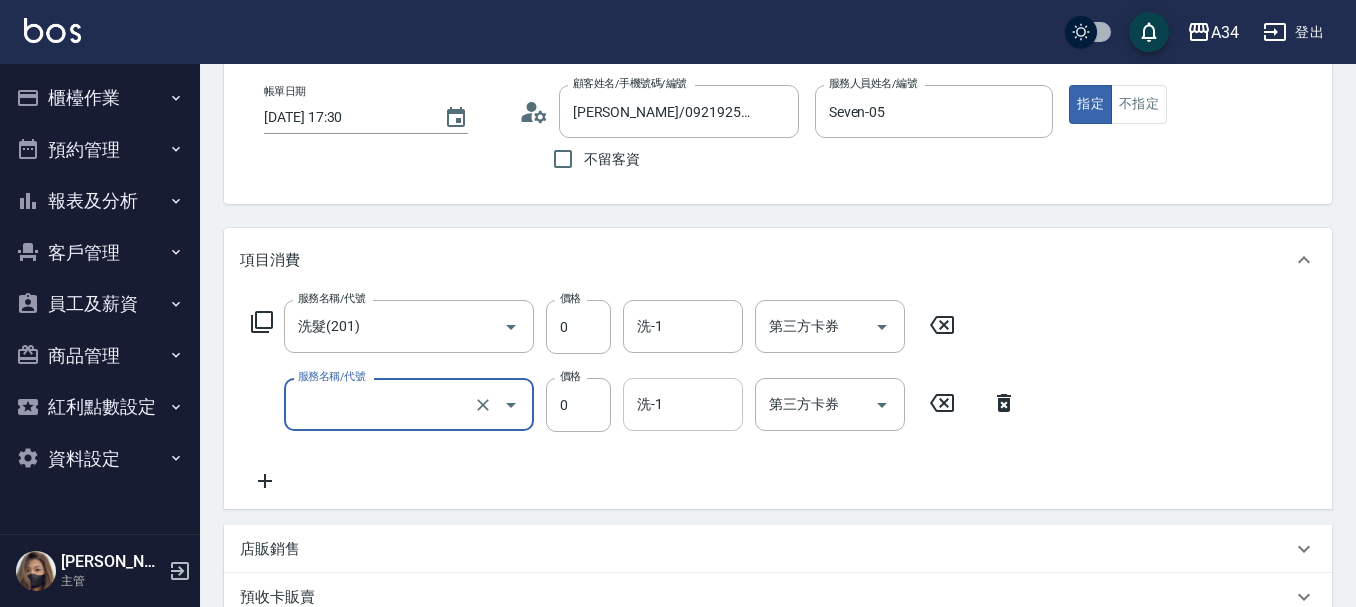 type on "洗髮(201)" 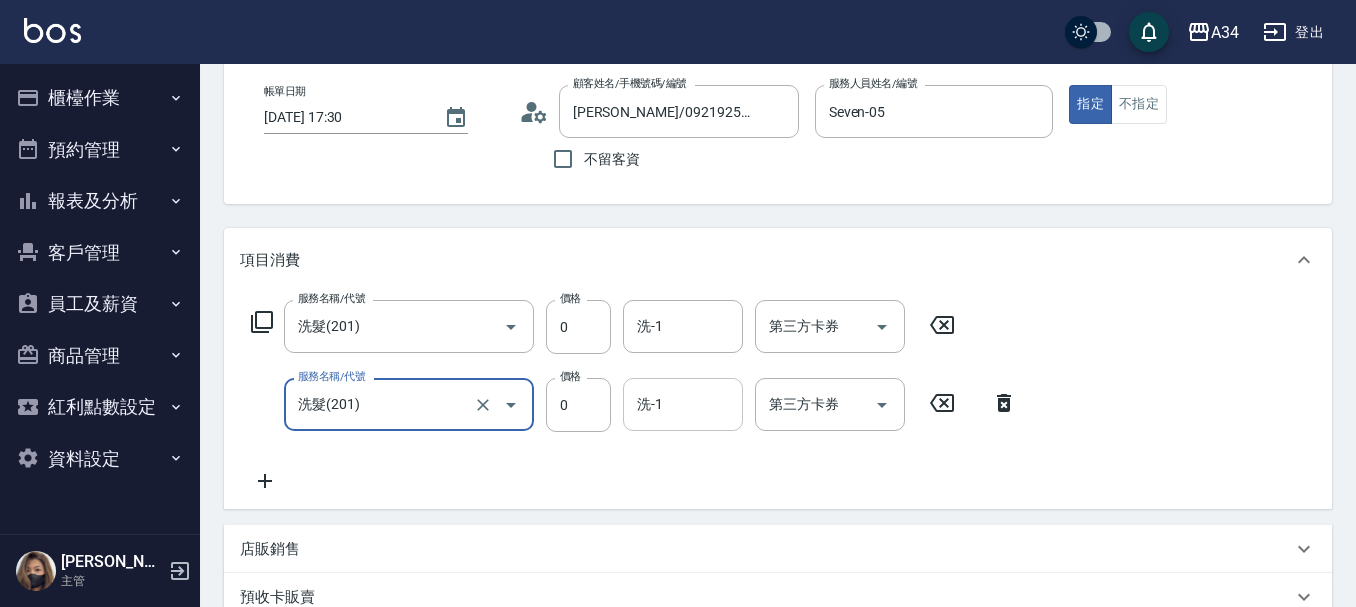 click 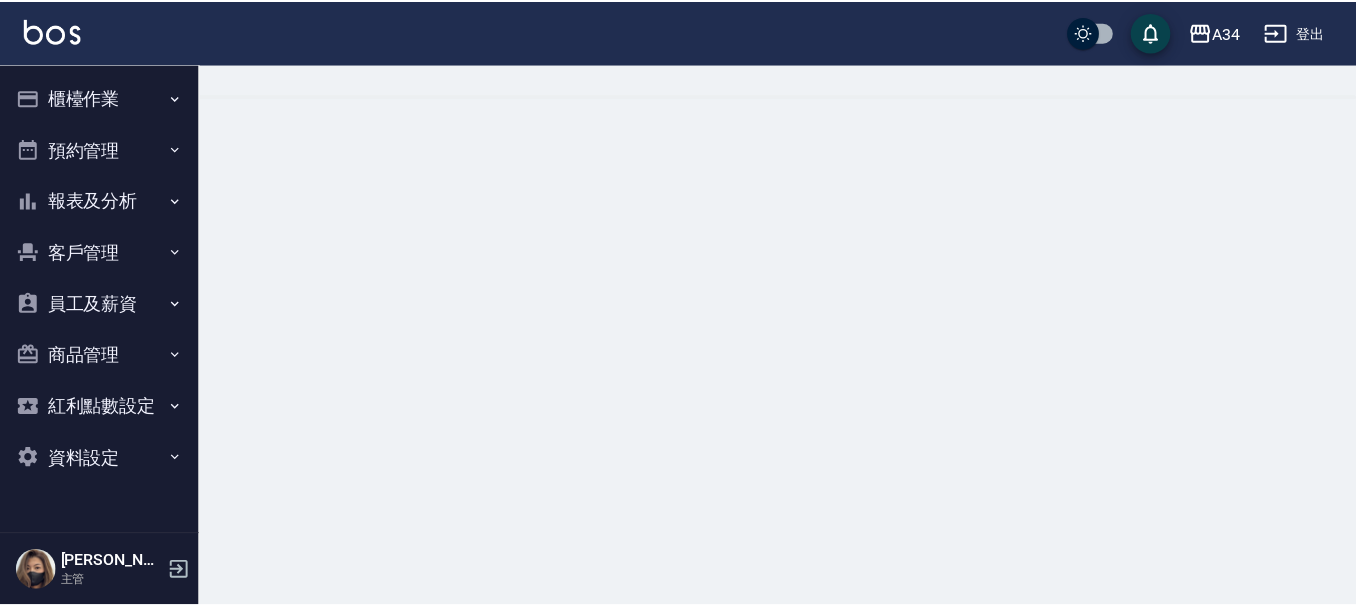 scroll, scrollTop: 0, scrollLeft: 0, axis: both 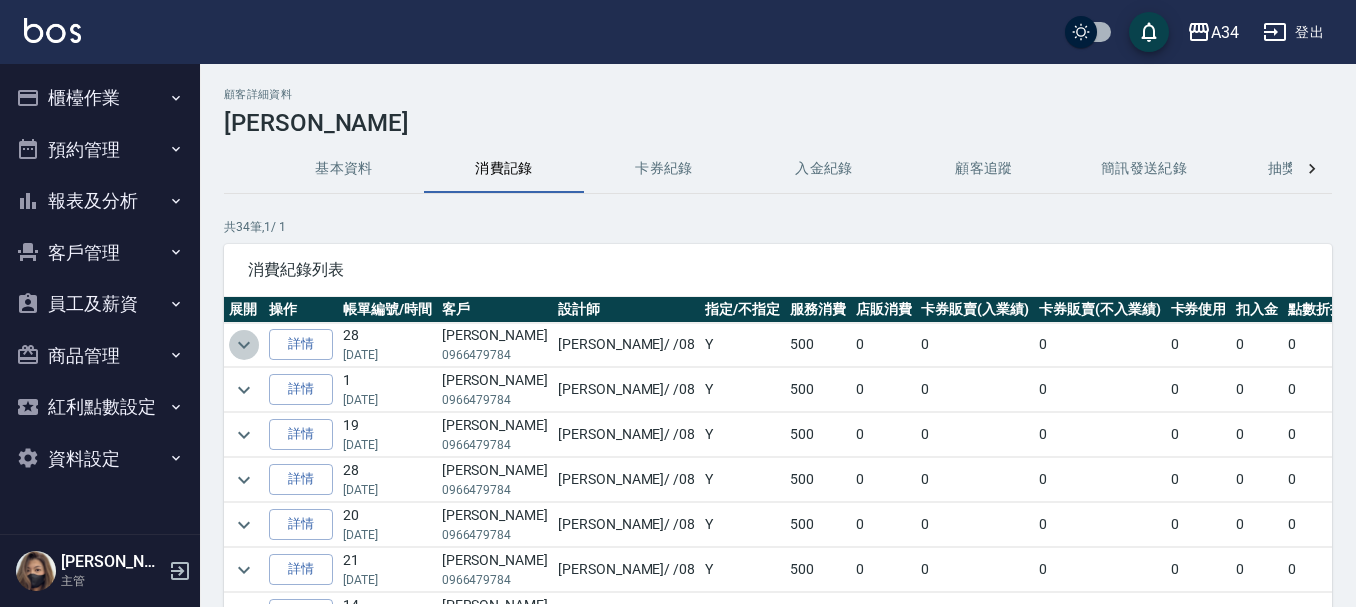 click 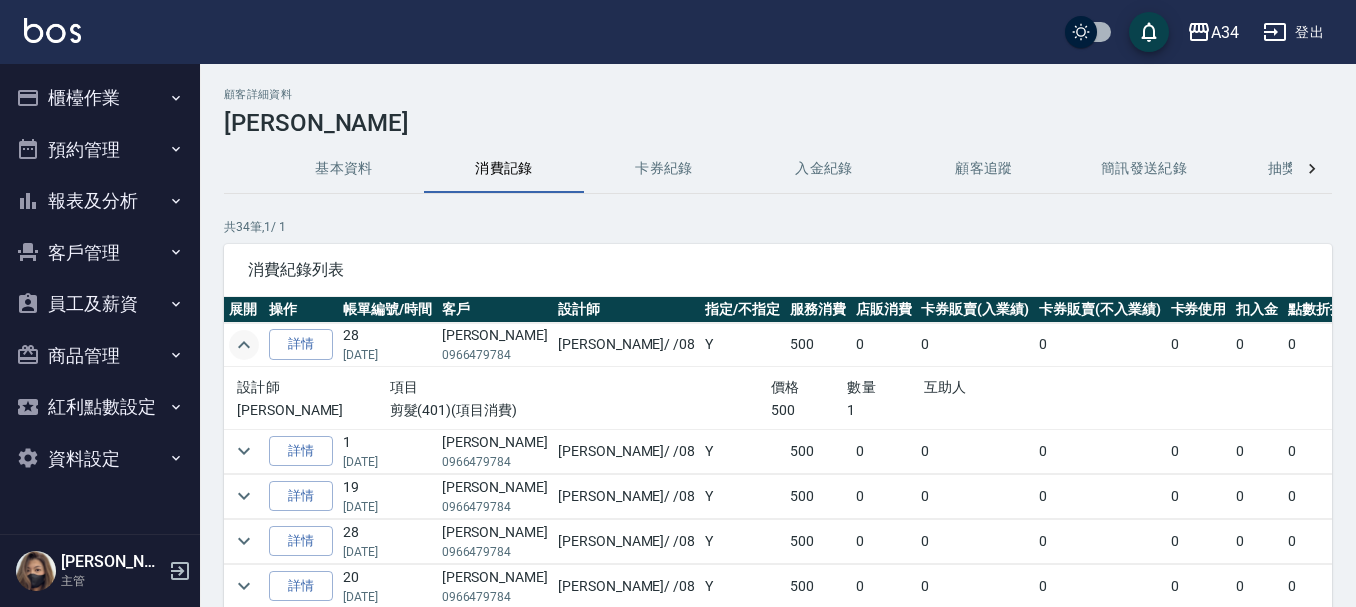 click 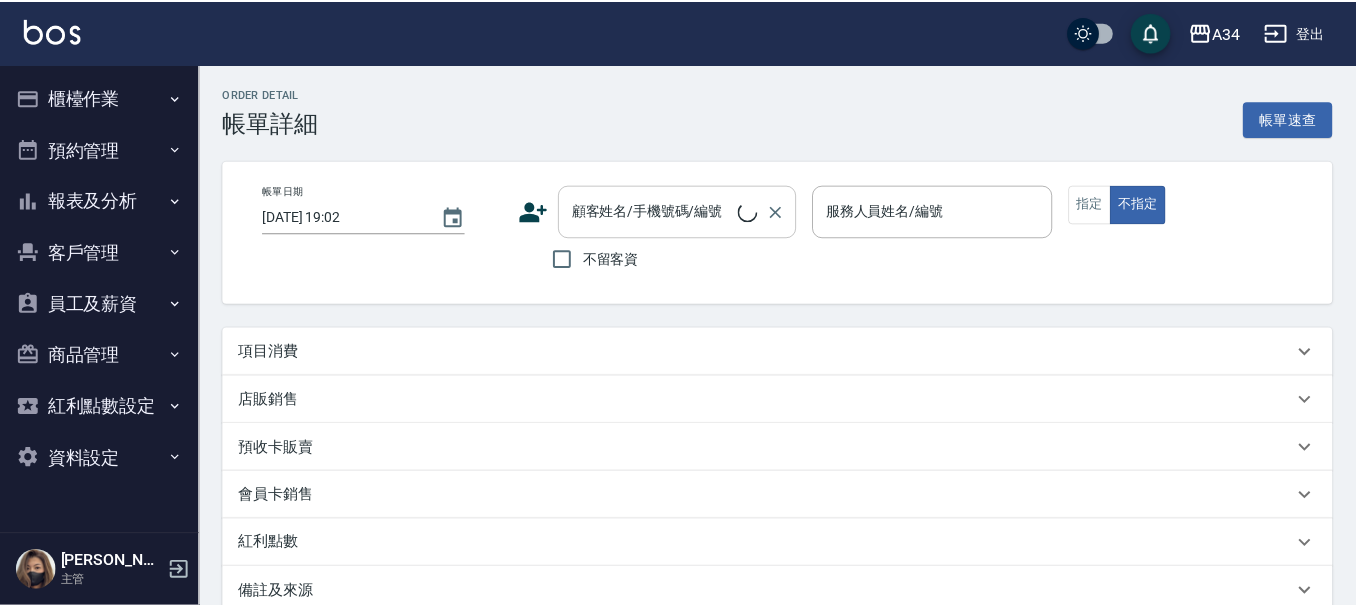 scroll, scrollTop: 0, scrollLeft: 0, axis: both 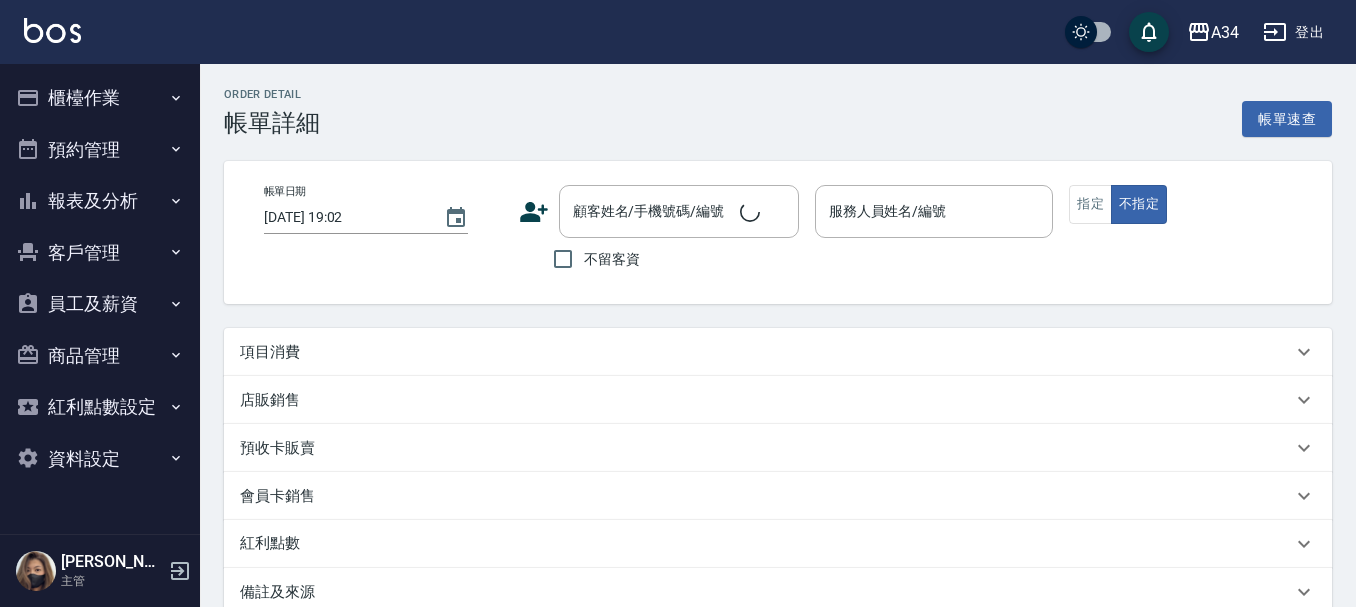type on "[DATE] 15:00" 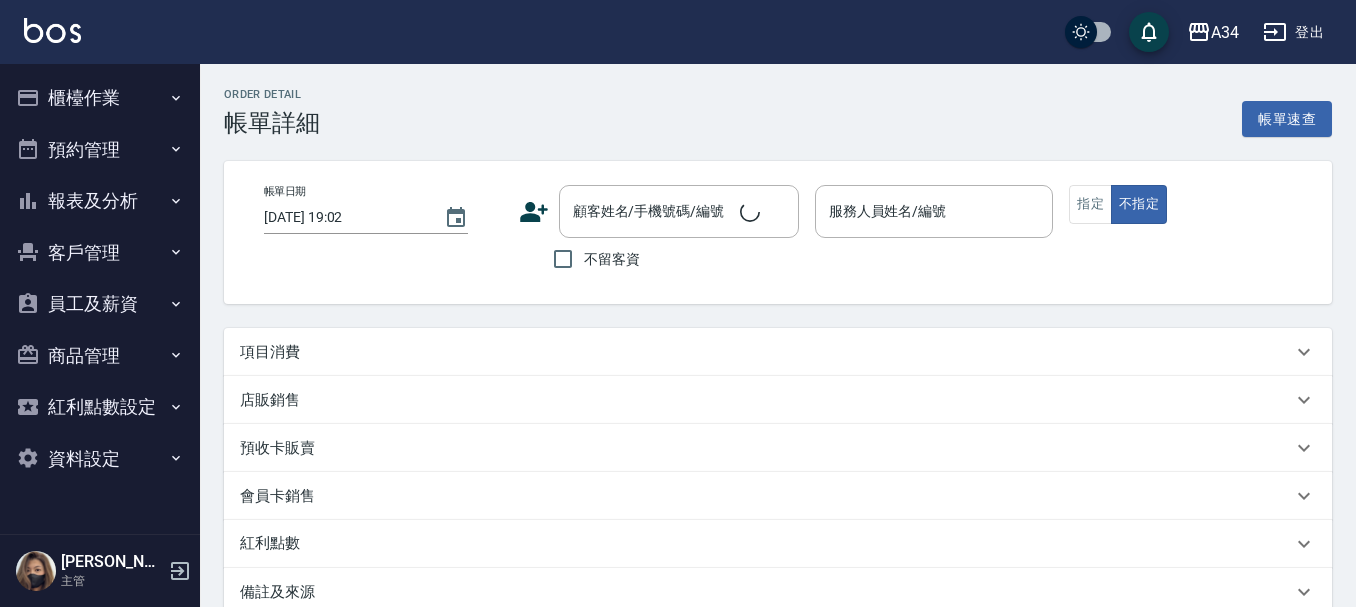 type on "Hebe-26" 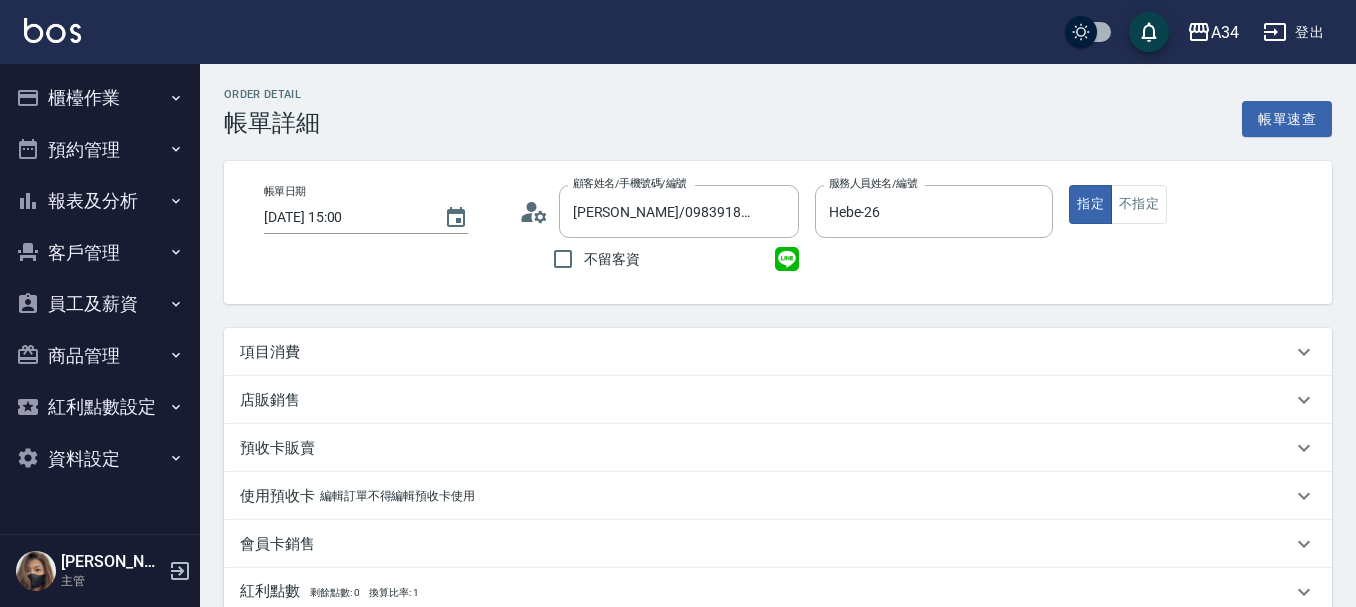 type on "[PERSON_NAME]/0983918180/0983918180" 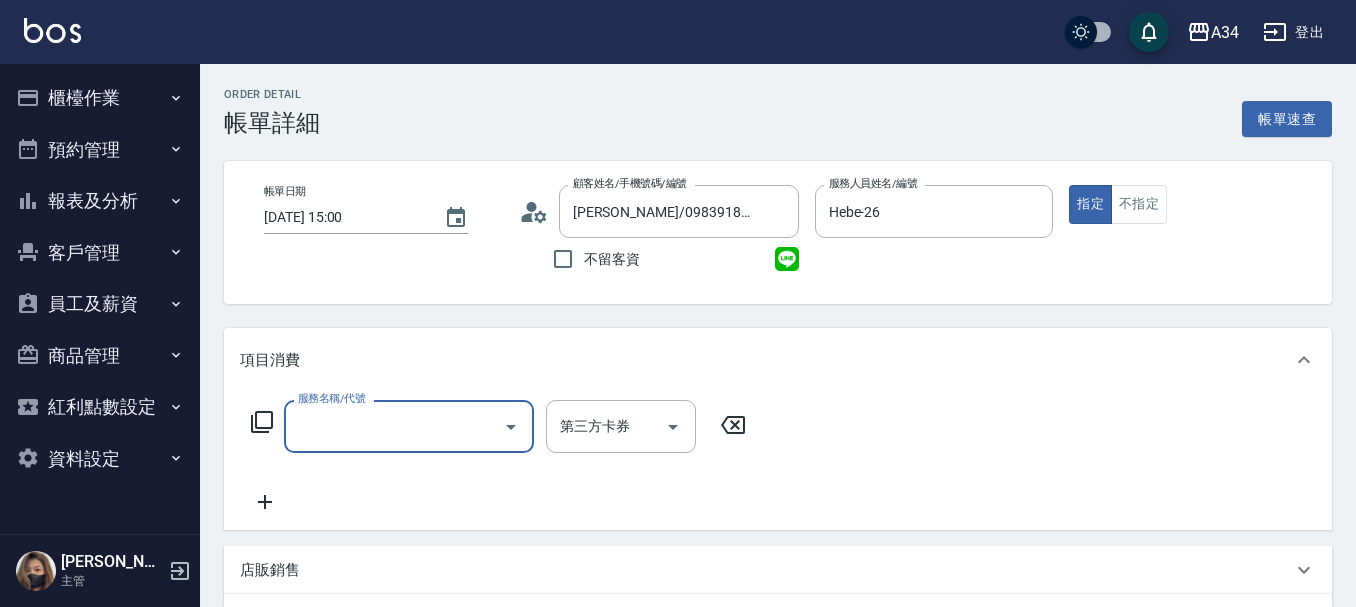scroll, scrollTop: 0, scrollLeft: 0, axis: both 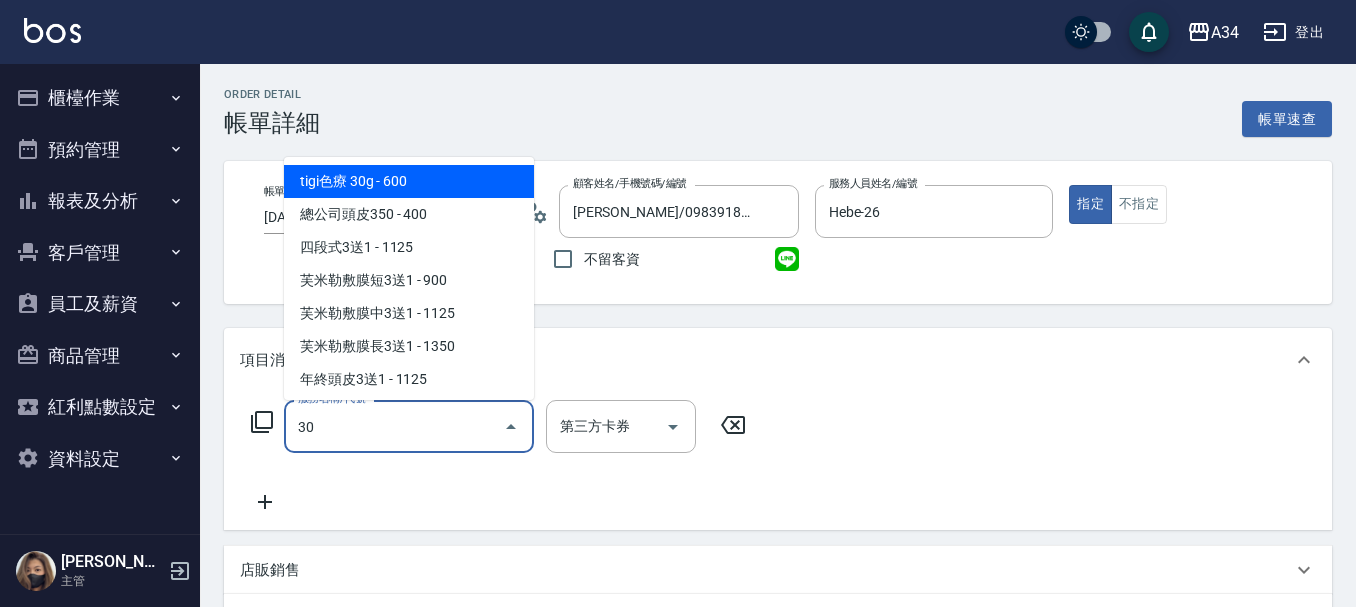 type on "301" 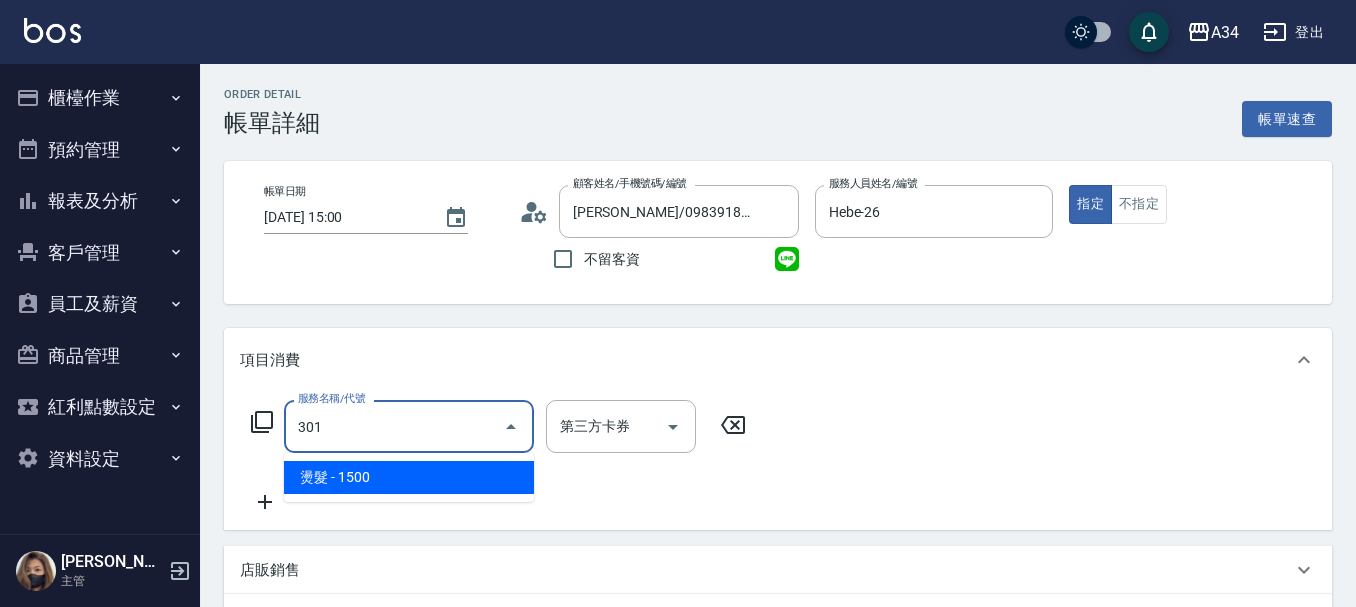 type on "150" 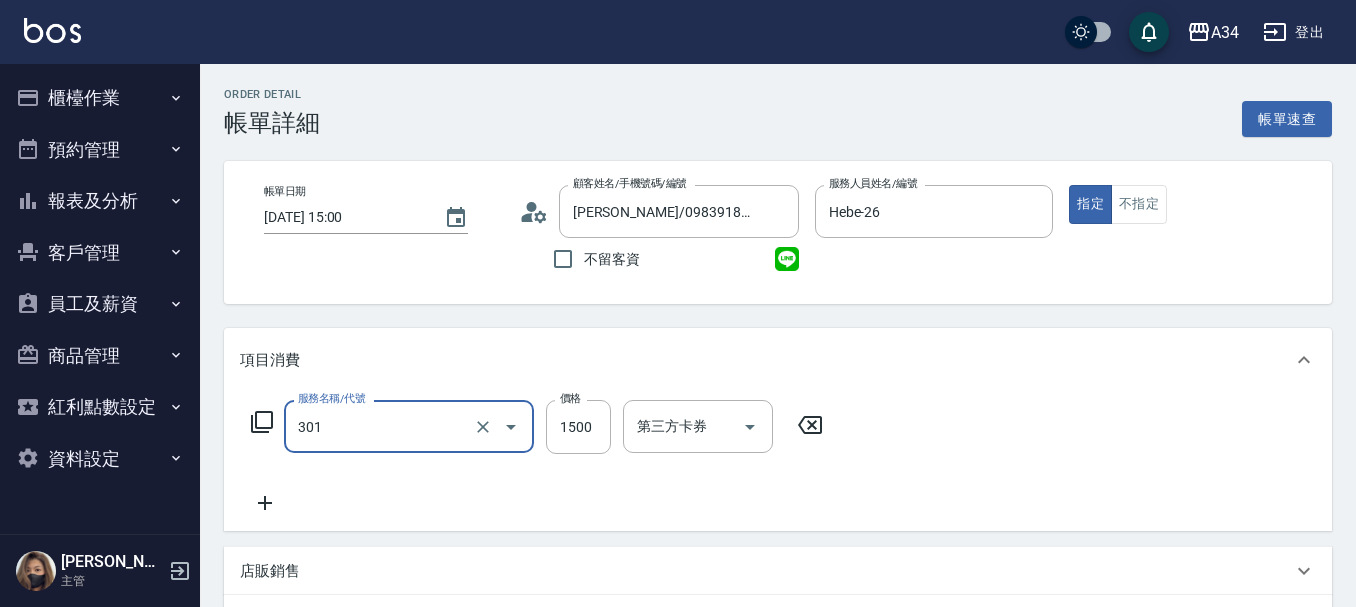 type on "燙髮(301)" 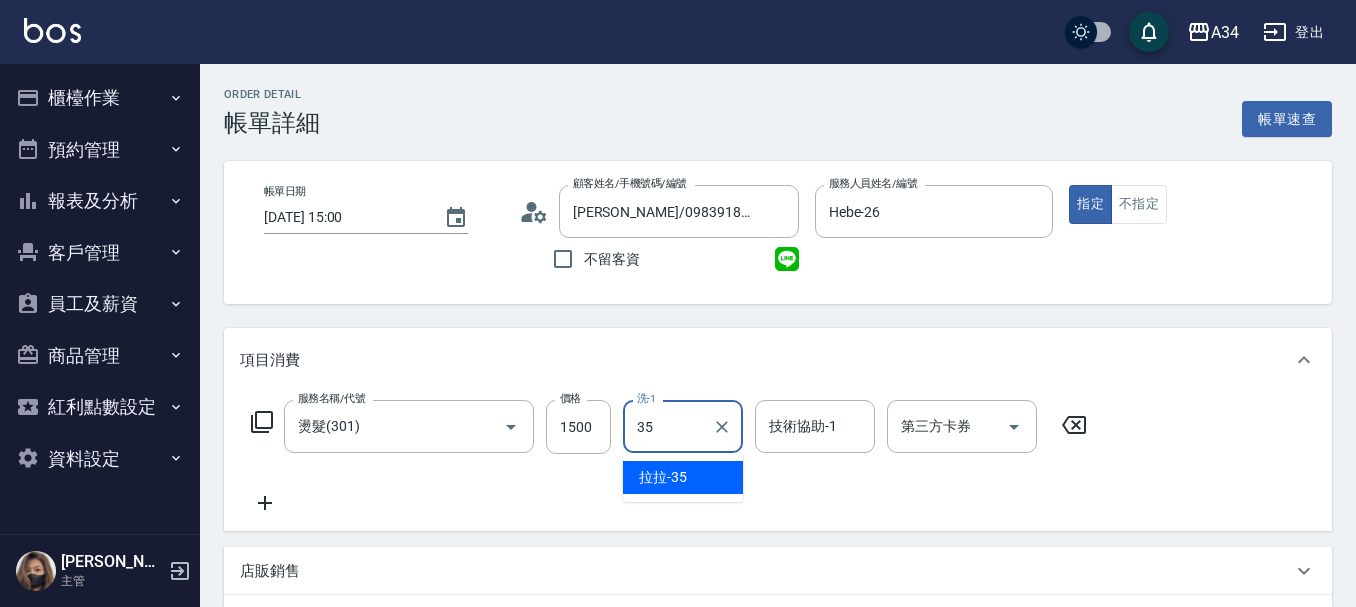 type on "拉拉-35" 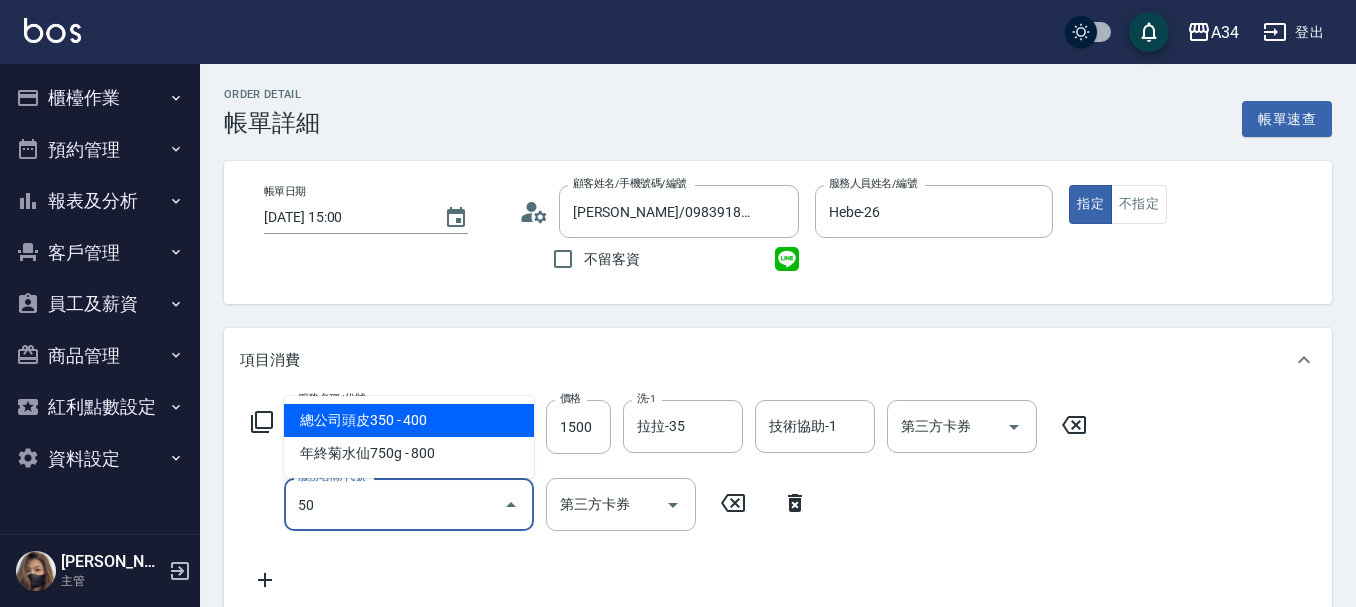 type on "501" 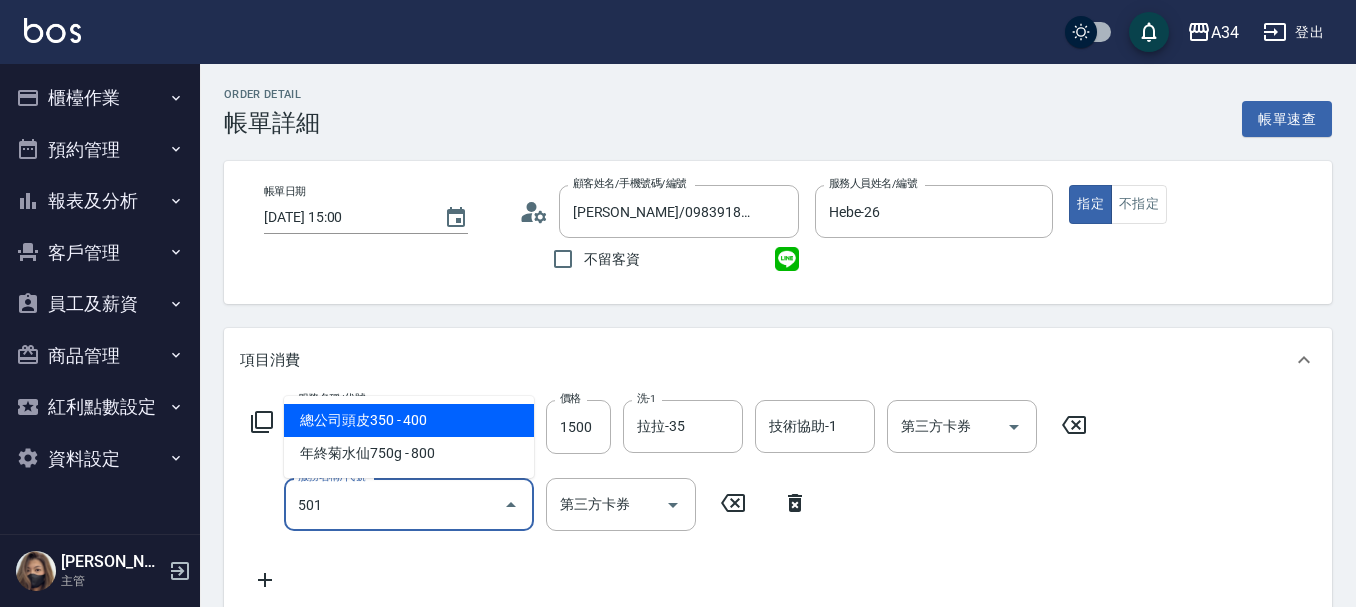 type on "250" 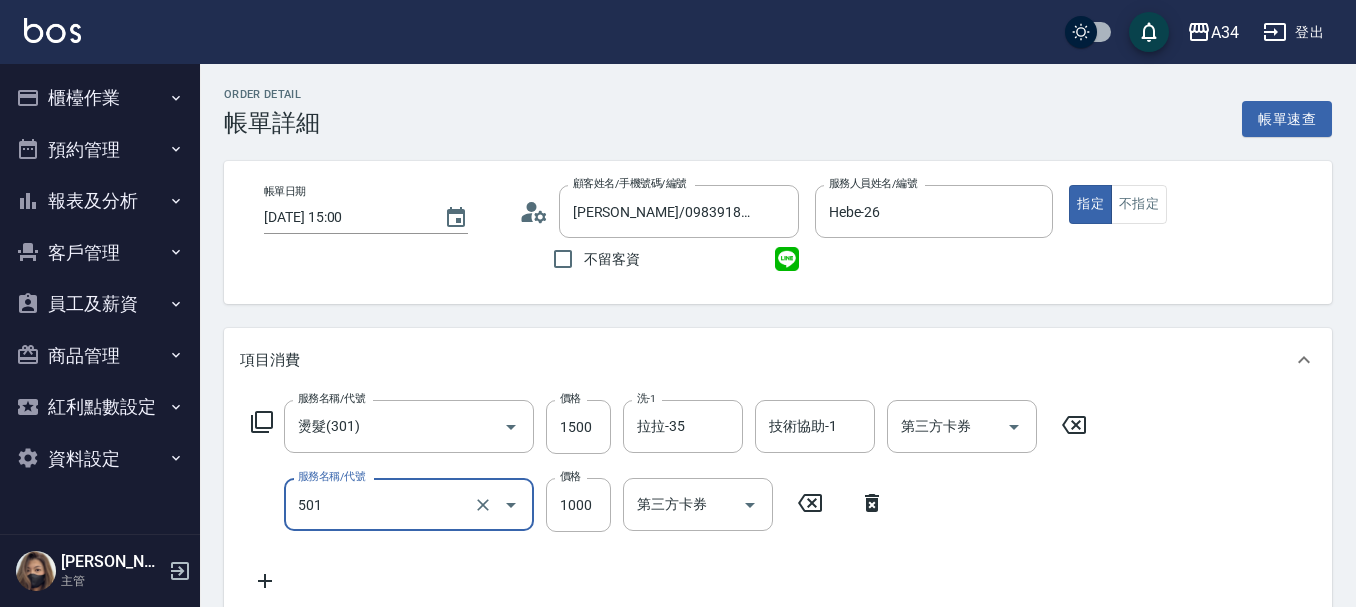 type on "染髮(501)" 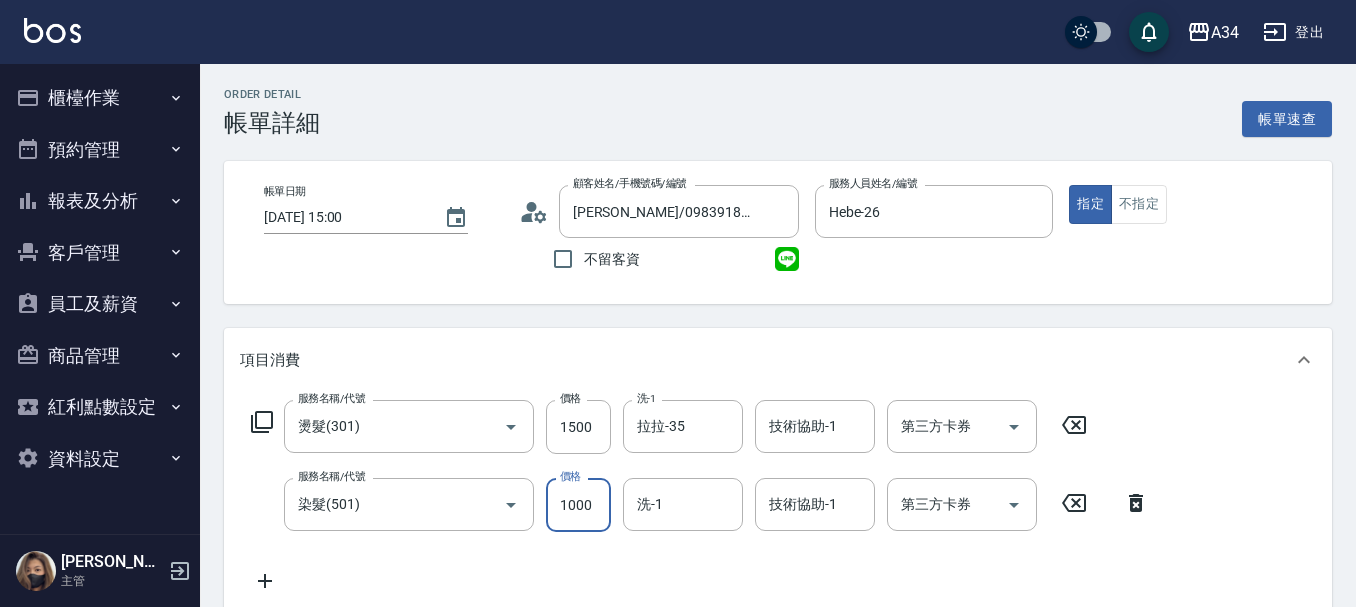 type on "150" 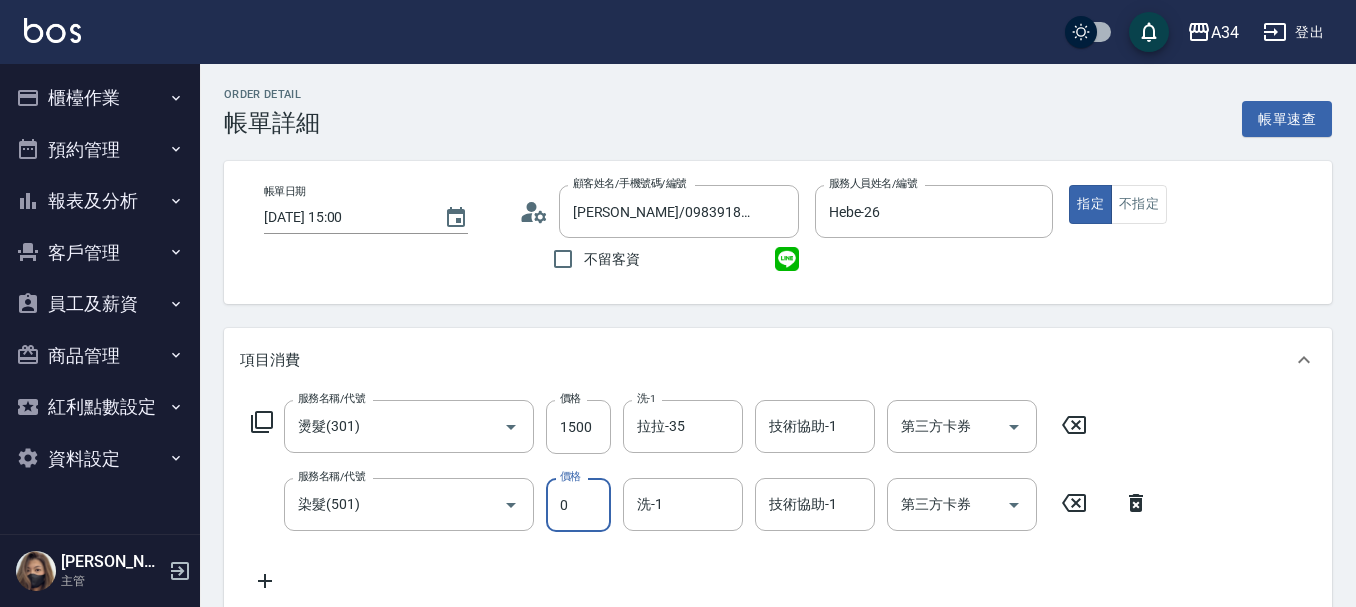 type on "22" 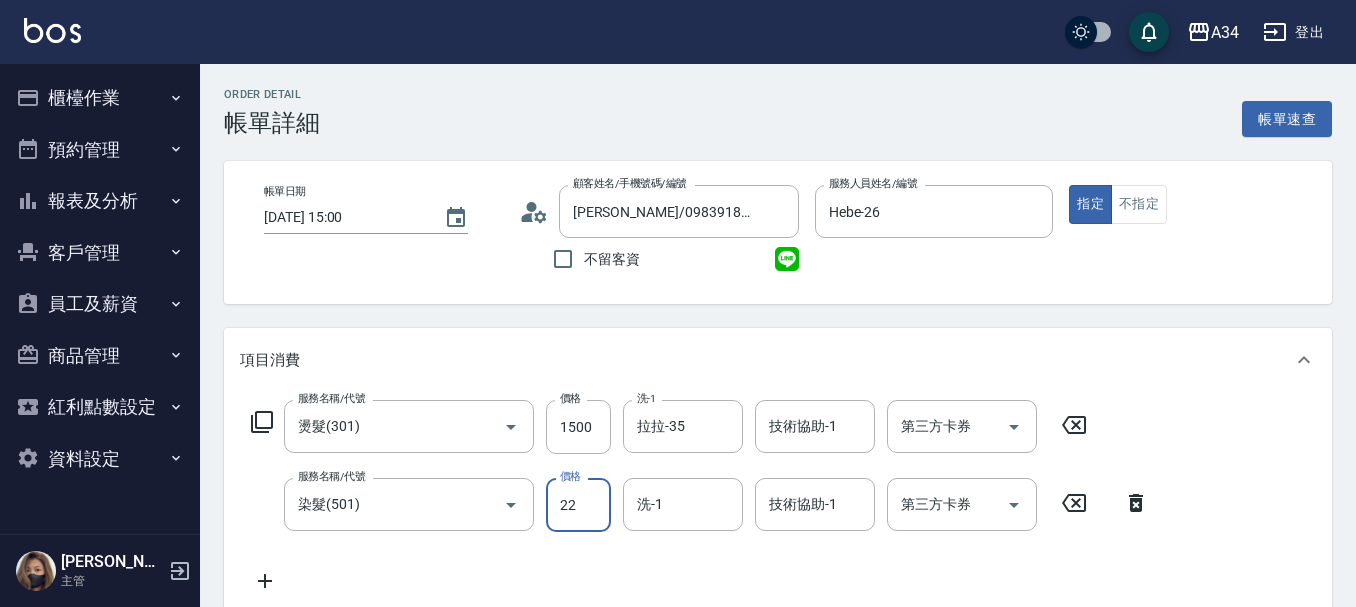 type on "170" 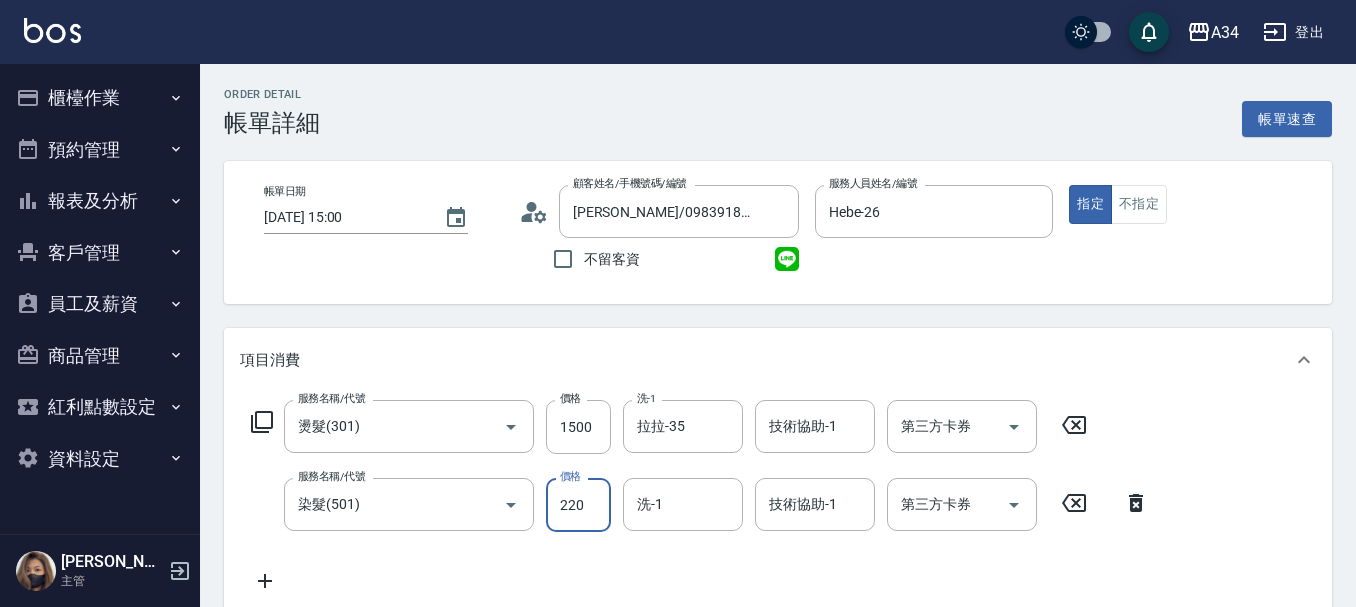 type on "2200" 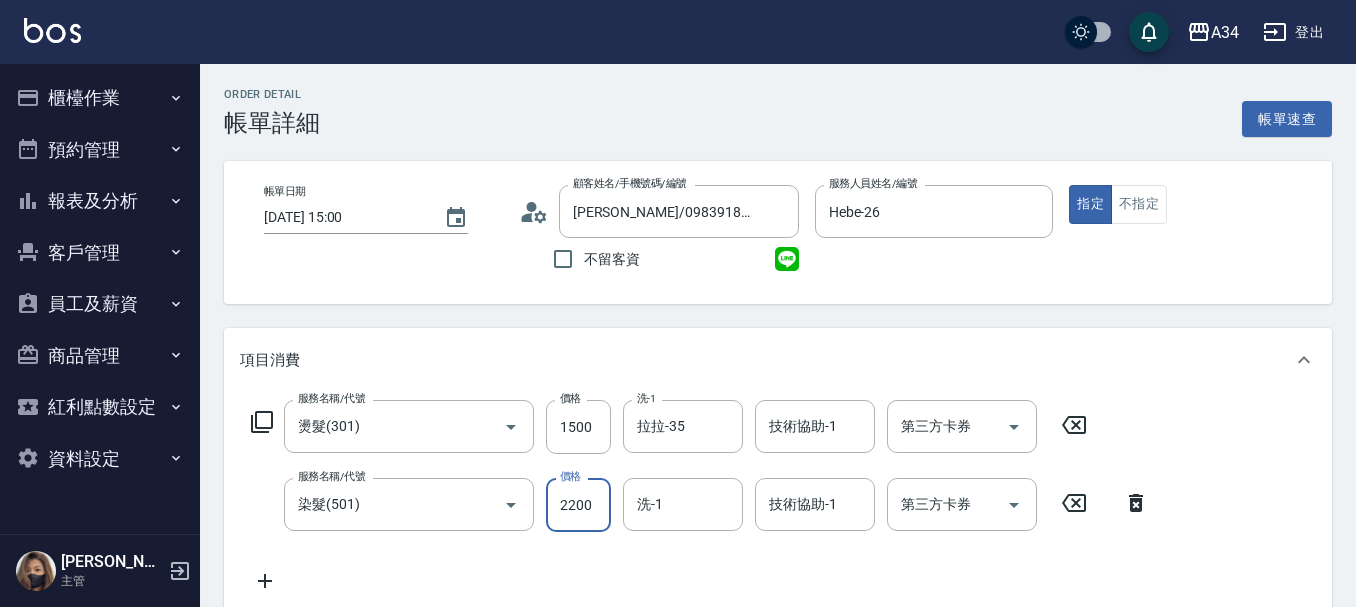 type on "170" 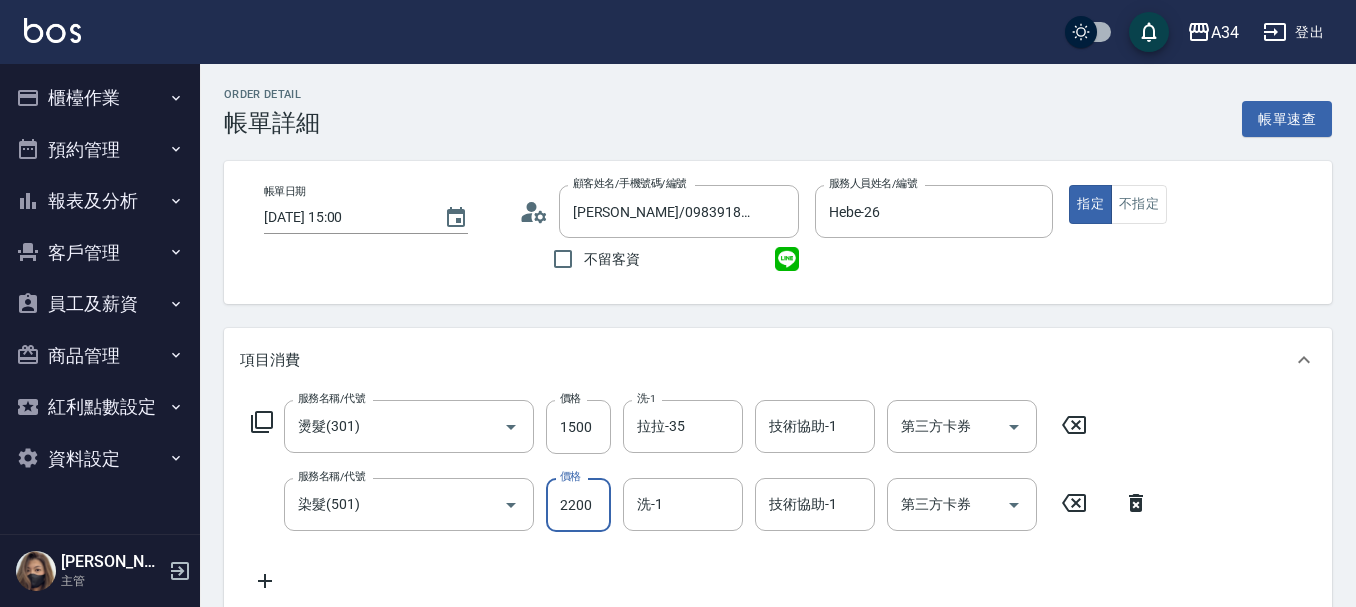 type on "220" 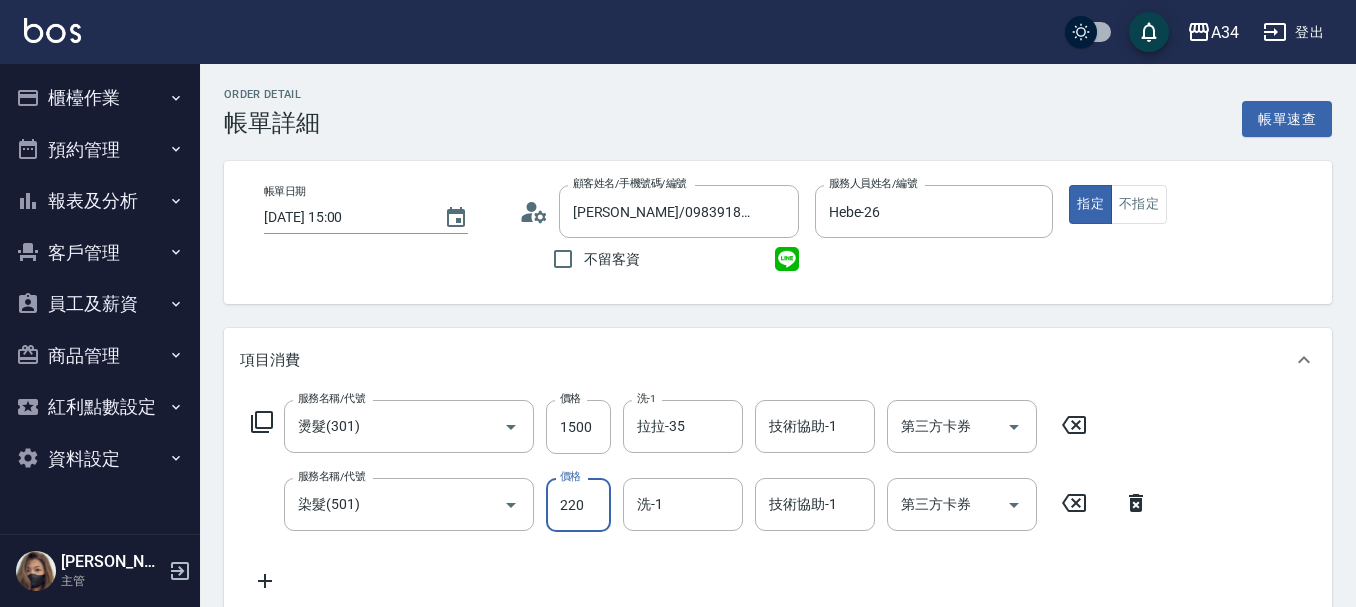 type on "150" 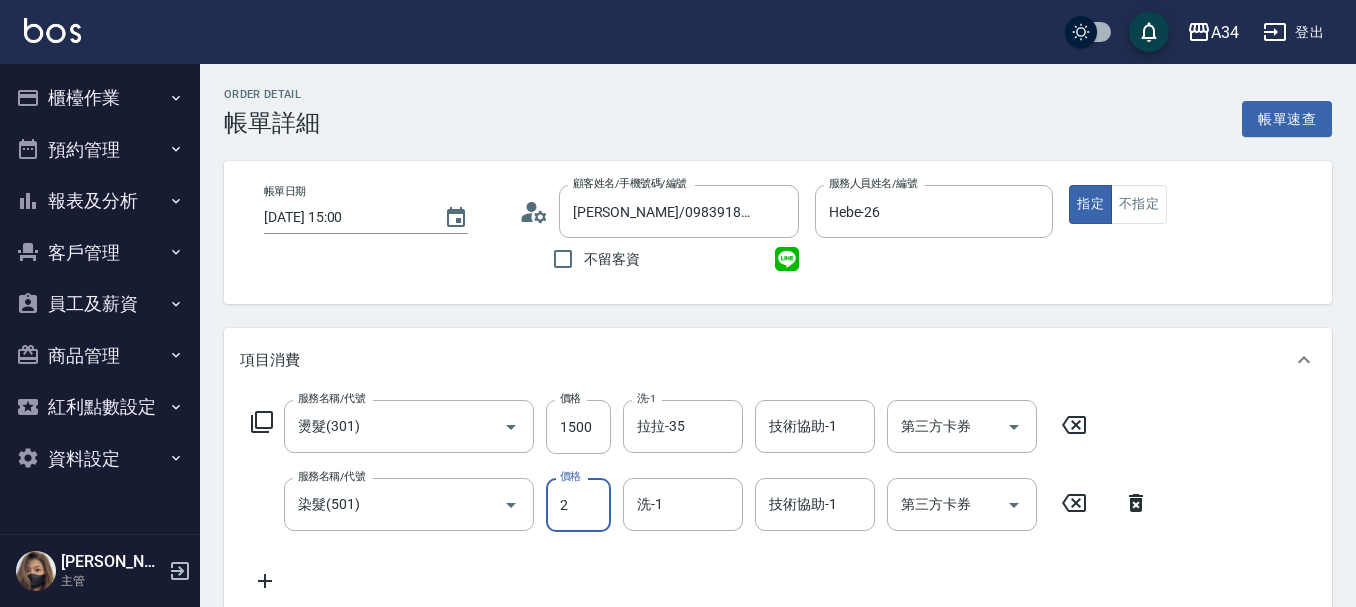 type on "20" 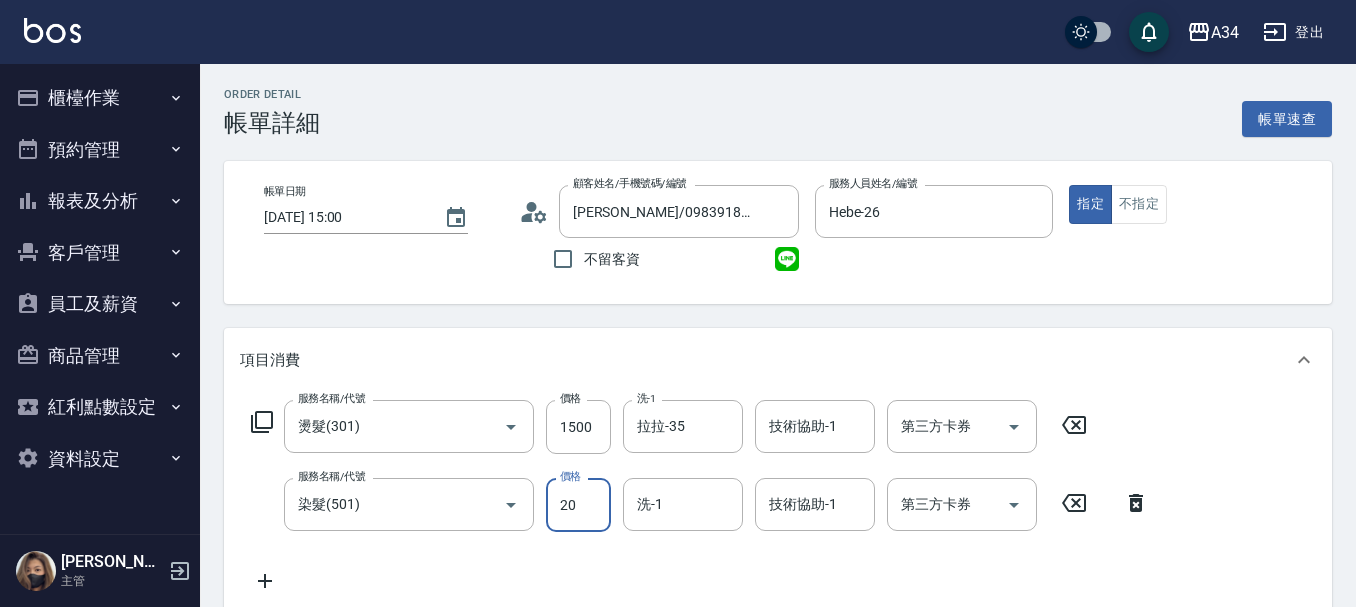 type on "170" 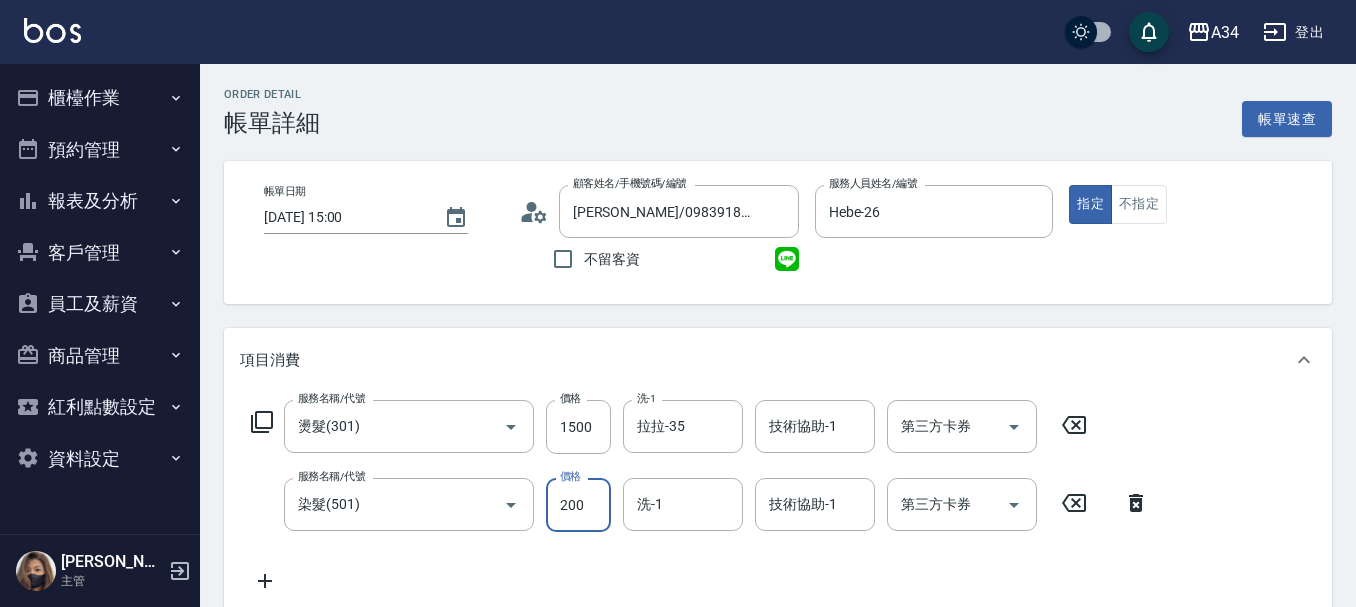 type on "350" 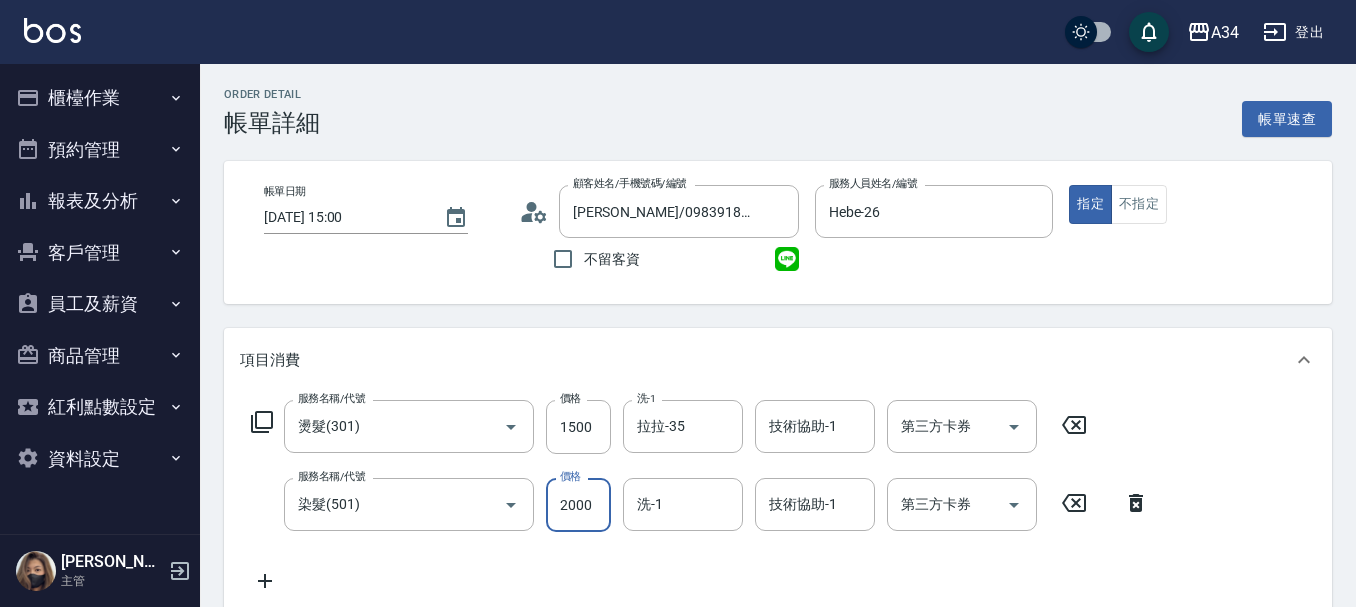type on "2000" 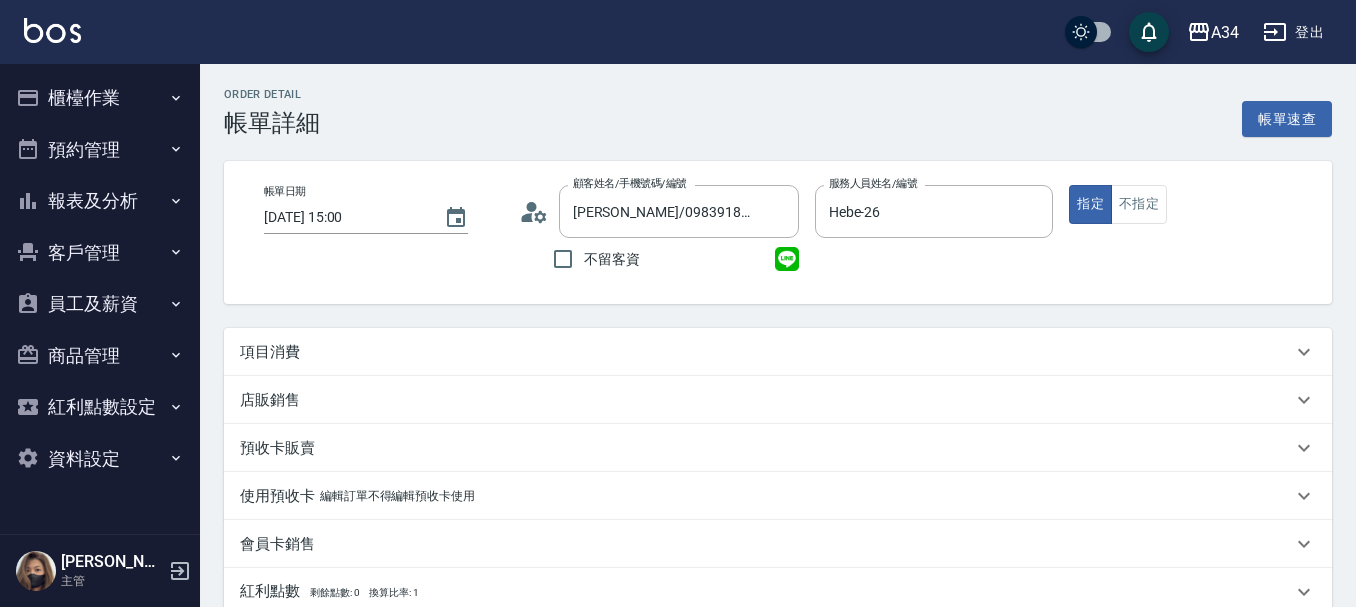 click on "項目消費" at bounding box center (766, 352) 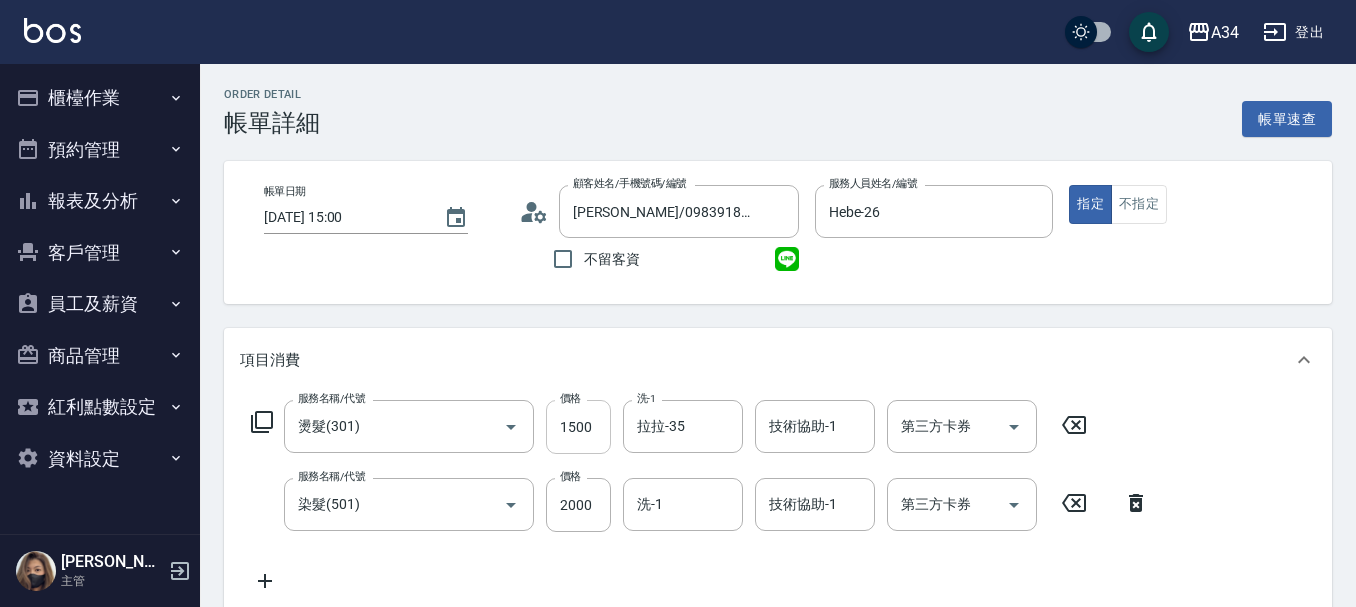 drag, startPoint x: 576, startPoint y: 430, endPoint x: 568, endPoint y: 438, distance: 11.313708 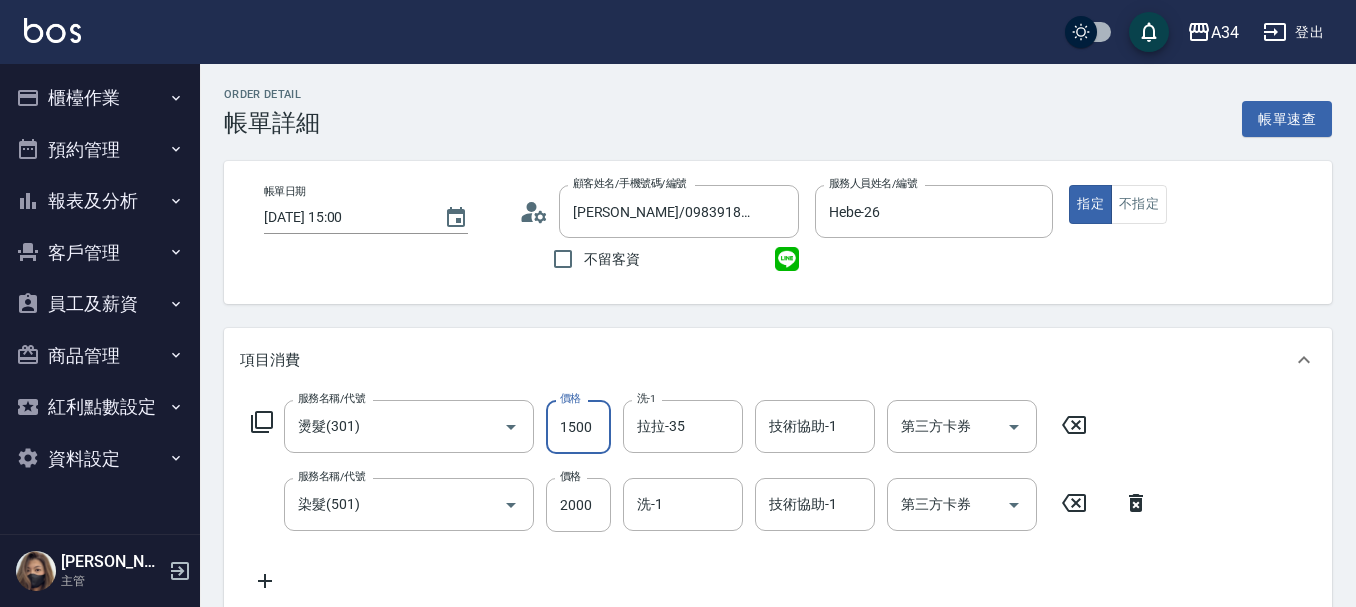 type on "200" 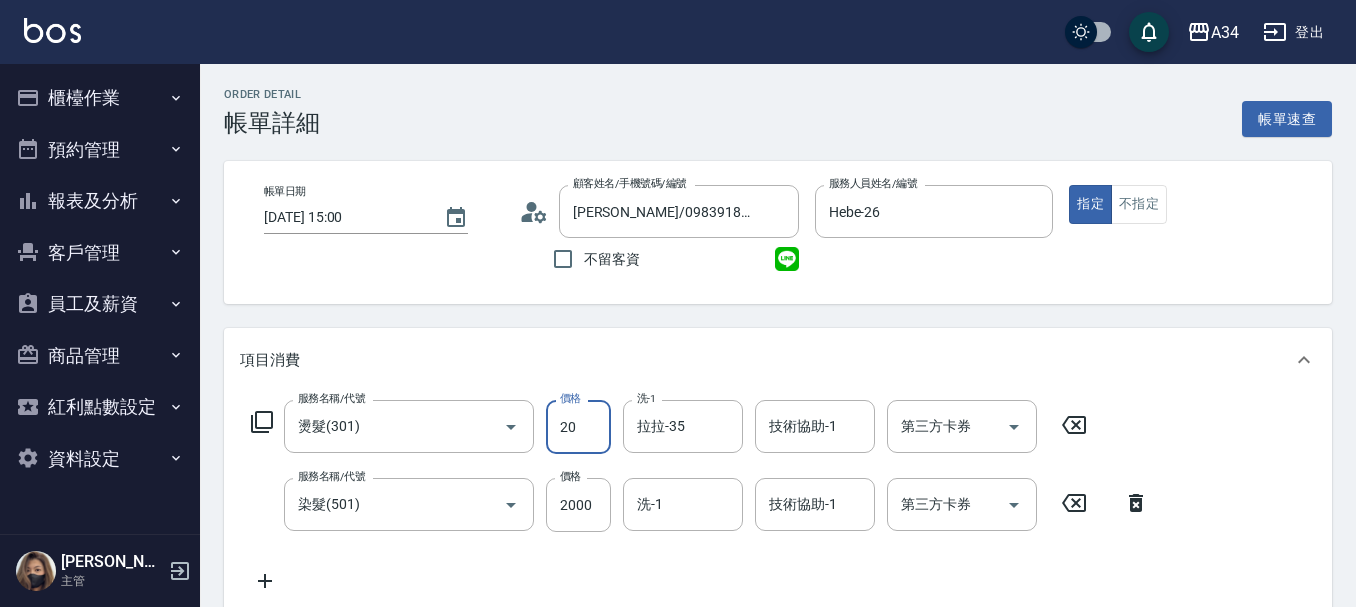 type on "200" 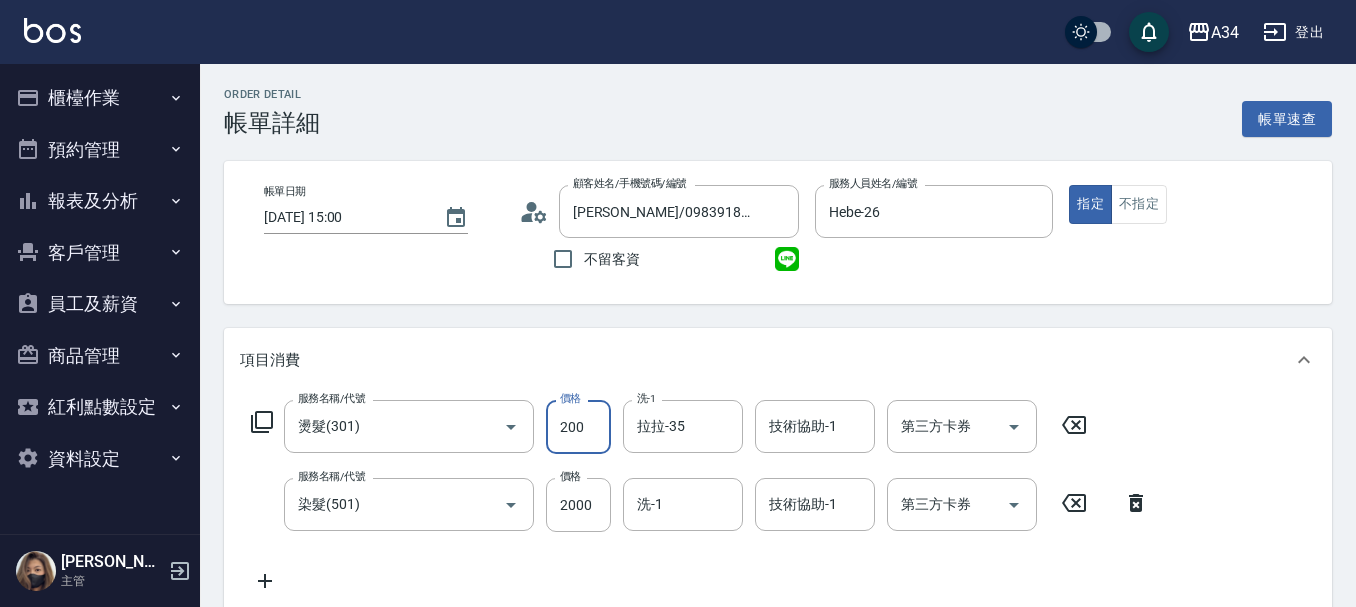 type on "220" 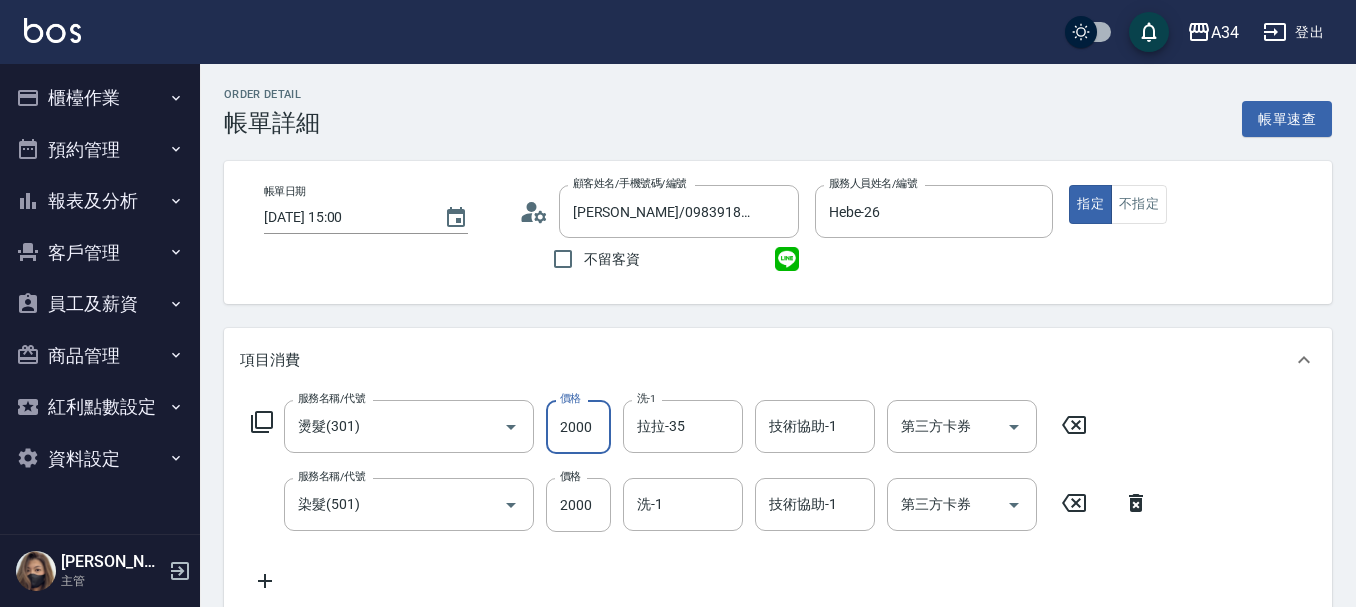 type on "400" 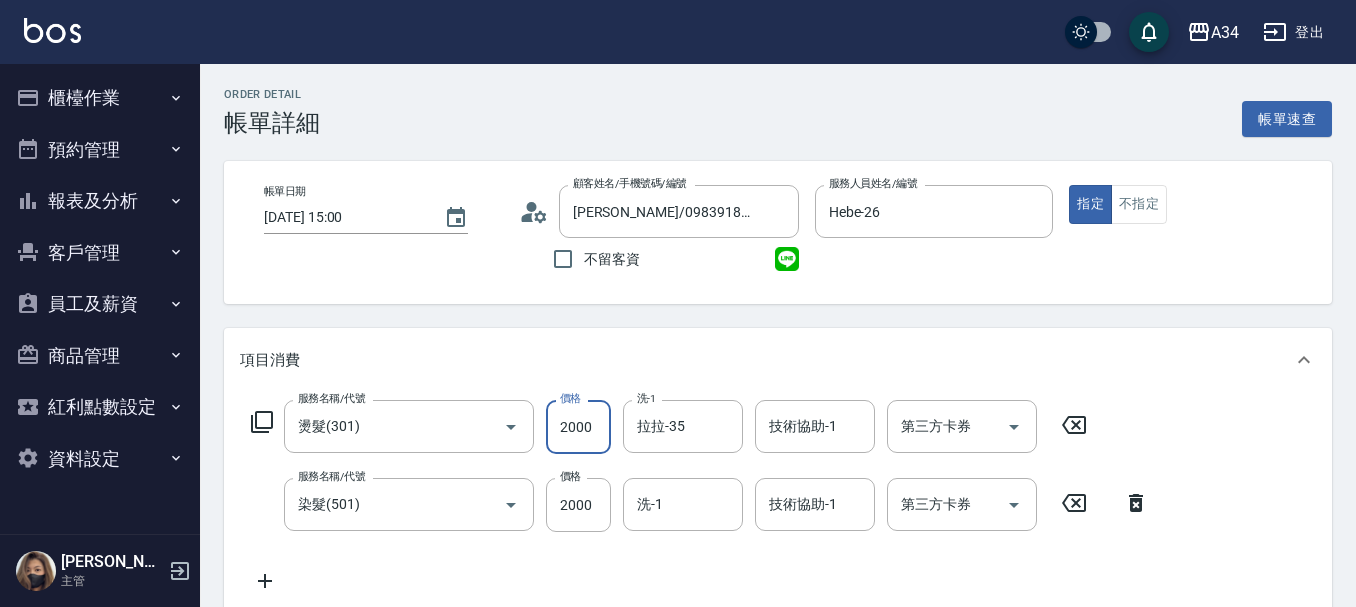 type on "2000" 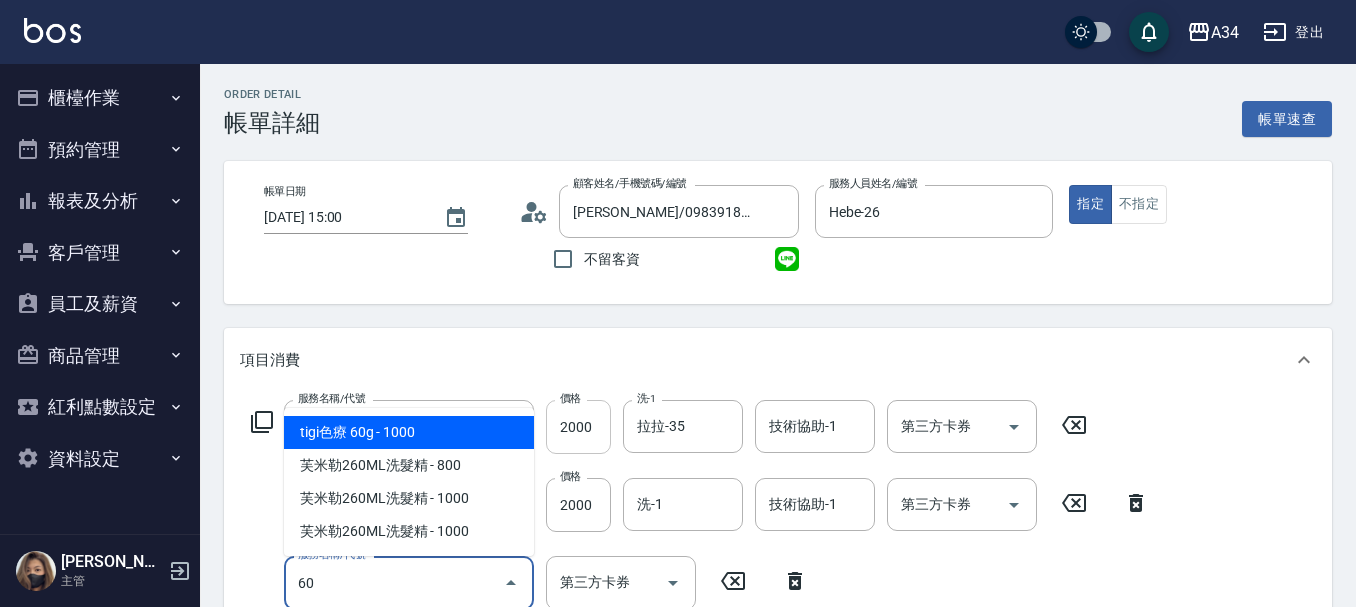type on "601" 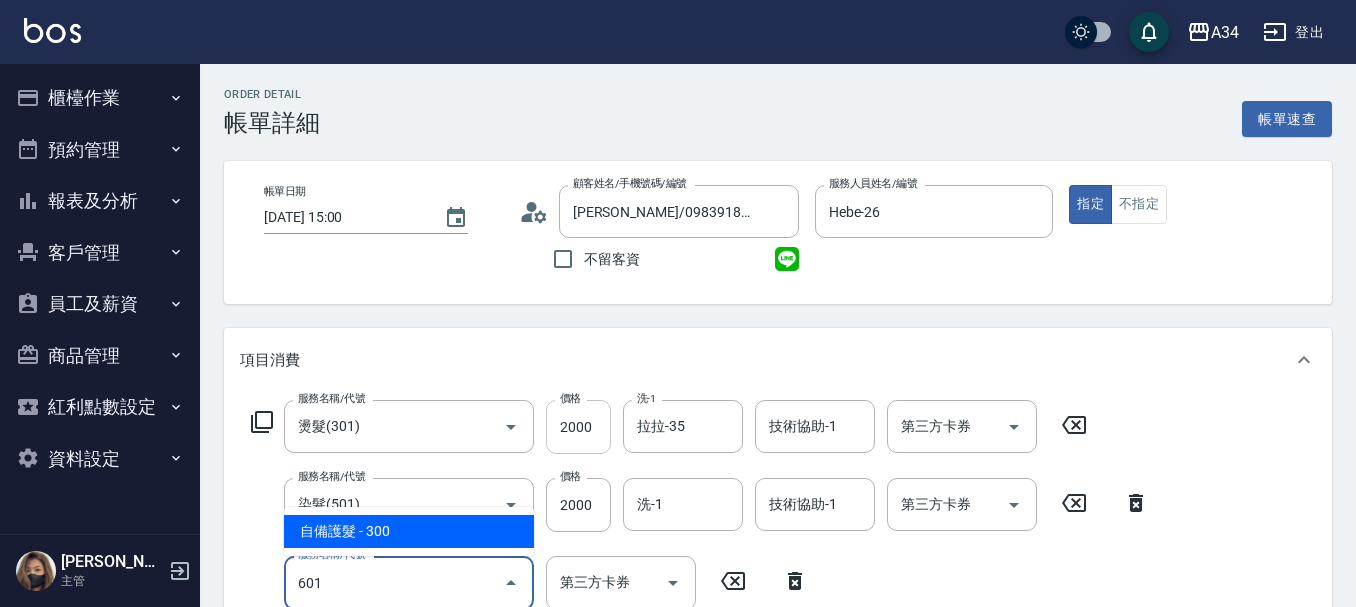 type on "430" 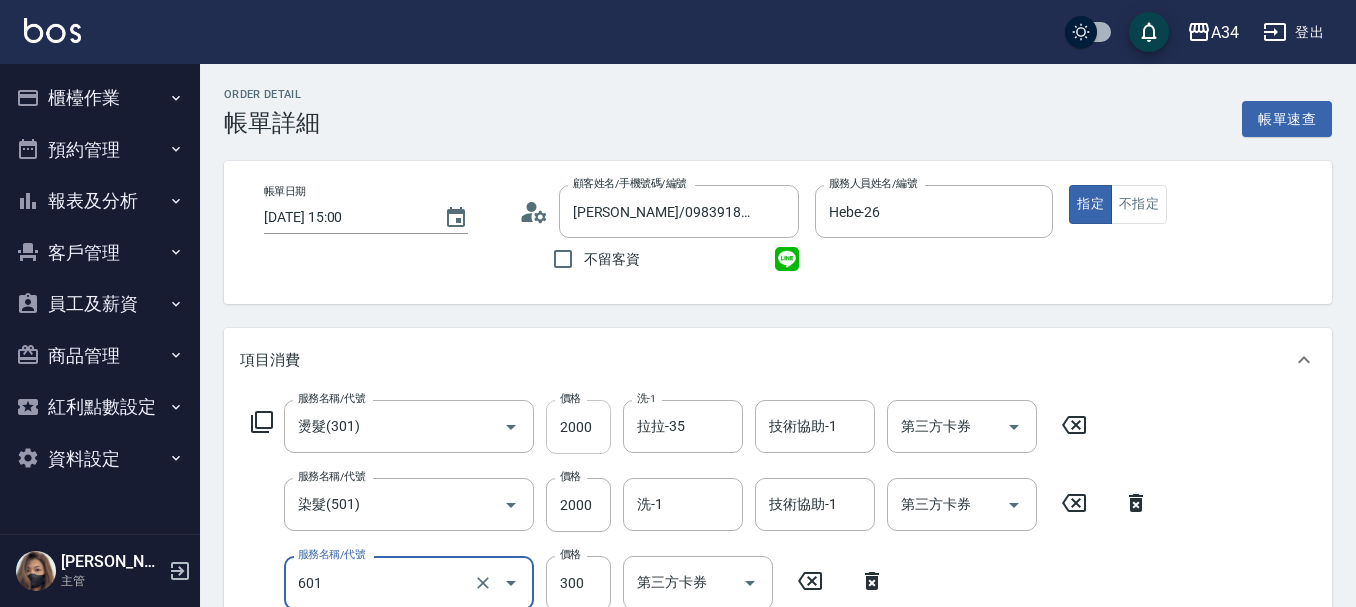 type on "自備護髮(601)" 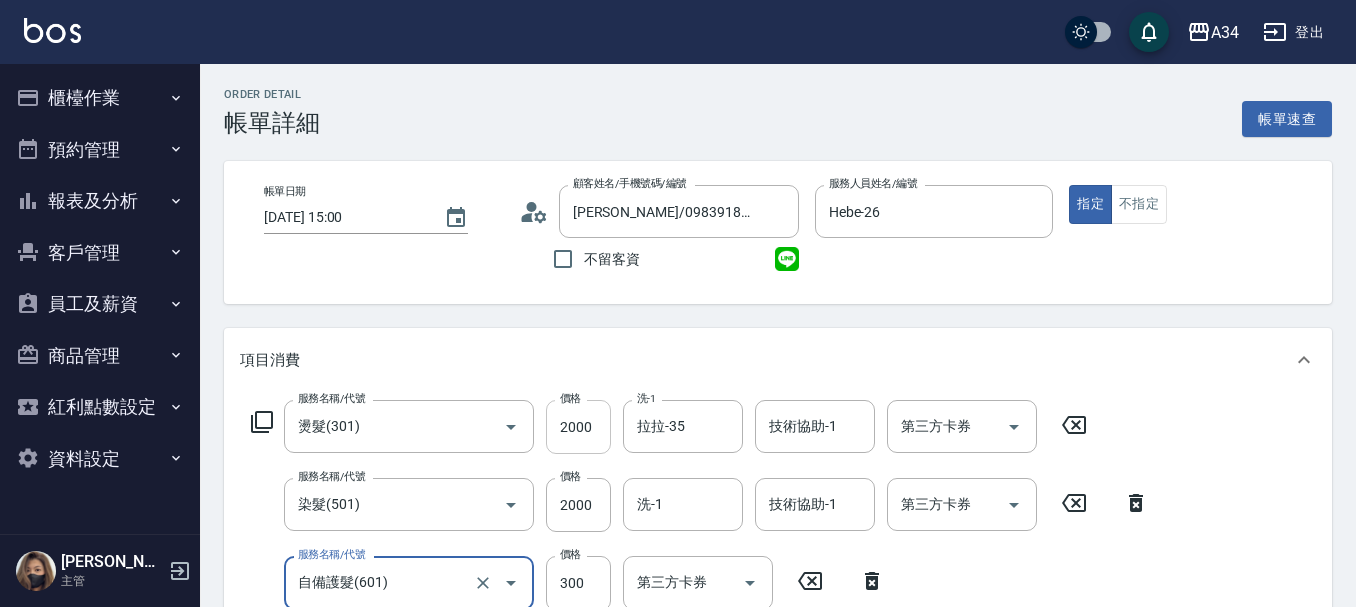 scroll, scrollTop: 4, scrollLeft: 0, axis: vertical 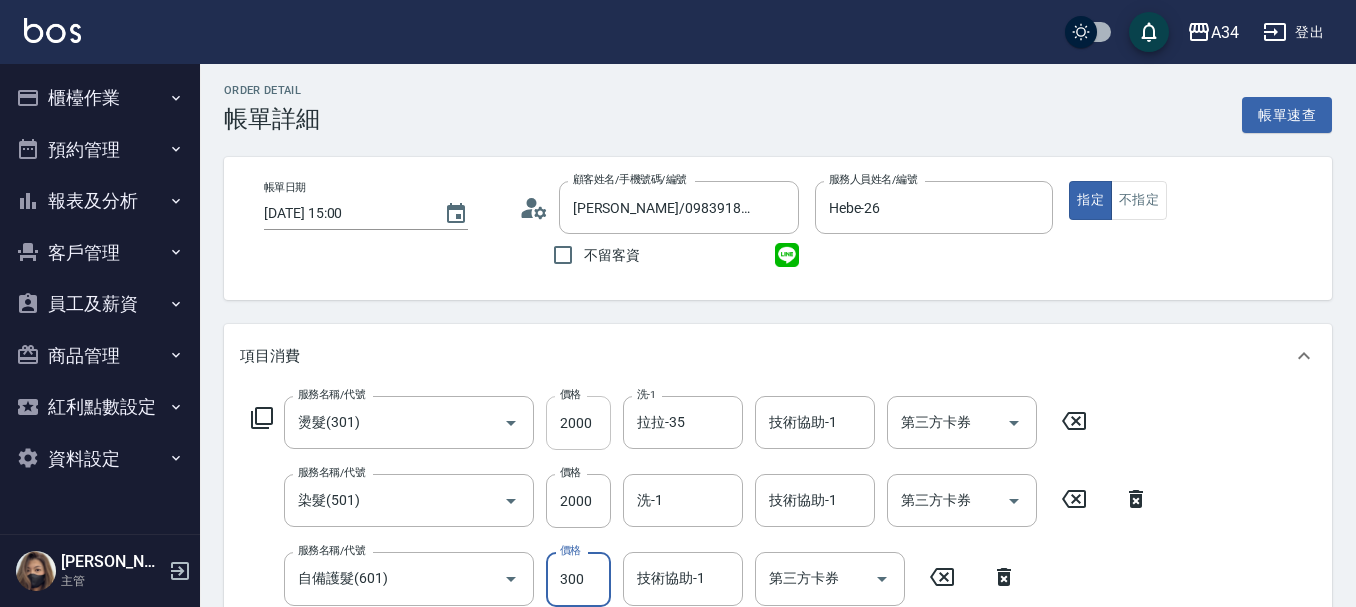 type on "400" 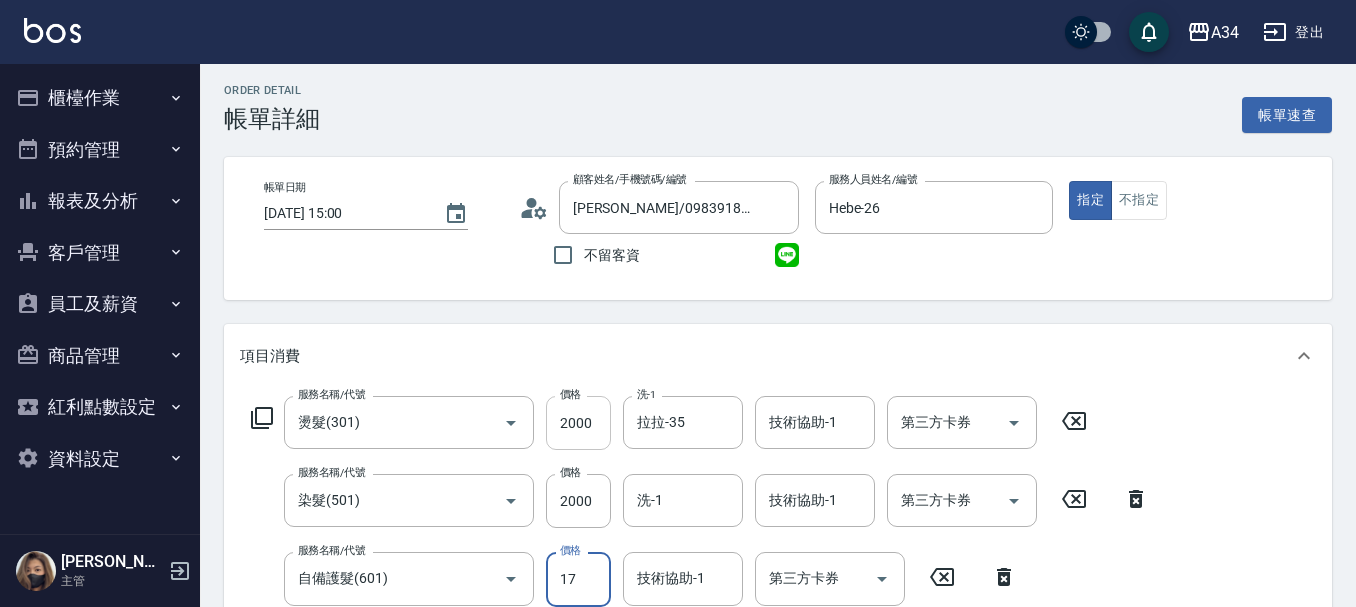 type on "170" 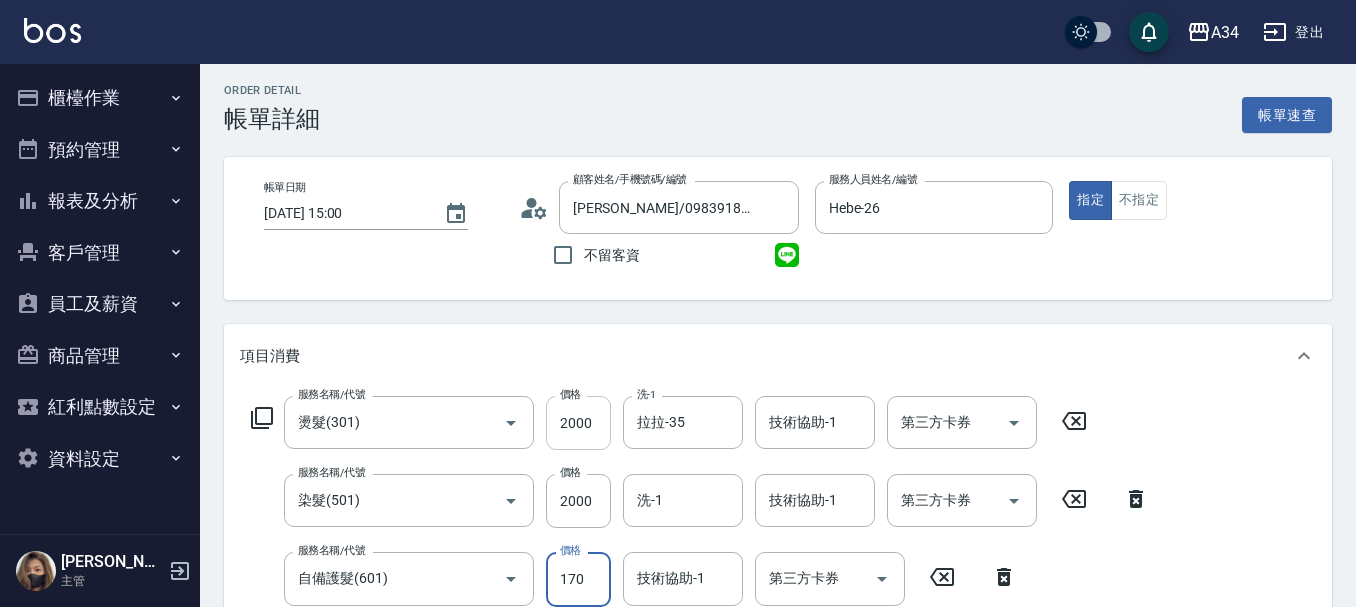 type on "570" 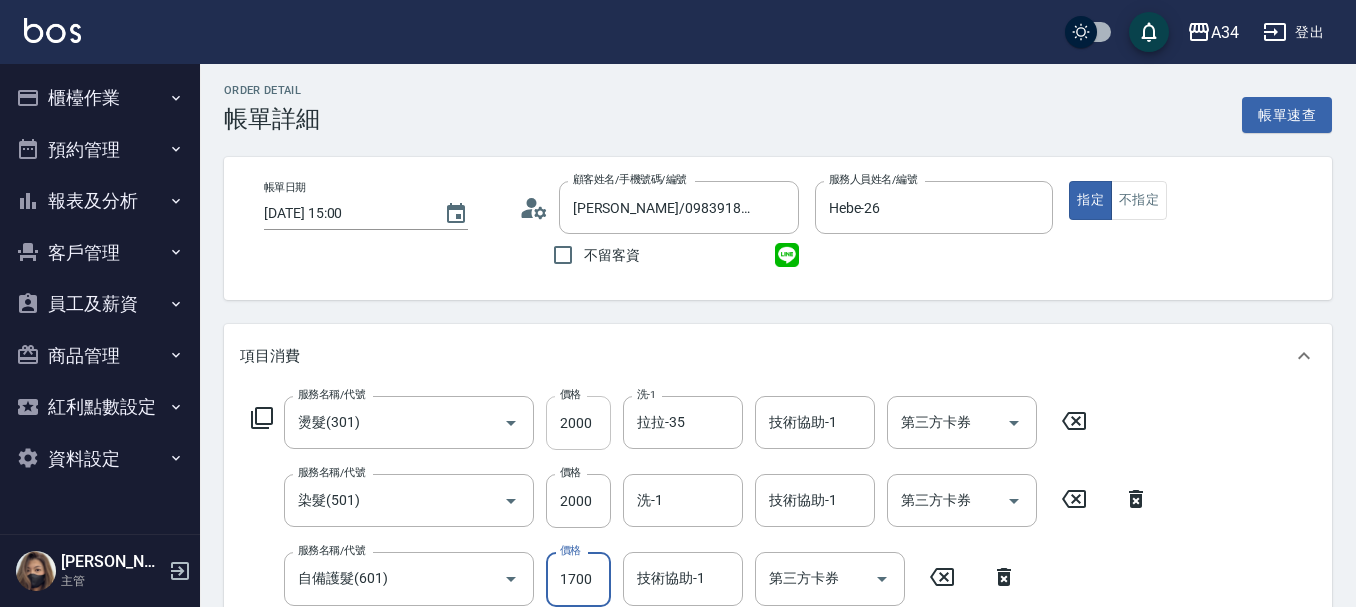 type on "1700" 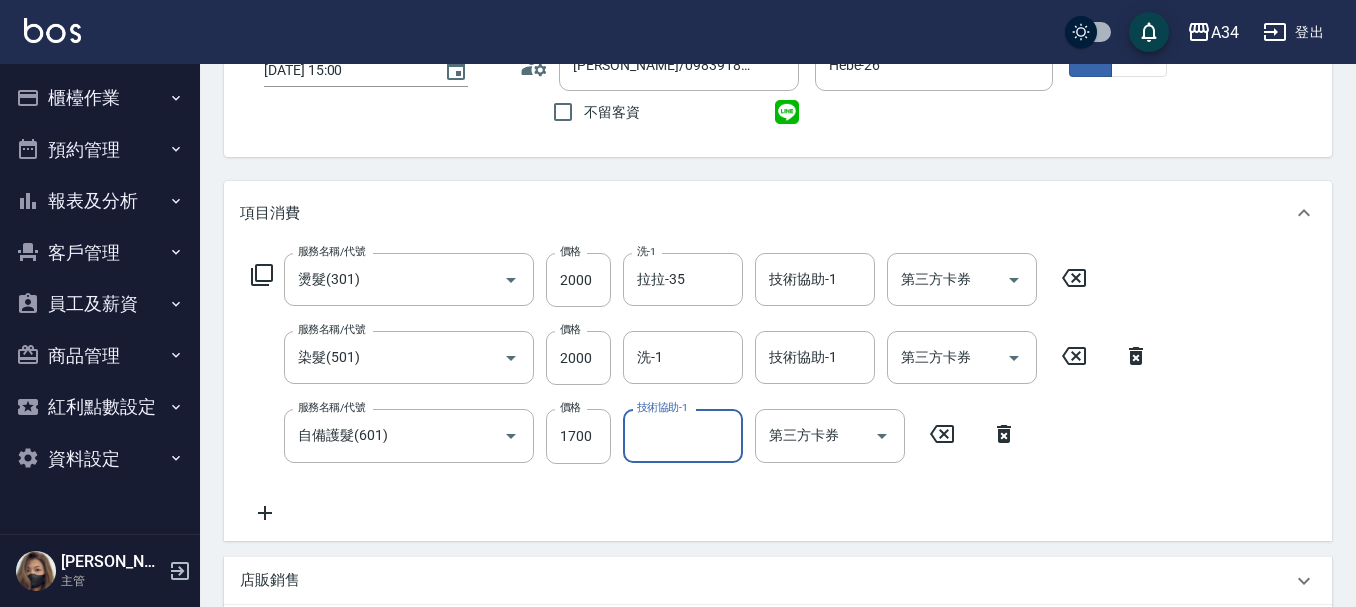 scroll, scrollTop: 649, scrollLeft: 0, axis: vertical 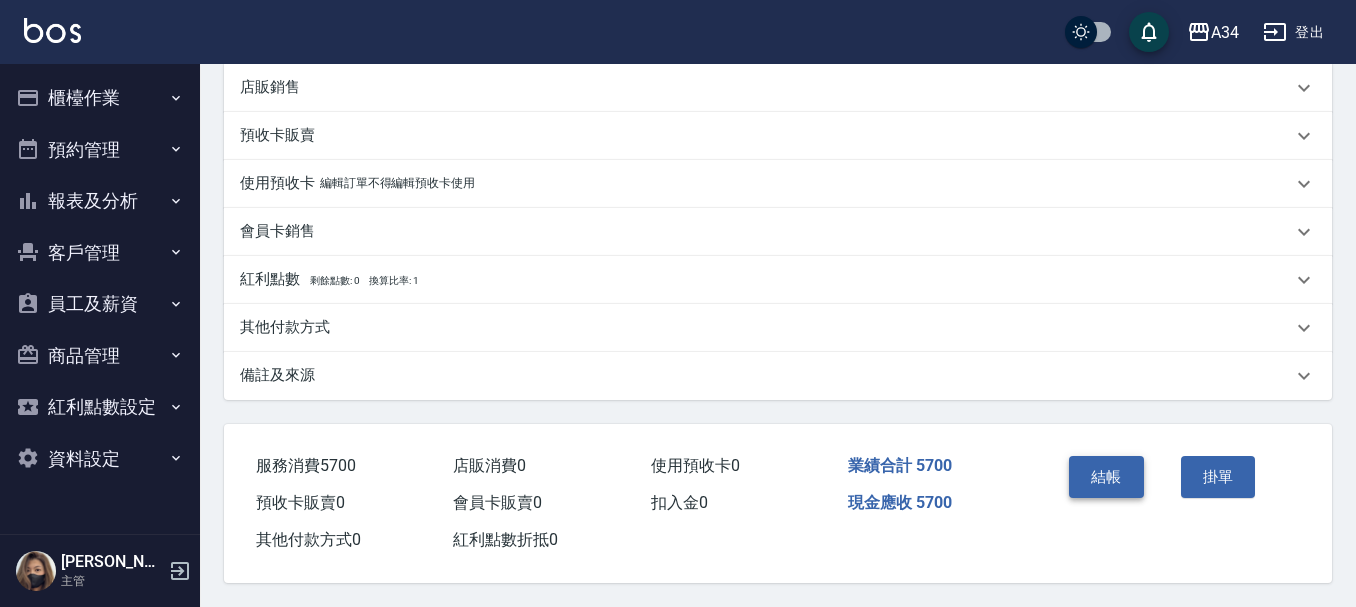 click on "結帳" at bounding box center (1106, 477) 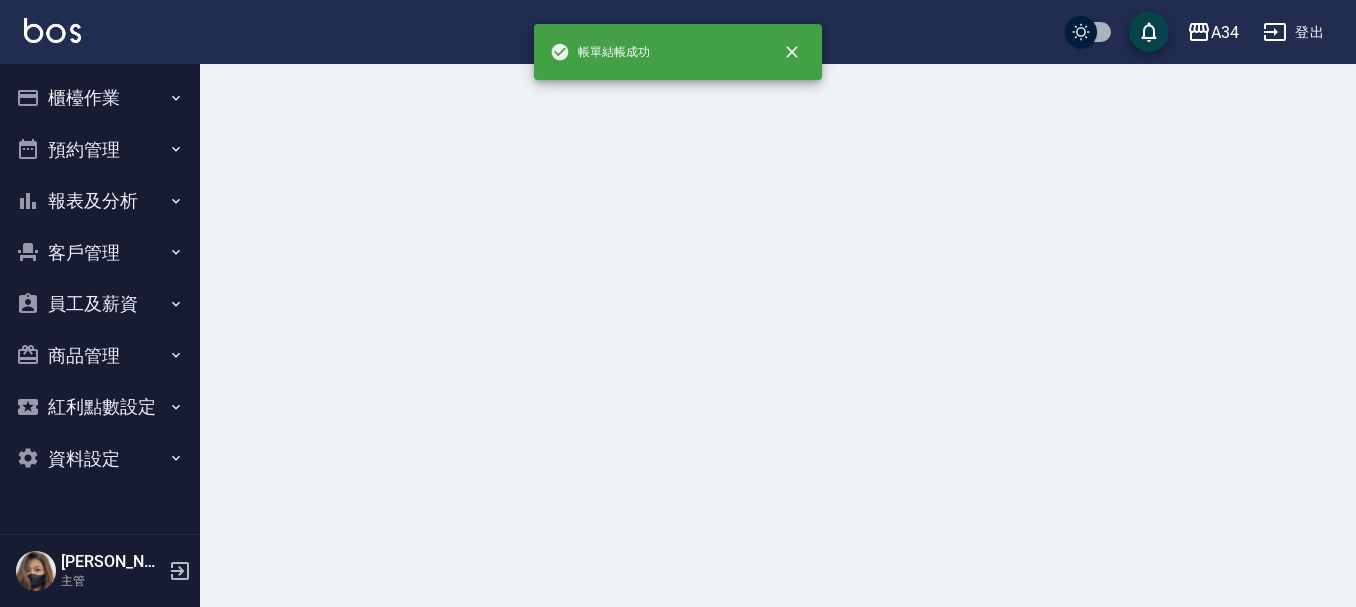 scroll, scrollTop: 0, scrollLeft: 0, axis: both 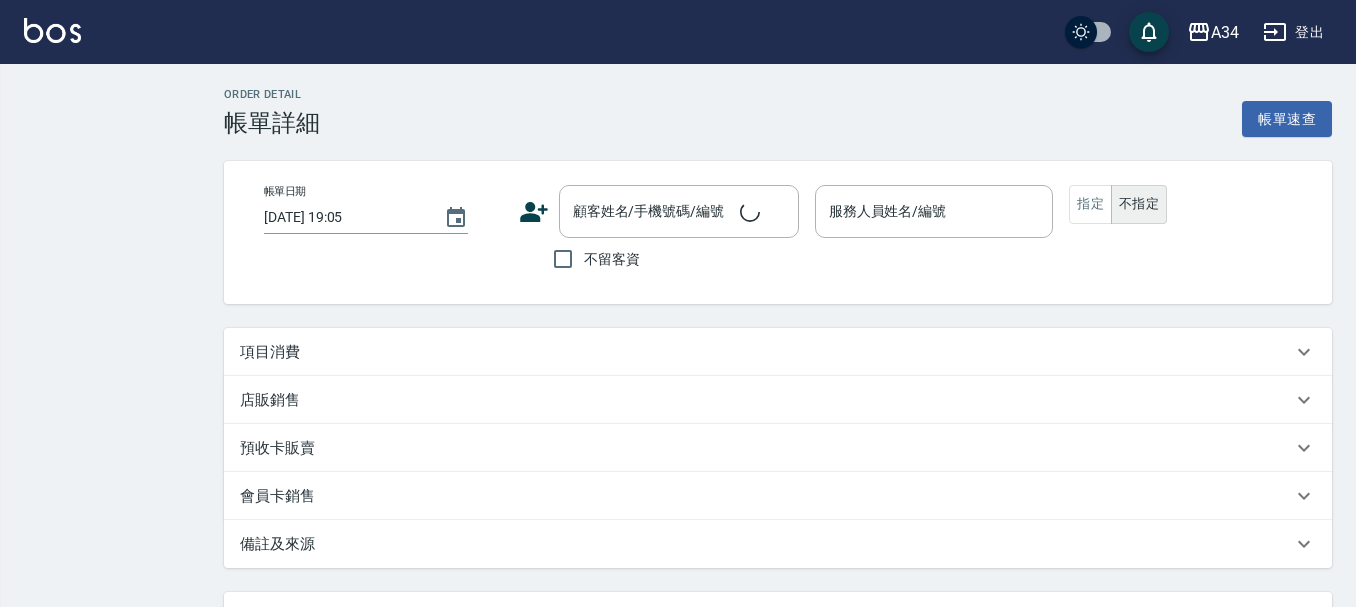 click on "項目消費" at bounding box center (778, 352) 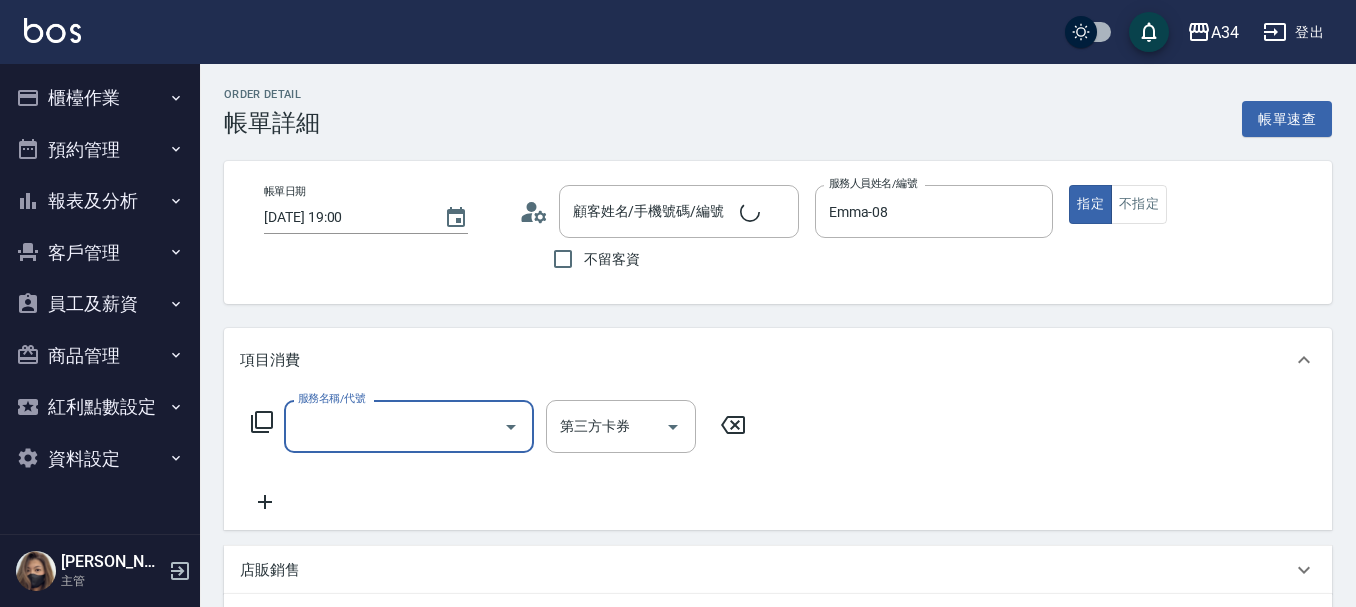 type on "[DATE] 19:00" 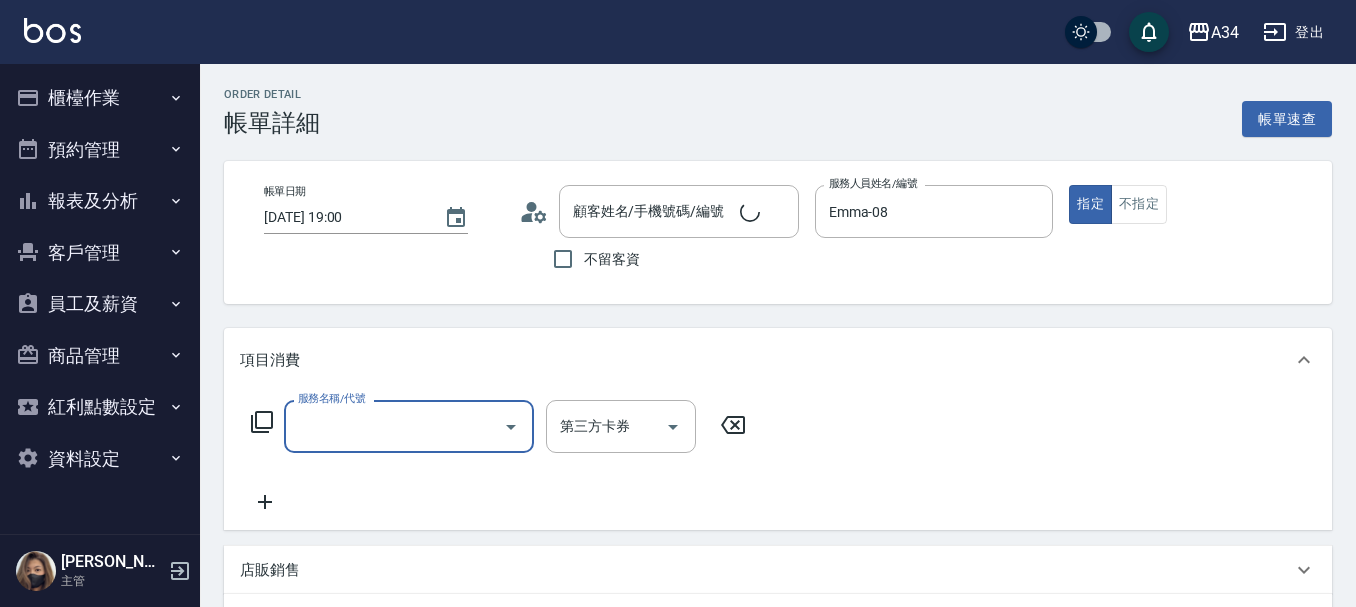 type on "Emma-08" 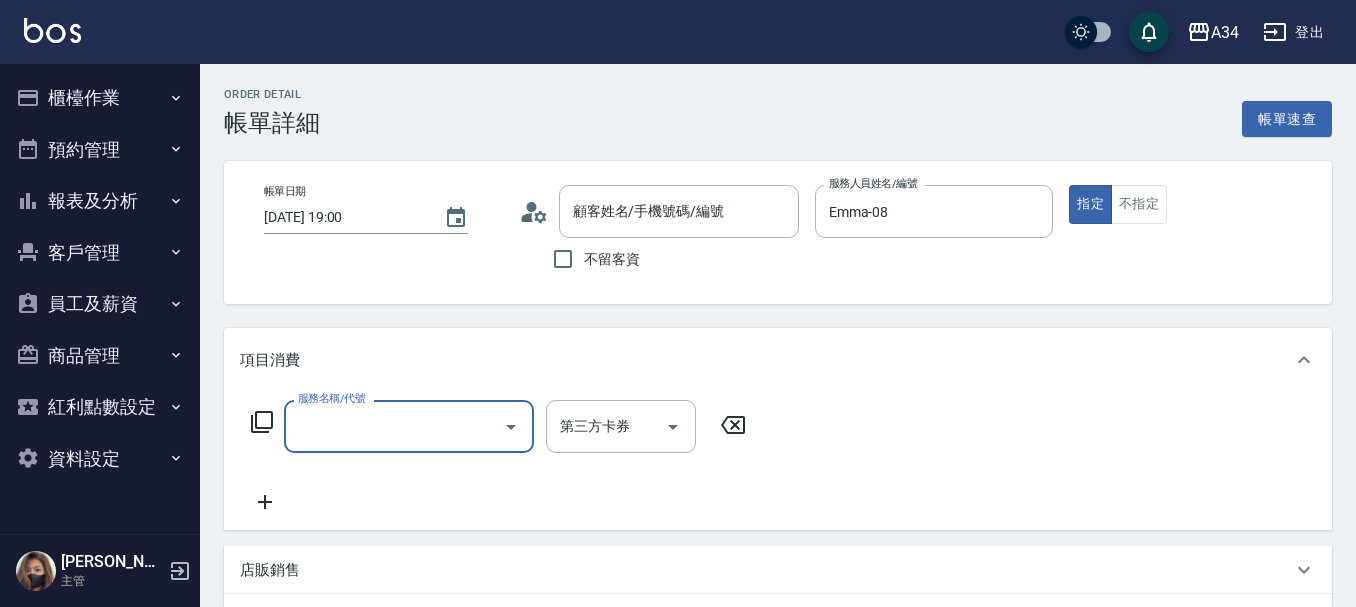 scroll, scrollTop: 0, scrollLeft: 0, axis: both 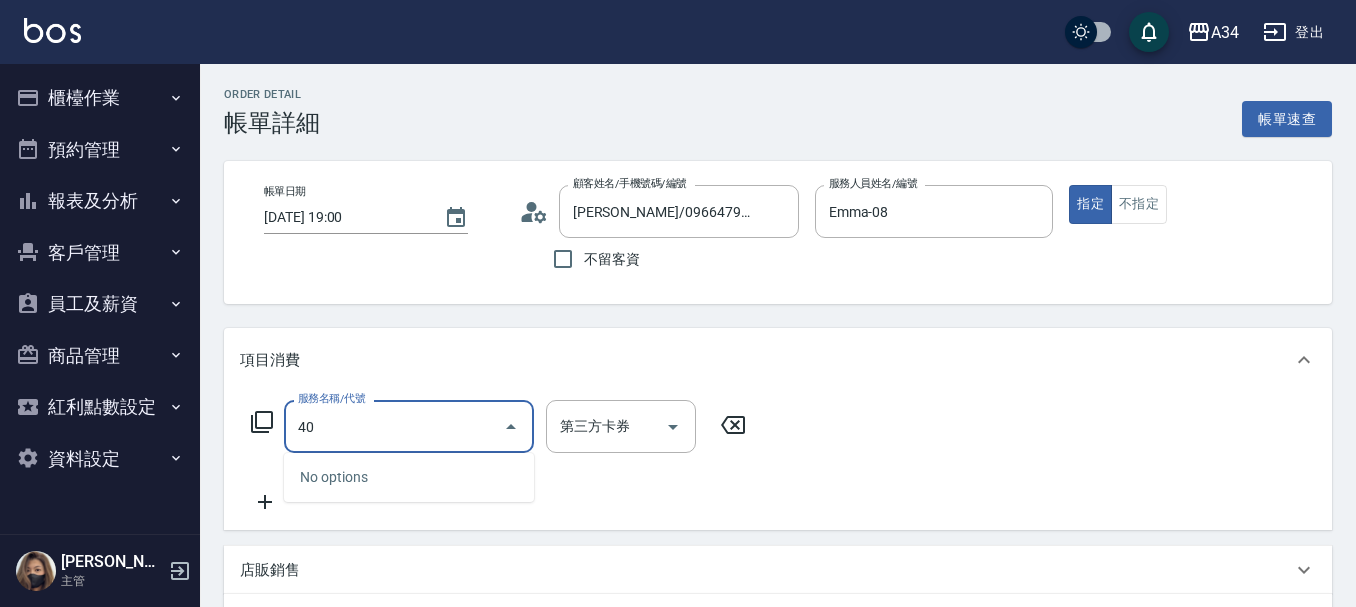 type on "401" 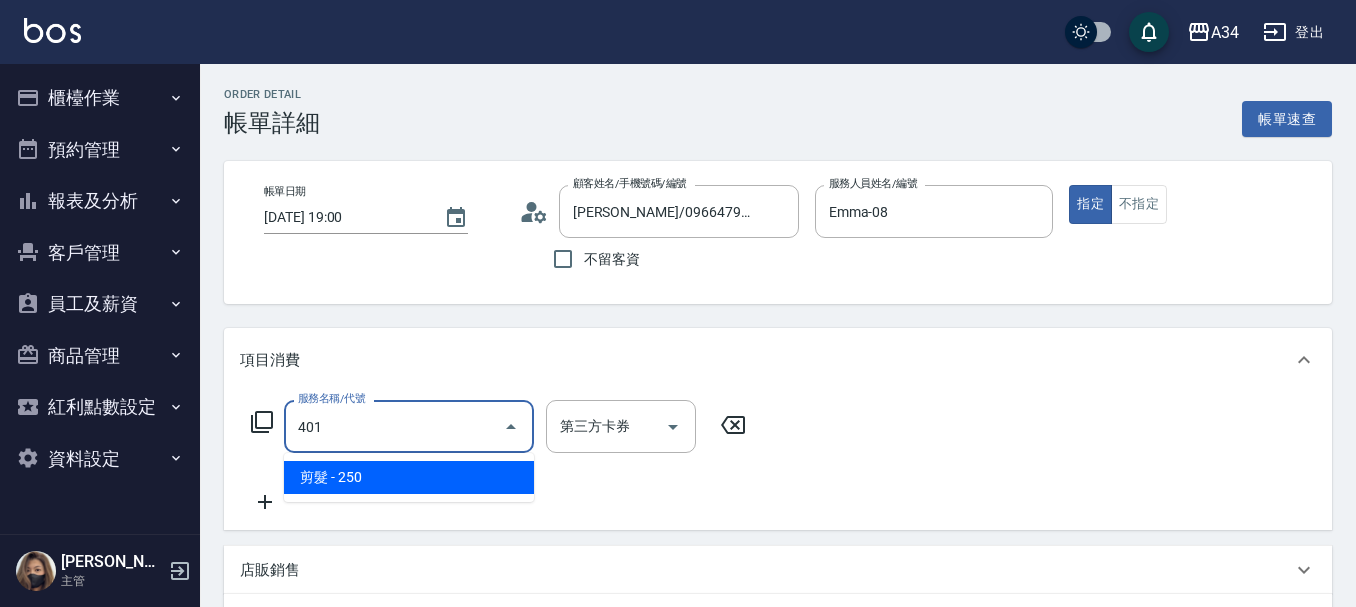 type on "20" 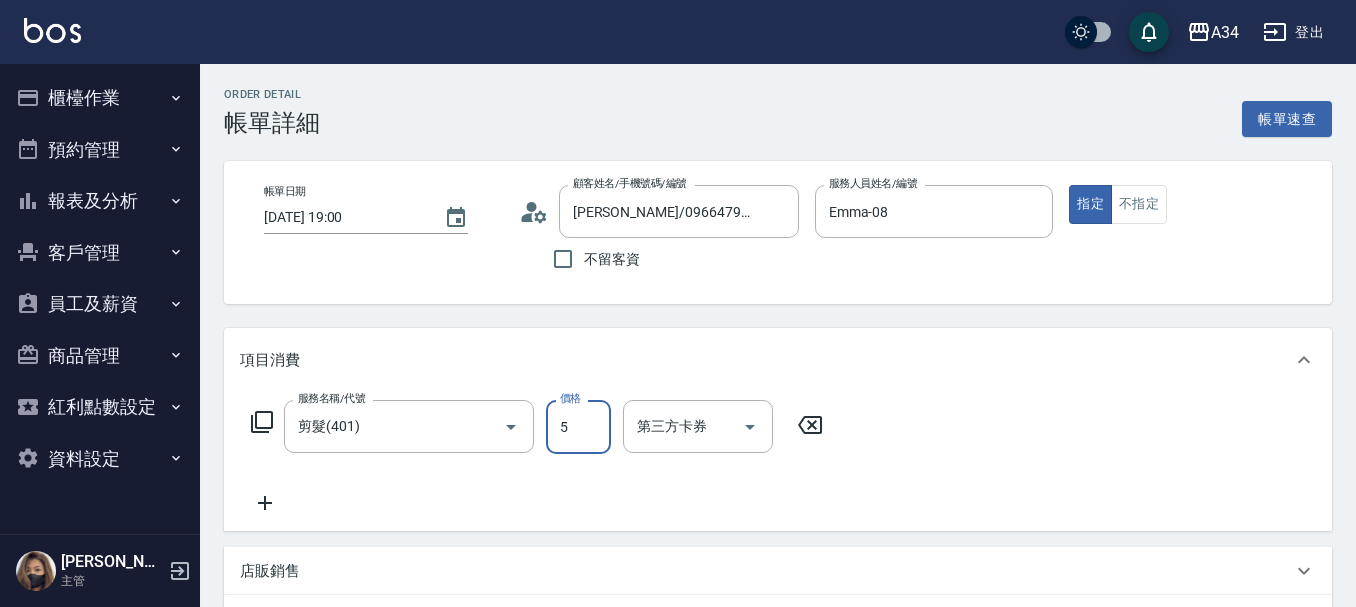 type on "0" 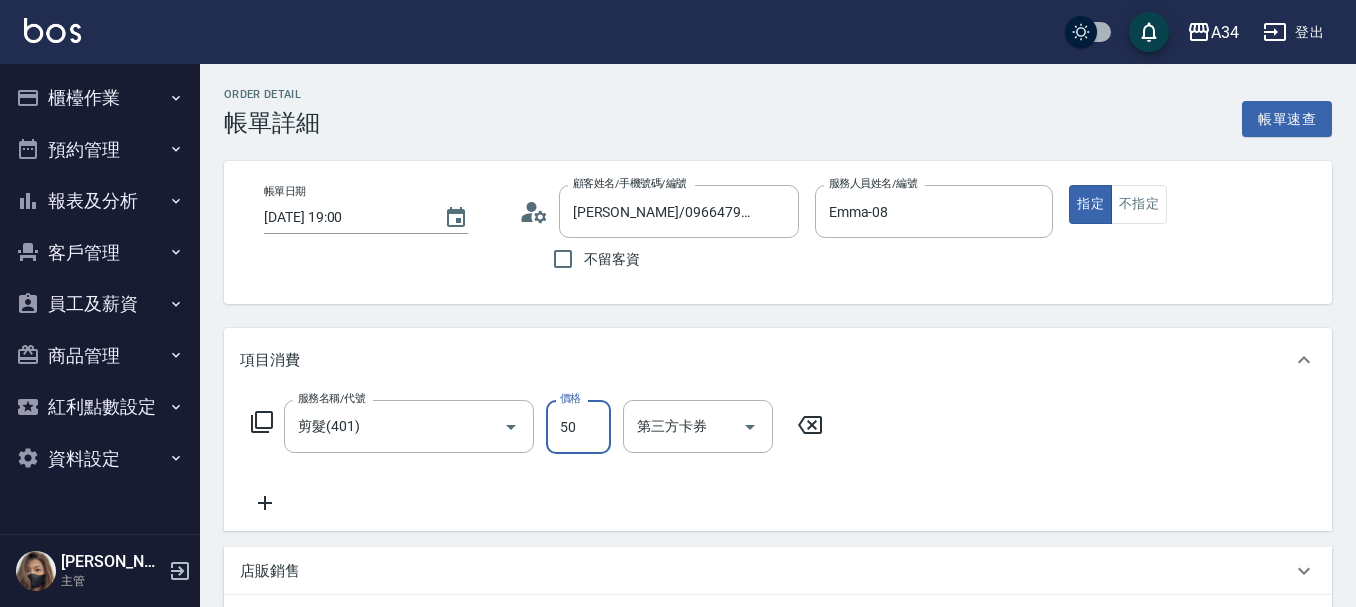 type on "50" 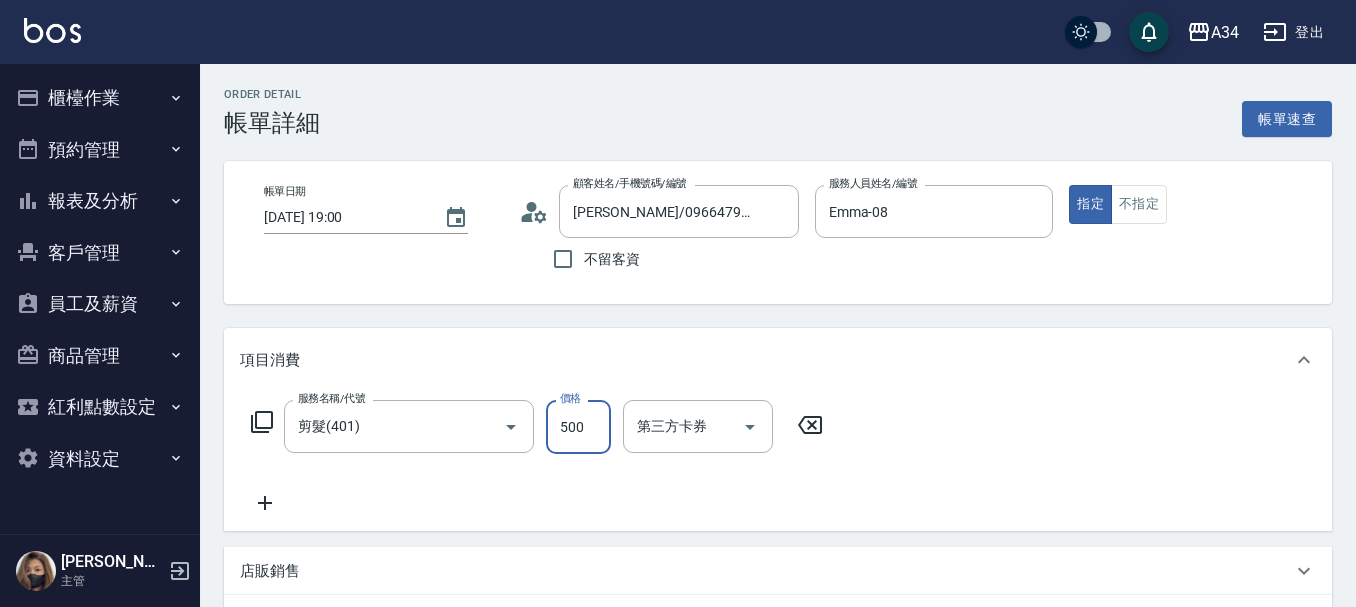 type on "500" 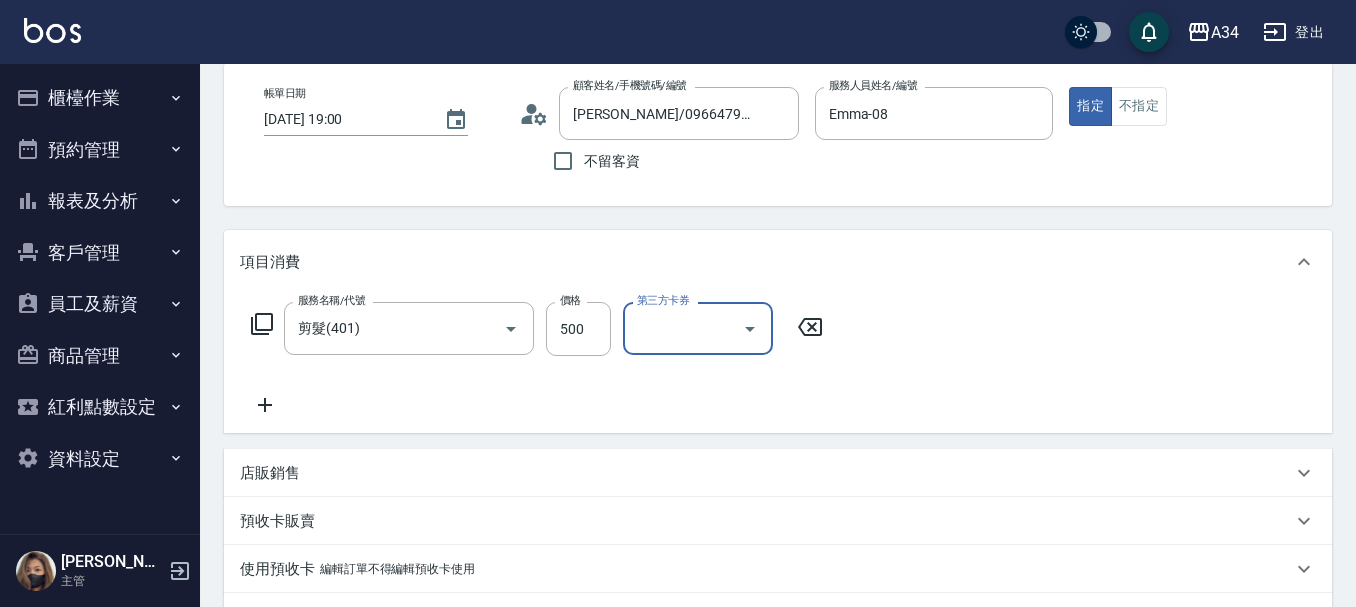 scroll, scrollTop: 492, scrollLeft: 0, axis: vertical 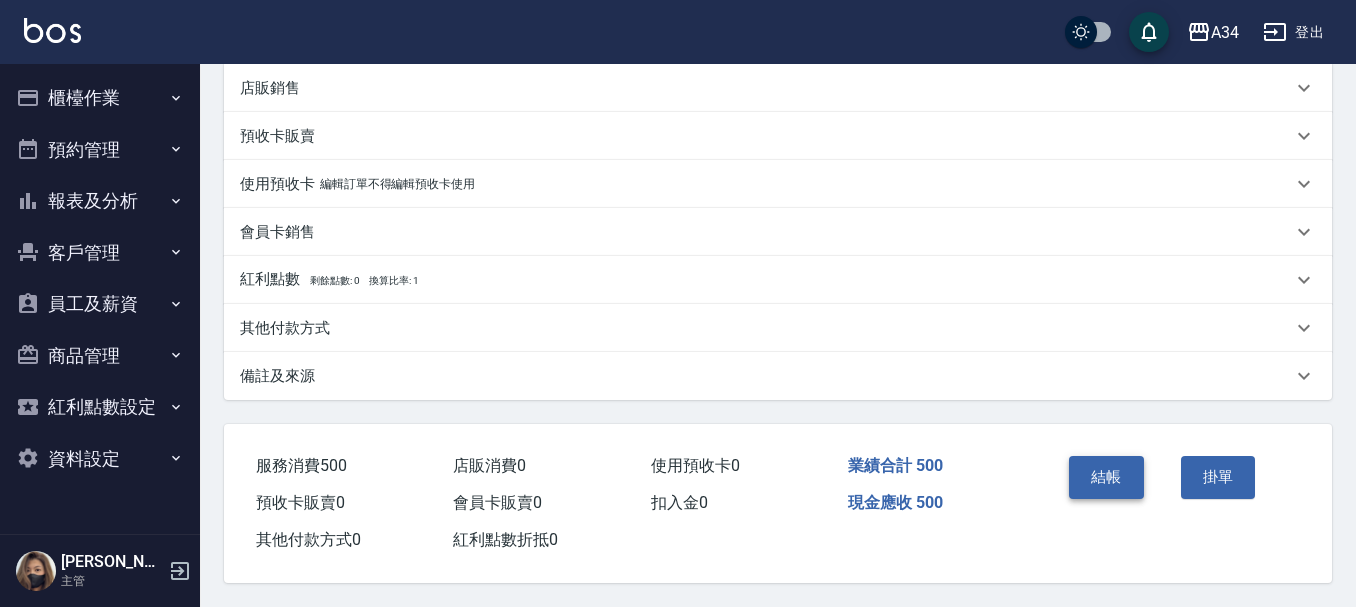 click on "結帳" at bounding box center [1106, 477] 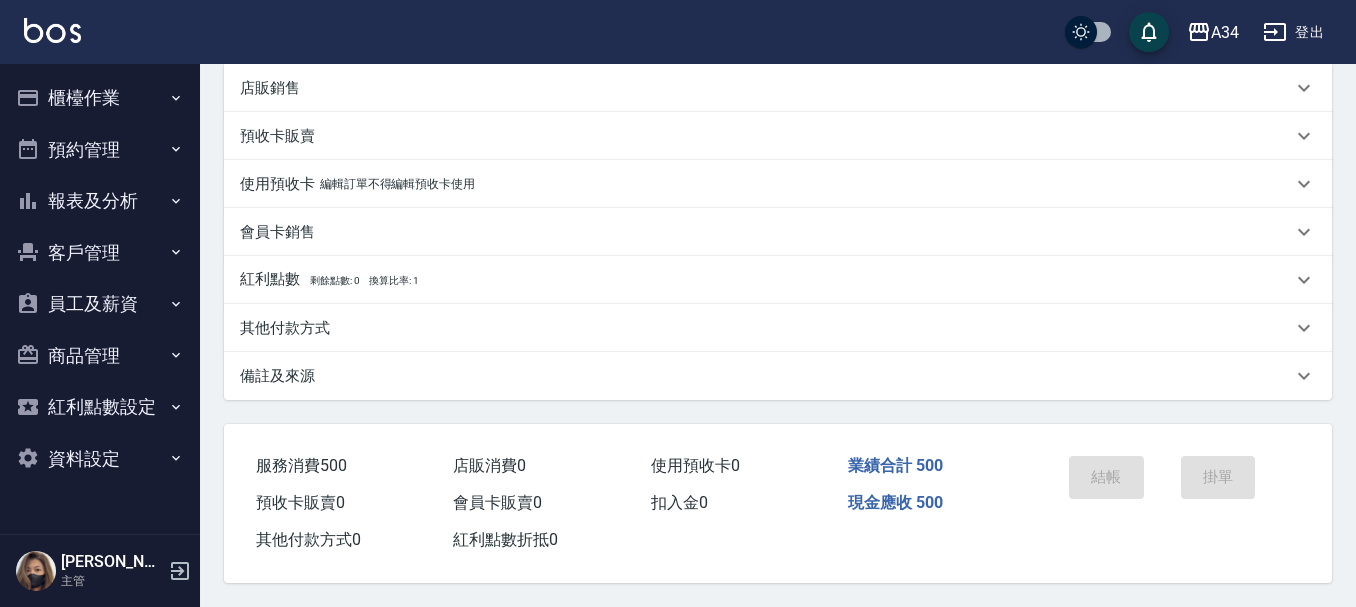 scroll, scrollTop: 0, scrollLeft: 0, axis: both 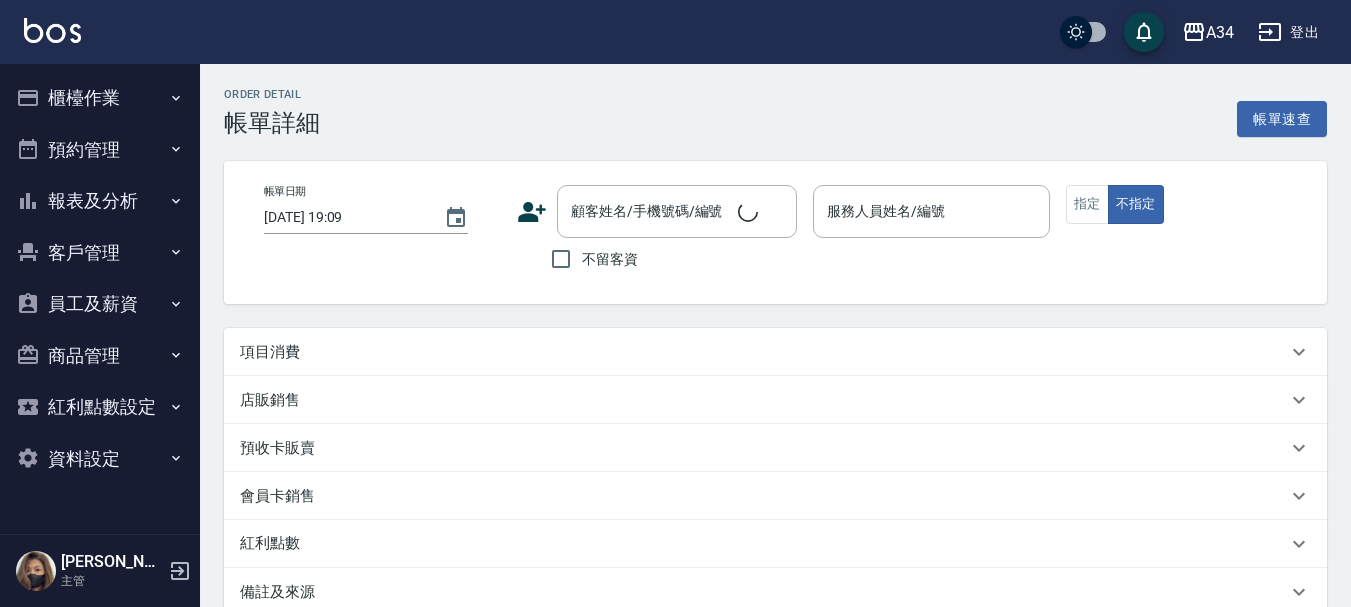 click on "項目消費" at bounding box center (763, 352) 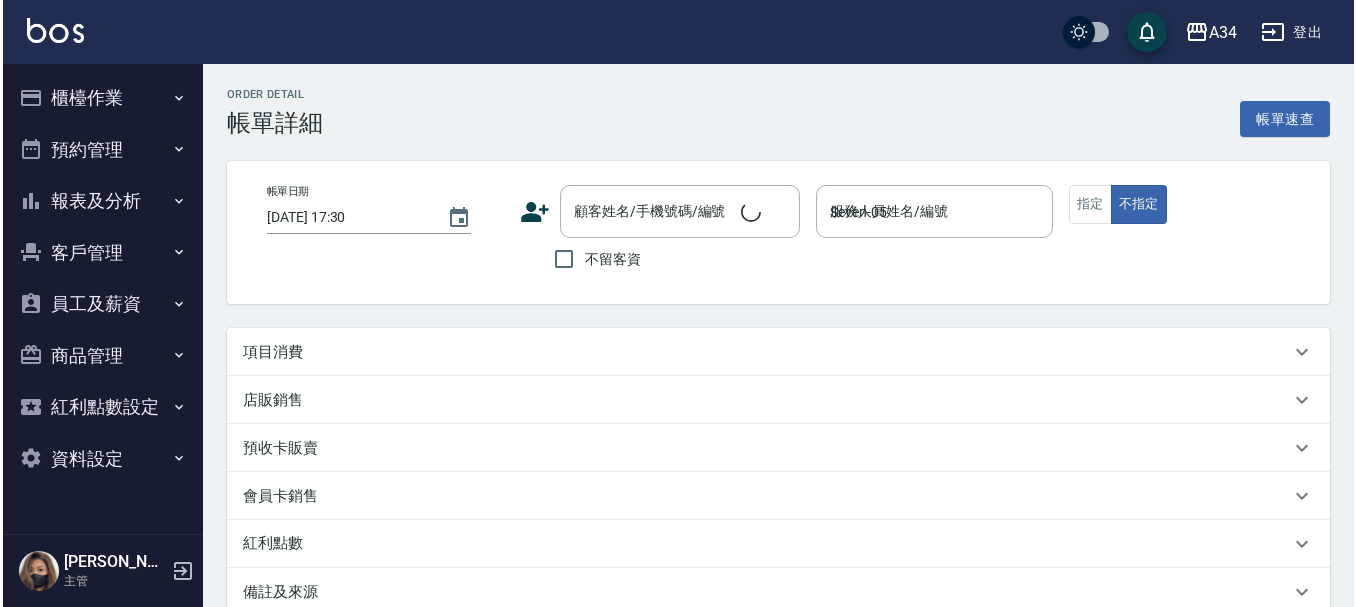 scroll, scrollTop: 0, scrollLeft: 0, axis: both 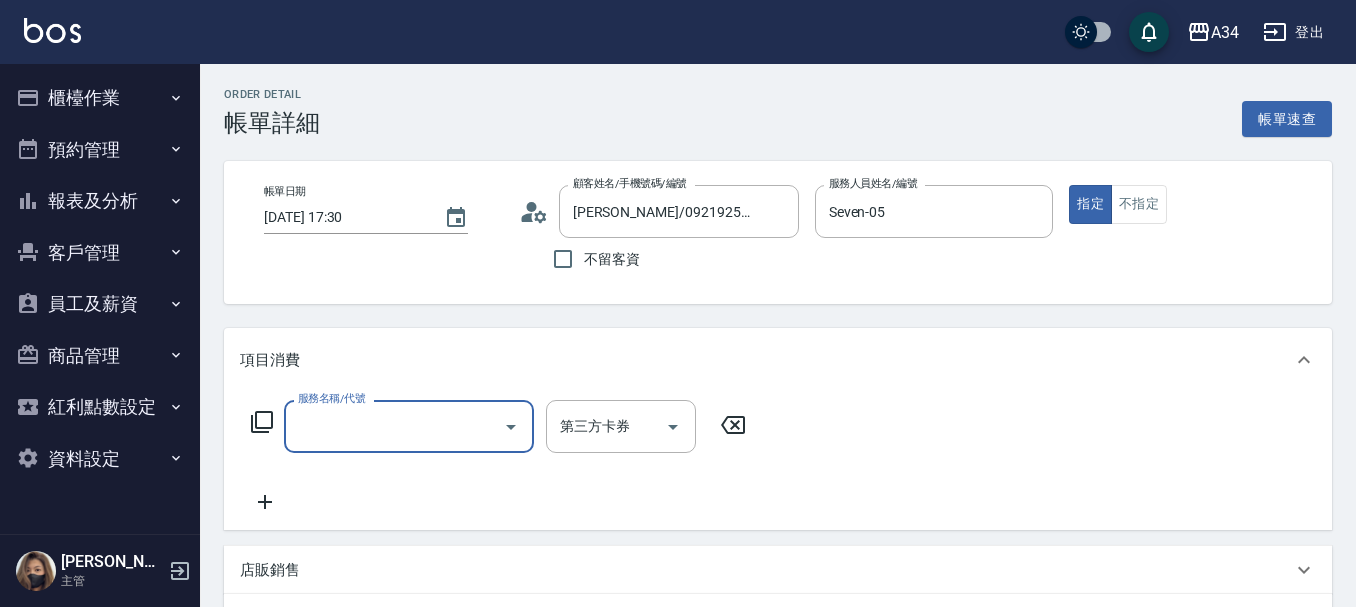 type on "[PERSON_NAME]/0921925708/0921925708" 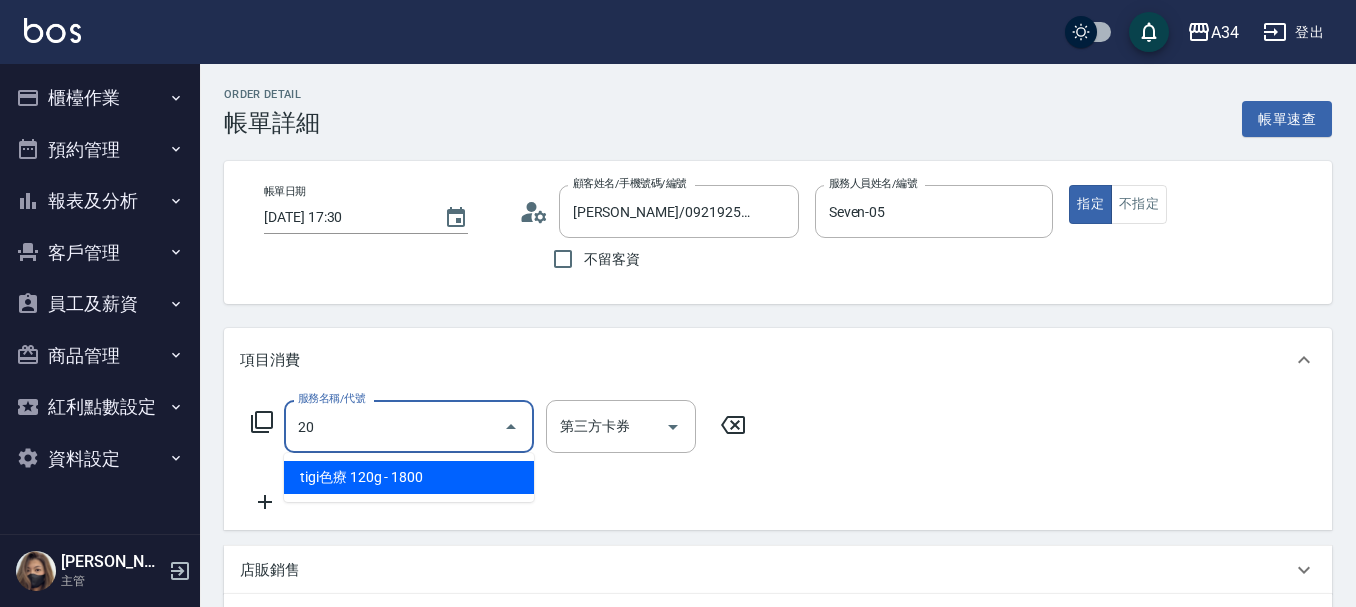 type on "201" 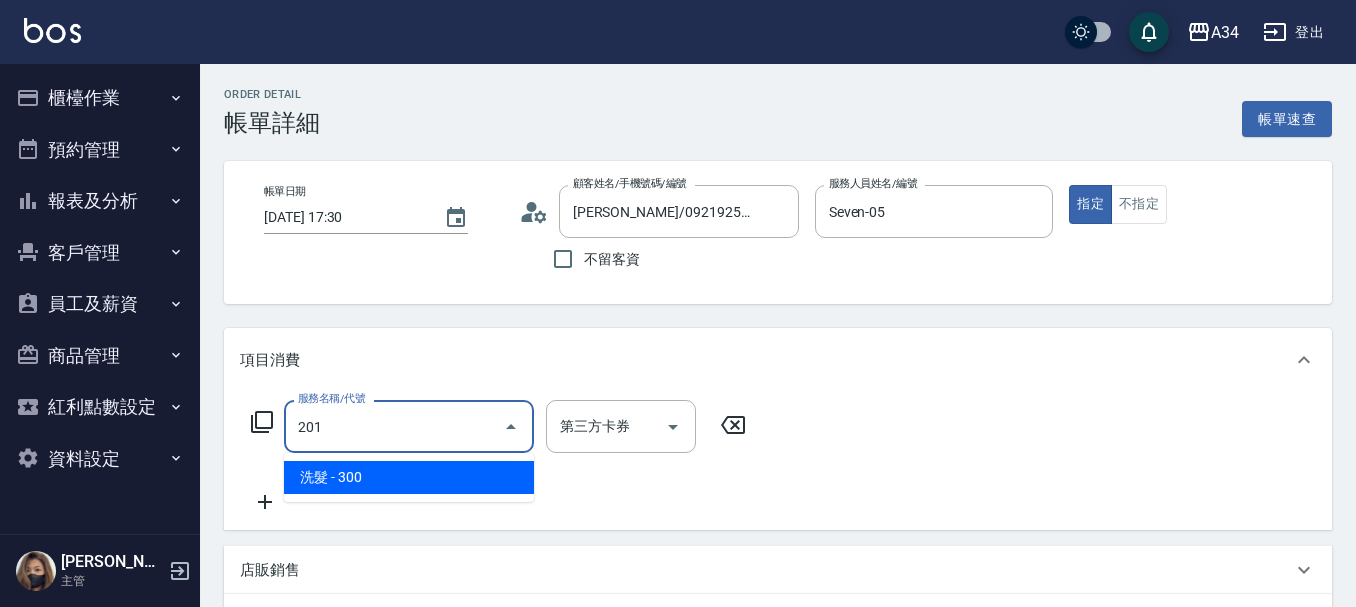 type on "30" 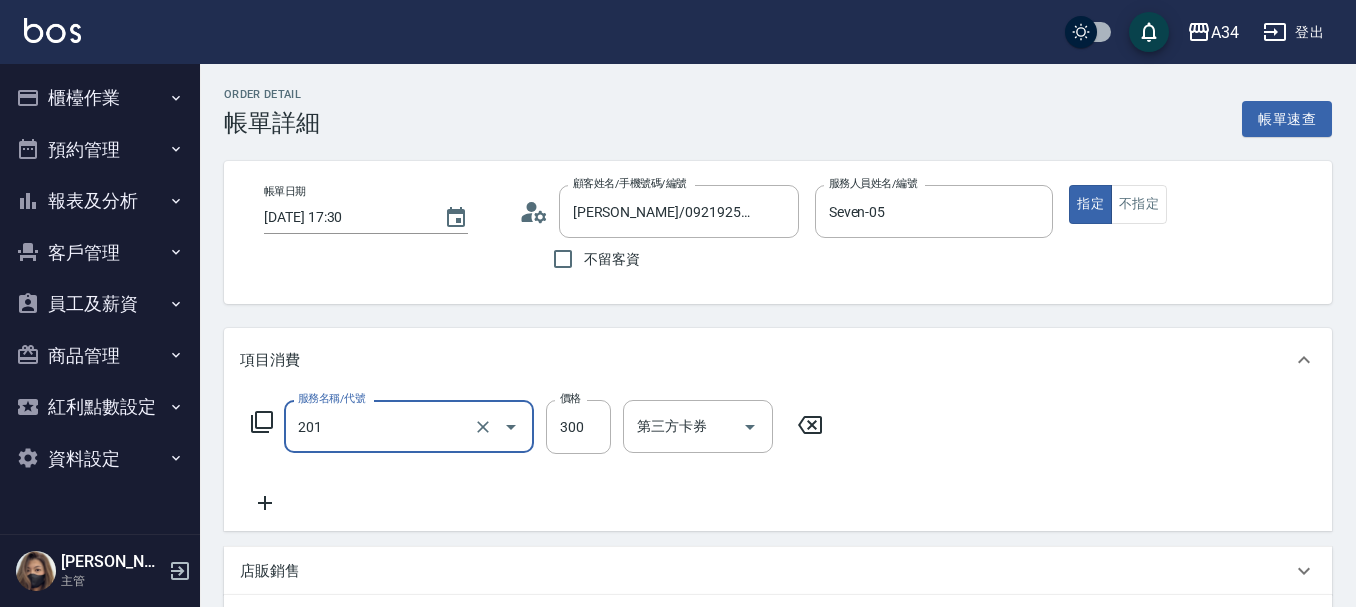type on "洗髮(201)" 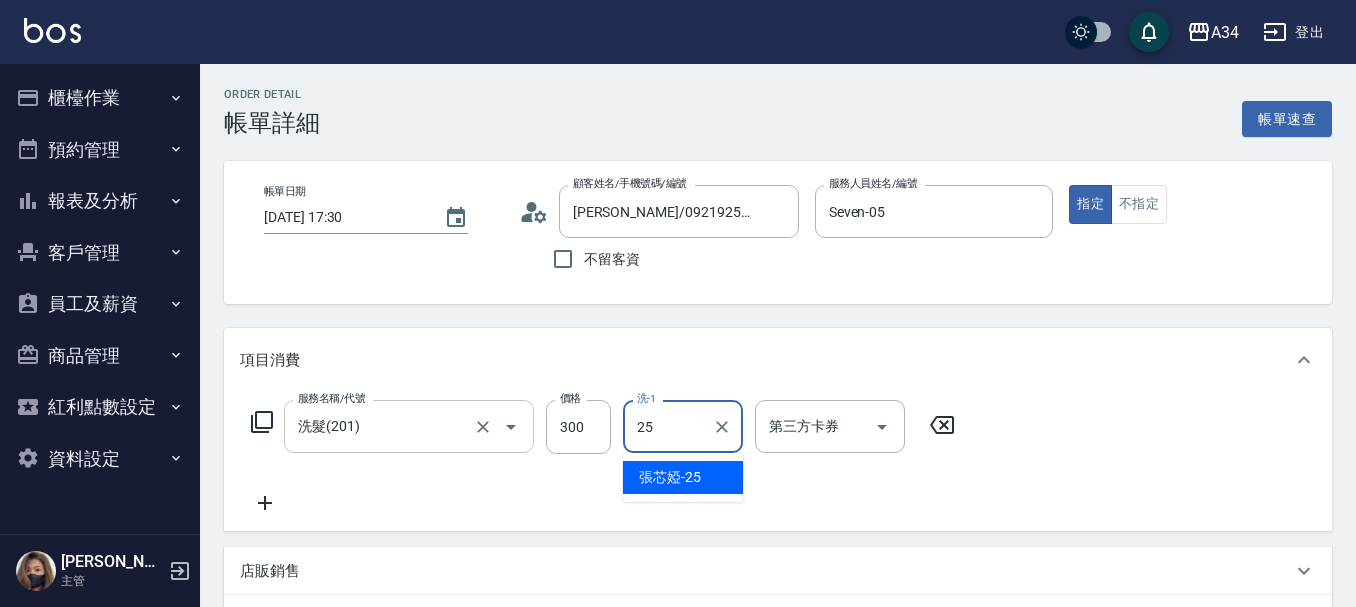 type on "張芯婭-25" 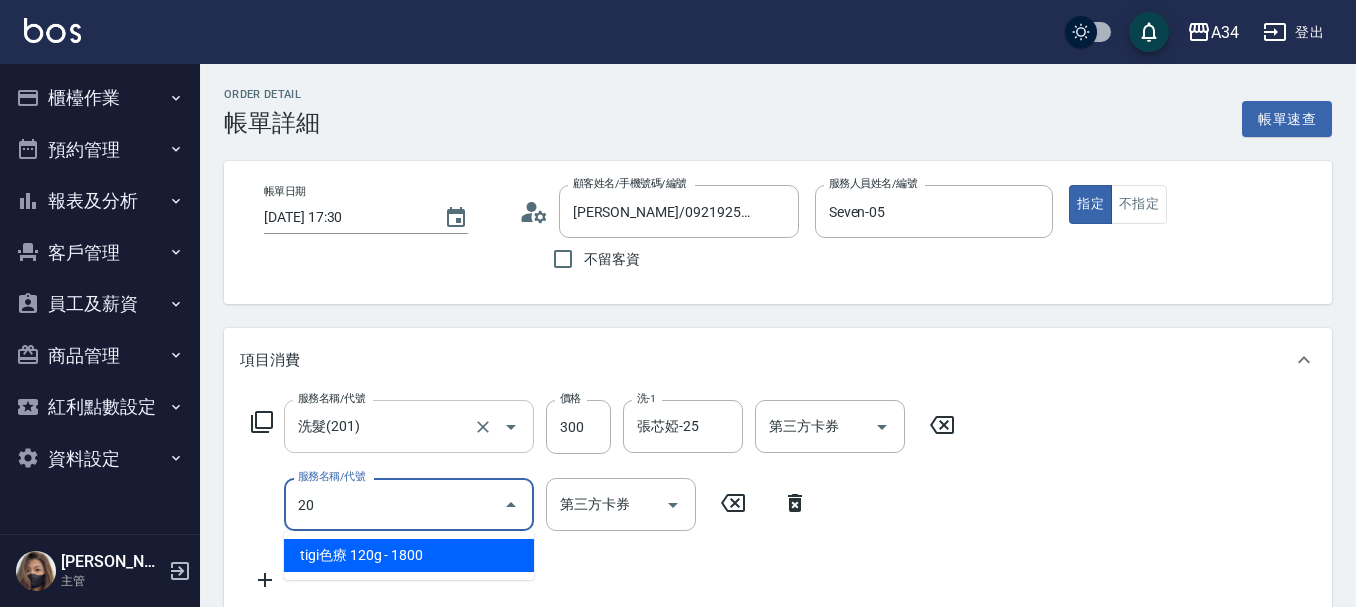 type on "201" 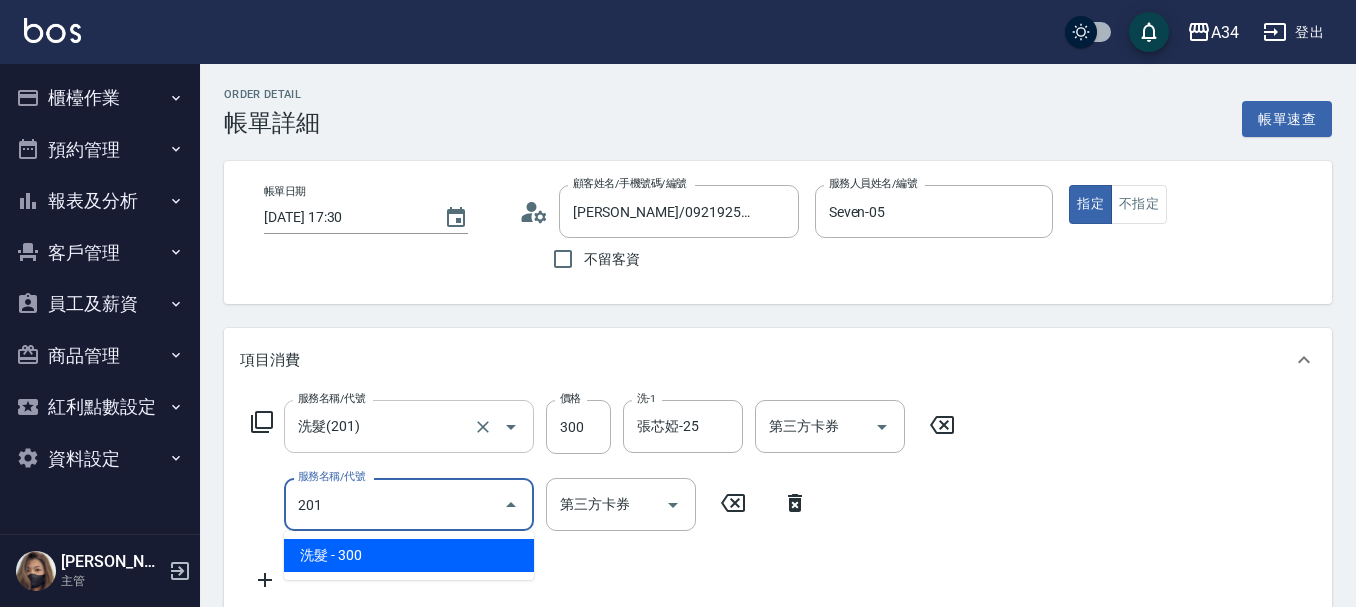 type on "60" 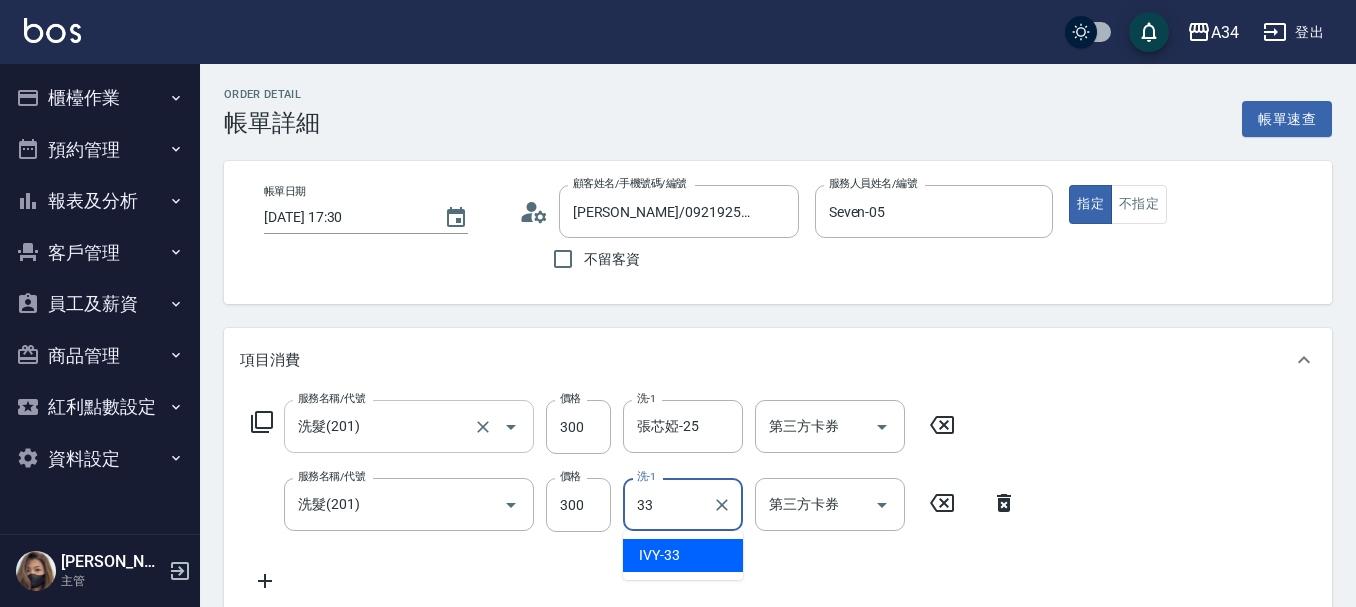 type on "IVY-33" 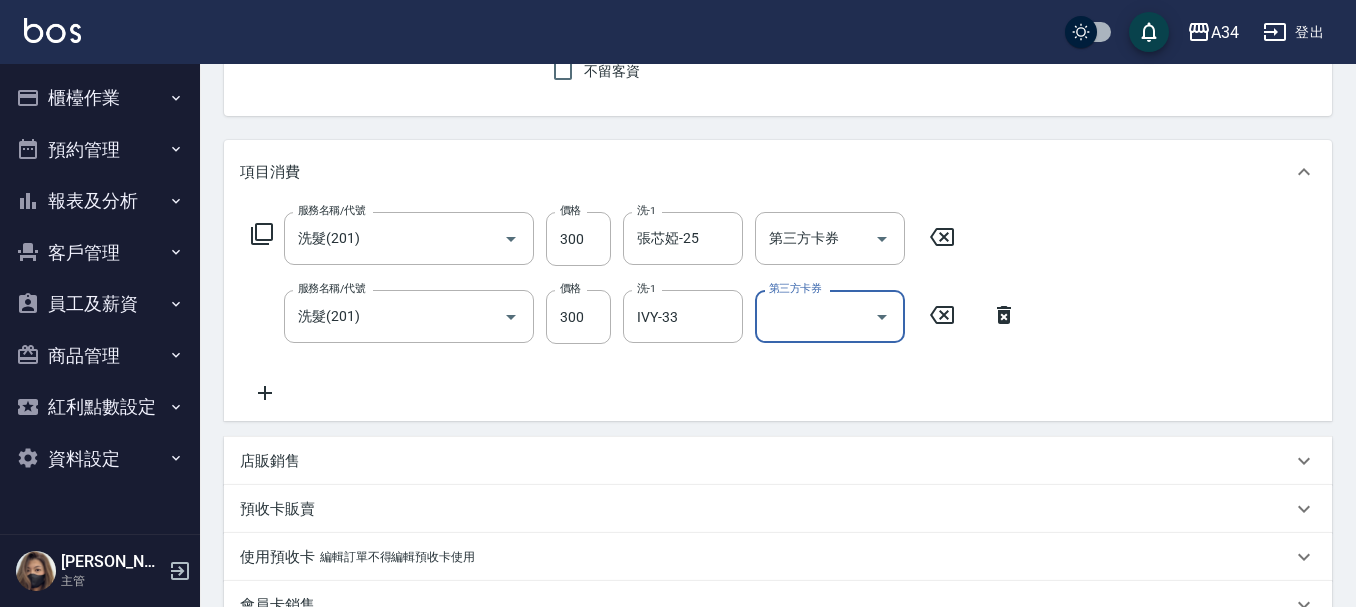 scroll, scrollTop: 200, scrollLeft: 0, axis: vertical 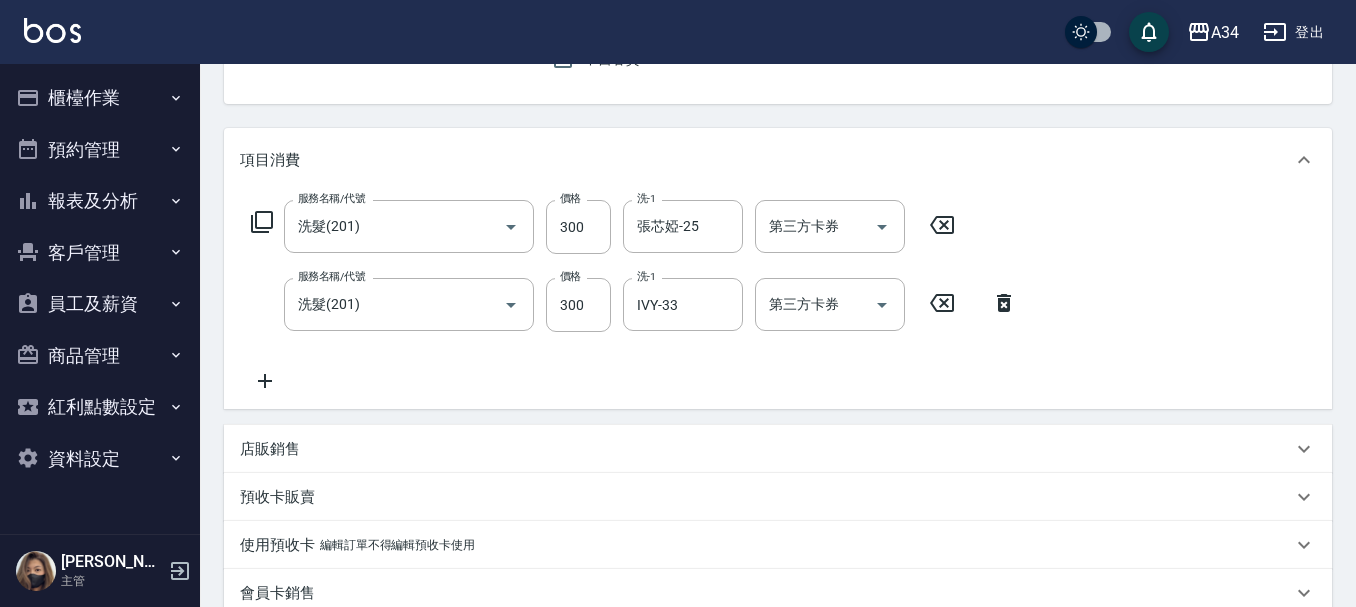 click 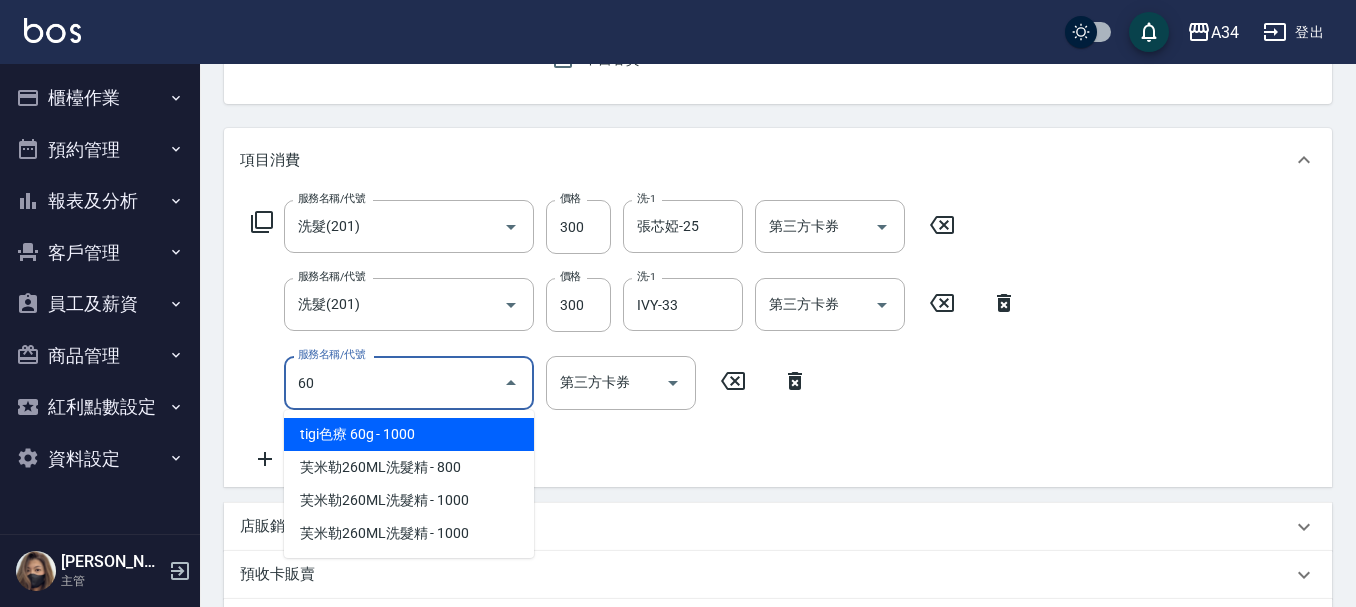 type on "601" 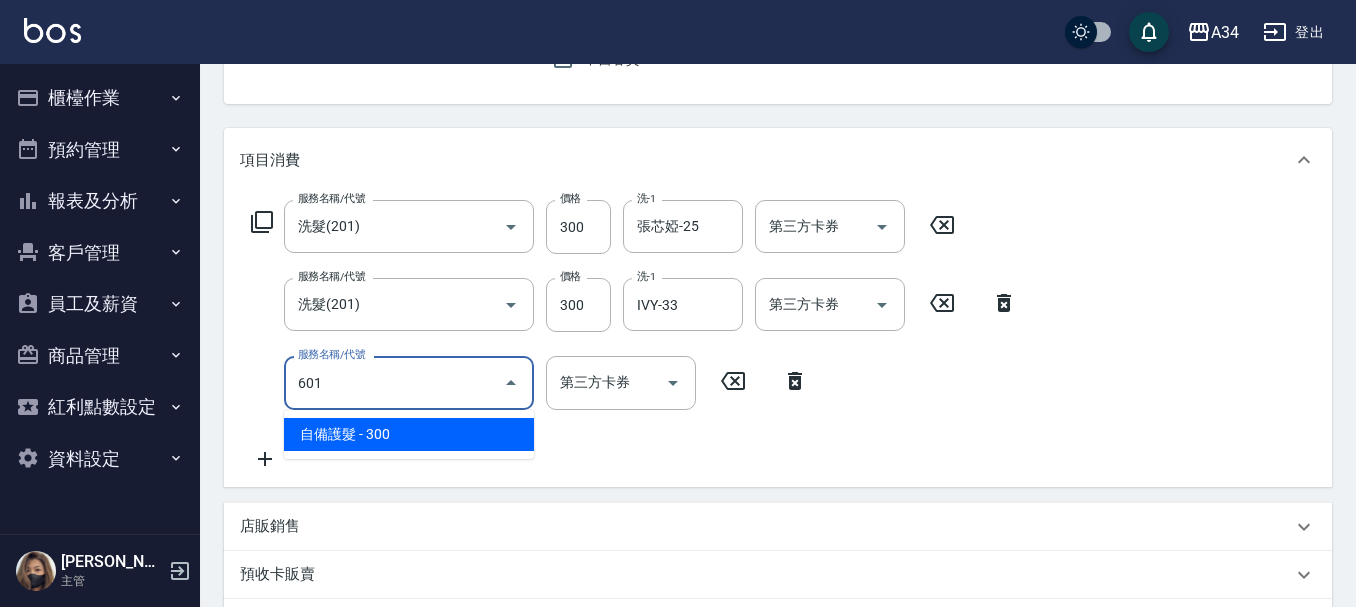 type on "90" 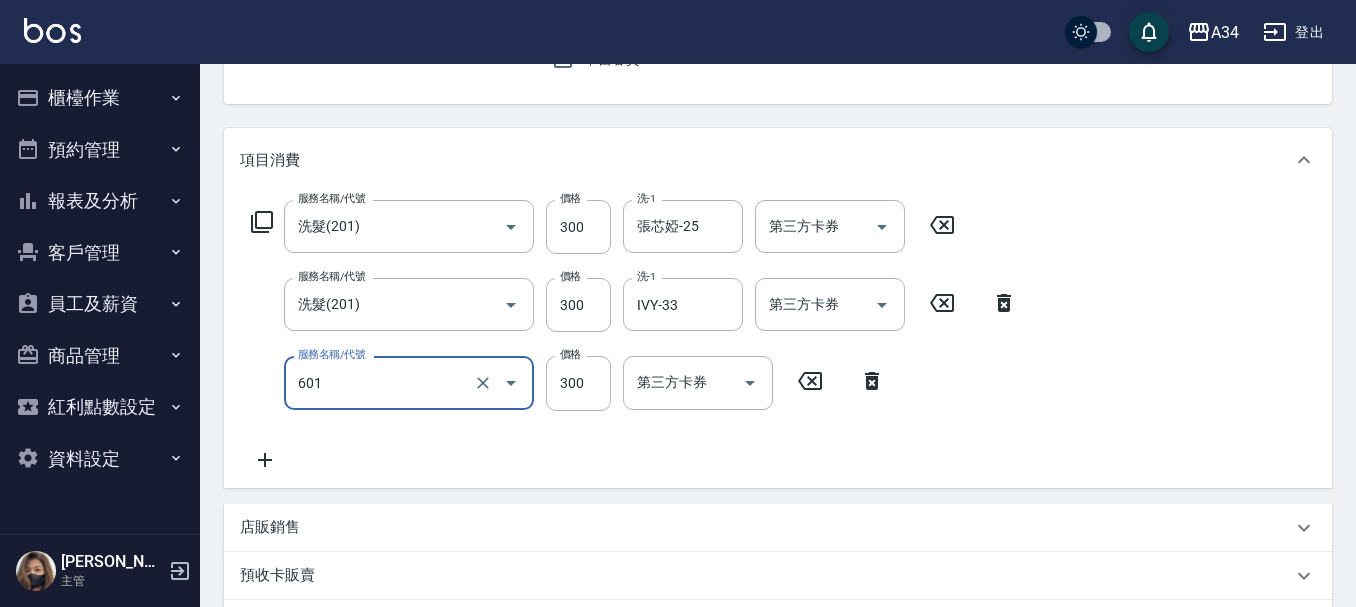 type on "自備護髮(601)" 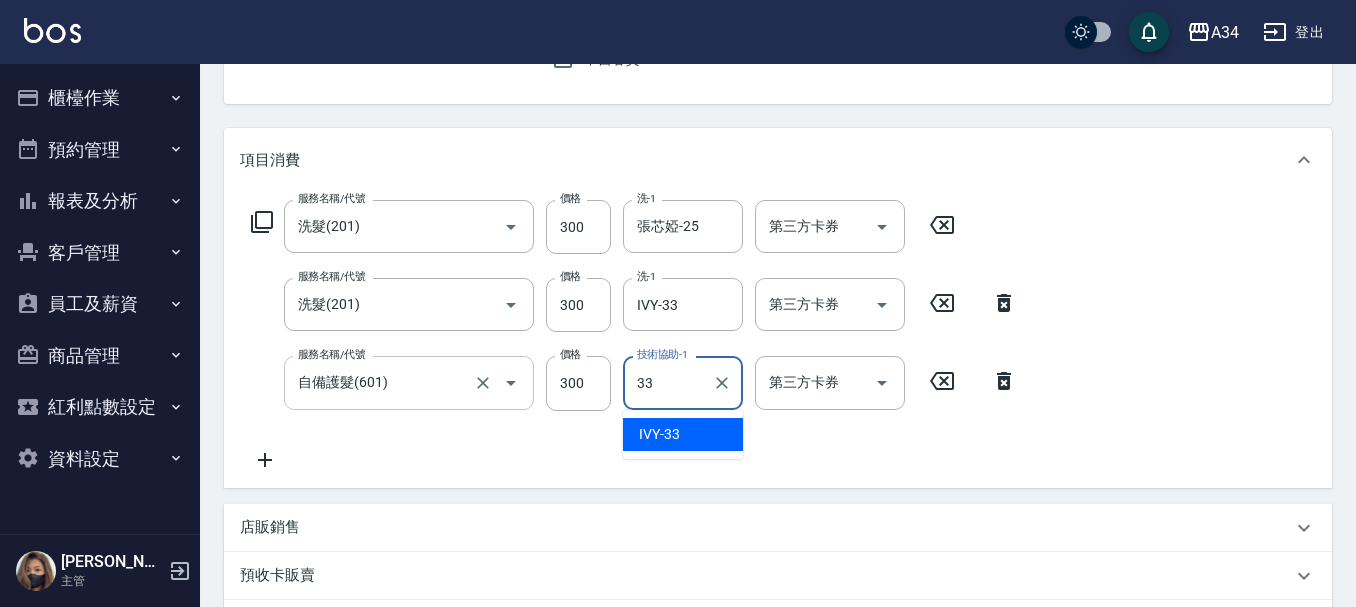 type on "IVY-33" 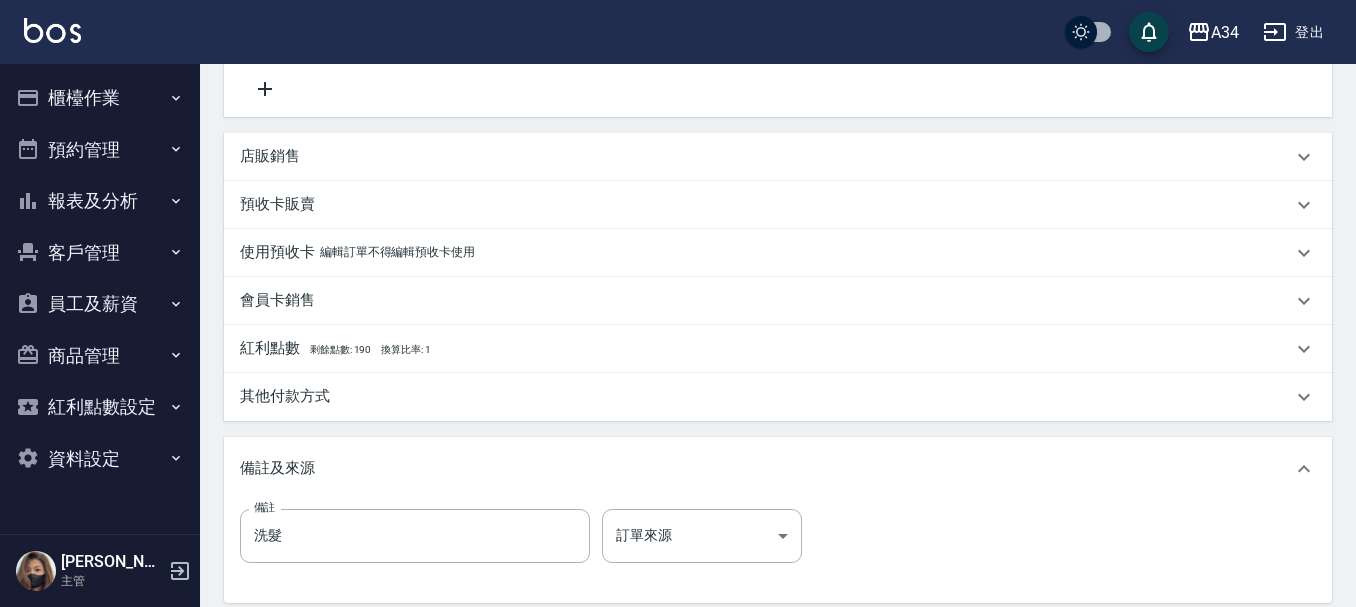 scroll, scrollTop: 783, scrollLeft: 0, axis: vertical 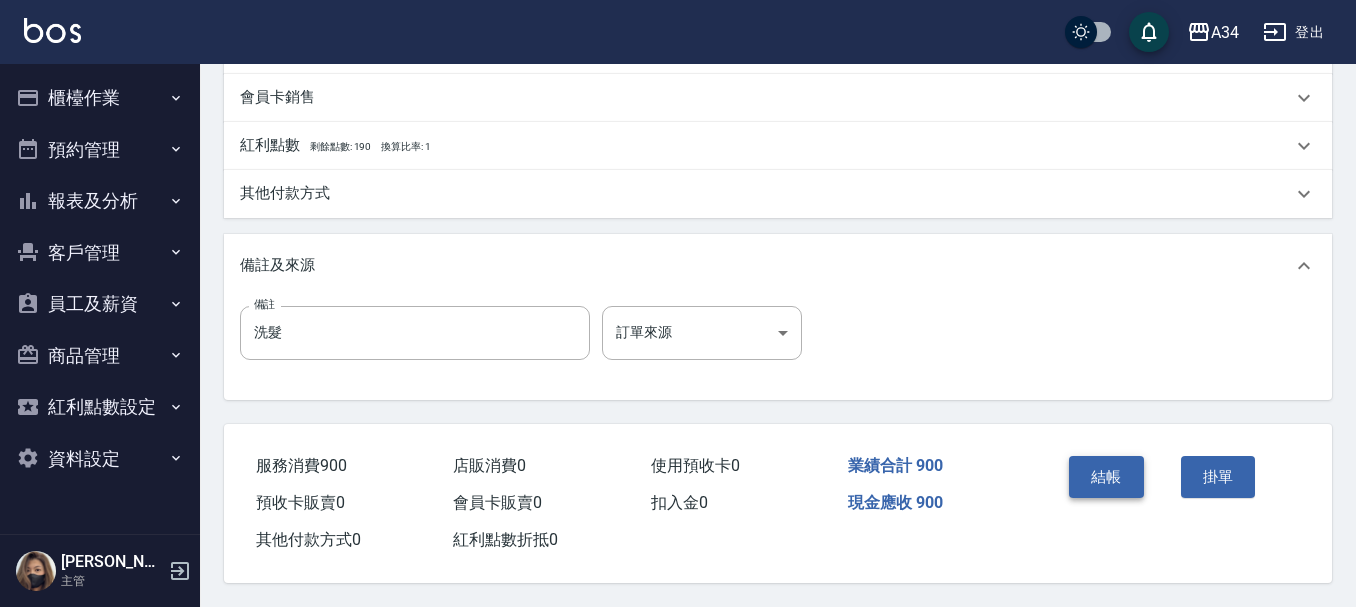 click on "結帳" at bounding box center [1106, 477] 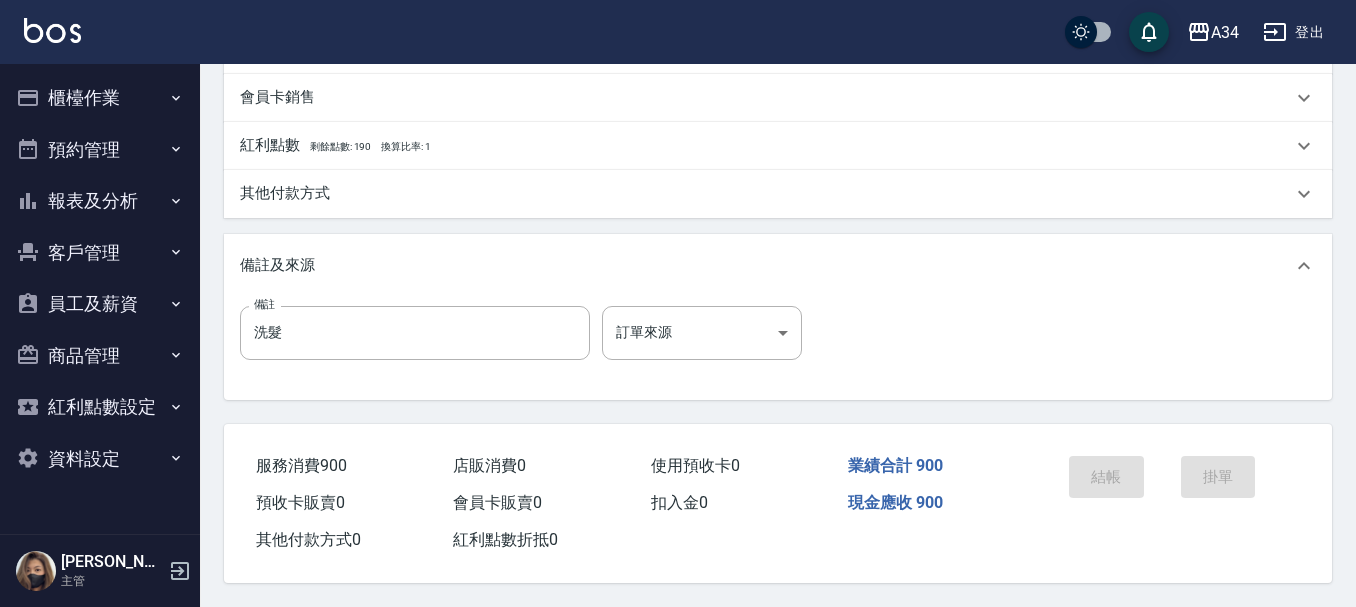 scroll, scrollTop: 0, scrollLeft: 0, axis: both 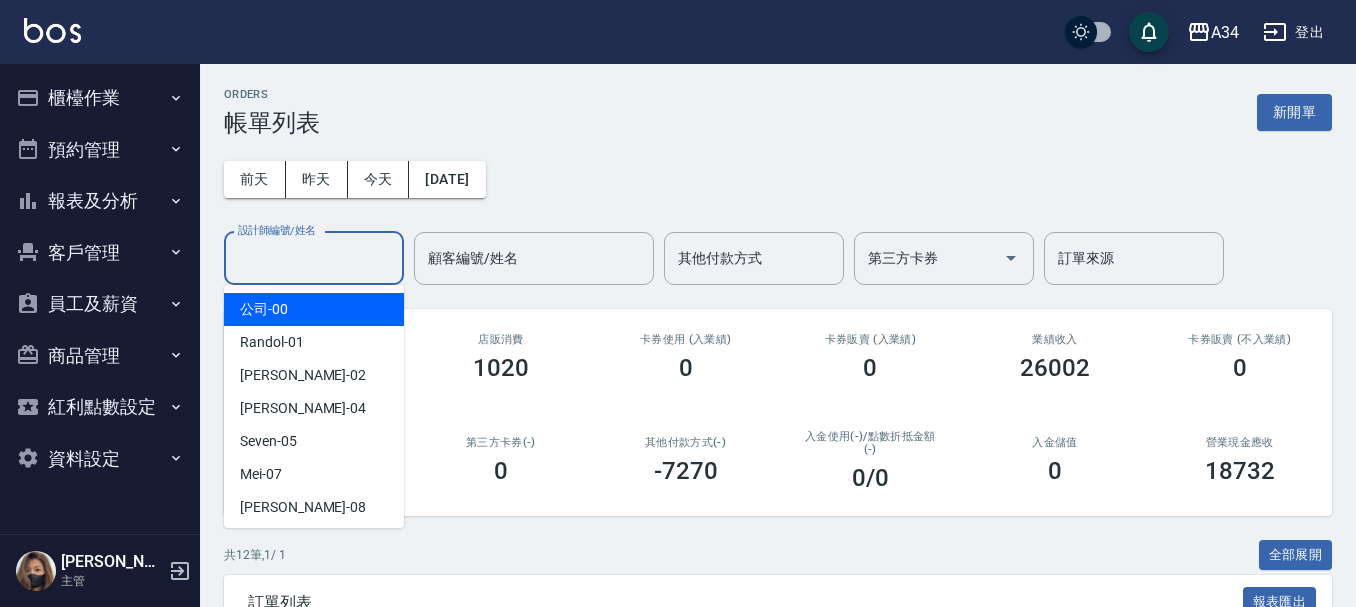 click on "設計師編號/姓名" at bounding box center (314, 258) 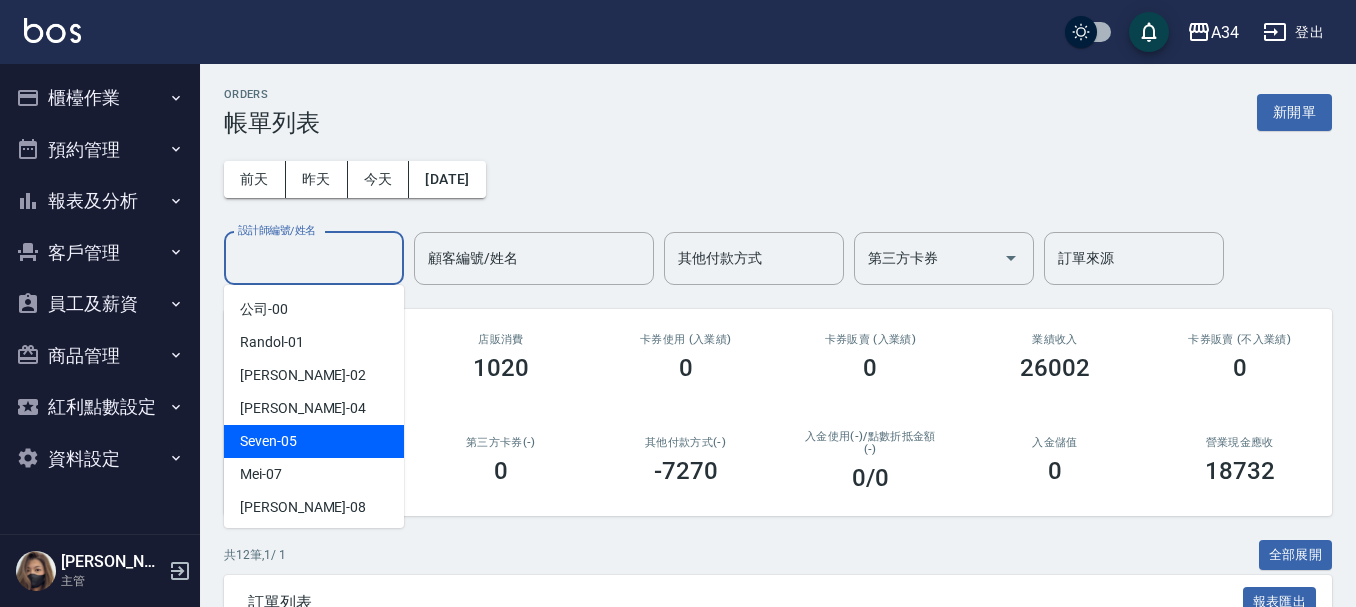click on "Seven -05" at bounding box center (314, 441) 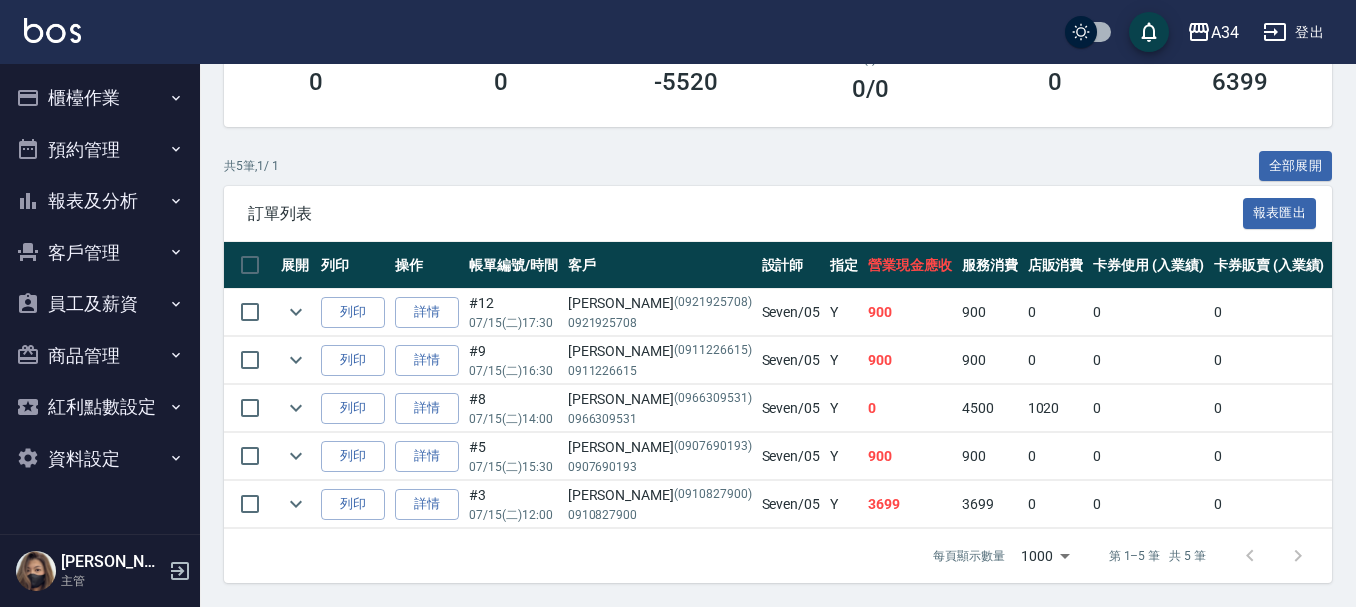 scroll, scrollTop: 0, scrollLeft: 0, axis: both 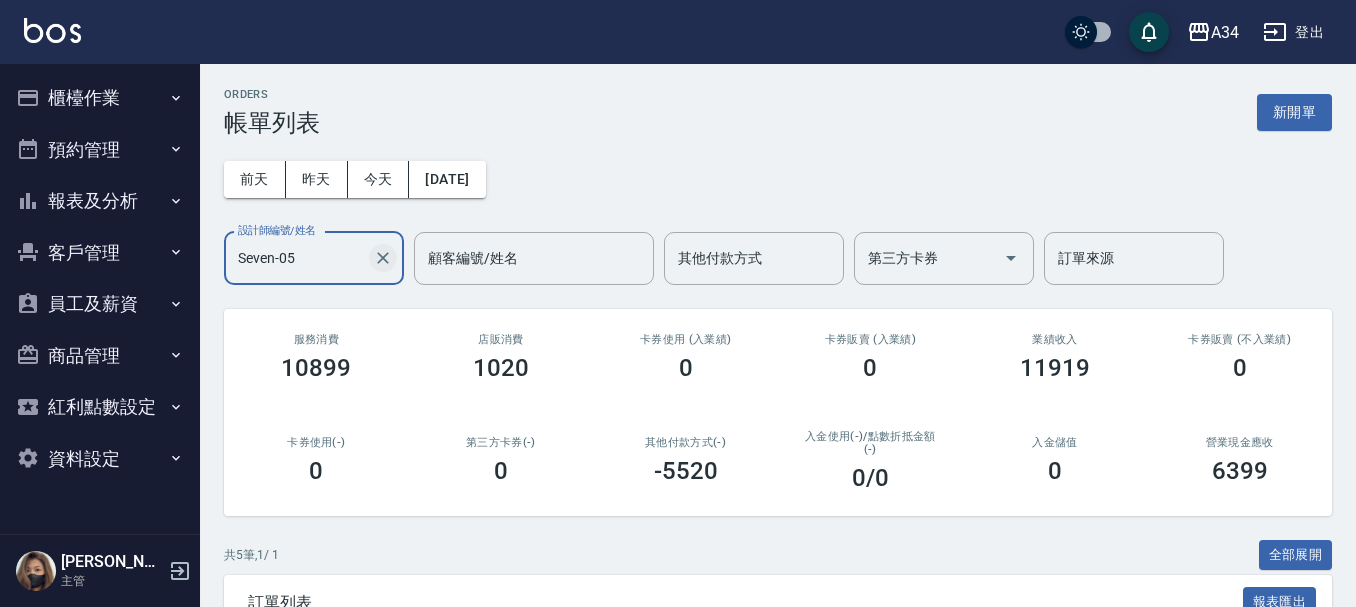click 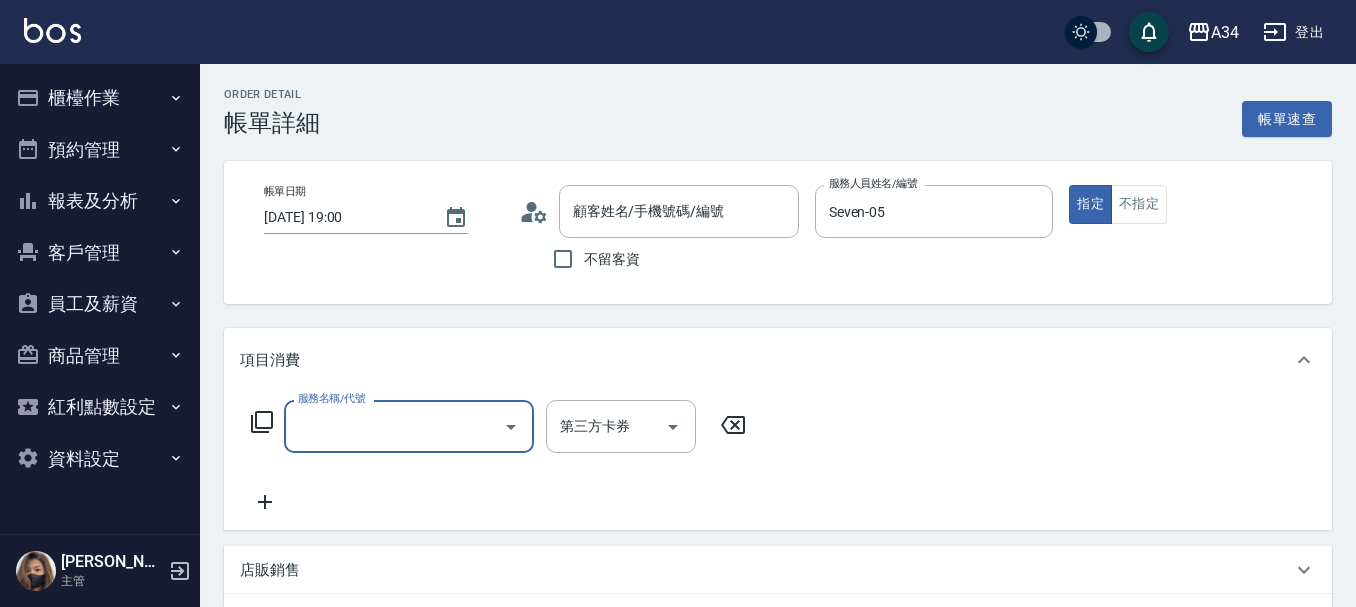 scroll, scrollTop: 0, scrollLeft: 0, axis: both 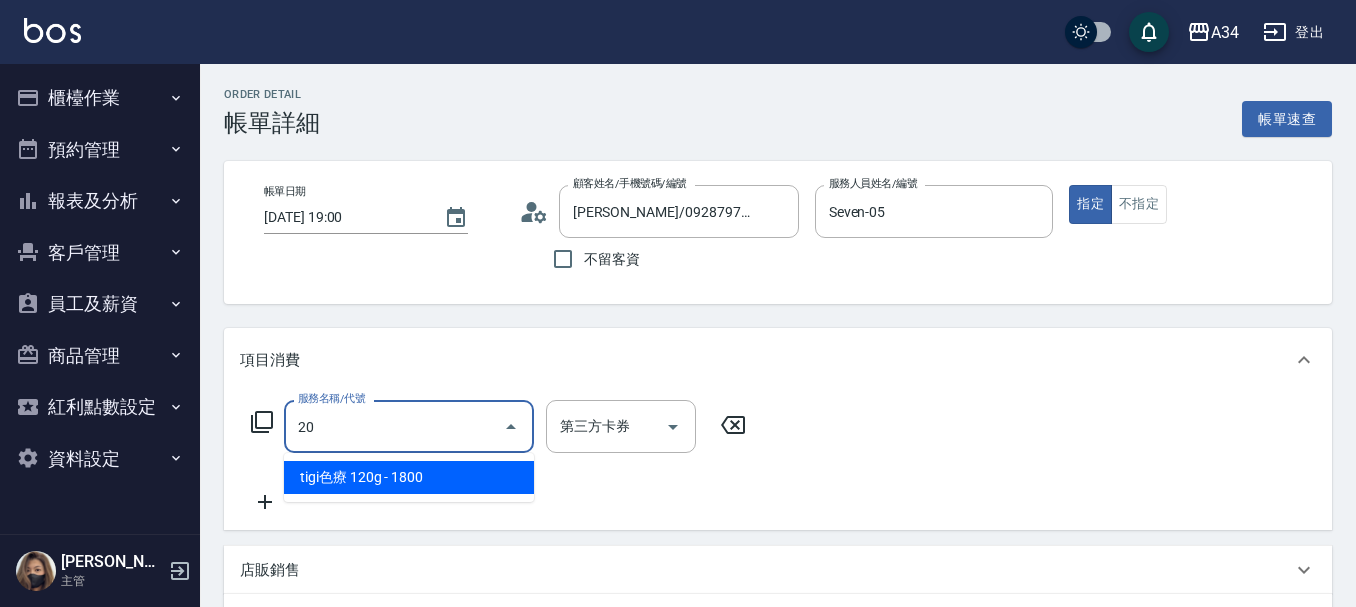 type on "201" 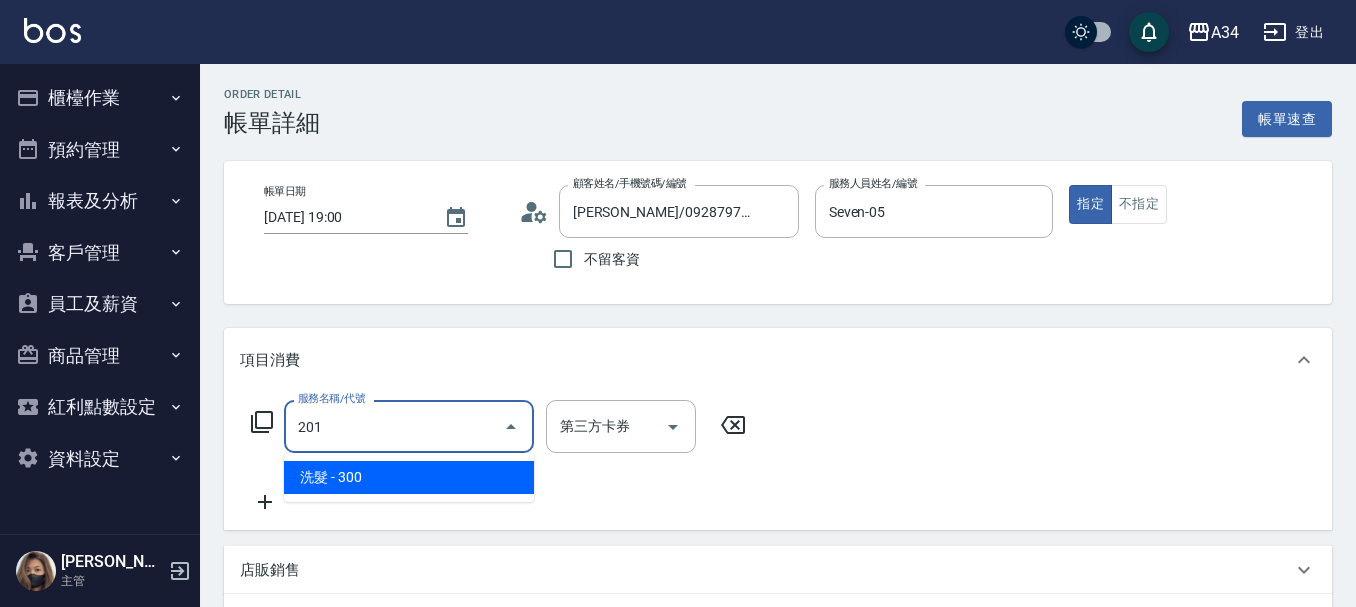 type on "30" 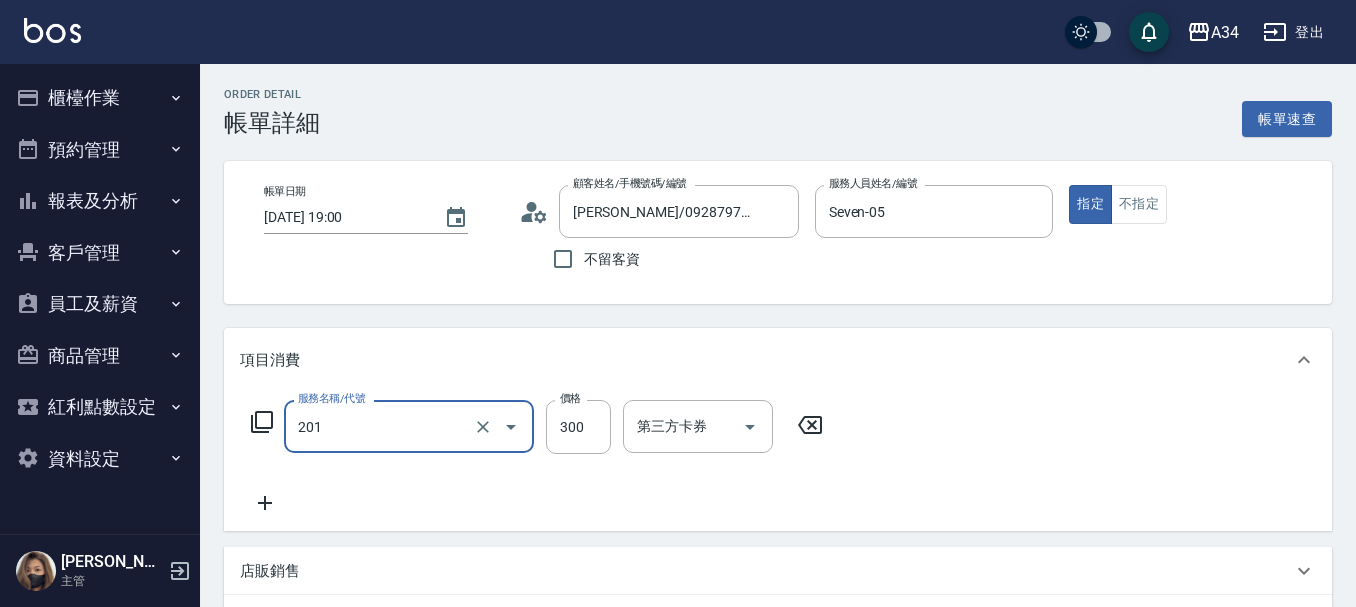 type on "洗髮(201)" 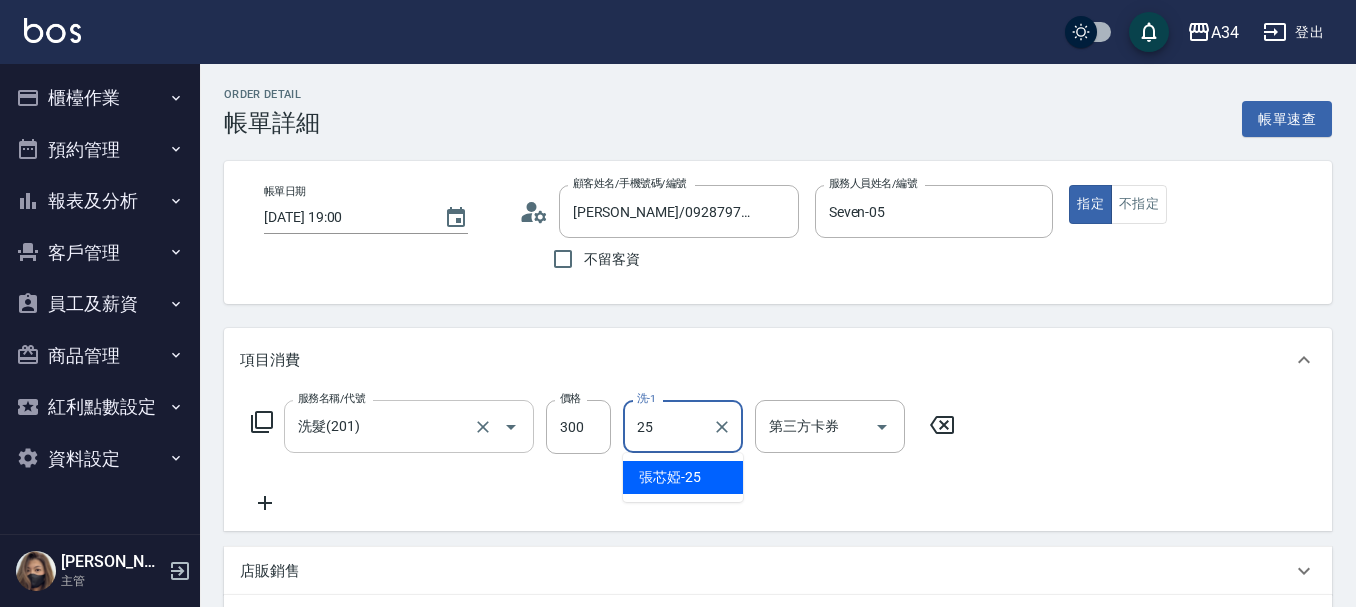 type on "張芯婭-25" 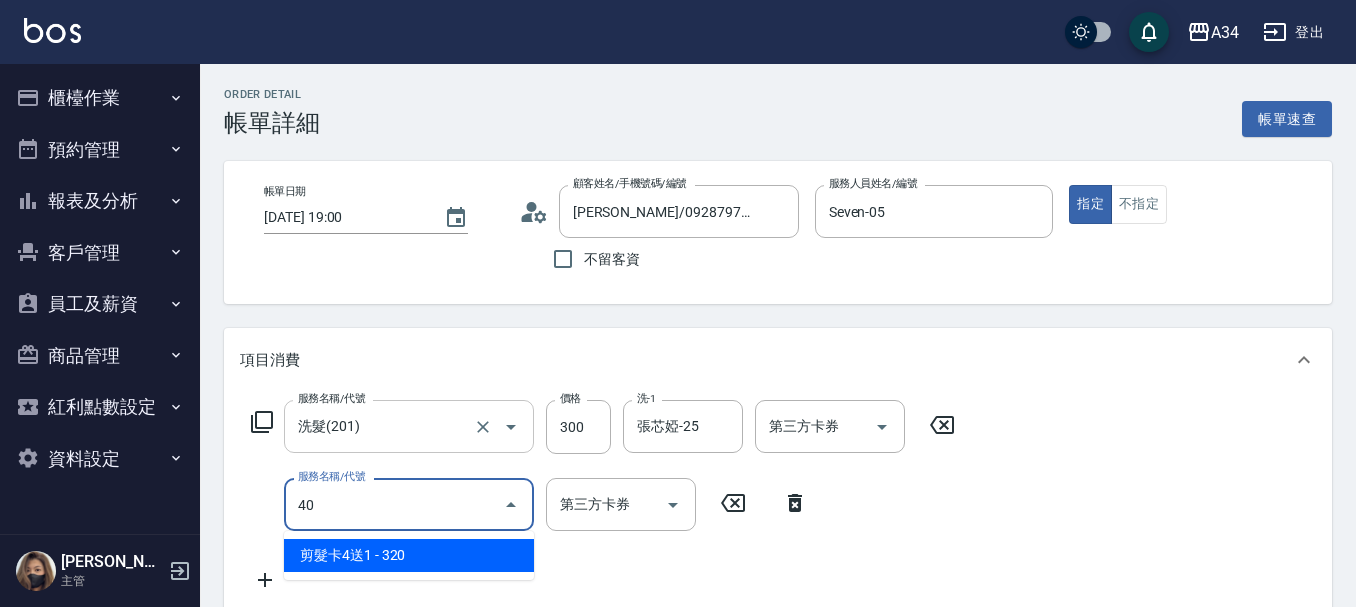 type on "401" 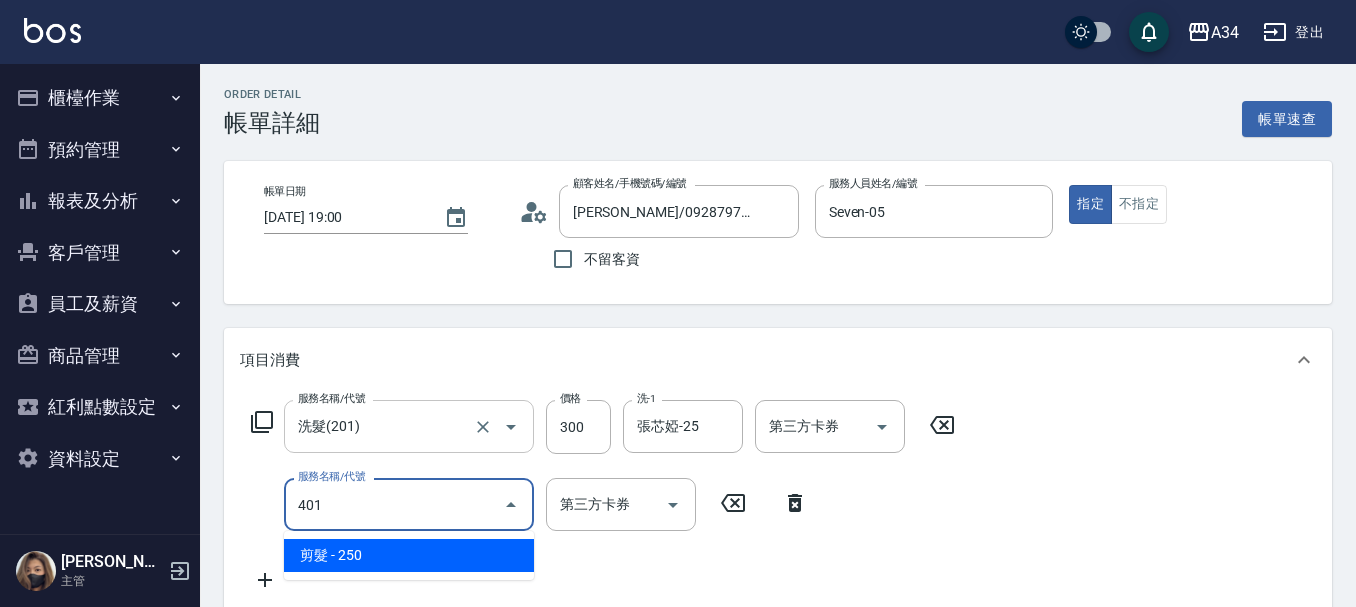 type on "50" 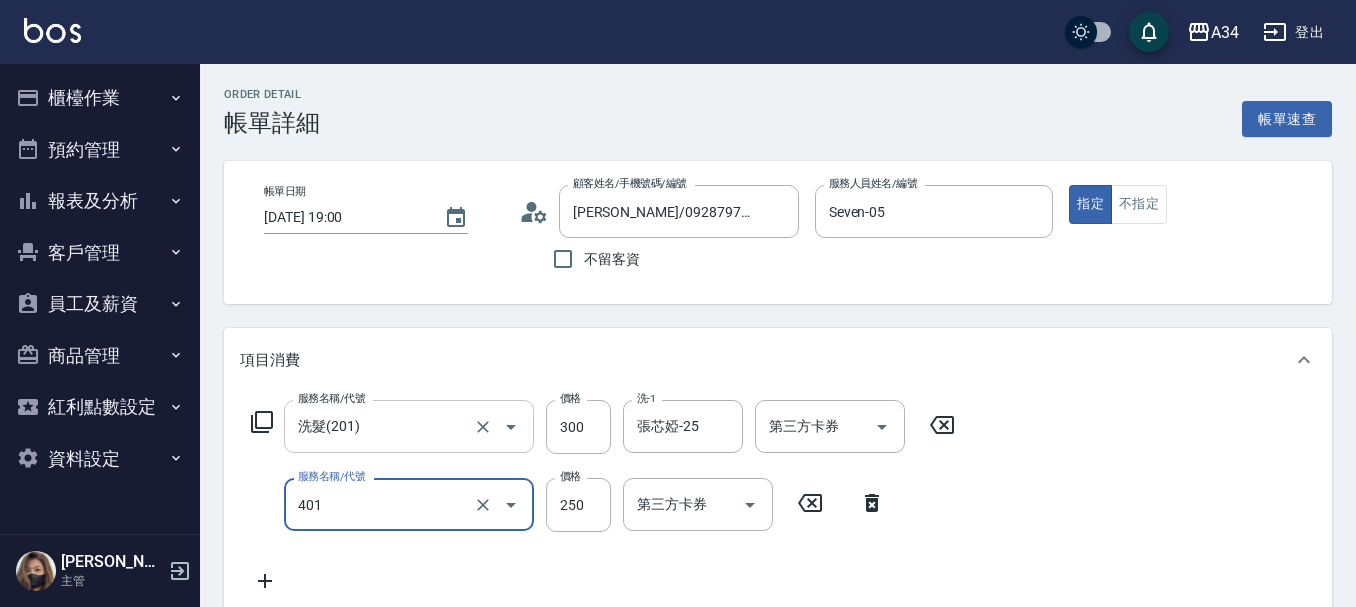 type on "剪髮(401)" 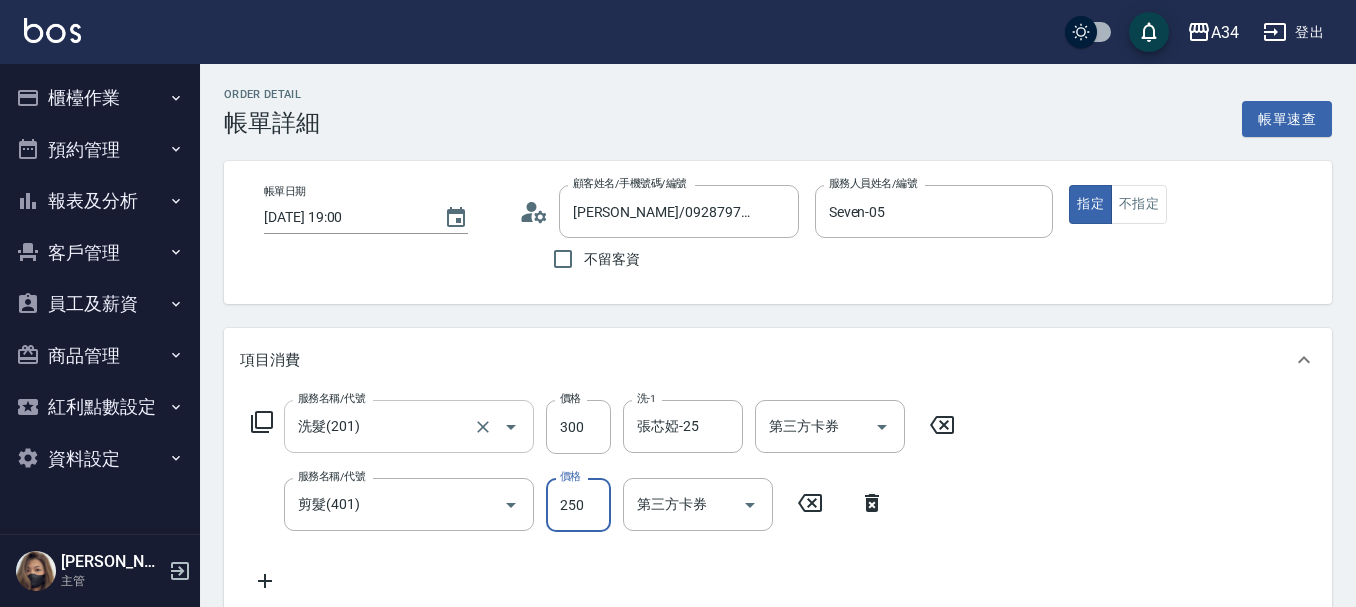 type on "30" 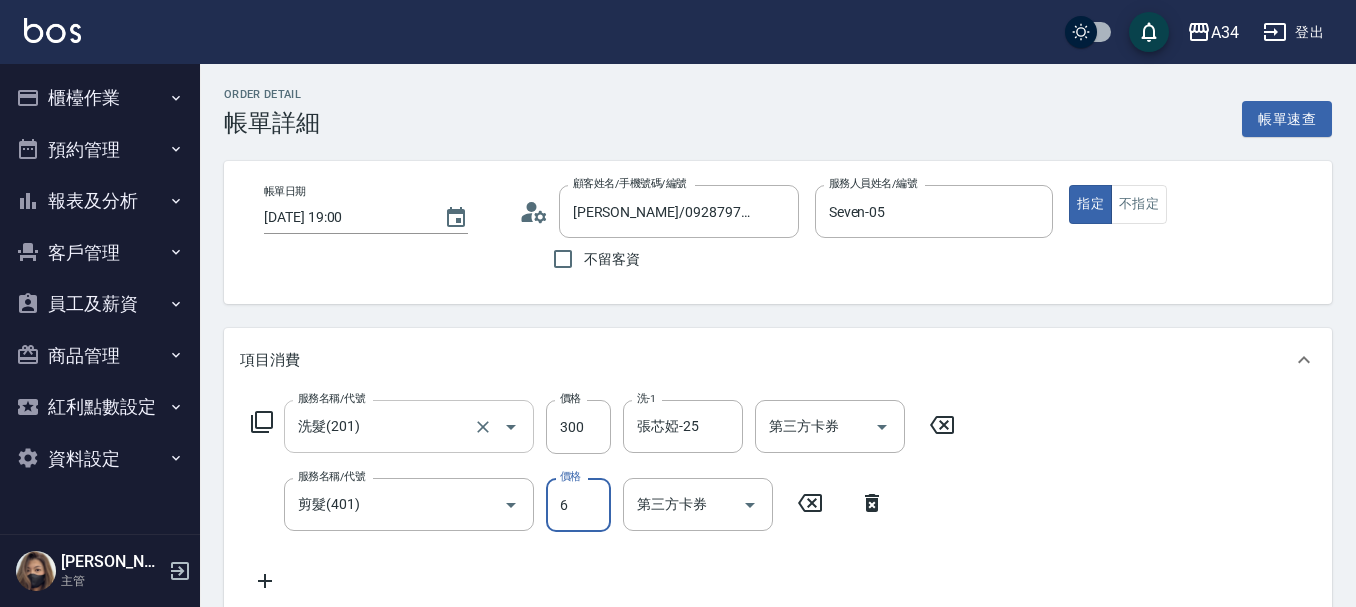 type on "60" 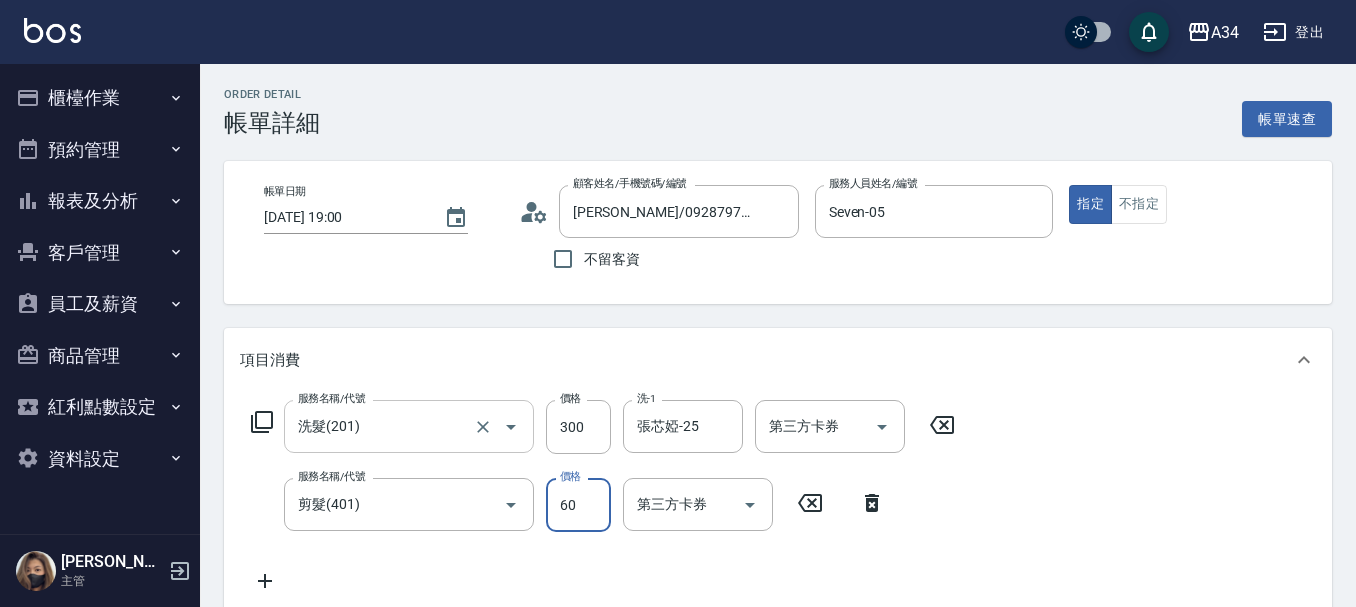 type on "90" 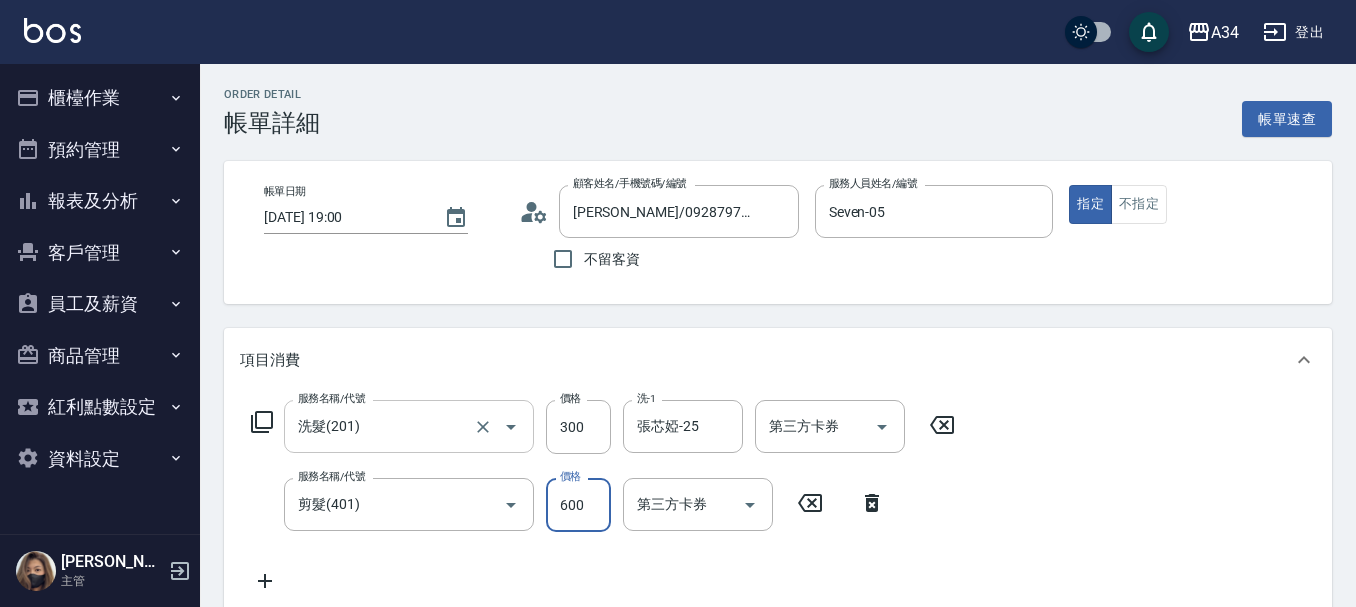 type on "600" 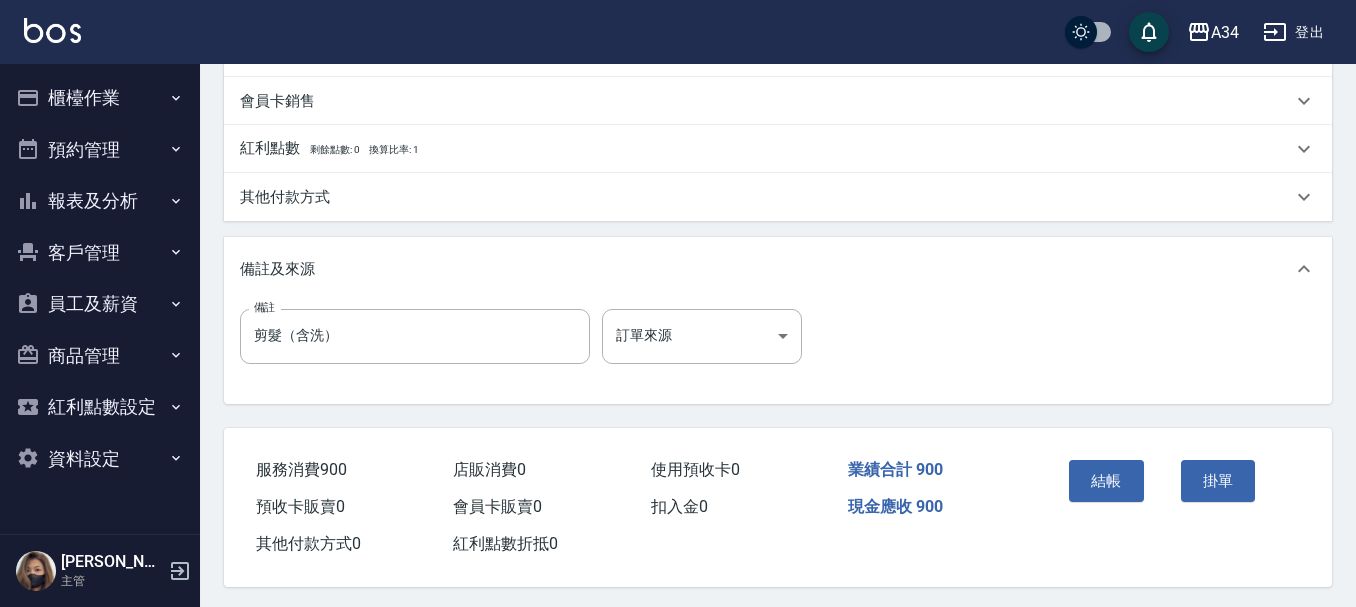 scroll, scrollTop: 705, scrollLeft: 0, axis: vertical 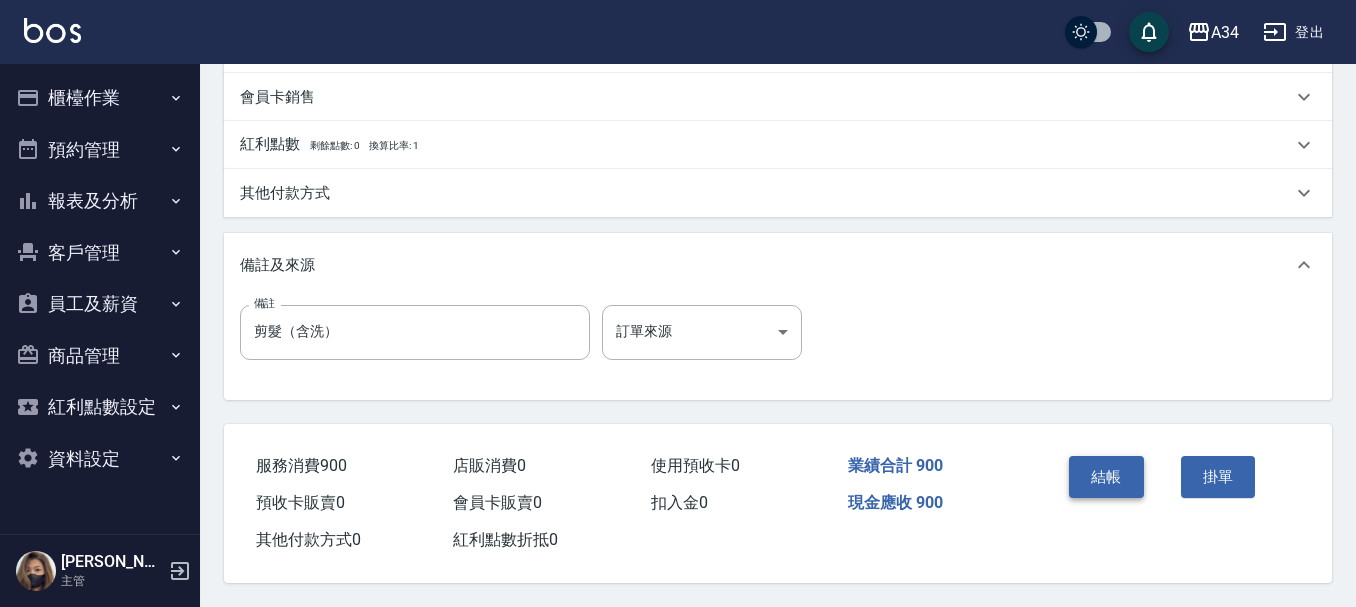 click on "結帳" at bounding box center [1106, 477] 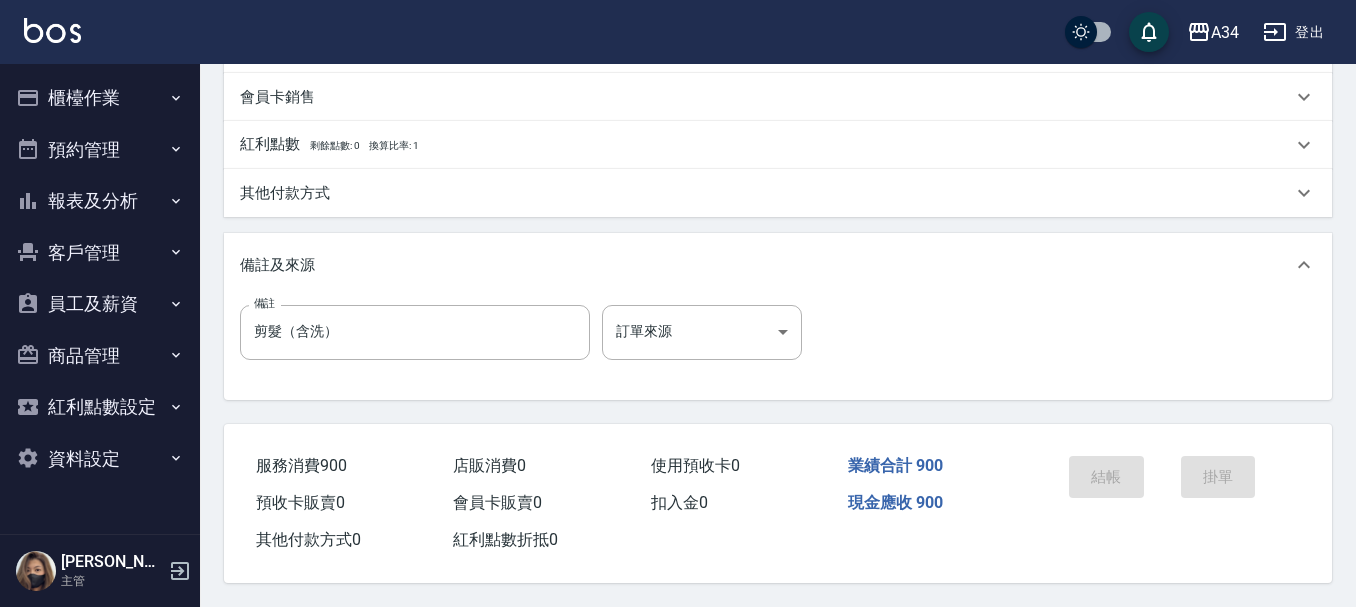 scroll, scrollTop: 0, scrollLeft: 0, axis: both 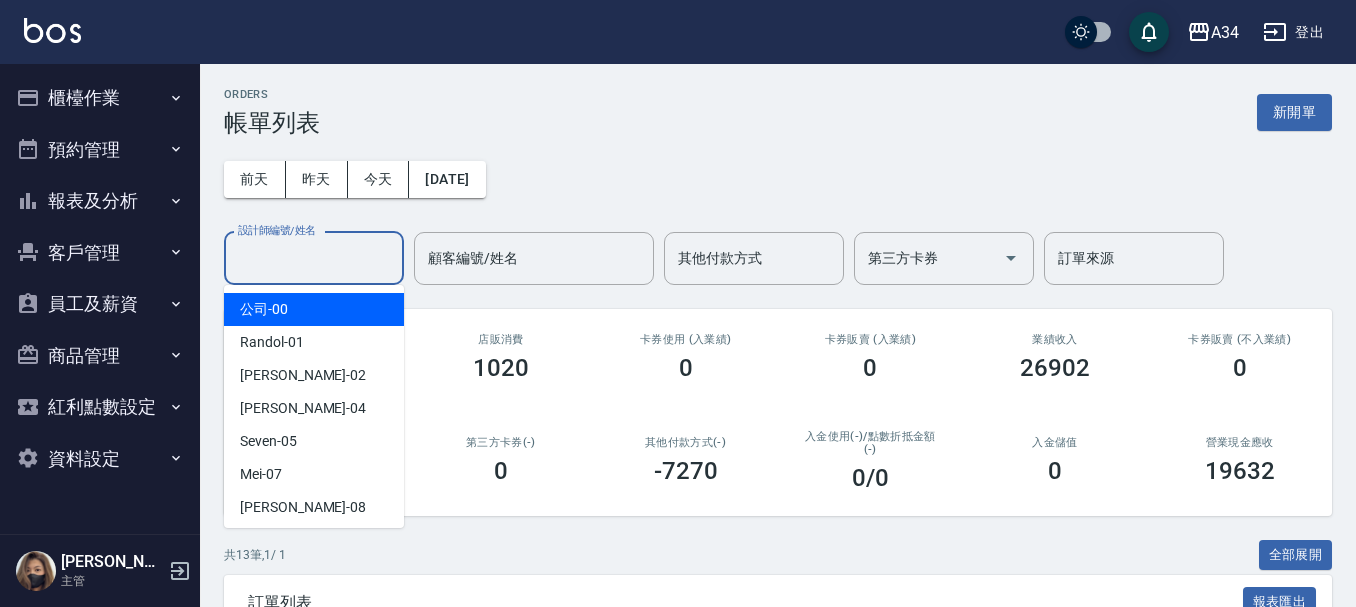 click on "設計師編號/姓名" at bounding box center [314, 258] 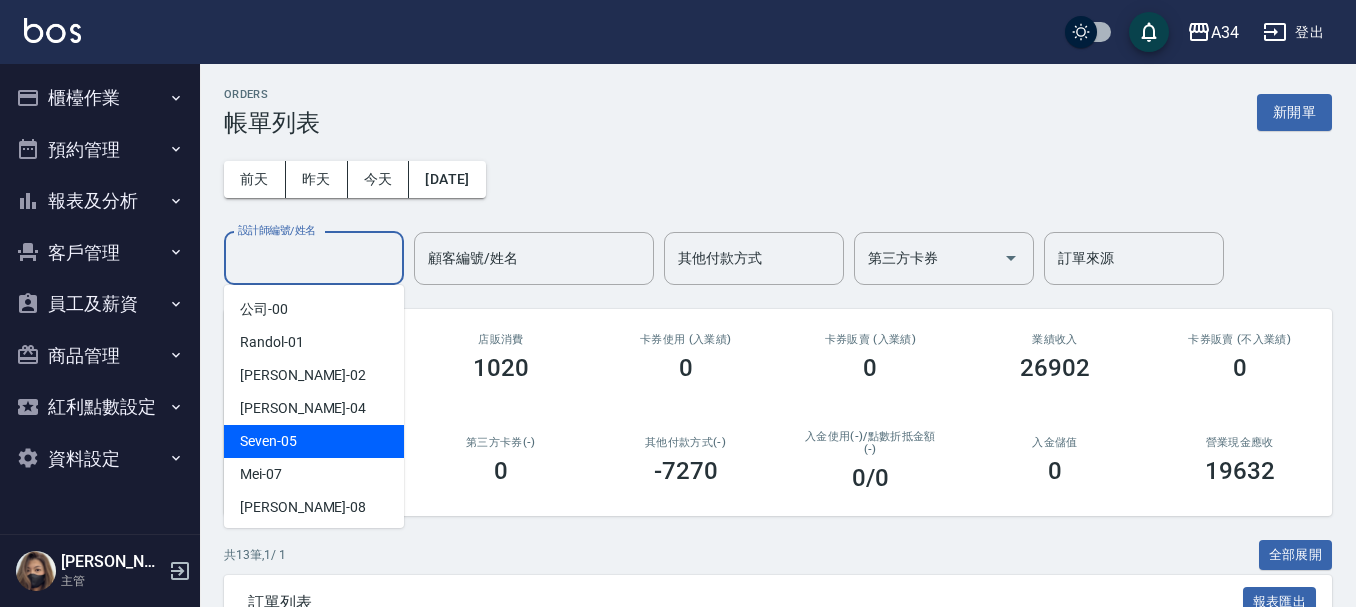 click on "Seven -05" at bounding box center [314, 441] 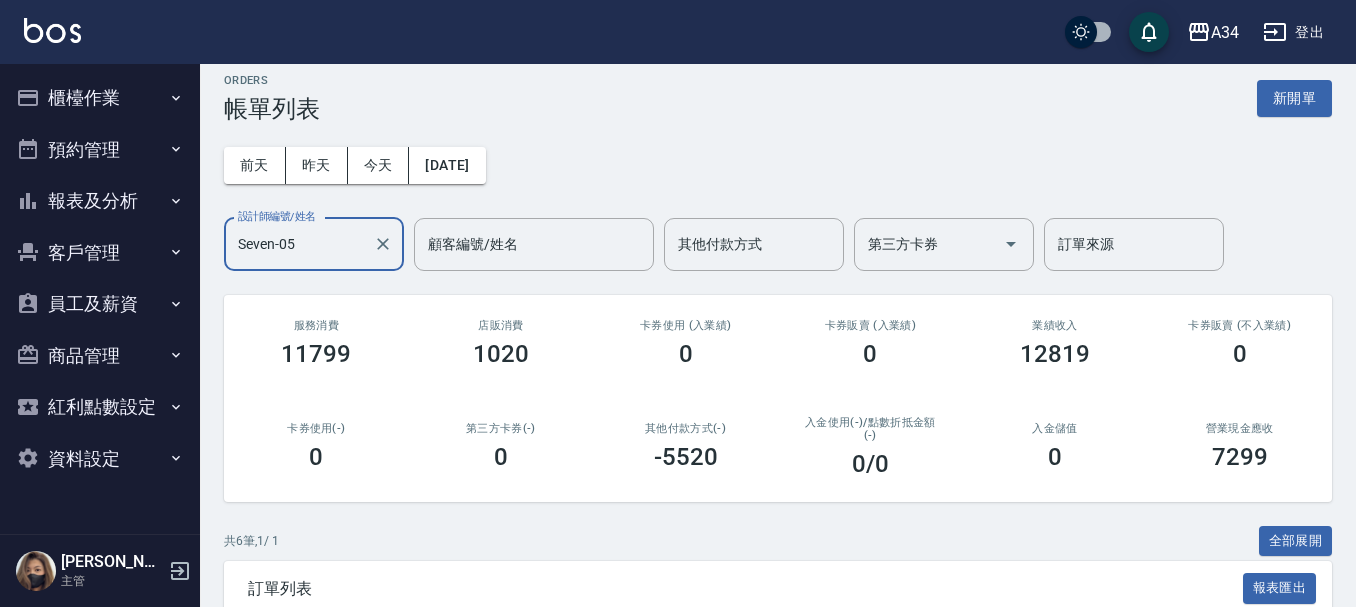 scroll, scrollTop: 0, scrollLeft: 0, axis: both 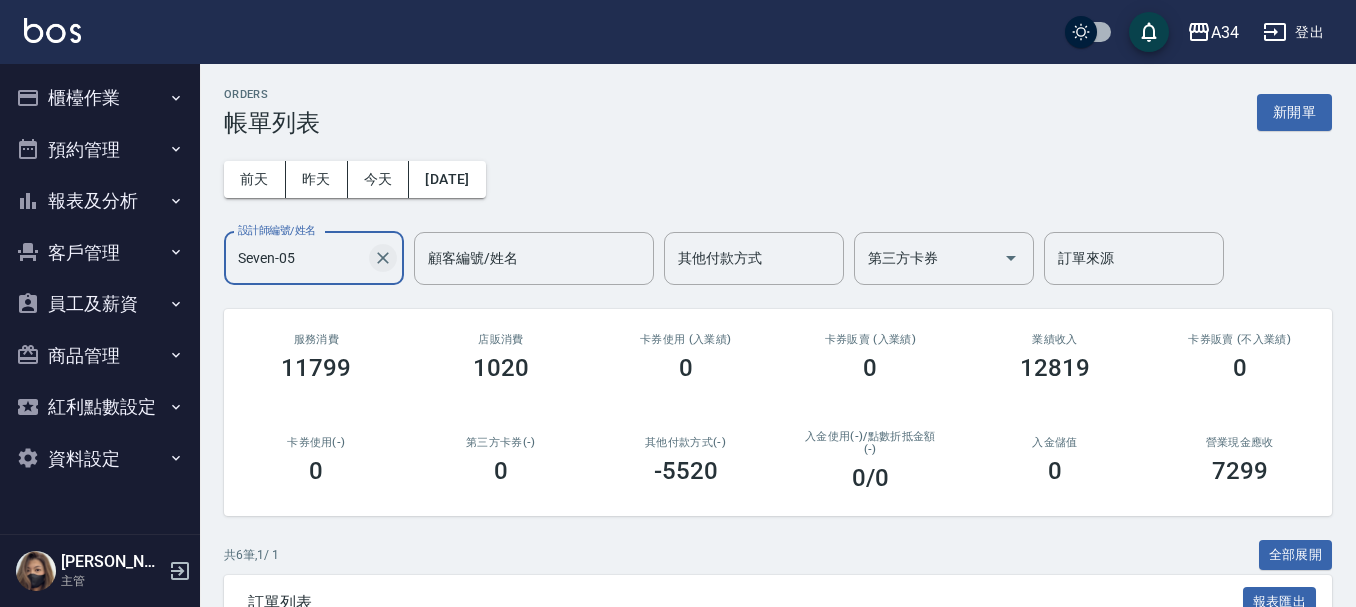 click 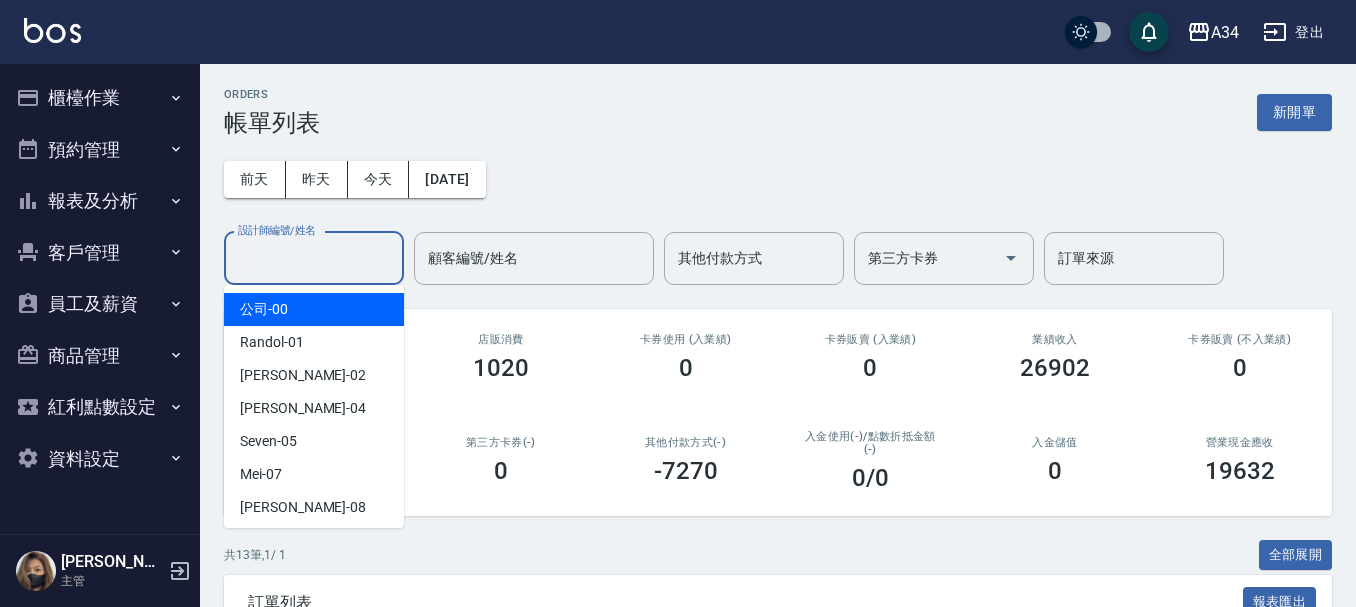 click on "設計師編號/姓名" at bounding box center [314, 258] 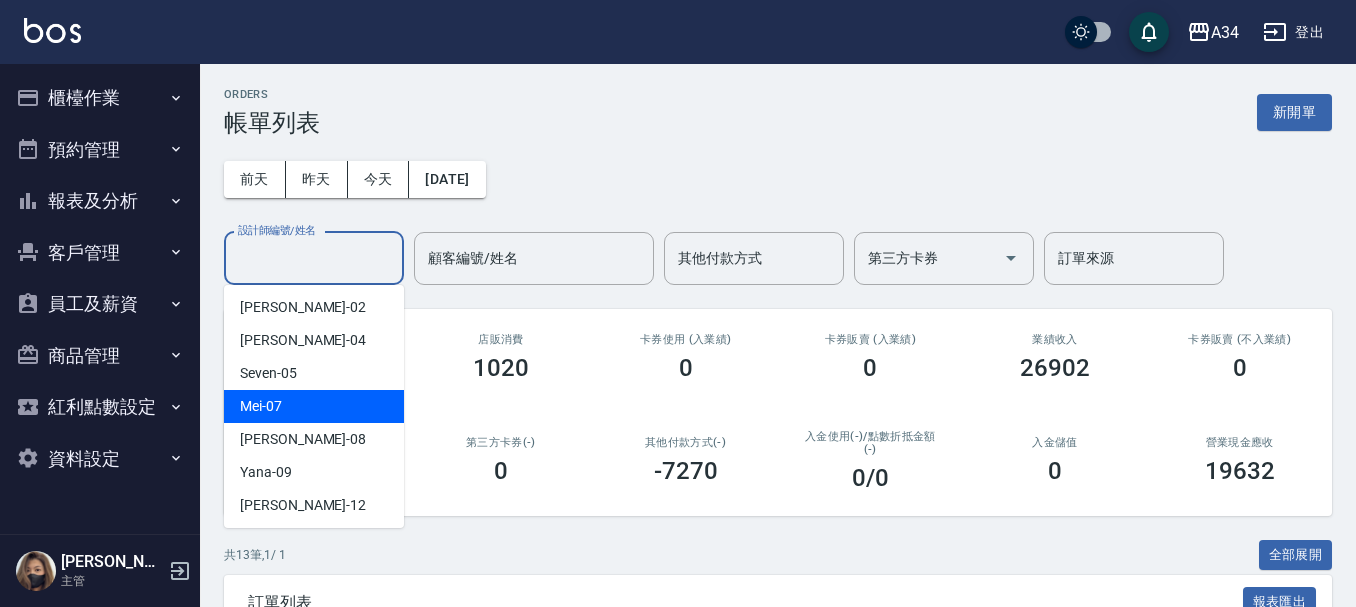 scroll, scrollTop: 100, scrollLeft: 0, axis: vertical 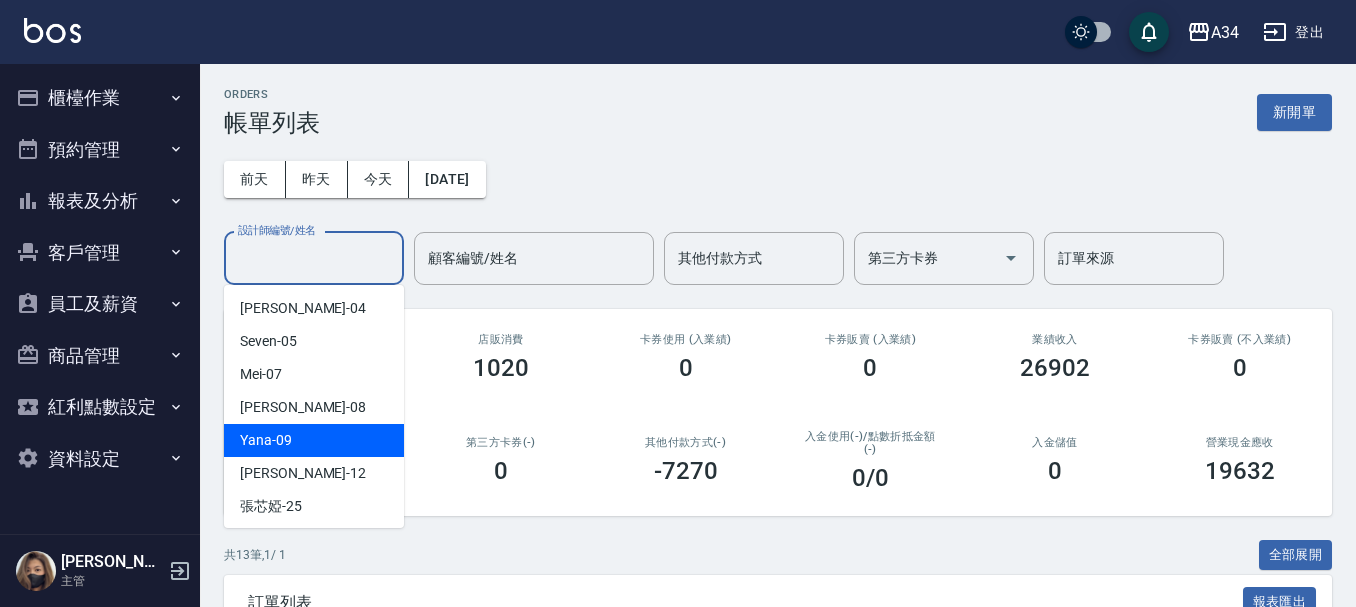 click on "Yana -09" at bounding box center (314, 440) 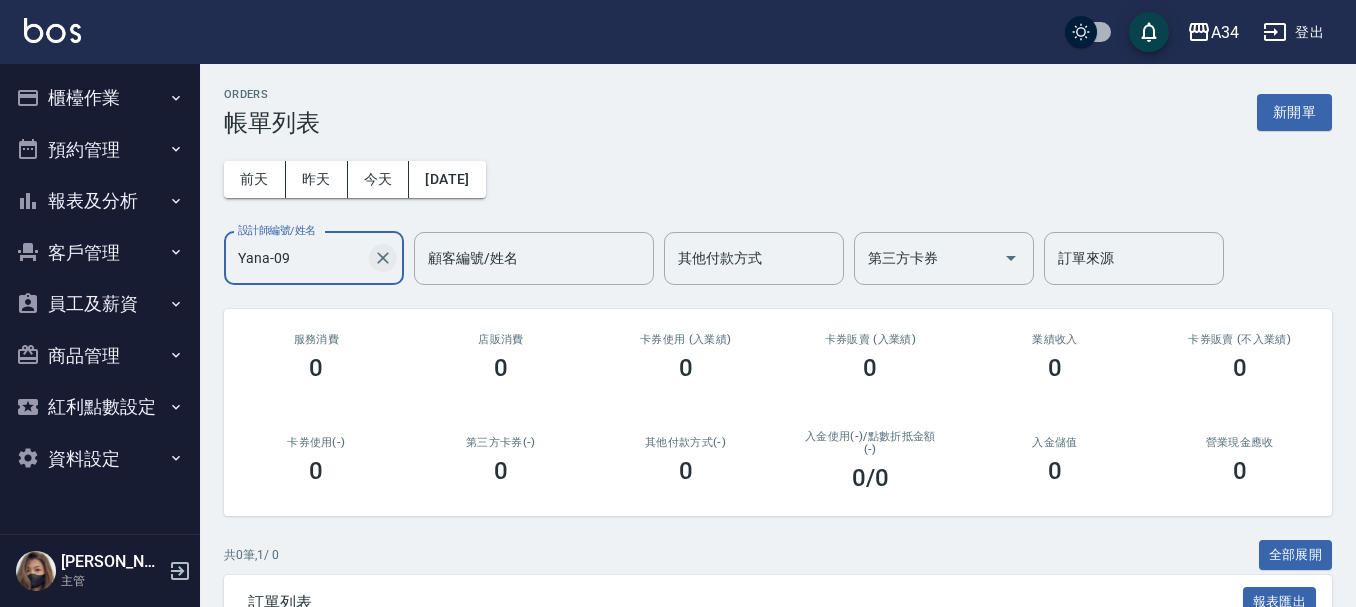 click 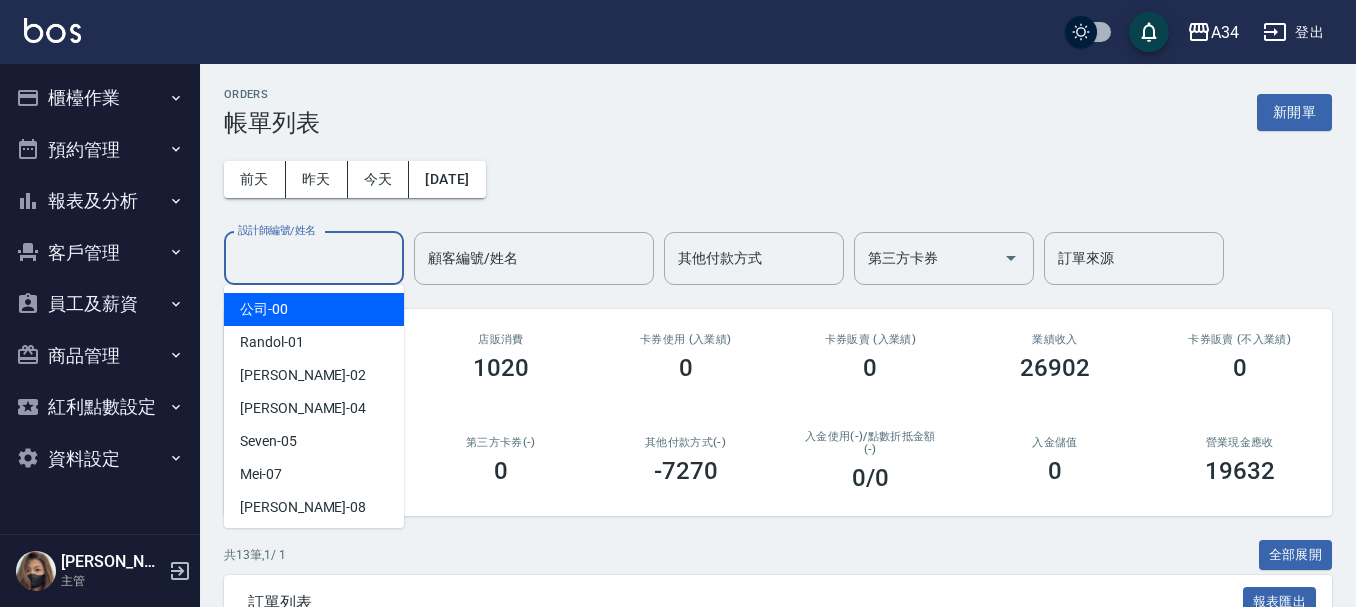 click on "設計師編號/姓名" at bounding box center [314, 258] 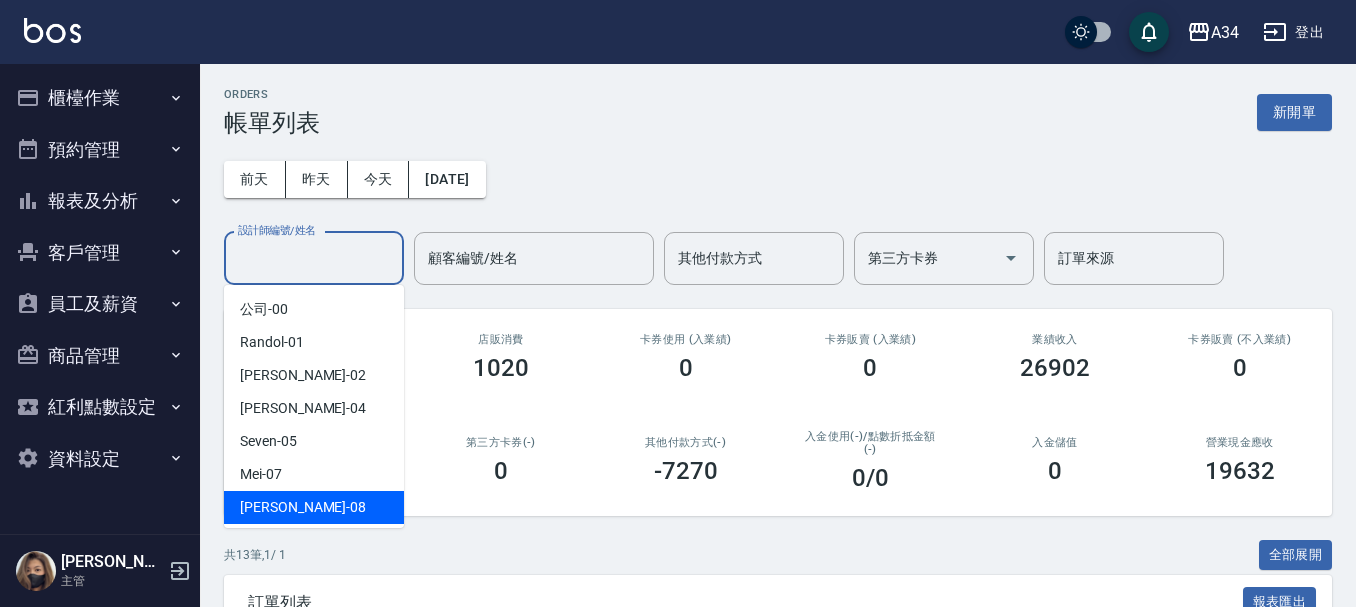 click on "Emma -08" at bounding box center (314, 507) 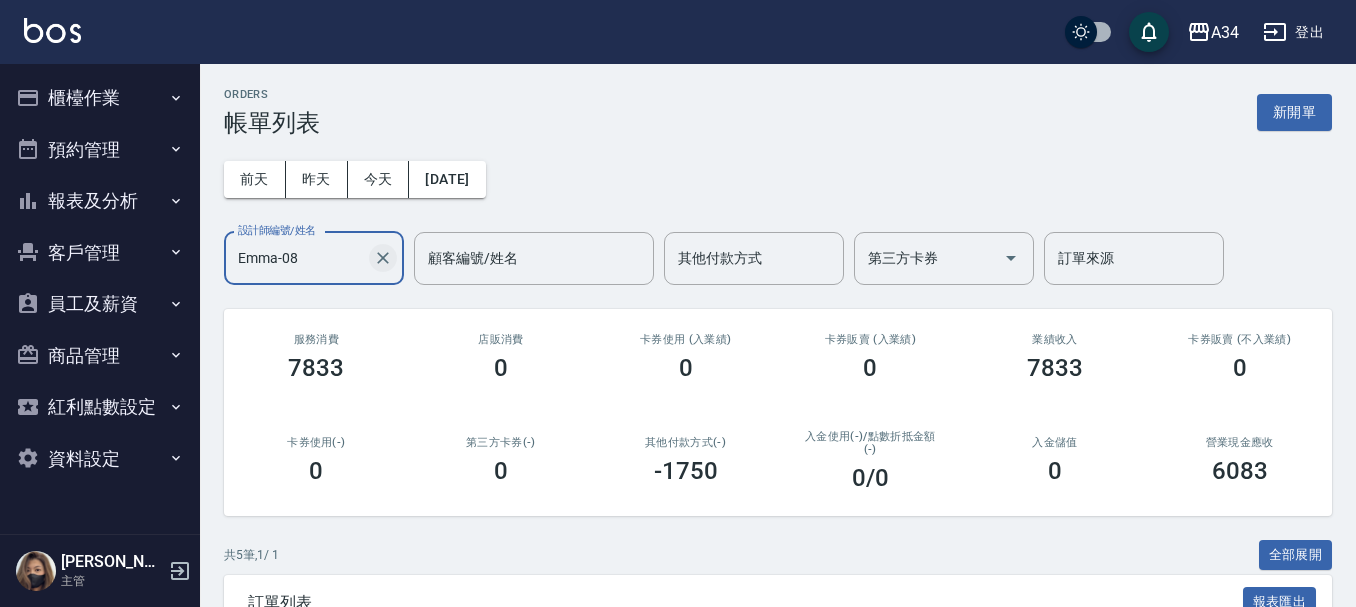 click 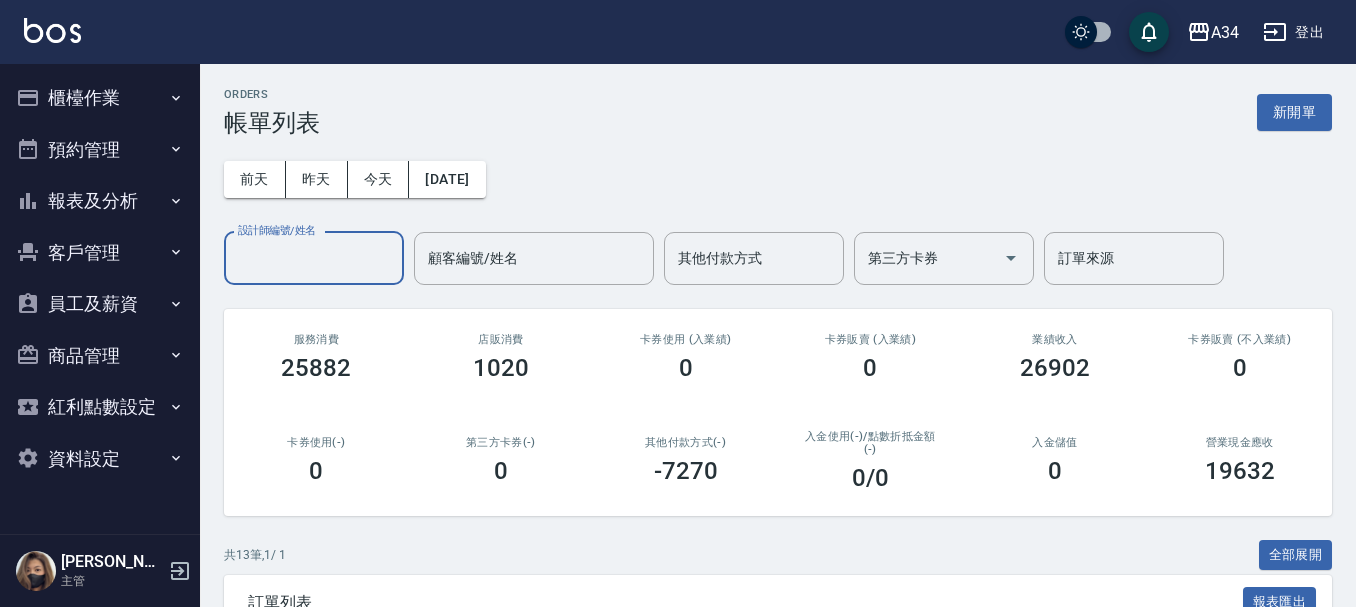 click on "設計師編號/姓名" at bounding box center [314, 258] 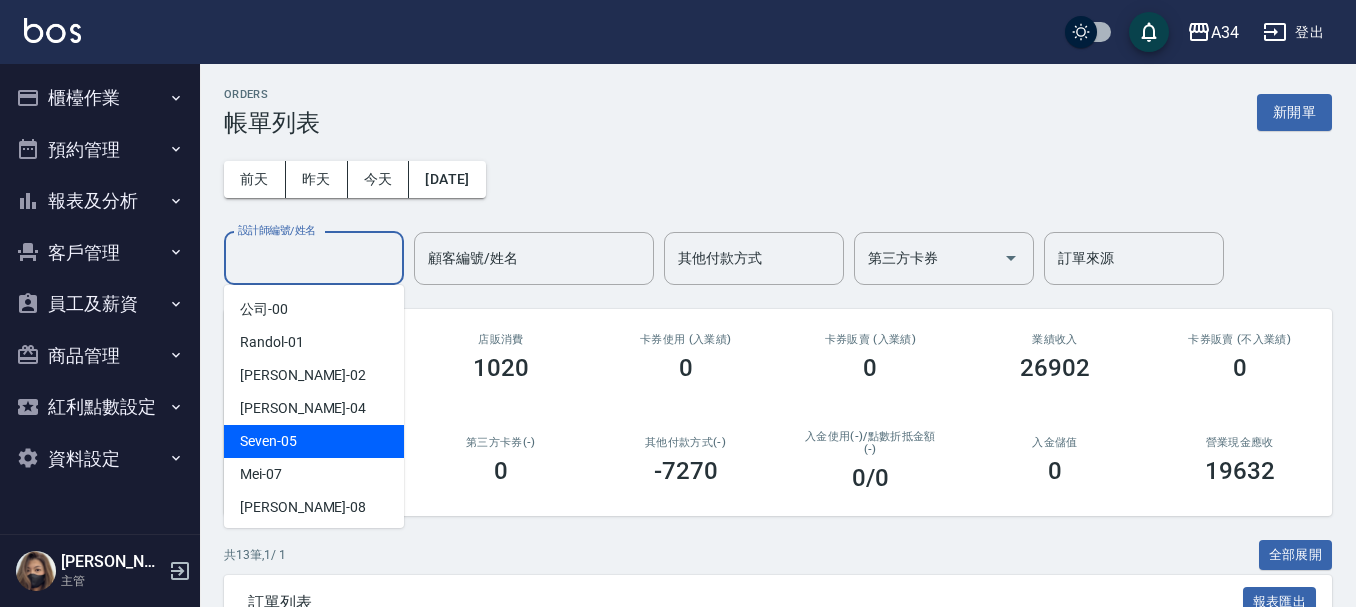 click on "Seven -05" at bounding box center [268, 441] 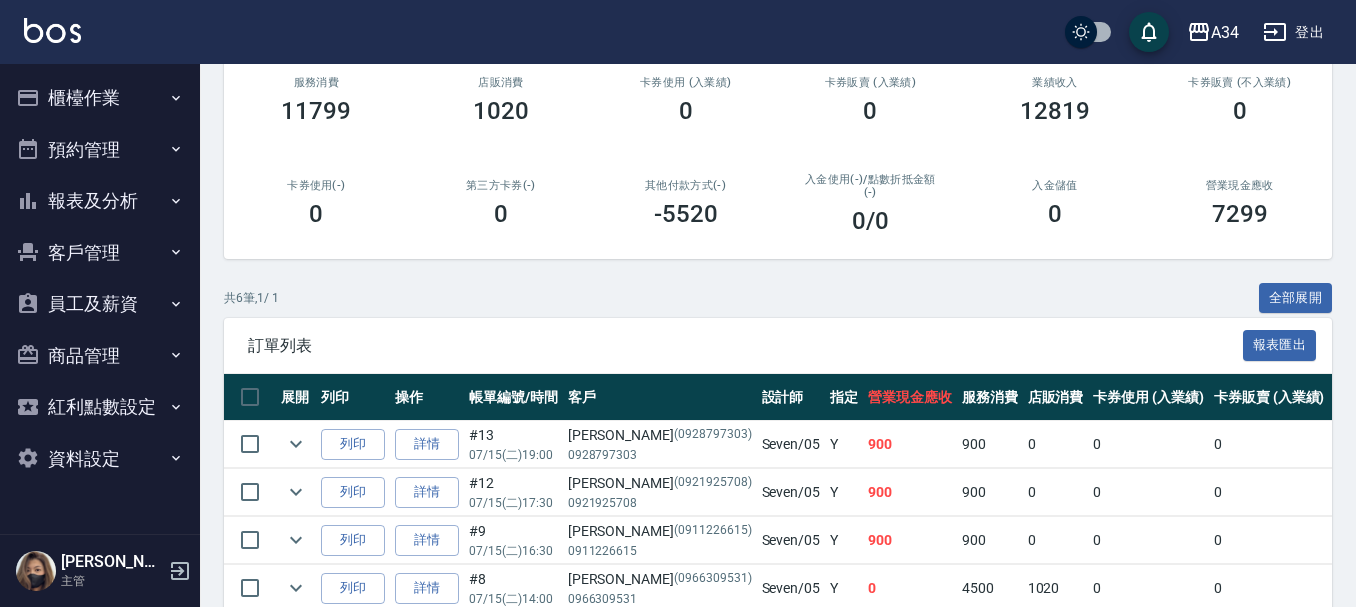 scroll, scrollTop: 0, scrollLeft: 0, axis: both 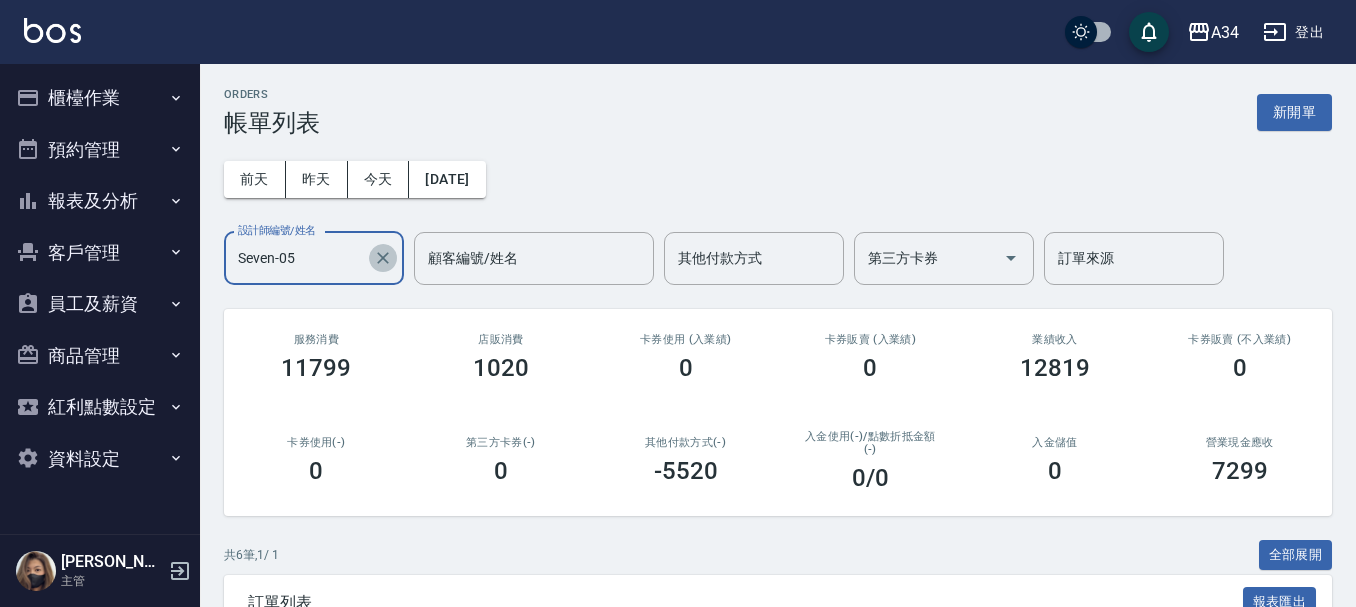 click 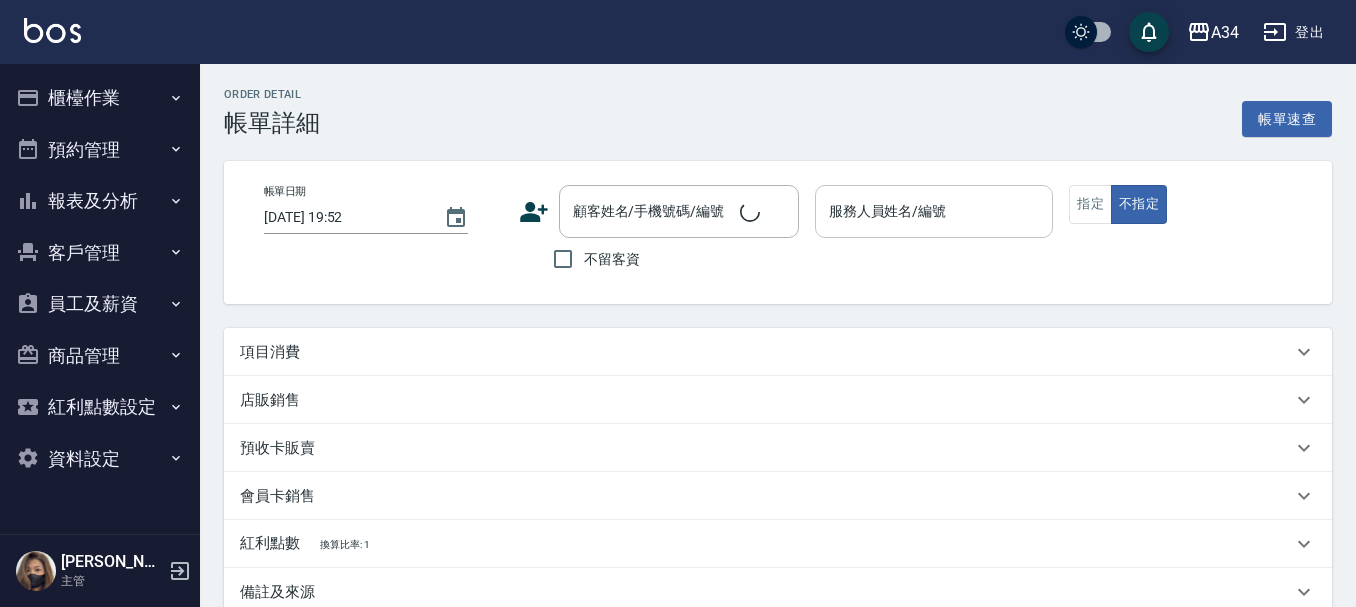 type on "[DATE] 18:00" 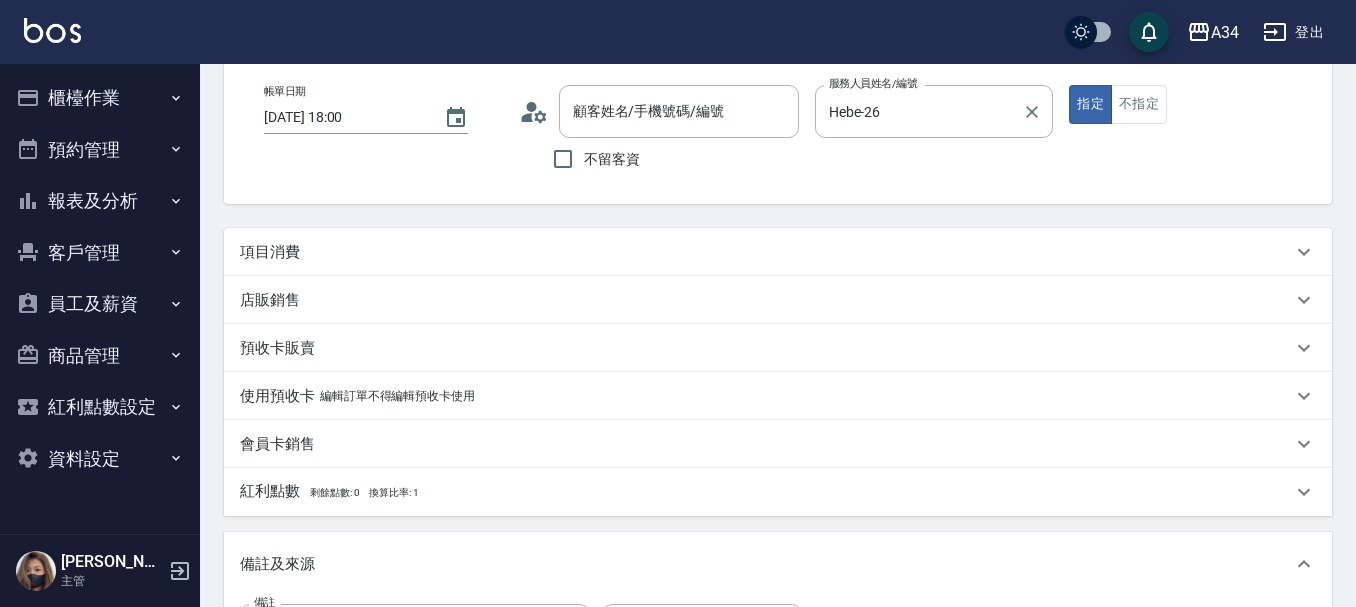 scroll, scrollTop: 100, scrollLeft: 0, axis: vertical 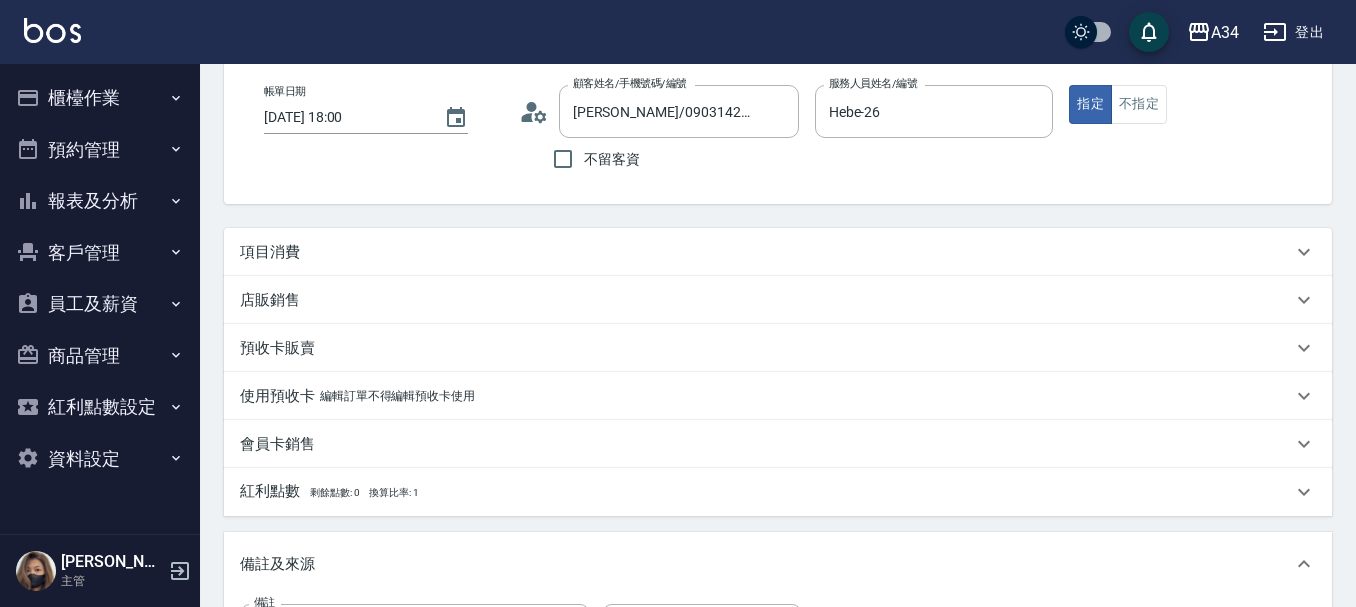 click on "項目消費" at bounding box center (766, 252) 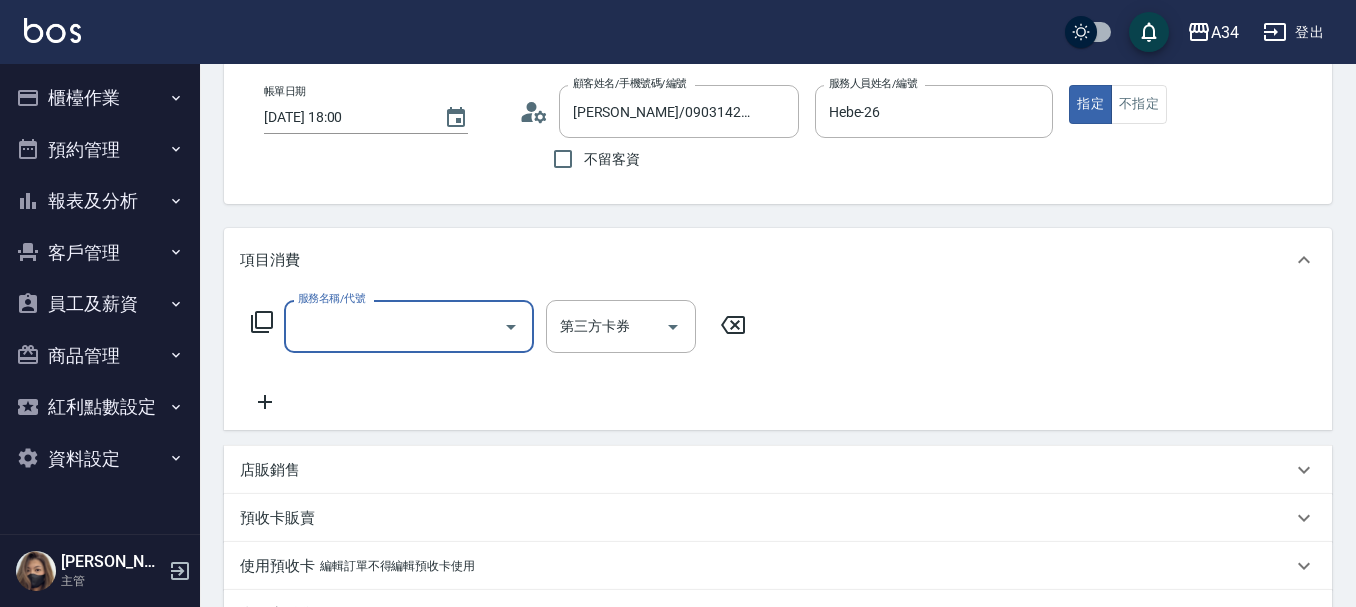 scroll, scrollTop: 0, scrollLeft: 0, axis: both 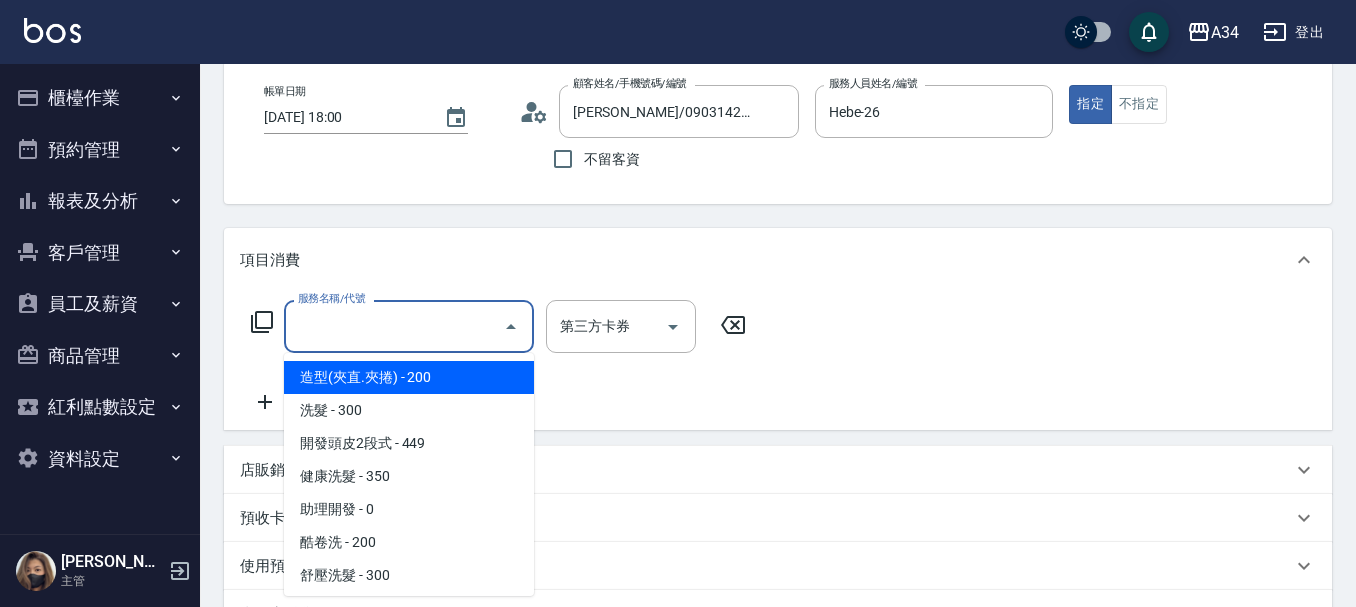 click on "服務名稱/代號" at bounding box center [394, 326] 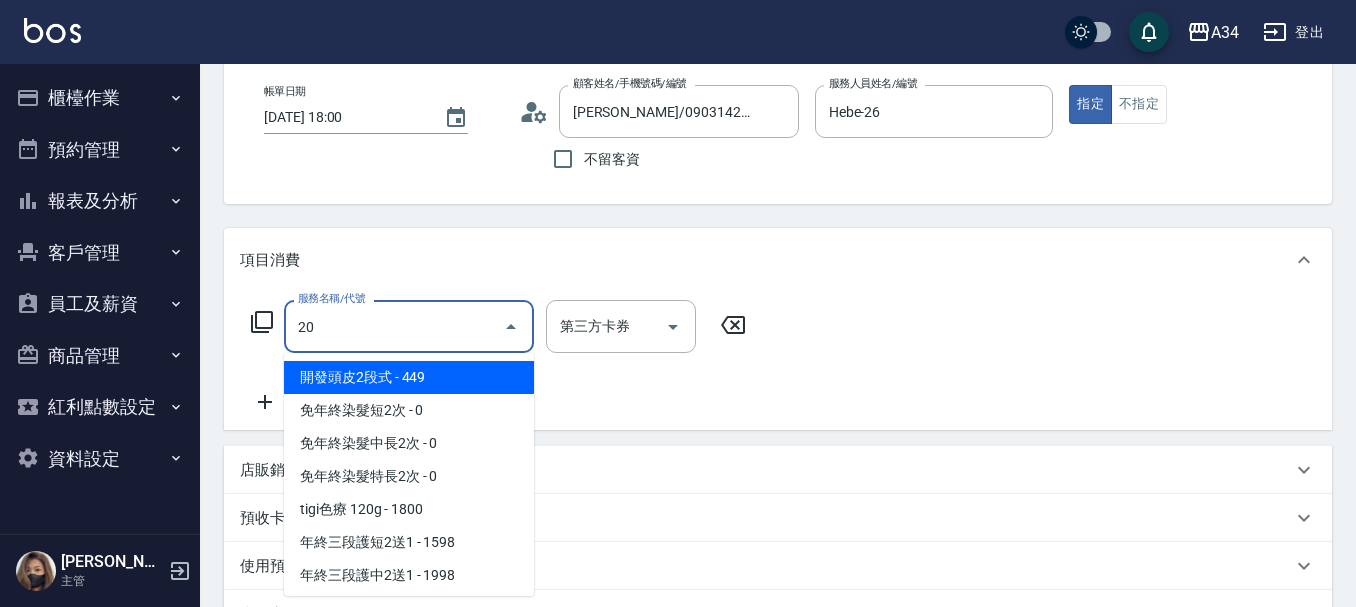 type on "201" 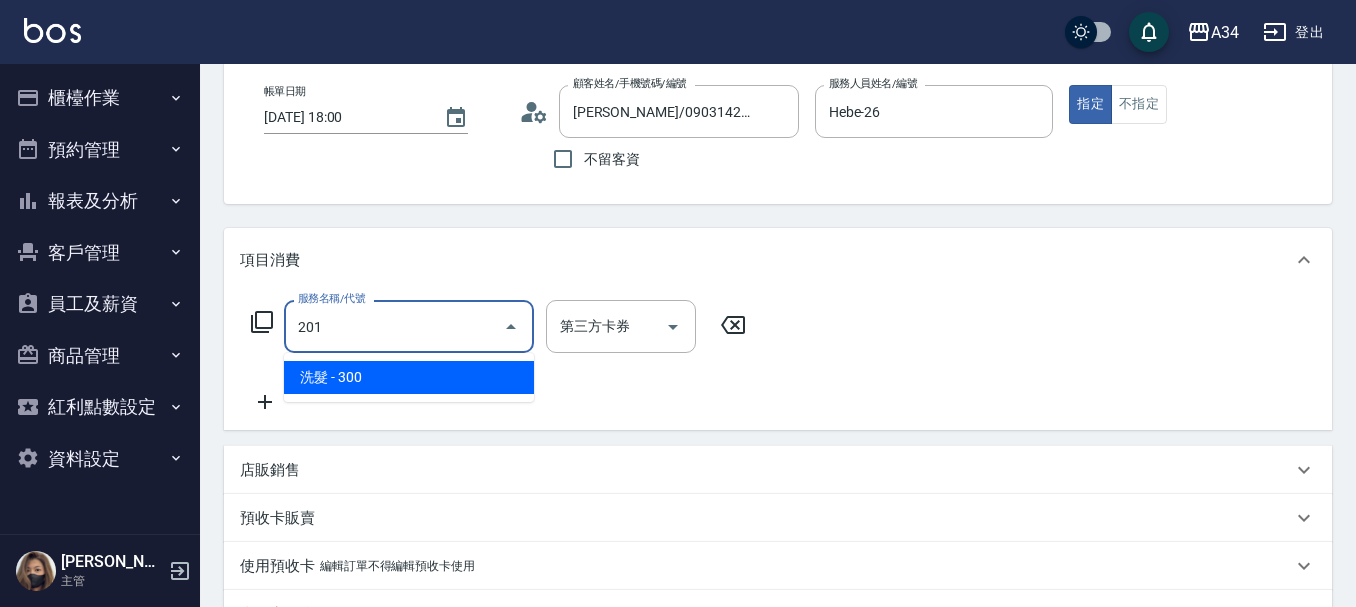 type on "30" 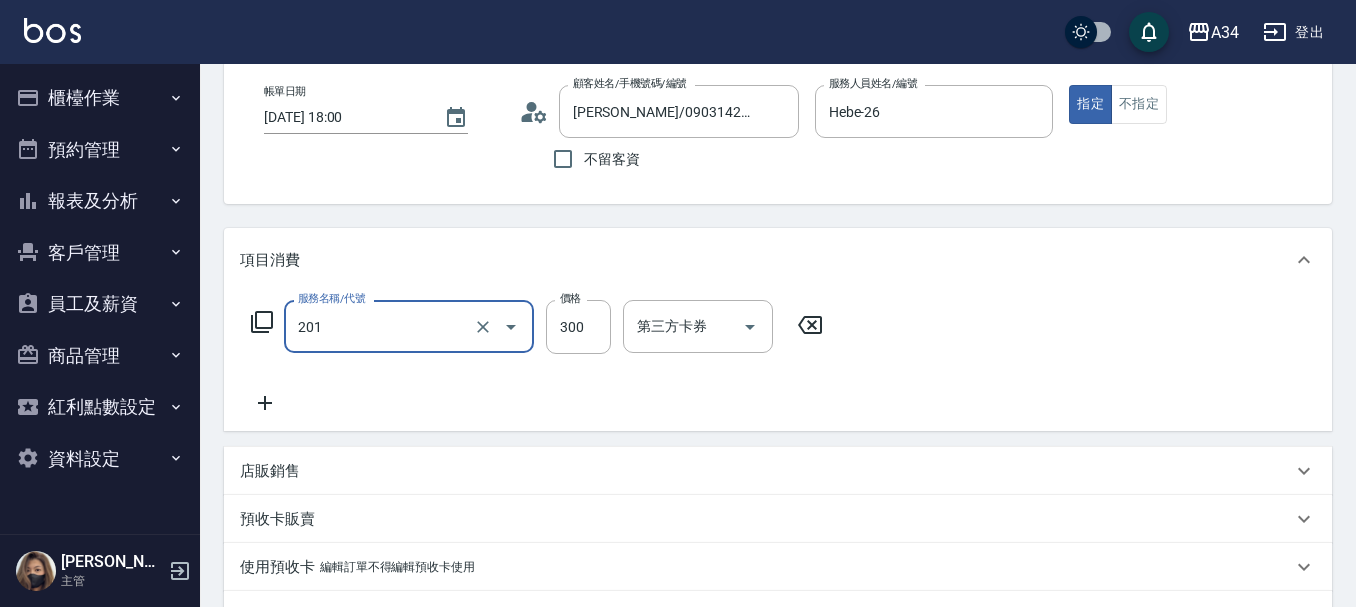 type on "洗髮(201)" 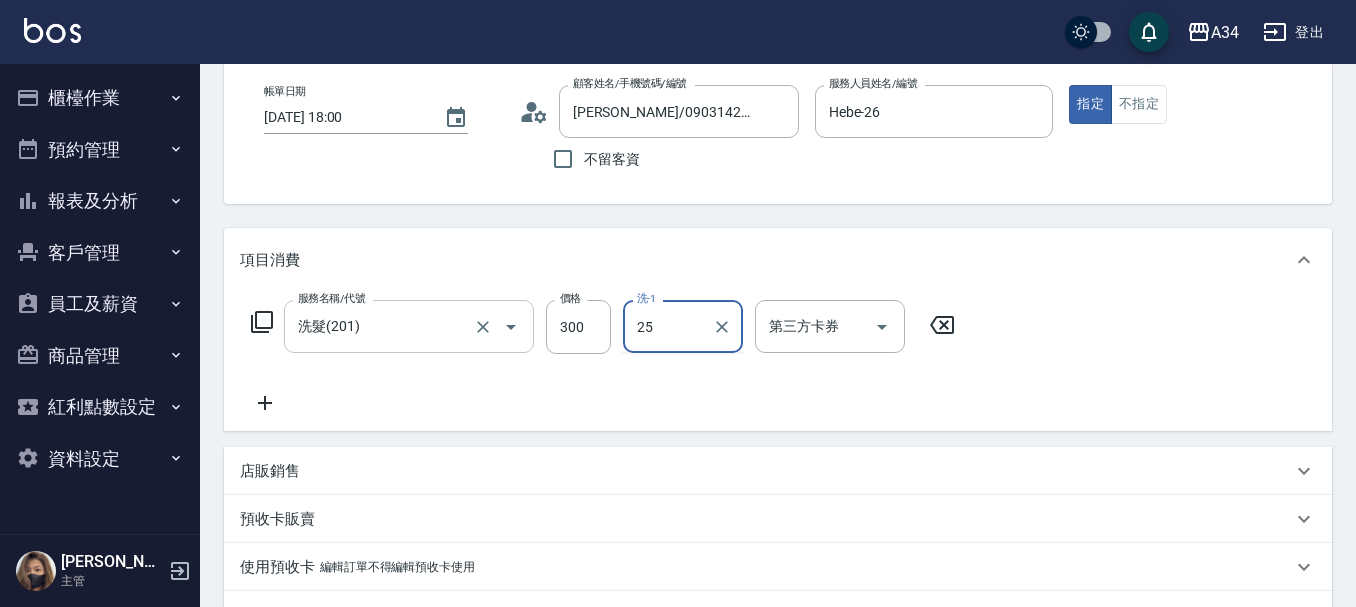 type on "張芯婭-25" 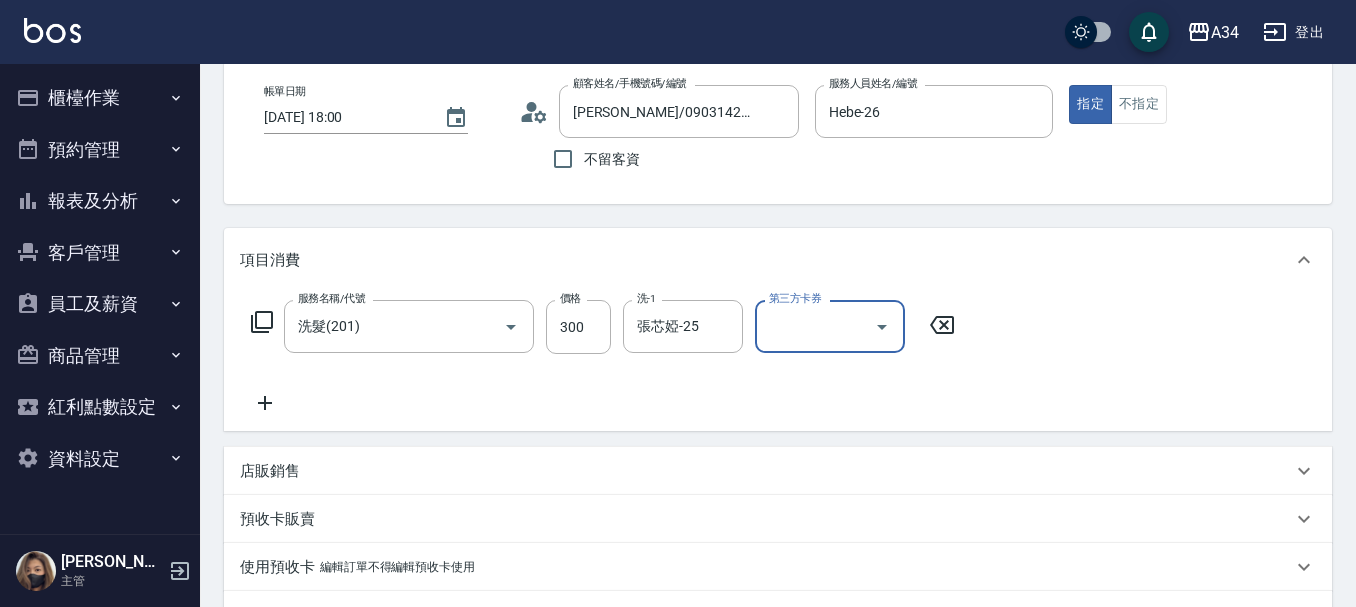 click 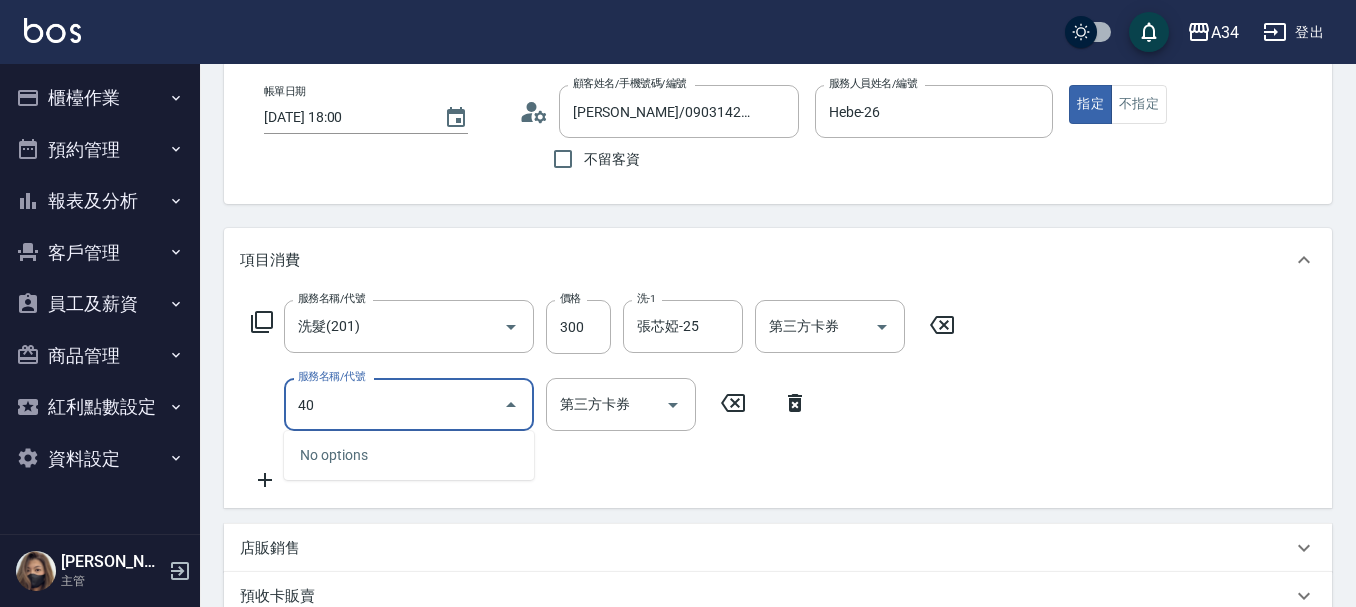 type on "401" 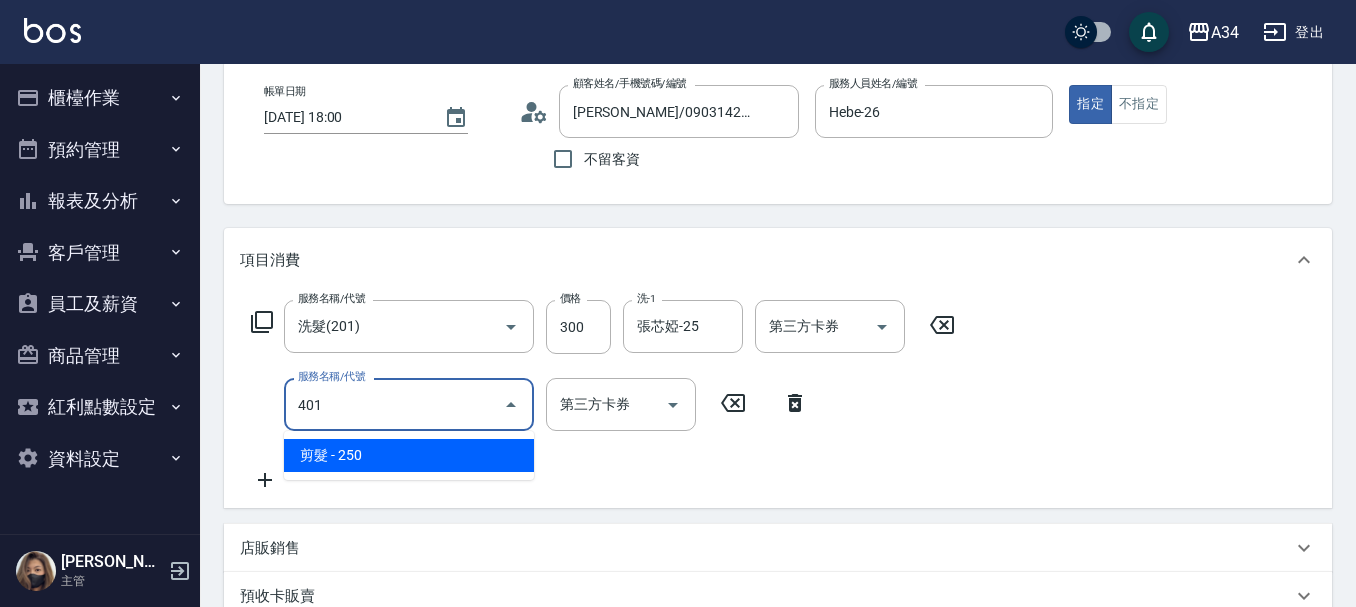 type on "50" 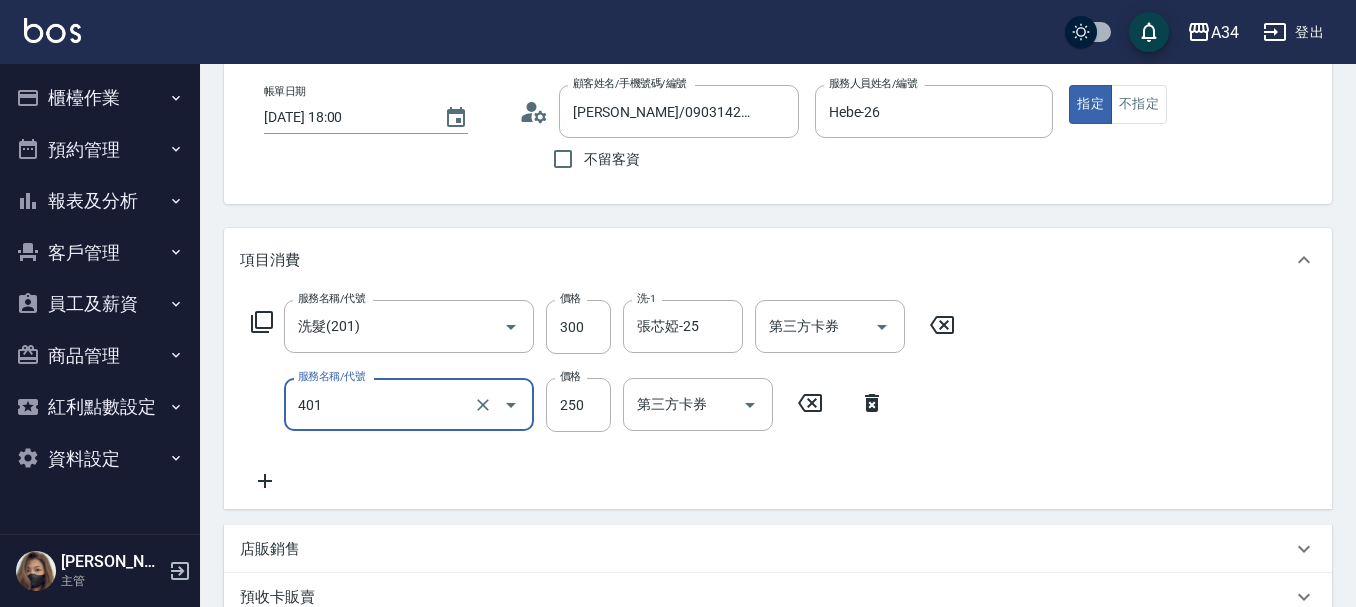 type on "剪髮(401)" 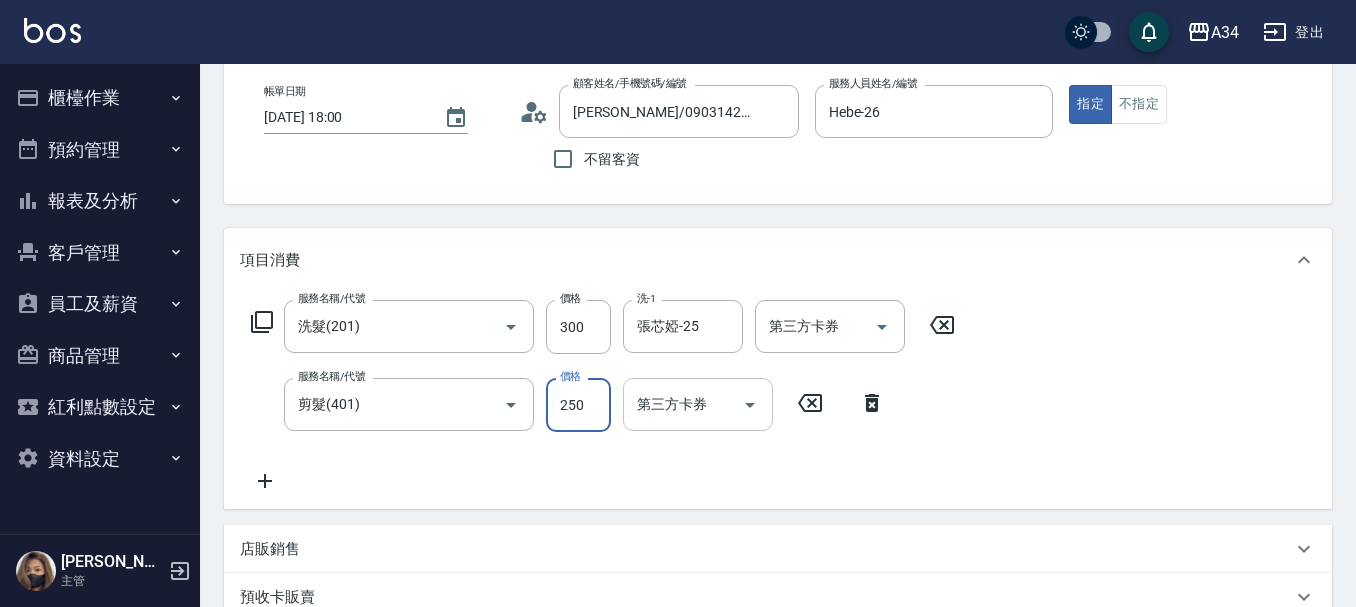 type on "30" 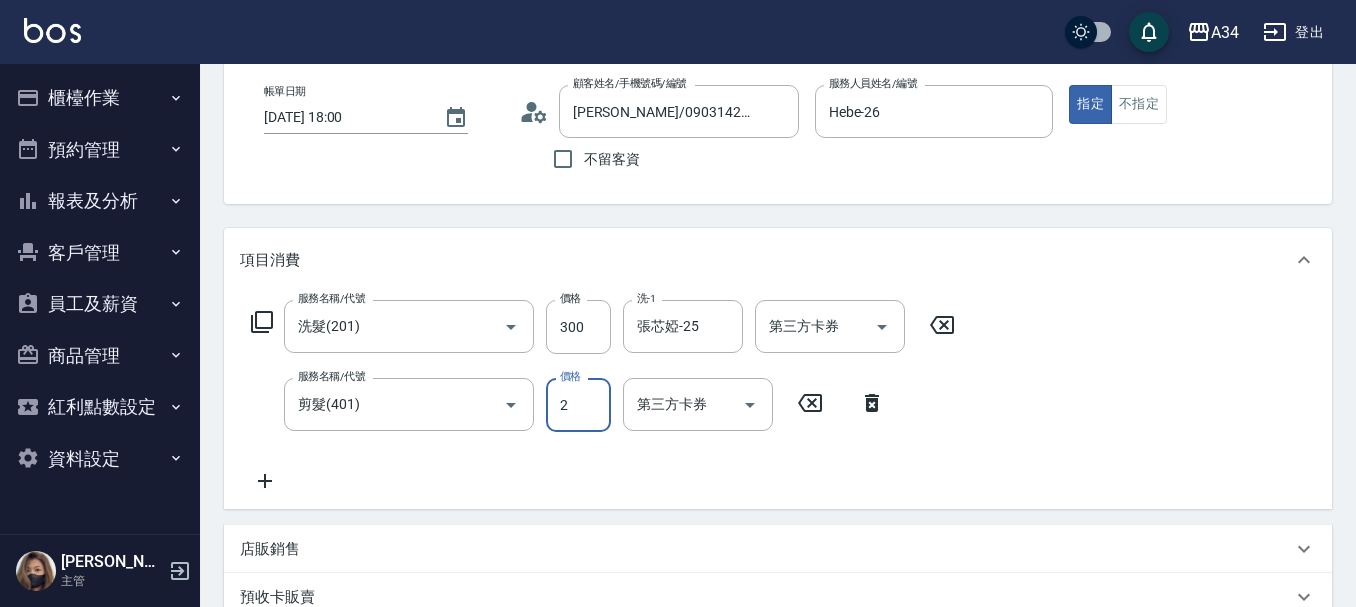 click on "2" at bounding box center (578, 405) 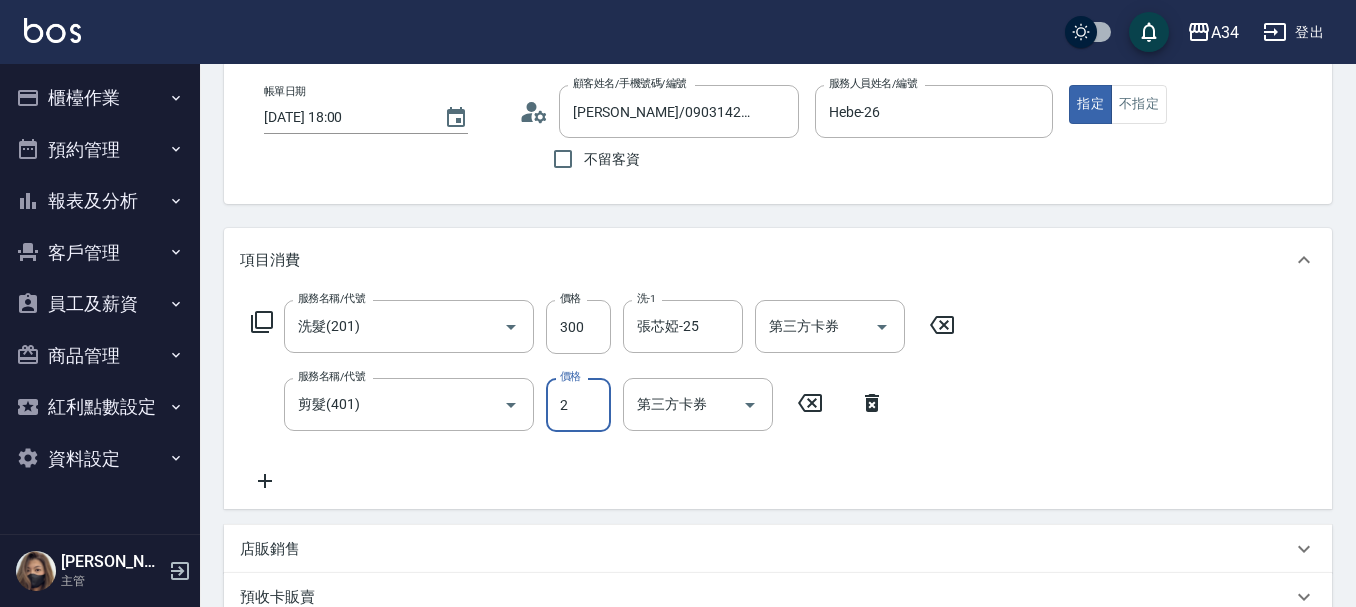 click on "2" at bounding box center (578, 405) 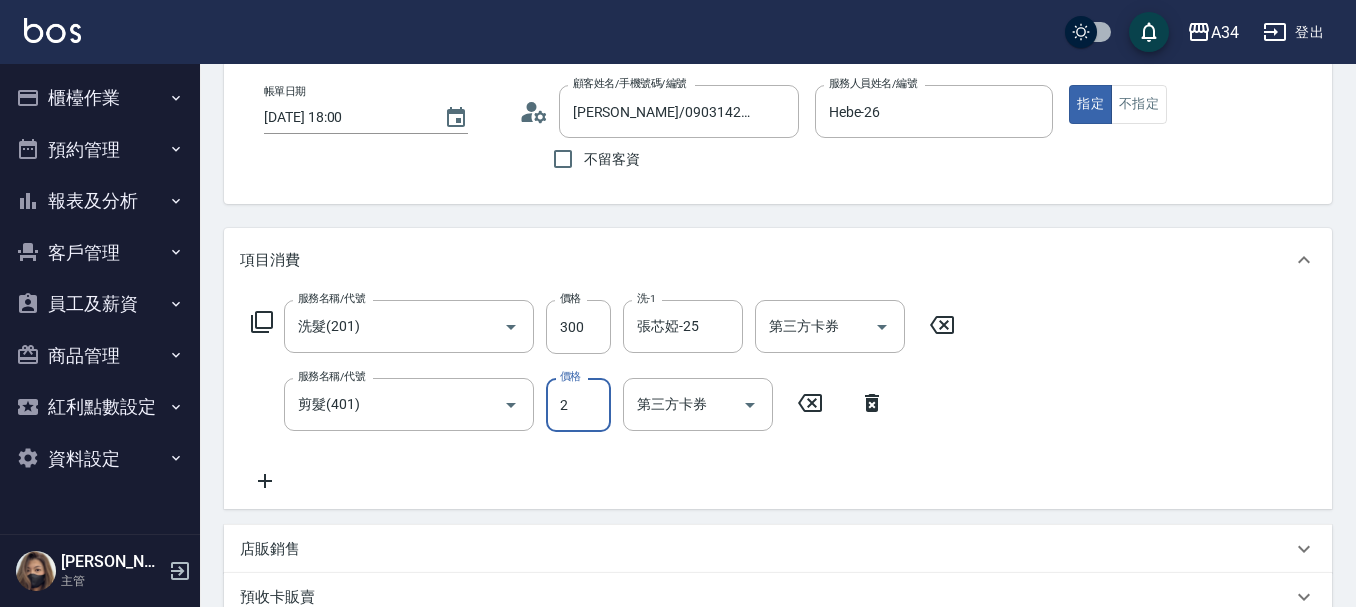 type on "29" 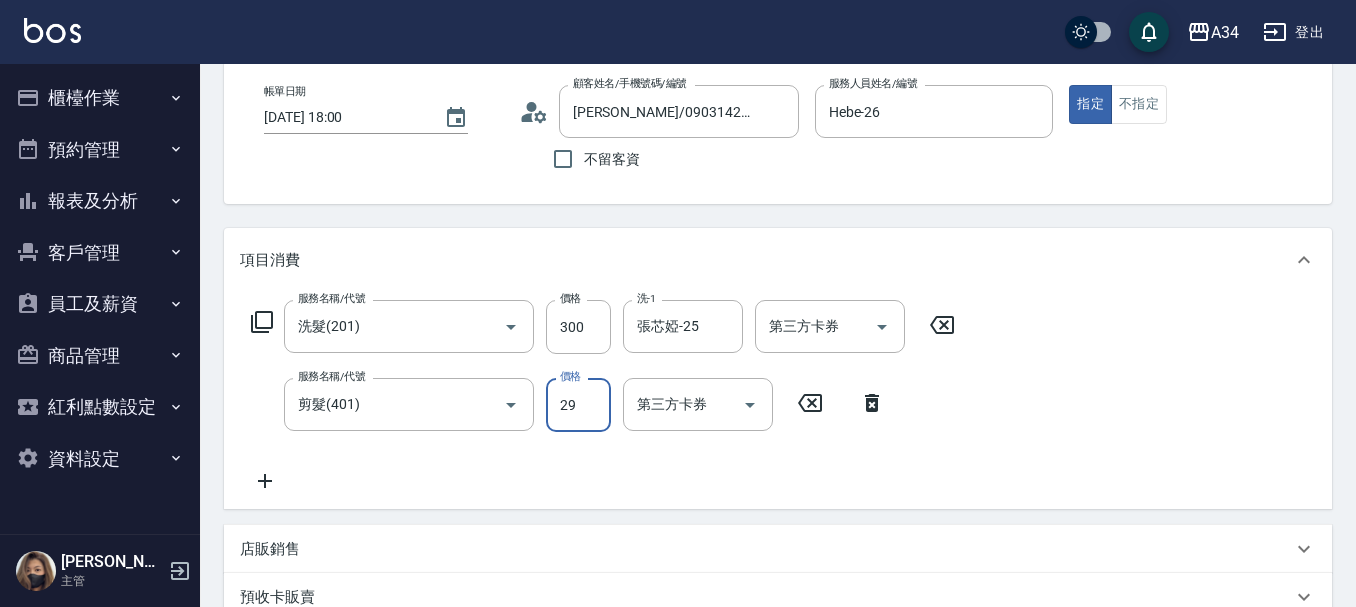 type on "50" 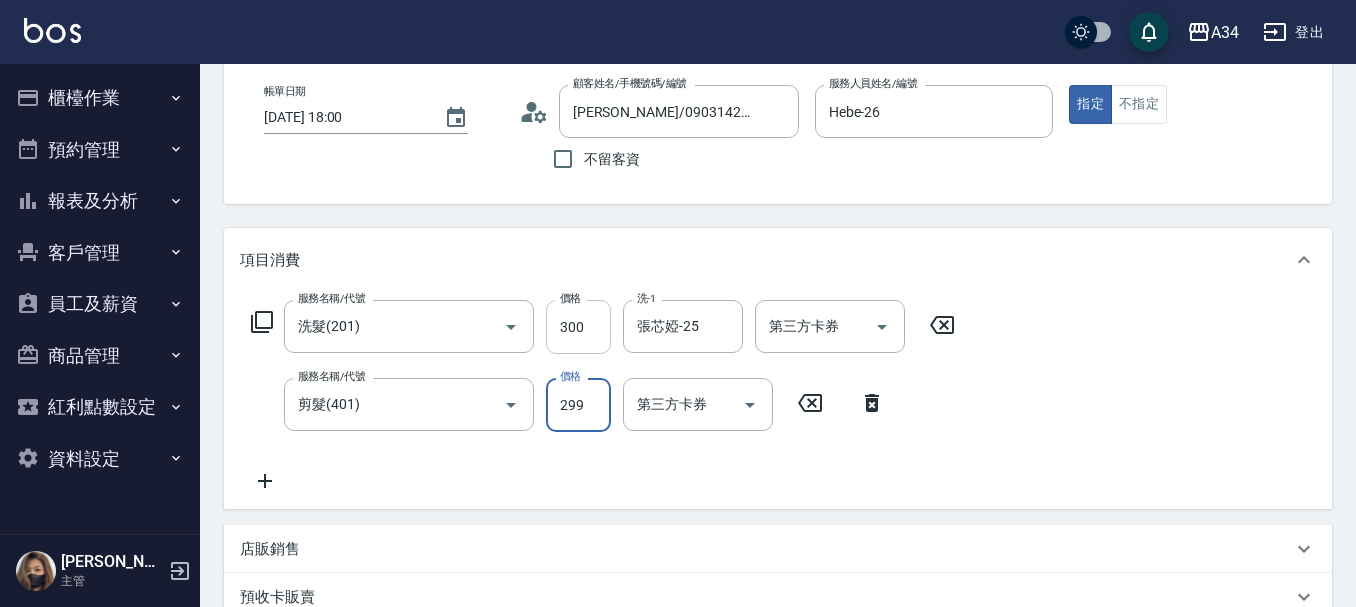 type on "299" 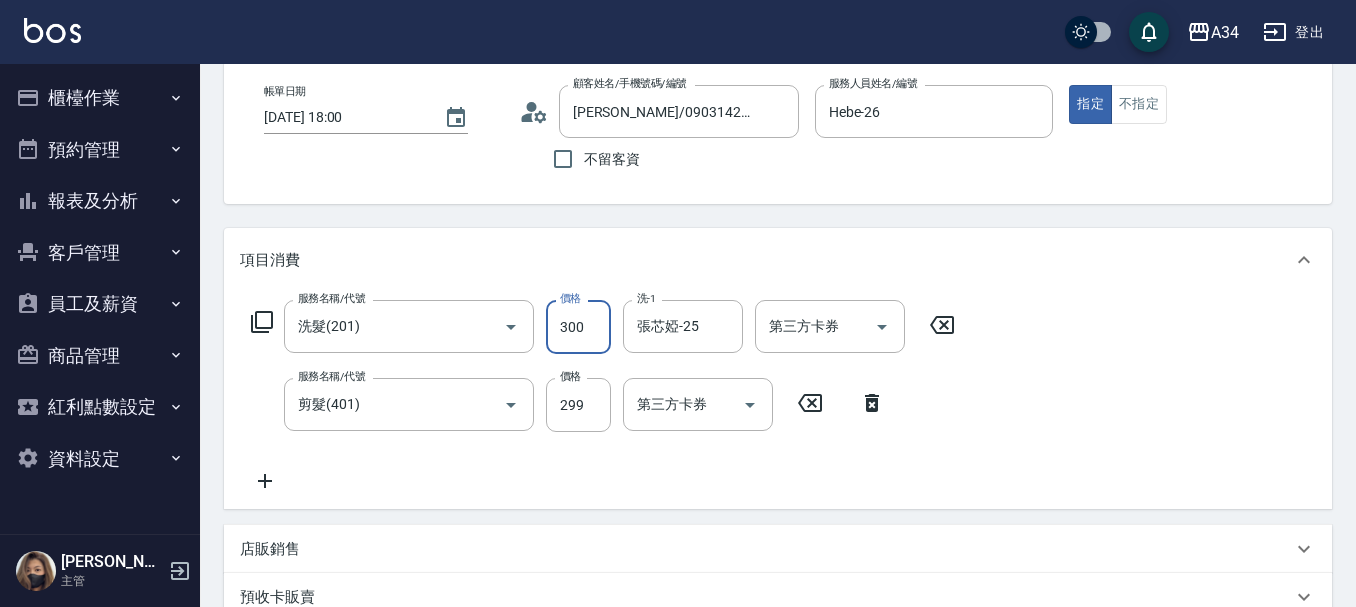 click on "300" at bounding box center [578, 327] 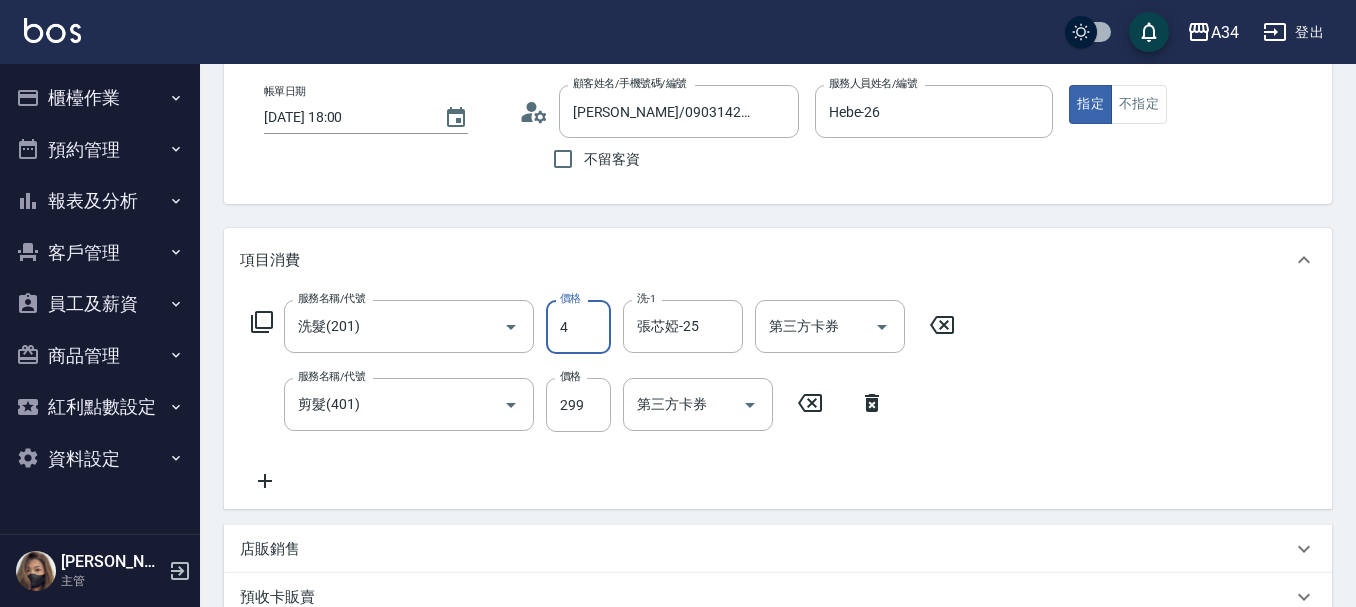 type on "40" 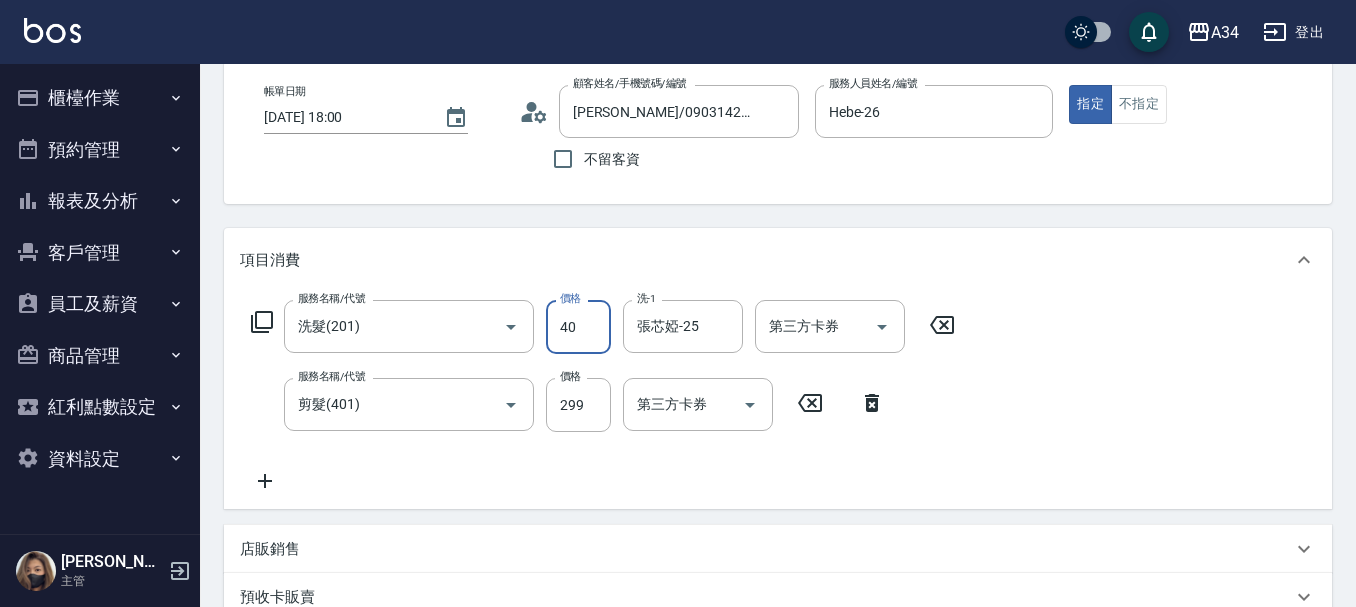 type on "60" 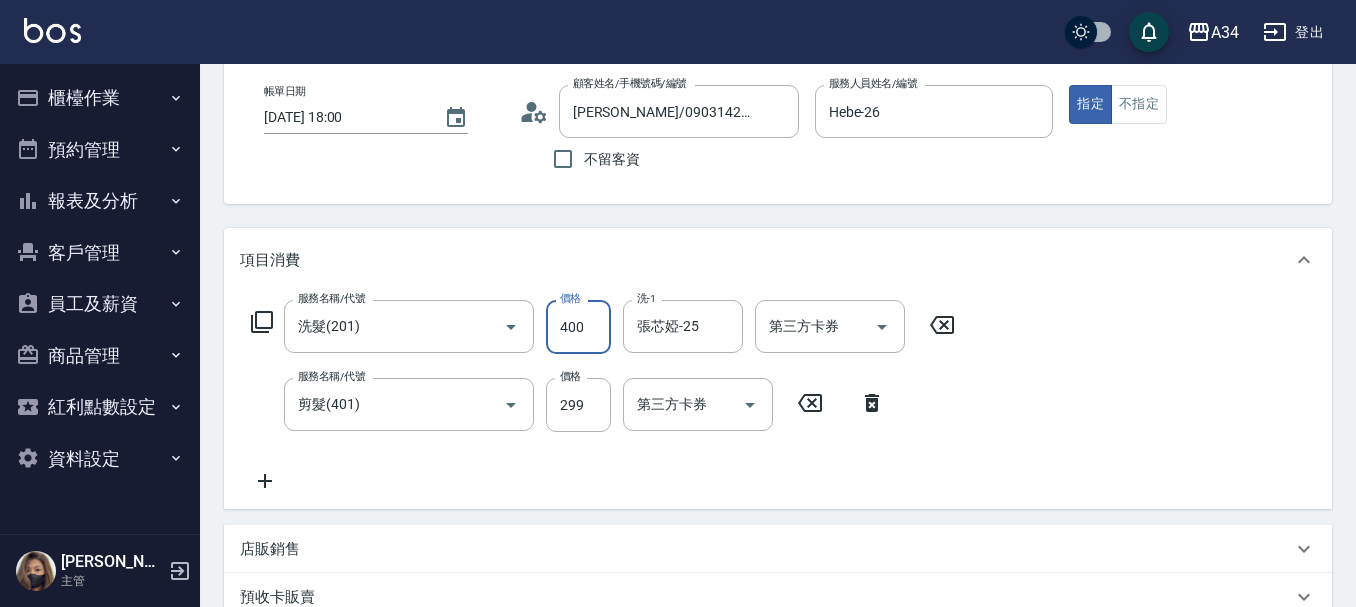 type on "400" 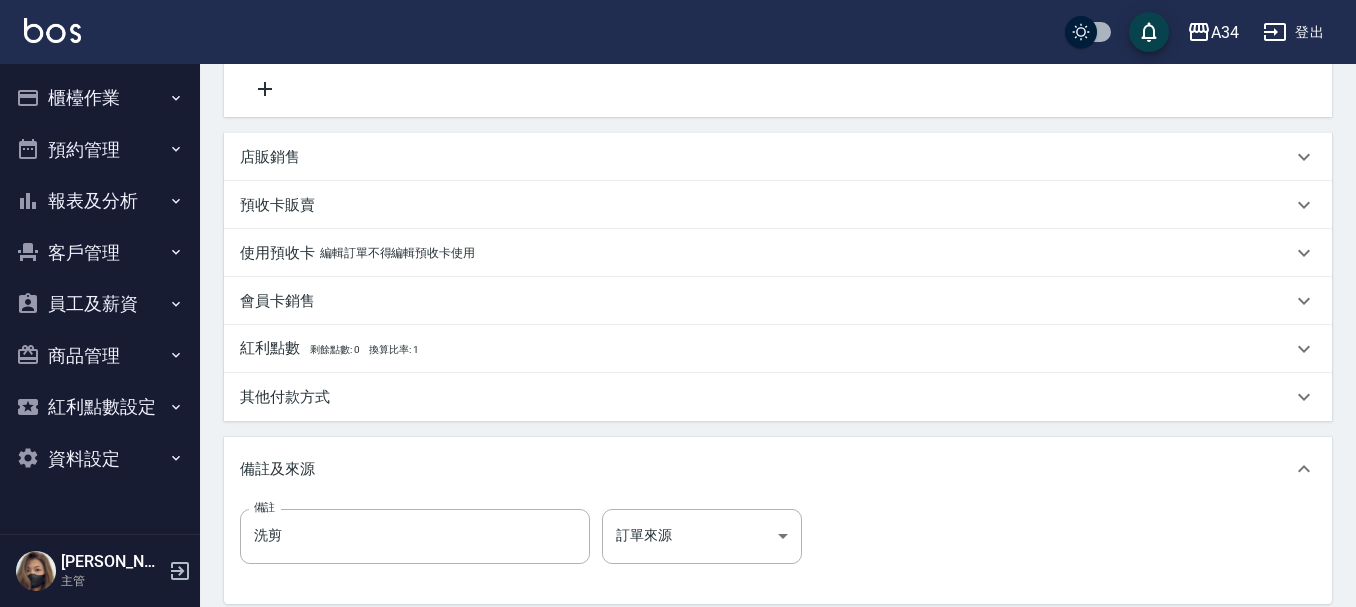 scroll, scrollTop: 600, scrollLeft: 0, axis: vertical 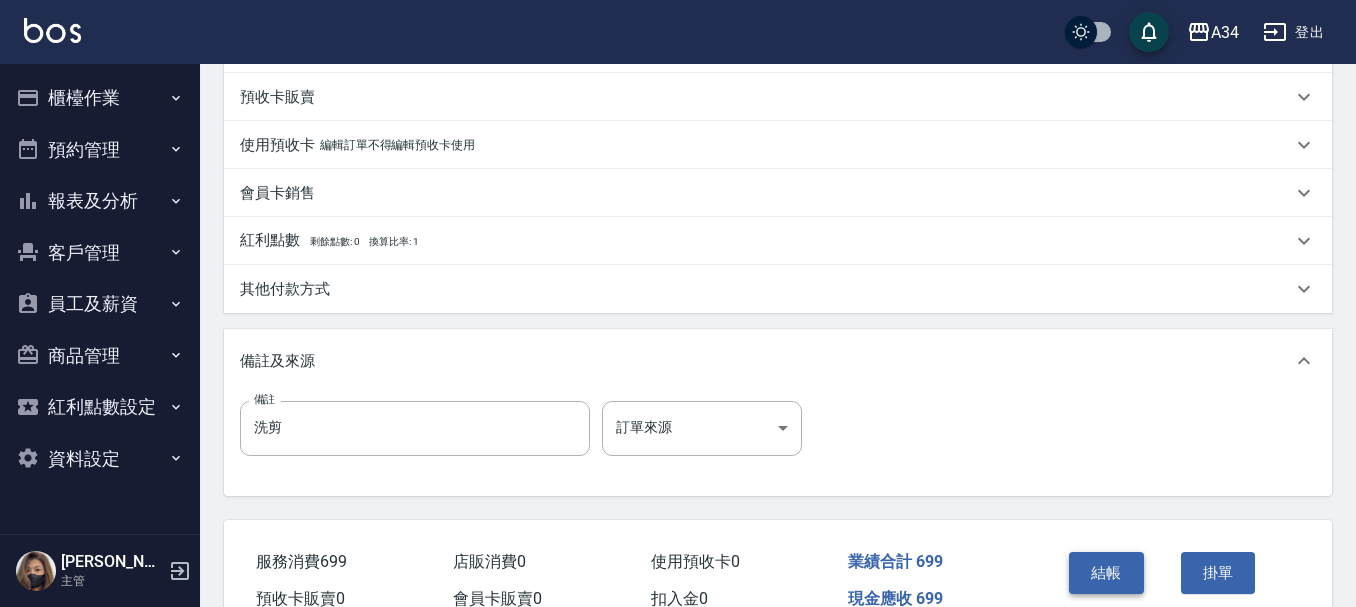 click on "結帳" at bounding box center [1106, 573] 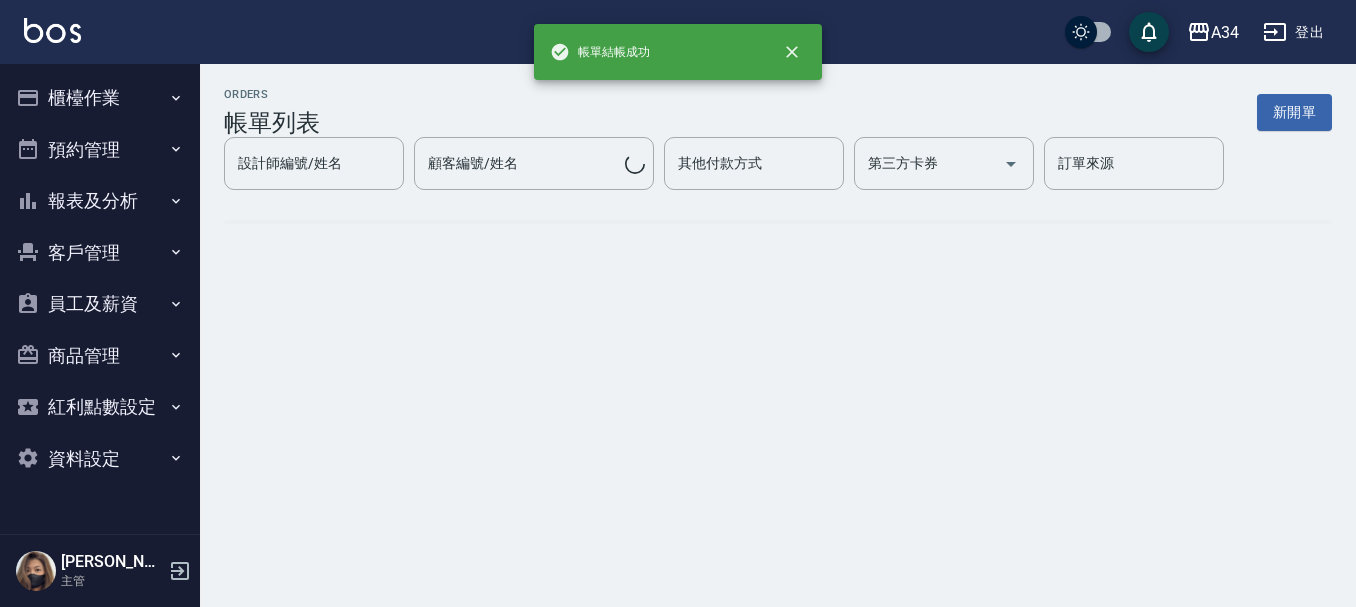 scroll, scrollTop: 0, scrollLeft: 0, axis: both 